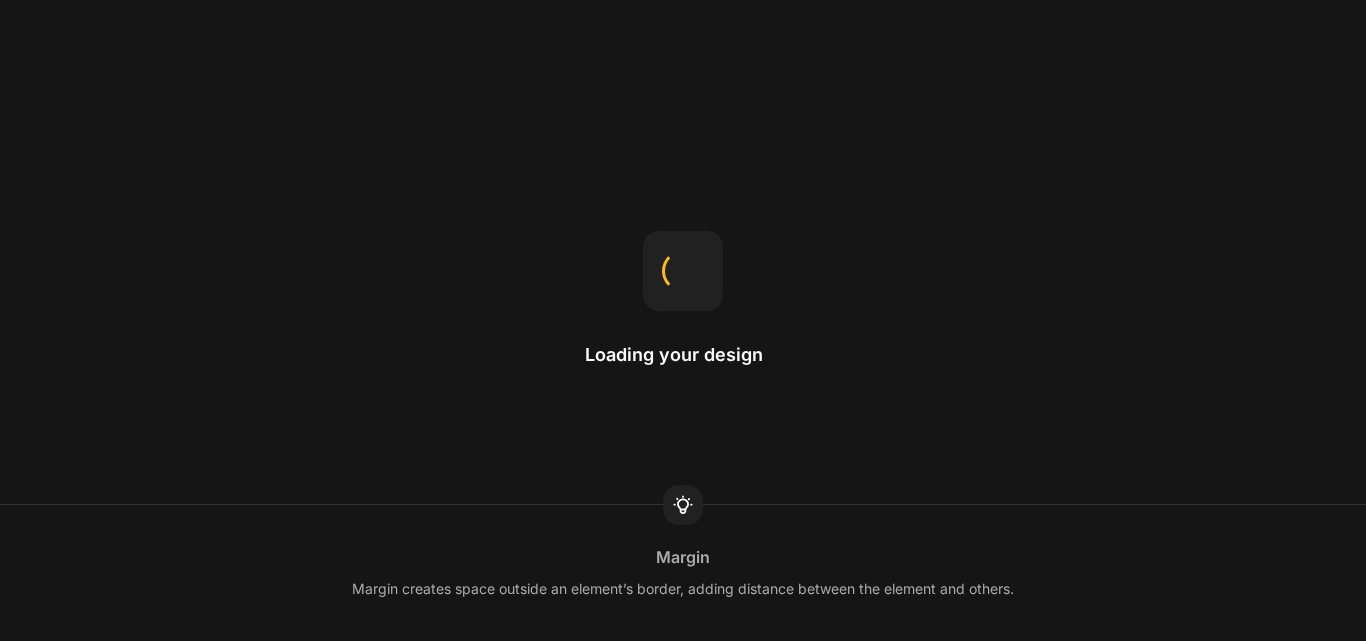 scroll, scrollTop: 0, scrollLeft: 0, axis: both 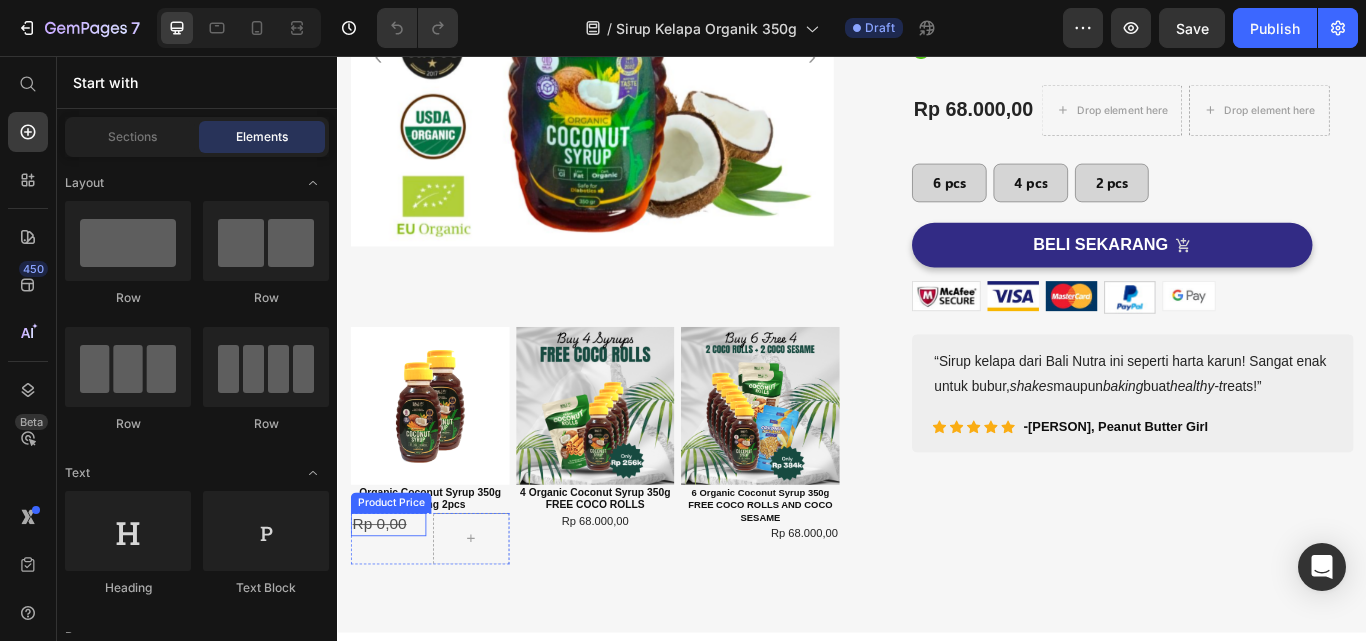 click on "Rp 0,00" at bounding box center (385, 602) 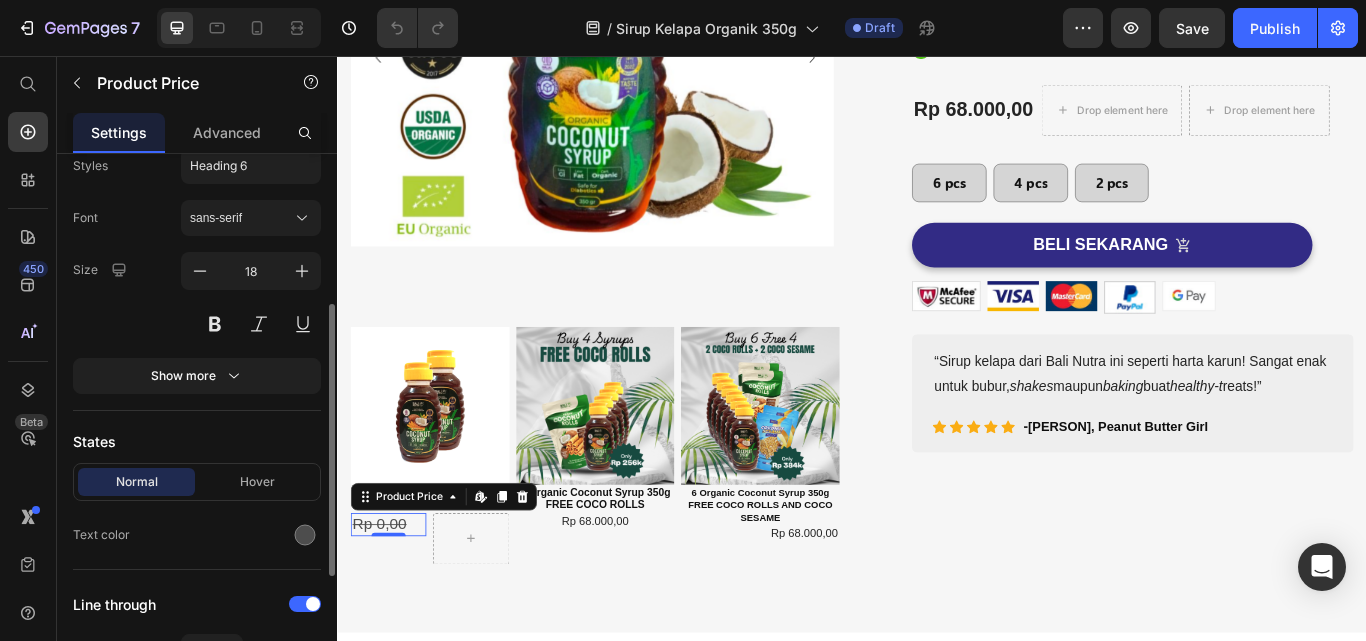 scroll, scrollTop: 0, scrollLeft: 0, axis: both 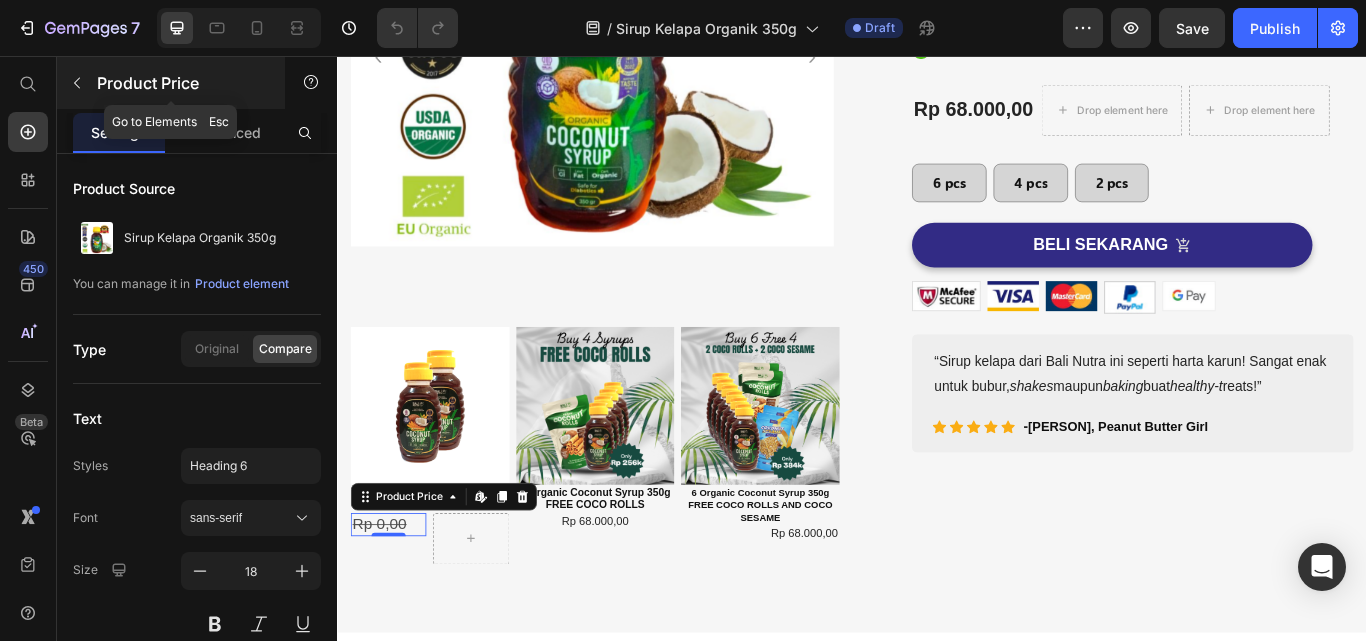 click 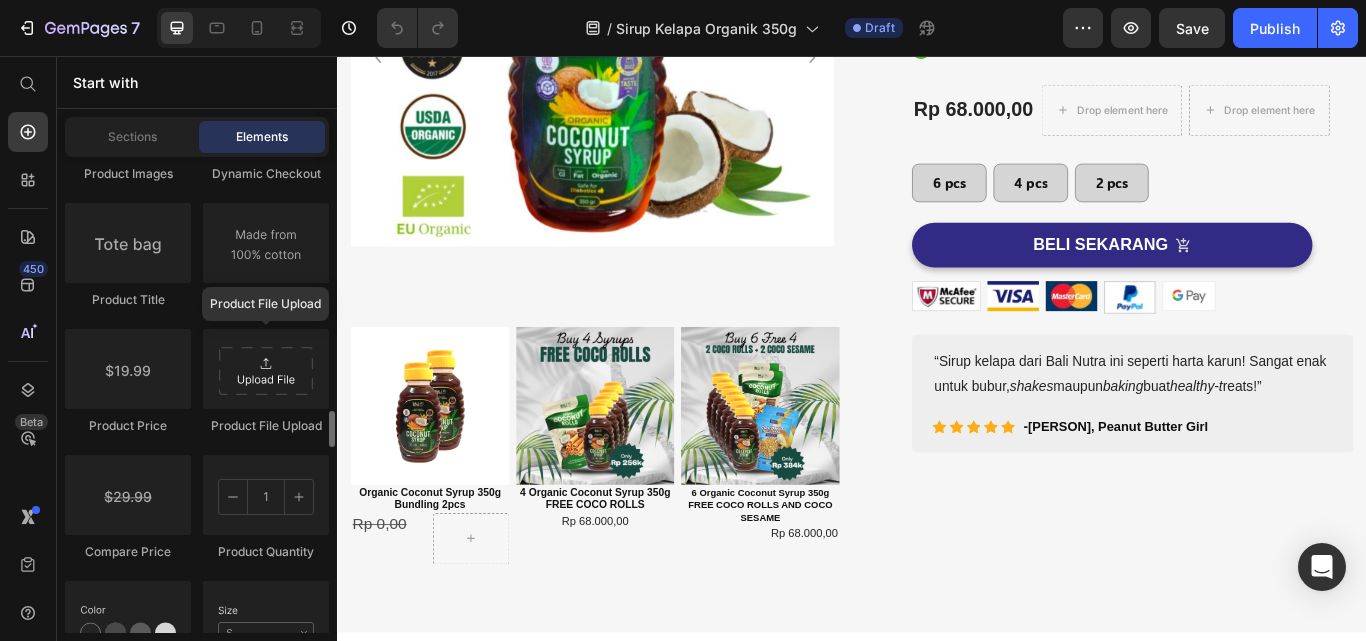 scroll, scrollTop: 3400, scrollLeft: 0, axis: vertical 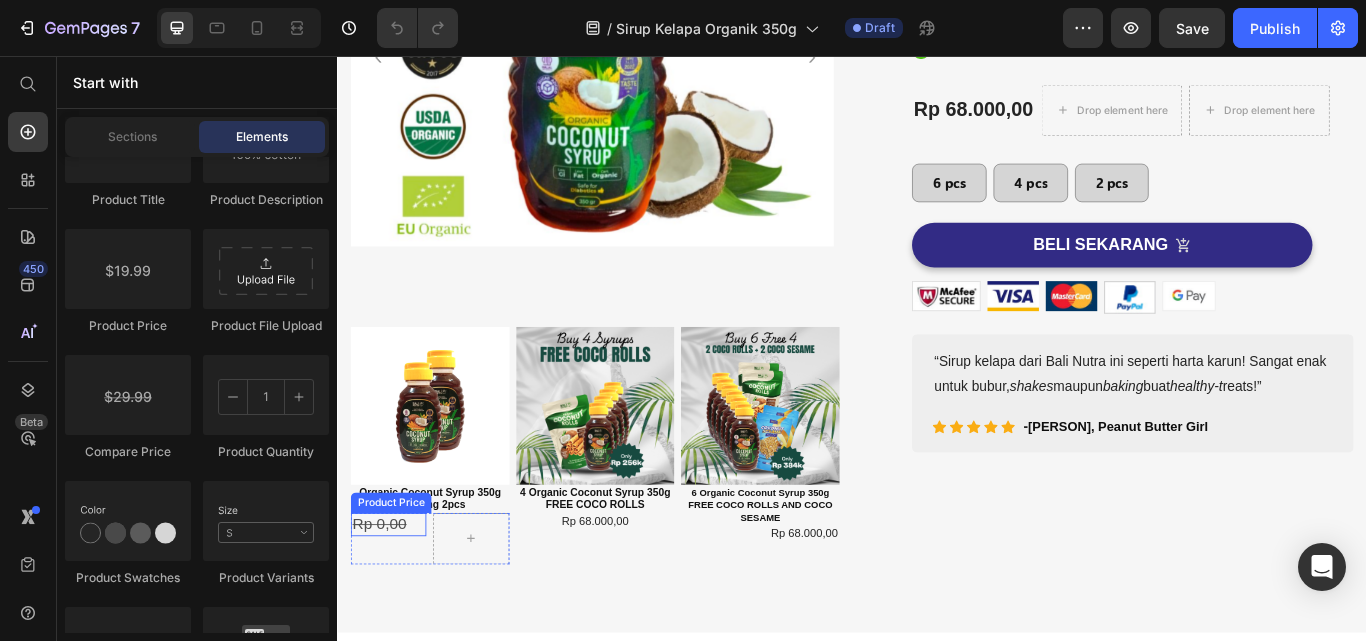 click on "Rp 0,00" at bounding box center (385, 602) 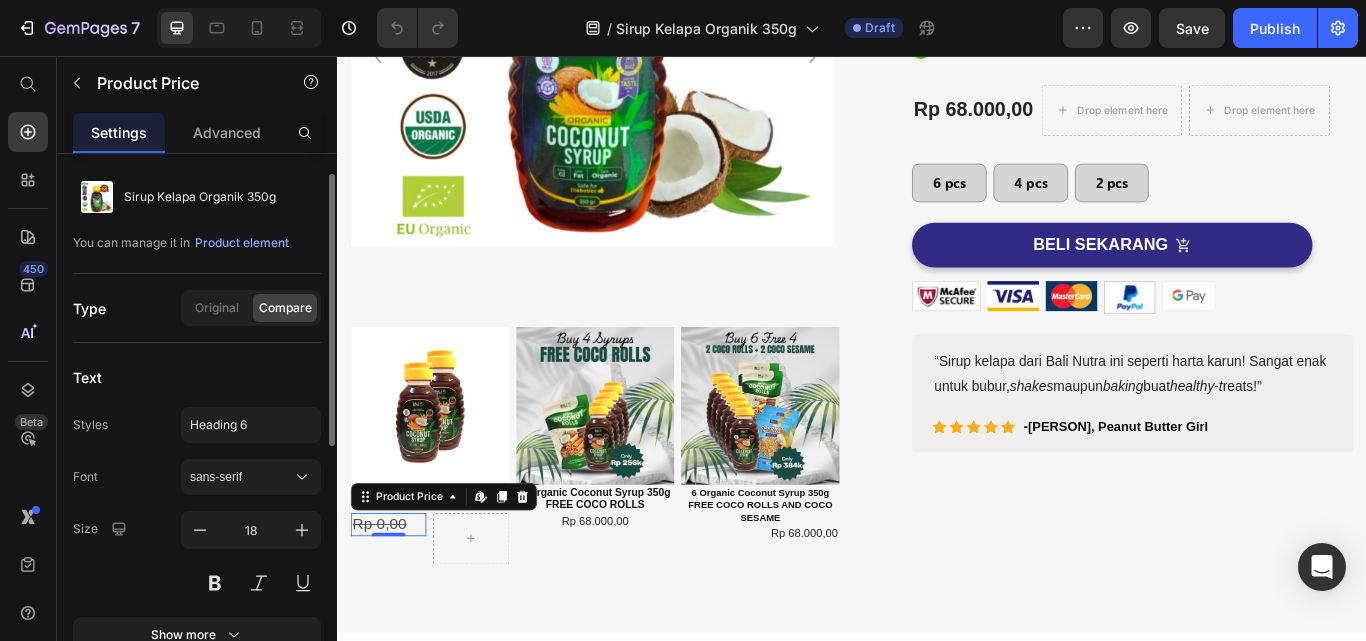 scroll, scrollTop: 0, scrollLeft: 0, axis: both 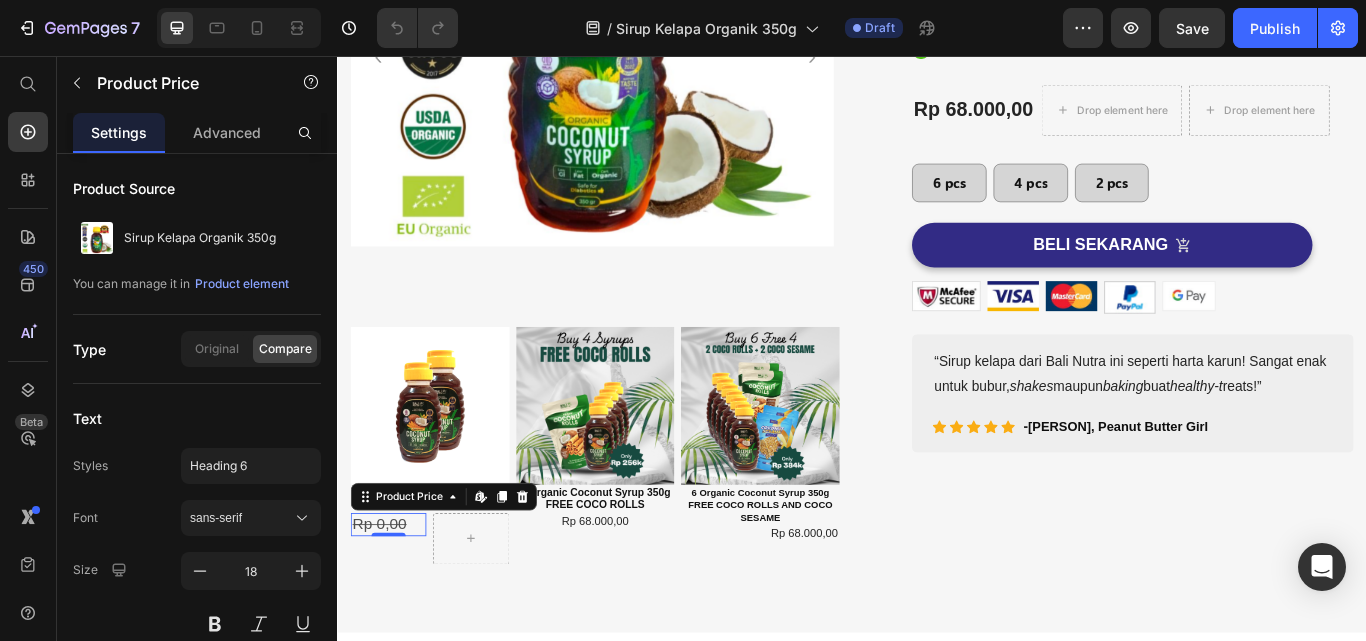 click on "Rp 0,00" at bounding box center [396, 602] 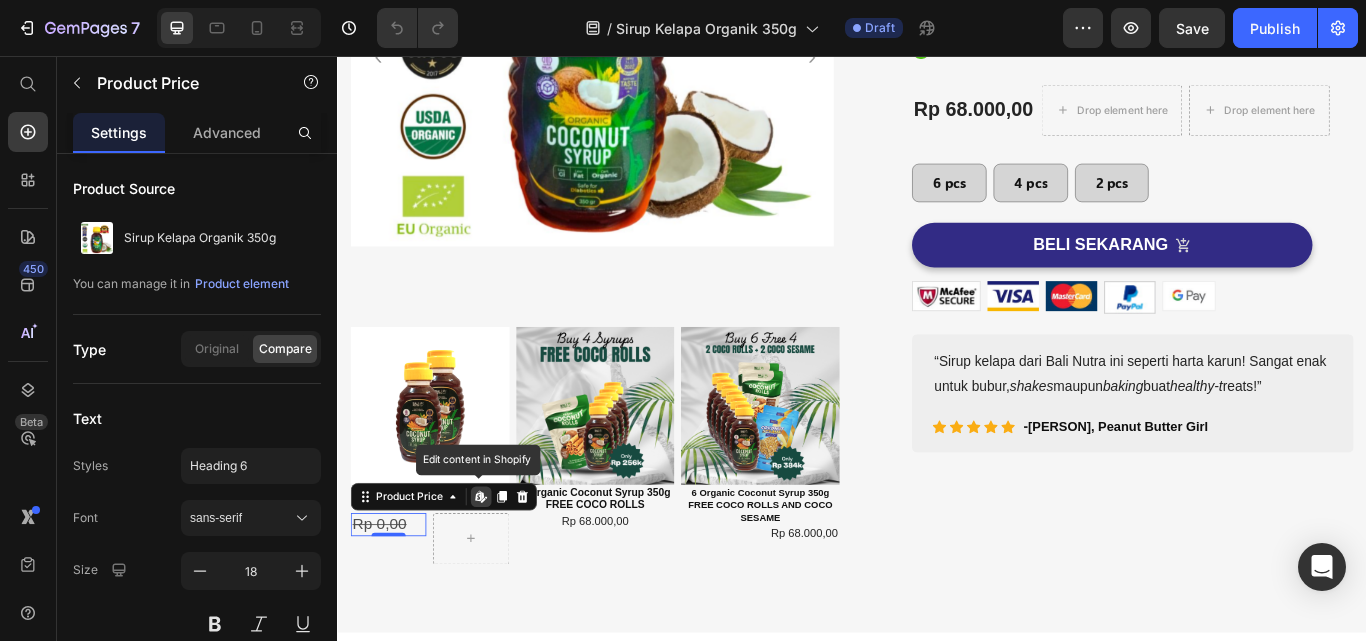 click on "Rp 0,00" at bounding box center [385, 602] 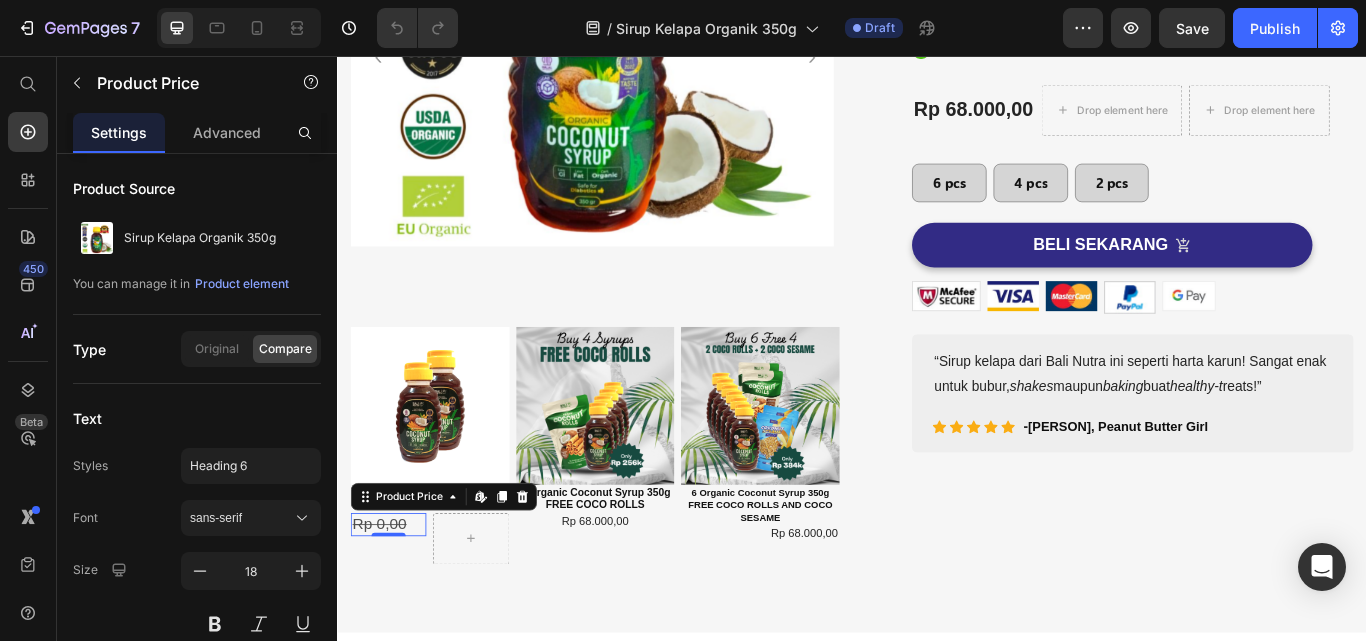 click on "Rp 0,00" at bounding box center [385, 602] 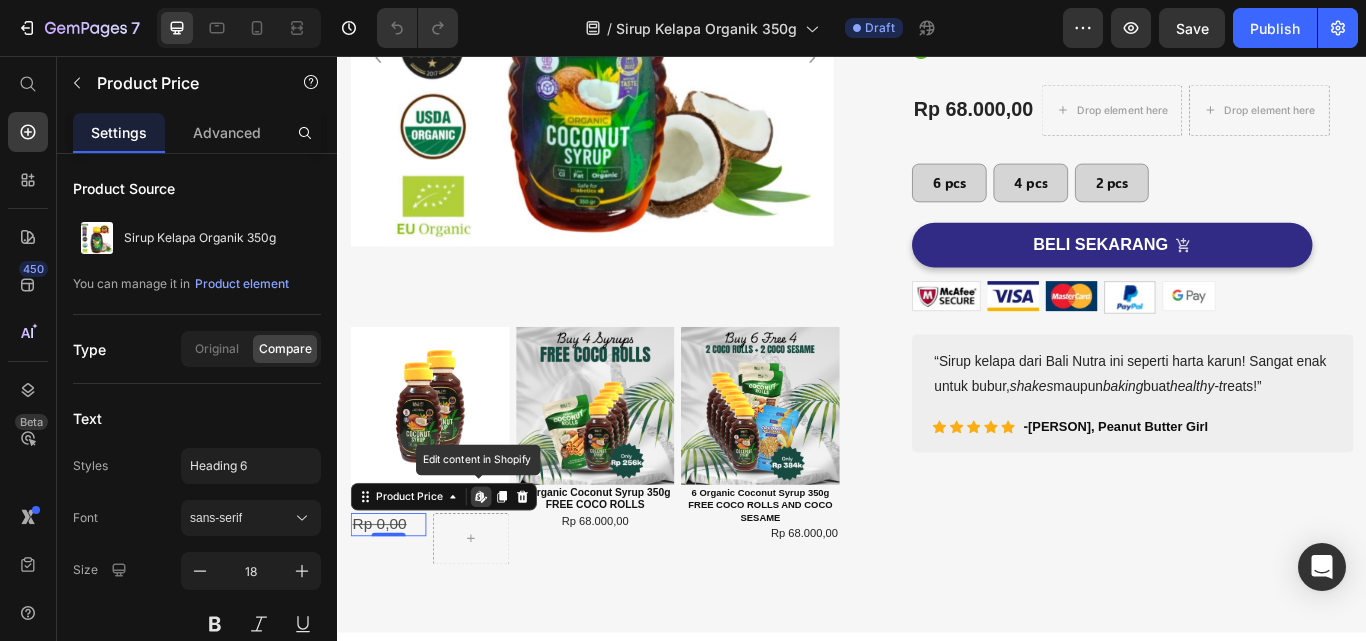click on "Rp 0,00" at bounding box center [385, 602] 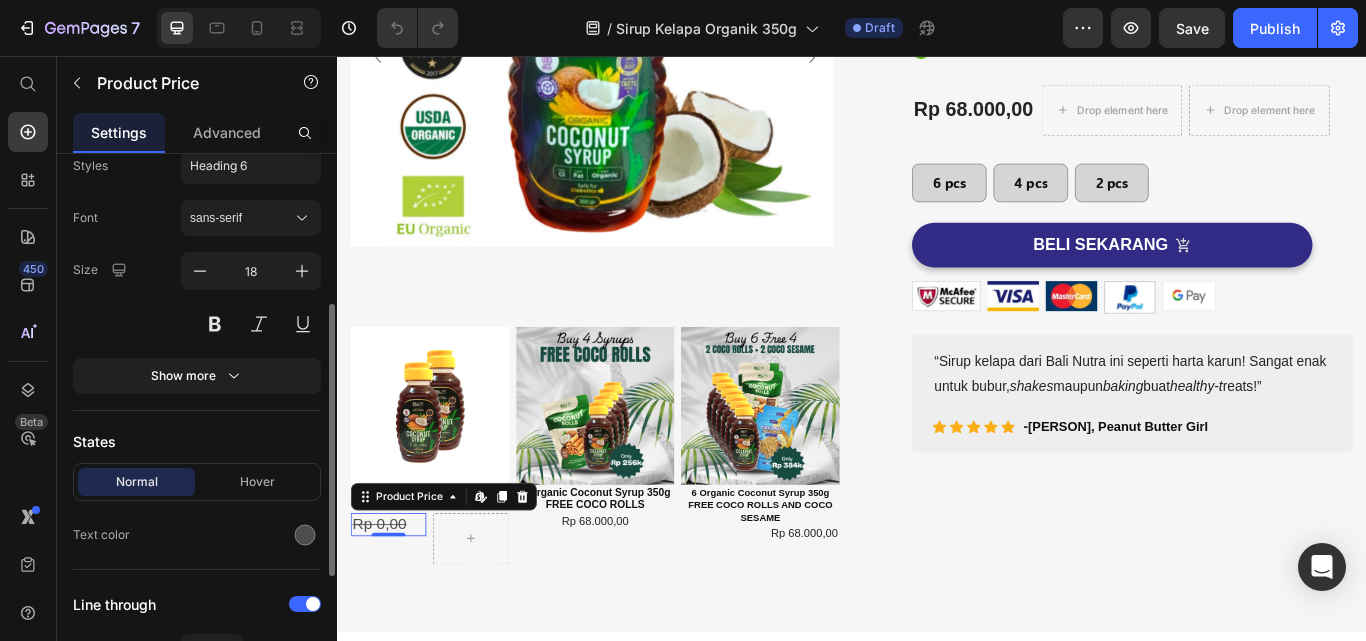 scroll, scrollTop: 500, scrollLeft: 0, axis: vertical 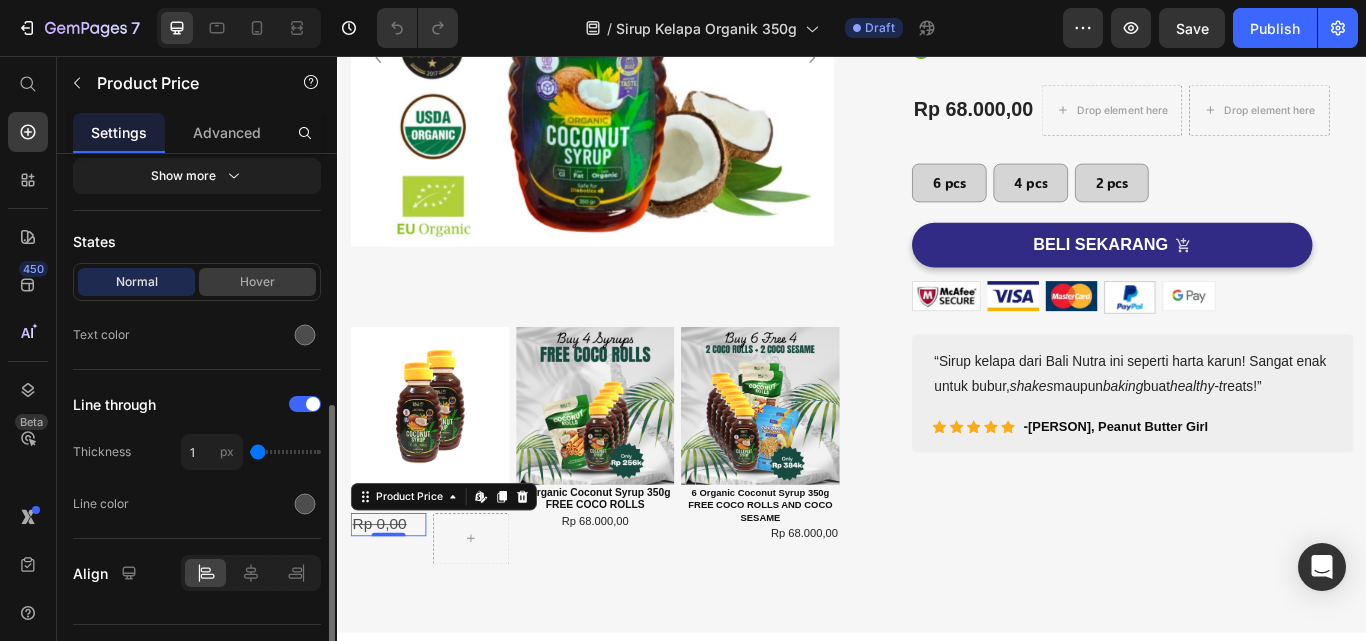 click on "Hover" at bounding box center [257, 282] 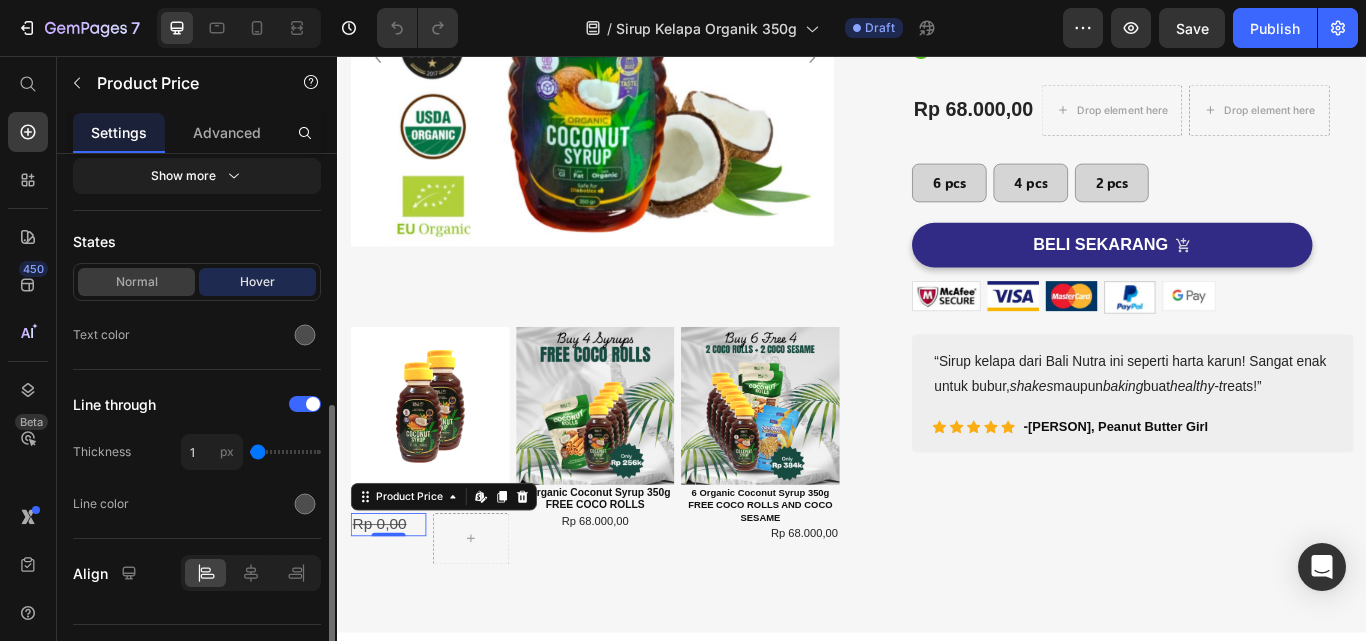 click on "Normal" at bounding box center [136, 282] 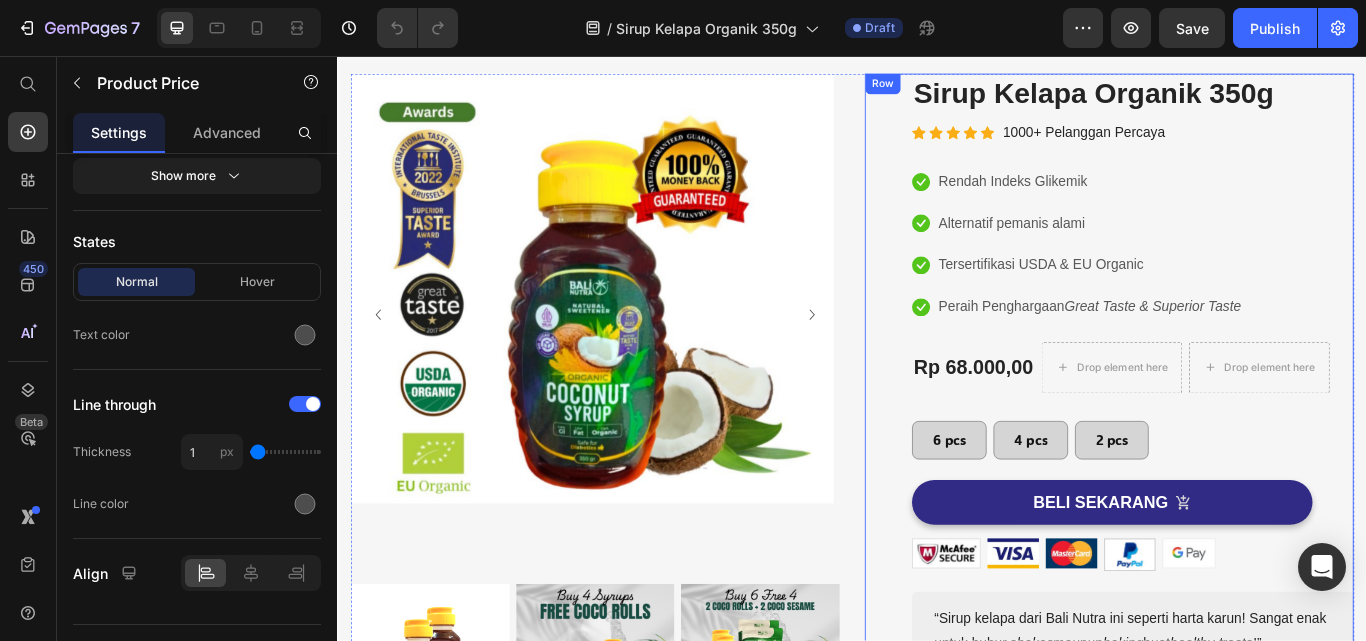 scroll, scrollTop: 300, scrollLeft: 0, axis: vertical 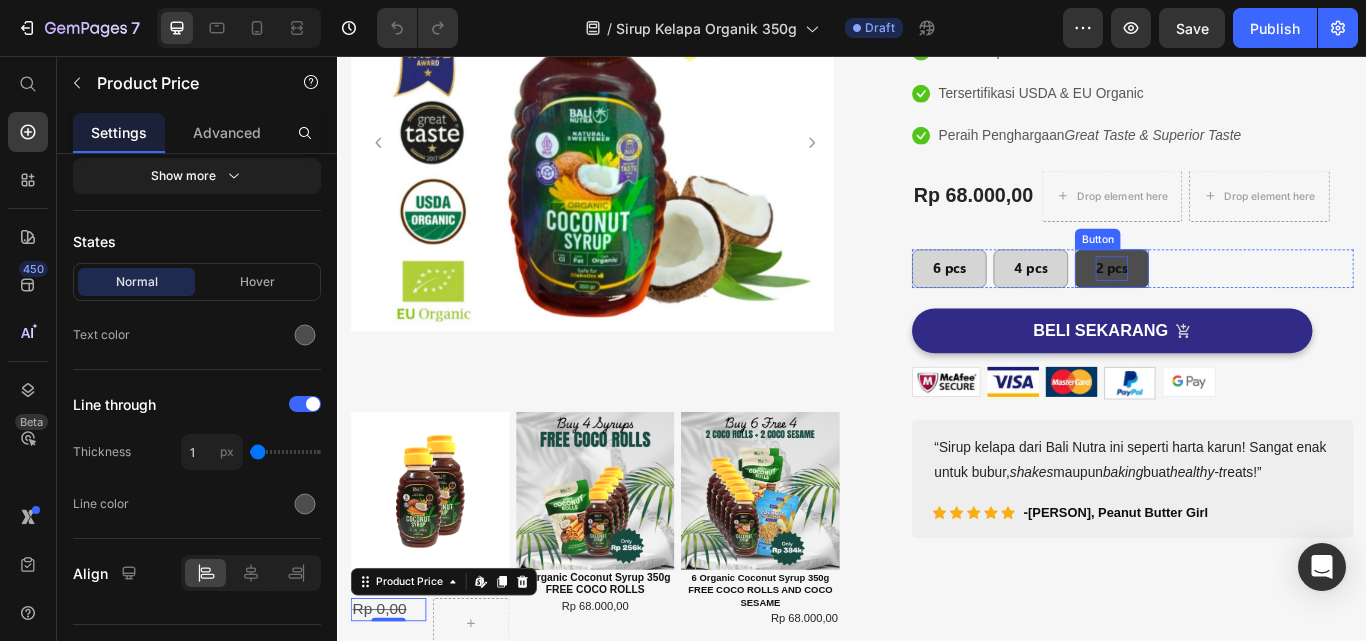 click on "2 pcs" at bounding box center (1240, 304) 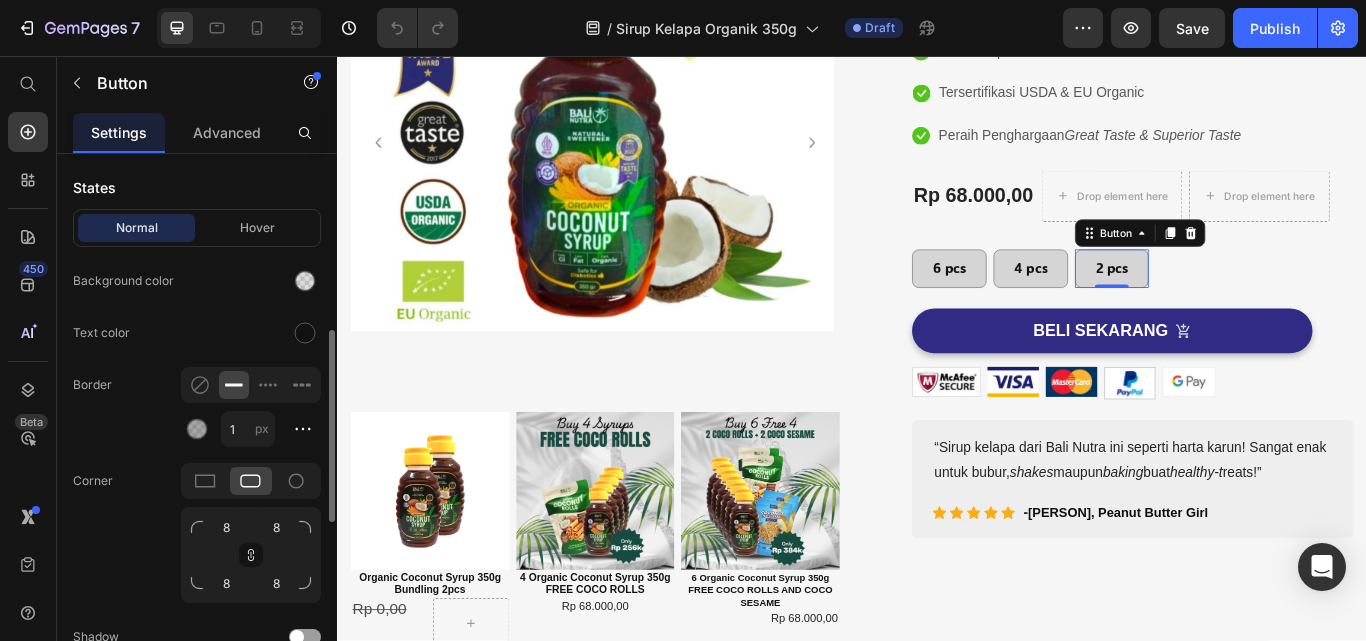 scroll, scrollTop: 600, scrollLeft: 0, axis: vertical 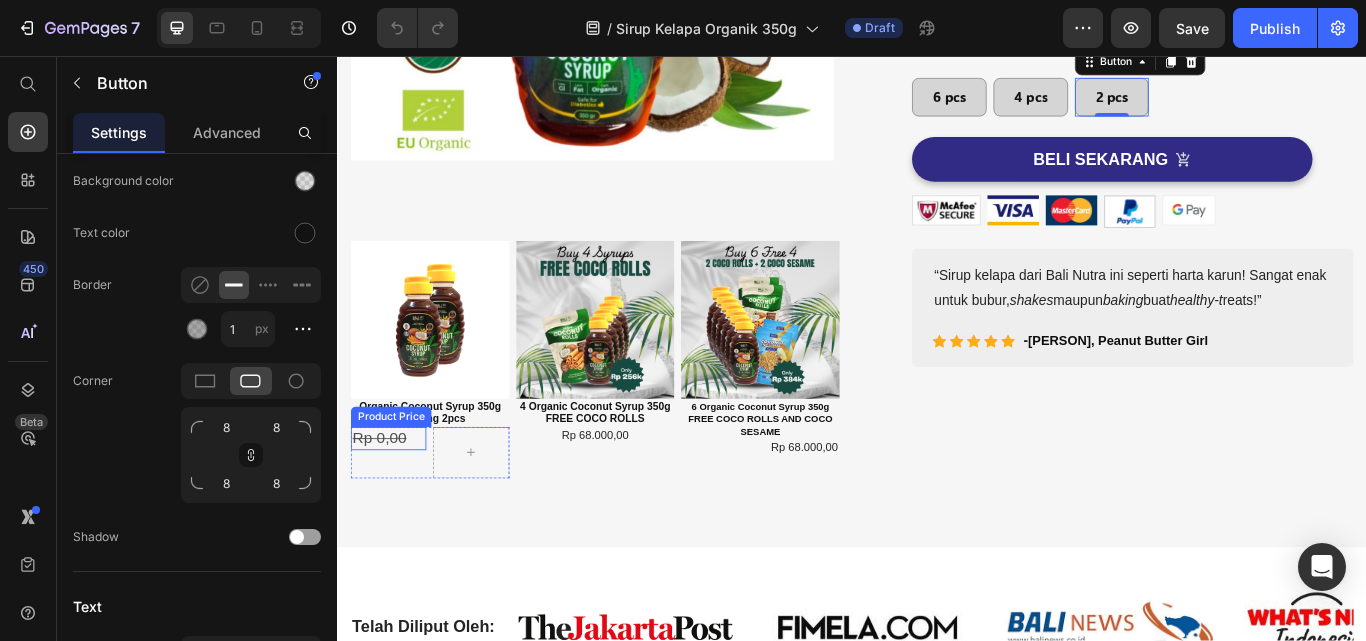click on "Rp 0,00" at bounding box center (385, 502) 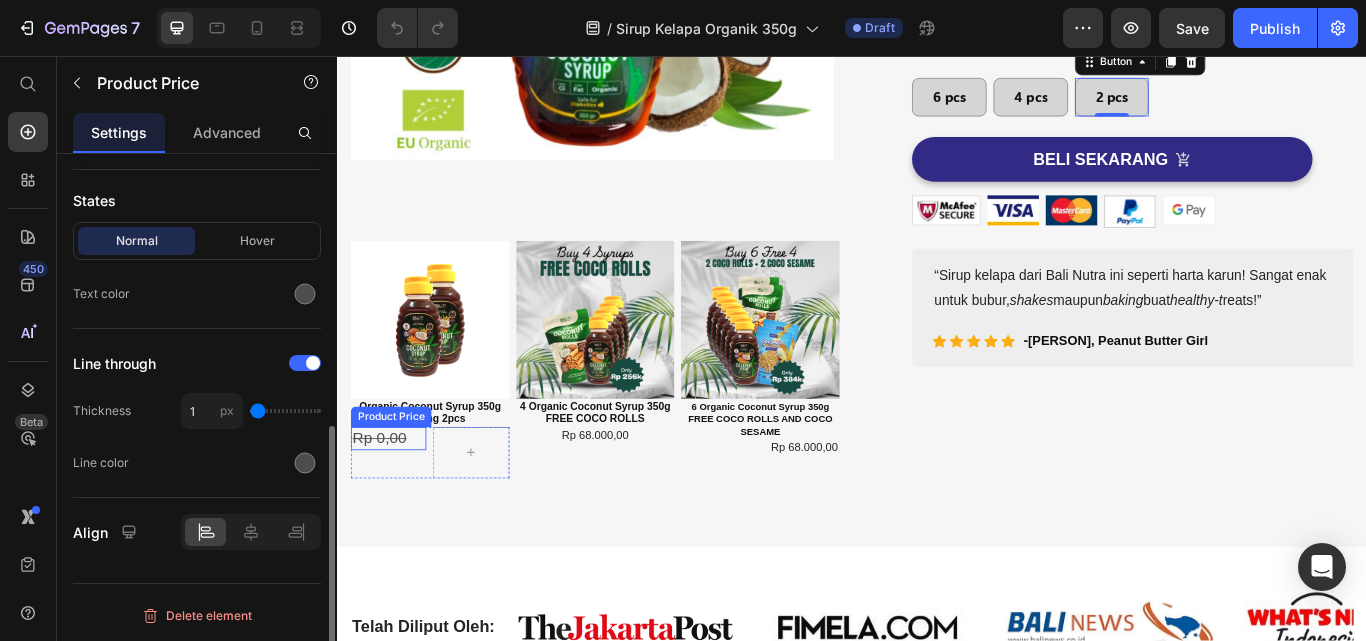click on "Rp 0,00" at bounding box center [385, 502] 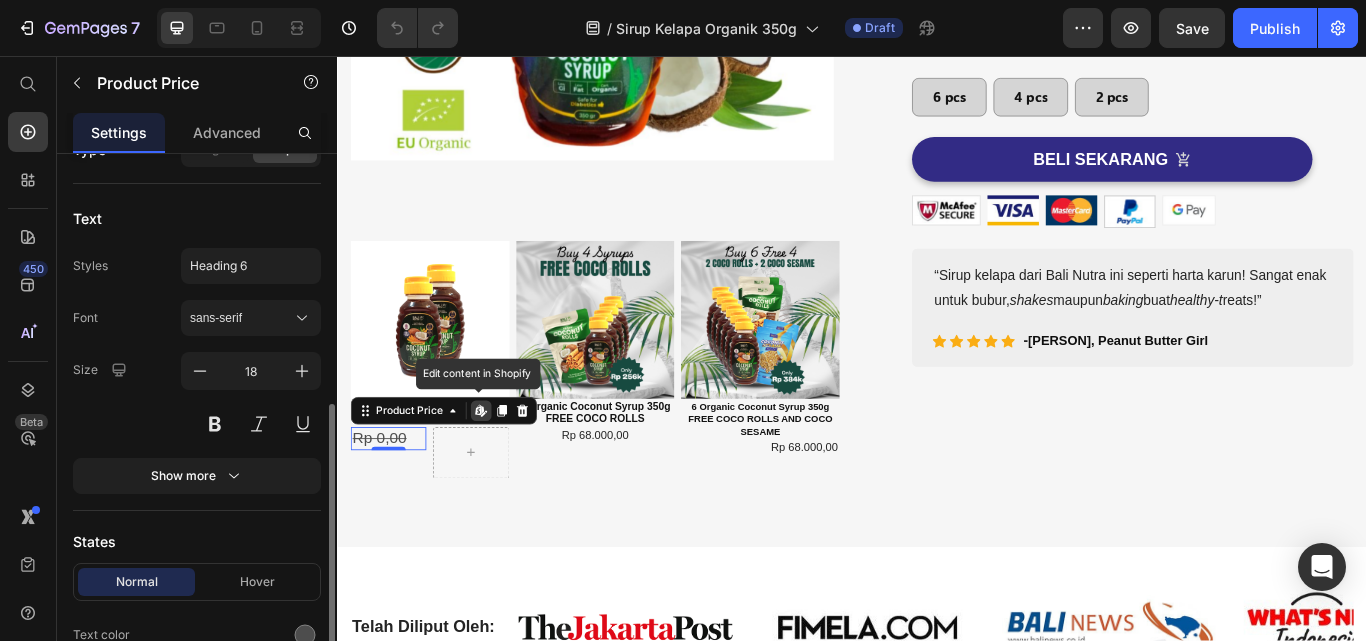 scroll, scrollTop: 400, scrollLeft: 0, axis: vertical 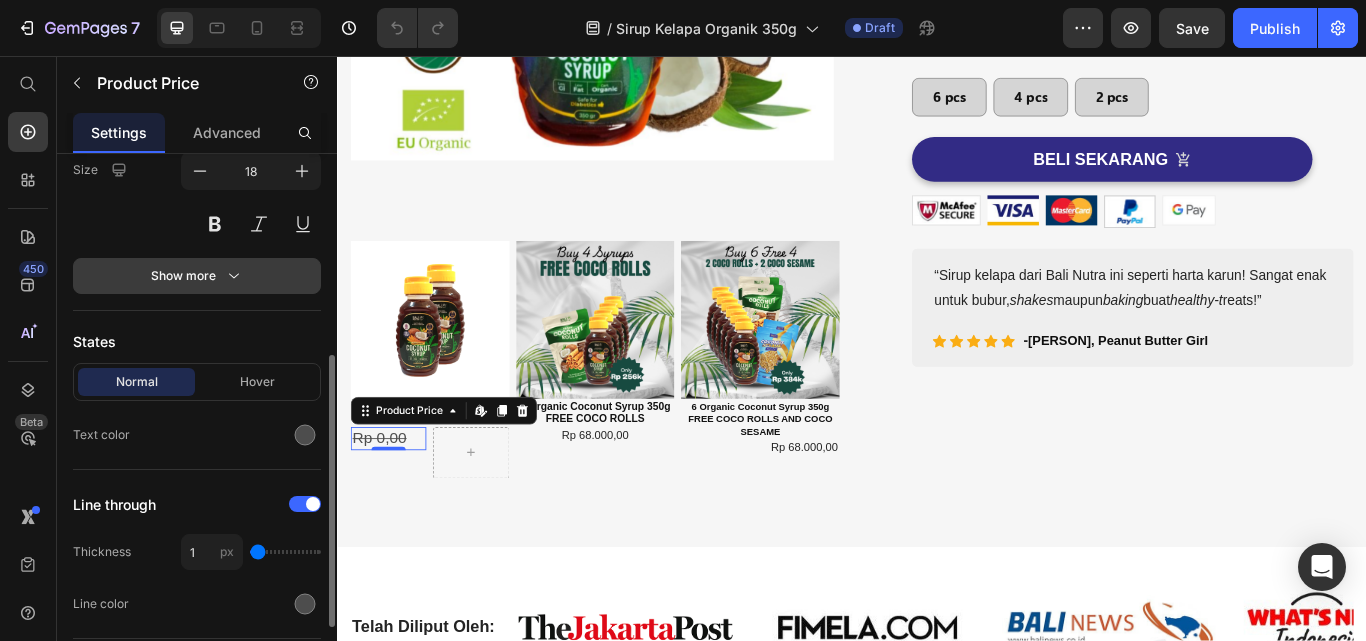 click on "Show more" at bounding box center (197, 276) 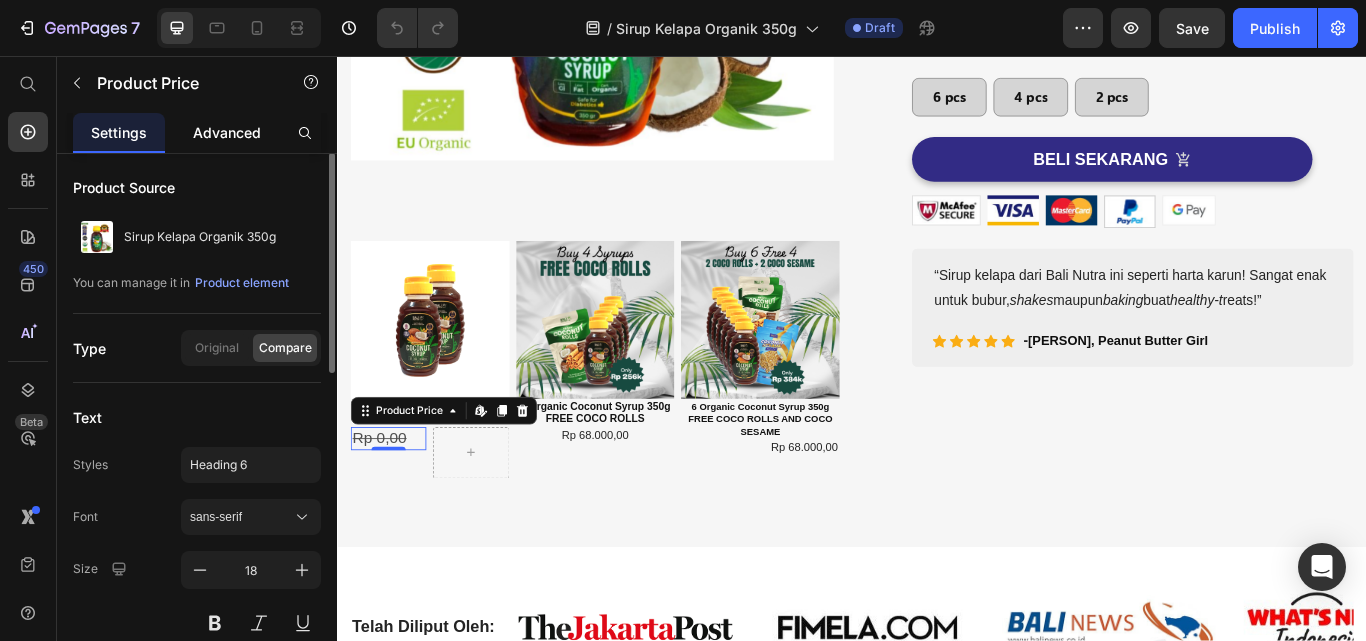 scroll, scrollTop: 0, scrollLeft: 0, axis: both 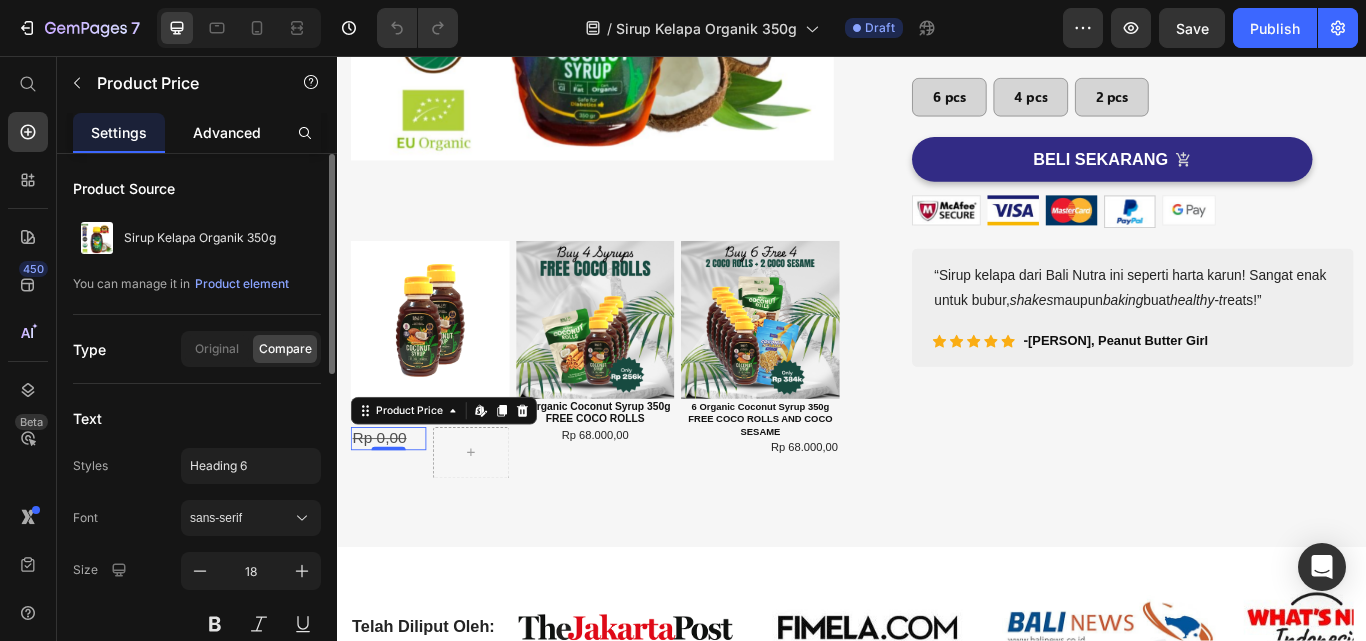 click on "Advanced" at bounding box center (227, 132) 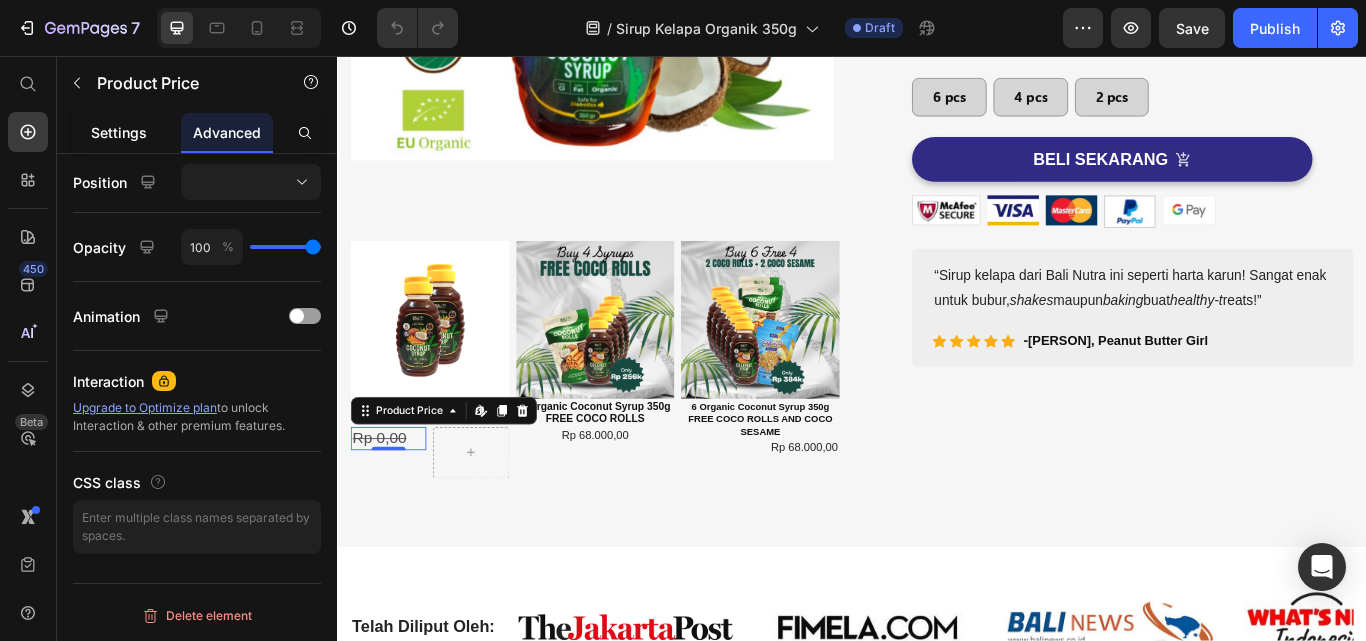 scroll, scrollTop: 225, scrollLeft: 0, axis: vertical 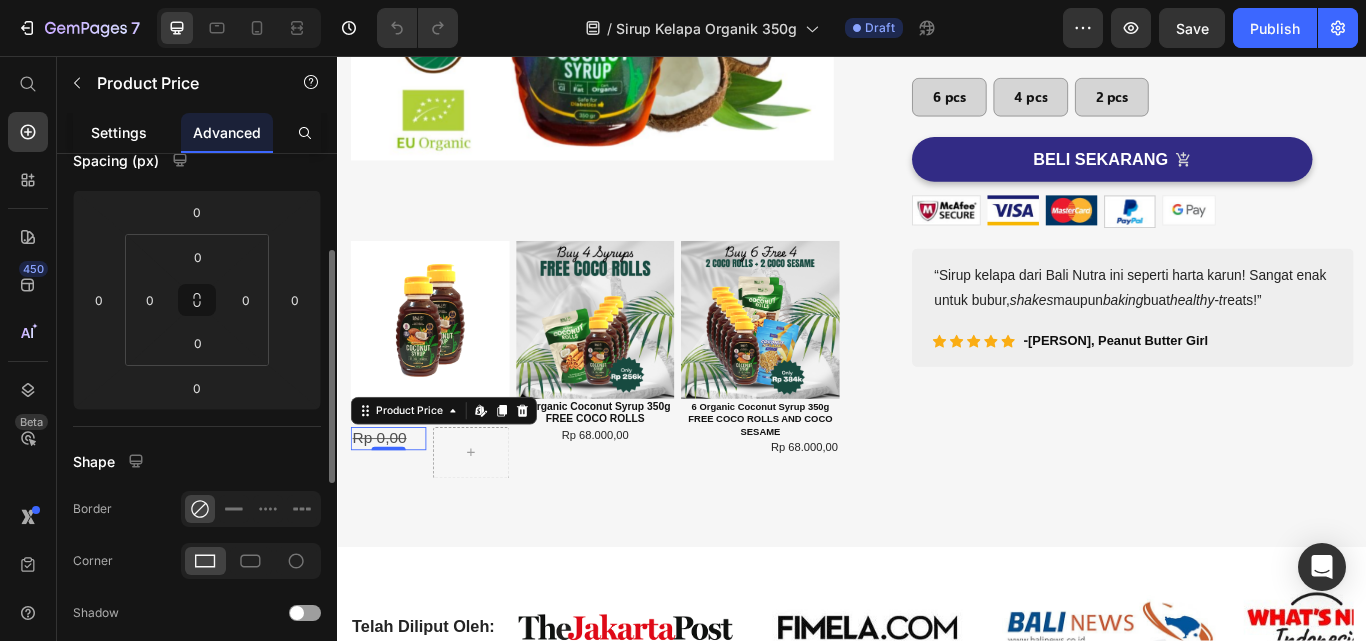 click on "Settings" 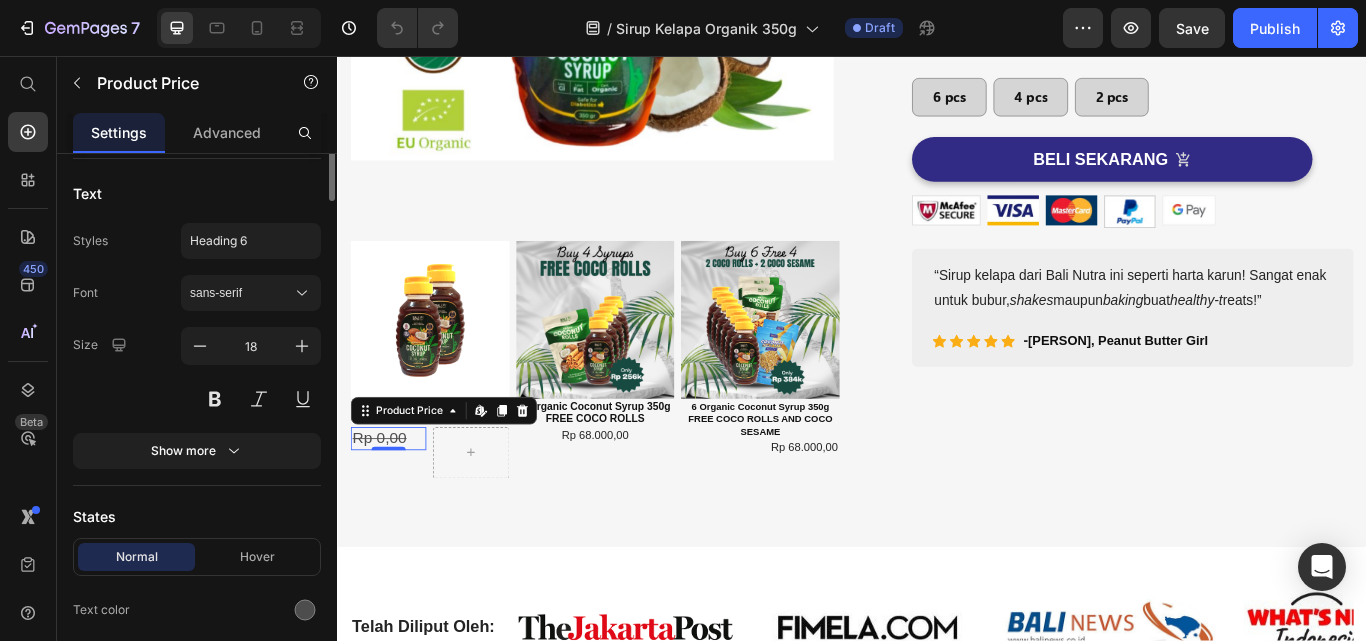 scroll, scrollTop: 0, scrollLeft: 0, axis: both 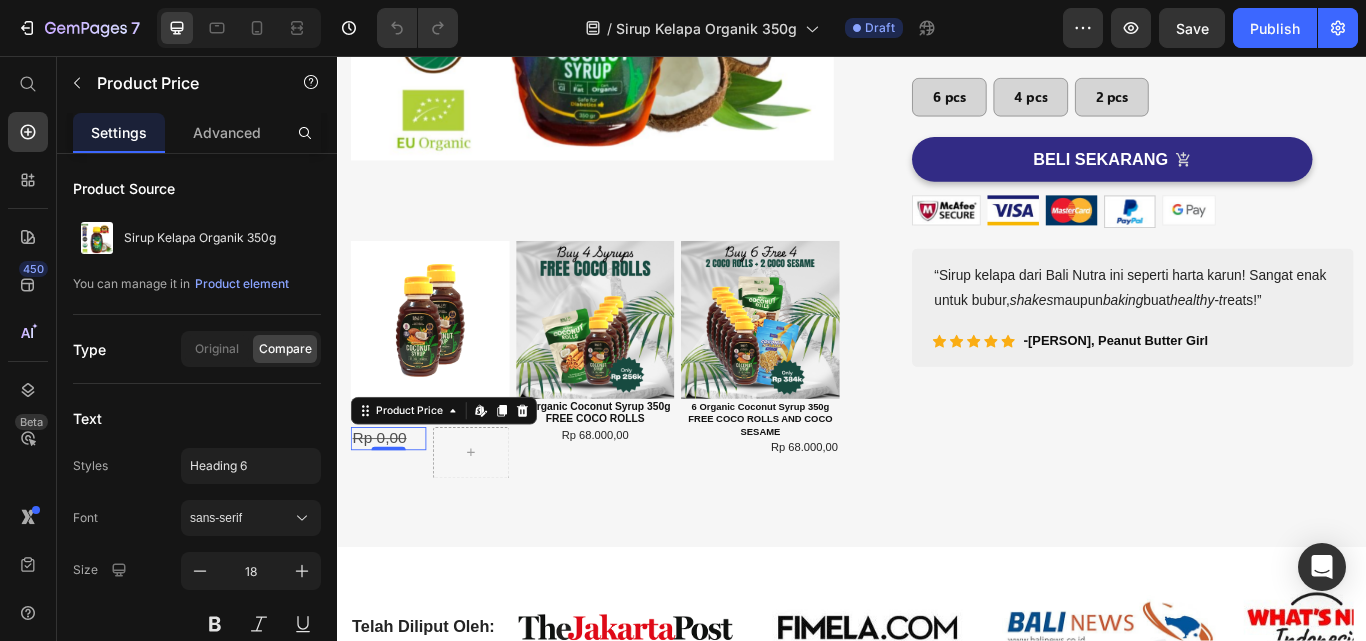 click on "Rp 0,00" at bounding box center [385, 502] 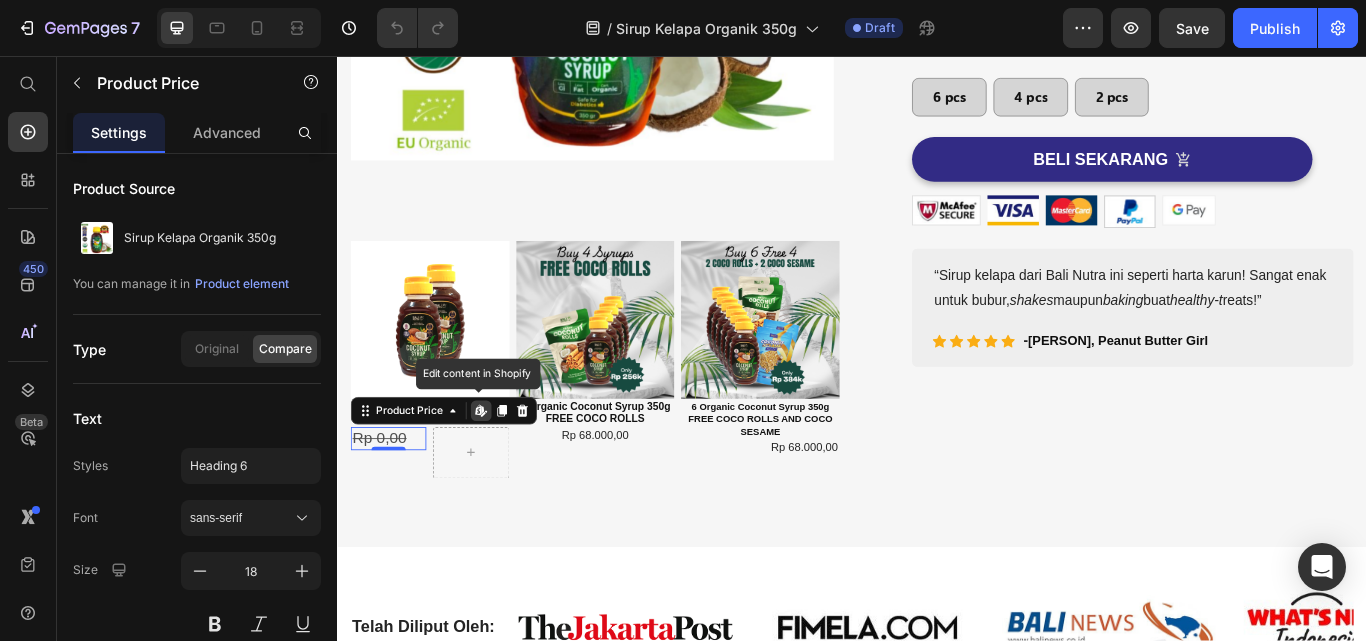 click on "Rp 0,00" at bounding box center [385, 502] 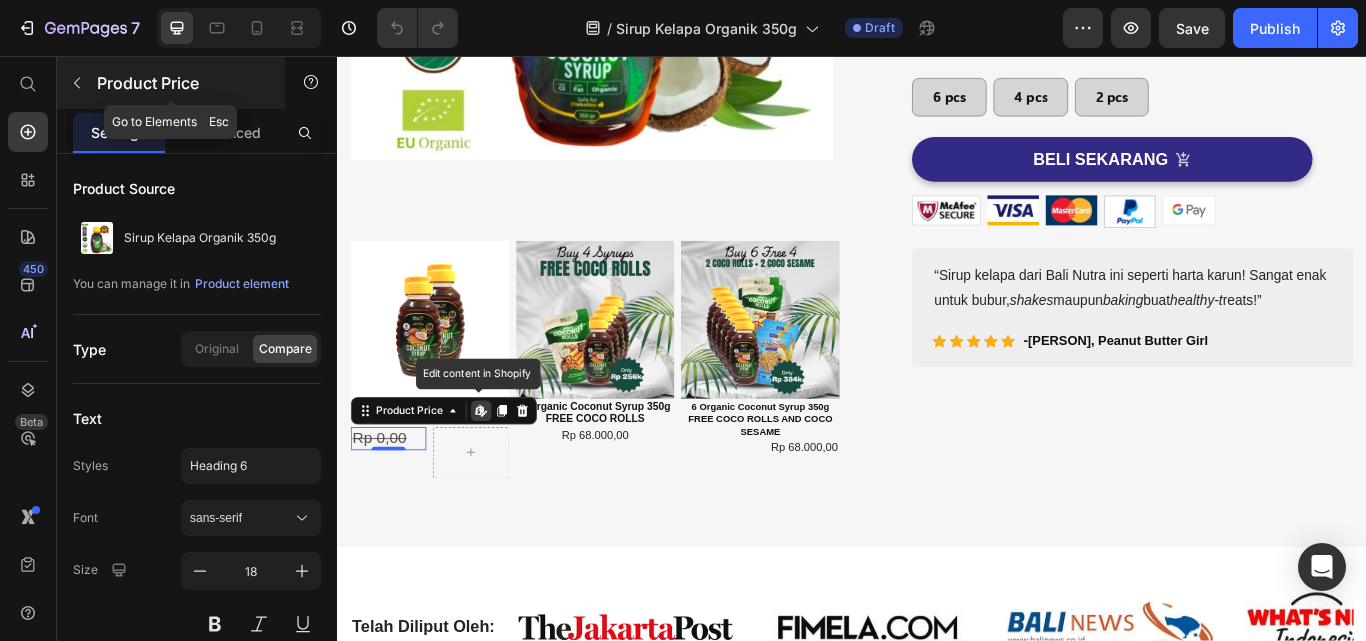 click 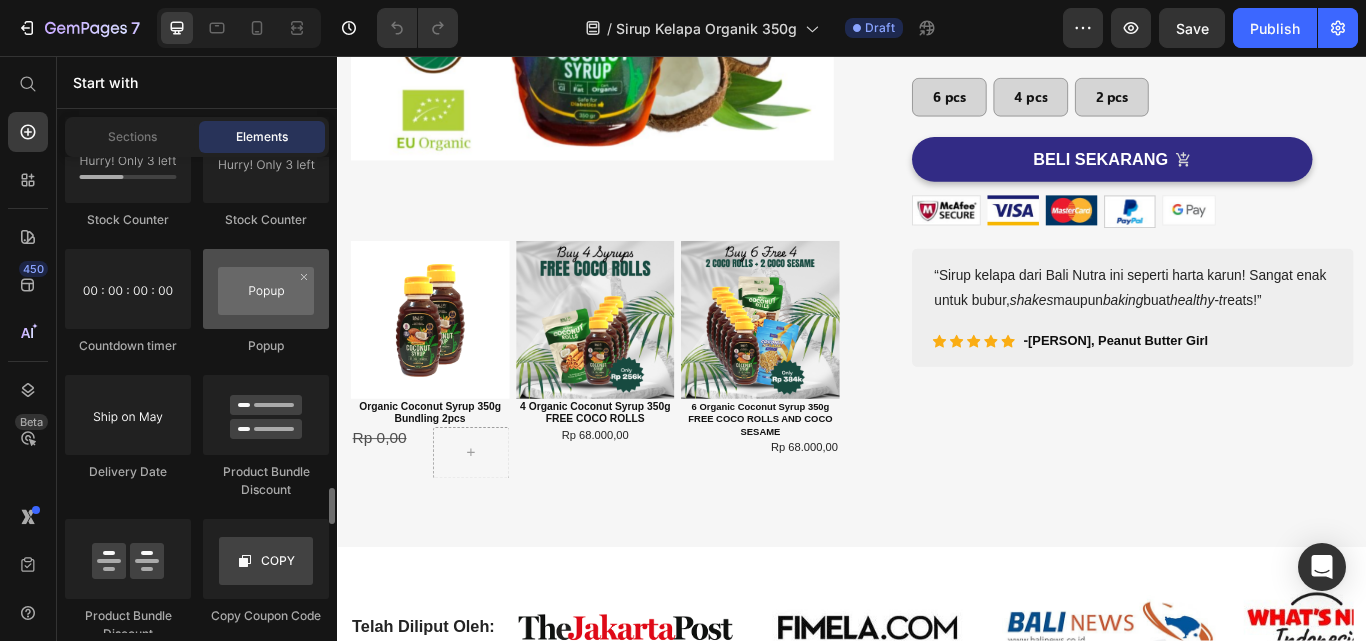 scroll, scrollTop: 4400, scrollLeft: 0, axis: vertical 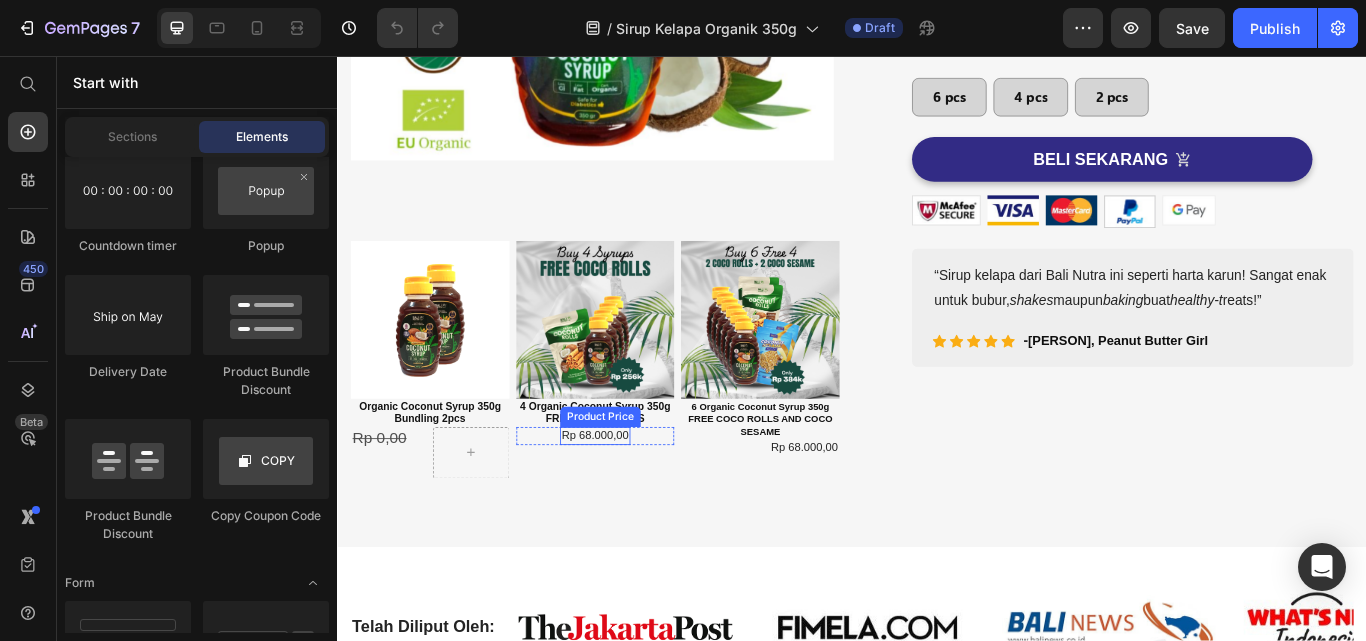 click on "Rp 68.000,00" at bounding box center (637, 498) 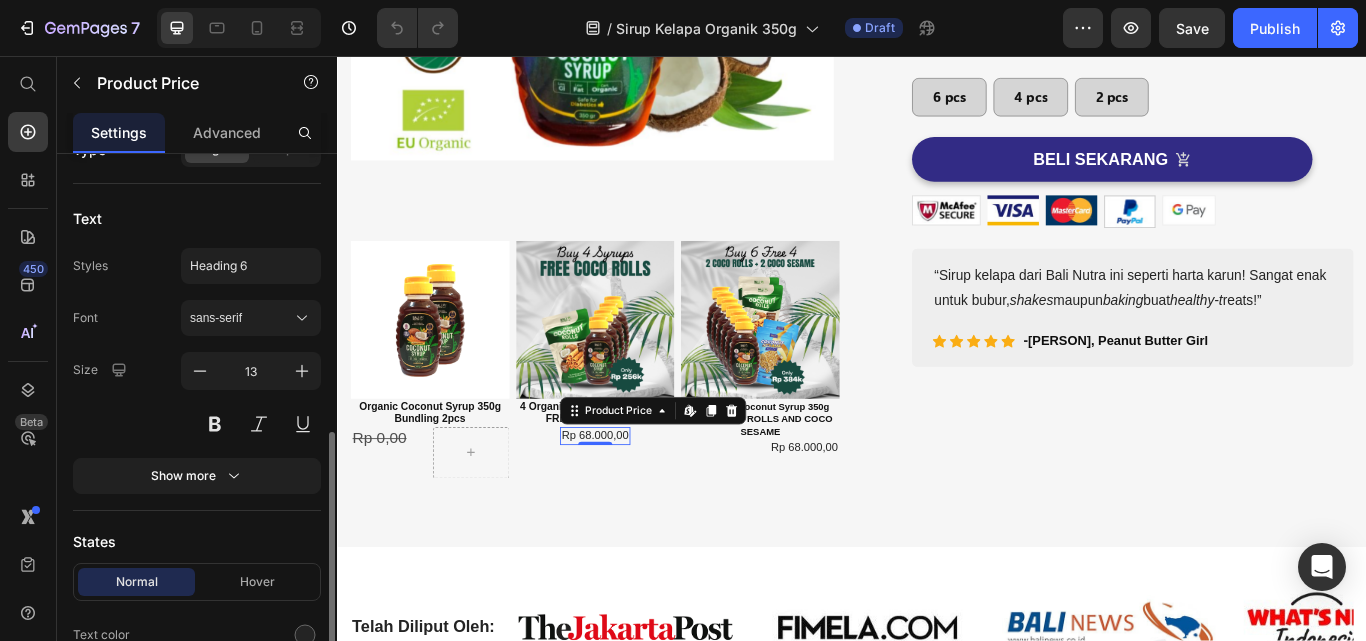 scroll, scrollTop: 372, scrollLeft: 0, axis: vertical 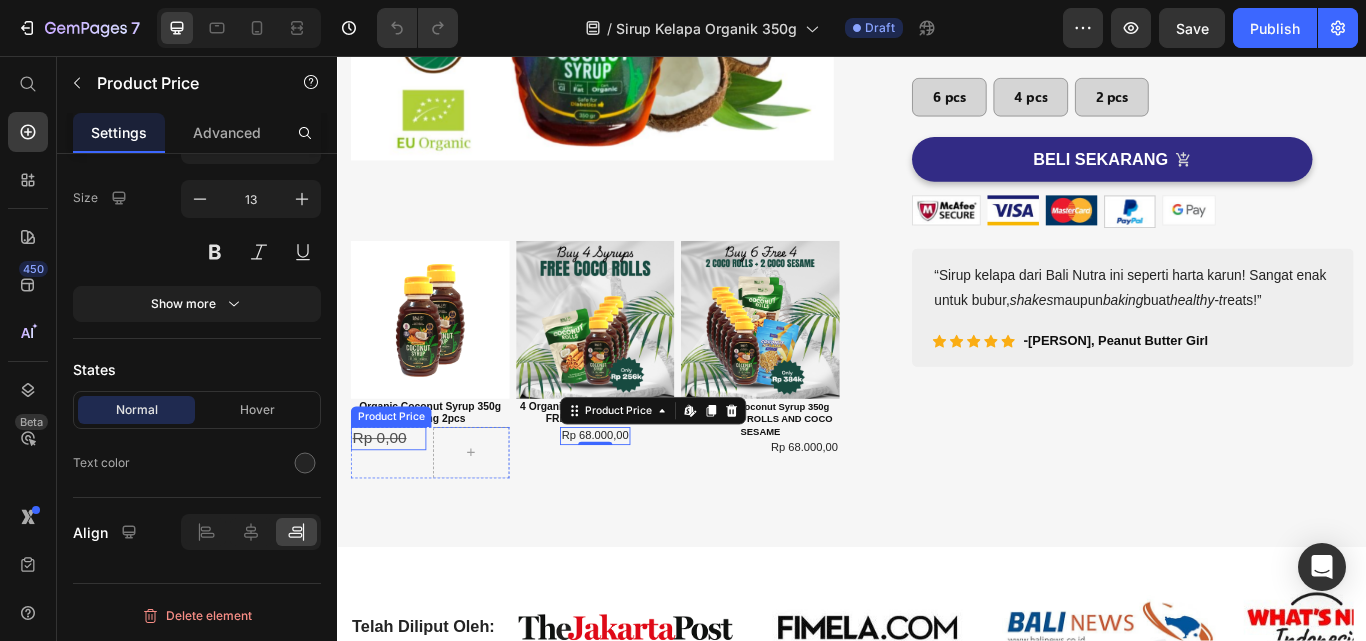 click on "Rp 0,00" at bounding box center (385, 502) 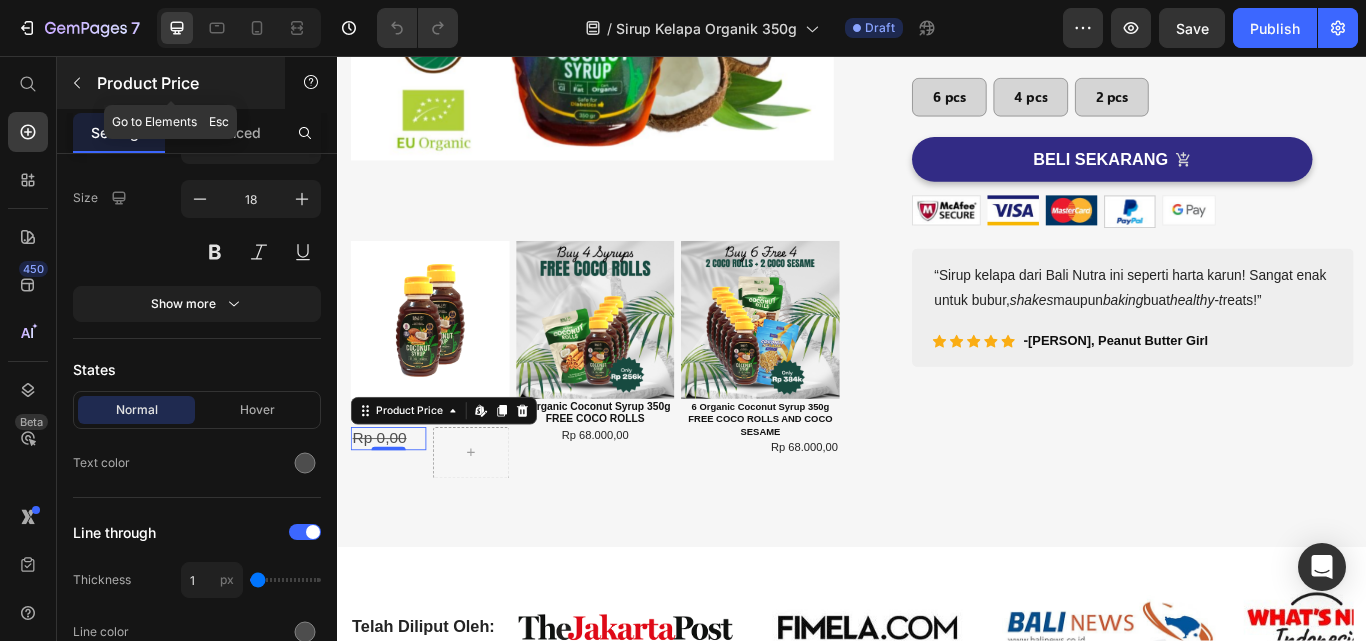 click at bounding box center [77, 83] 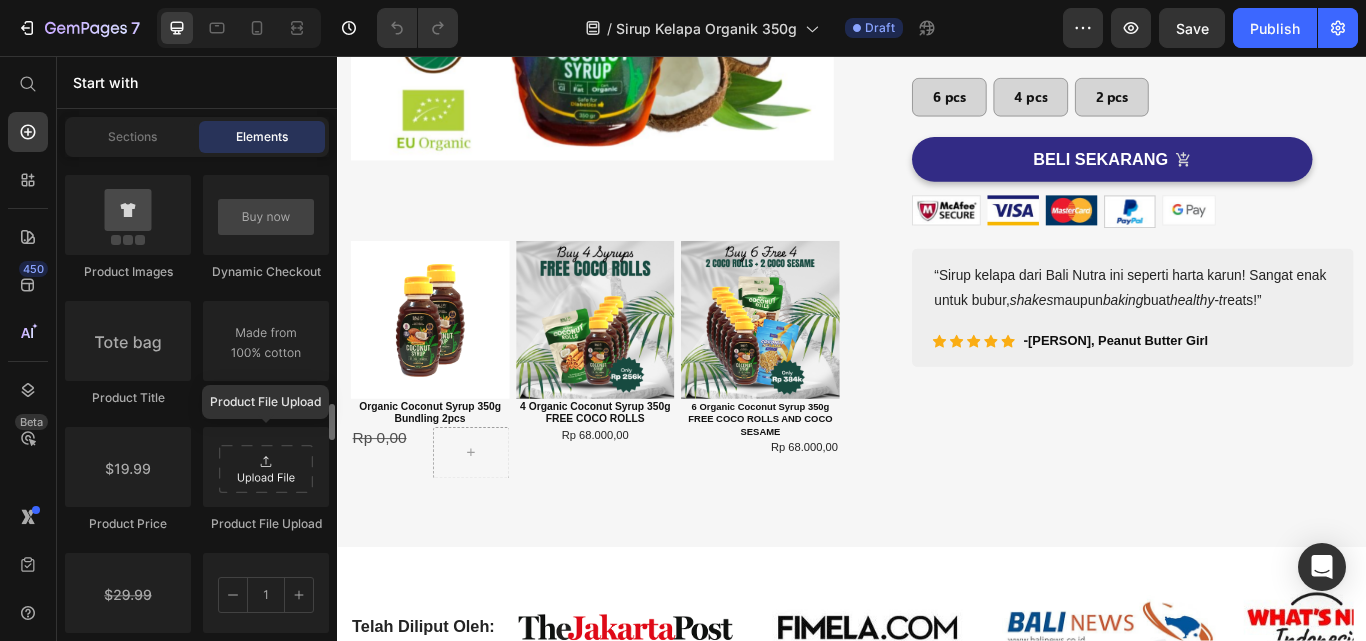 scroll, scrollTop: 3402, scrollLeft: 0, axis: vertical 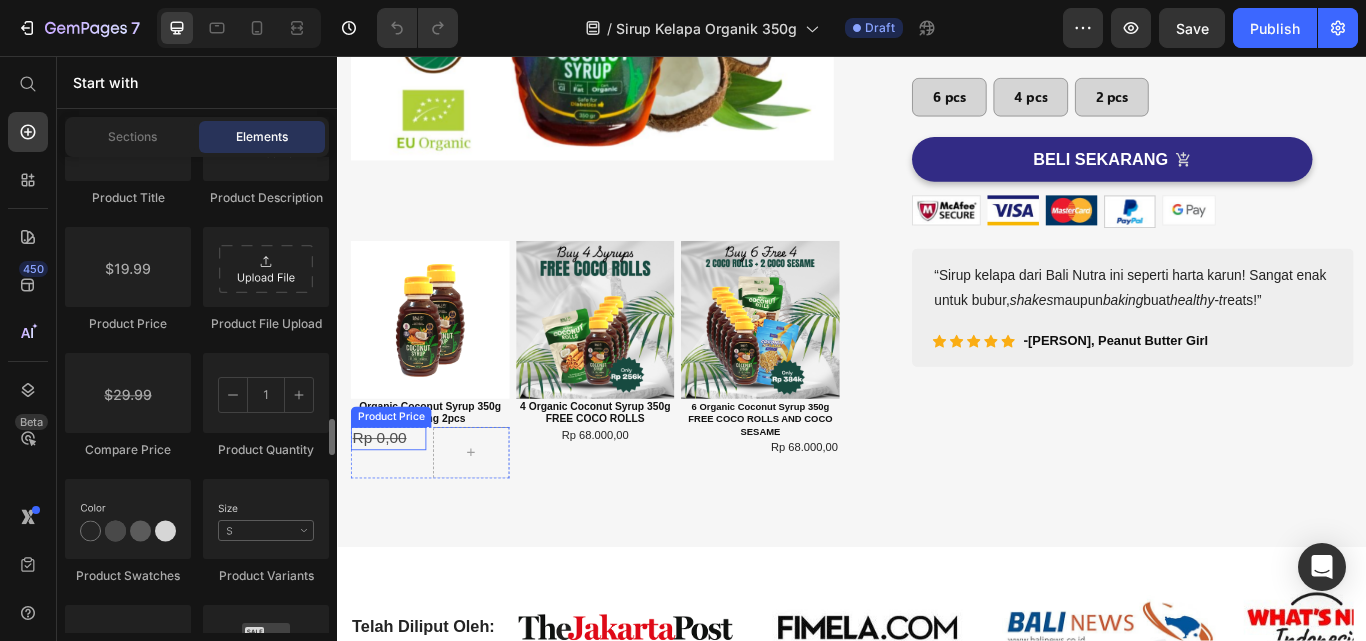 click on "Rp 0,00" at bounding box center (385, 502) 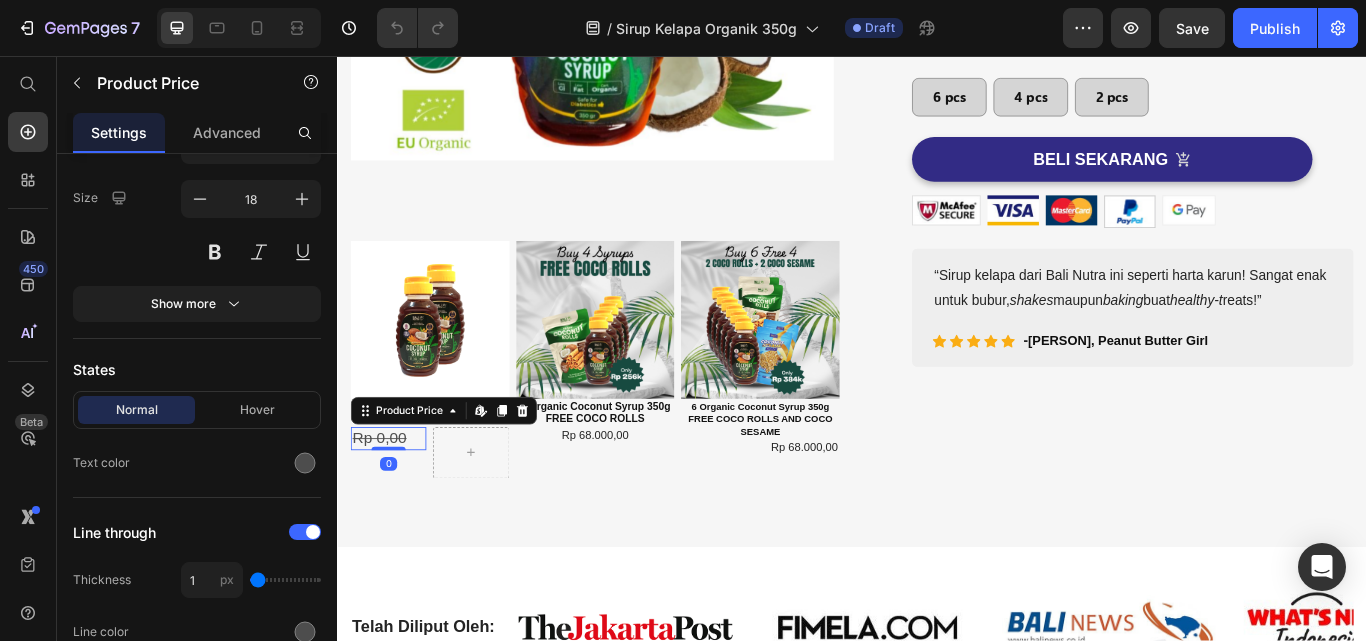 scroll, scrollTop: 0, scrollLeft: 0, axis: both 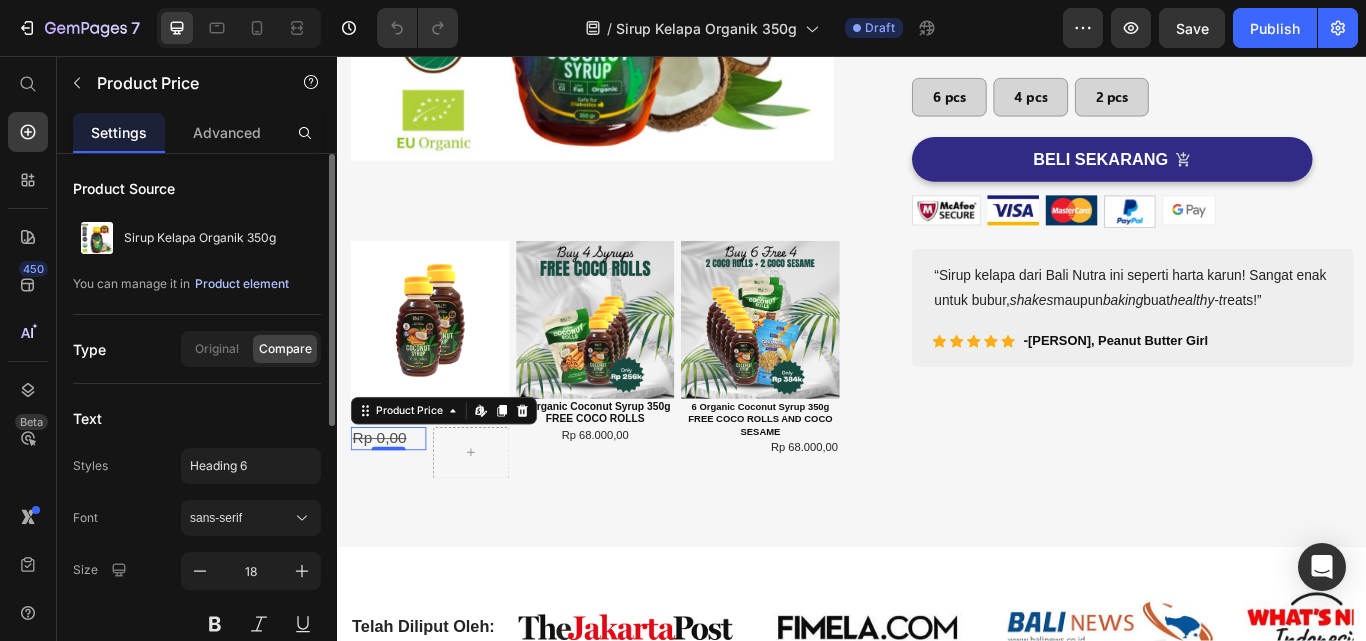 click on "Product element" at bounding box center (242, 284) 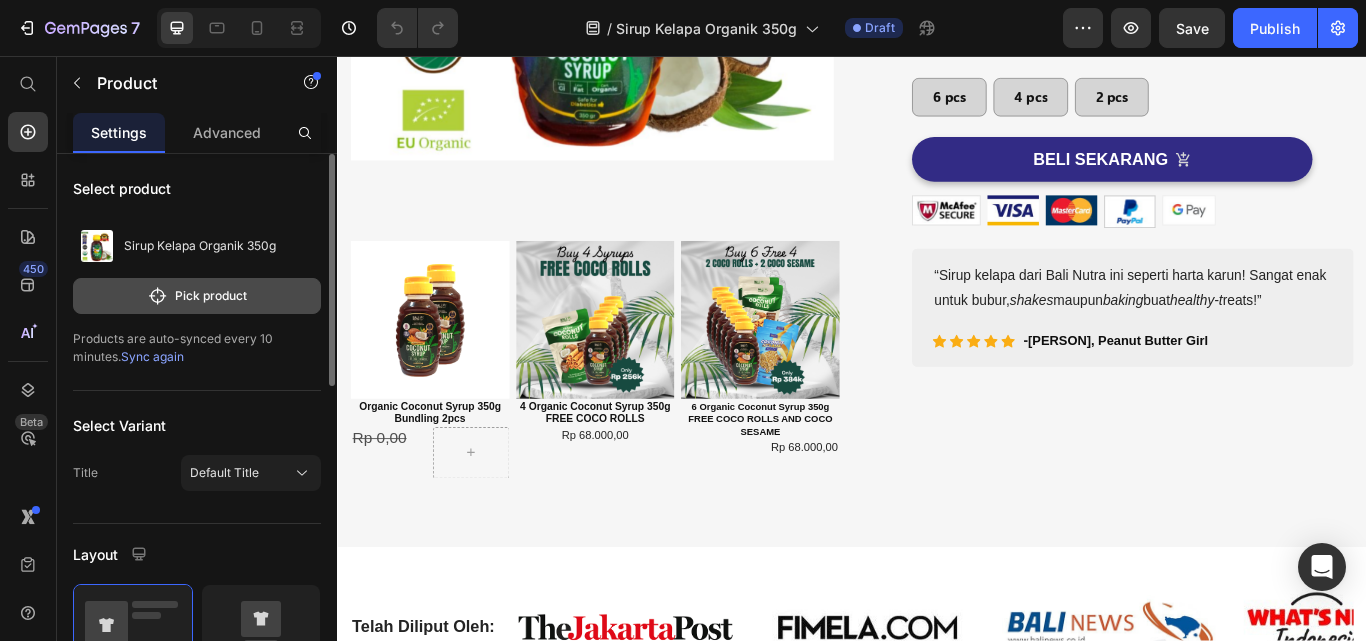 click on "Pick product" at bounding box center [197, 296] 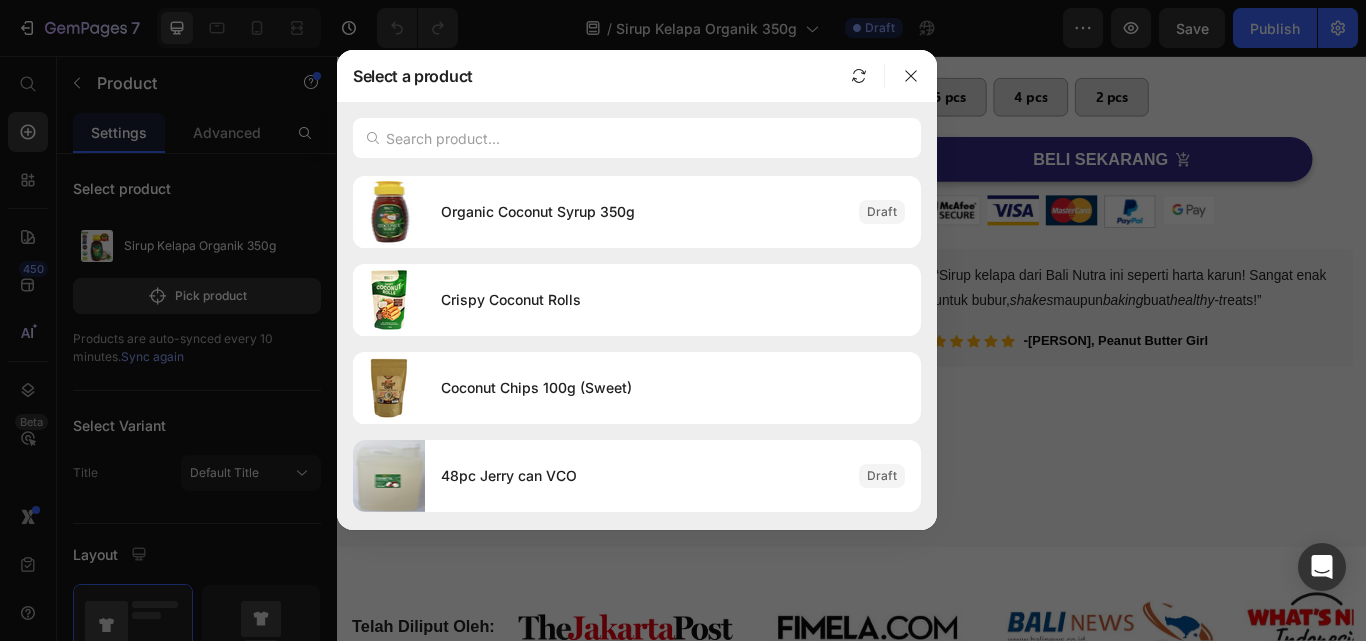 scroll, scrollTop: 338, scrollLeft: 0, axis: vertical 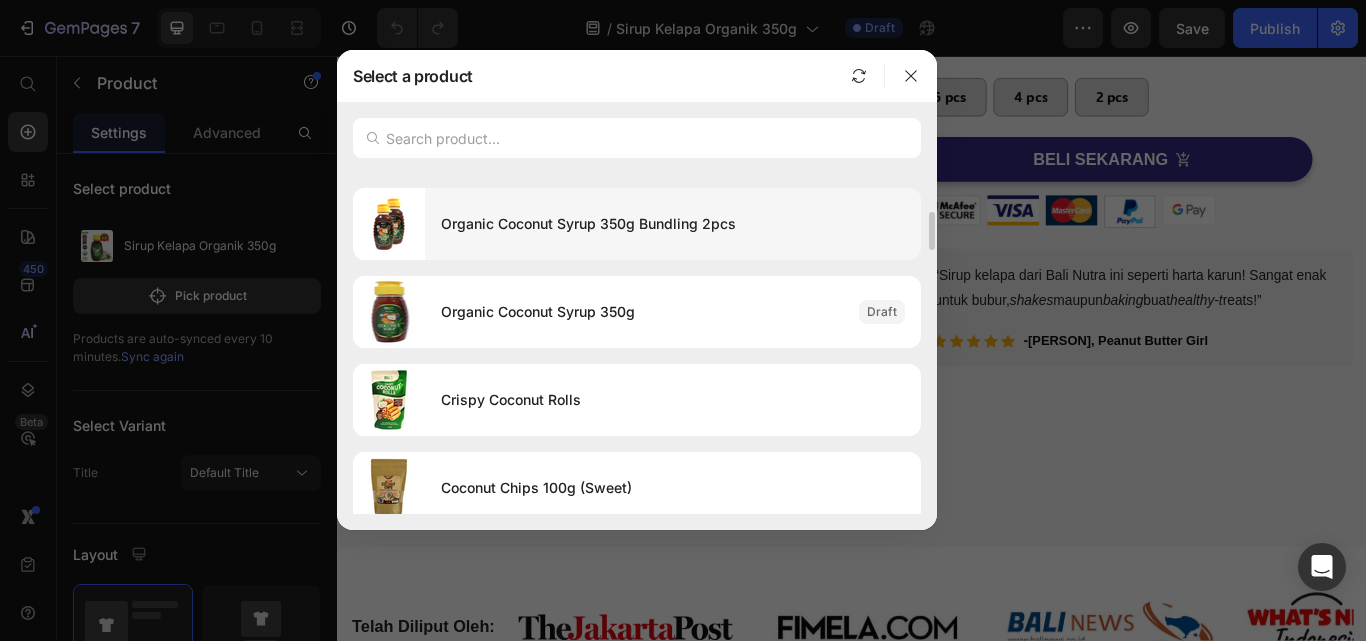 click on "Organic Coconut Syrup 350g Bundling 2pcs" at bounding box center (673, 224) 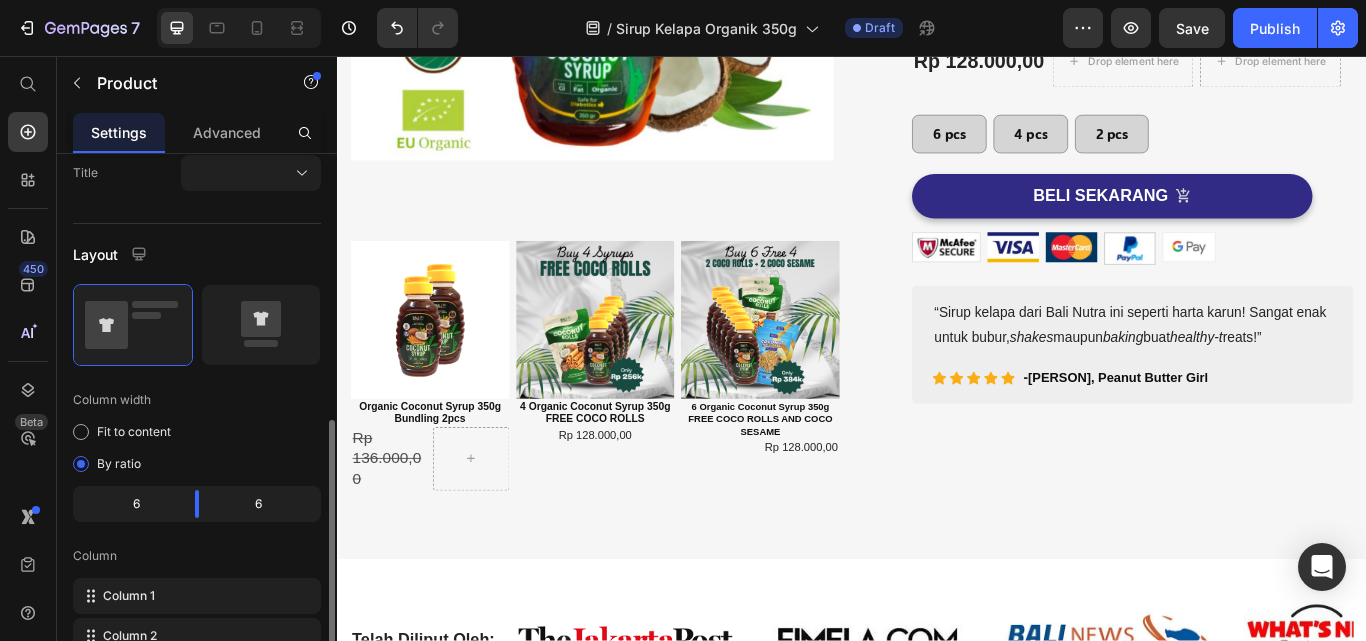 scroll, scrollTop: 500, scrollLeft: 0, axis: vertical 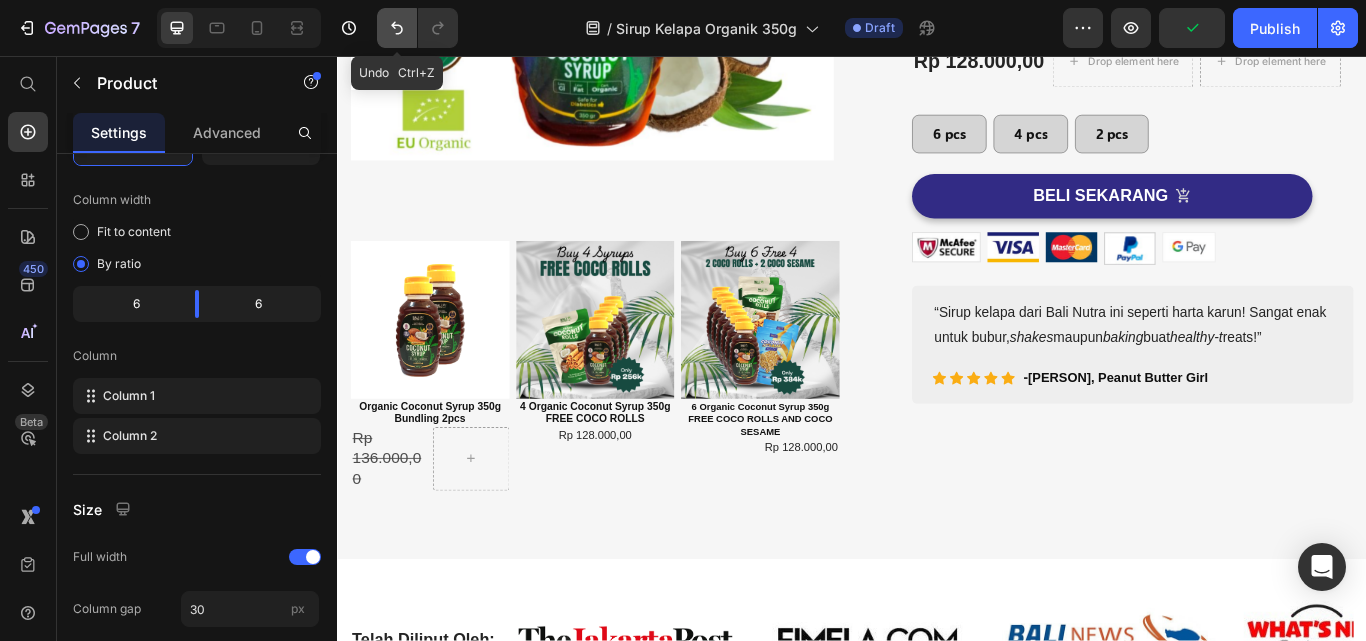 click 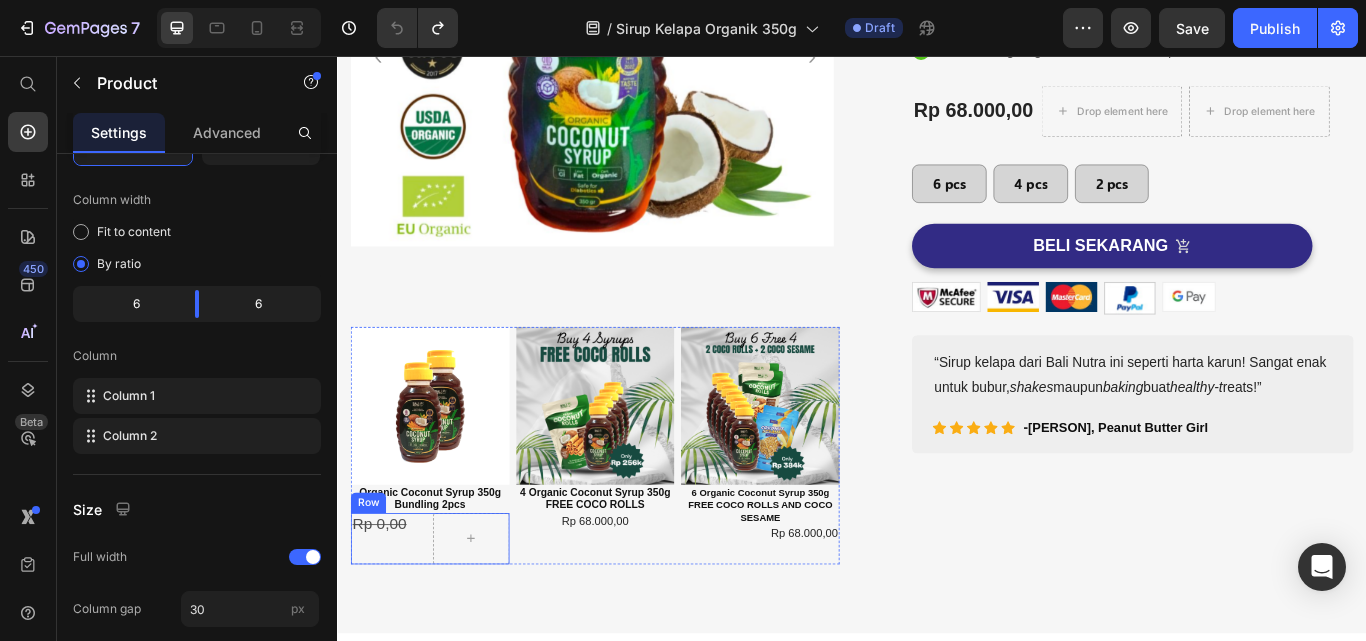 scroll, scrollTop: 400, scrollLeft: 0, axis: vertical 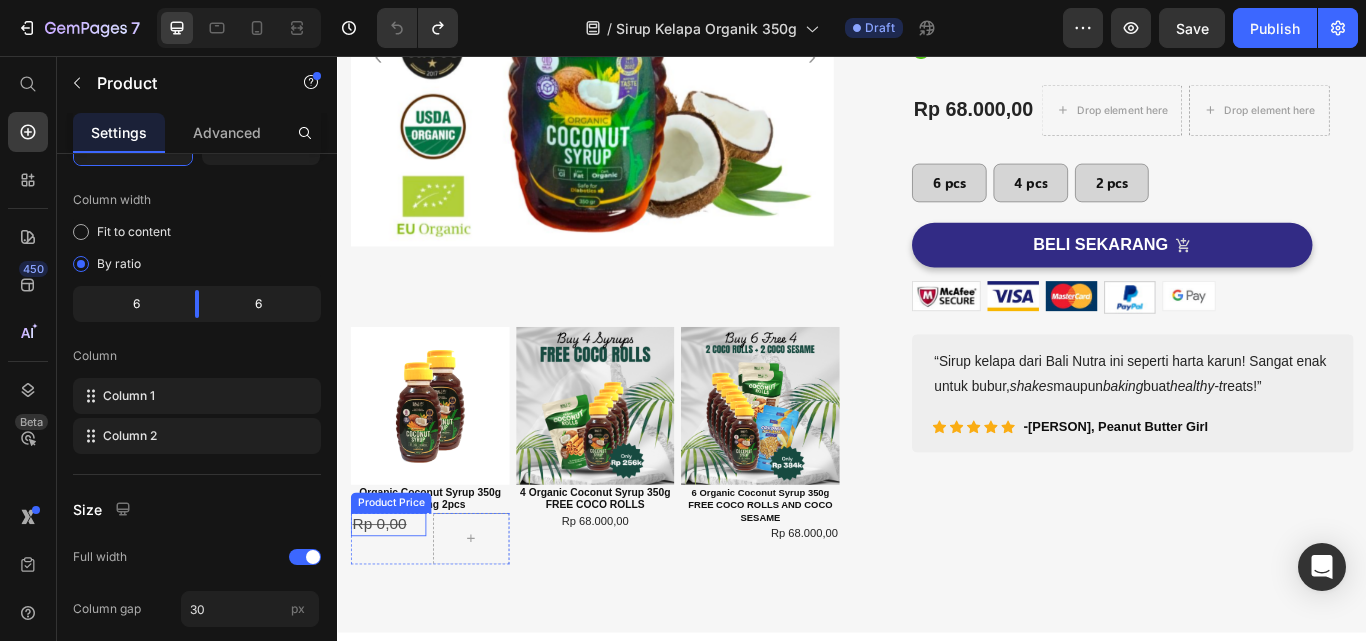click on "Rp 0,00" at bounding box center (385, 602) 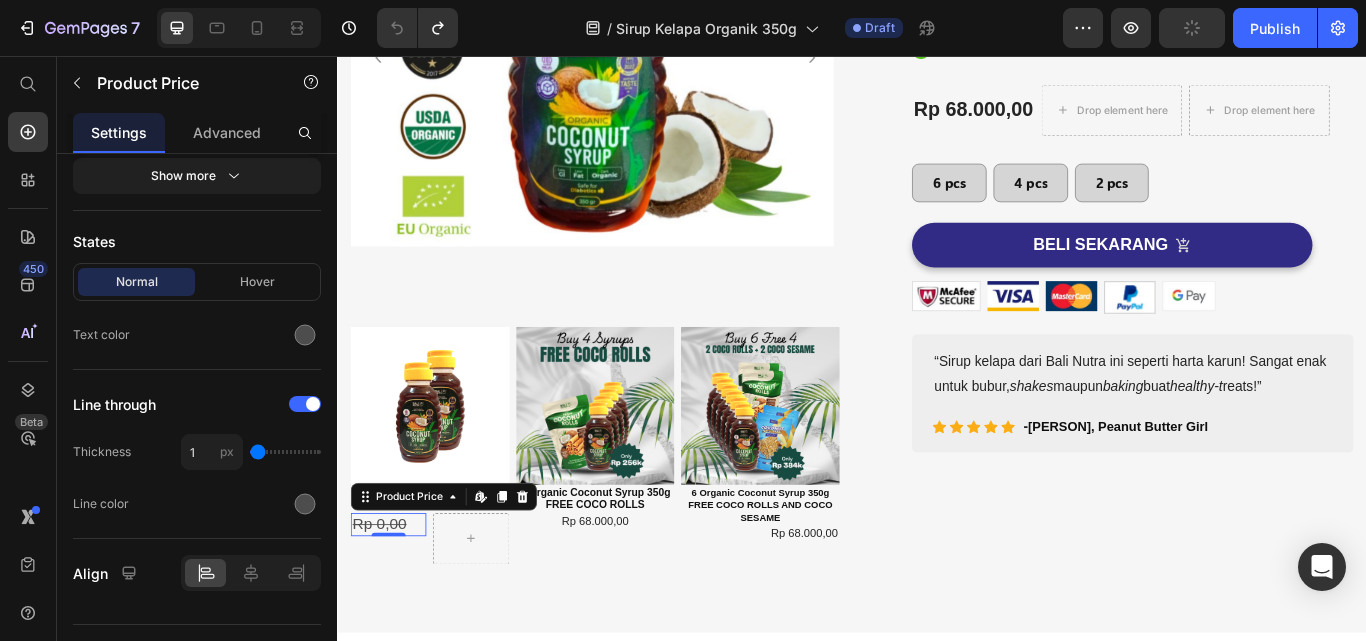 scroll, scrollTop: 0, scrollLeft: 0, axis: both 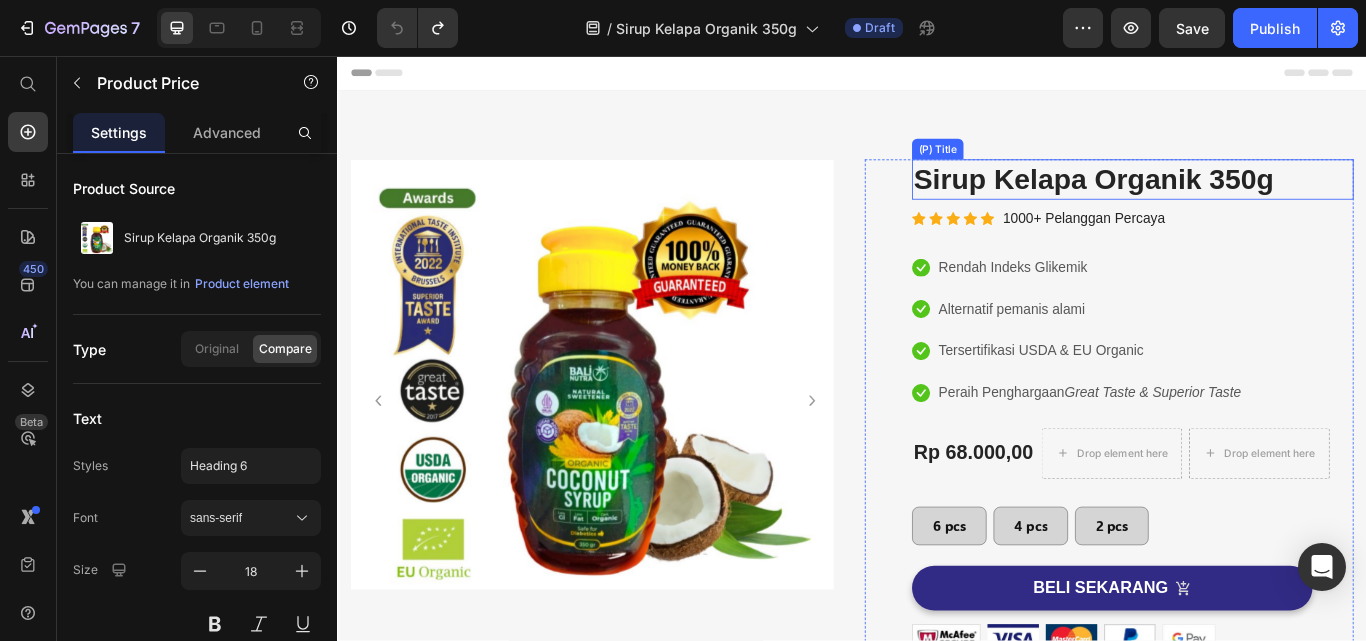 click on "Sirup Kelapa Organik 350g" at bounding box center [1264, 200] 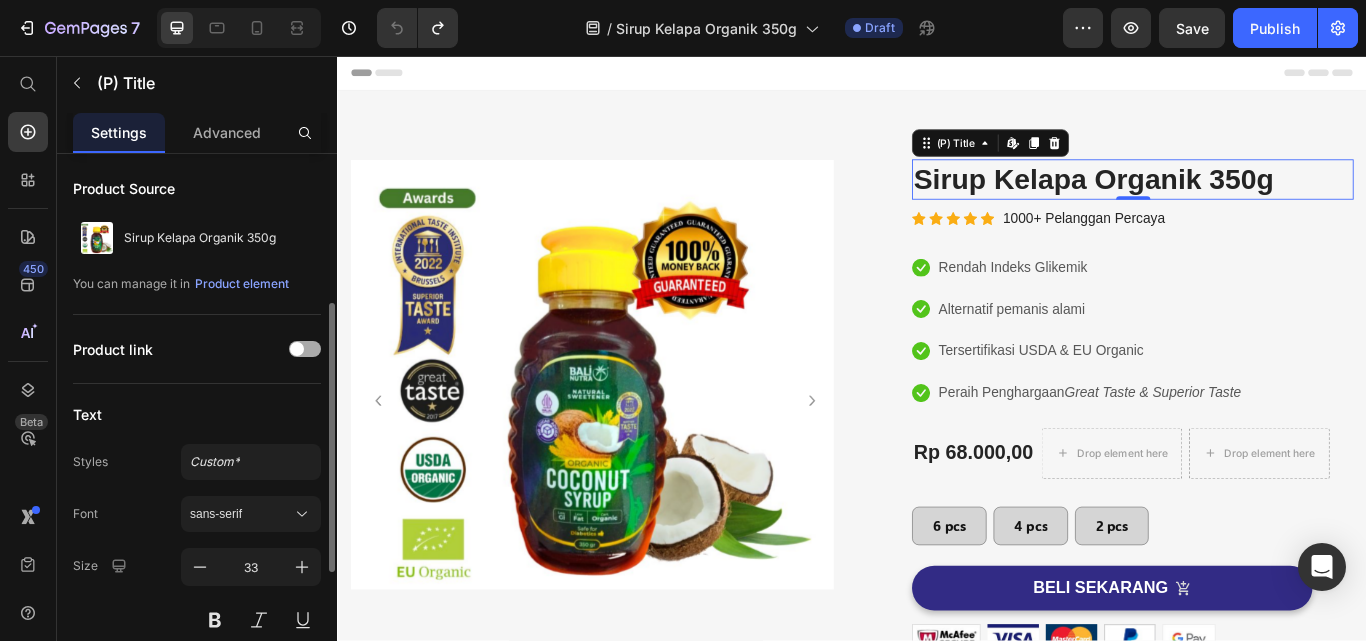 scroll, scrollTop: 100, scrollLeft: 0, axis: vertical 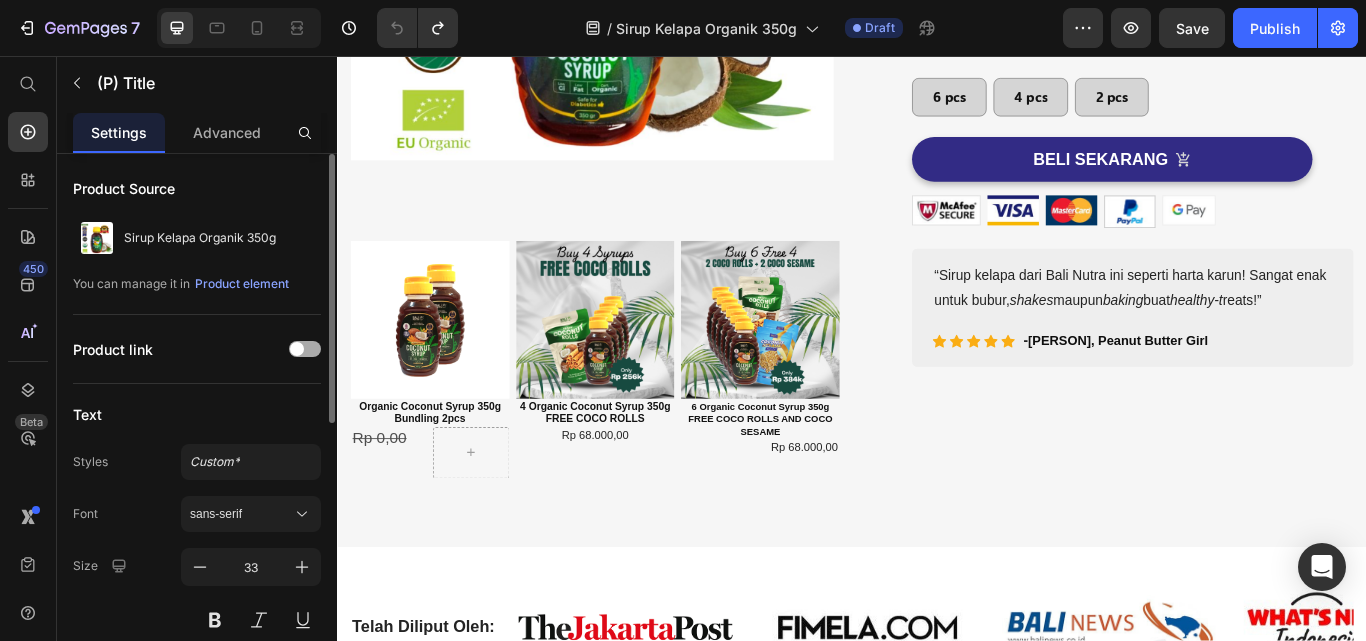 click at bounding box center [297, 349] 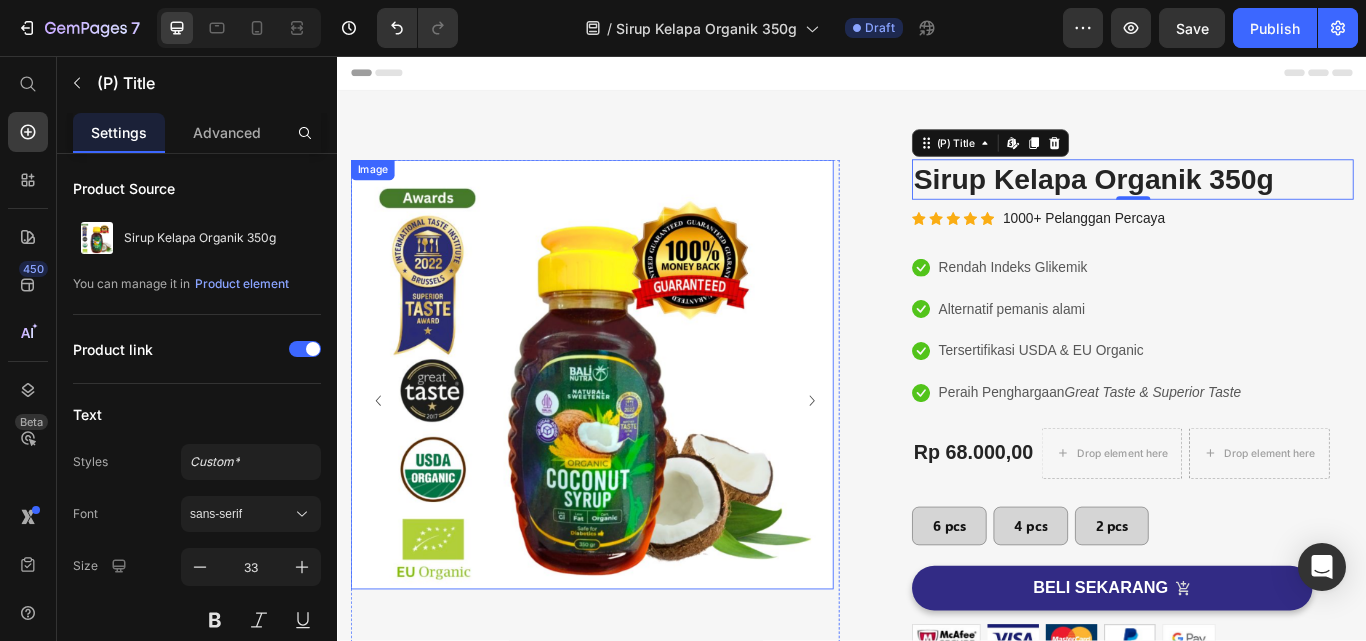 scroll, scrollTop: 200, scrollLeft: 0, axis: vertical 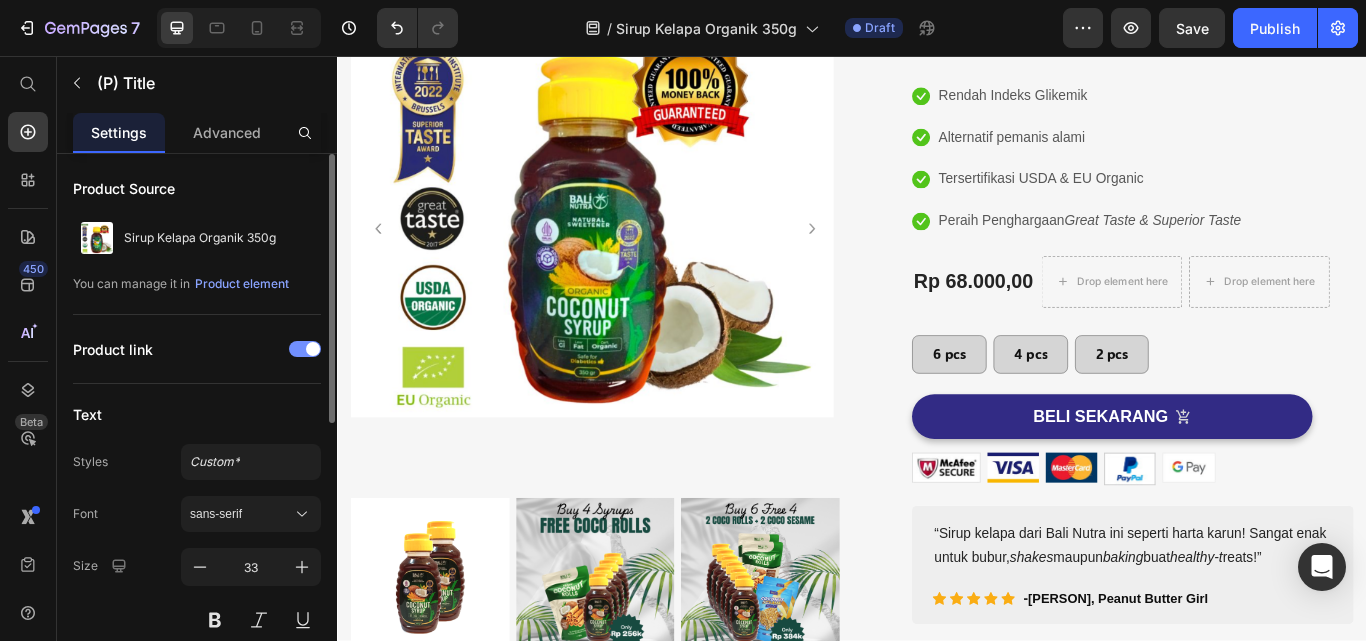 click at bounding box center [305, 349] 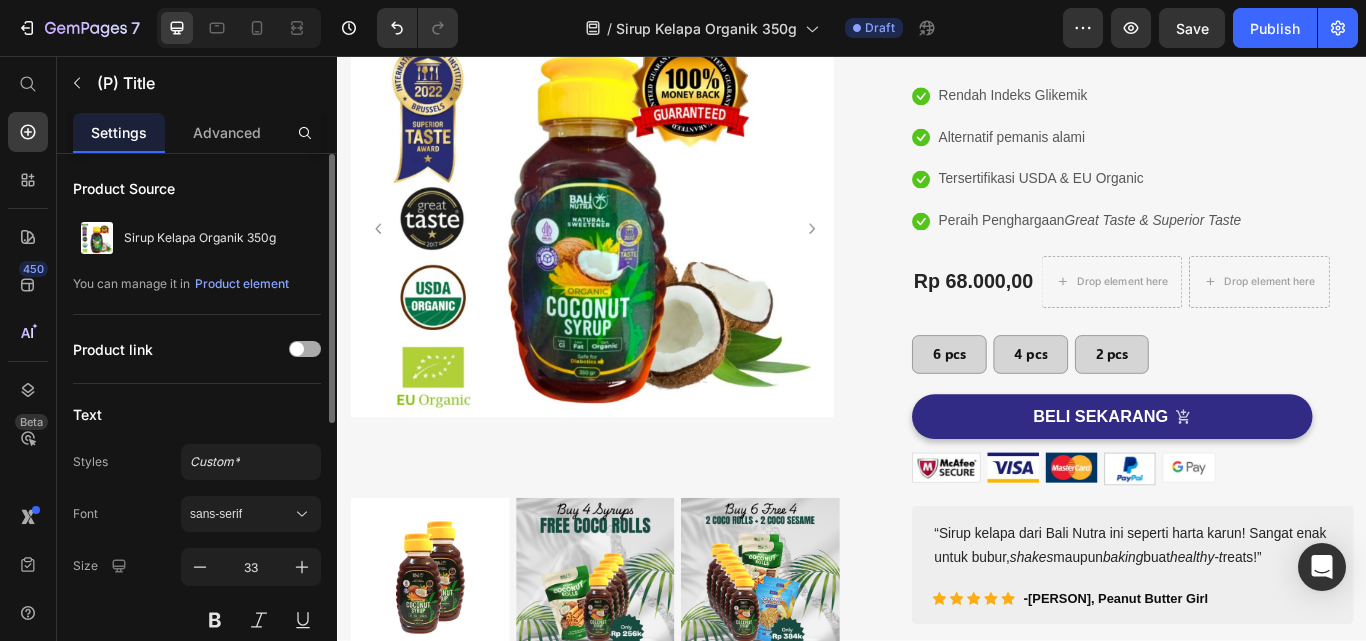 click at bounding box center (297, 349) 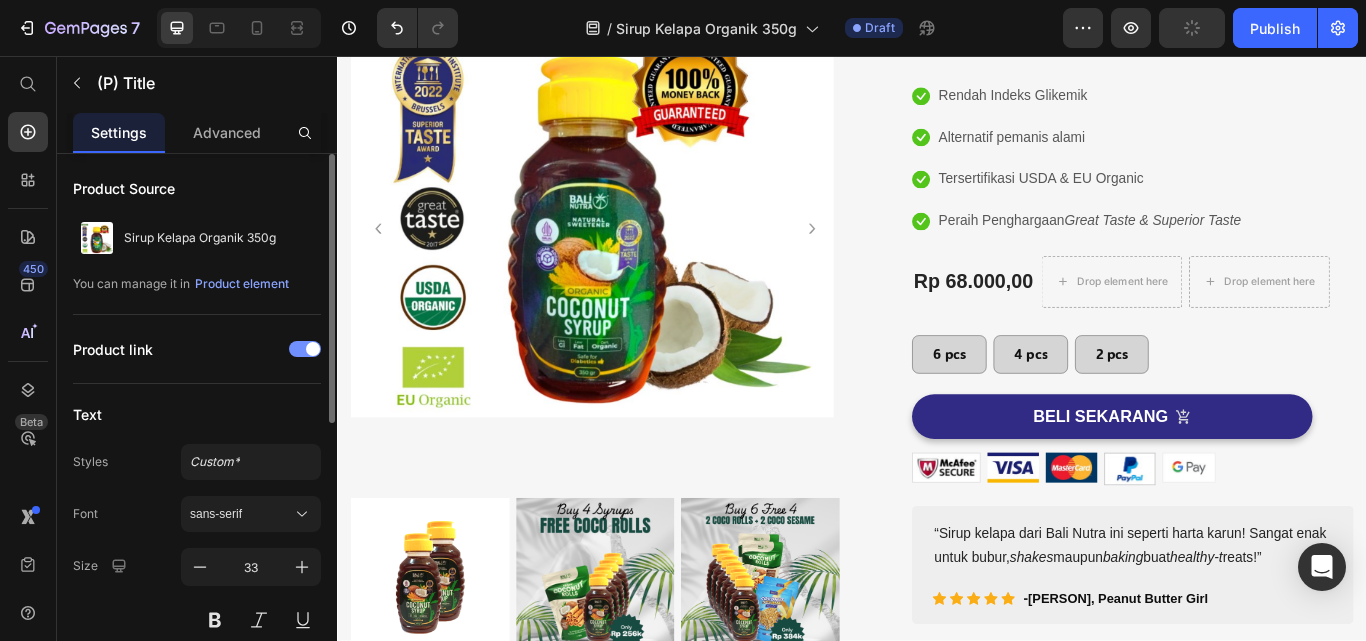 click at bounding box center (305, 349) 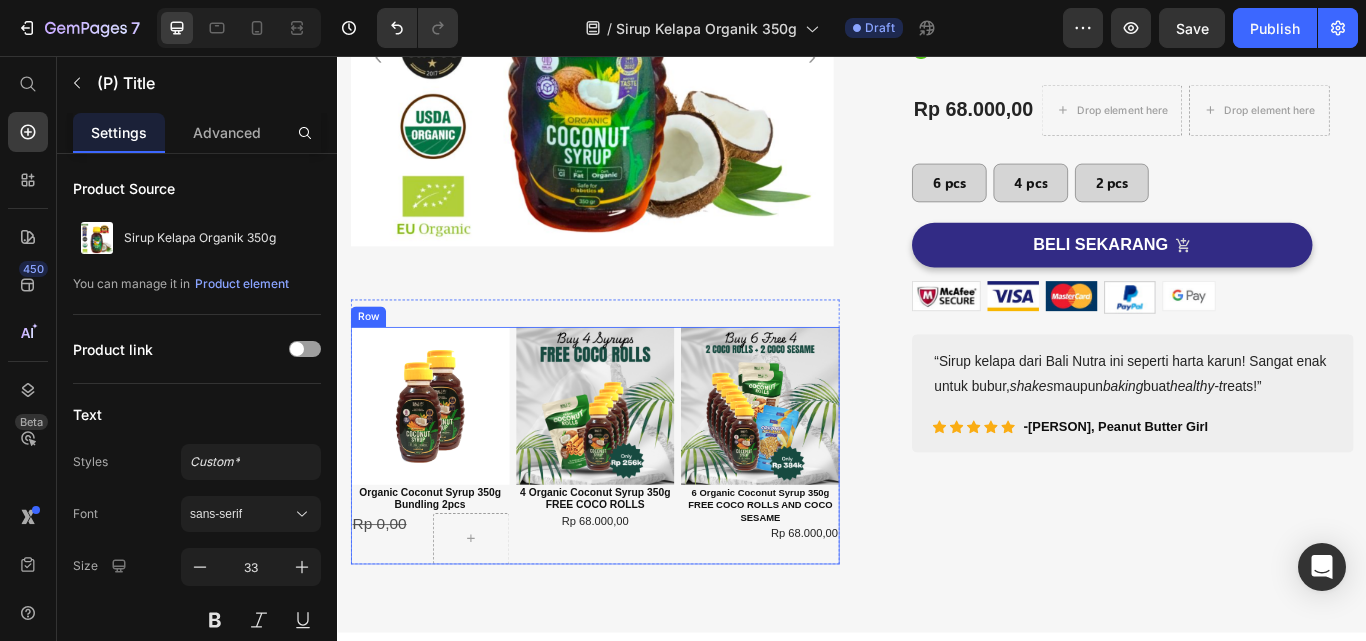 scroll, scrollTop: 500, scrollLeft: 0, axis: vertical 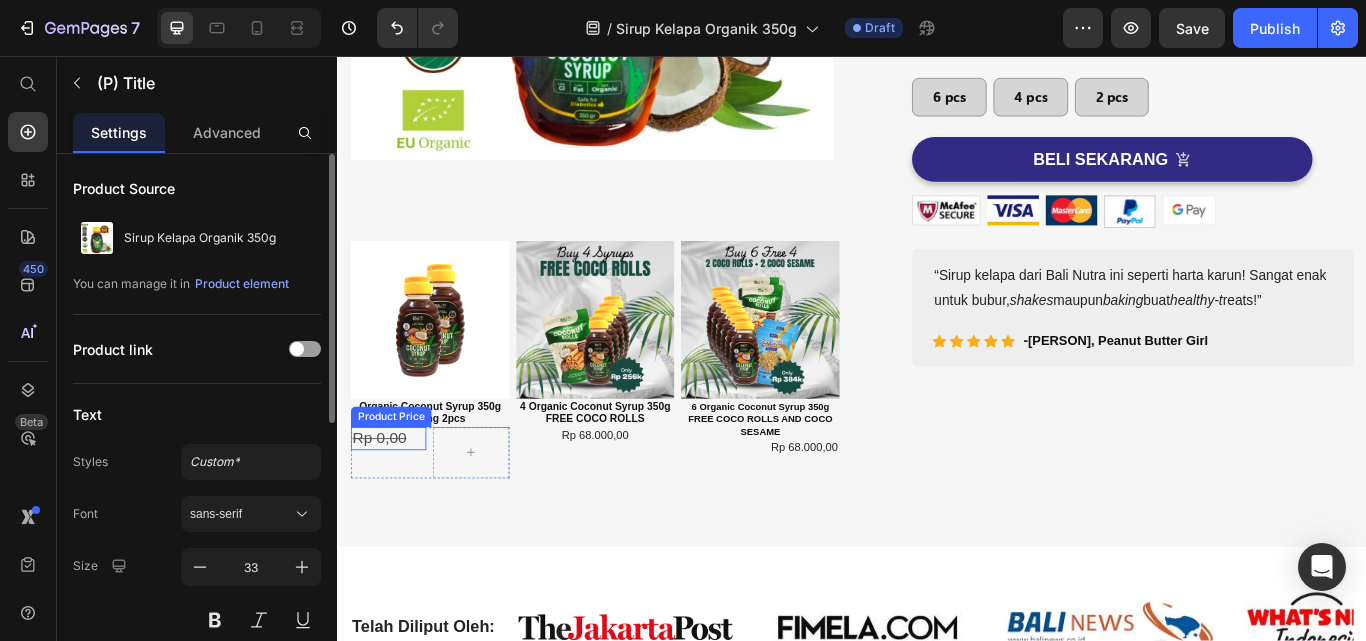 click on "Rp 0,00" at bounding box center (385, 502) 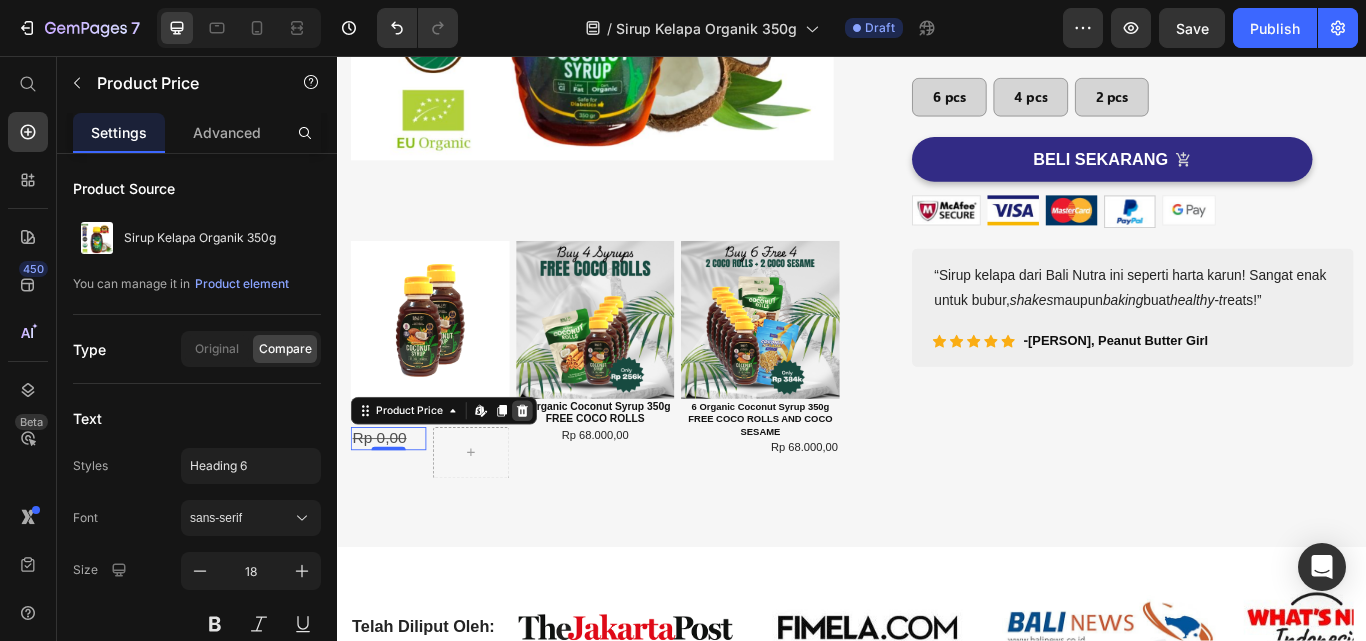 click at bounding box center [552, 470] 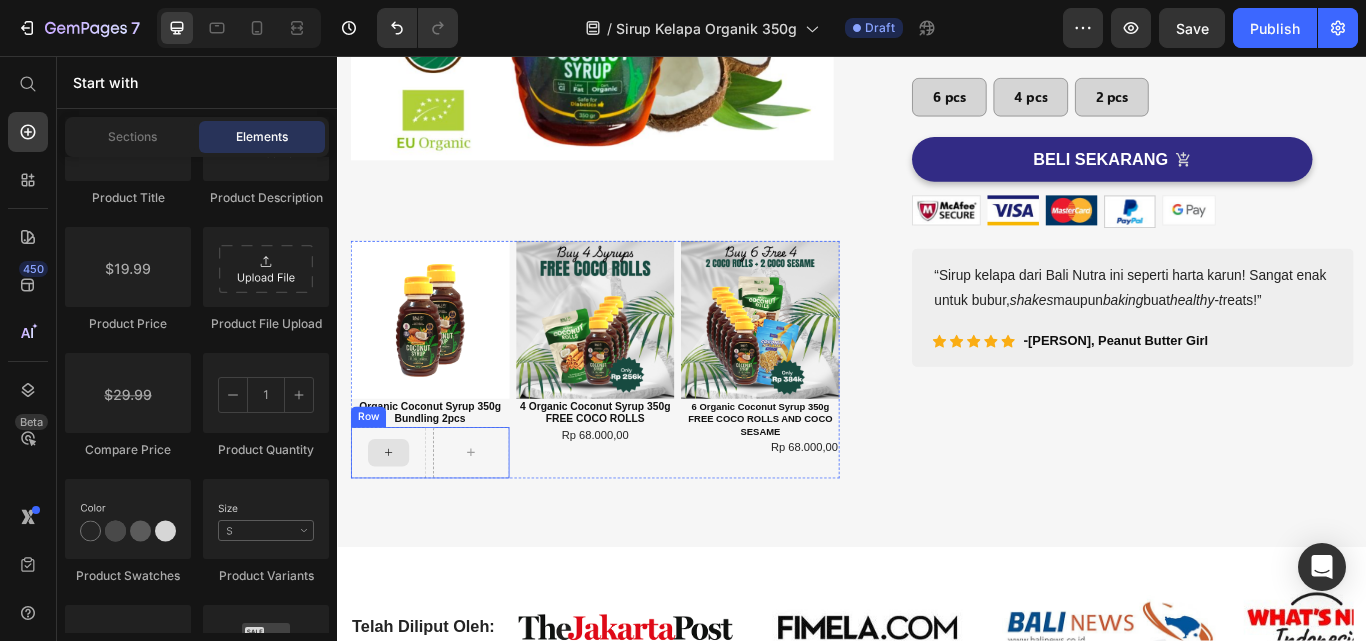 click at bounding box center [396, 519] 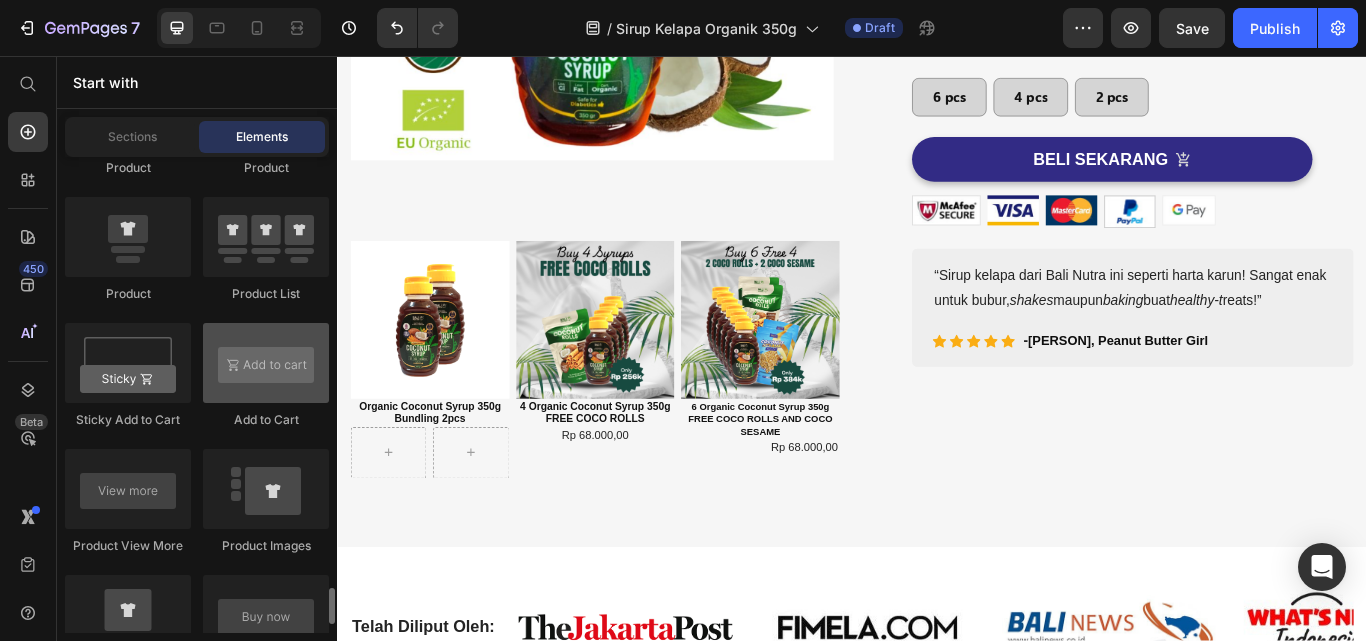 scroll, scrollTop: 3102, scrollLeft: 0, axis: vertical 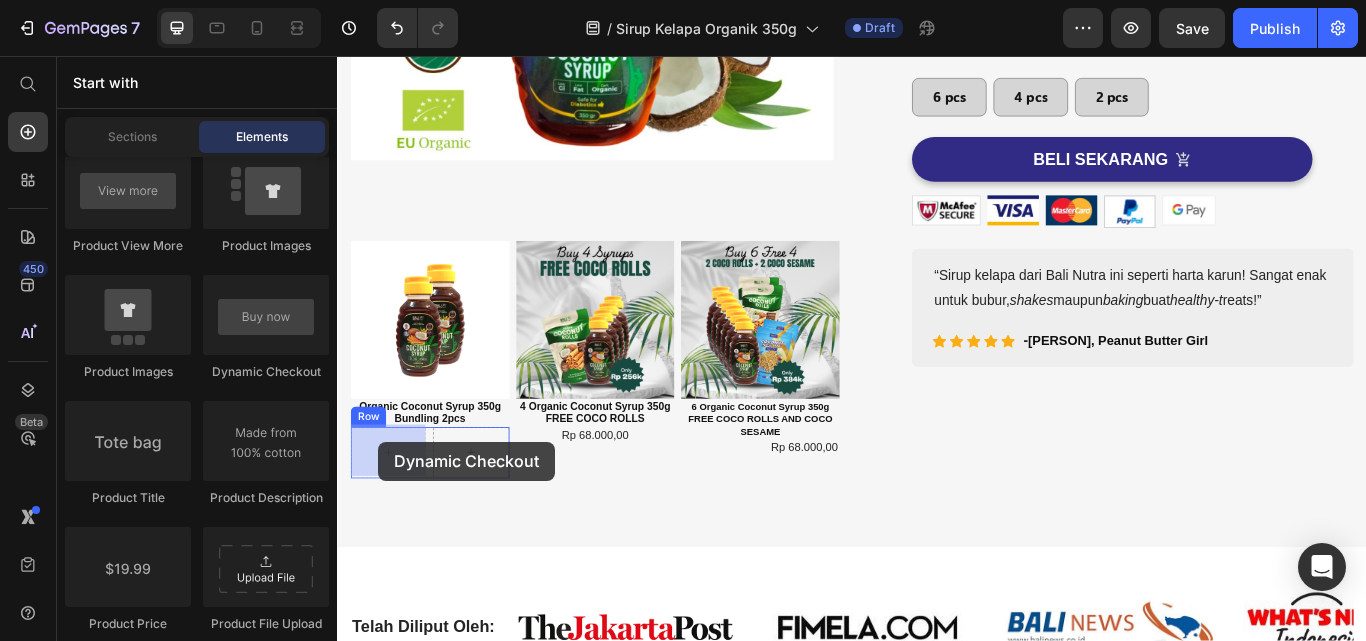 drag, startPoint x: 593, startPoint y: 385, endPoint x: 376, endPoint y: 494, distance: 242.83739 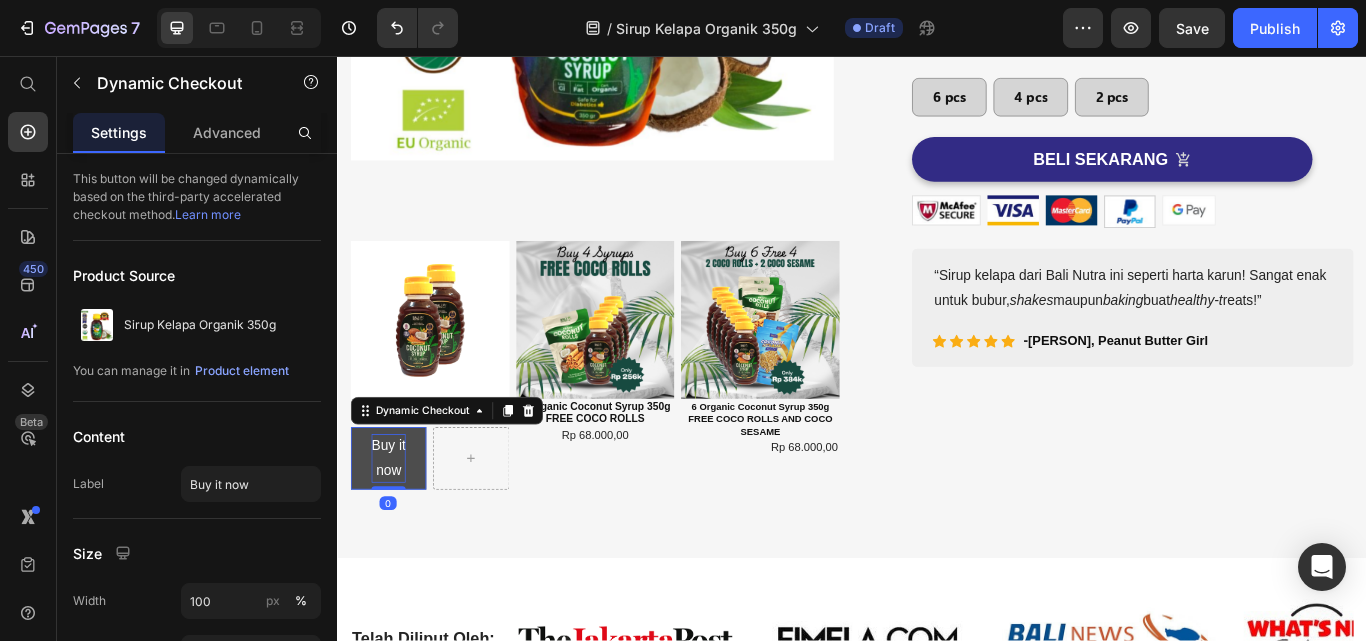 click on "Buy it now" at bounding box center [396, 526] 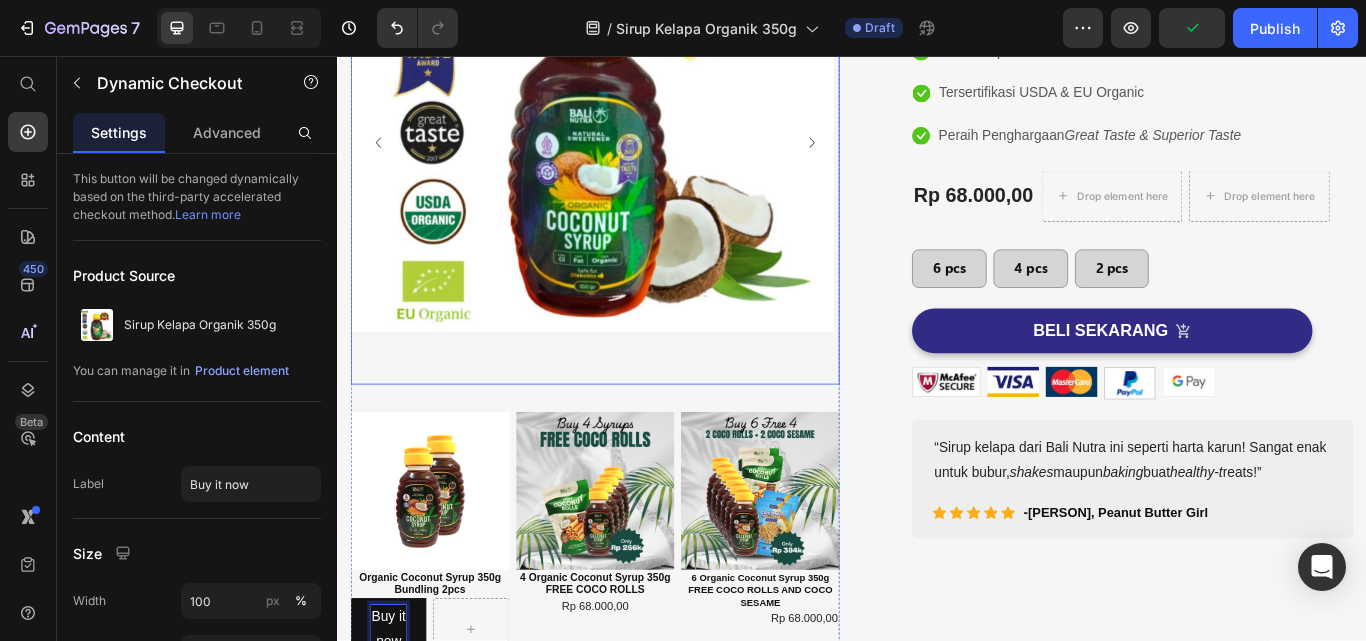 scroll, scrollTop: 500, scrollLeft: 0, axis: vertical 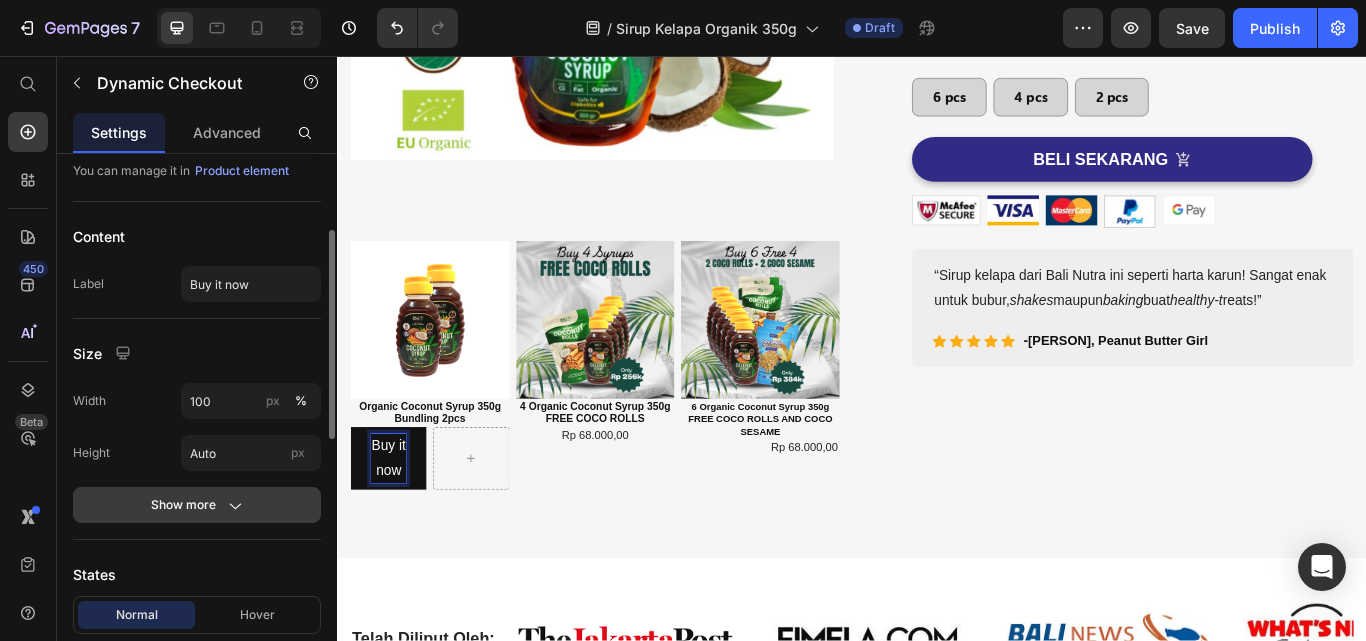 click on "Show more" 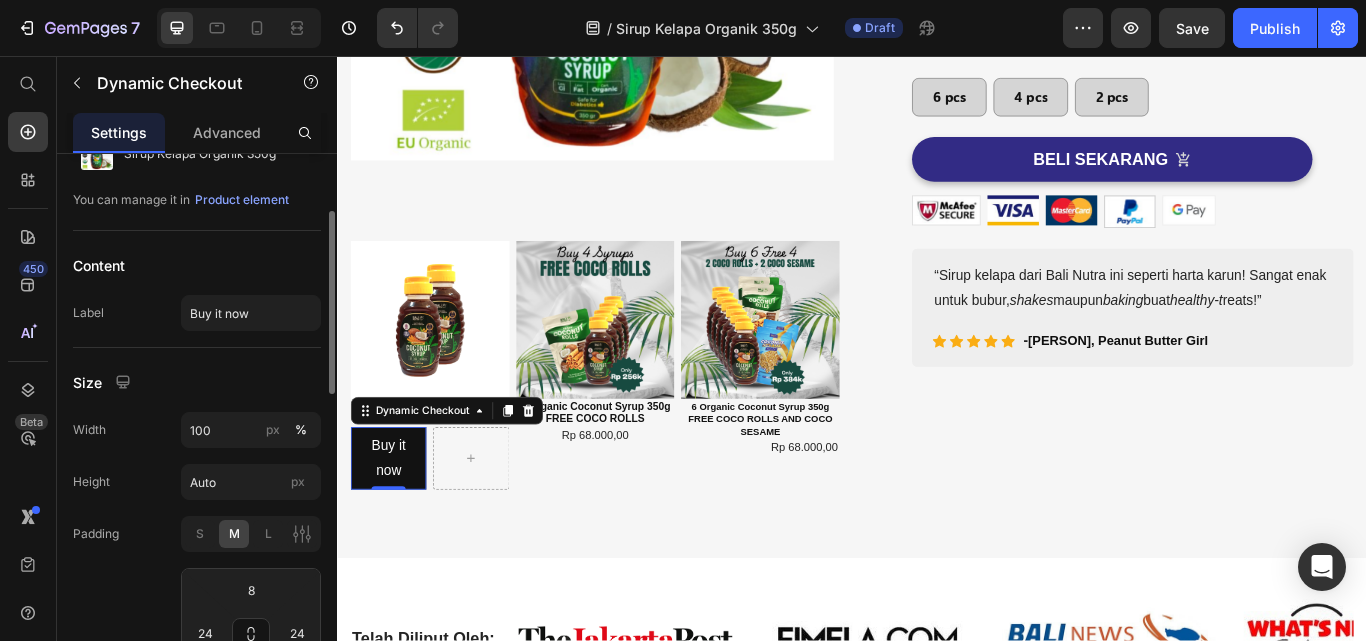 scroll, scrollTop: 0, scrollLeft: 0, axis: both 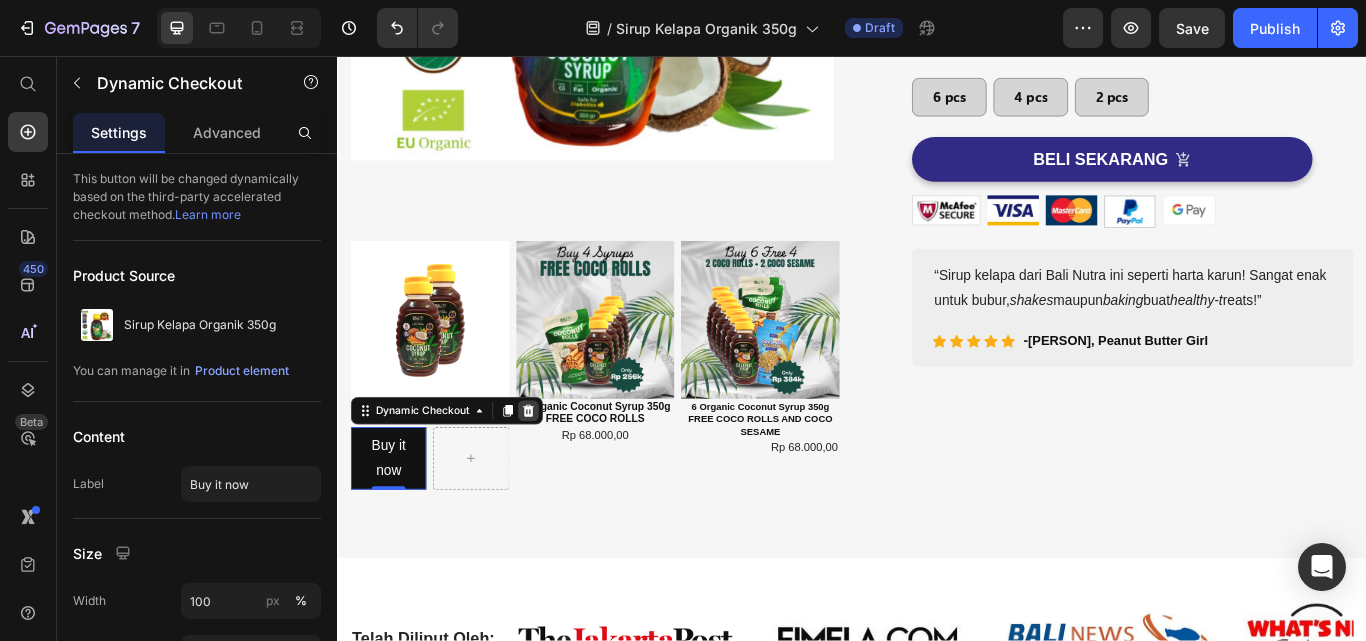 click 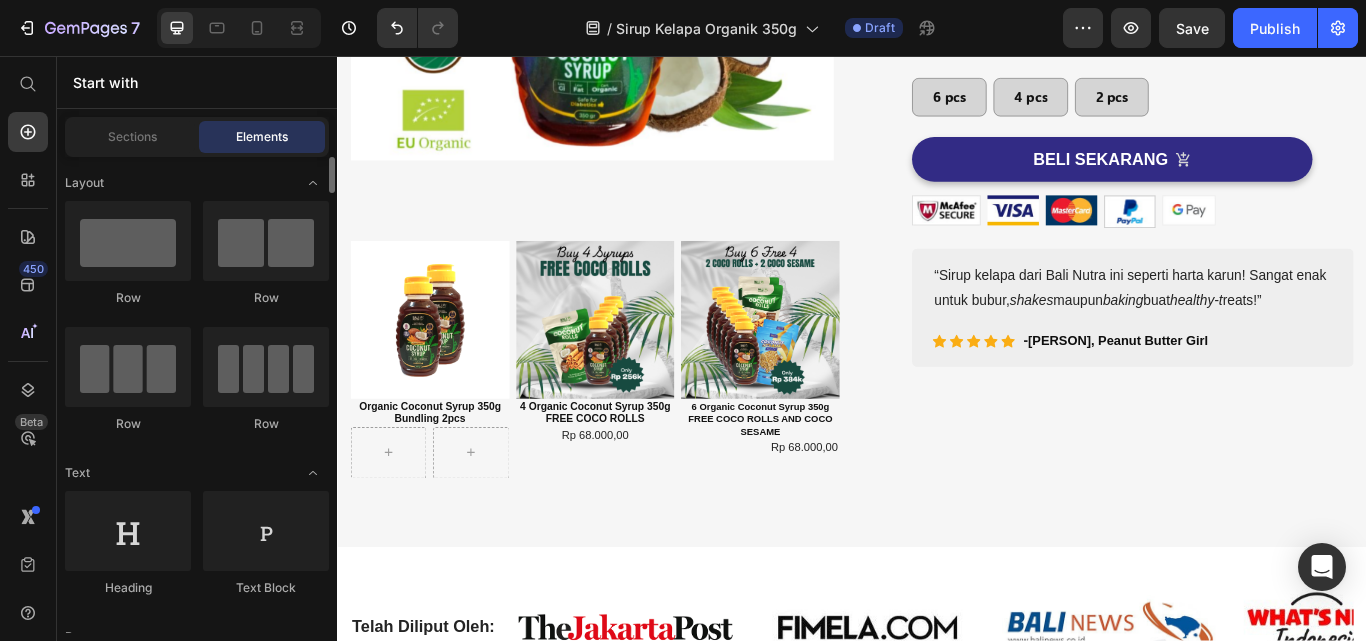 scroll, scrollTop: 100, scrollLeft: 0, axis: vertical 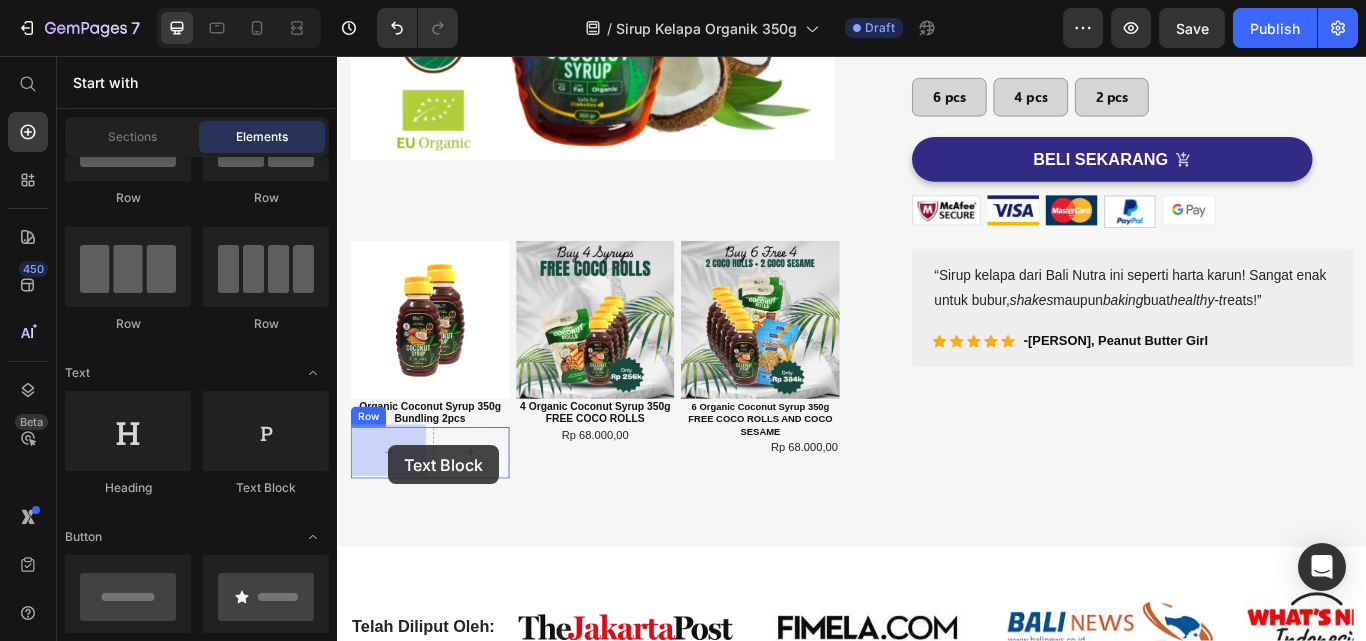 drag, startPoint x: 612, startPoint y: 508, endPoint x: 402, endPoint y: 530, distance: 211.14923 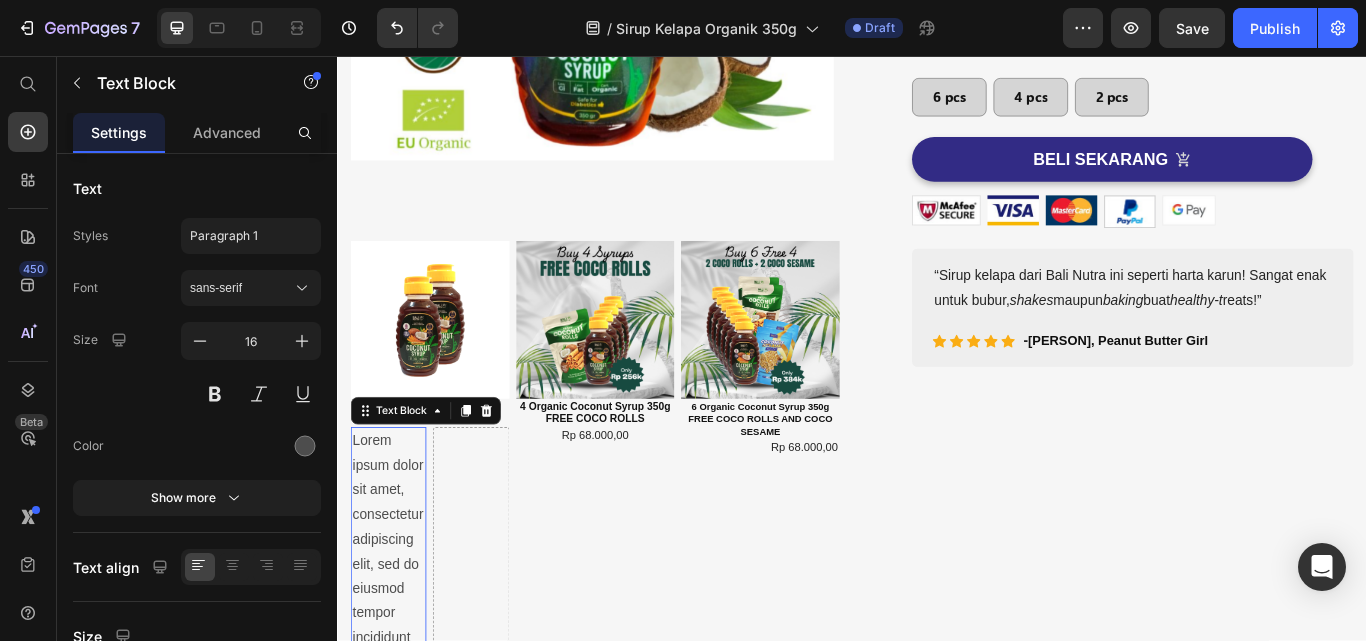 click on "Lorem ipsum dolor sit amet, consectetur adipiscing elit, sed do eiusmod tempor incididunt ut labore et dolore magna aliqua. Ut enim ad minim veniam, quis nostrud exercitation ullamco laboris nisi ut aliquip ex ea commodo consequat." at bounding box center [396, 851] 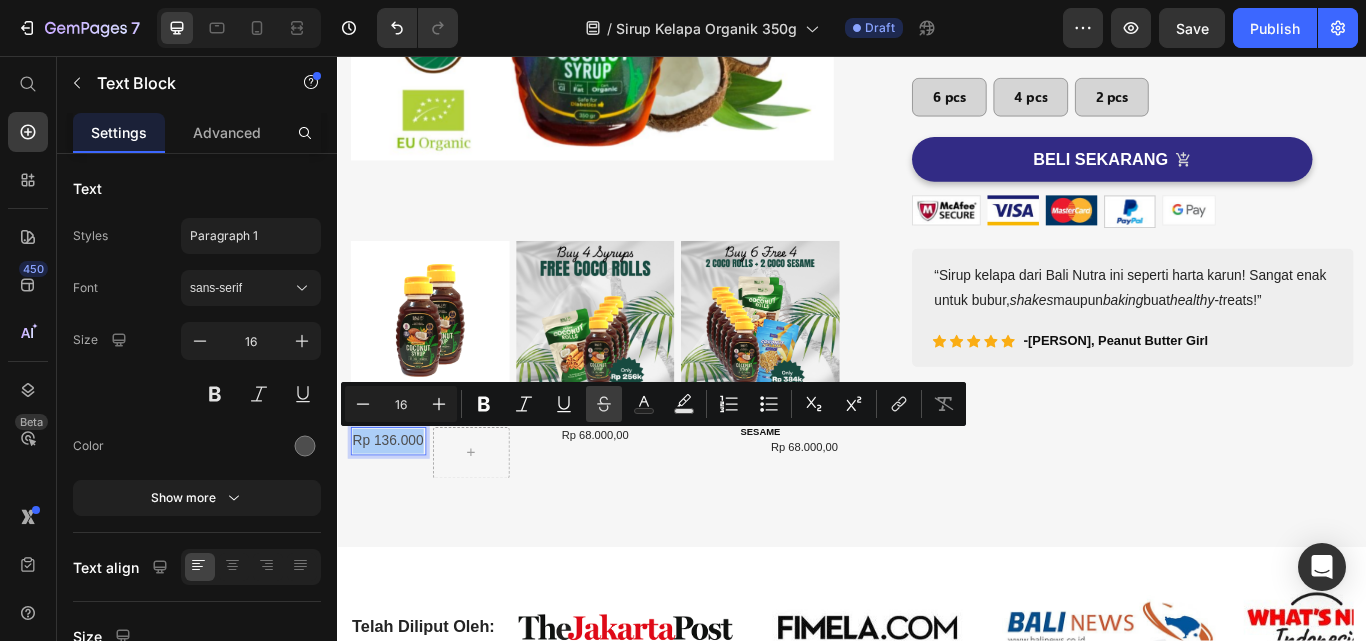 click 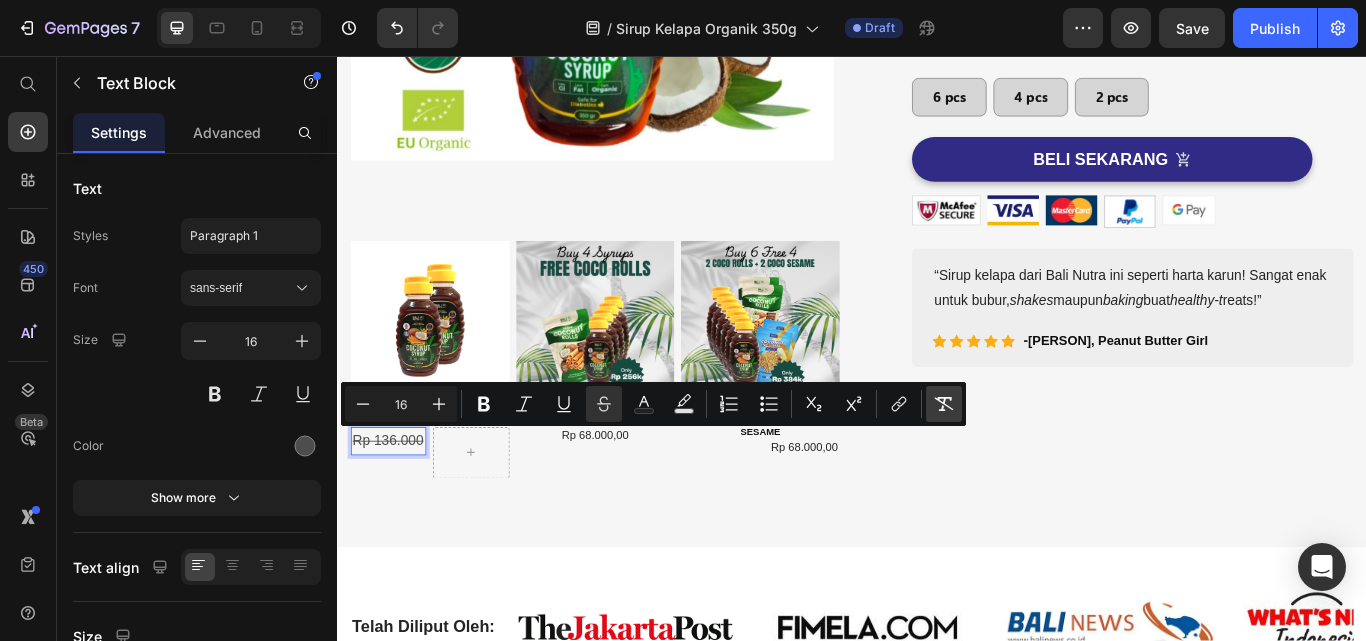 click 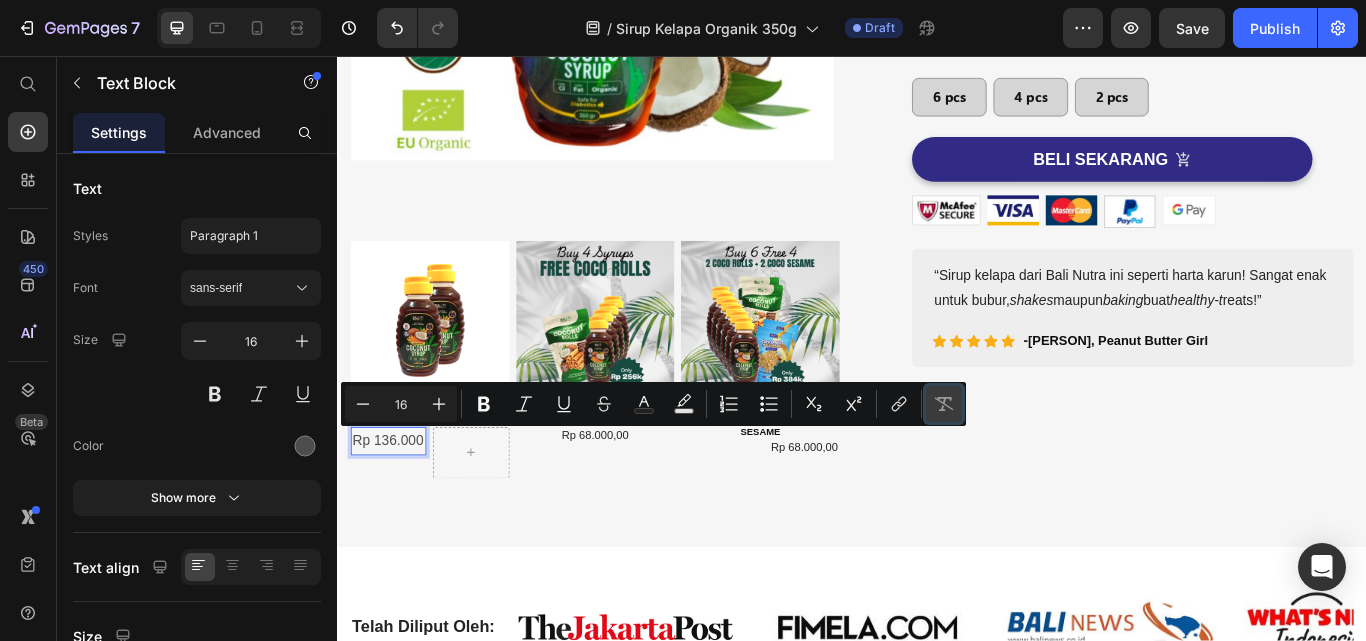 click 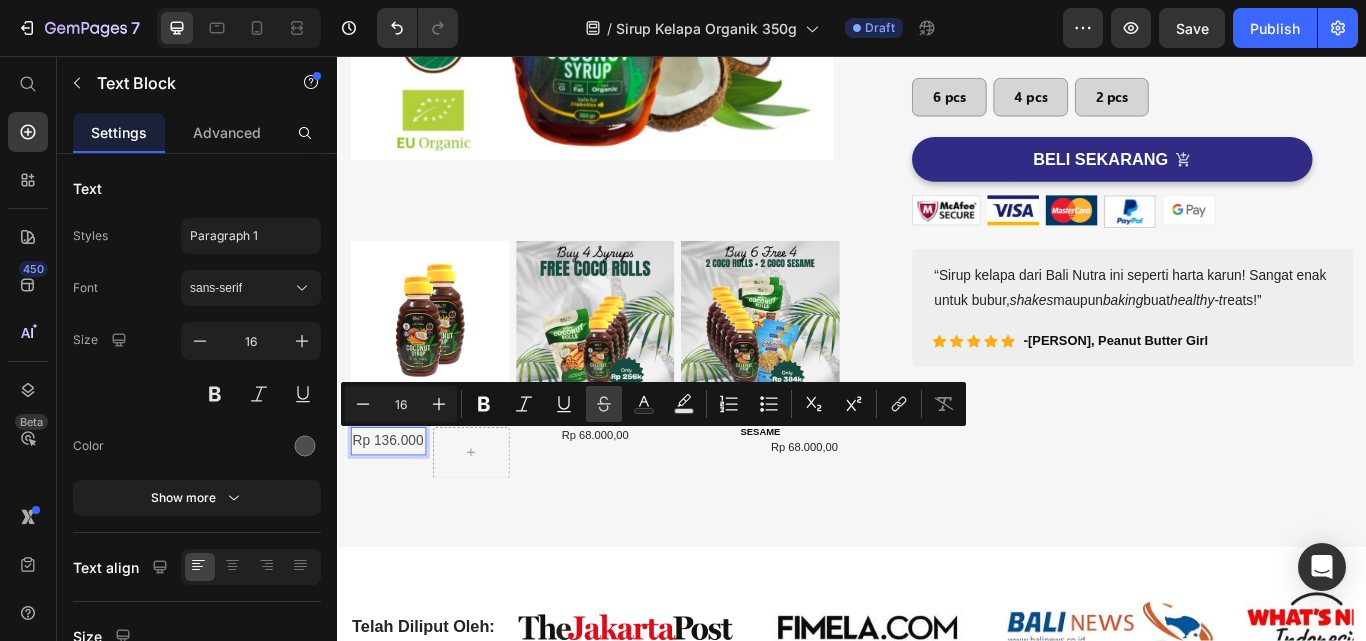 click 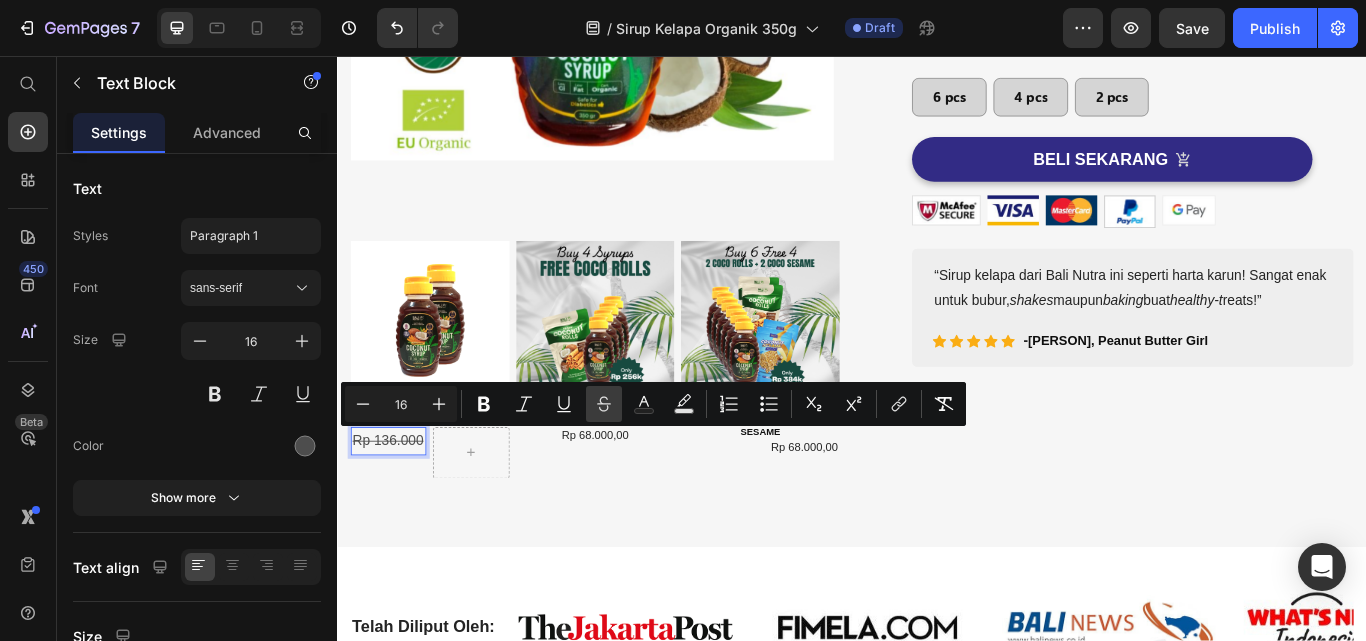 click 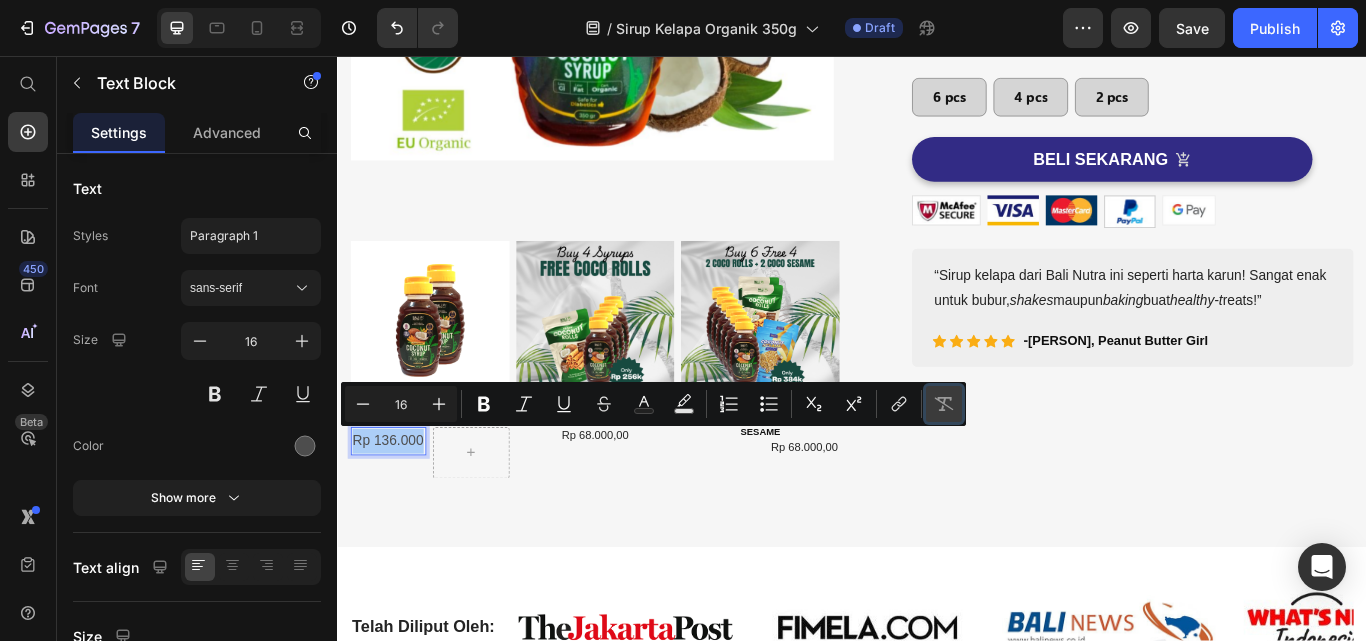 click 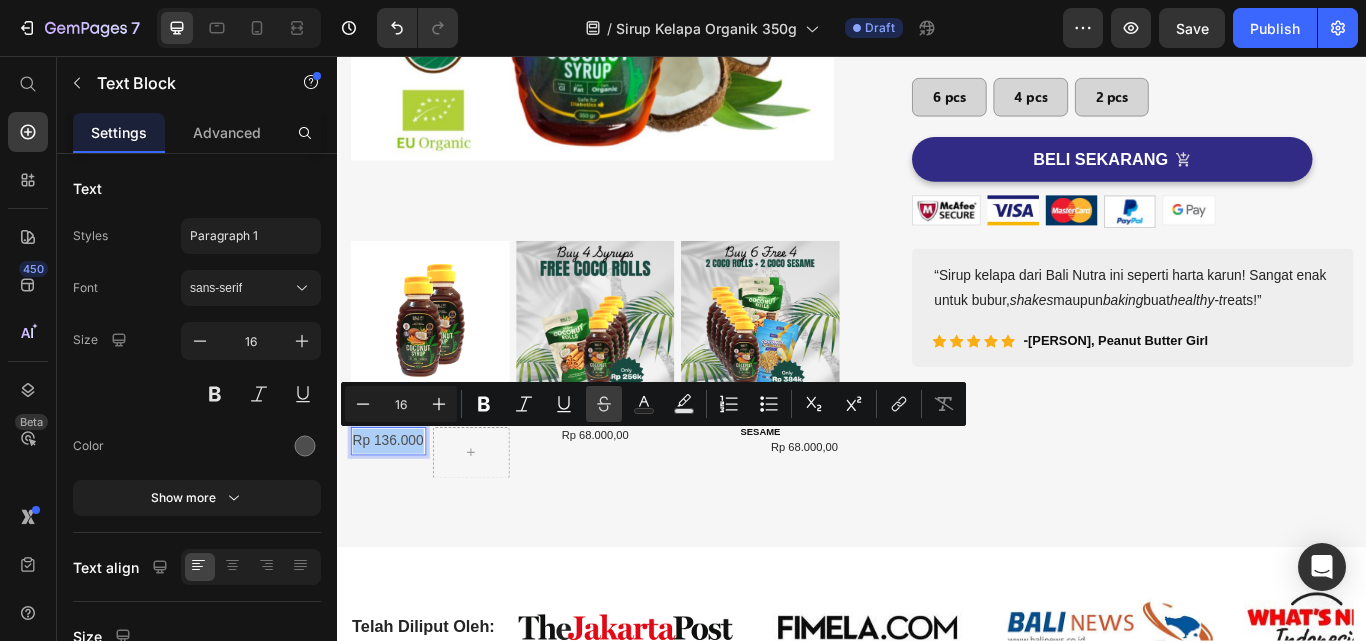 click 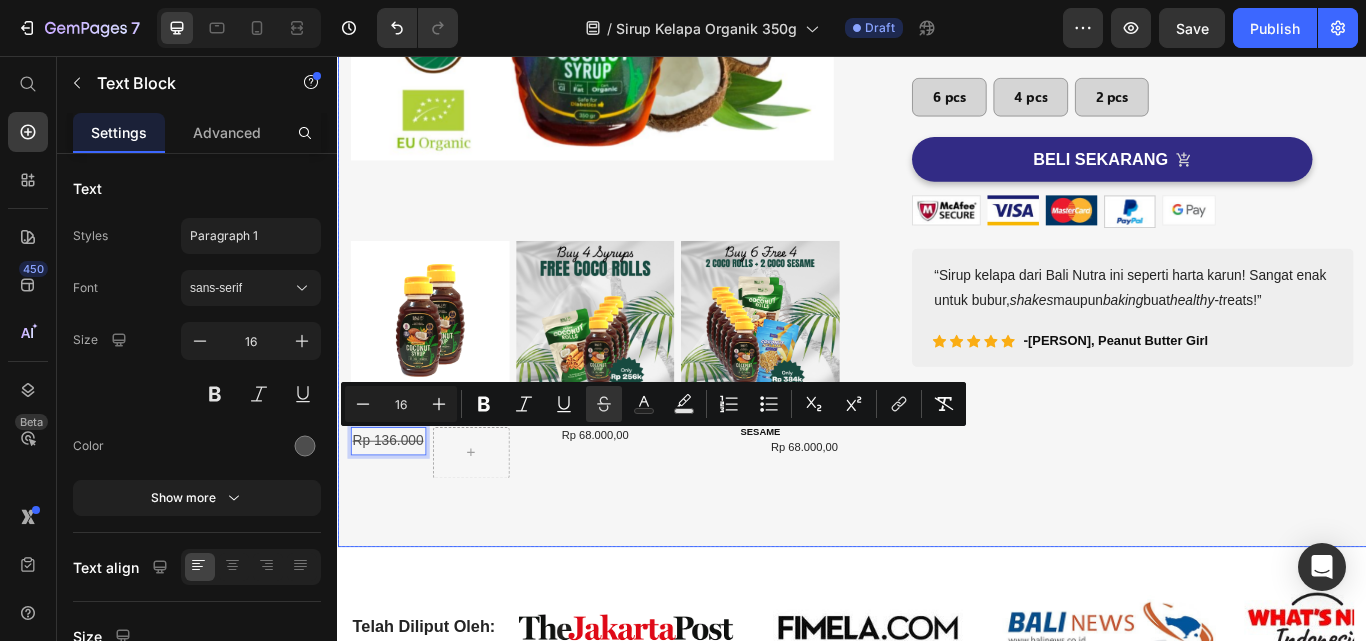 click on "Image Image Image
Carousel Image Organic Coconut Syrup 350g Bundling 2pcs Text Block Rp 136.000 Text Block   0
Row Image 4 Organic Coconut Syrup 350g FREE COCO ROLLS Text Block Rp 68.000,00 Product Price Row Image 6 Organic Coconut Syrup 350g FREE COCO ROLLS AND COCO SESAME Text Block Rp 68.000,00 Product Price Row Row Row (P) Images & Gallery Sirup Kelapa Organik 350g (P) Title                Icon                Icon                Icon                Icon                Icon Icon List Hoz 1000+ Pelanggan Percaya Text block Row
Icon Rendah Indeks Glikemik Text block
Icon Alternatif pemanis alami Text block
Icon Tersertifikasi USDA & EU Organic Text block
Icon Peraih Penghargaan  Great Taste & Superior Taste Text block Icon List Rp 68.000,00 (P) Price
Drop element here
Drop element here Row 6 pcs -" at bounding box center (937, 113) 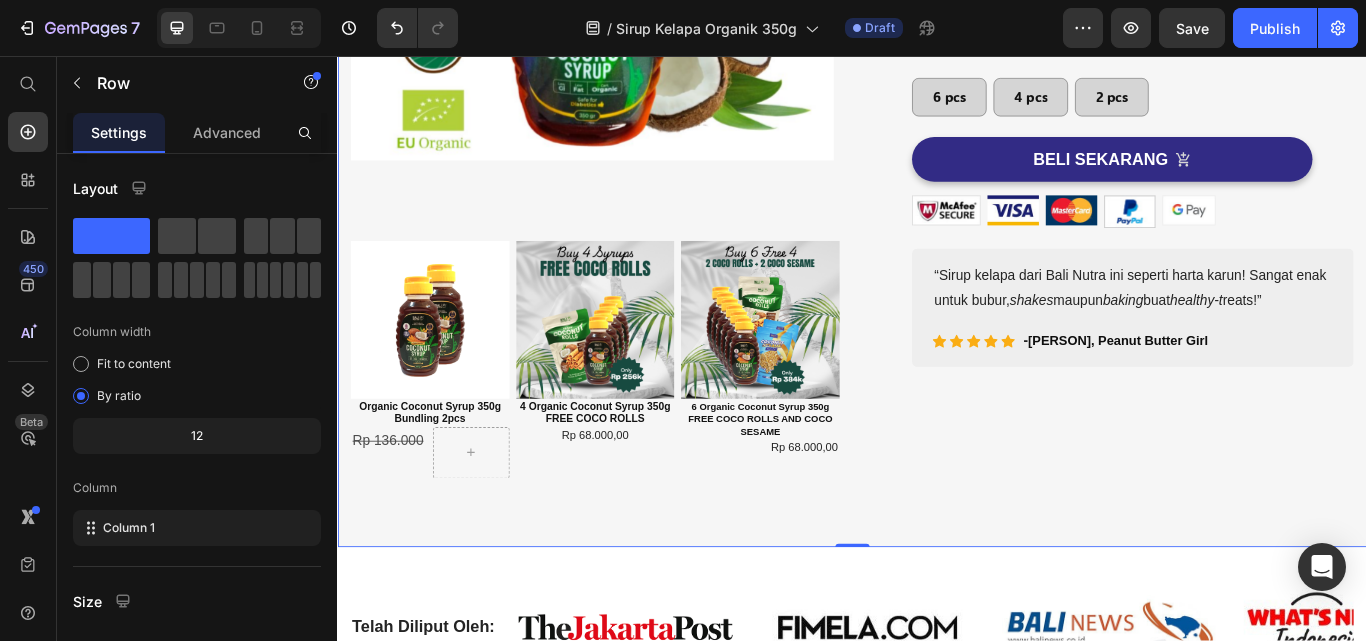 scroll, scrollTop: 400, scrollLeft: 0, axis: vertical 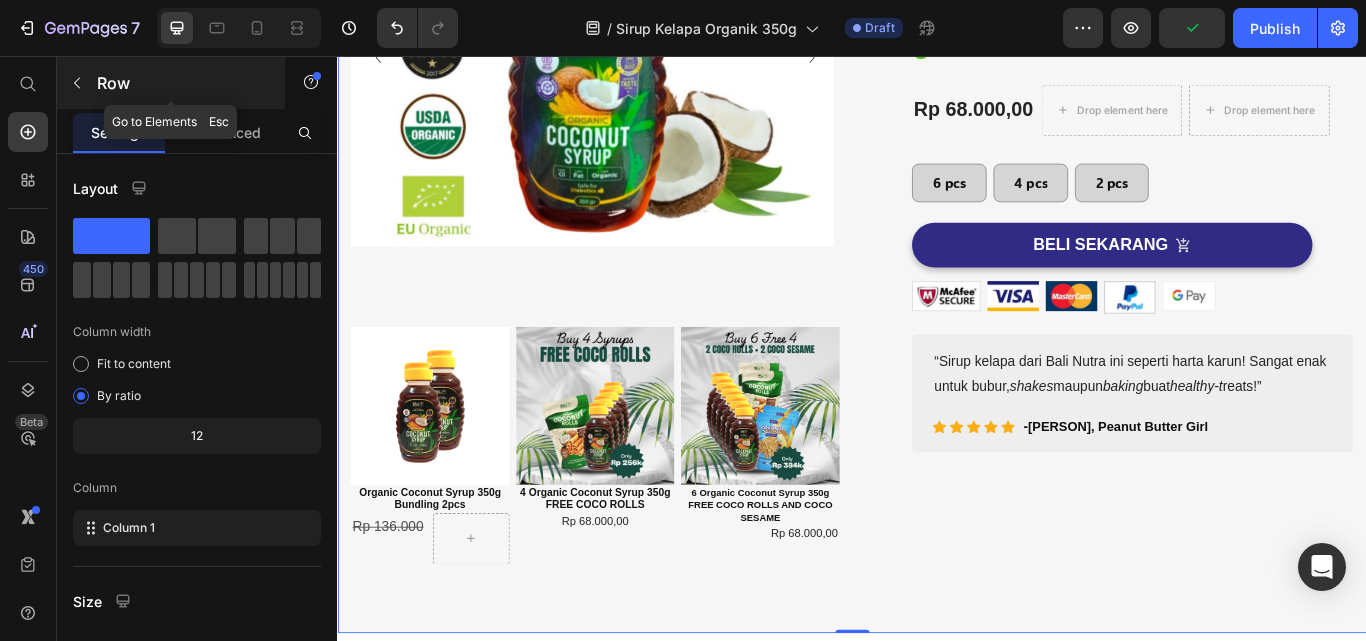 click 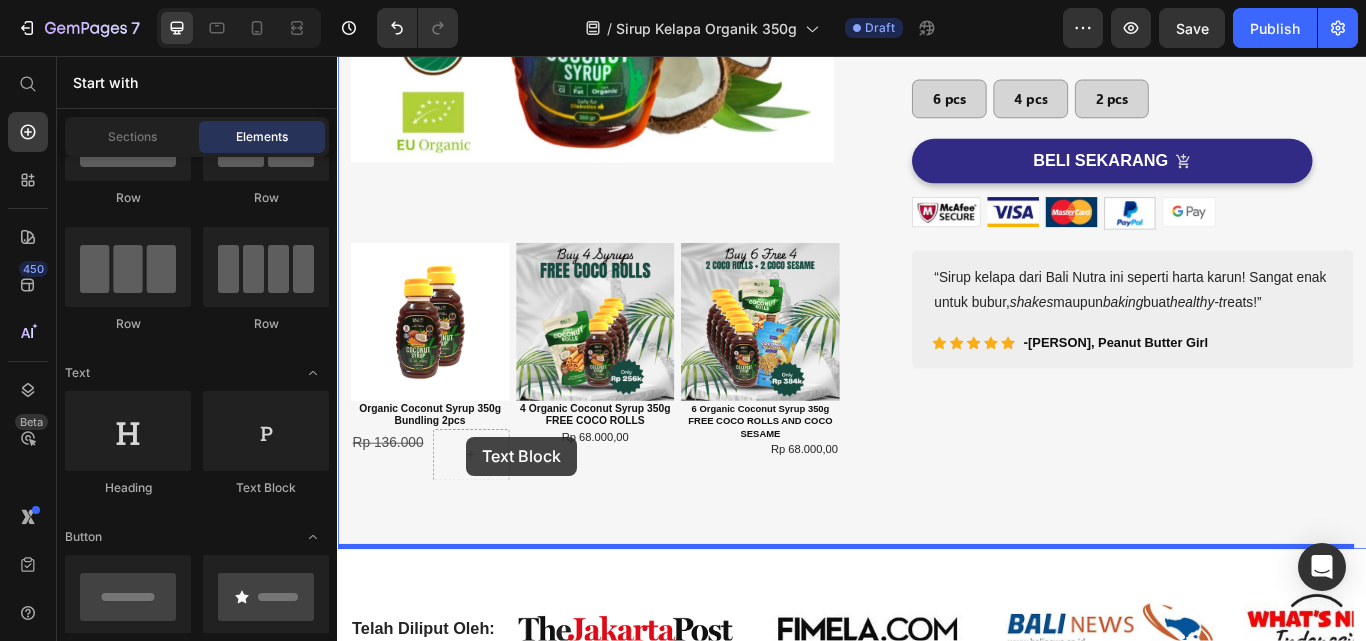 scroll, scrollTop: 554, scrollLeft: 0, axis: vertical 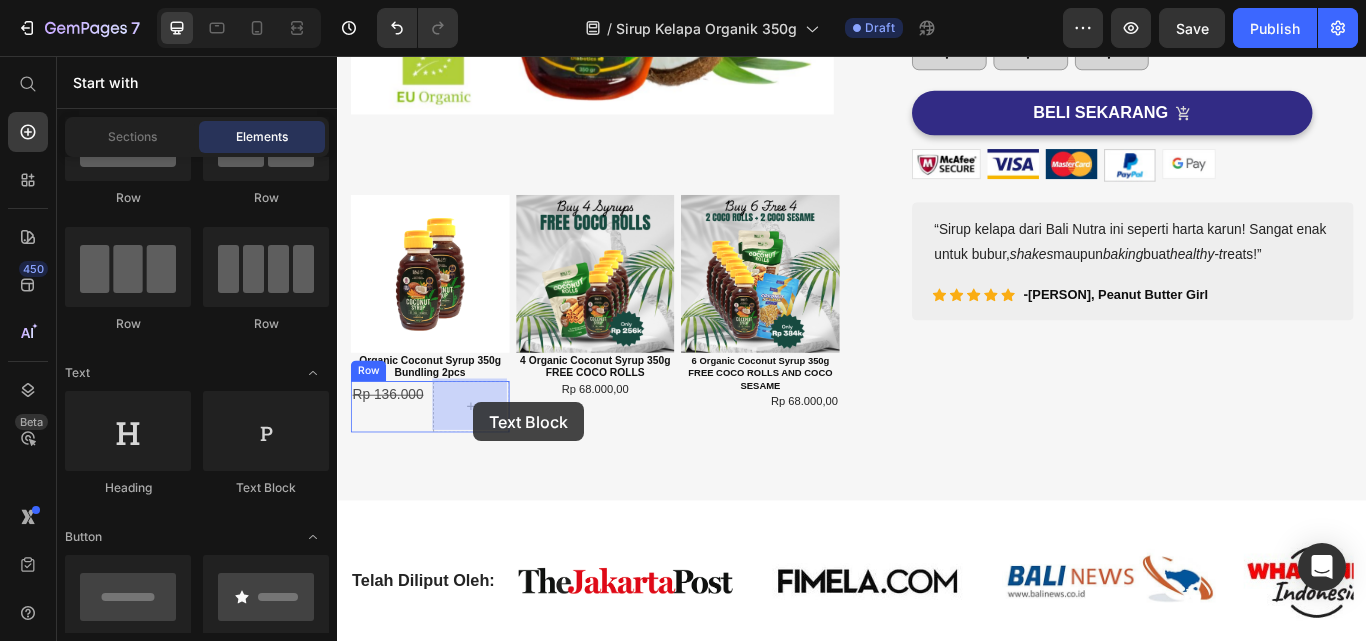 drag, startPoint x: 601, startPoint y: 495, endPoint x: 496, endPoint y: 460, distance: 110.67972 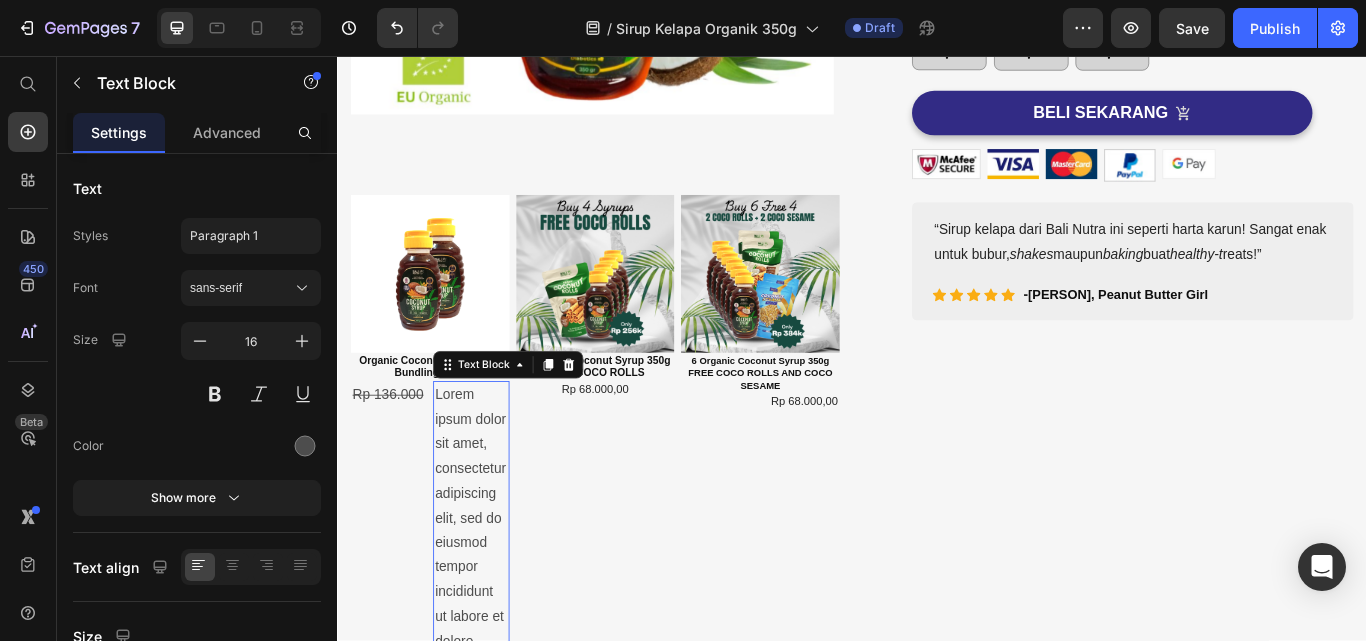 click on "Lorem ipsum dolor sit amet, consectetur adipiscing elit, sed do eiusmod tempor incididunt ut labore et dolore magna aliqua. Ut enim ad minim veniam, quis nostrud exercitation ullamco laboris nisi ut aliquip ex ea commodo consequat." at bounding box center [492, 797] 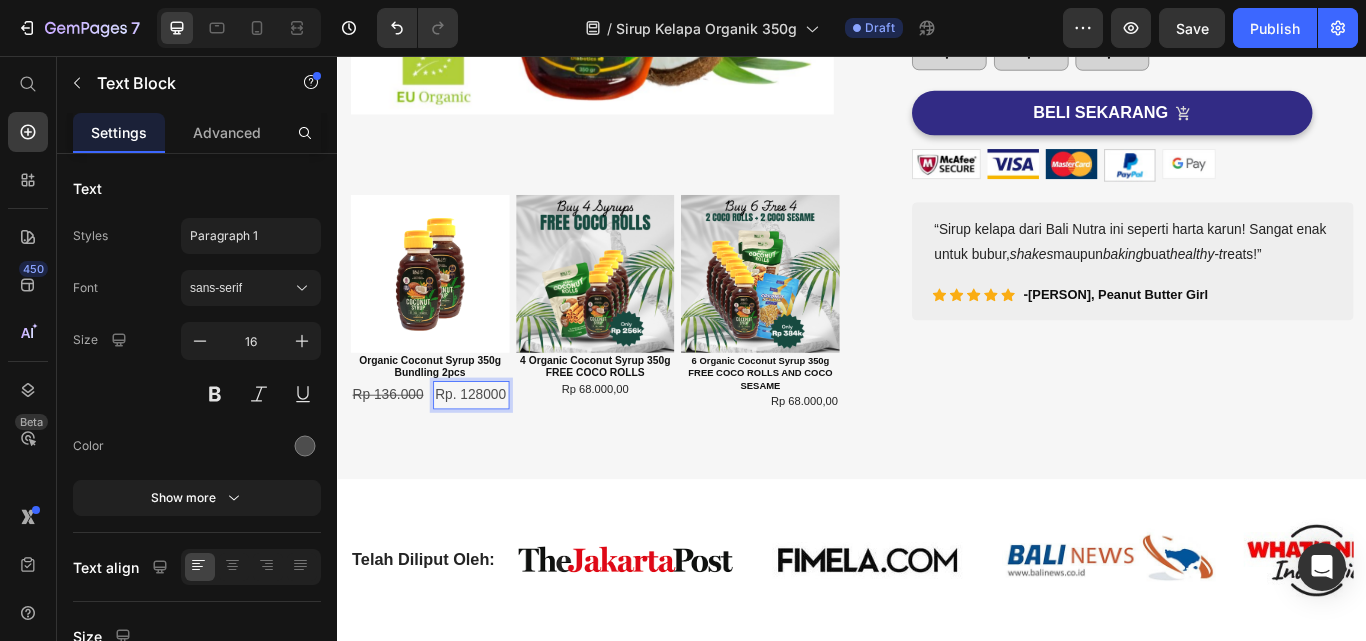 click on "Rp. 128000" at bounding box center [492, 451] 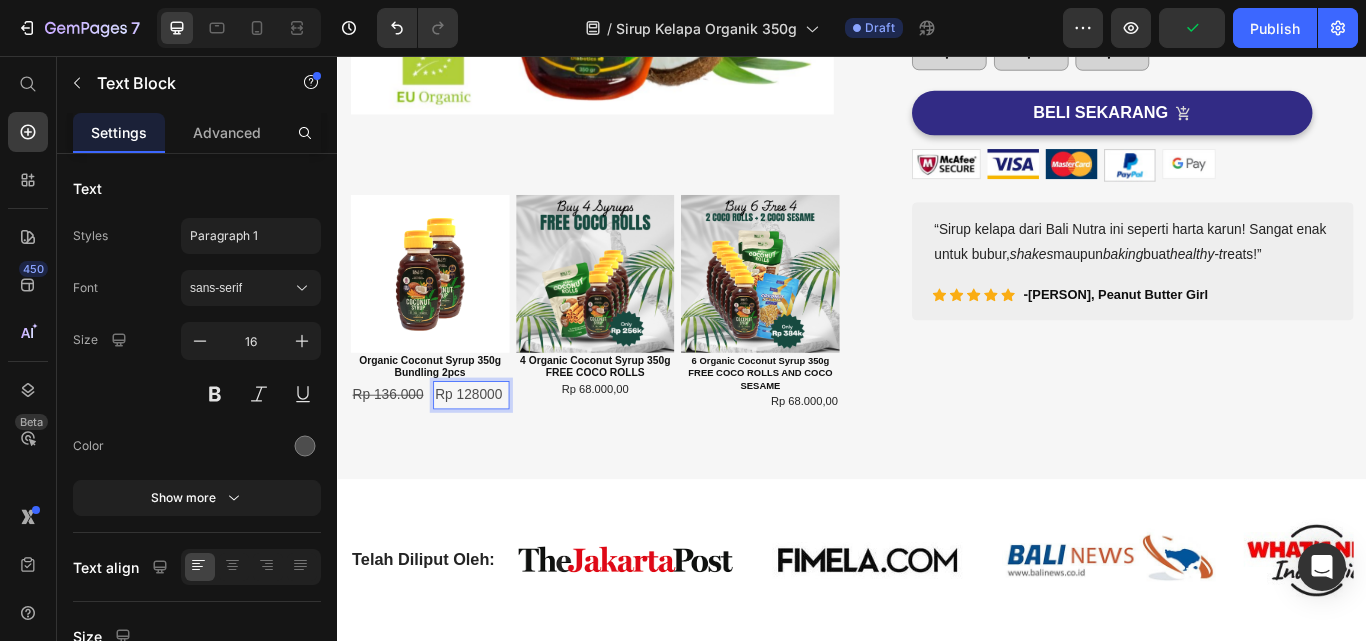click on "Rp 128000" at bounding box center (492, 451) 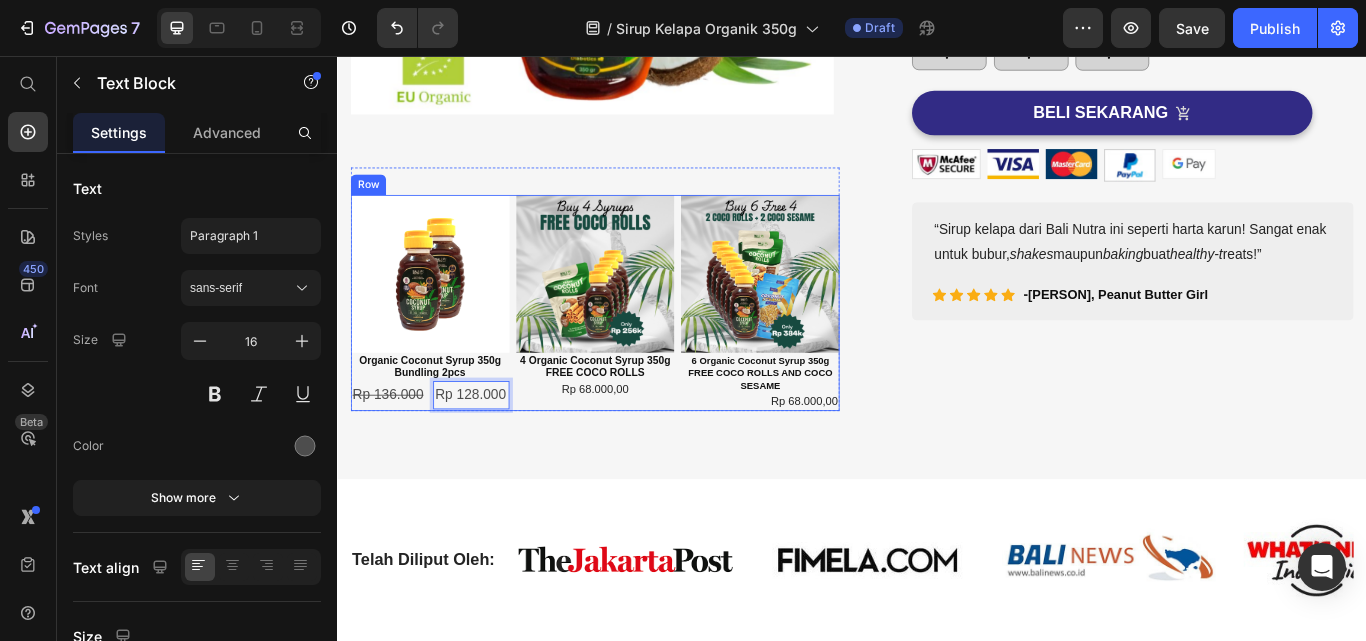 click on "Image Image Image
Carousel Image Organic Coconut Syrup 350g Bundling 2pcs Text Block Rp 136.000 Text Block Rp 128.000 Text Block   0 Row Image 4 Organic Coconut Syrup 350g FREE COCO ROLLS Text Block Rp 68.000,00 Product Price Row Image 6 Organic Coconut Syrup 350g FREE COCO ROLLS AND COCO SESAME Text Block Rp 68.000,00 Product Price Row Row Row (P) Images & Gallery Sirup Kelapa Organik 350g (P) Title                Icon                Icon                Icon                Icon                Icon Icon List Hoz 1000+ Pelanggan Percaya Text block Row
Icon Rendah Indeks Glikemik Text block
Icon Alternatif pemanis alami Text block
Icon Tersertifikasi USDA & EU Organic Text block
Icon Peraih Penghargaan  Great Taste & Superior Taste Text block Icon List Rp 68.000,00 (P) Price
Drop element here
Drop element here Row Row" at bounding box center (937, 46) 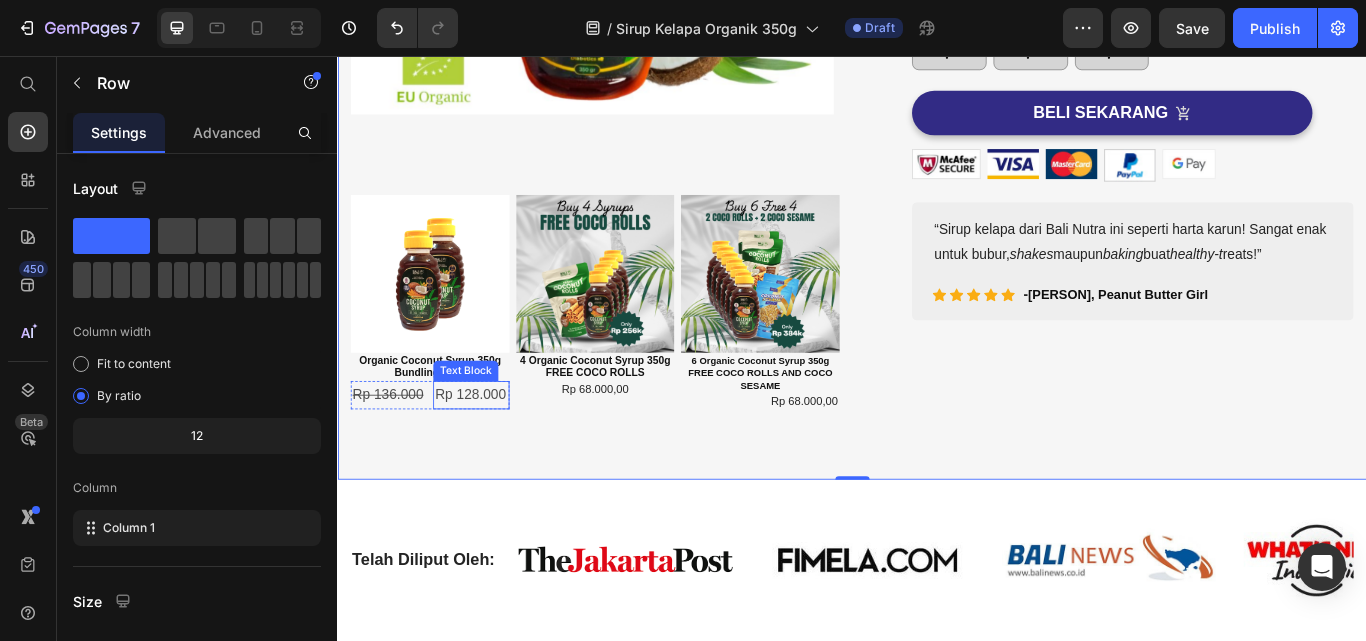 click on "Rp 128.000" at bounding box center [492, 451] 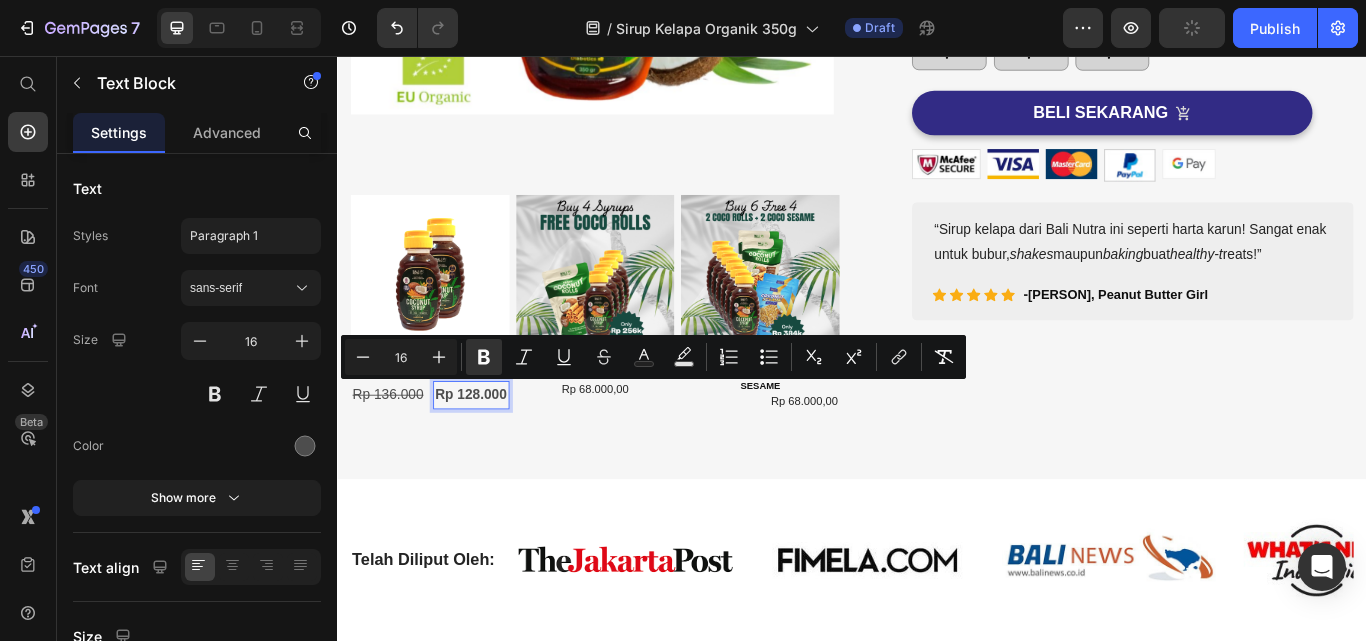 click on "Rp 136.000" at bounding box center (395, 450) 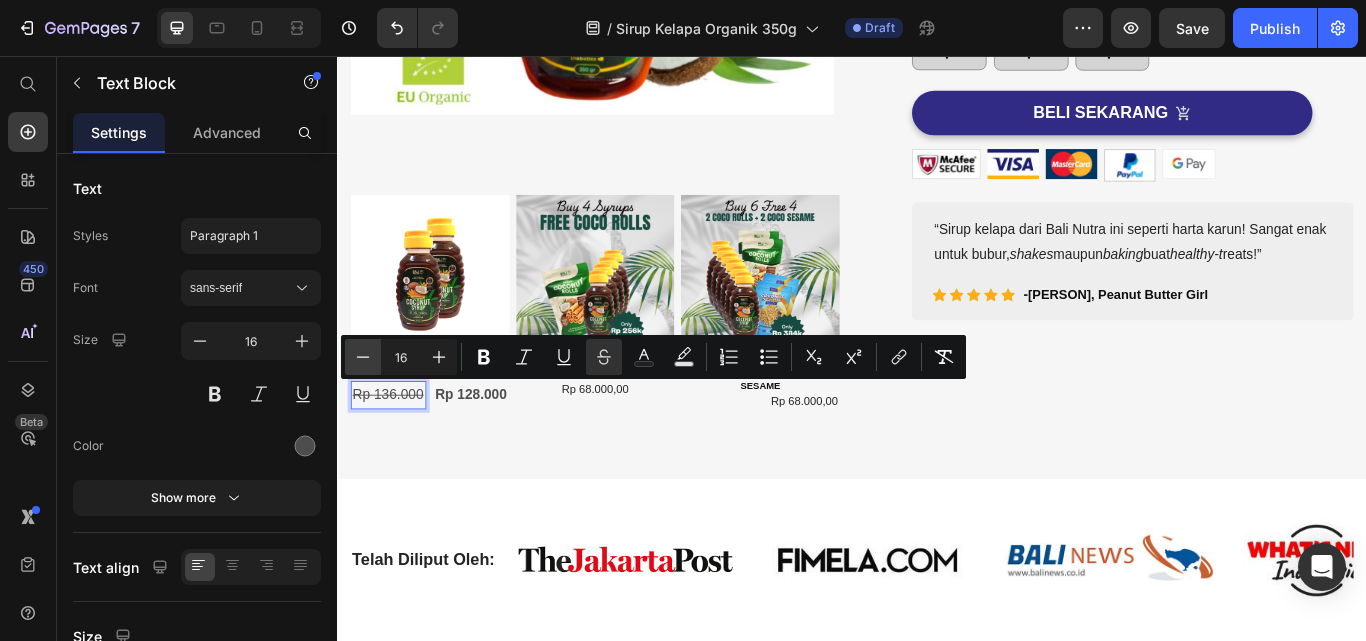 click 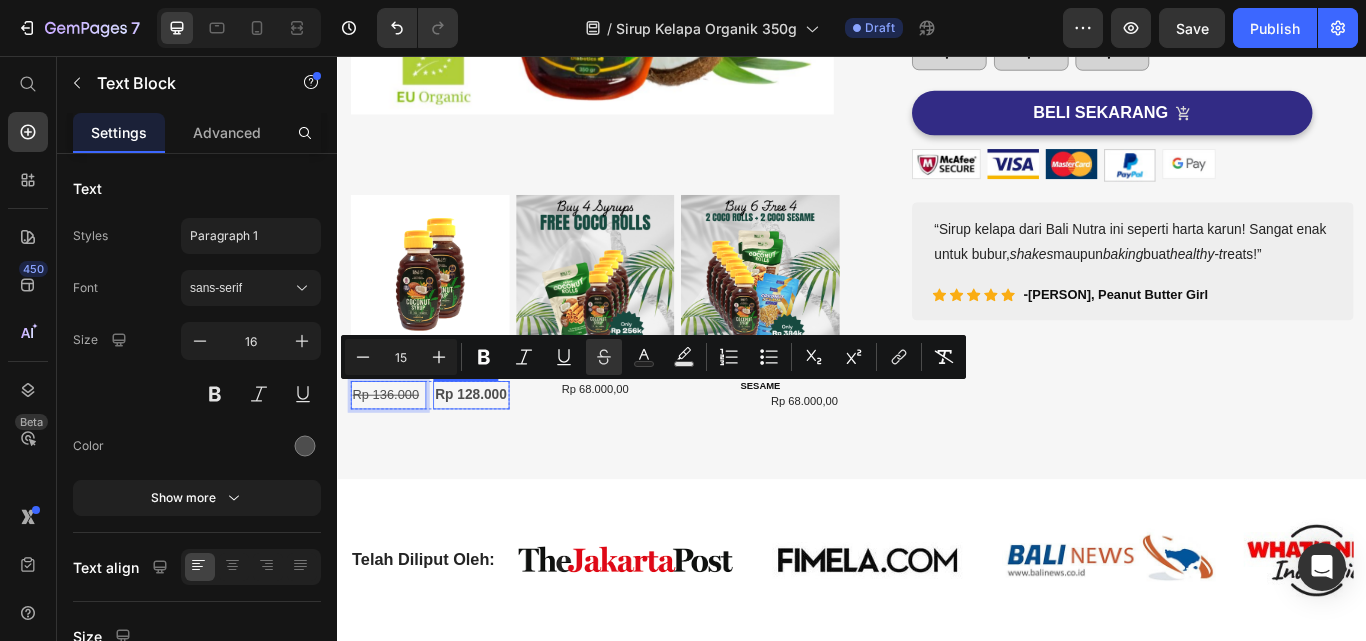 click on "Rp 128.000" at bounding box center [492, 450] 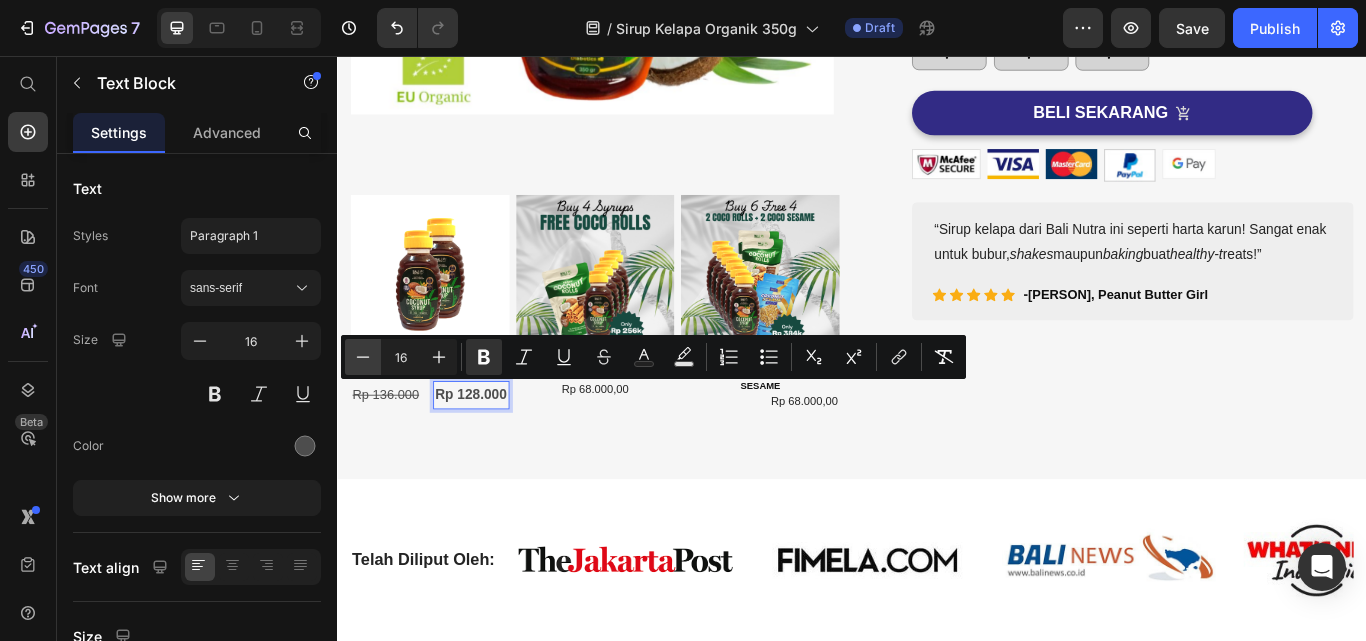 click 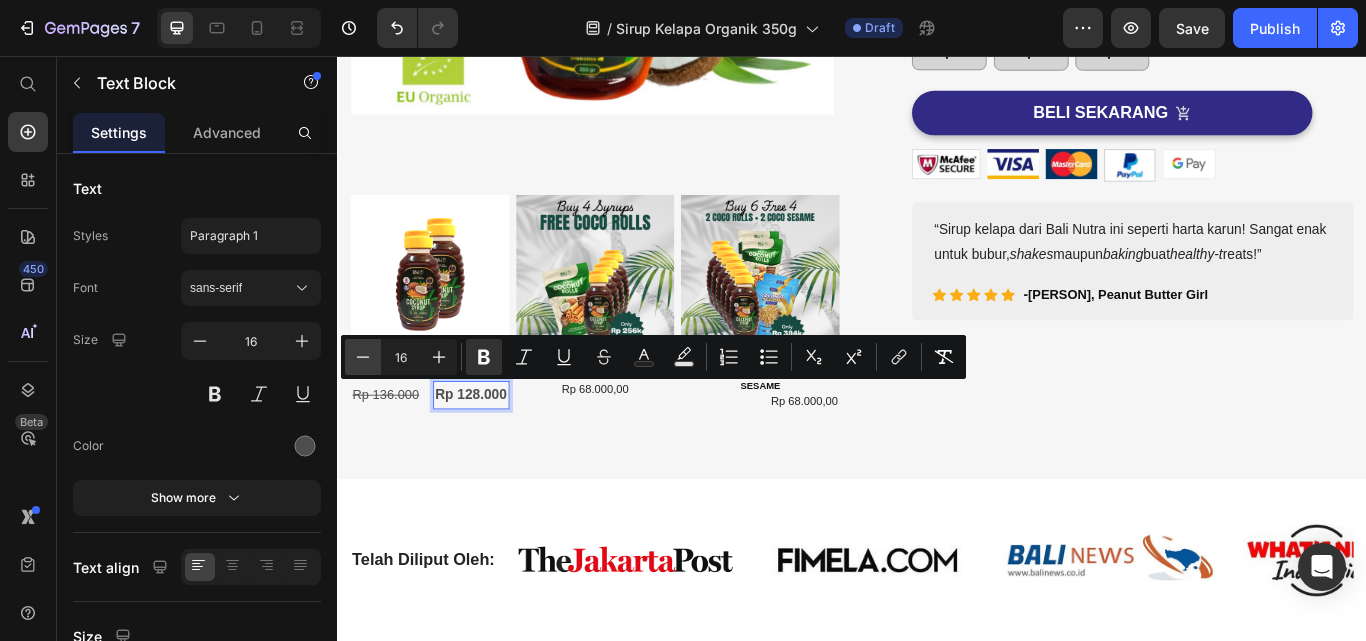 type on "15" 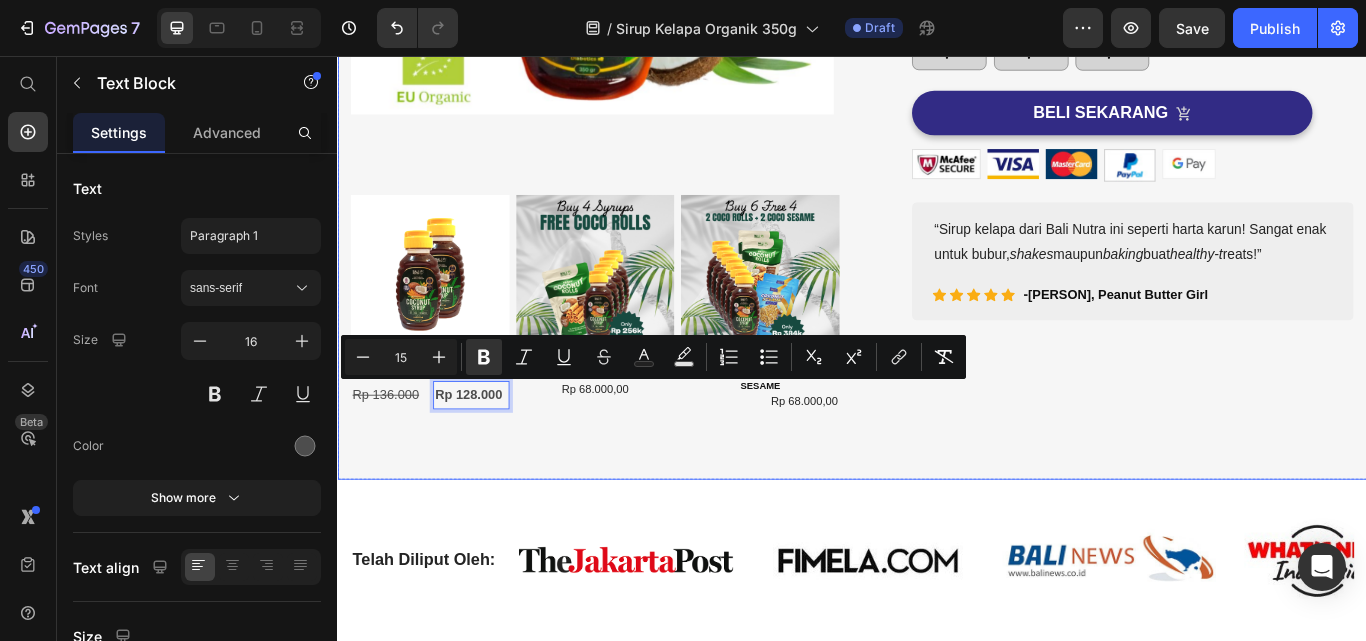 click on "Image Image Image
Carousel Image Organic Coconut Syrup 350g Bundling 2pcs Text Block Rp 136.000 Text Block Rp 128.000 Text Block   0 Row Image 4 Organic Coconut Syrup 350g FREE COCO ROLLS Text Block Rp 68.000,00 Product Price Row Image 6 Organic Coconut Syrup 350g FREE COCO ROLLS AND COCO SESAME Text Block Rp 68.000,00 Product Price Row Row Row (P) Images & Gallery Sirup Kelapa Organik 350g (P) Title                Icon                Icon                Icon                Icon                Icon Icon List Hoz 1000+ Pelanggan Percaya Text block Row
Icon Rendah Indeks Glikemik Text block
Icon Alternatif pemanis alami Text block
Icon Tersertifikasi USDA & EU Organic Text block
Icon Peraih Penghargaan  Great Taste & Superior Taste Text block Icon List Rp 68.000,00 (P) Price
Drop element here
Drop element here Row Row" at bounding box center (937, 46) 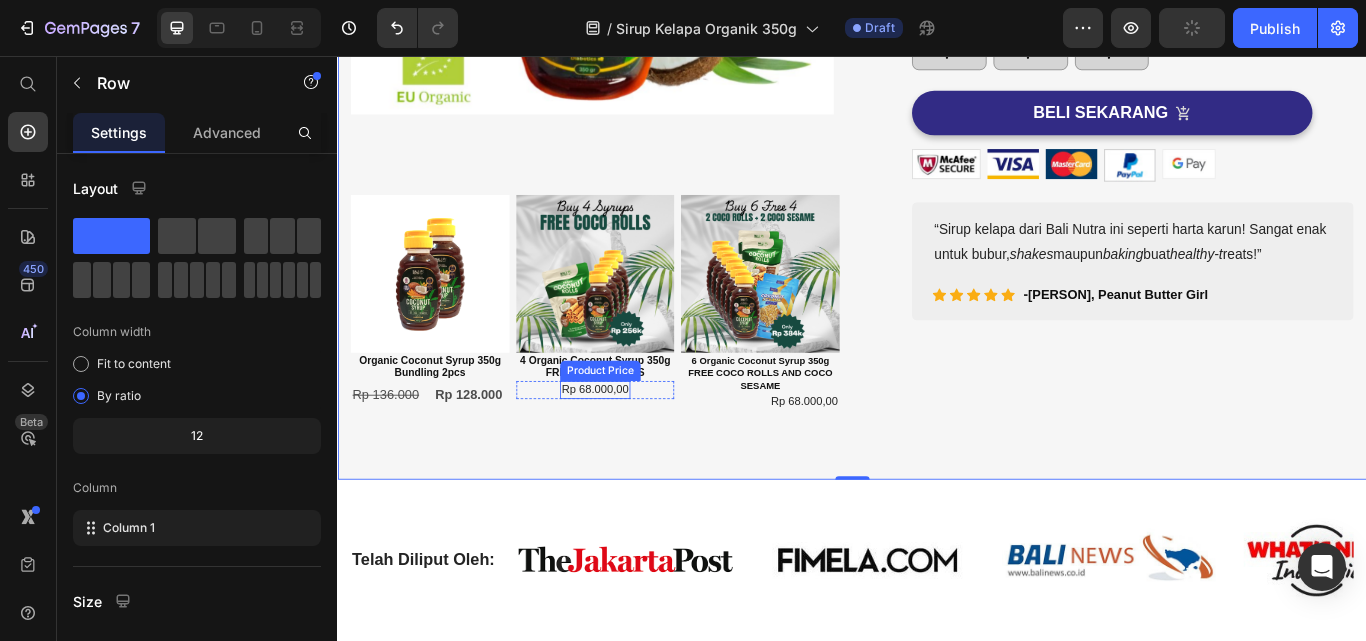 click on "Rp 68.000,00" at bounding box center [637, 444] 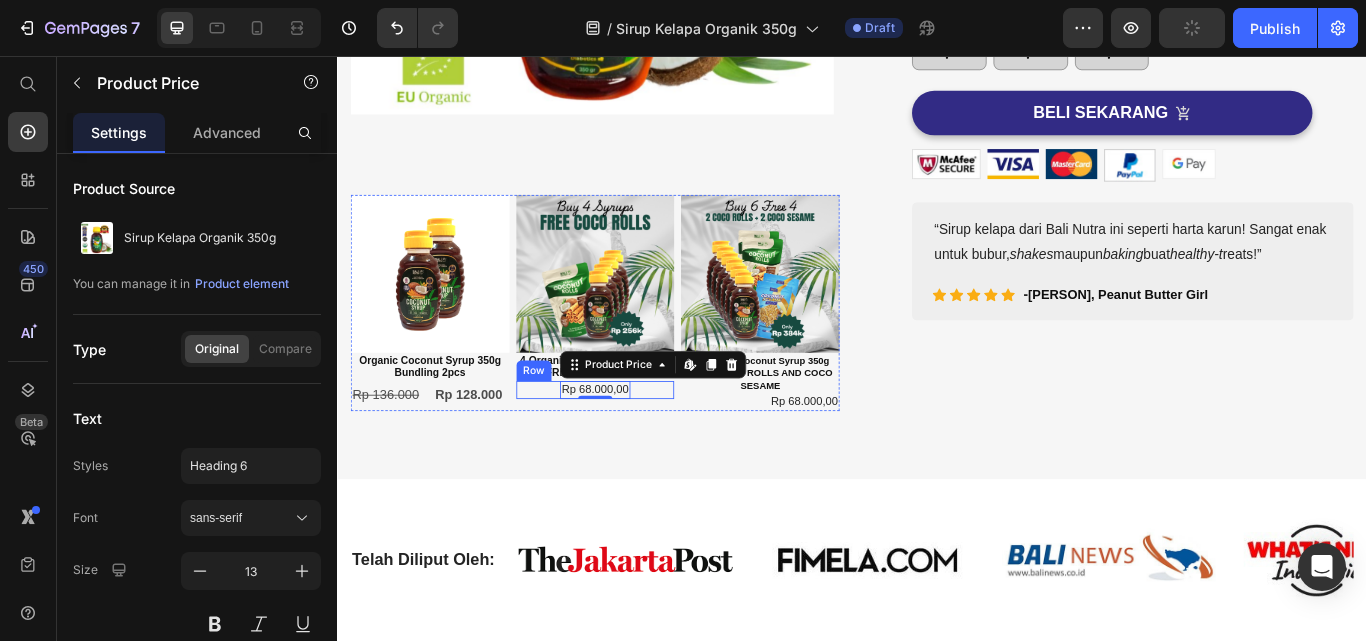 click on "Rp 68.000,00 Product Price   Edit content in Shopify 0 Row" at bounding box center [637, 445] 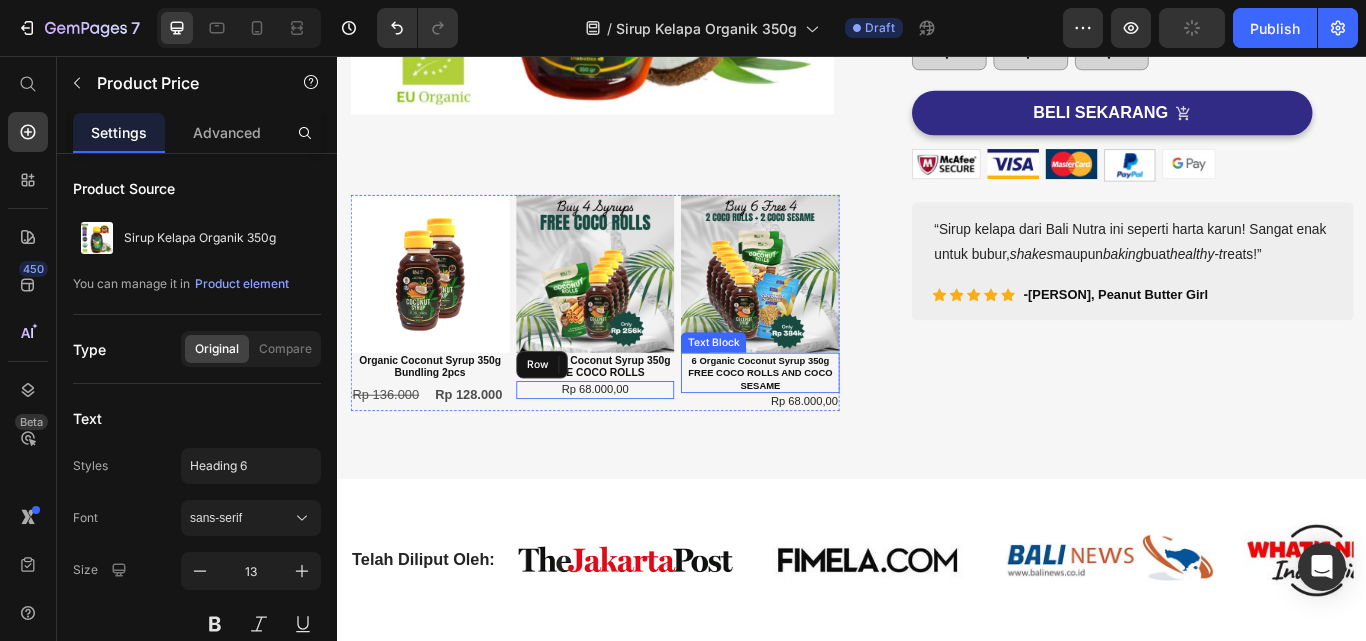 click on "6 Organic Coconut Syrup 350g FREE COCO ROLLS AND COCO SESAME" at bounding box center (829, 425) 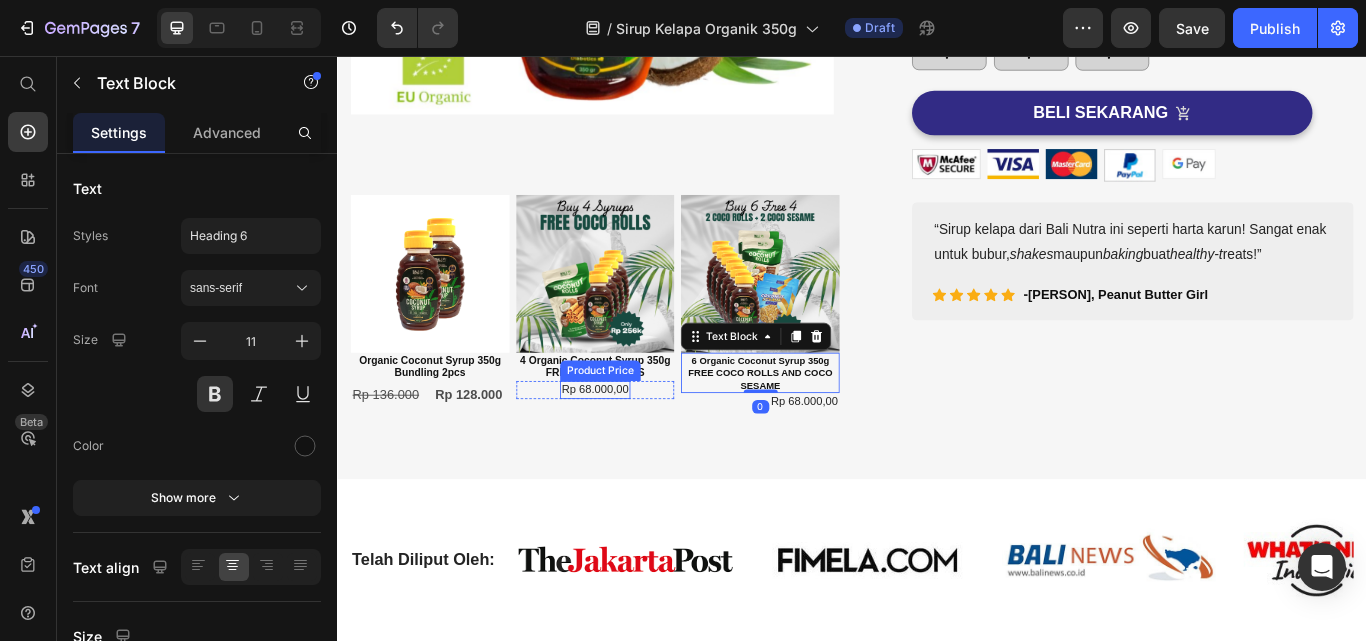 click on "Rp 68.000,00" at bounding box center (637, 444) 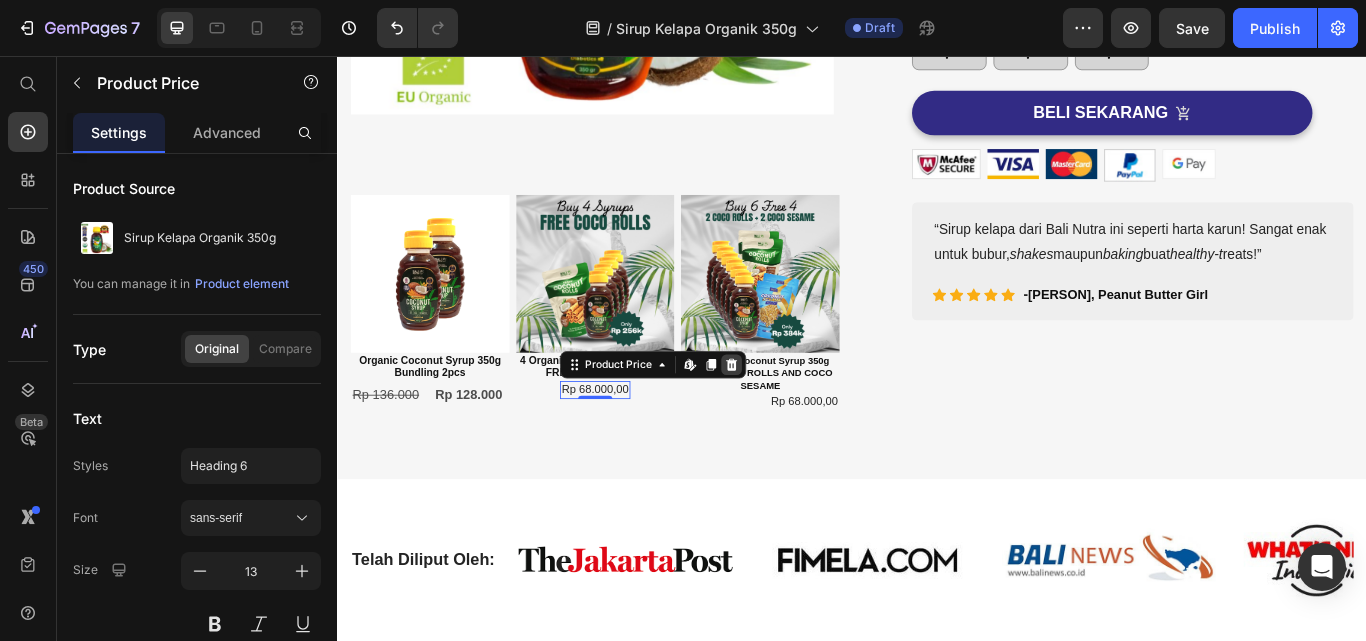 click 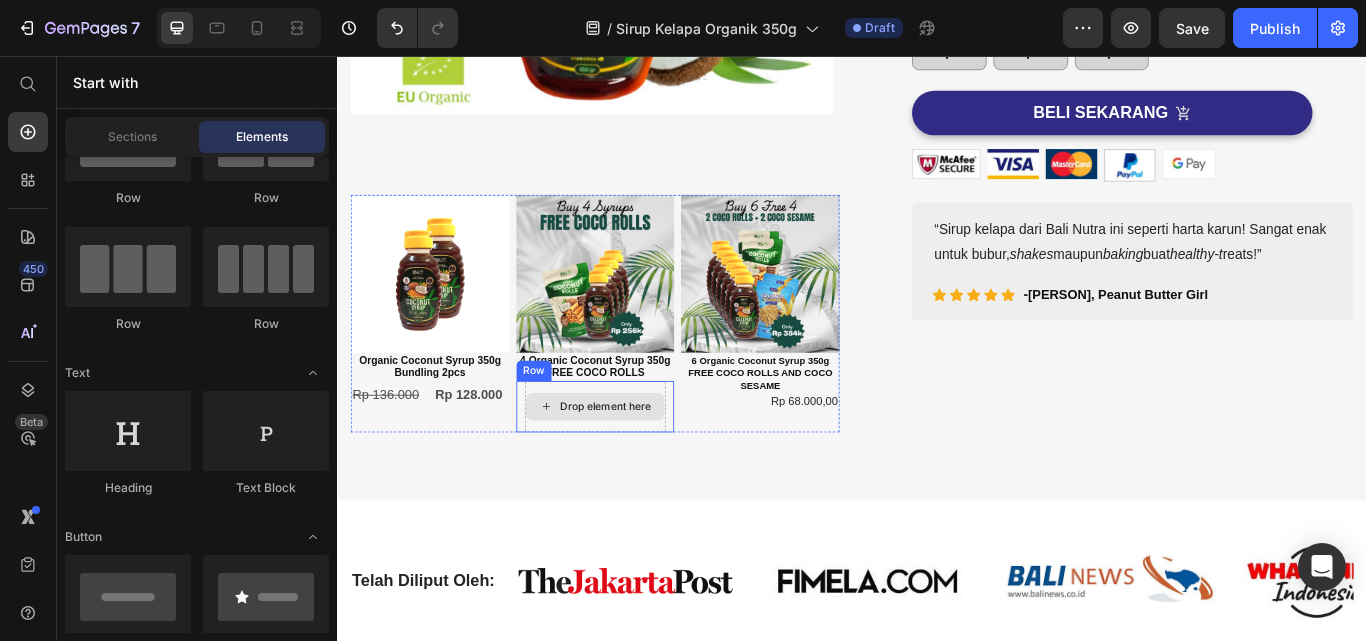click on "Drop element here" at bounding box center (637, 465) 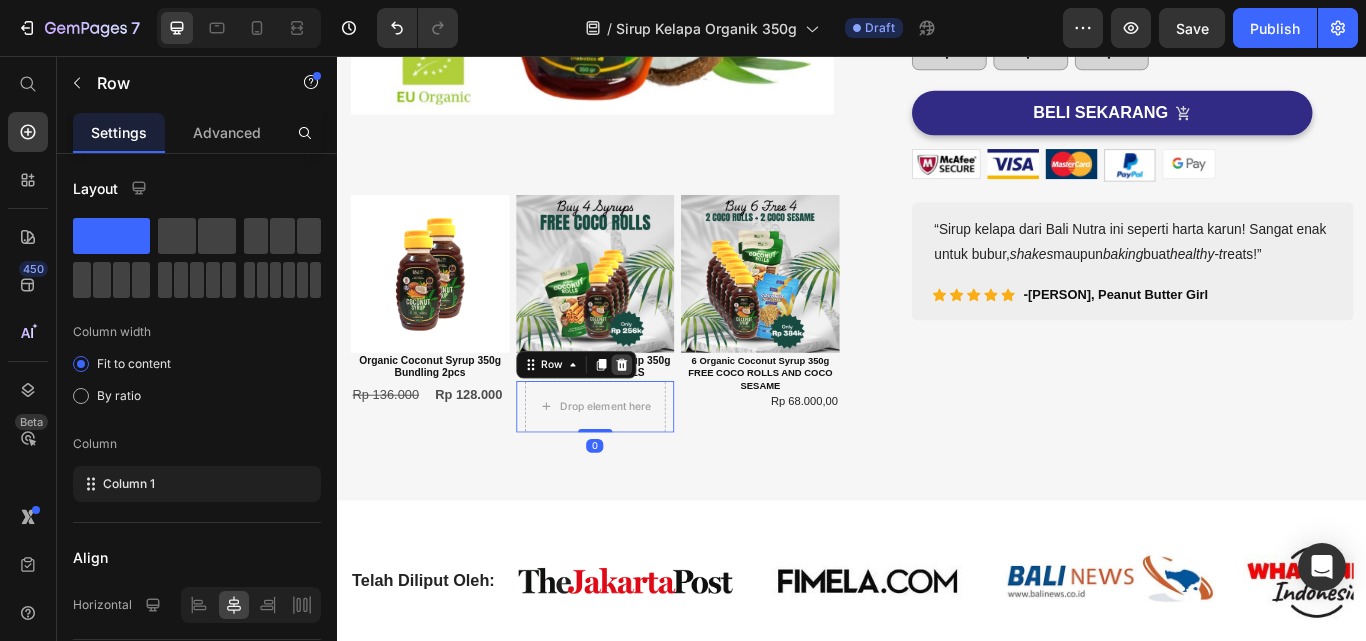 click 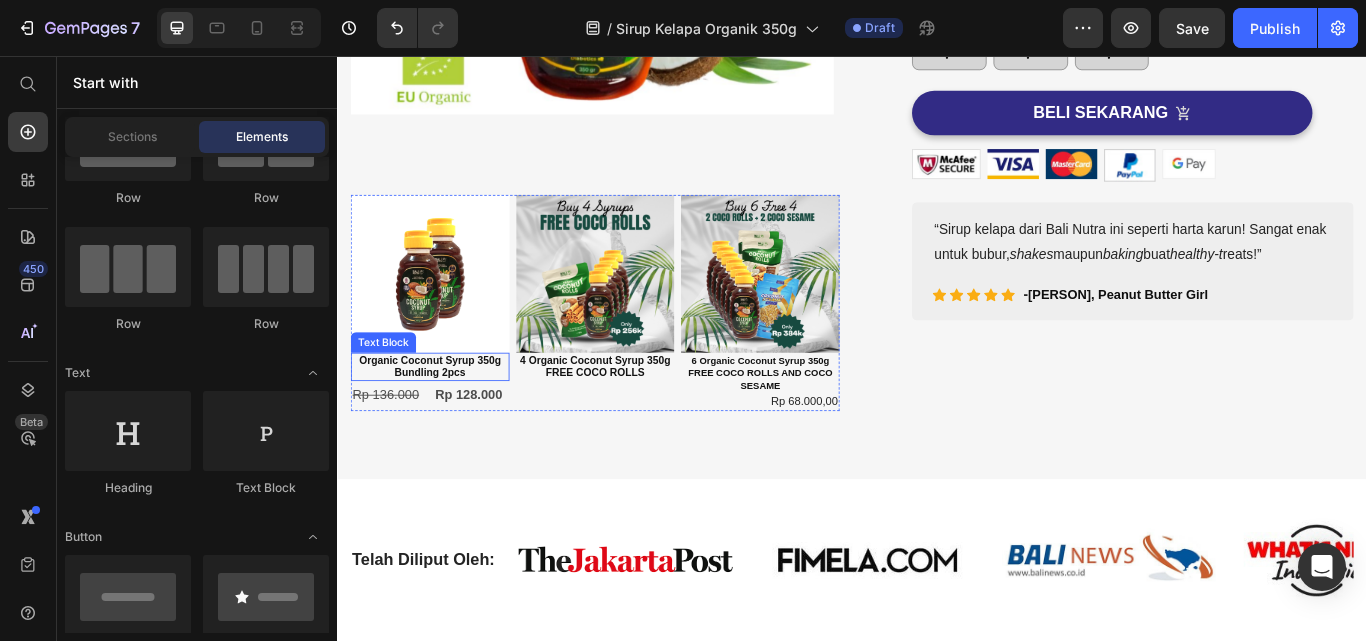 click on "Organic Coconut Syrup 350g Bundling 2pcs" at bounding box center (444, 418) 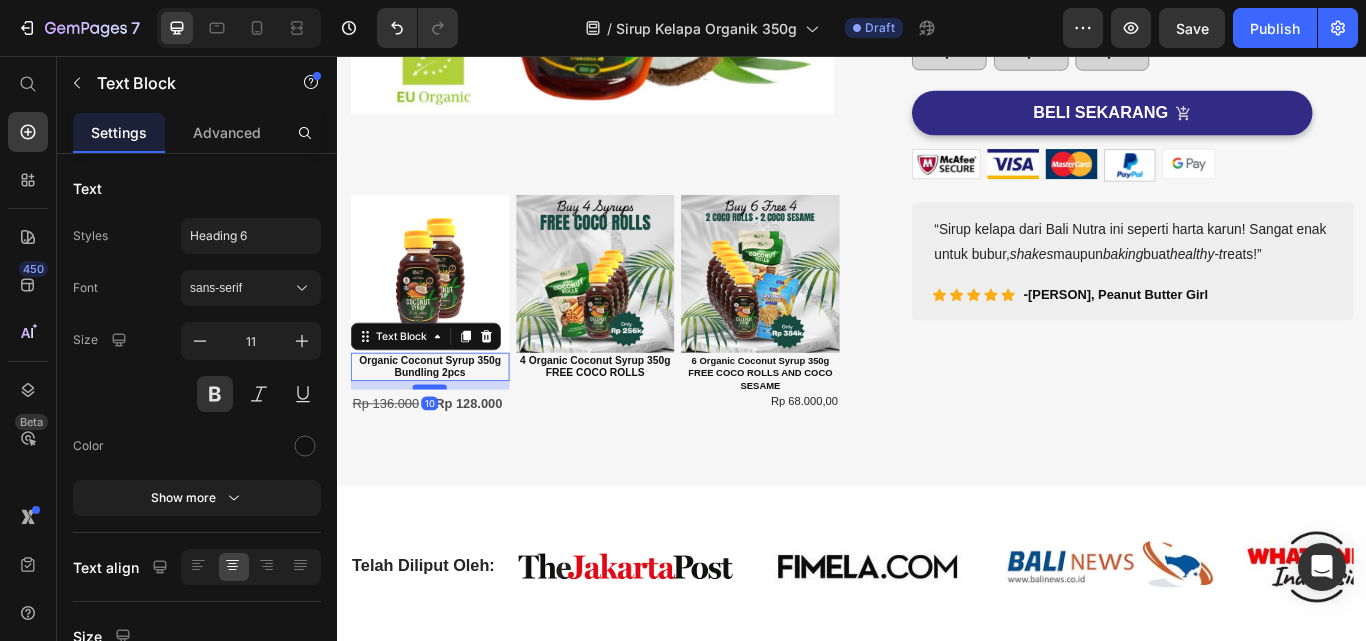 drag, startPoint x: 444, startPoint y: 429, endPoint x: 450, endPoint y: 439, distance: 11.661903 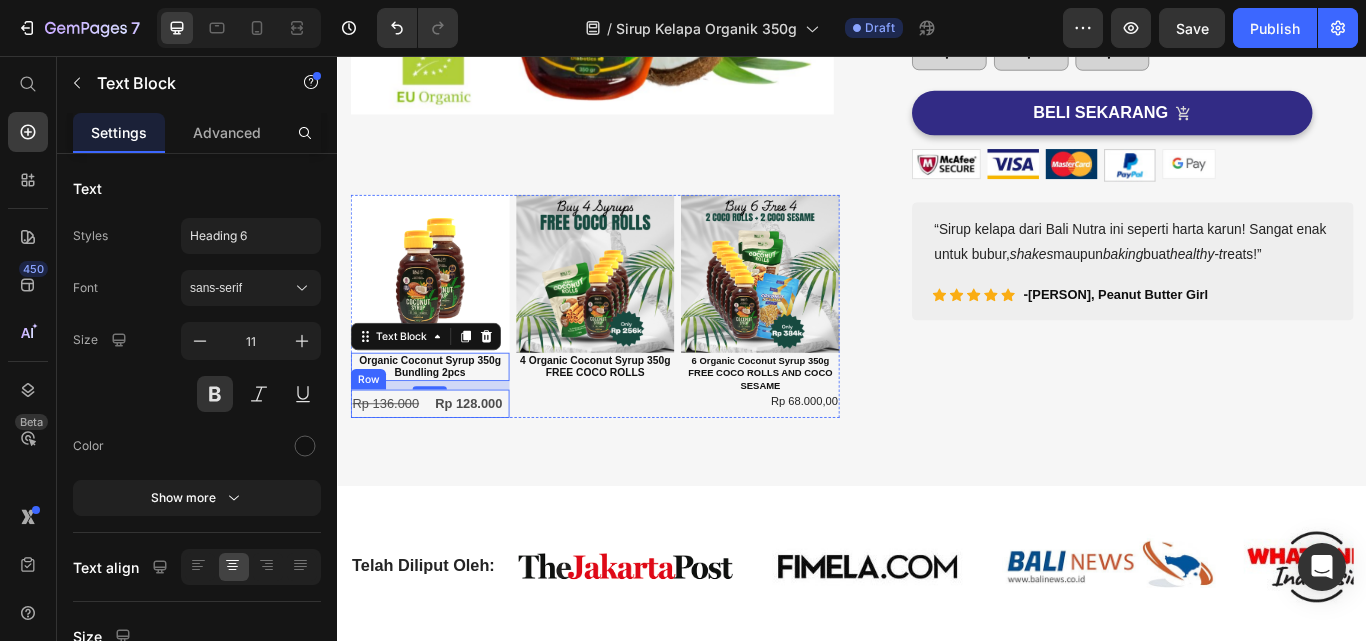 click on "Rp 136.000 Text Block Rp 128.000 Text Block Row" at bounding box center [444, 461] 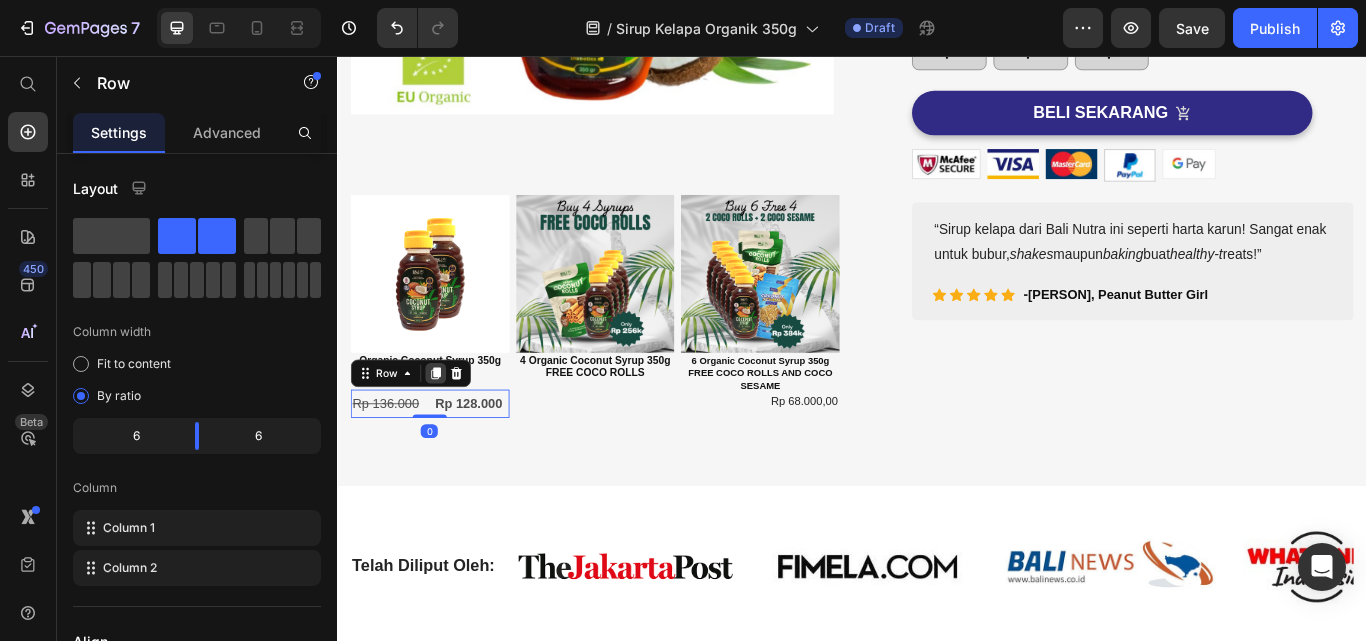click 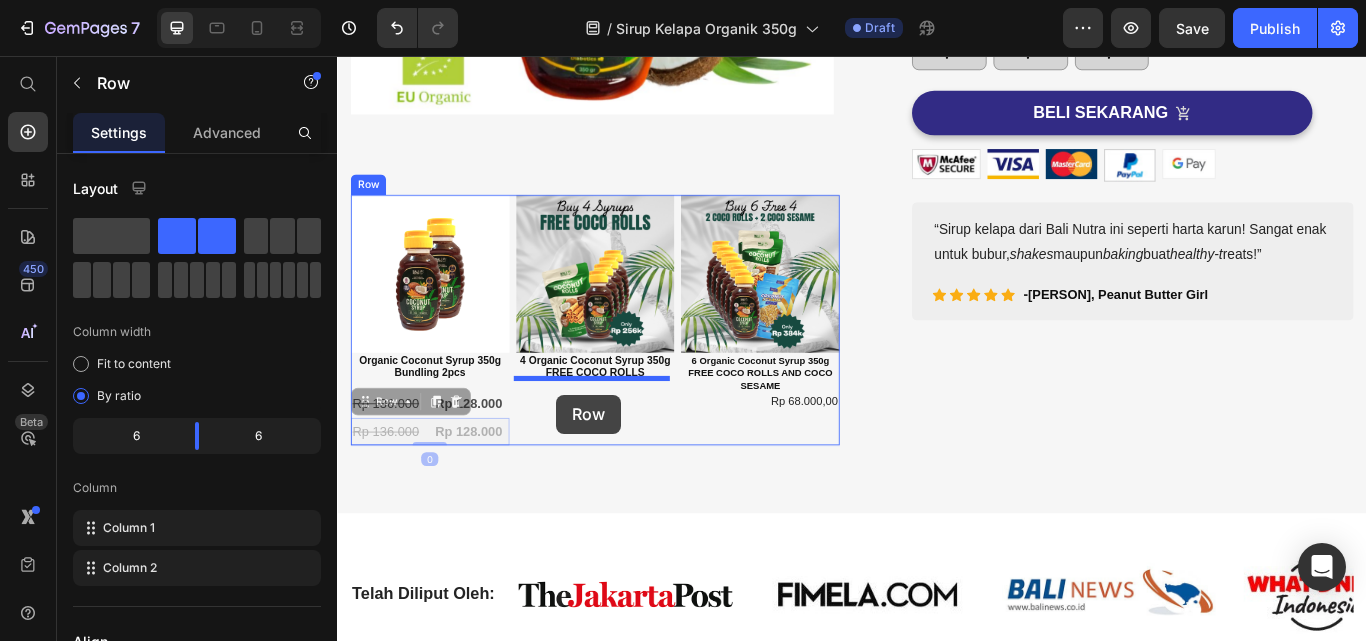 drag, startPoint x: 368, startPoint y: 461, endPoint x: 592, endPoint y: 451, distance: 224.2231 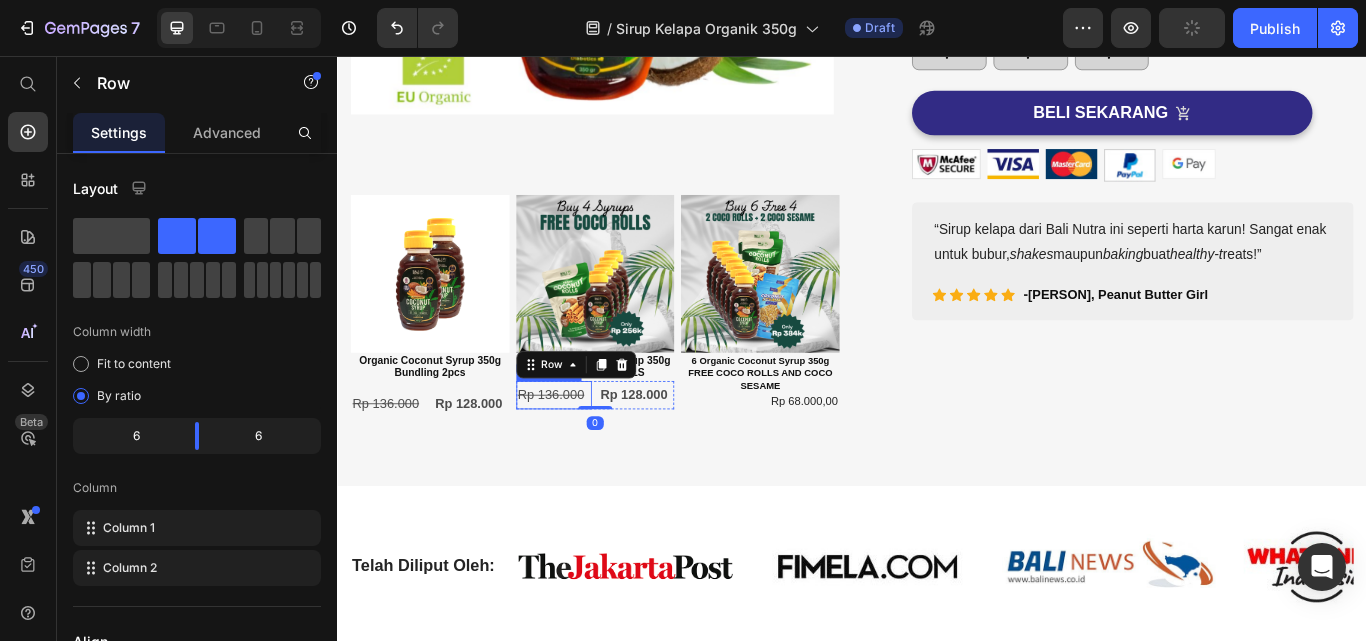 click on "Rp 136.000" at bounding box center [586, 450] 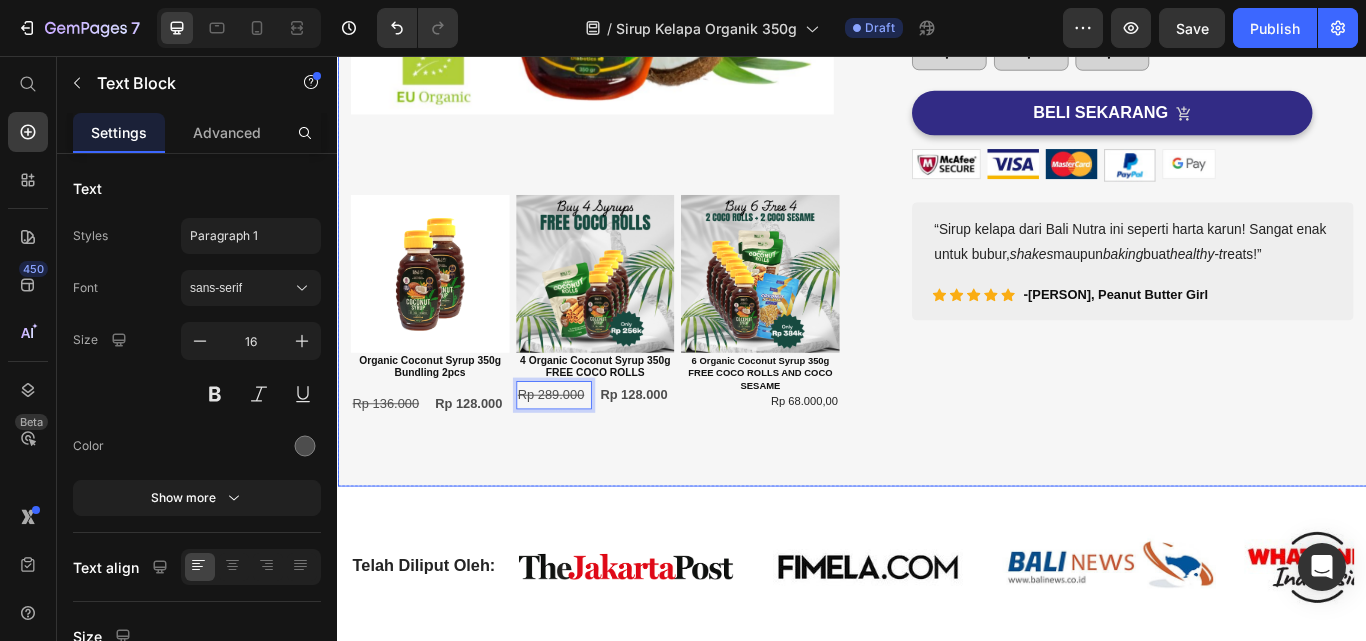 scroll, scrollTop: 526, scrollLeft: 0, axis: vertical 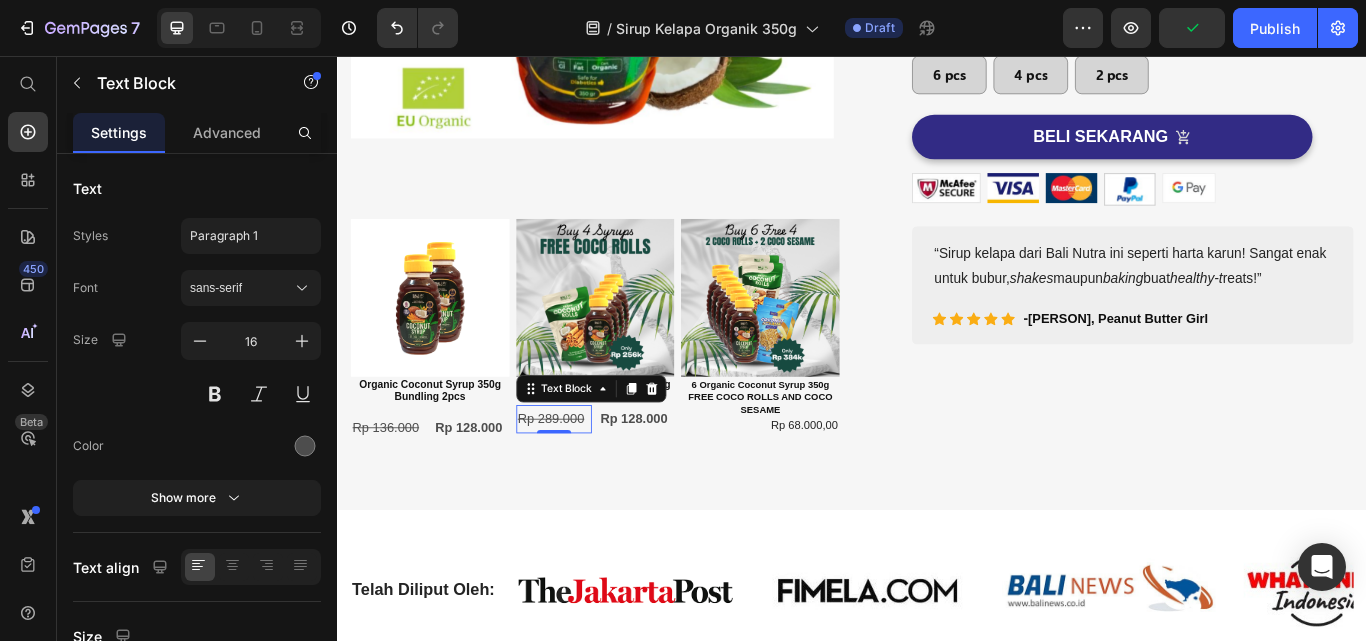click on "Rp 289.000" at bounding box center [586, 478] 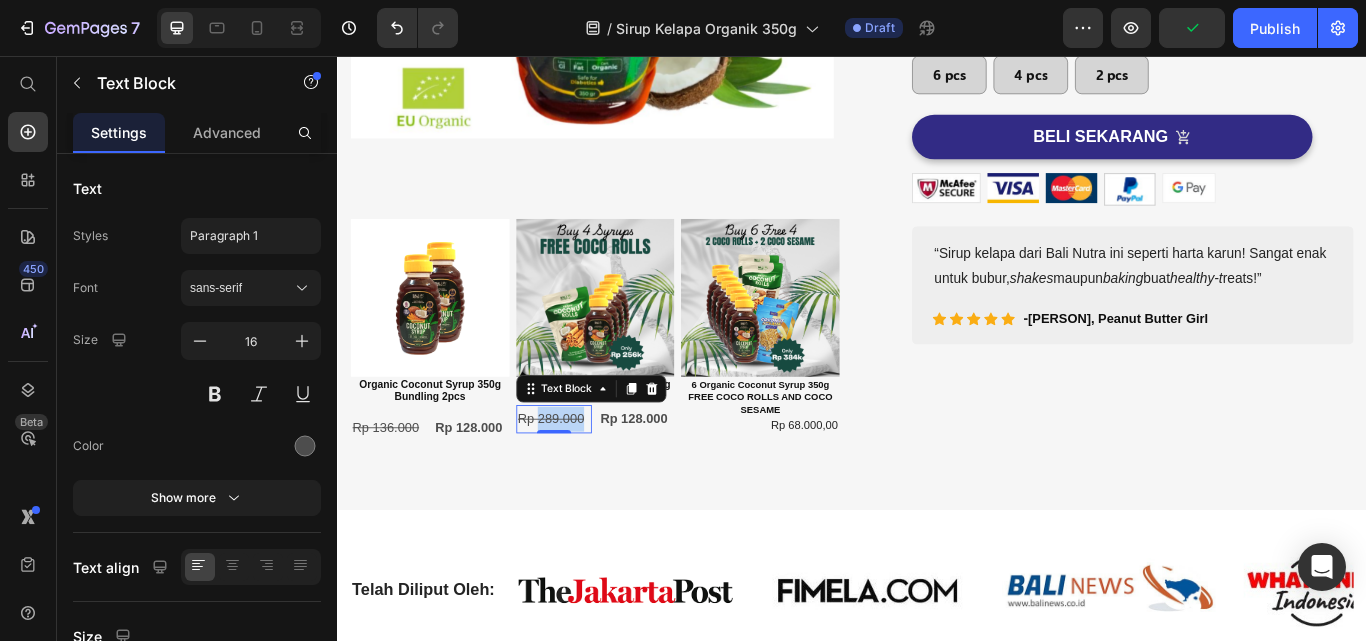 click on "Rp 289.000" at bounding box center [586, 478] 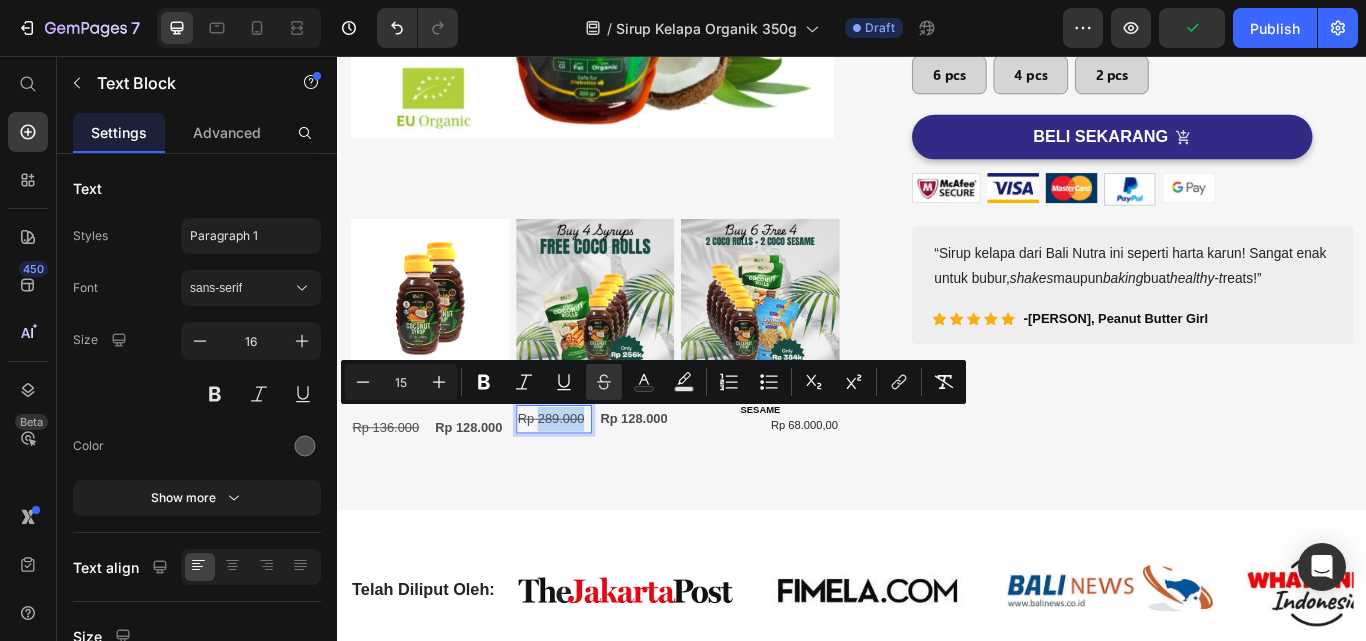 click on "Rp 289.000" at bounding box center (586, 478) 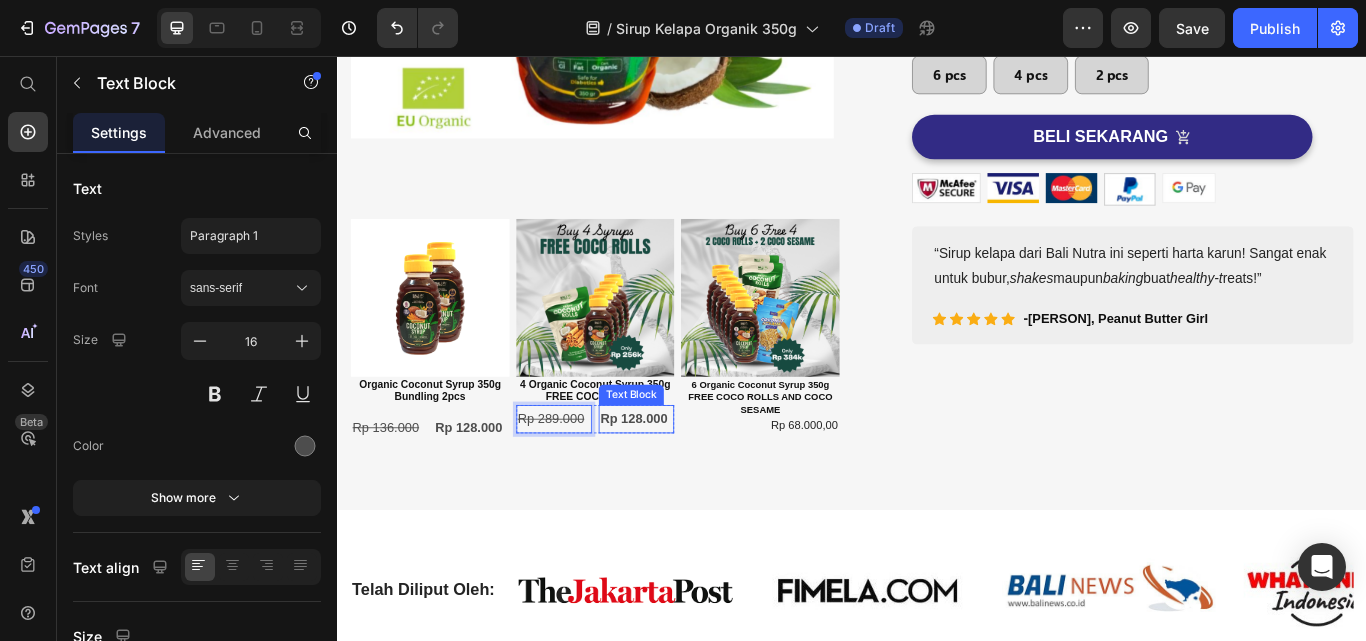 click on "Rp 128.000" at bounding box center (682, 478) 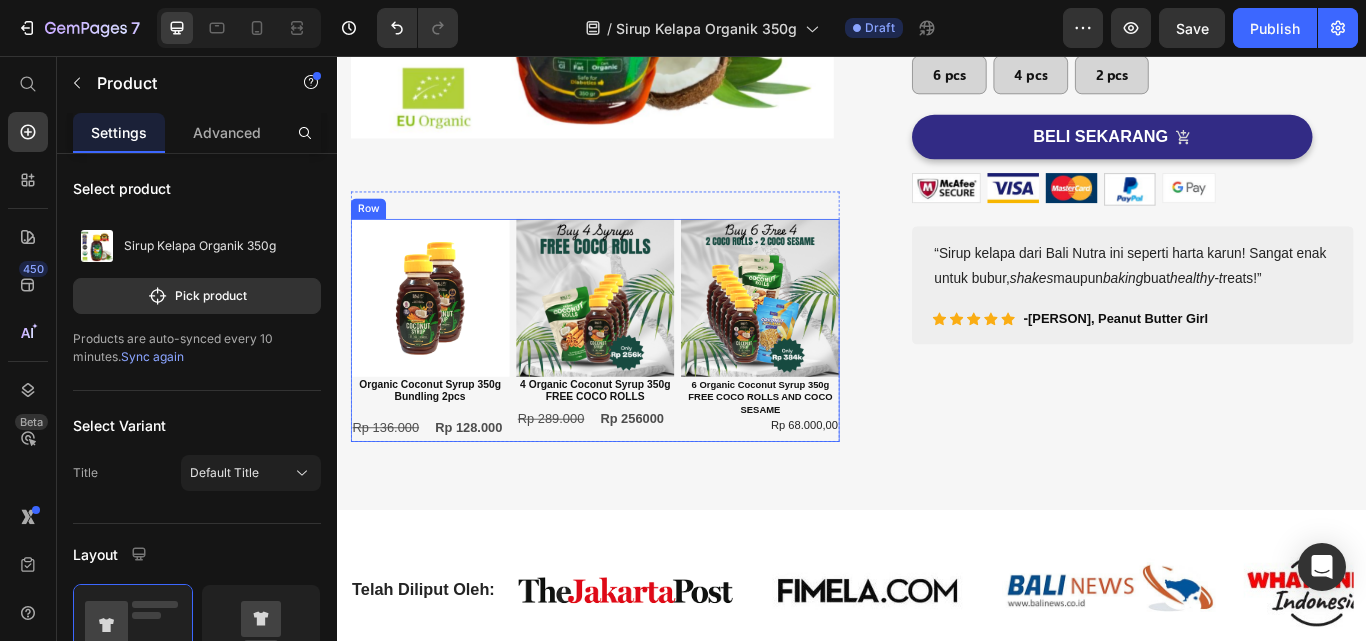 click on "4 Organic Coconut Syrup 350g FREE COCO ROLLS" at bounding box center [636, 446] 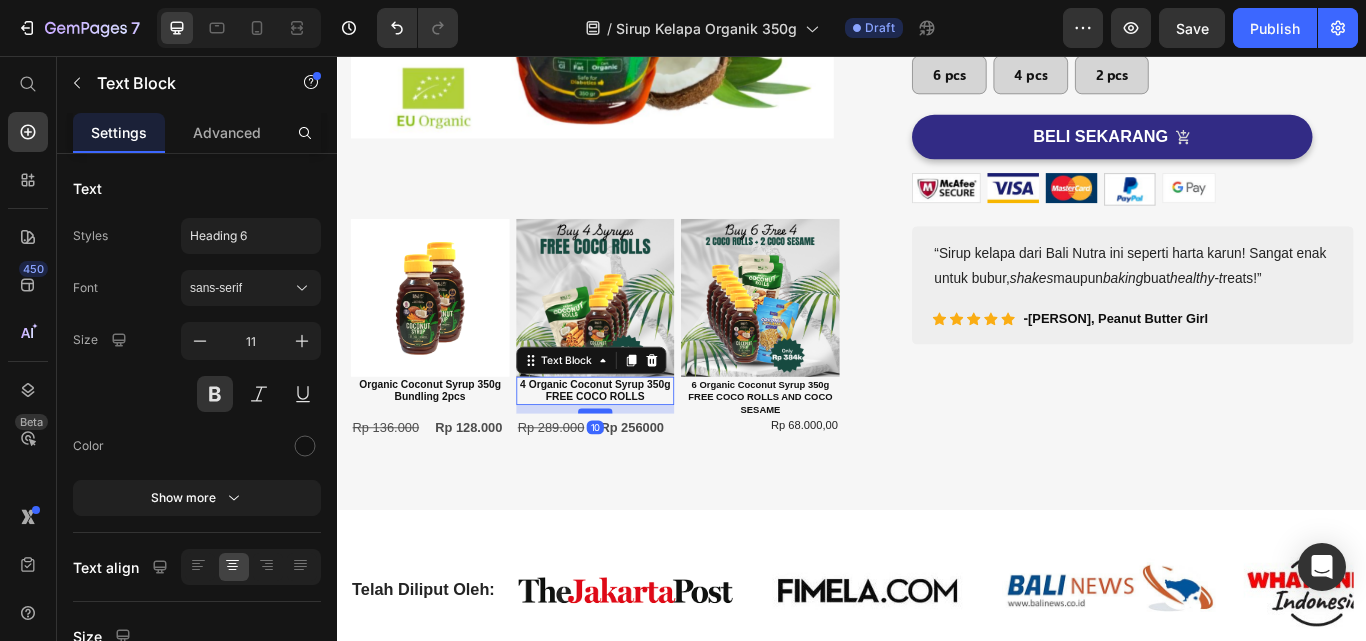 drag, startPoint x: 628, startPoint y: 459, endPoint x: 630, endPoint y: 469, distance: 10.198039 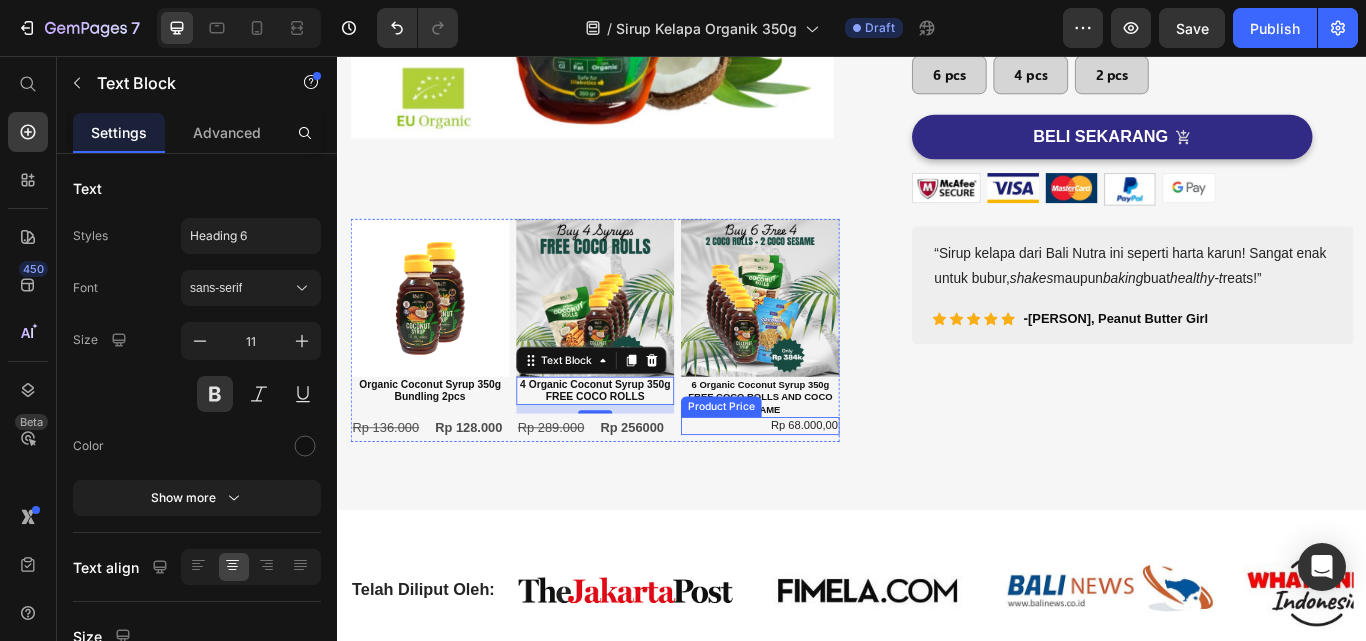 click on "Rp 68.000,00" at bounding box center [829, 487] 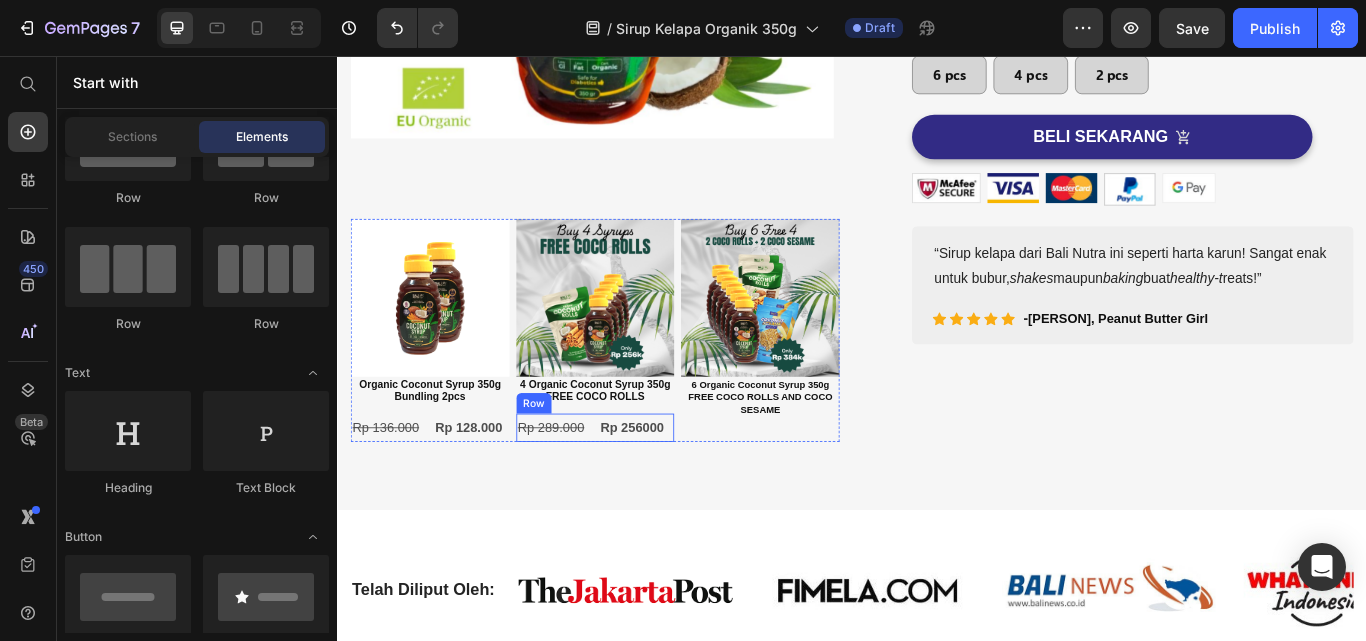 click on "Rp 289.000 Text Block Rp 256000 Text Block Row" at bounding box center (637, 489) 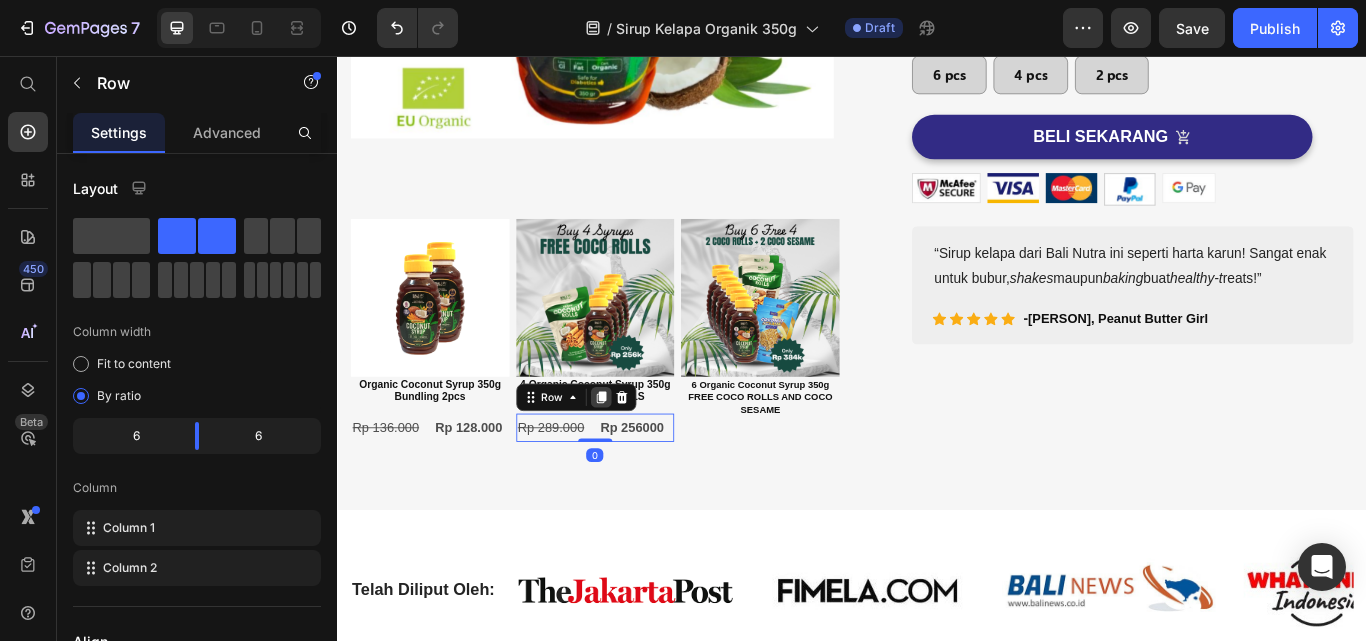 click 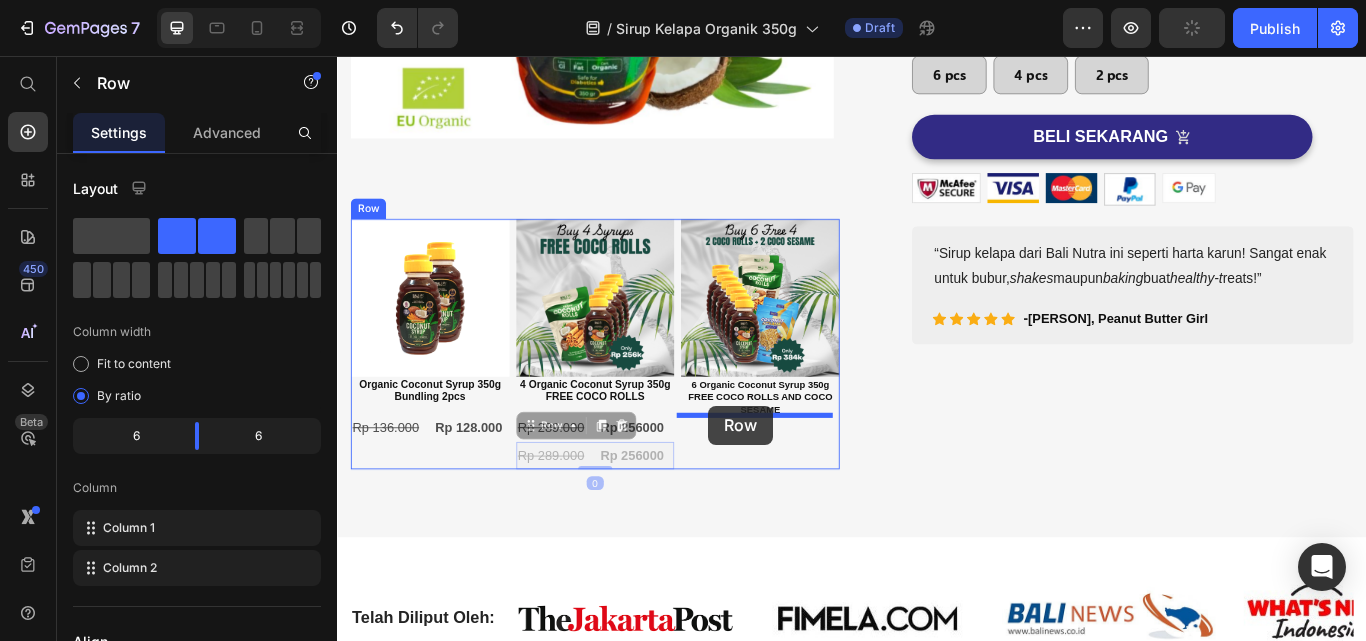 drag, startPoint x: 716, startPoint y: 480, endPoint x: 770, endPoint y: 464, distance: 56.32051 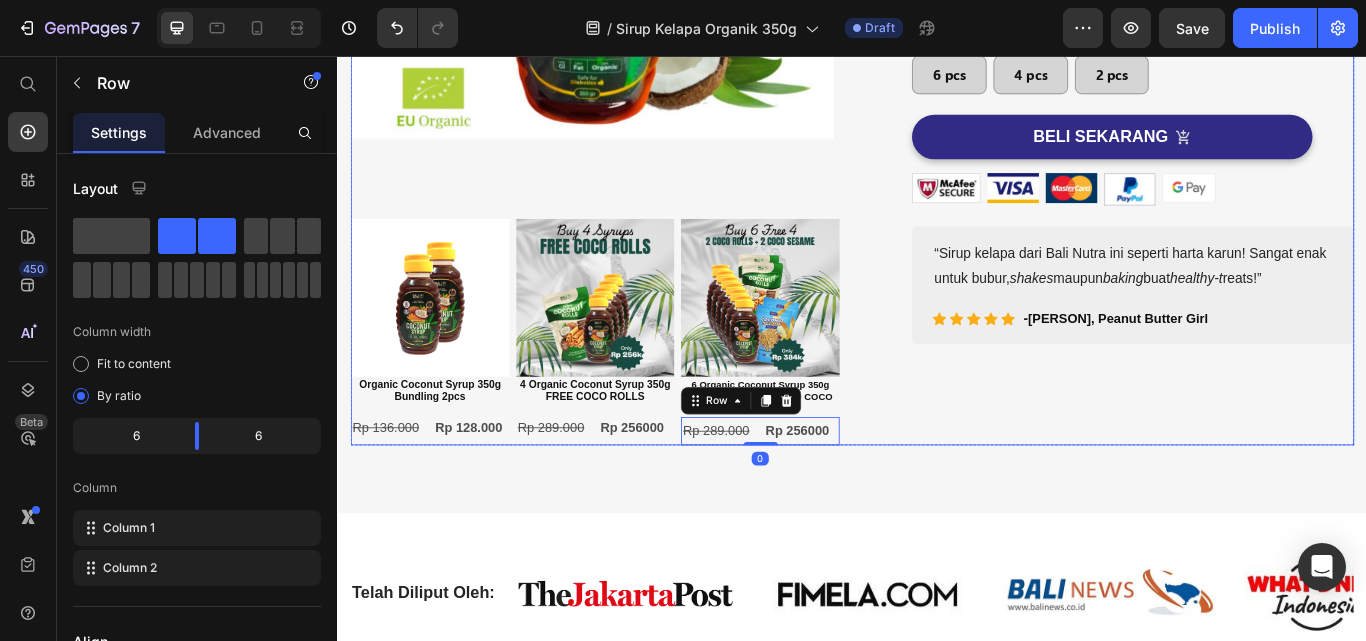 click on "(P) Images & Gallery Sirup Kelapa Organik 350g (P) Title                Icon                Icon                Icon                Icon                Icon Icon List Hoz 1000+ Pelanggan Percaya Text block Row
Icon Rendah Indeks Glikemik Text block
Icon Alternatif pemanis alami Text block
Icon Tersertifikasi USDA & EU Organic Text block
Icon Peraih Penghargaan  Great Taste & Superior Taste Text block Icon List Rp 68.000,00 (P) Price
Drop element here
Drop element here Row 6 pcs Button 4 pcs Button 2 pcs Button Row
Icon Rendah Indeks Glikemik Text block
Icon Alternatif Pemanis Alami Text block
Icon Tersertifikasi EU & USDA Organic Text block
Icon Peraih Penghargaan  Great Taste & Superior Taste Text block Icon List BELI SEKARANG (P) Cart Button Image Image Image Image Image Row shakes  maupun  baking  buat  healthy-t reats!” Text block Icon Icon" at bounding box center [1237, 80] 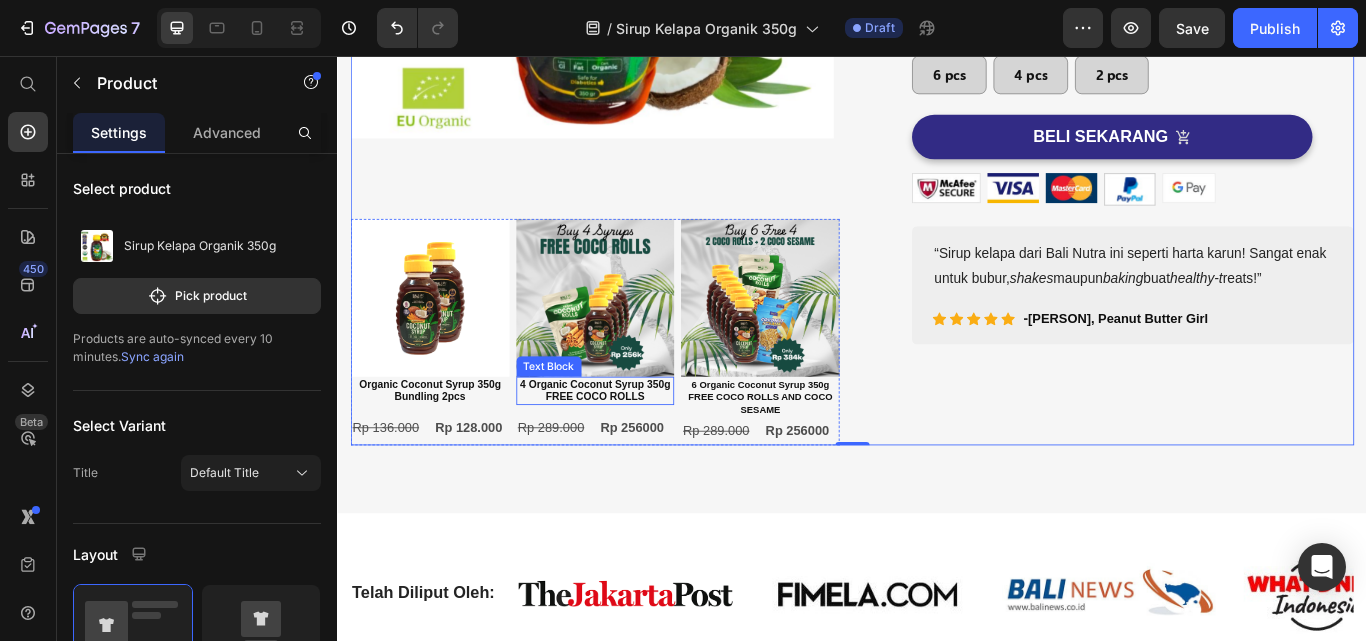 click on "4 Organic Coconut Syrup 350g FREE COCO ROLLS" at bounding box center [637, 446] 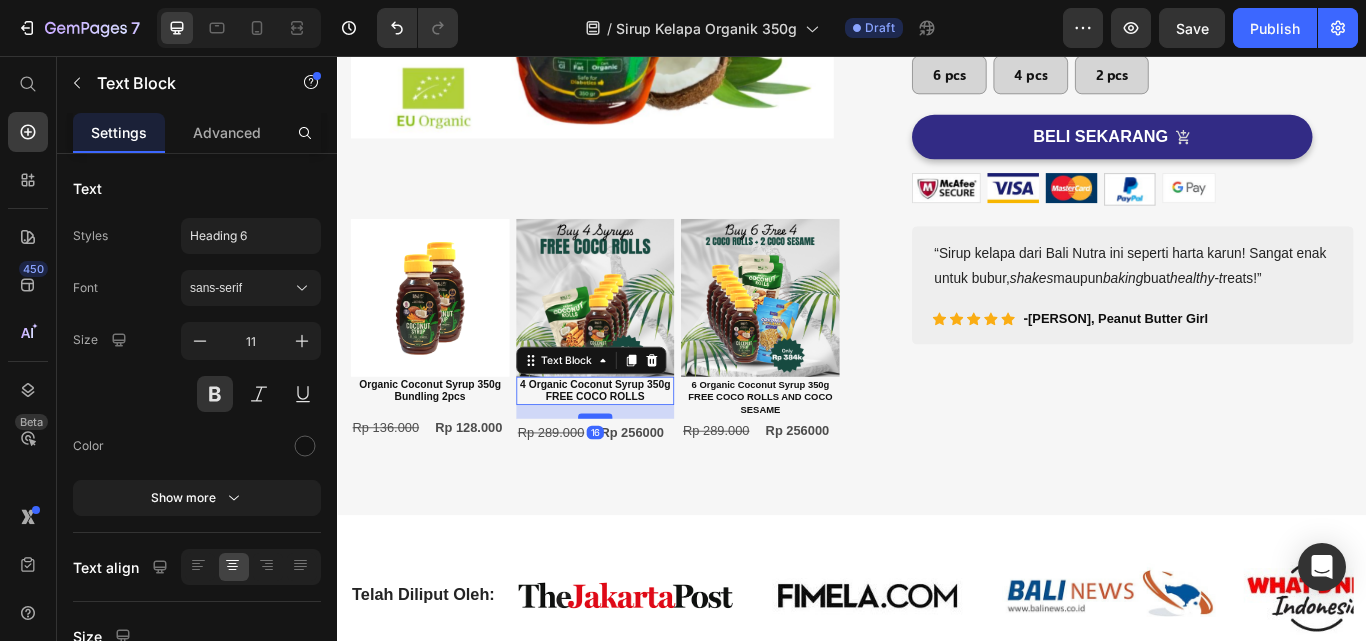 click at bounding box center (637, 476) 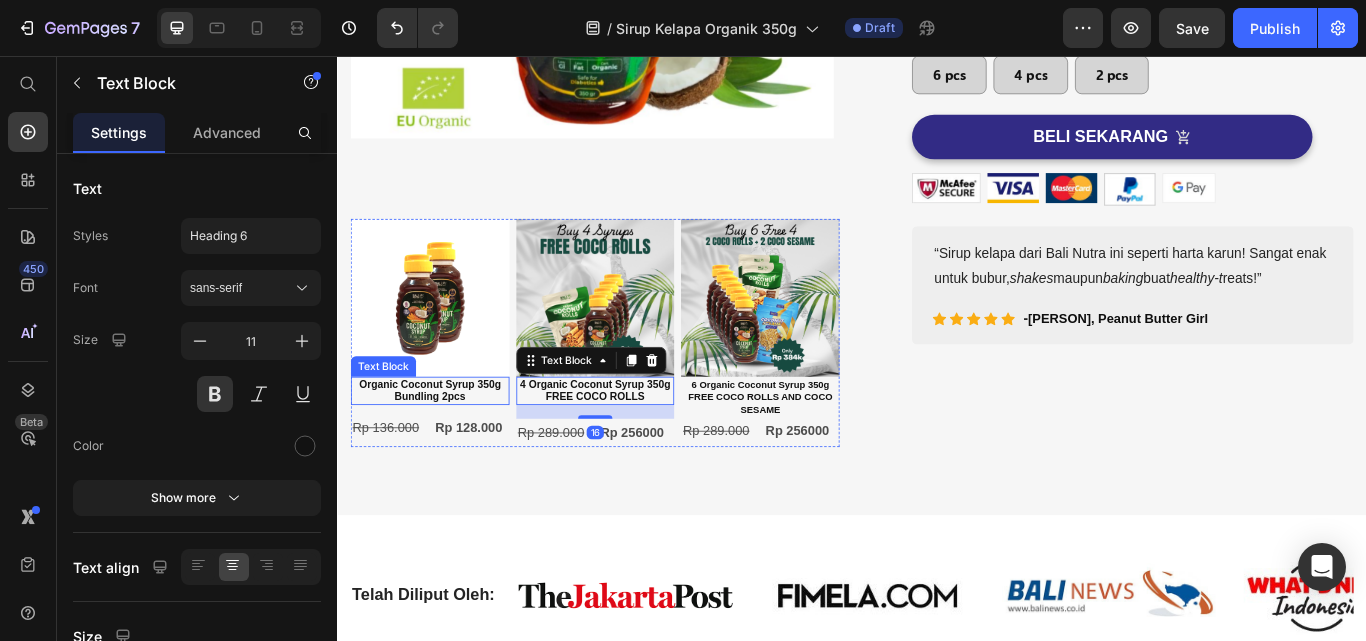 click on "Organic Coconut Syrup 350g Bundling 2pcs" at bounding box center (444, 446) 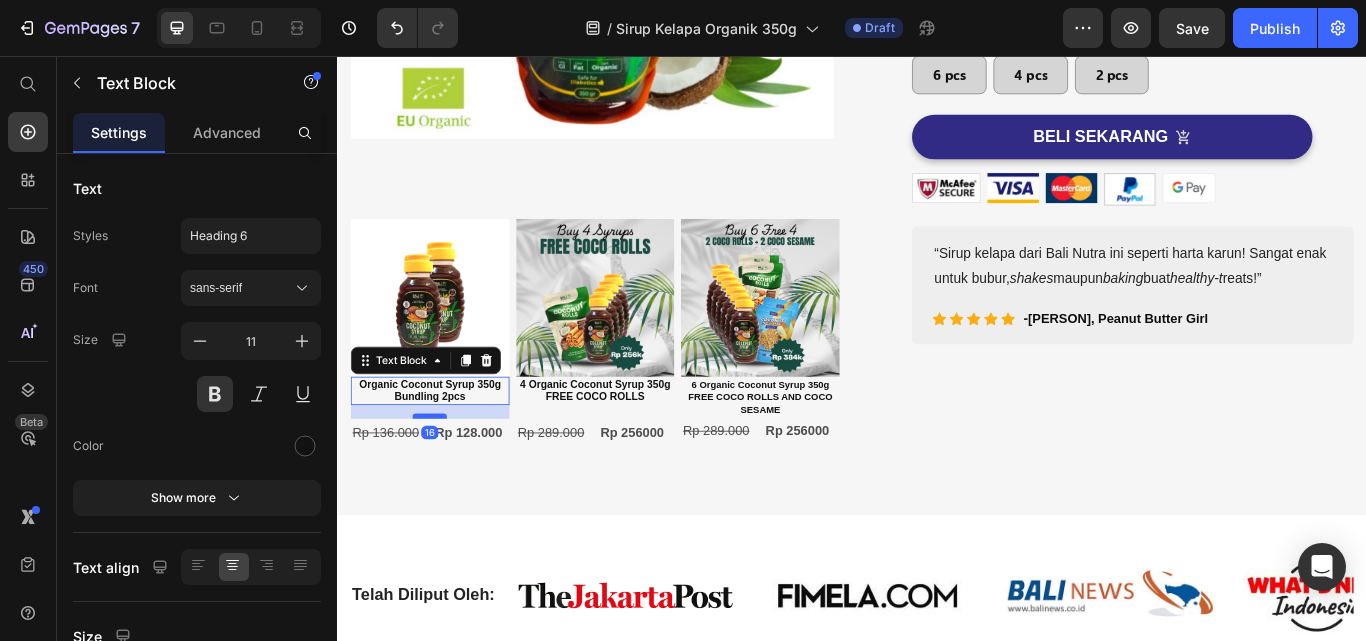 click at bounding box center [444, 476] 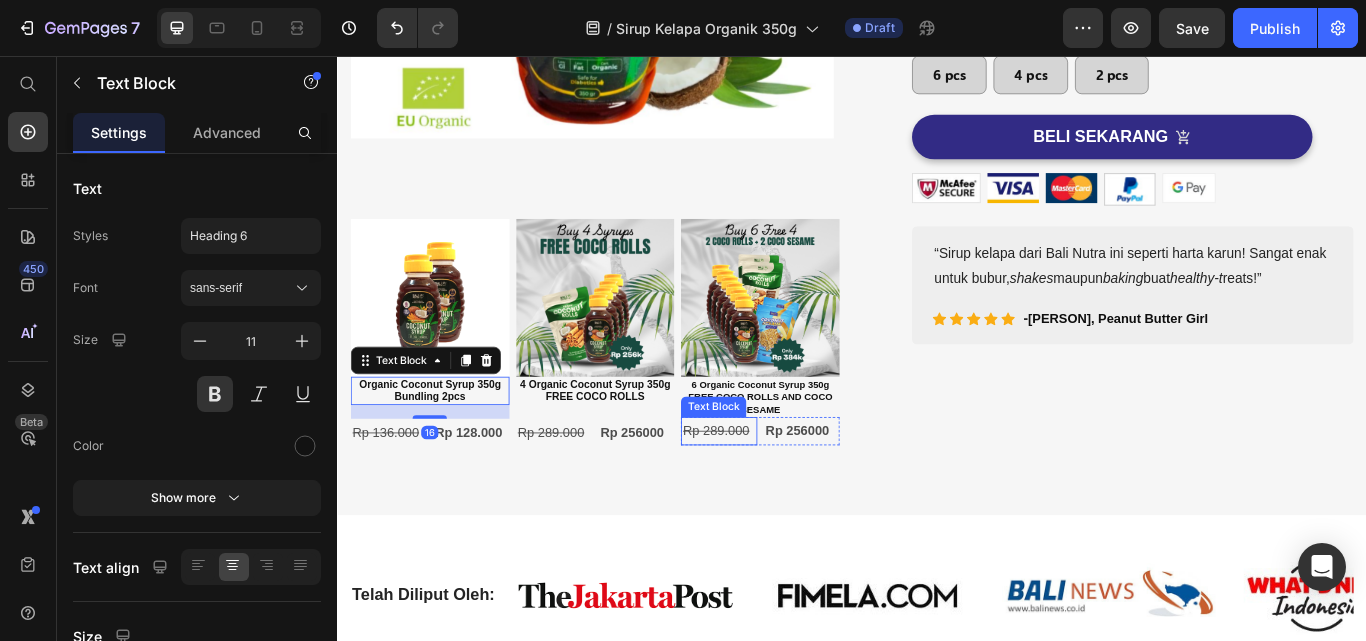 click on "Rp 289.000" at bounding box center (778, 492) 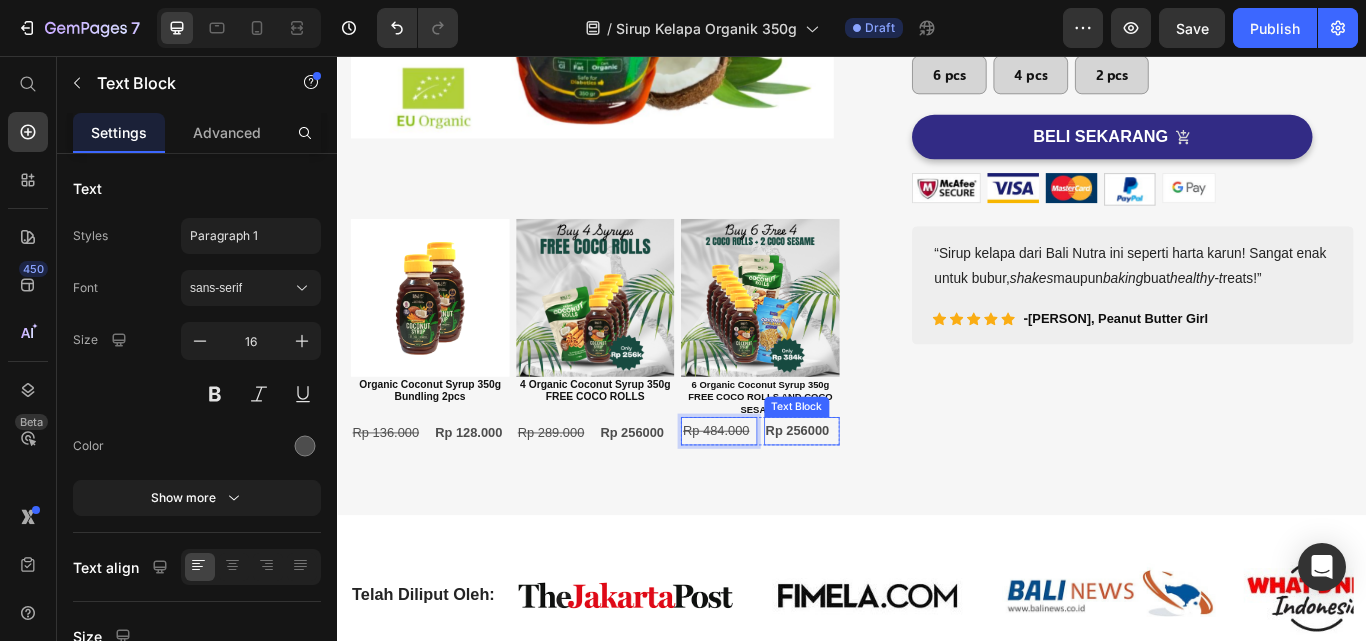click on "Rp 256000" at bounding box center [873, 492] 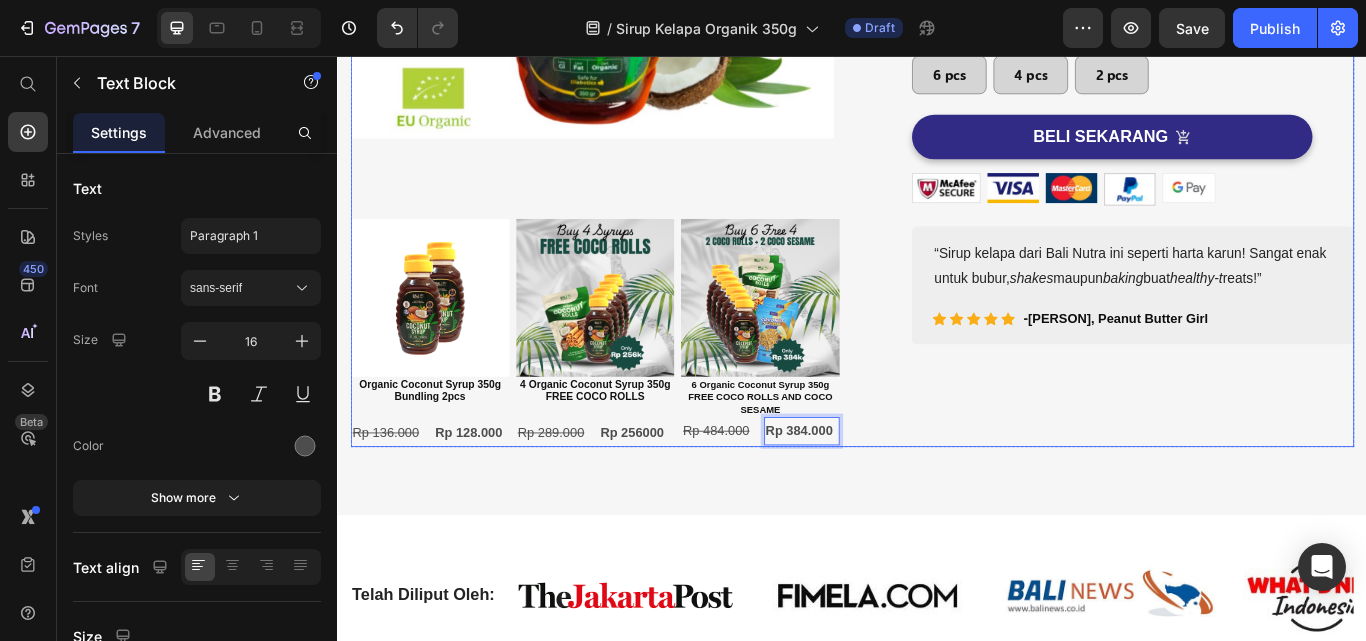 click on "(P) Images & Gallery Sirup Kelapa Organik 350g (P) Title                Icon                Icon                Icon                Icon                Icon Icon List Hoz 1000+ Pelanggan Percaya Text block Row
Icon Rendah Indeks Glikemik Text block
Icon Alternatif pemanis alami Text block
Icon Tersertifikasi USDA & EU Organic Text block
Icon Peraih Penghargaan  Great Taste & Superior Taste Text block Icon List Rp 68.000,00 (P) Price
Drop element here
Drop element here Row 6 pcs Button 4 pcs Button 2 pcs Button Row
Icon Rendah Indeks Glikemik Text block
Icon Alternatif Pemanis Alami Text block
Icon Tersertifikasi EU & USDA Organic Text block
Icon Peraih Penghargaan  Great Taste & Superior Taste Text block Icon List BELI SEKARANG (P) Cart Button Image Image Image Image Image Row shakes  maupun  baking  buat  healthy-t reats!” Text block Icon Icon" at bounding box center (1237, 81) 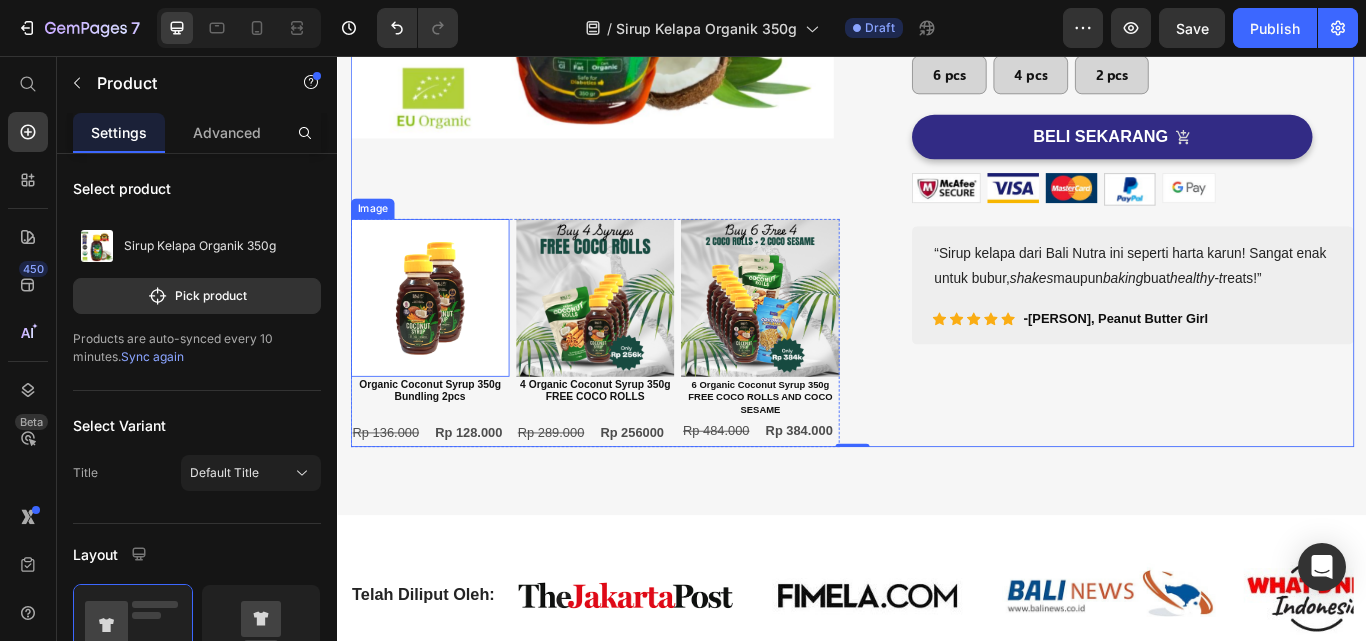 click at bounding box center [444, 338] 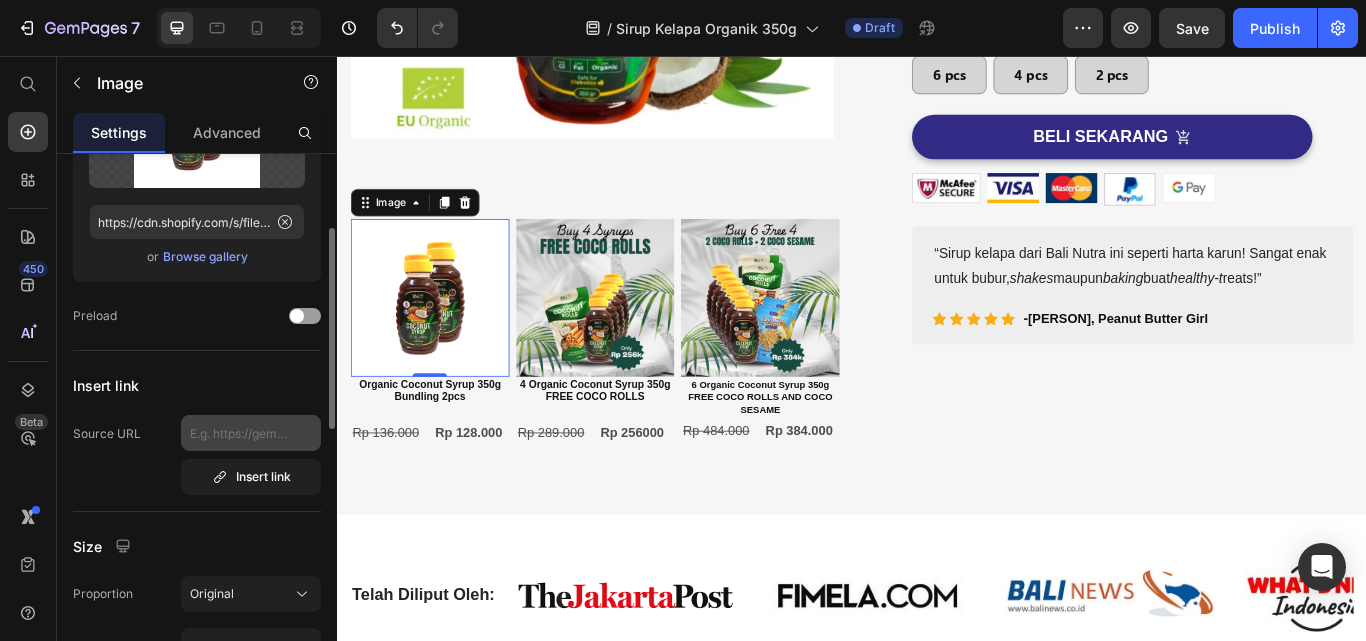 scroll, scrollTop: 300, scrollLeft: 0, axis: vertical 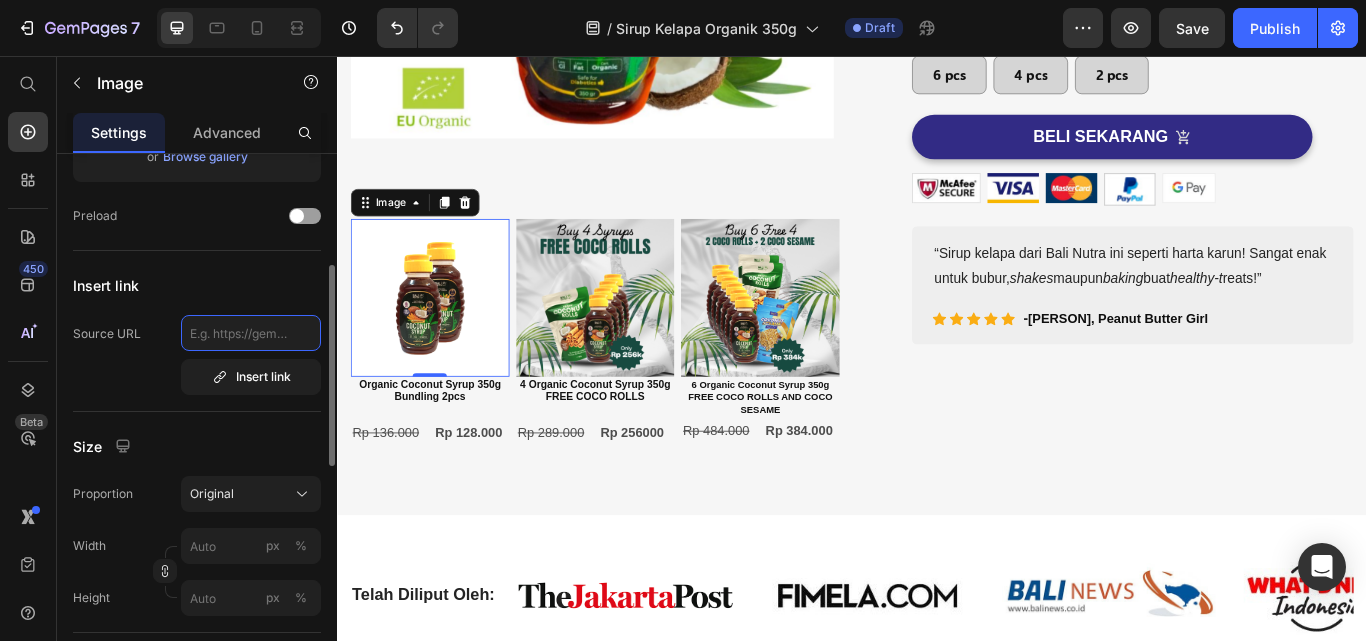 click 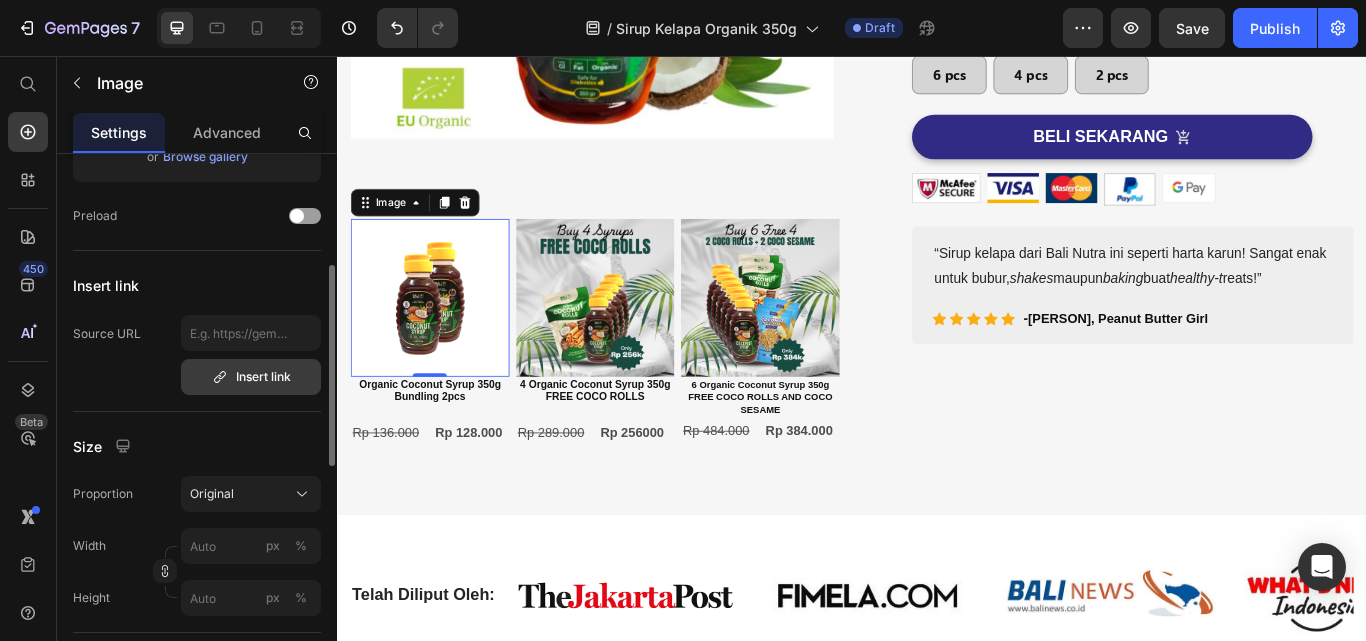 click on "Insert link" at bounding box center (251, 377) 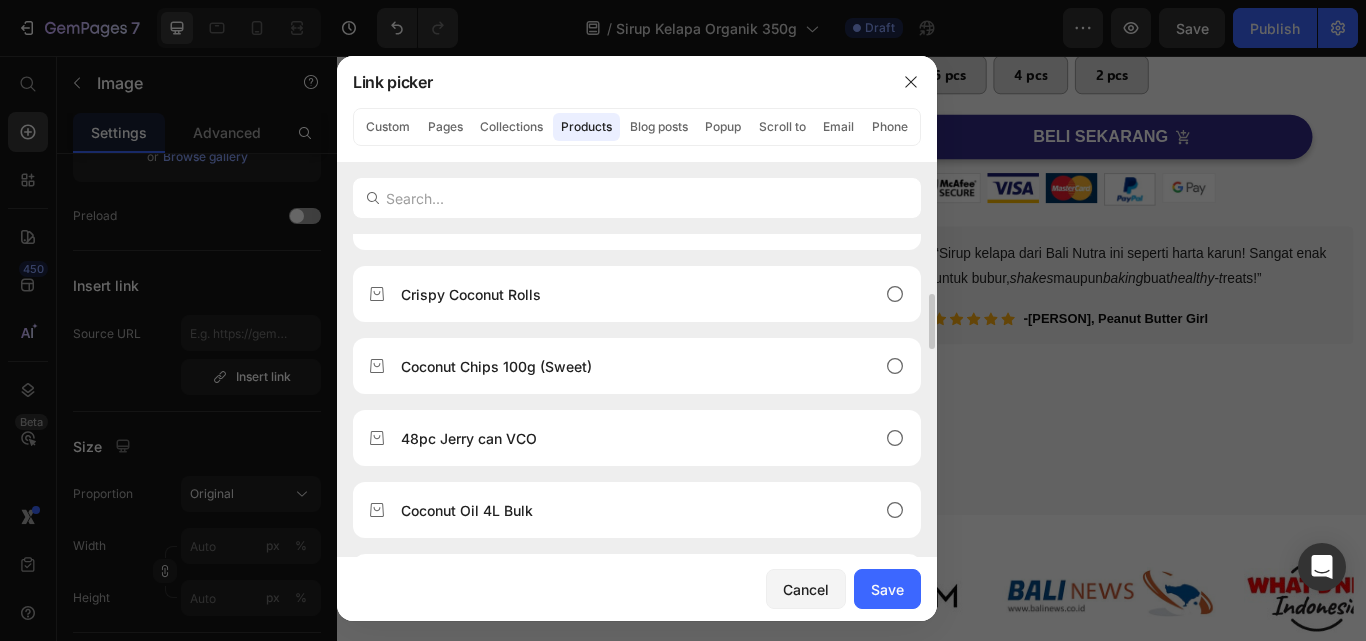 scroll, scrollTop: 0, scrollLeft: 0, axis: both 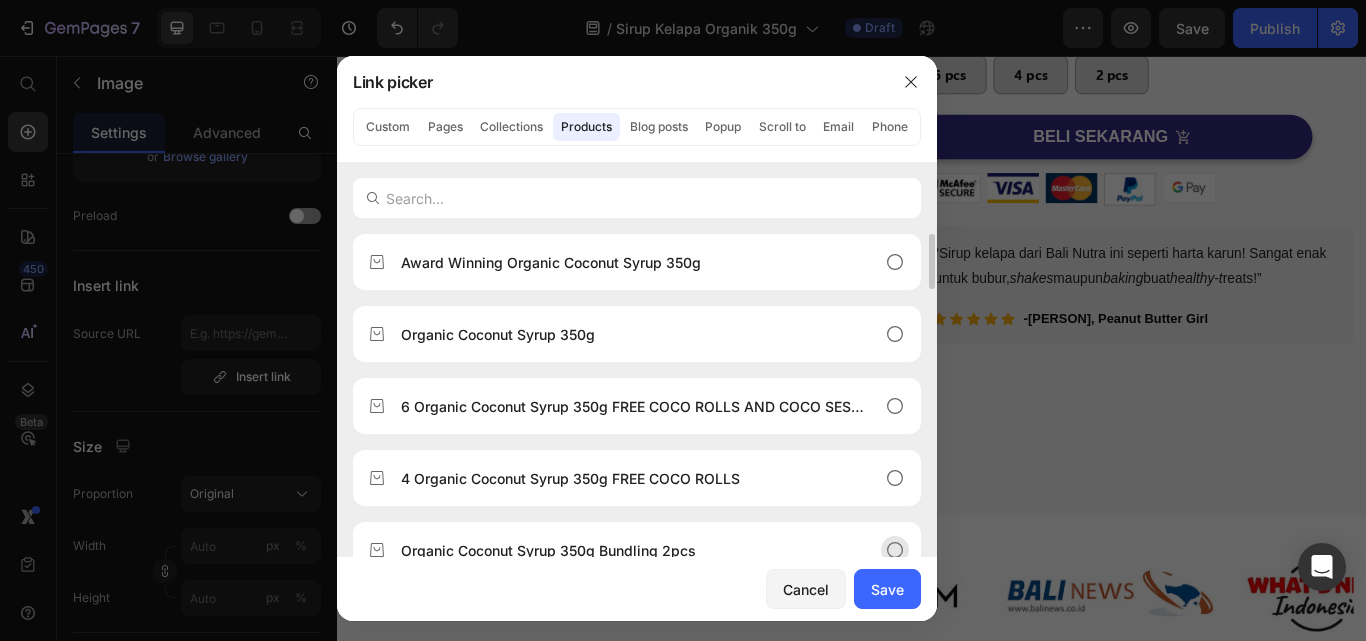 click on "Organic Coconut Syrup 350g Bundling 2pcs" at bounding box center [548, 550] 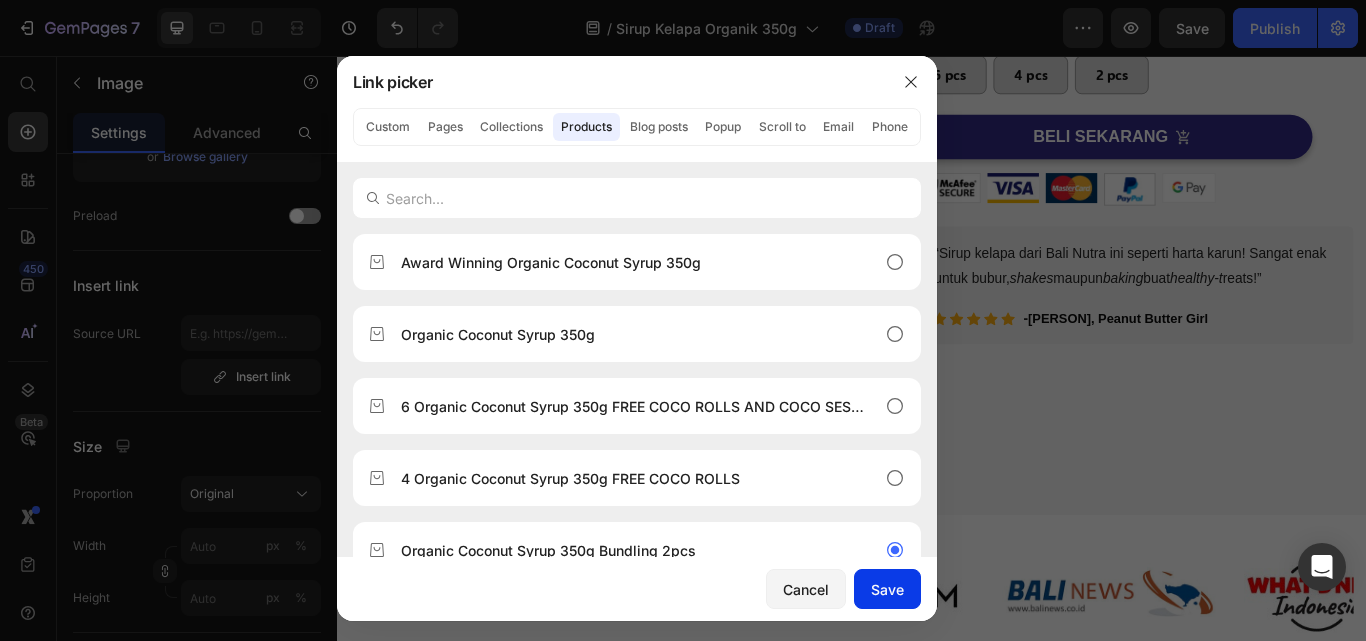 click on "Save" at bounding box center (887, 589) 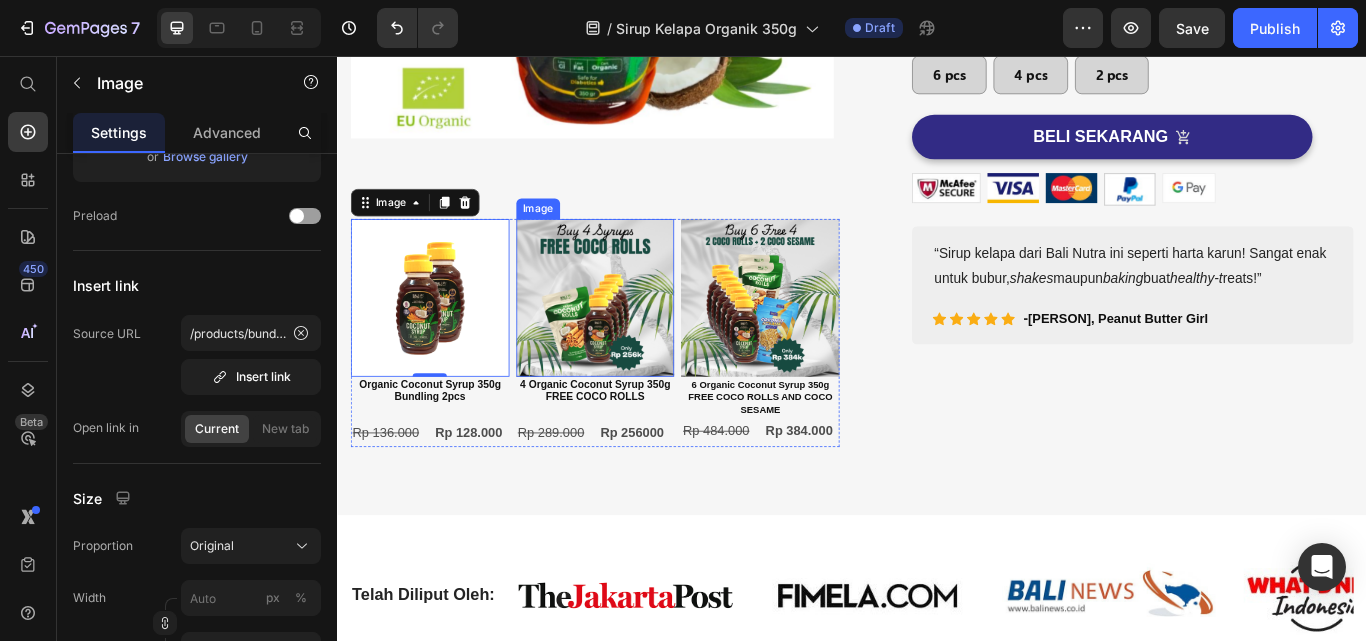 click at bounding box center (637, 338) 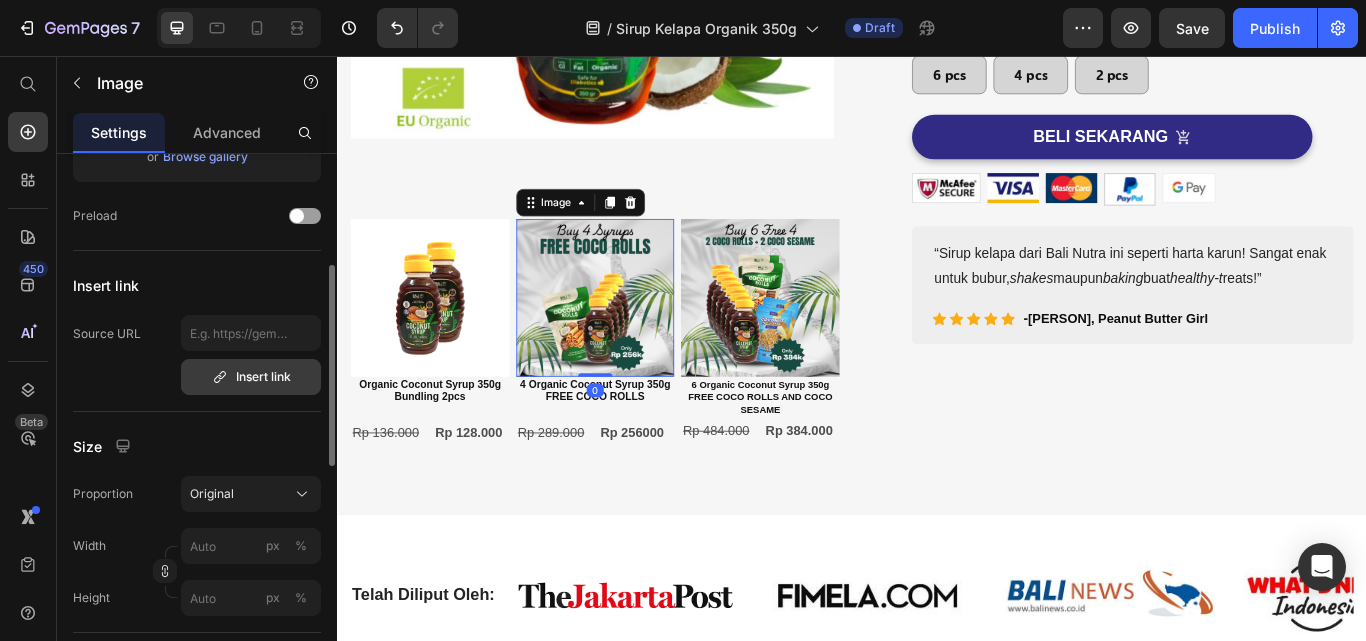 click on "Insert link" at bounding box center [251, 377] 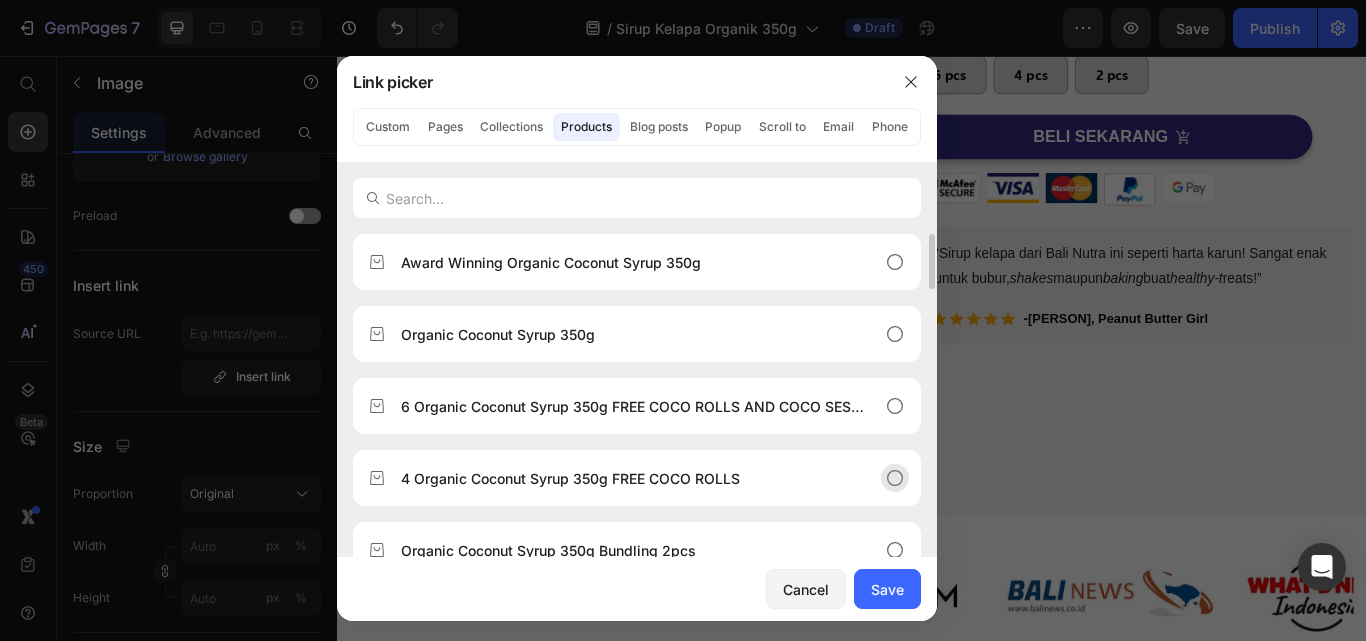 drag, startPoint x: 898, startPoint y: 480, endPoint x: 900, endPoint y: 496, distance: 16.124516 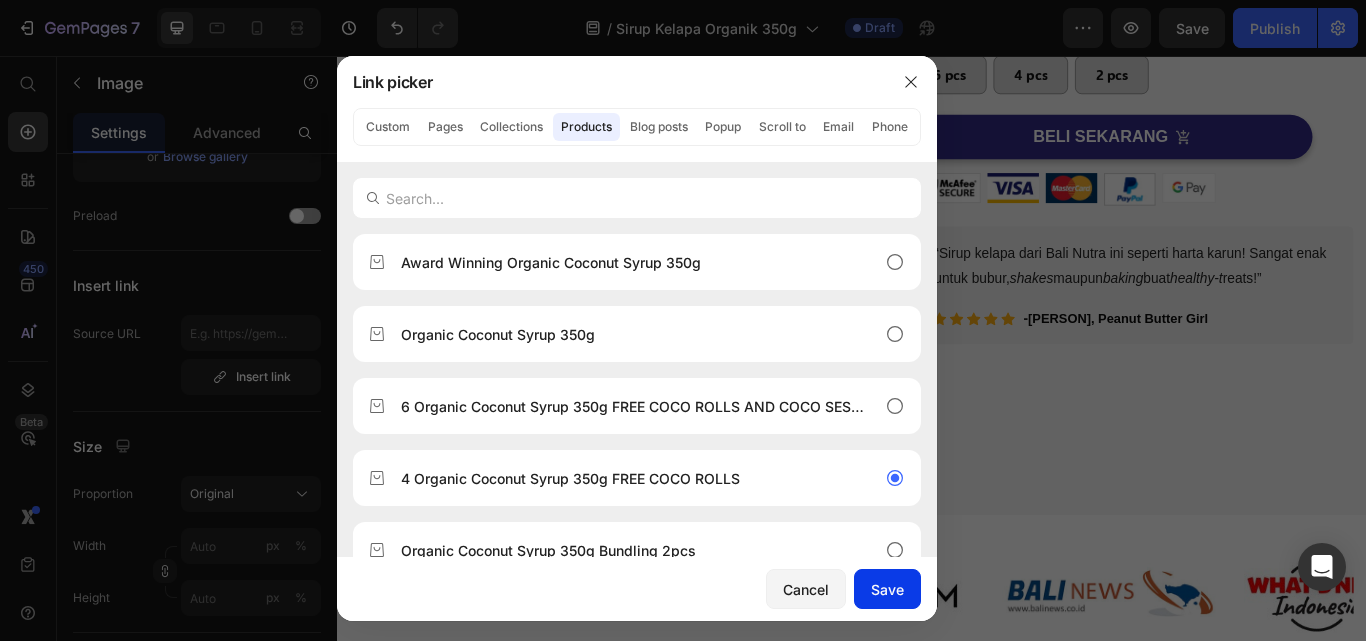 drag, startPoint x: 896, startPoint y: 577, endPoint x: 636, endPoint y: 564, distance: 260.3248 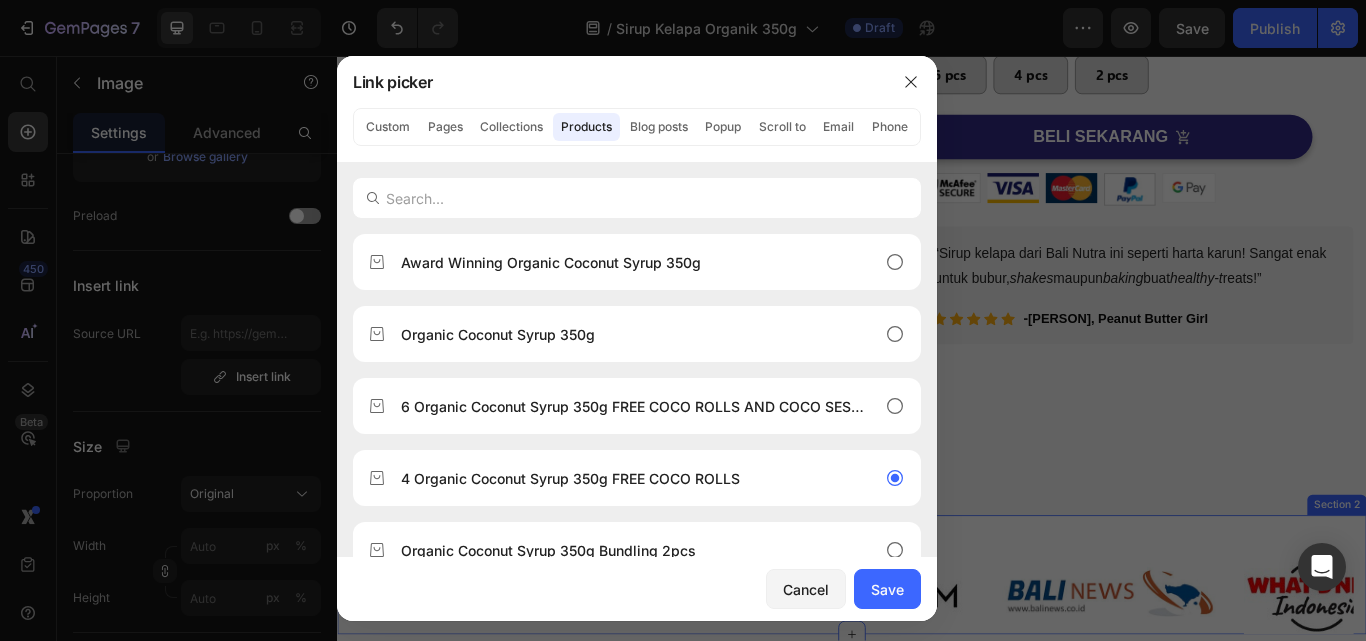 type on "/products/bundling-4pcs-organic-coconut-syrup-350g-free-coco-rolls" 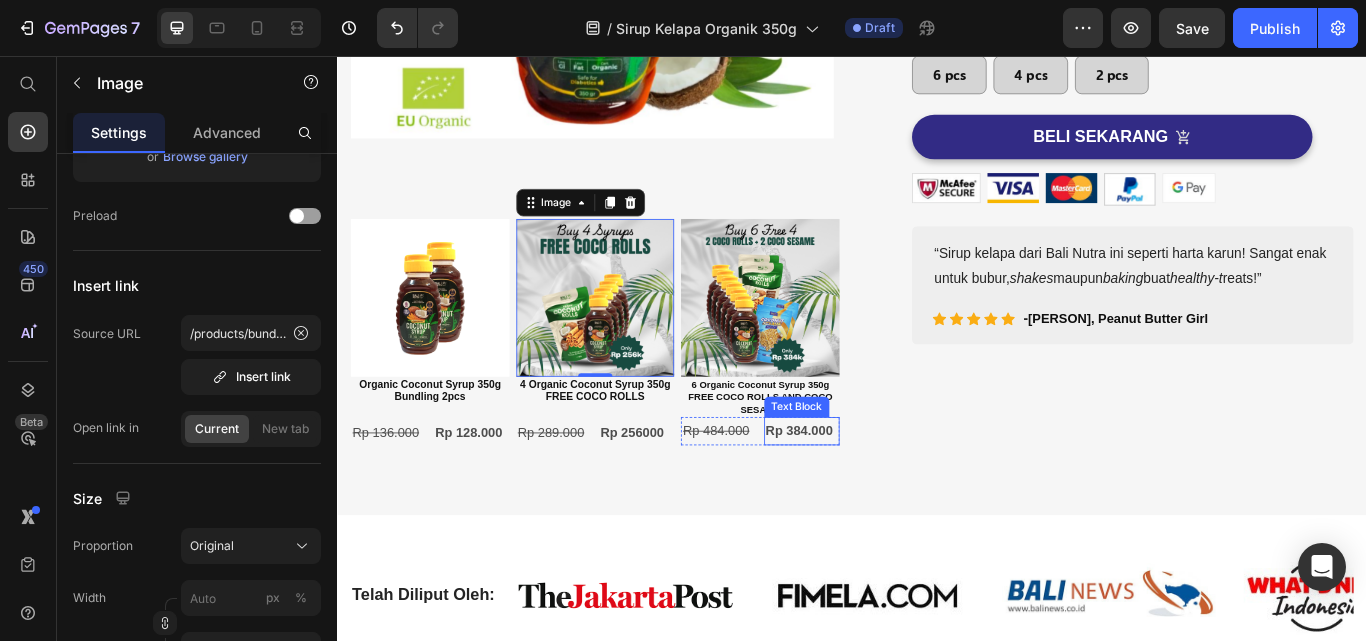click at bounding box center [829, 338] 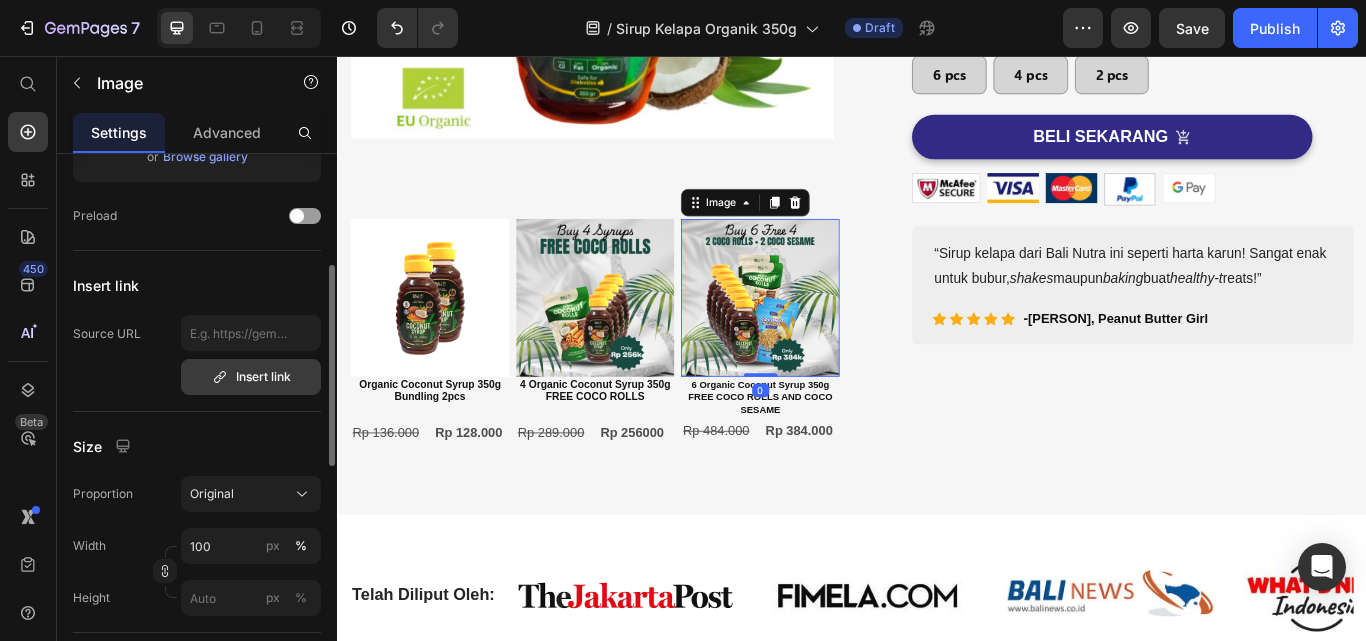 click on "Insert link" at bounding box center (251, 377) 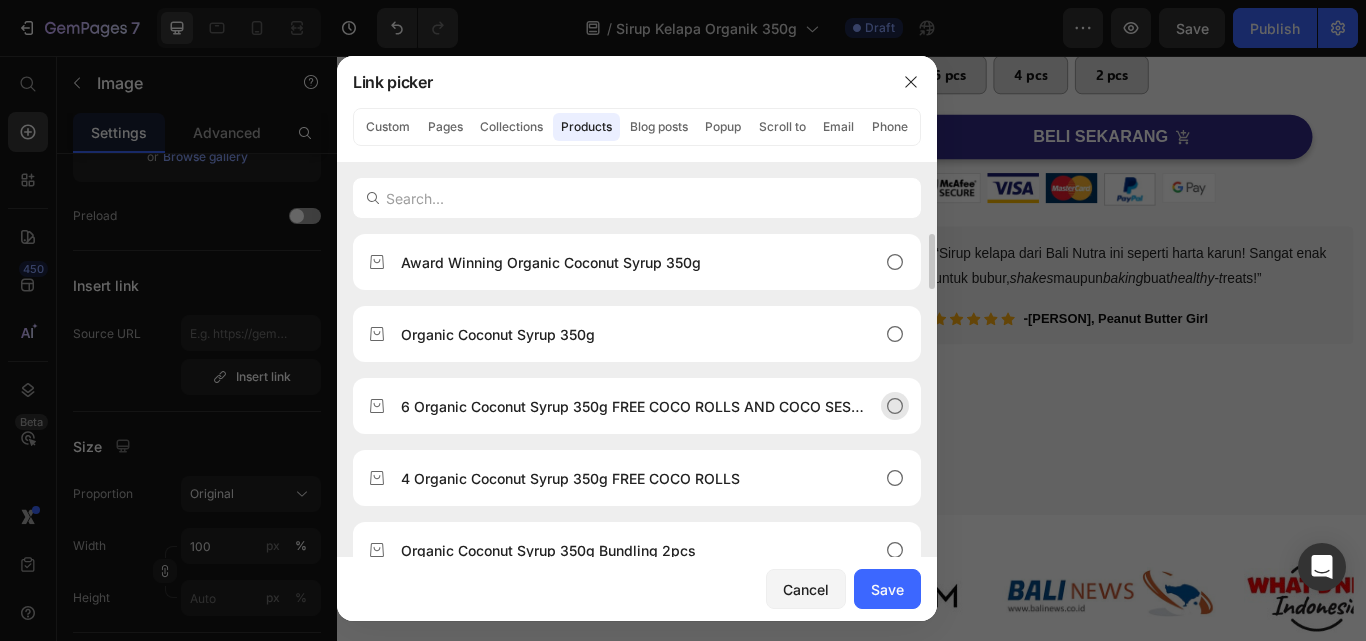 click on "6 Organic Coconut Syrup 350g FREE COCO ROLLS AND COCO SESAME" at bounding box center (637, 406) 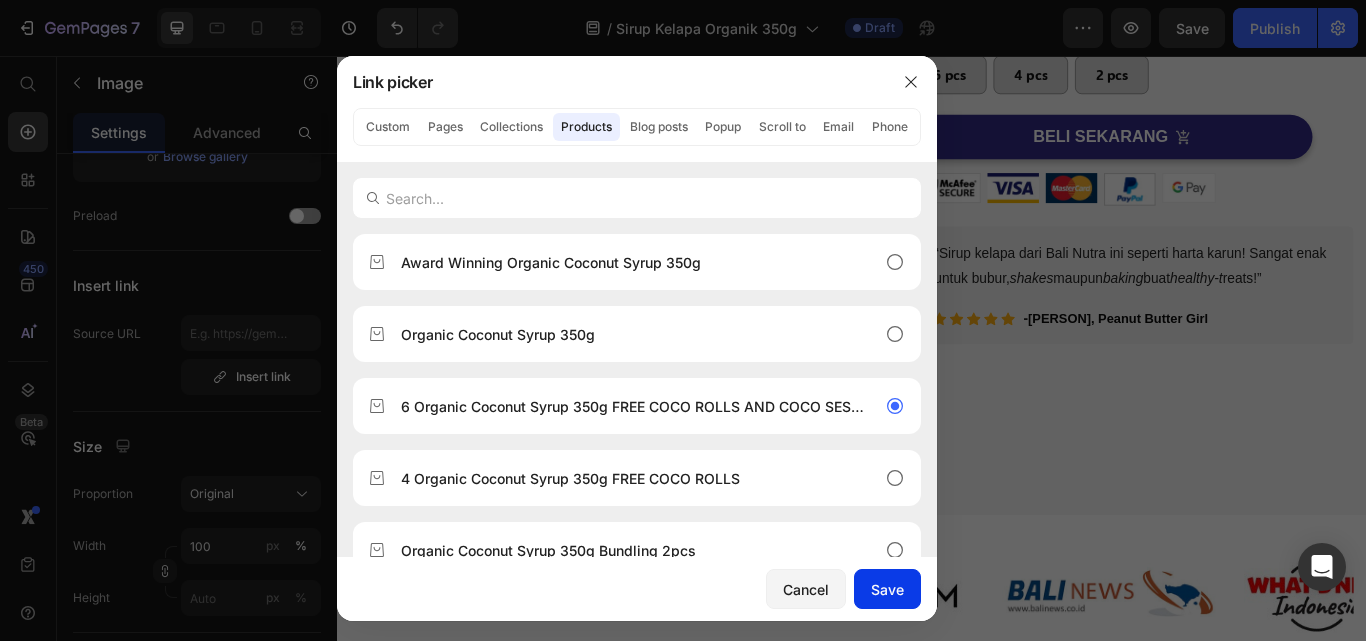 drag, startPoint x: 901, startPoint y: 587, endPoint x: 810, endPoint y: 507, distance: 121.16518 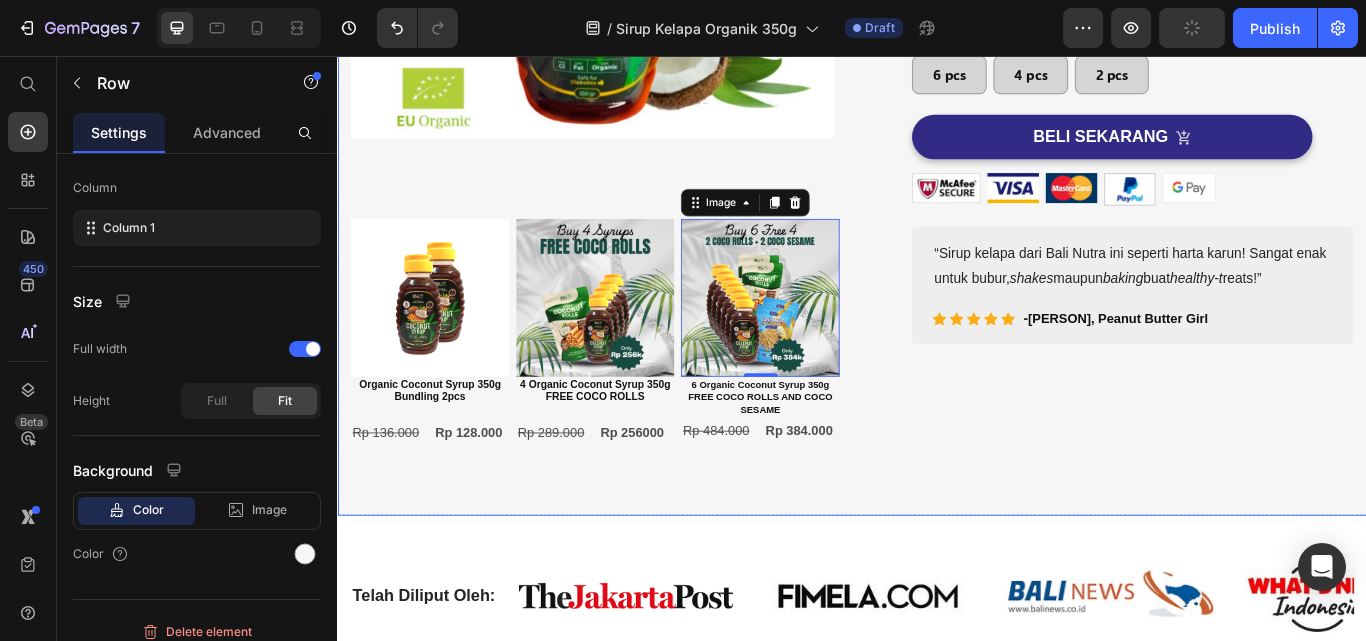 click on "Image Image Image
Carousel Image Organic Coconut Syrup 350g Bundling 2pcs Text Block Rp 136.000 Text Block Rp 128.000 Text Block Row Image 4 Organic Coconut Syrup 350g FREE COCO ROLLS Text Block Rp 289.000 Text Block Rp 256000 Text Block Row Image   0 6 Organic Coconut Syrup 350g FREE COCO ROLLS AND COCO SESAME Text Block Rp 484.000 Text Block Rp 384.000 Text Block Row Row Row Row (P) Images & Gallery Sirup Kelapa Organik 350g (P) Title                Icon                Icon                Icon                Icon                Icon Icon List Hoz 1000+ Pelanggan Percaya Text block Row
Icon Rendah Indeks Glikemik Text block
Icon Alternatif pemanis alami Text block
Icon Tersertifikasi USDA & EU Organic Text block
Icon Peraih Penghargaan  Great Taste & Superior Taste Text block Icon List Rp 68.000,00 (P) Price
Drop element here" at bounding box center [937, 81] 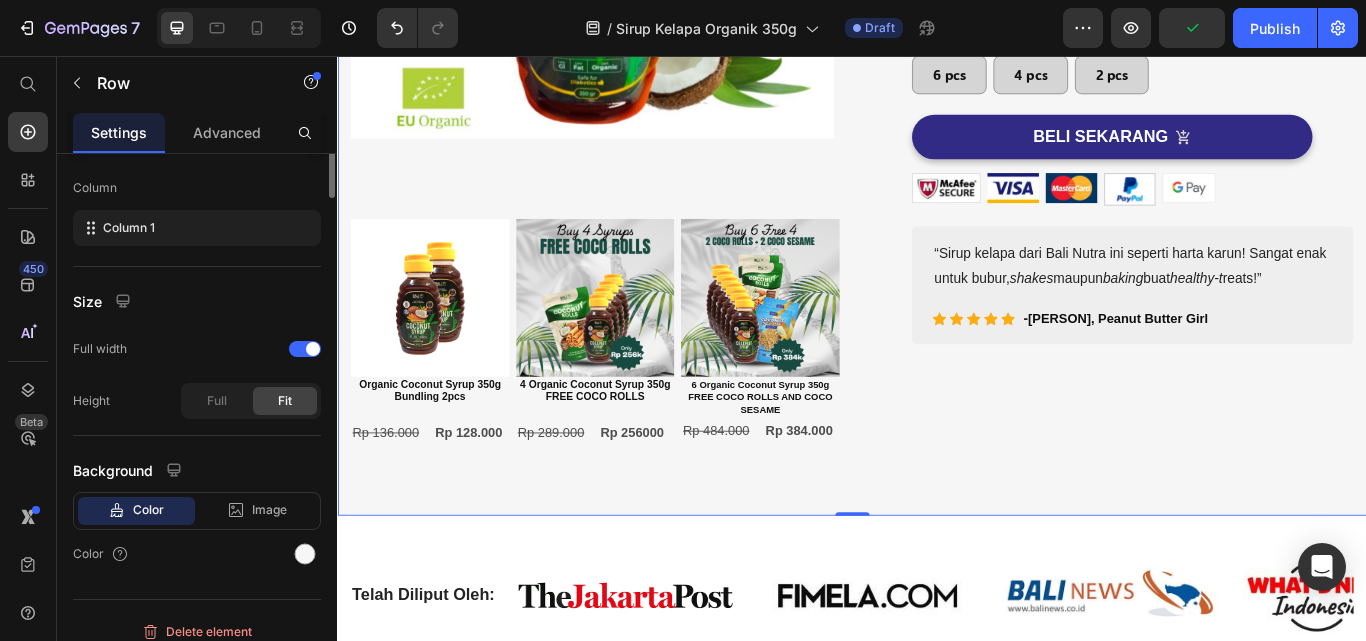 scroll, scrollTop: 0, scrollLeft: 0, axis: both 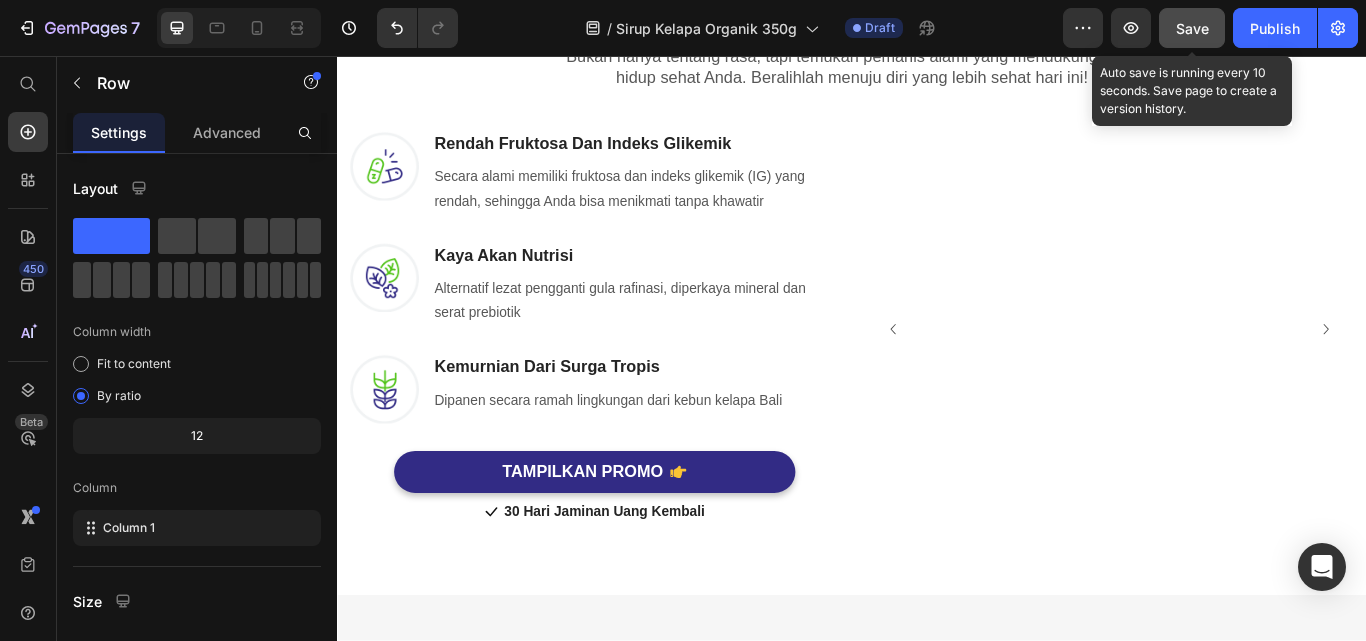 drag, startPoint x: 1190, startPoint y: 18, endPoint x: 981, endPoint y: 32, distance: 209.46837 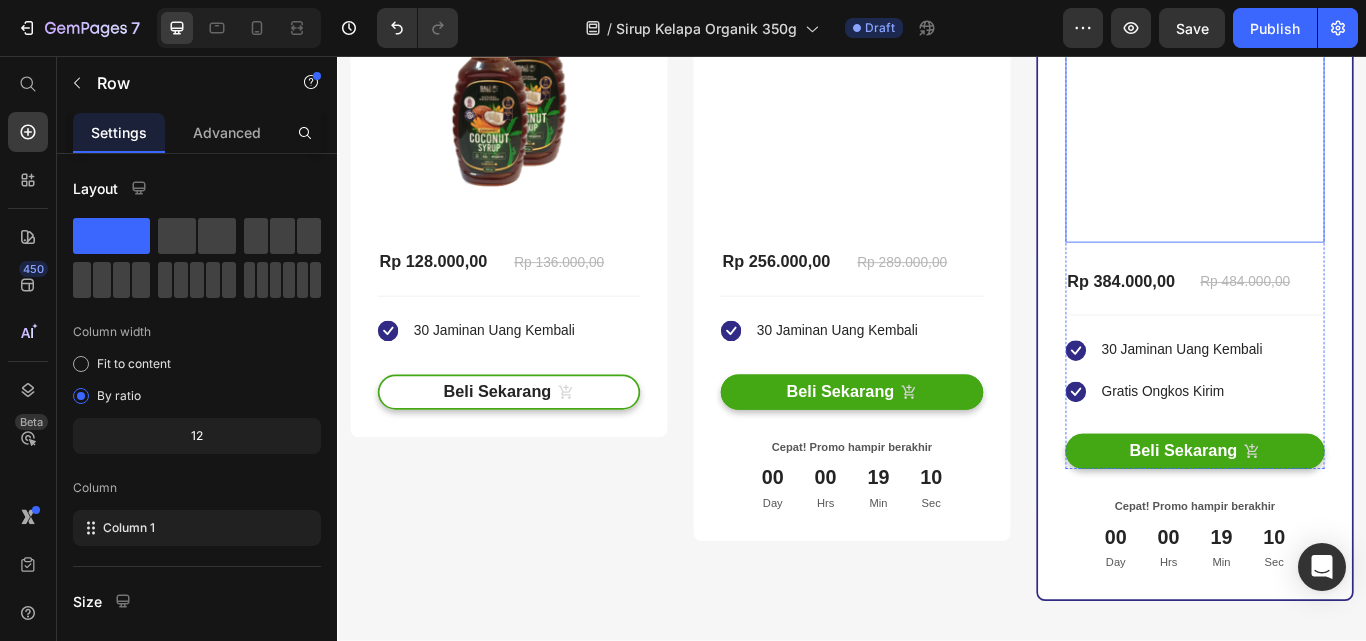 scroll, scrollTop: 4700, scrollLeft: 0, axis: vertical 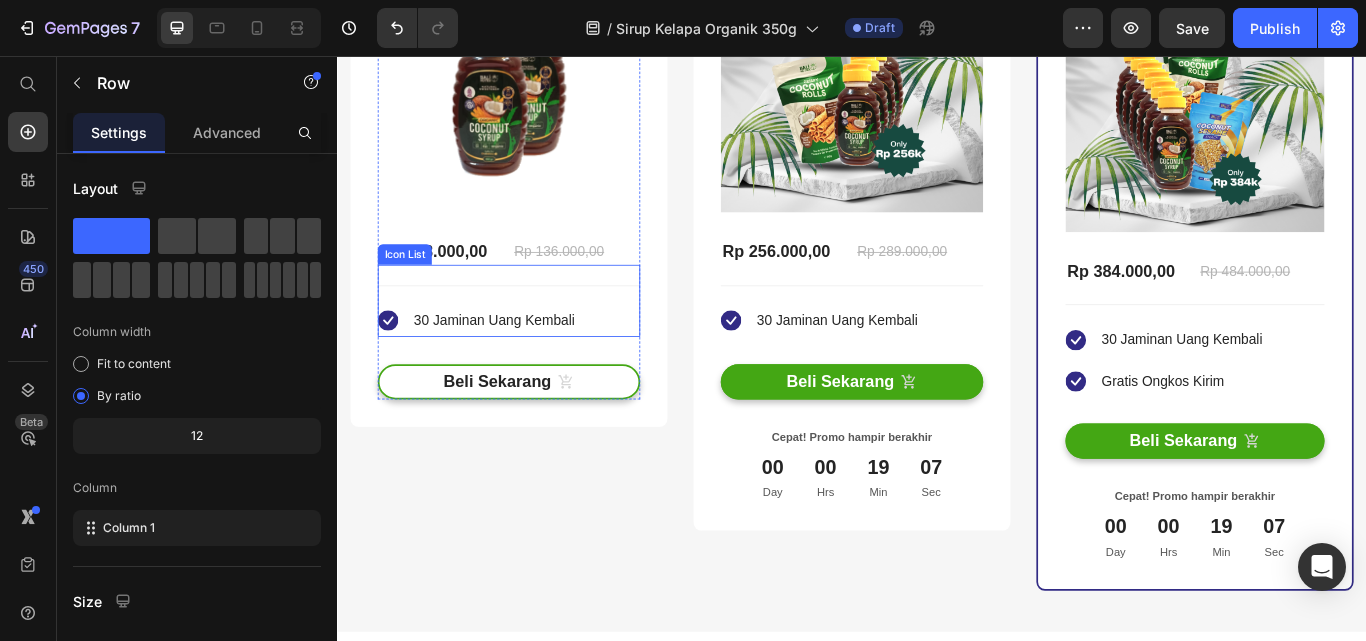click on "Icon 30 Jaminan Uang Kembali Text block" at bounding box center (537, 354) 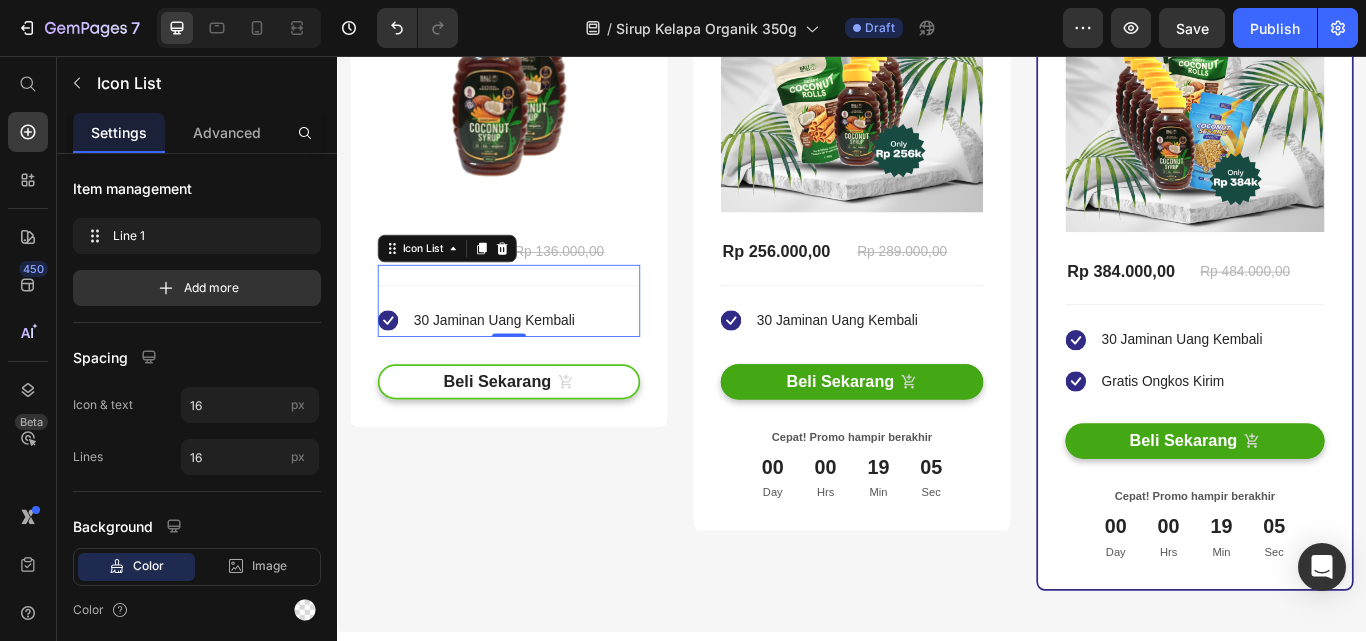 drag, startPoint x: 532, startPoint y: 377, endPoint x: 566, endPoint y: 416, distance: 51.739735 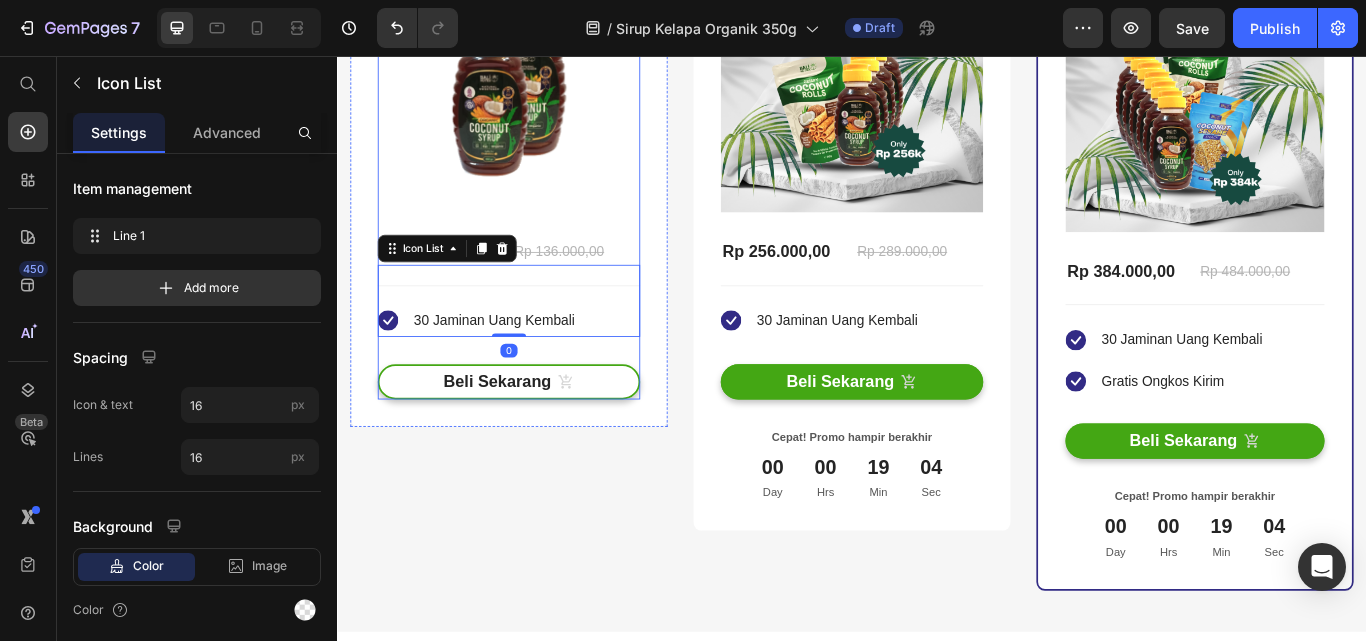 click on "Organic Coconut Syrup 350g Bundling 2pcs (P) Title                Title Line (P) Images & Gallery Rp 128.000,00 (P) Price Rp 136.000,00 (P) Price Row You saved Rp 8.000,00 (P) Tag
Icon 30 Jaminan Uang Kembali Text block Icon List   0 Beli Sekarang (P) Cart Button" at bounding box center [537, 143] 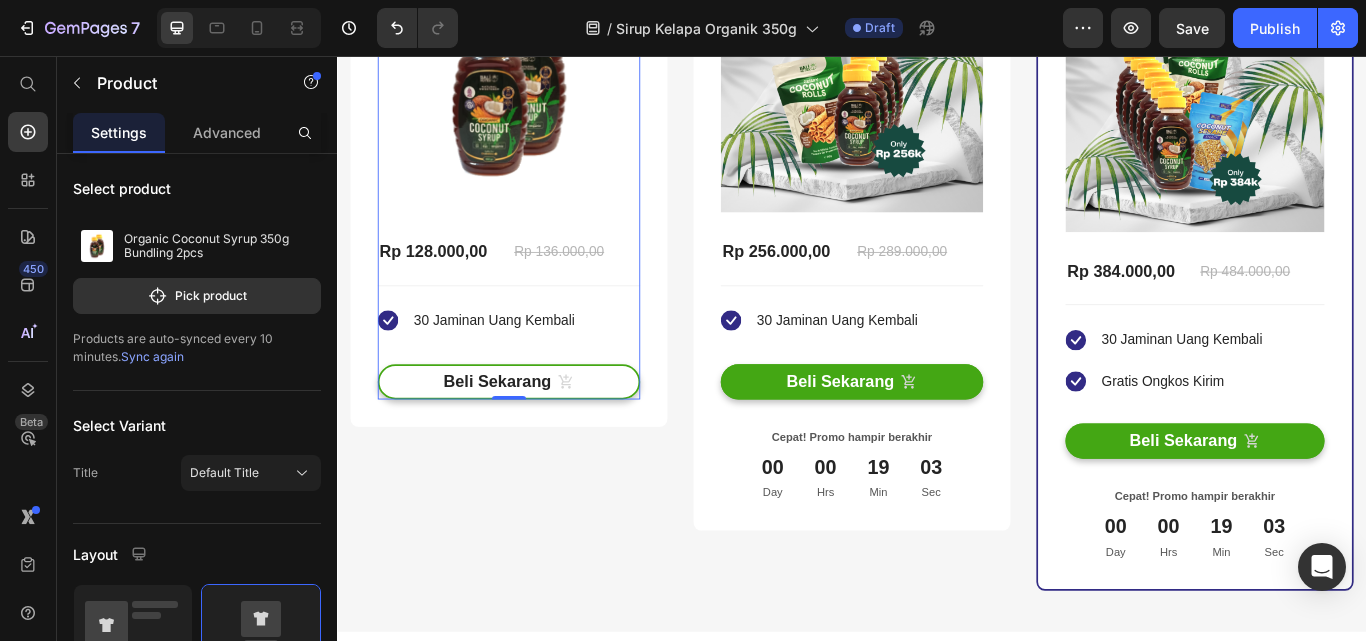 click on "Organic Coconut Syrup 350g Bundling 2pcs (P) Title                Title Line (P) Images & Gallery Rp 128.000,00 (P) Price Rp 136.000,00 (P) Price Row You saved Rp 8.000,00 (P) Tag
Icon 30 Jaminan Uang Kembali Text block Icon List Beli Sekarang (P) Cart Button" at bounding box center [537, 143] 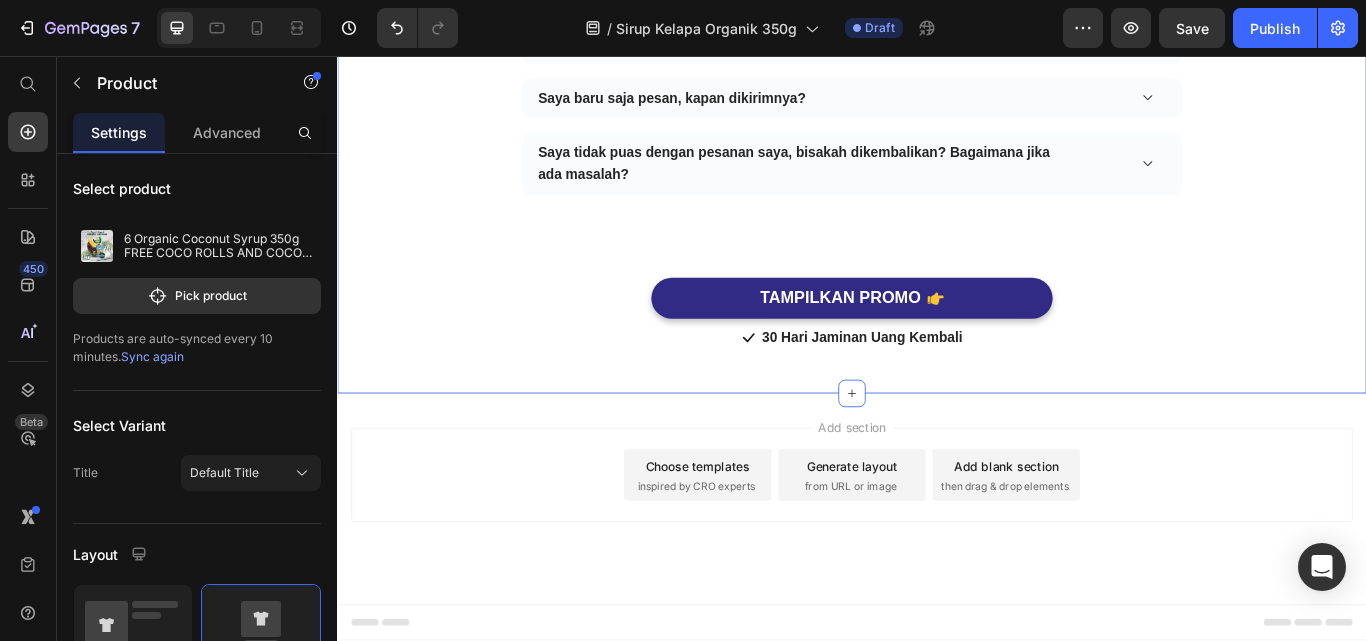 scroll, scrollTop: 6868, scrollLeft: 0, axis: vertical 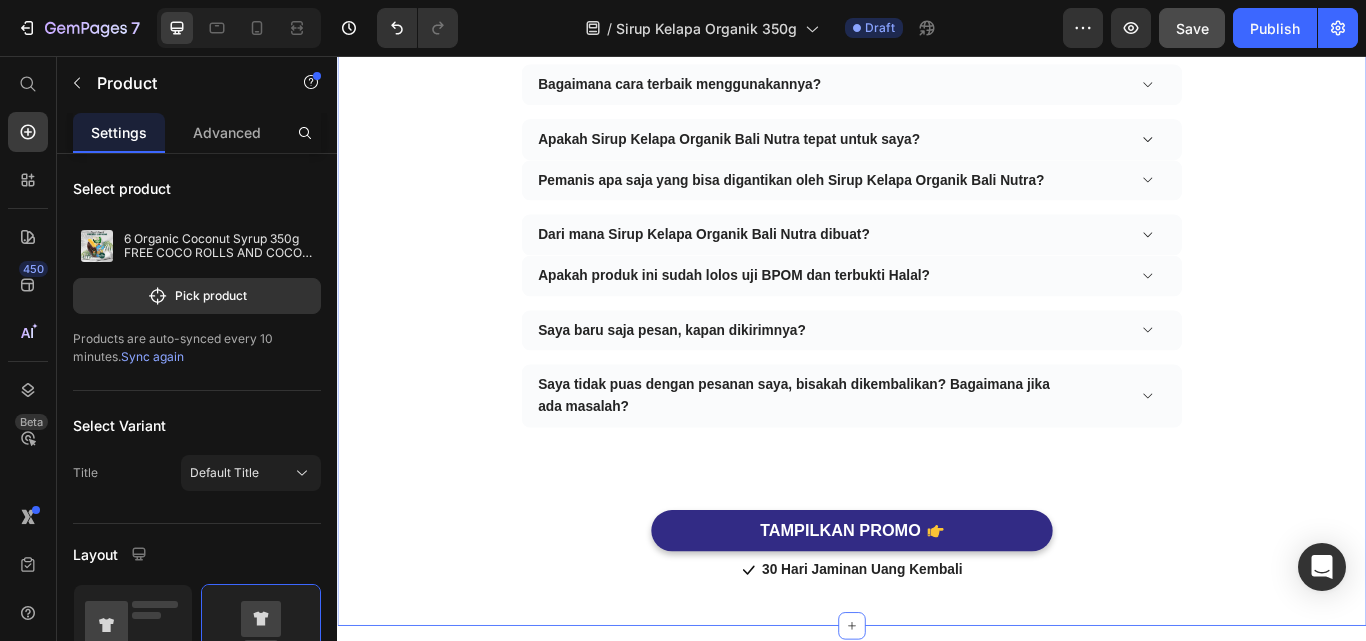 click on "Save" at bounding box center (1192, 28) 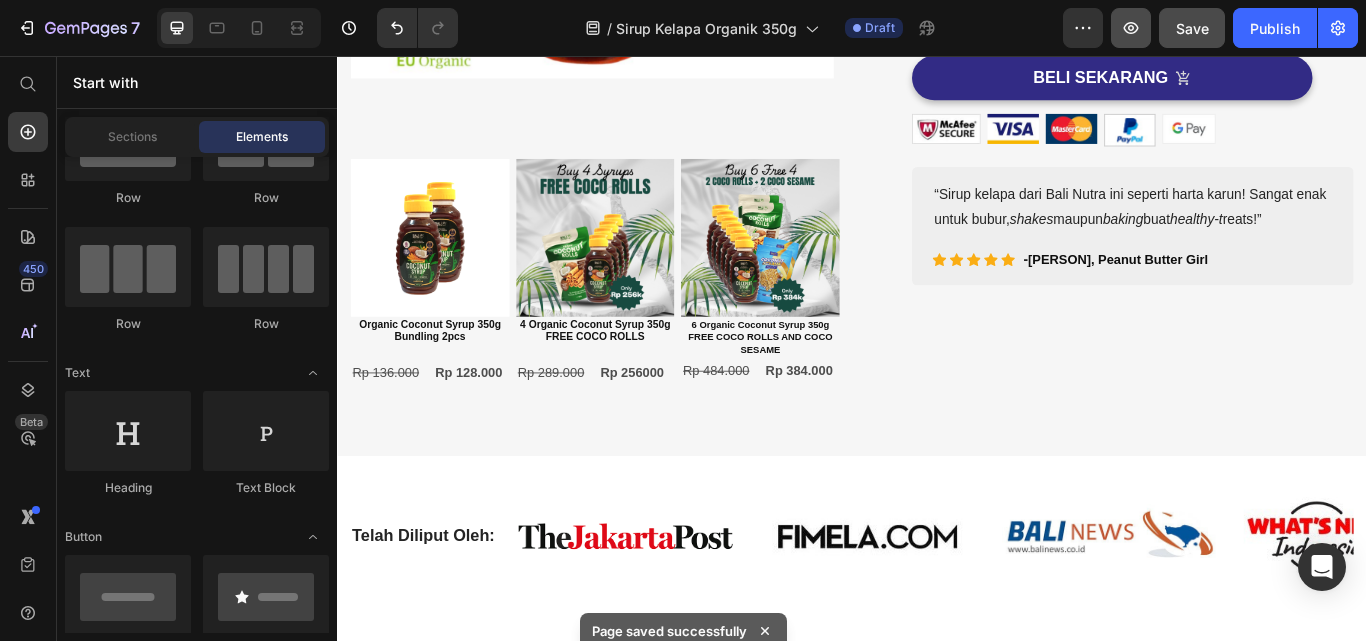 scroll, scrollTop: 0, scrollLeft: 0, axis: both 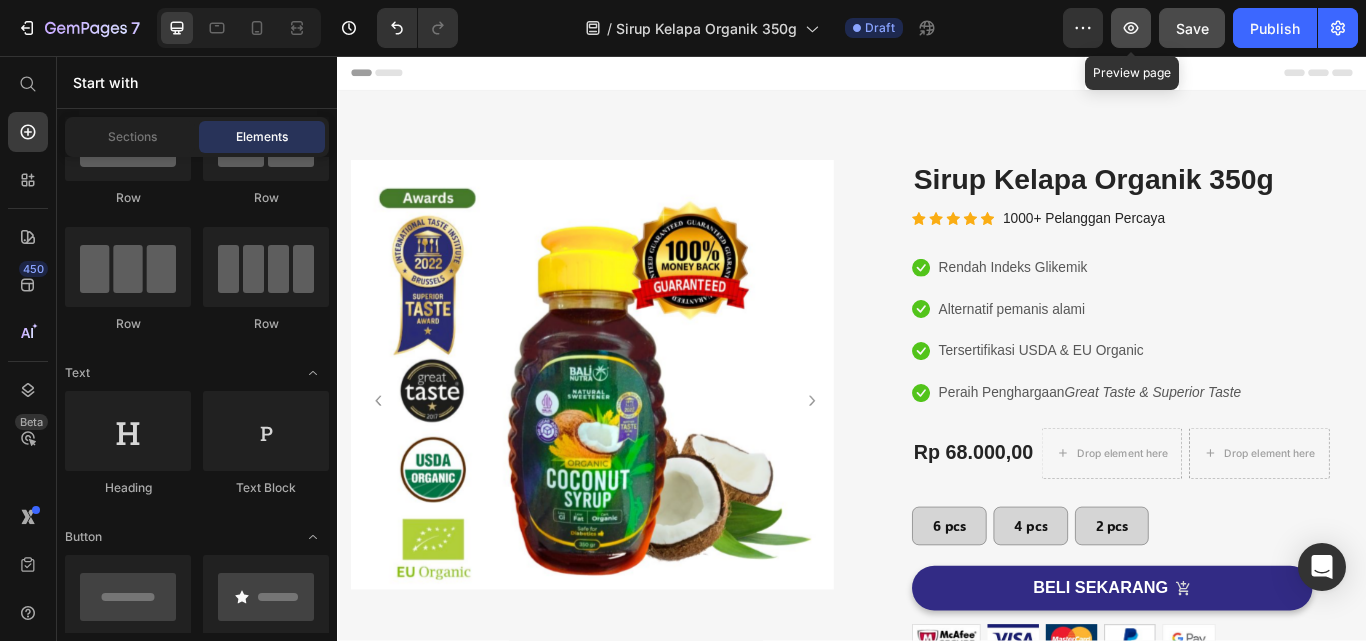 click 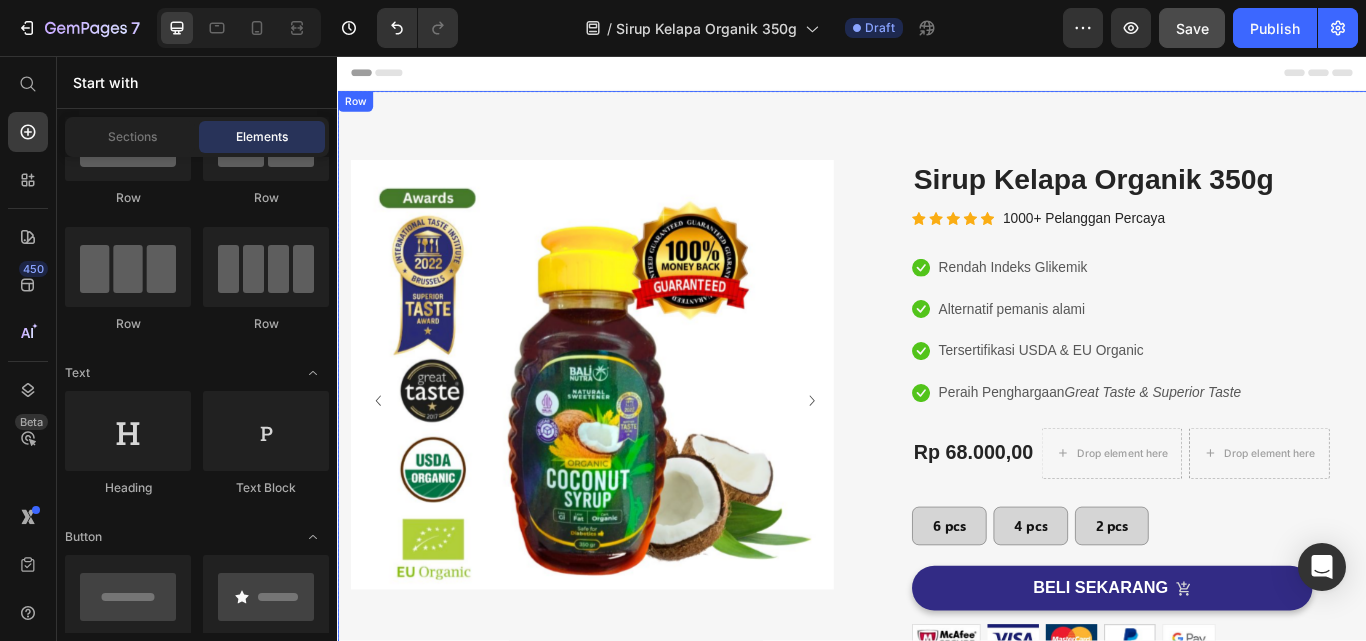 click on "Image Image Image
Carousel Image Organic Coconut Syrup 350g Bundling 2pcs Text Block Rp 136.000 Text Block Rp 128.000 Text Block Row Image 4 Organic Coconut Syrup 350g FREE COCO ROLLS Text Block Rp 289.000 Text Block Rp 256000 Text Block Row Image 6 Organic Coconut Syrup 350g FREE COCO ROLLS AND COCO SESAME Text Block Rp 484.000 Text Block Rp 384.000 Text Block Row Row Row Row (P) Images & Gallery Sirup Kelapa Organik 350g (P) Title                Icon                Icon                Icon                Icon                Icon Icon List Hoz 1000+ Pelanggan Percaya Text block Row
Icon Rendah Indeks Glikemik Text block
Icon Alternatif pemanis alami Text block
Icon Tersertifikasi USDA & EU Organic Text block
Icon Peraih Penghargaan  Great Taste & Superior Taste Text block Icon List Rp 68.000,00 (P) Price
Drop element here" at bounding box center (937, 607) 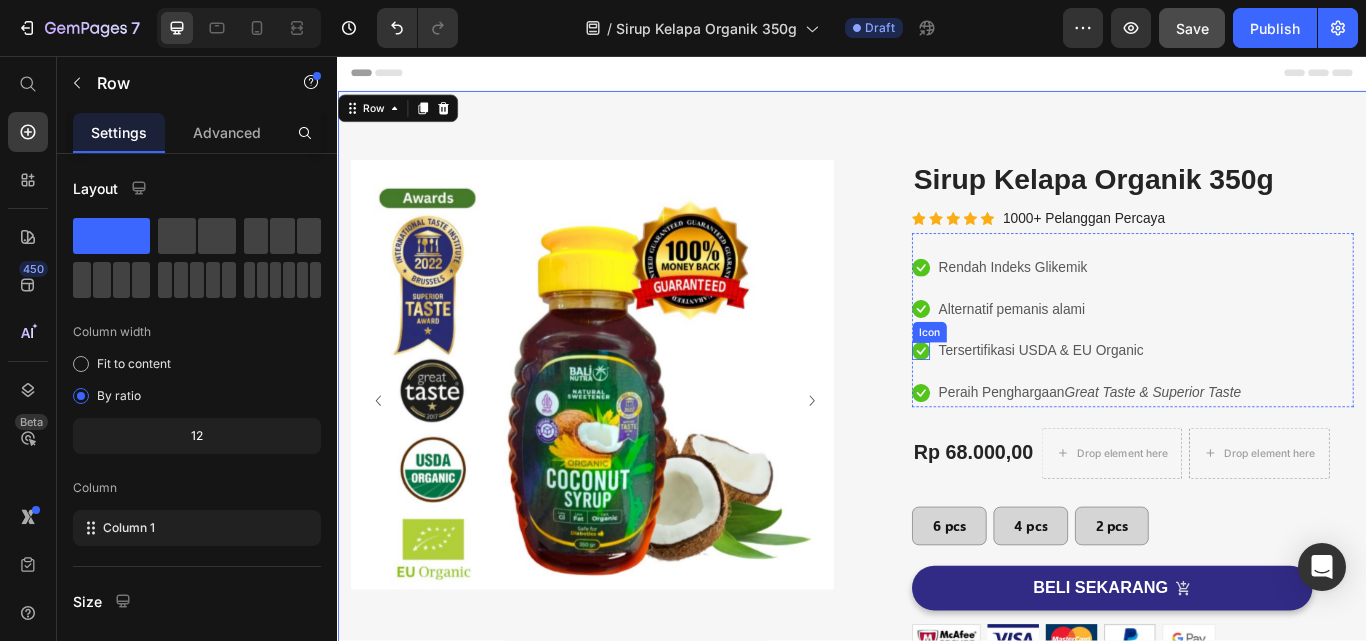 scroll, scrollTop: 200, scrollLeft: 0, axis: vertical 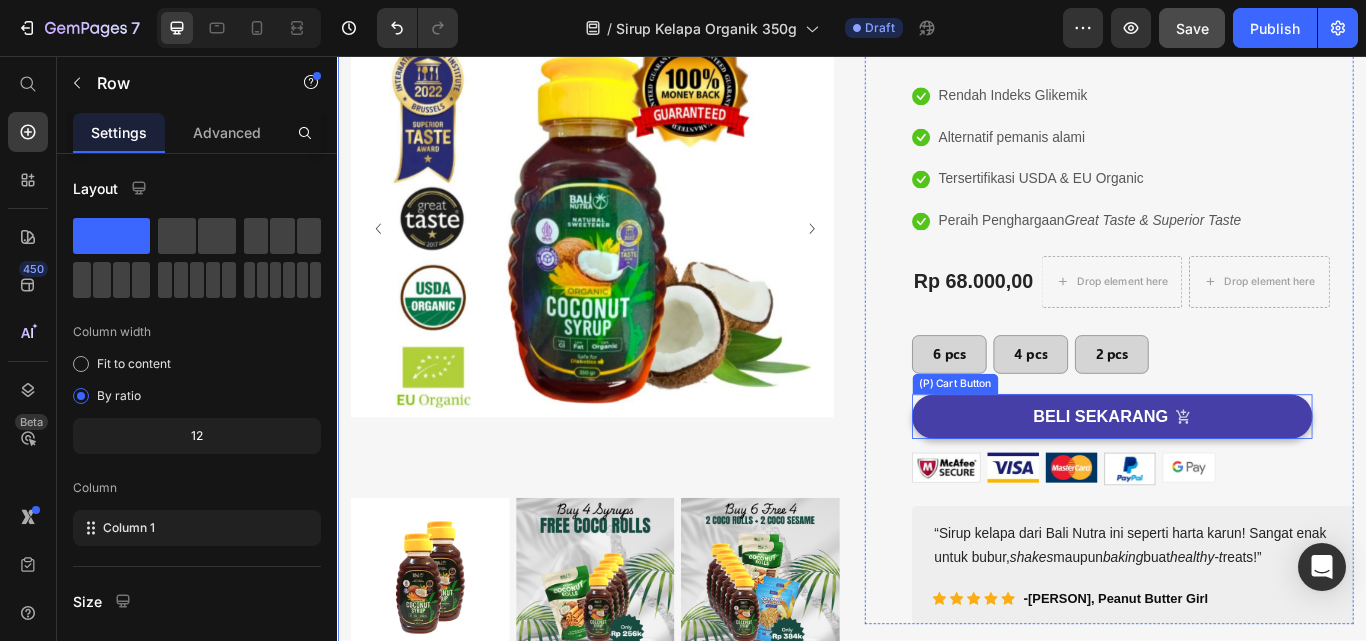 click on "BELI SEKARANG" at bounding box center (1240, 477) 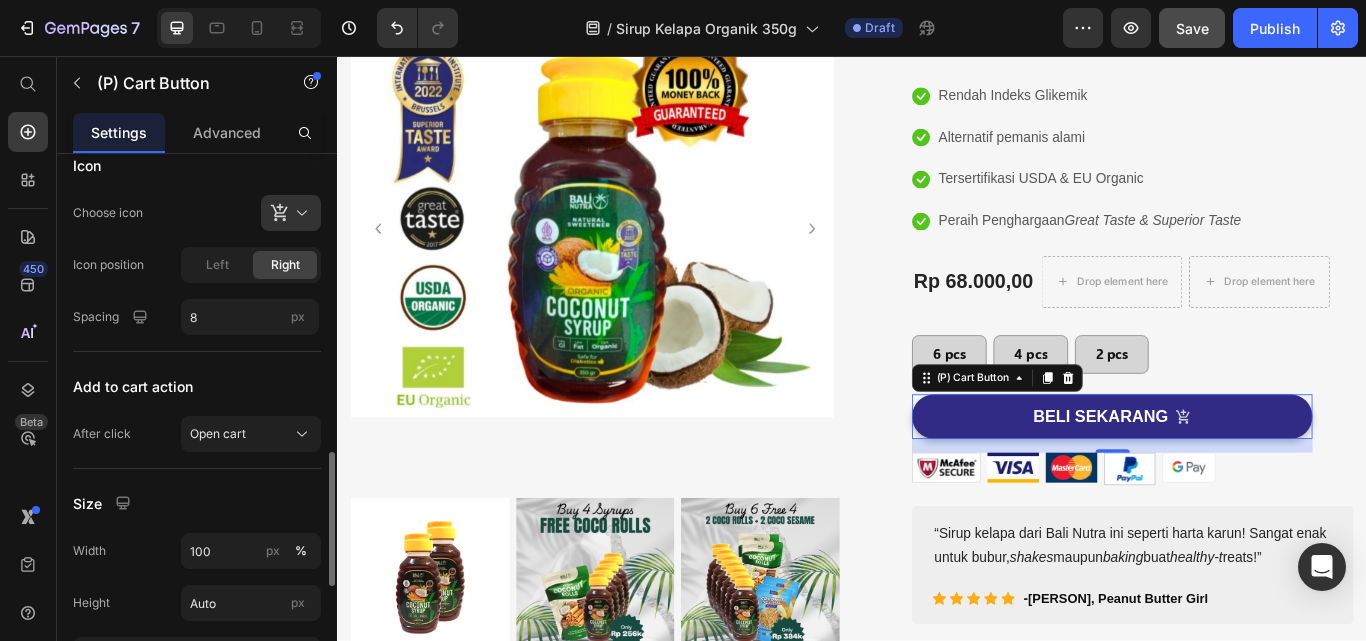 scroll, scrollTop: 800, scrollLeft: 0, axis: vertical 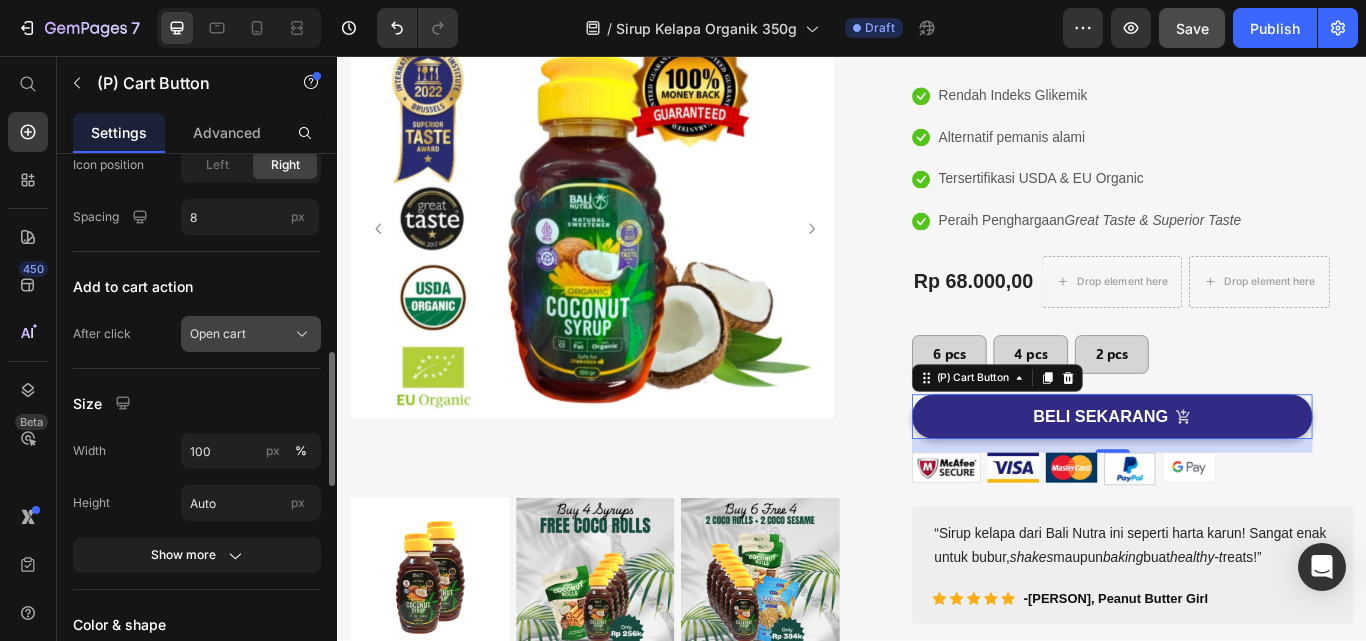 click on "Open cart" at bounding box center (251, 334) 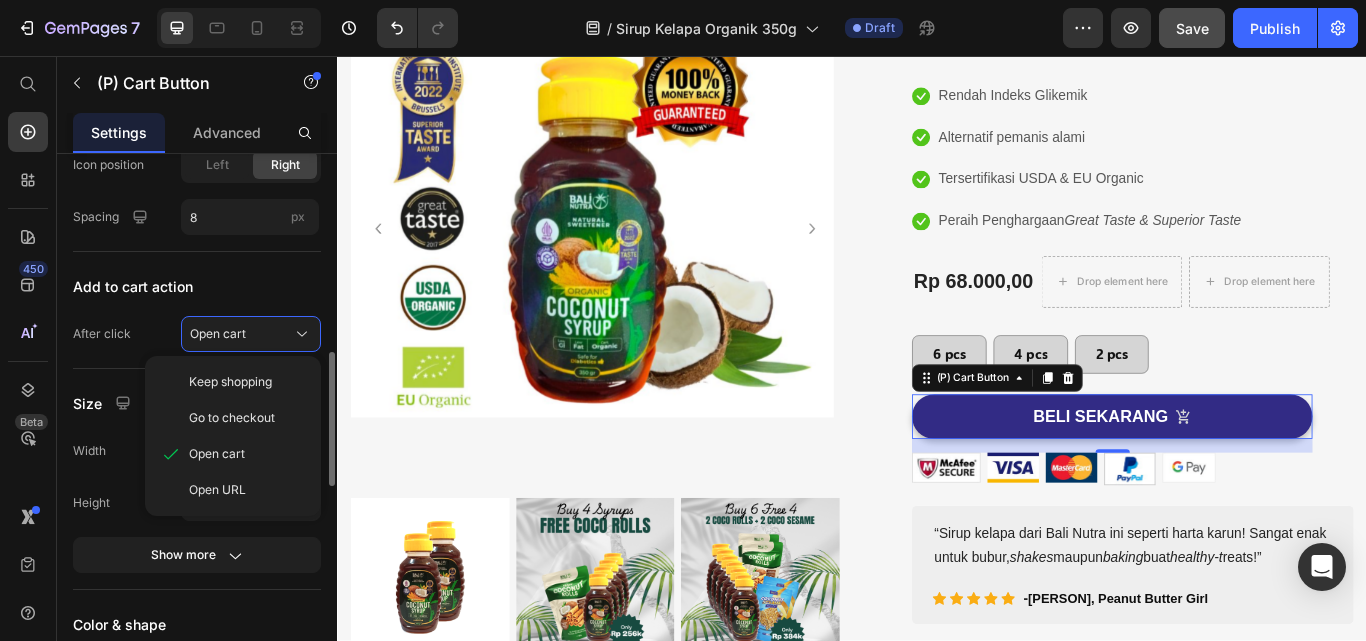click on "Add to cart action" at bounding box center (197, 286) 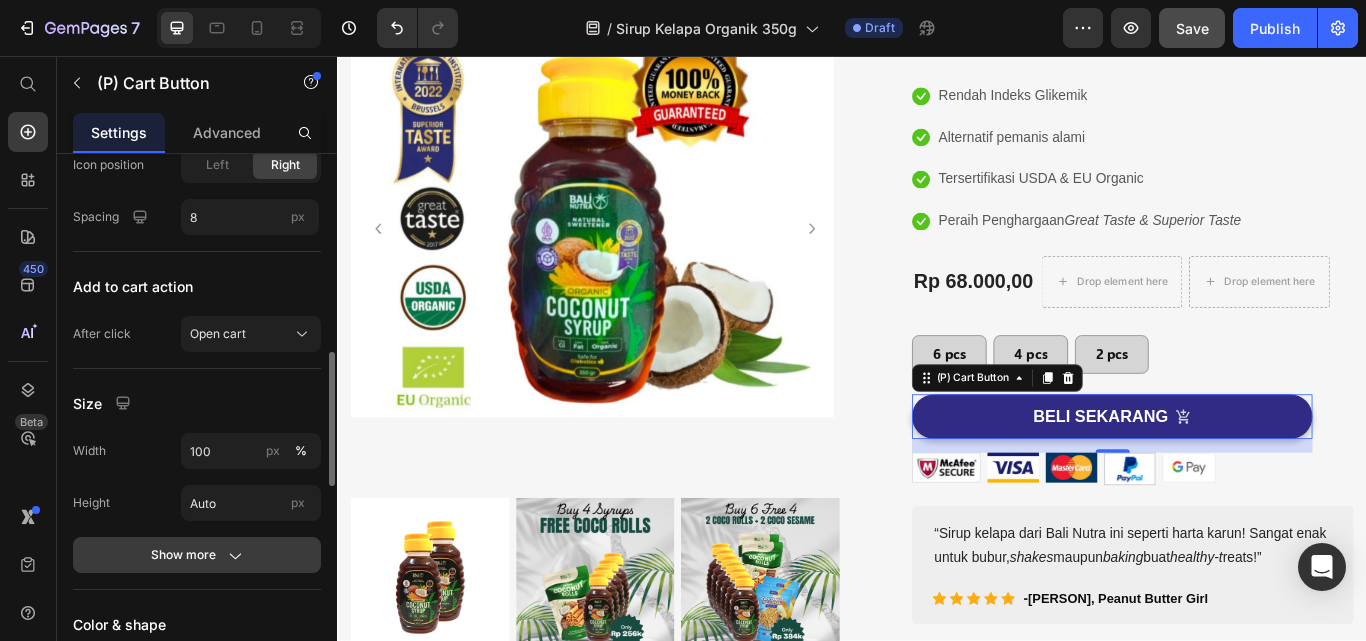 click on "Show more" at bounding box center (197, 555) 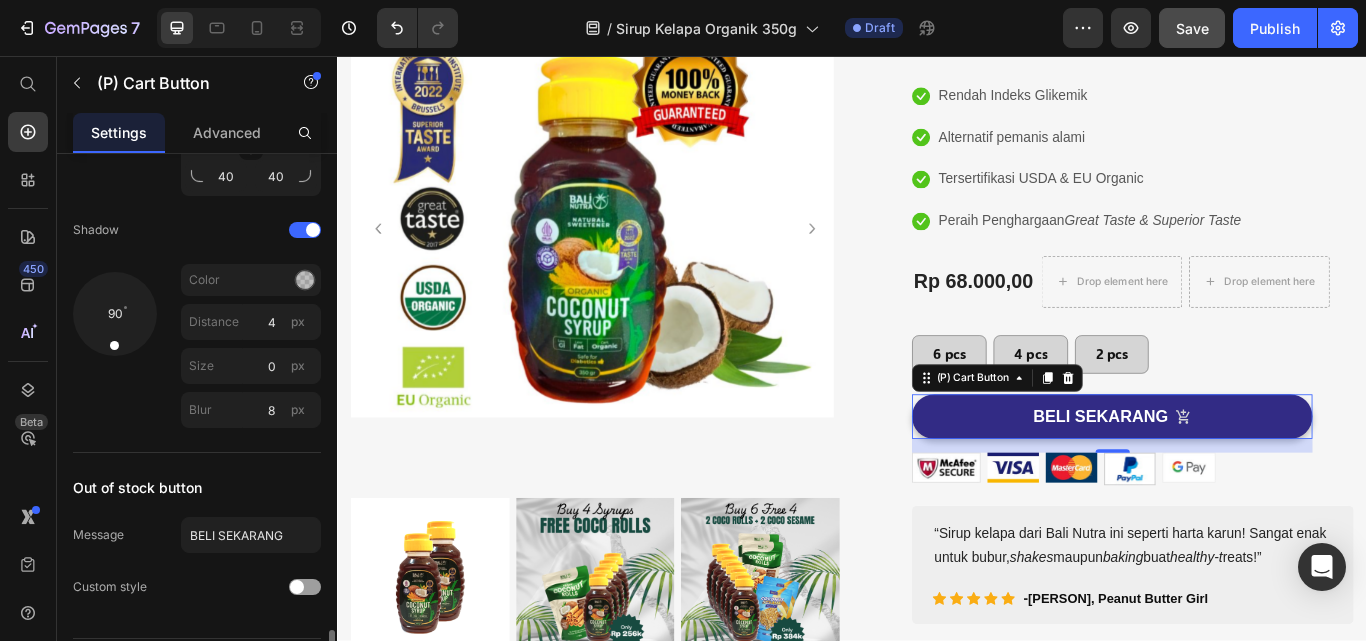 scroll, scrollTop: 1855, scrollLeft: 0, axis: vertical 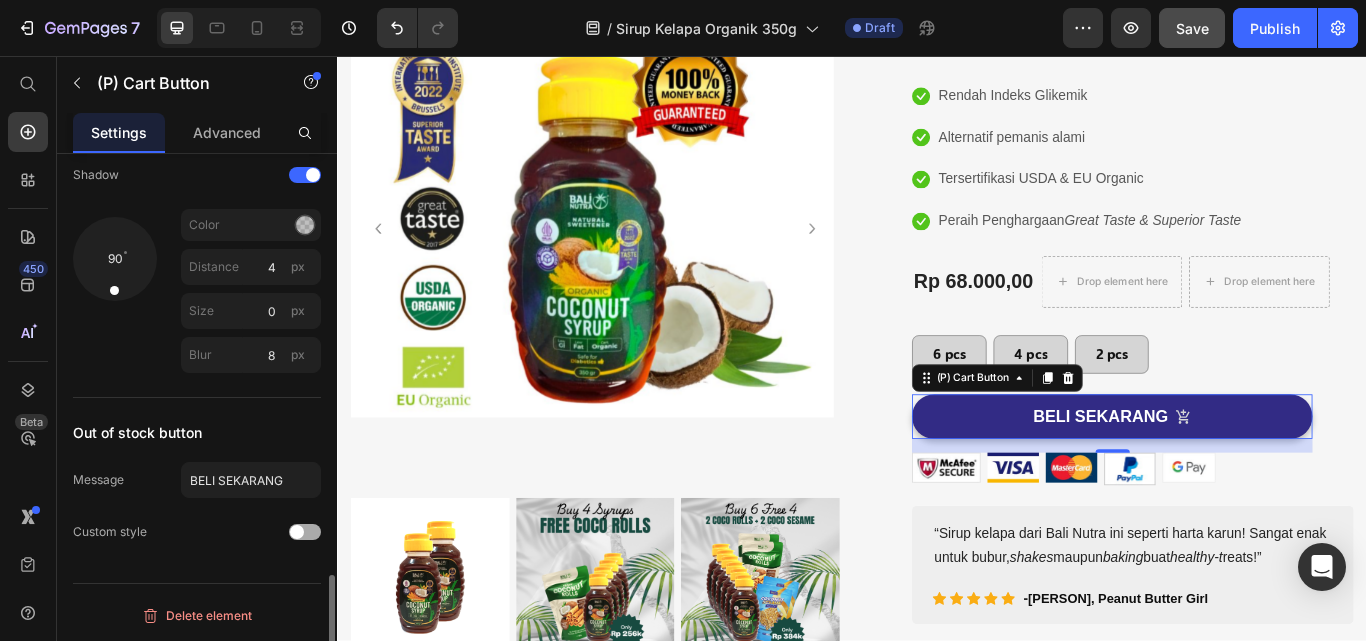 click at bounding box center [297, 532] 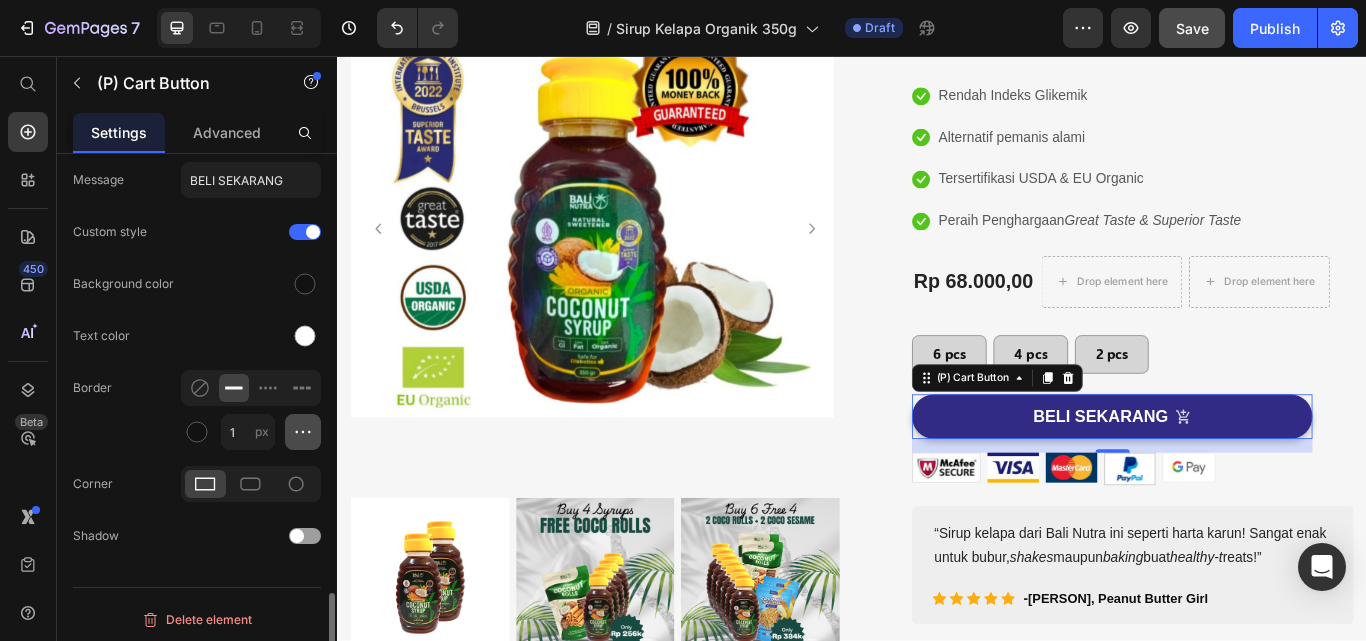 scroll, scrollTop: 2159, scrollLeft: 0, axis: vertical 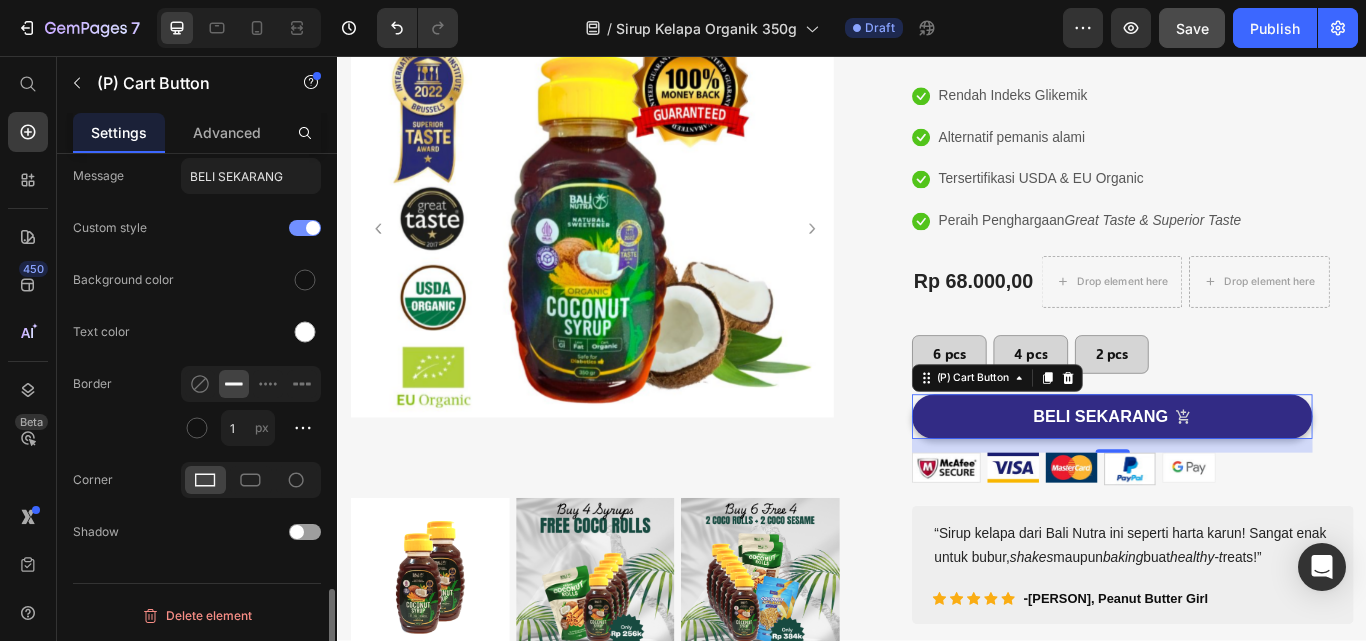click at bounding box center (305, 228) 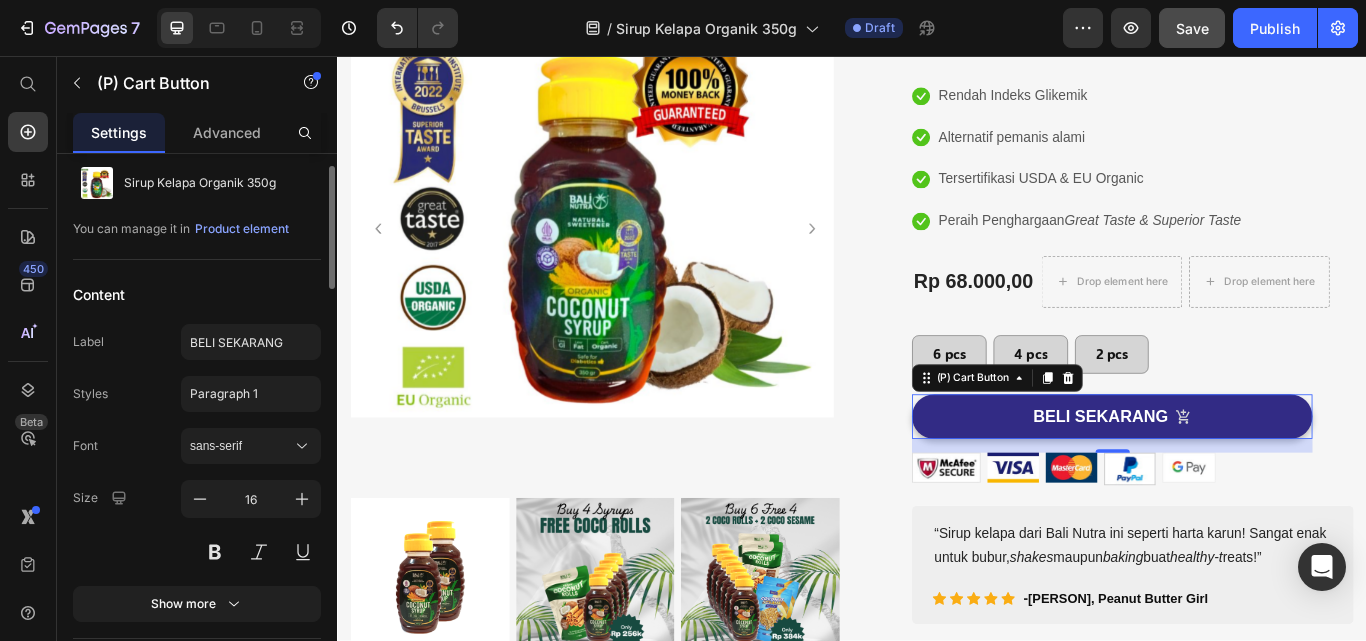 scroll, scrollTop: 0, scrollLeft: 0, axis: both 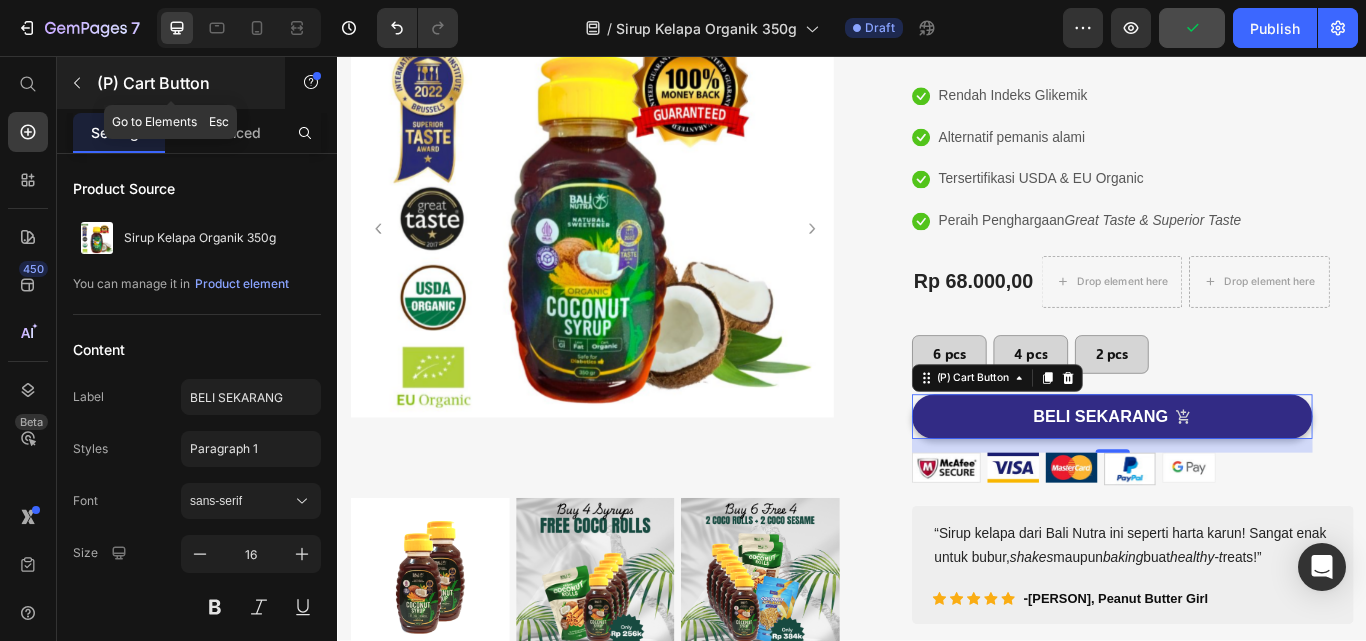 click 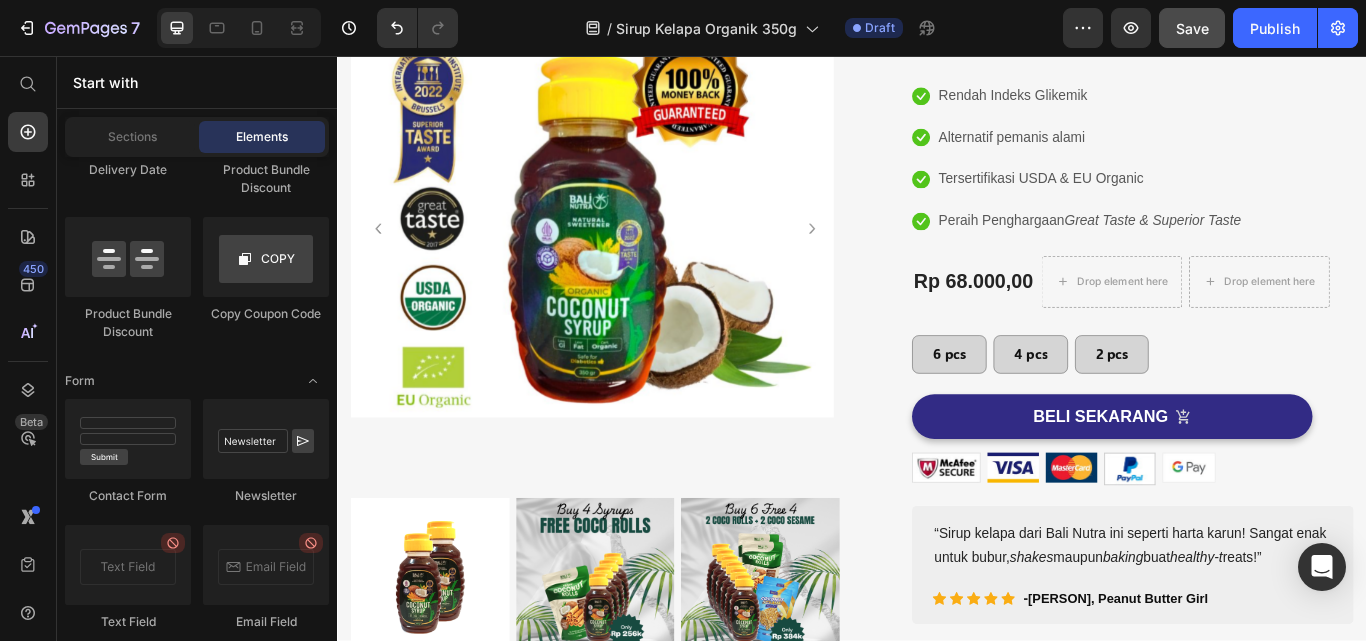 scroll, scrollTop: 4102, scrollLeft: 0, axis: vertical 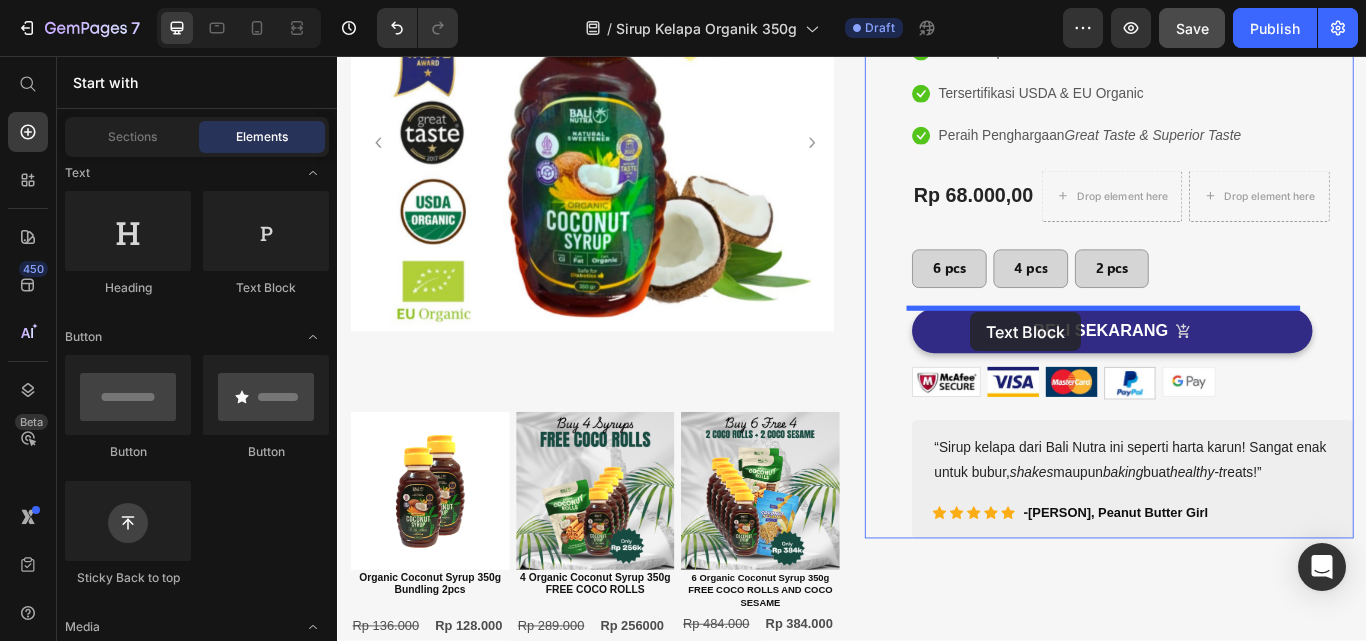 drag, startPoint x: 583, startPoint y: 282, endPoint x: 1075, endPoint y: 355, distance: 497.38617 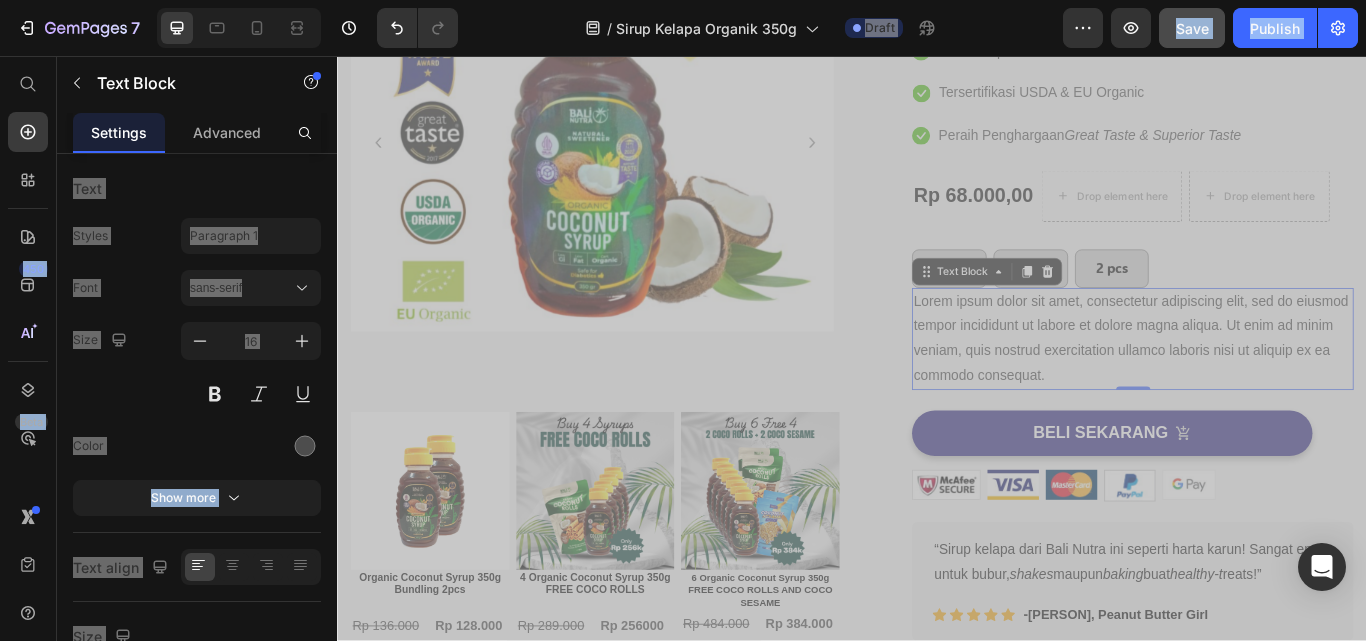 click on "Lorem ipsum dolor sit amet, consectetur adipiscing elit, sed do eiusmod tempor incididunt ut labore et dolore magna aliqua. Ut enim ad minim veniam, quis nostrud exercitation ullamco laboris nisi ut aliquip ex ea commodo consequat." at bounding box center (1264, 386) 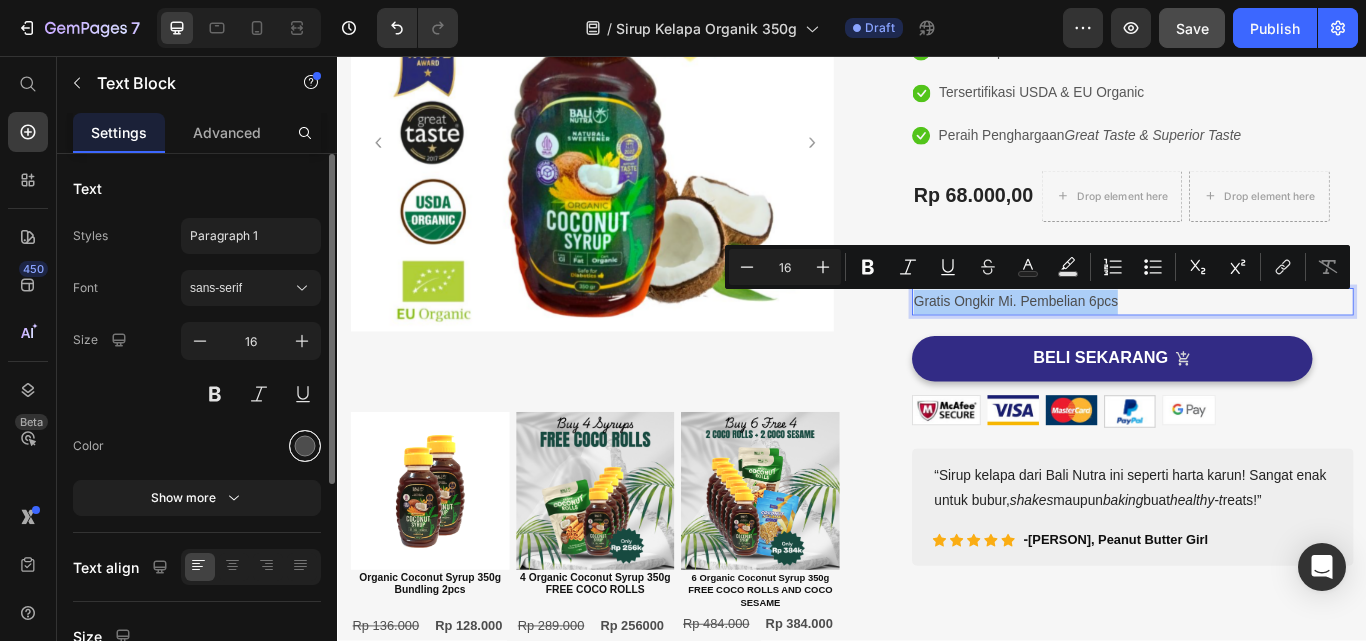click at bounding box center (305, 446) 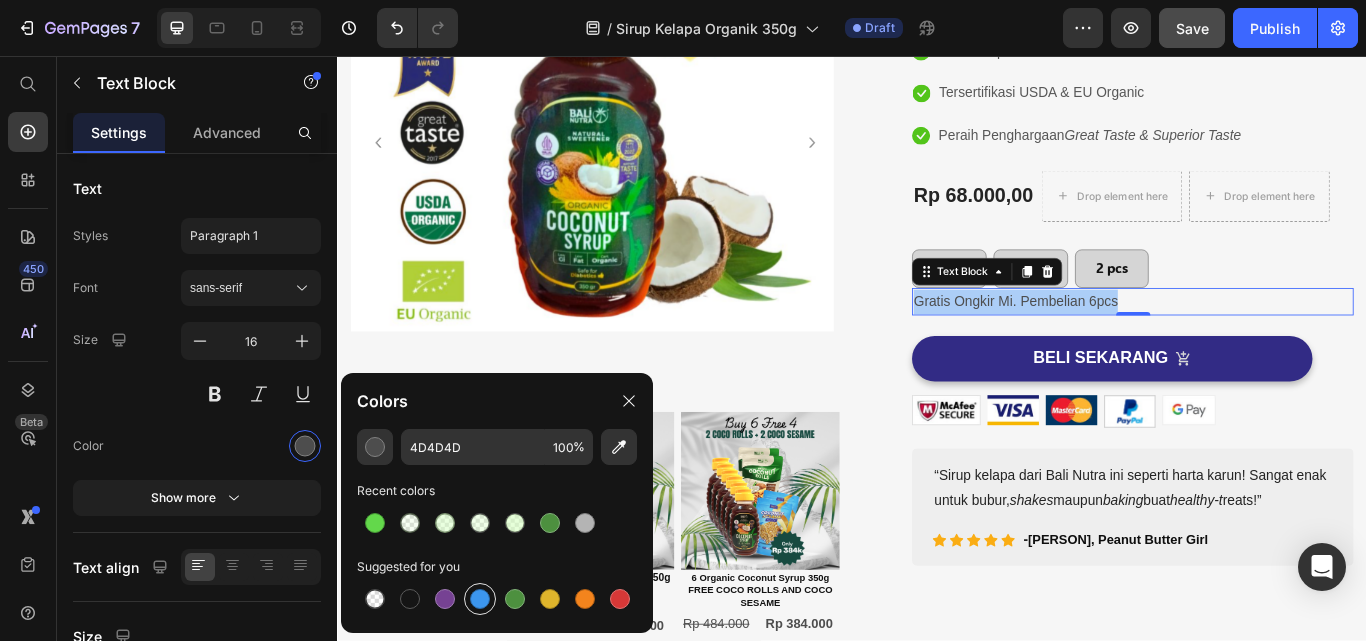 click at bounding box center [480, 599] 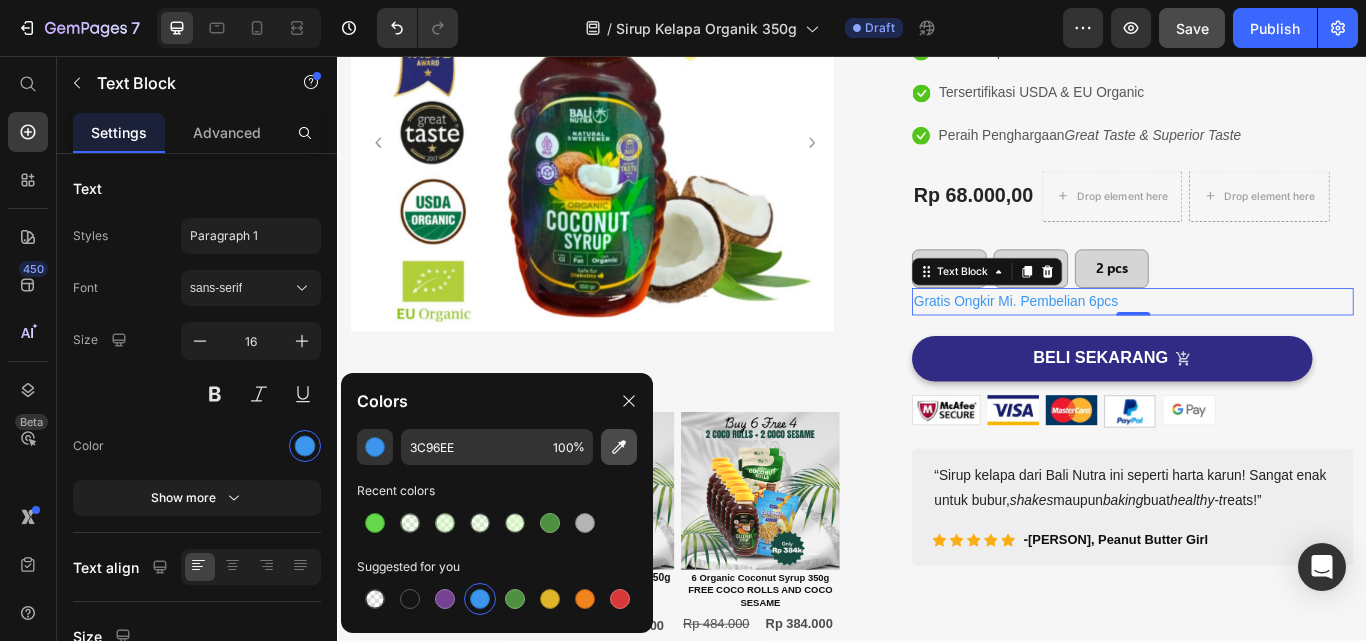 click 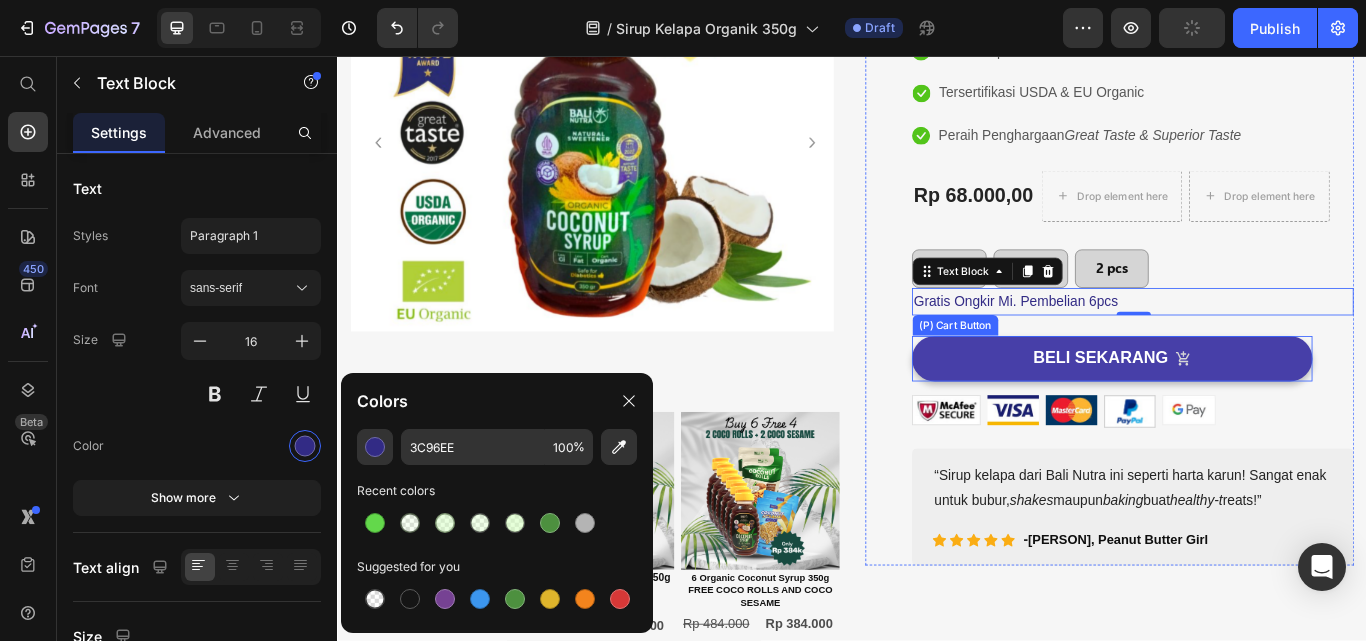 type on "322B85" 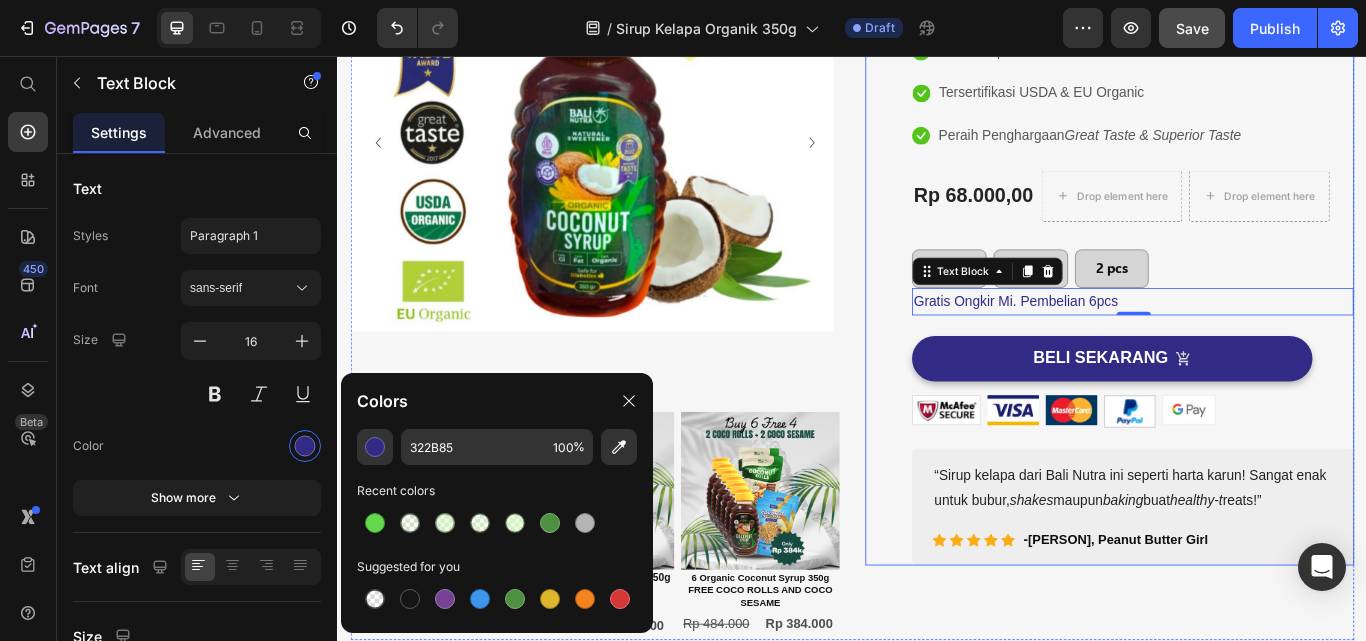 click on "(P) Images & Gallery Sirup Kelapa Organik 350g (P) Title                Icon                Icon                Icon                Icon                Icon Icon List Hoz 1000+ Pelanggan Percaya Text block Row
Icon Rendah Indeks Glikemik Text block
Icon Alternatif pemanis alami Text block
Icon Tersertifikasi USDA & EU Organic Text block
Icon Peraih Penghargaan  Great Taste & Superior Taste Text block Icon List Rp 68.000,00 (P) Price
Drop element here
Drop element here Row 6 pcs Button 4 pcs Button 2 pcs Button Row
Icon Rendah Indeks Glikemik Text block
Icon Alternatif Pemanis Alami Text block
Icon Tersertifikasi EU & USDA Organic Text block
Icon Peraih Penghargaan  Great Taste & Superior Taste Text block Icon List Gratis Ongkir Mi. Pembelian 6pcs Text Block   0 BELI SEKARANG (P) Cart Button Image Image Image Image Image Row shakes  maupun  baking" at bounding box center [1237, 264] 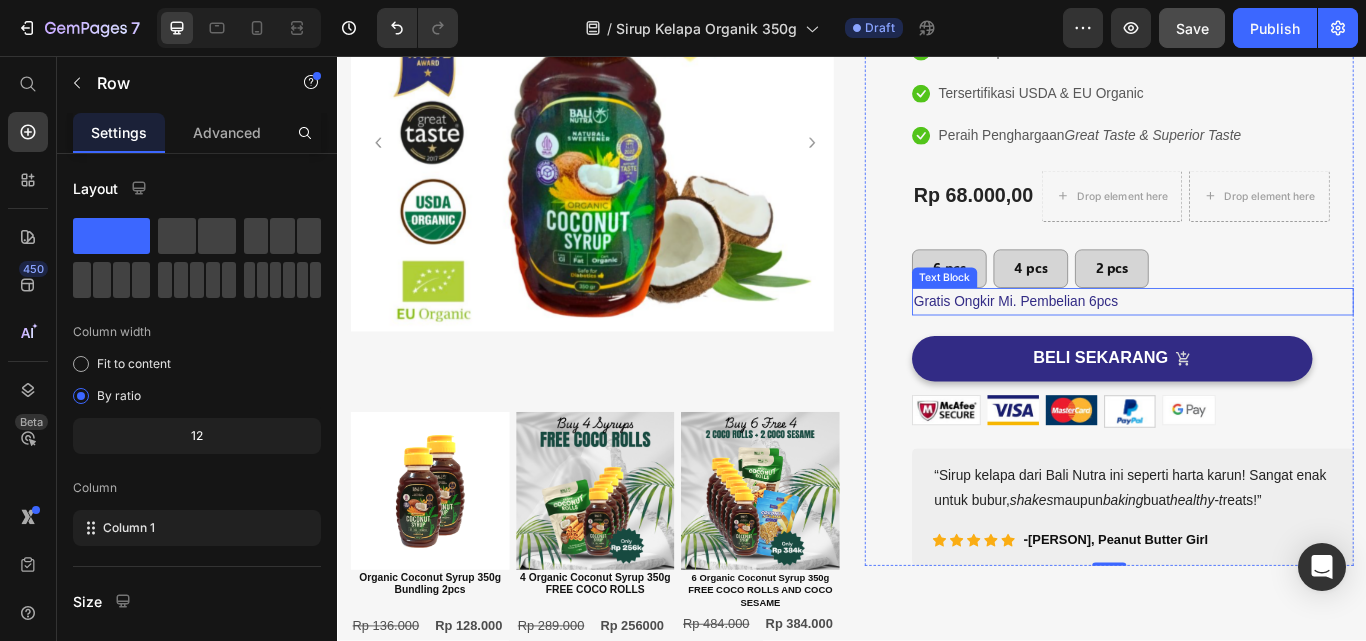 click on "Gratis Ongkir Mi. Pembelian 6pcs" at bounding box center [1264, 343] 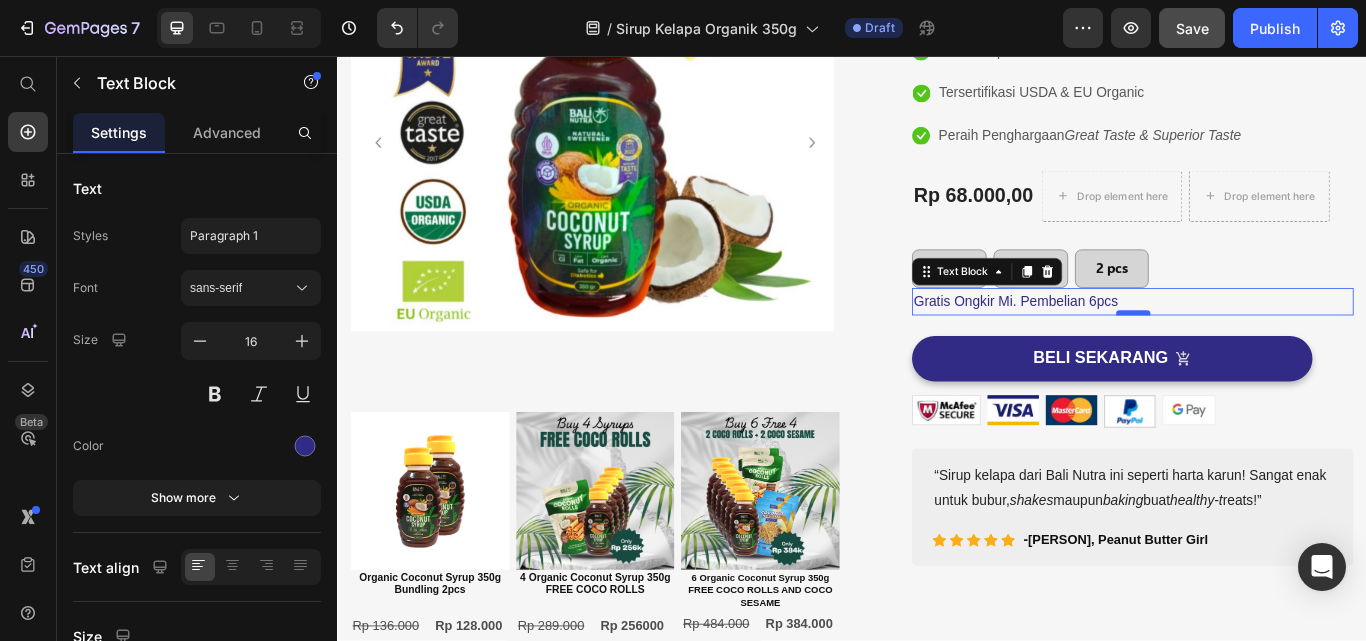 click at bounding box center (1265, 356) 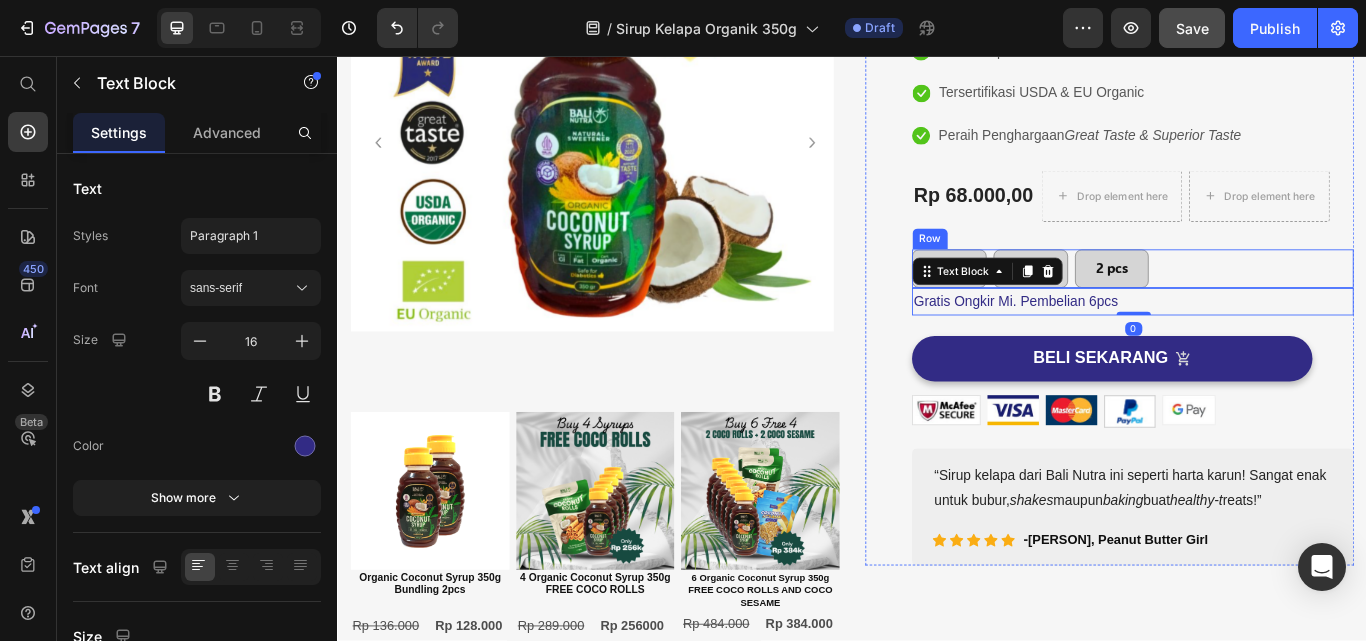 click on "6 pcs Button 4 pcs Button 2 pcs Button Row" at bounding box center (1264, 304) 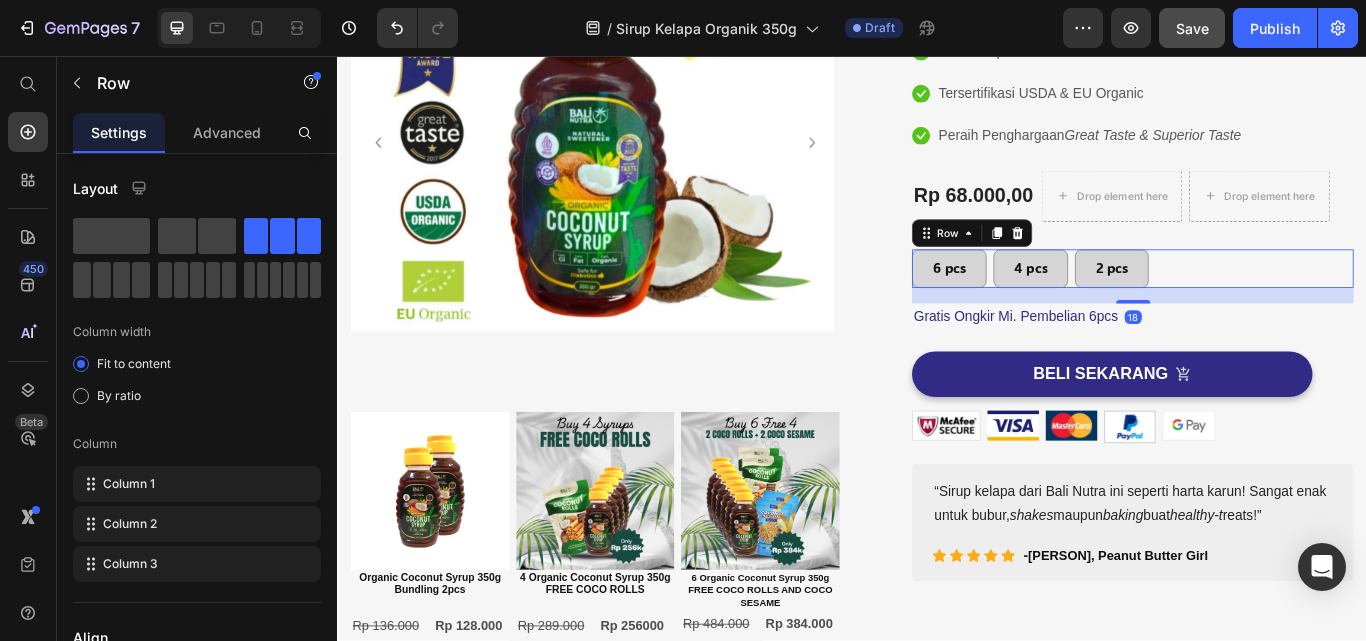 drag, startPoint x: 1253, startPoint y: 324, endPoint x: 1260, endPoint y: 342, distance: 19.313208 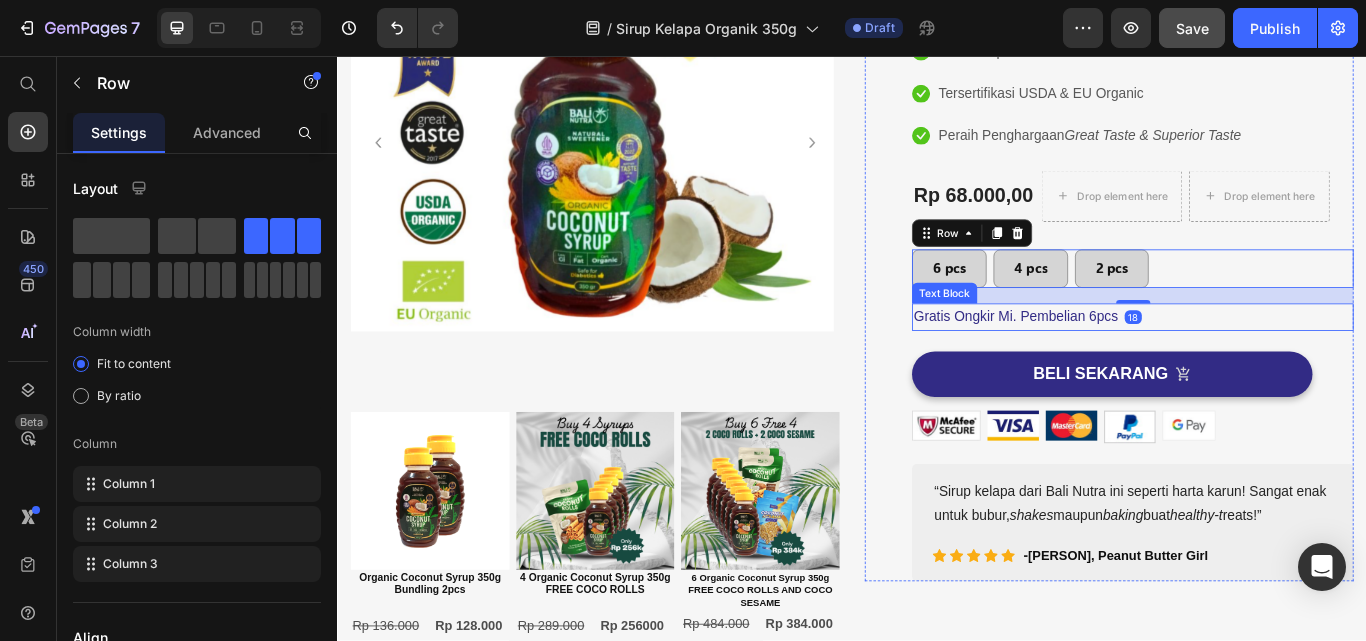 click on "(P) Images & Gallery Sirup Kelapa Organik 350g (P) Title                Icon                Icon                Icon                Icon                Icon Icon List Hoz 1000+ Pelanggan Percaya Text block Row
Icon Rendah Indeks Glikemik Text block
Icon Alternatif pemanis alami Text block
Icon Tersertifikasi USDA & EU Organic Text block
Icon Peraih Penghargaan  Great Taste & Superior Taste Text block Icon List Rp 68.000,00 (P) Price
Drop element here
Drop element here Row 6 pcs Button 4 pcs Button 2 pcs Button Row   18
Icon Rendah Indeks Glikemik Text block
Icon Alternatif Pemanis Alami Text block
Icon Tersertifikasi EU & USDA Organic Text block
Icon Peraih Penghargaan  Great Taste & Superior Taste Text block Icon List Gratis Ongkir Mi. Pembelian 6pcs Text Block BELI SEKARANG (P) Cart Button Image Image Image Image Image Row shakes  maupun  baking" at bounding box center (1264, 273) 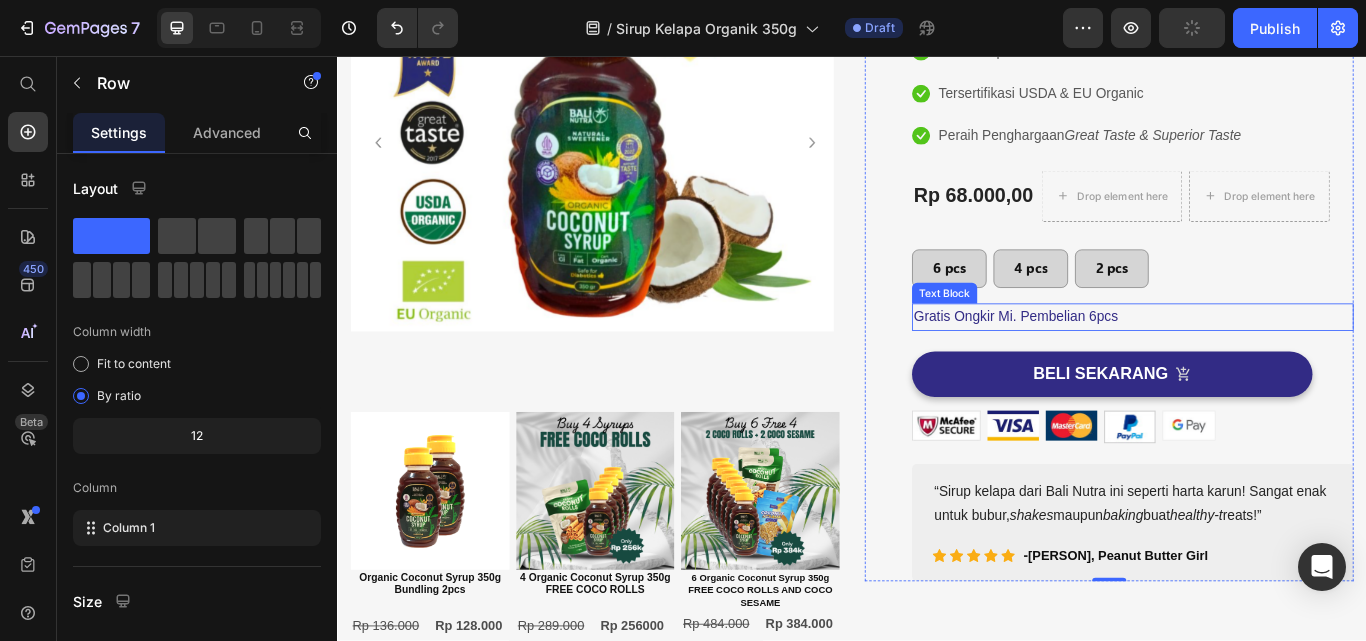click on "(P) Images & Gallery Sirup Kelapa Organik 350g (P) Title                Icon                Icon                Icon                Icon                Icon Icon List Hoz 1000+ Pelanggan Percaya Text block Row
Icon Rendah Indeks Glikemik Text block
Icon Alternatif pemanis alami Text block
Icon Tersertifikasi USDA & EU Organic Text block
Icon Peraih Penghargaan  Great Taste & Superior Taste Text block Icon List Rp 68.000,00 (P) Price
Drop element here
Drop element here Row 6 pcs Button 4 pcs Button 2 pcs Button Row
Icon Rendah Indeks Glikemik Text block
Icon Alternatif Pemanis Alami Text block
Icon Tersertifikasi EU & USDA Organic Text block
Icon Peraih Penghargaan  Great Taste & Superior Taste Text block Icon List Gratis Ongkir Mi. Pembelian 6pcs Text Block BELI SEKARANG (P) Cart Button Image Image Image Image Image Row shakes  maupun  baking Icon" at bounding box center [1264, 273] 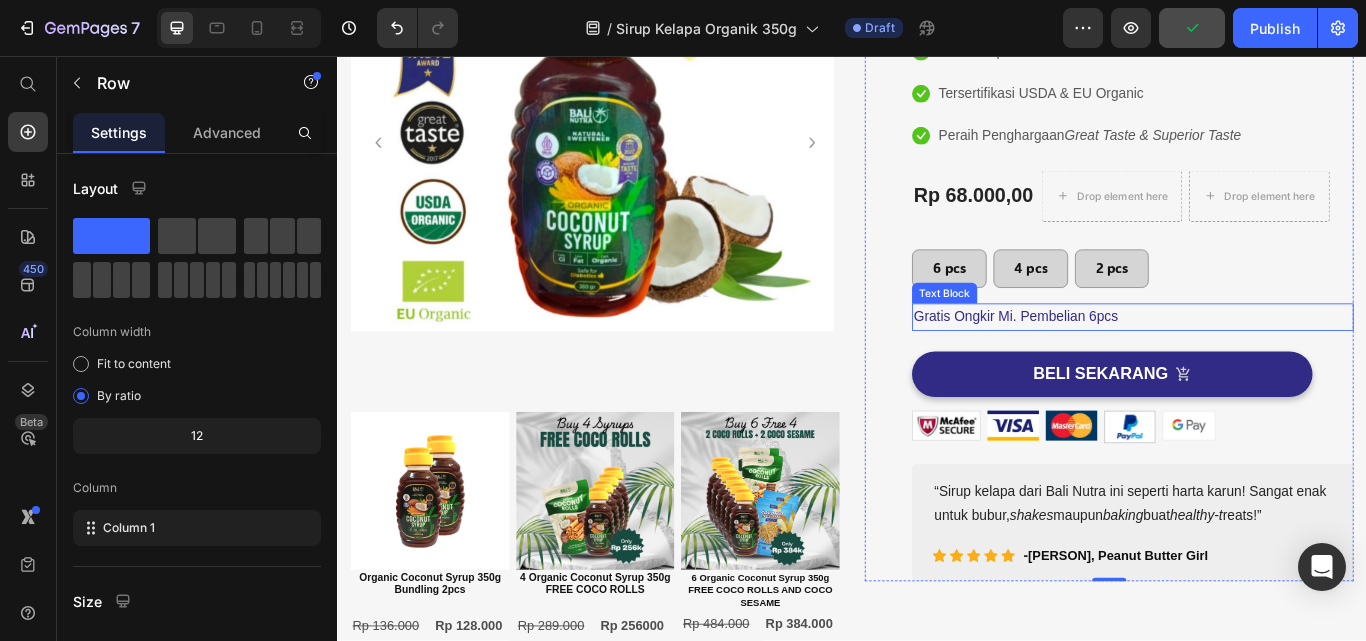 click on "Gratis Ongkir Mi. Pembelian 6pcs" at bounding box center [1264, 361] 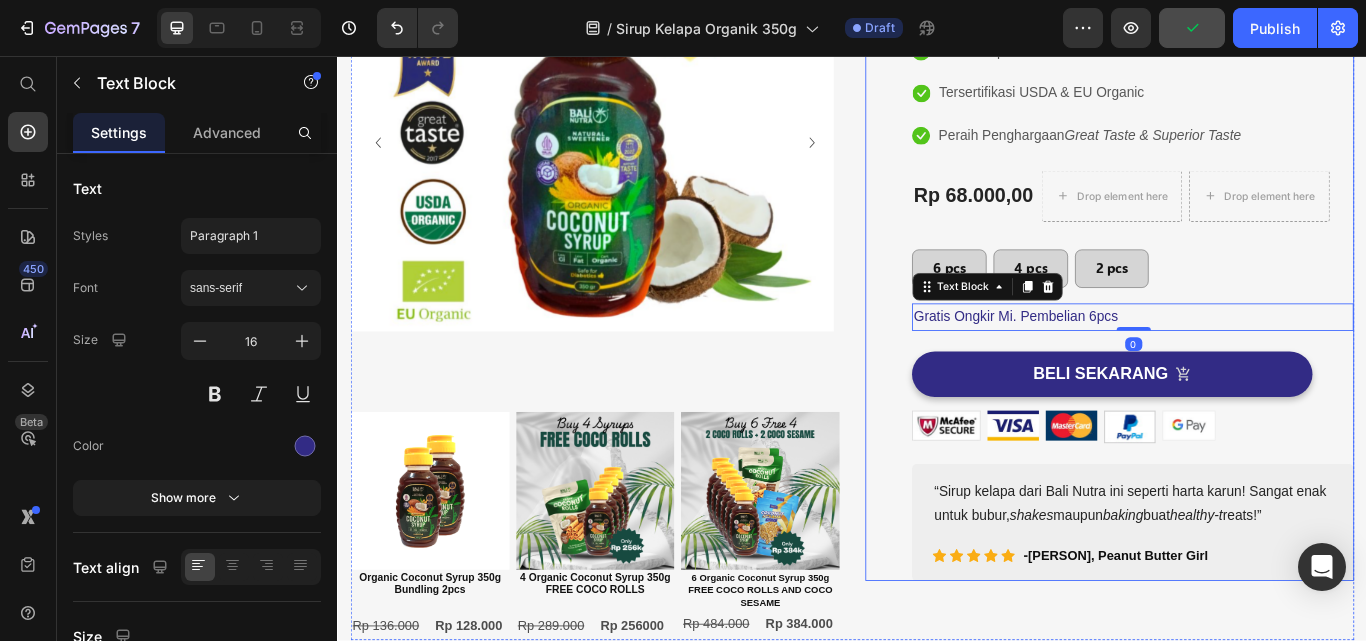 click on "(P) Images & Gallery Sirup Kelapa Organik 350g (P) Title                Icon                Icon                Icon                Icon                Icon Icon List Hoz 1000+ Pelanggan Percaya Text block Row
Icon Rendah Indeks Glikemik Text block
Icon Alternatif pemanis alami Text block
Icon Tersertifikasi USDA & EU Organic Text block
Icon Peraih Penghargaan  Great Taste & Superior Taste Text block Icon List Rp 68.000,00 (P) Price
Drop element here
Drop element here Row 6 pcs Button 4 pcs Button 2 pcs Button Row
Icon Rendah Indeks Glikemik Text block
Icon Alternatif Pemanis Alami Text block
Icon Tersertifikasi EU & USDA Organic Text block
Icon Peraih Penghargaan  Great Taste & Superior Taste Text block Icon List Gratis Ongkir Mi. Pembelian 6pcs Text Block   0 BELI SEKARANG (P) Cart Button Image Image Image Image Image Row shakes  maupun  baking" at bounding box center (1264, 273) 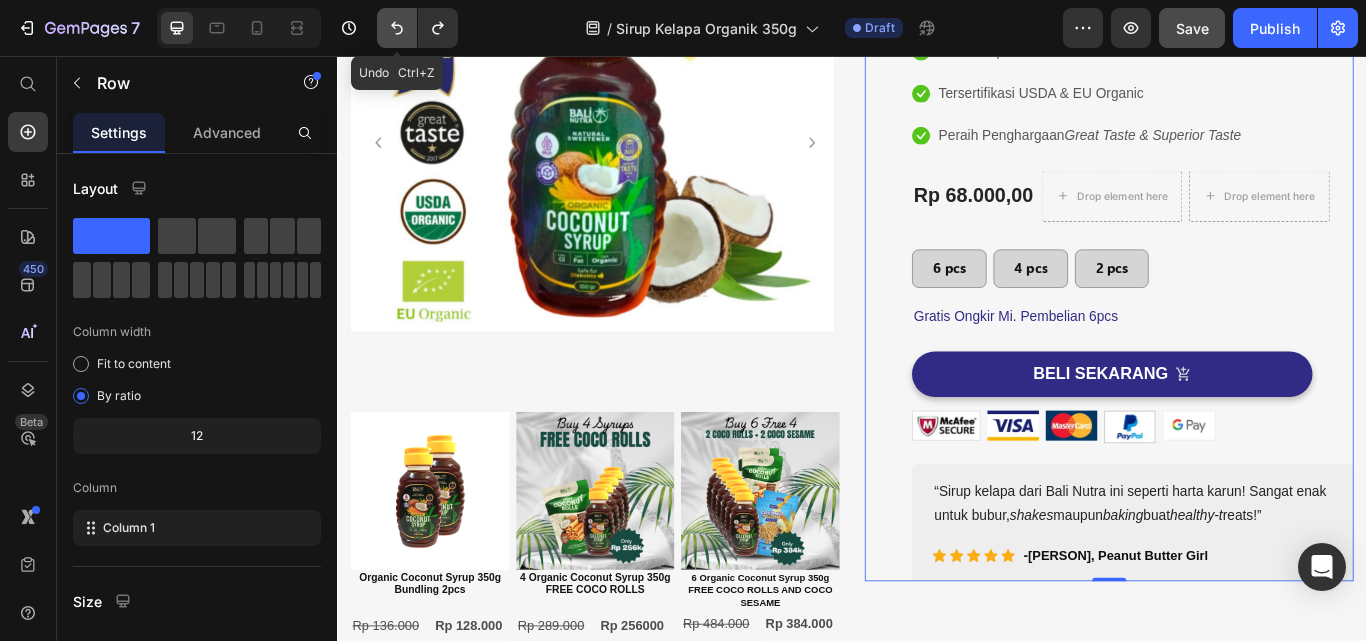 click 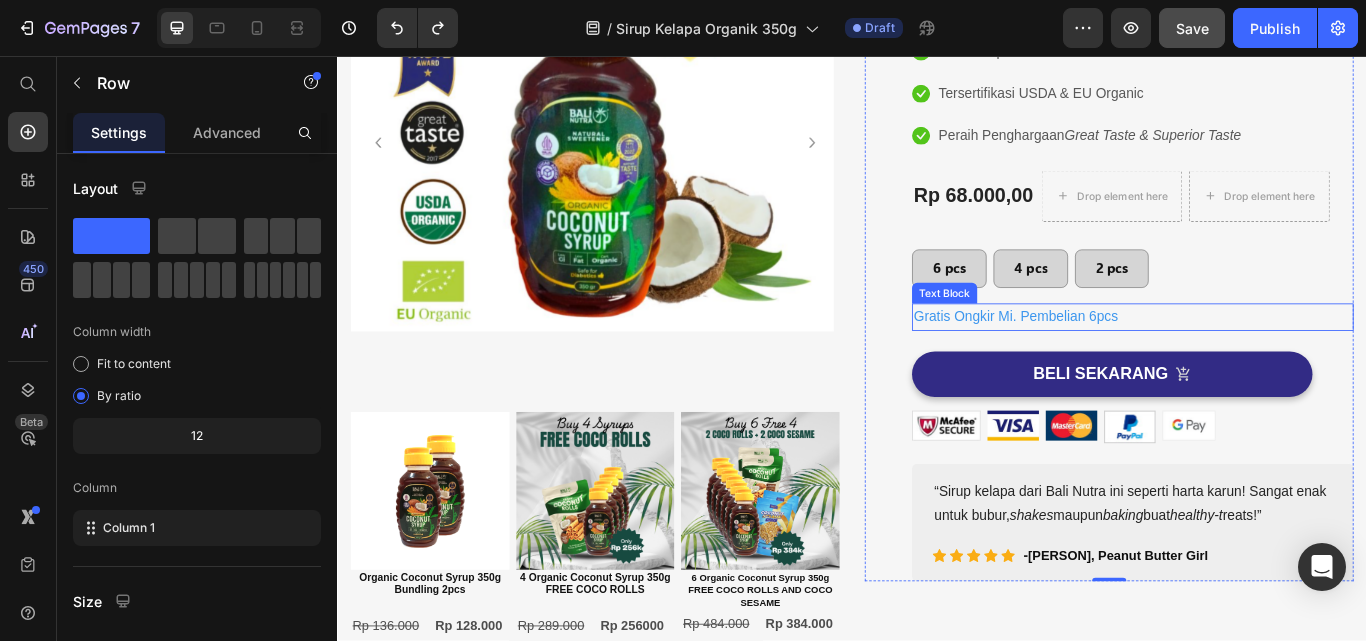 click on "Gratis Ongkir Mi. Pembelian 6pcs" at bounding box center (1264, 361) 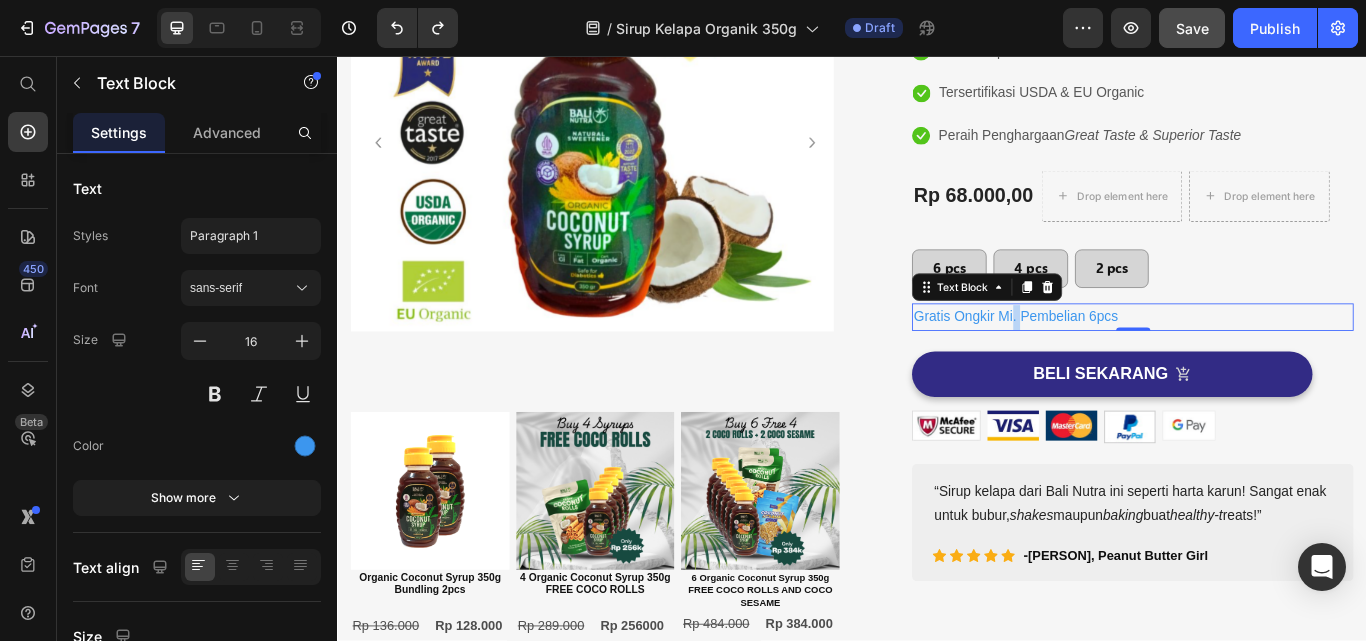 click on "Gratis Ongkir Mi. Pembelian 6pcs" at bounding box center [1264, 361] 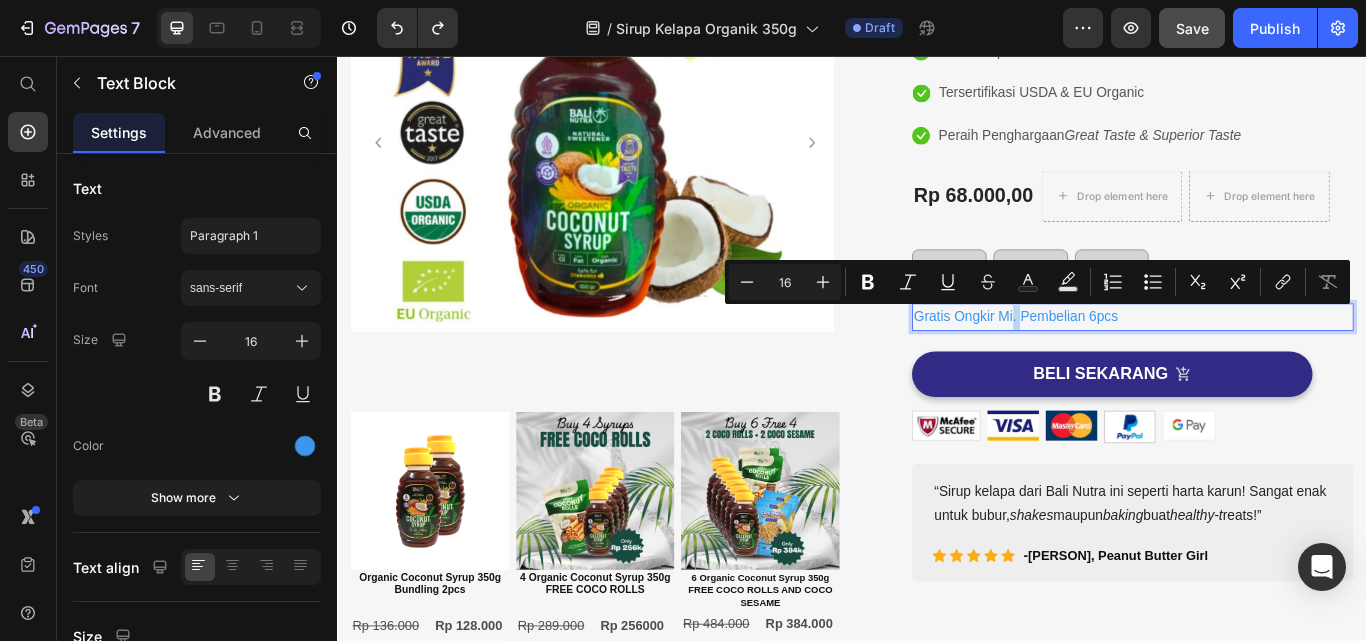click on "Gratis Ongkir Mi. Pembelian 6pcs" at bounding box center (1264, 361) 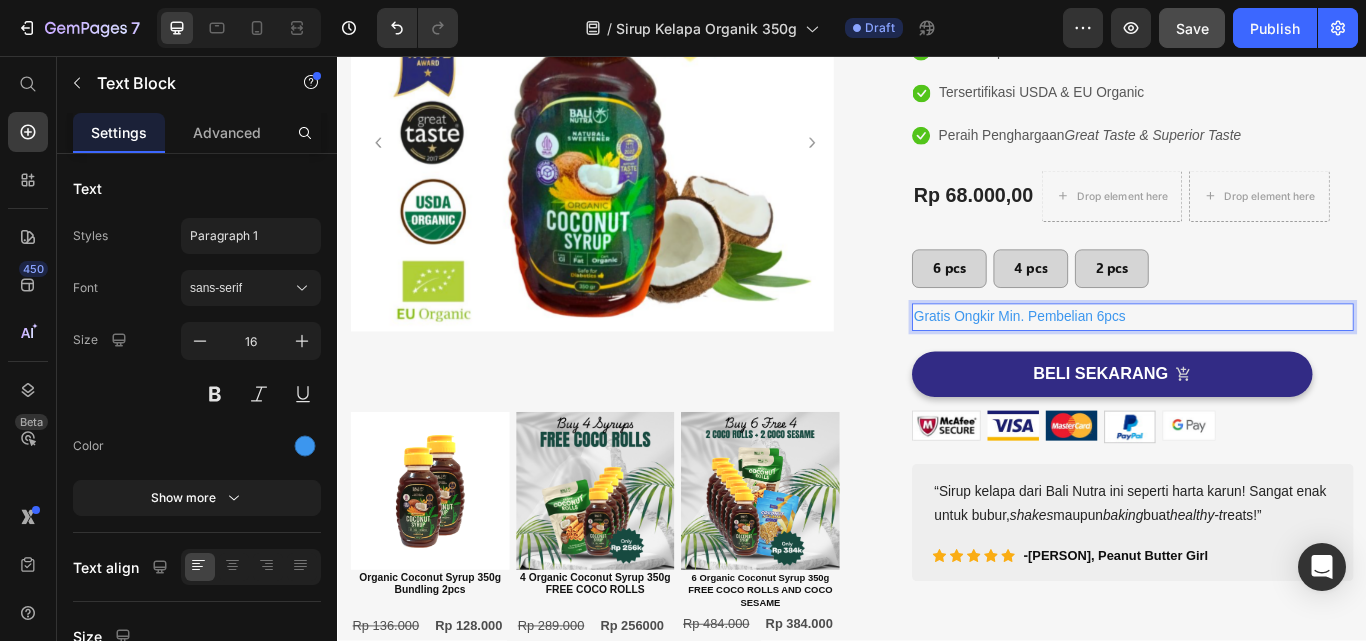 click on "Gratis Ongkir Min. Pembelian 6pcs" at bounding box center (1264, 361) 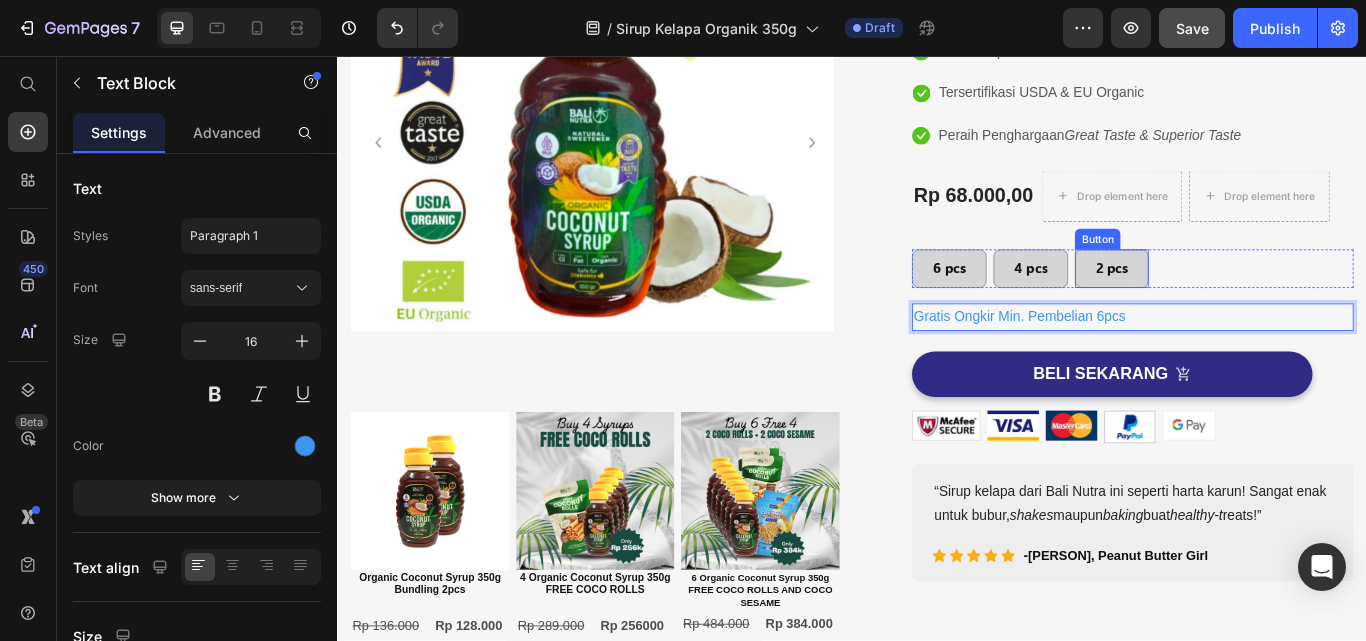 click on "6 pcs Button 4 pcs Button 2 pcs Button Row" at bounding box center [1264, 304] 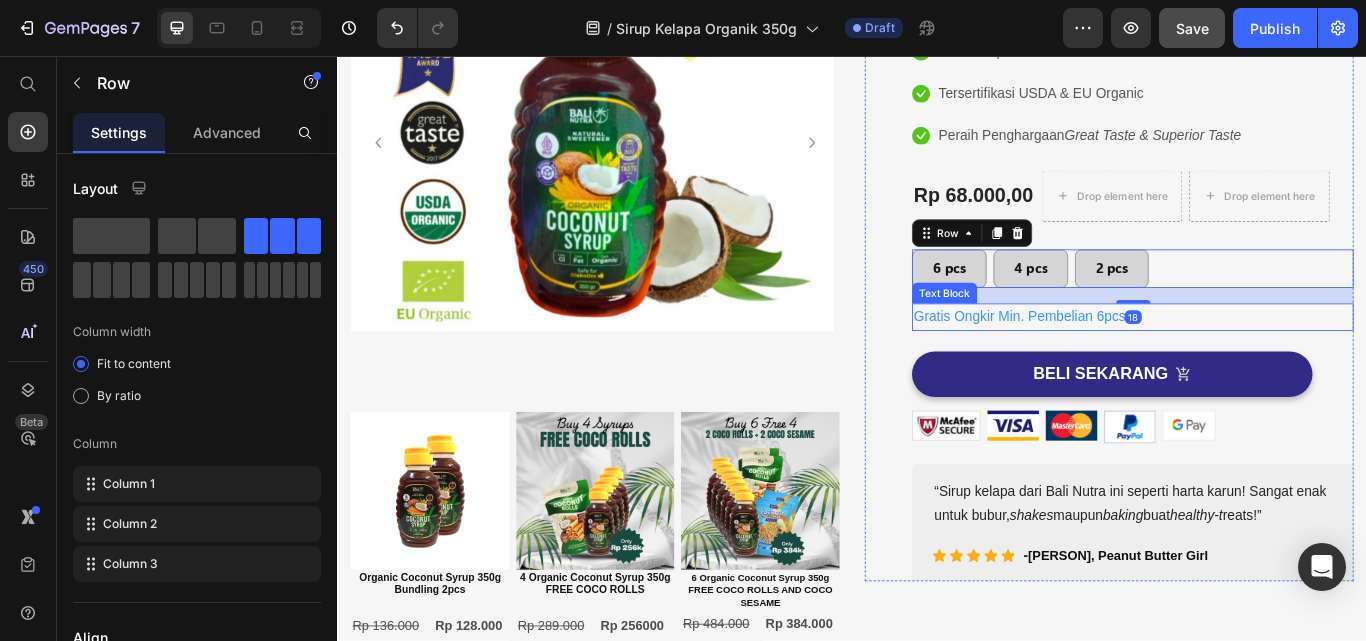click on "Gratis Ongkir Min. Pembelian 6pcs" at bounding box center (1264, 361) 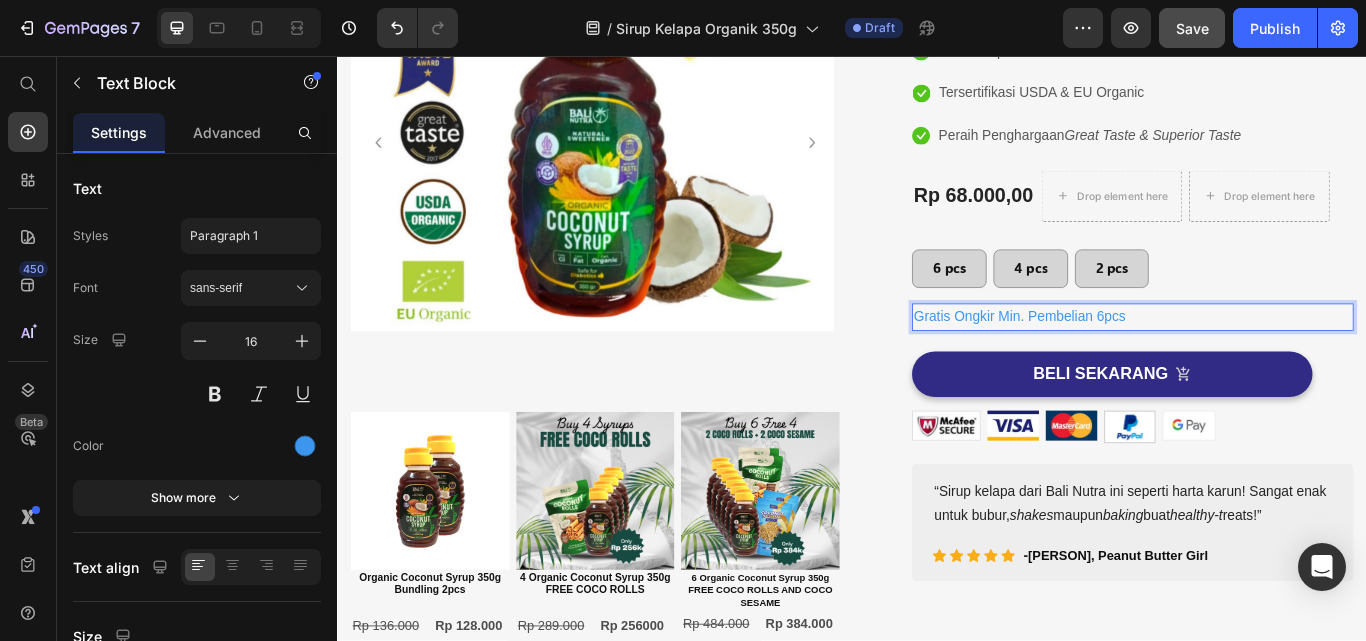click on "Gratis Ongkir Min. Pembelian 6pcs" at bounding box center (1264, 361) 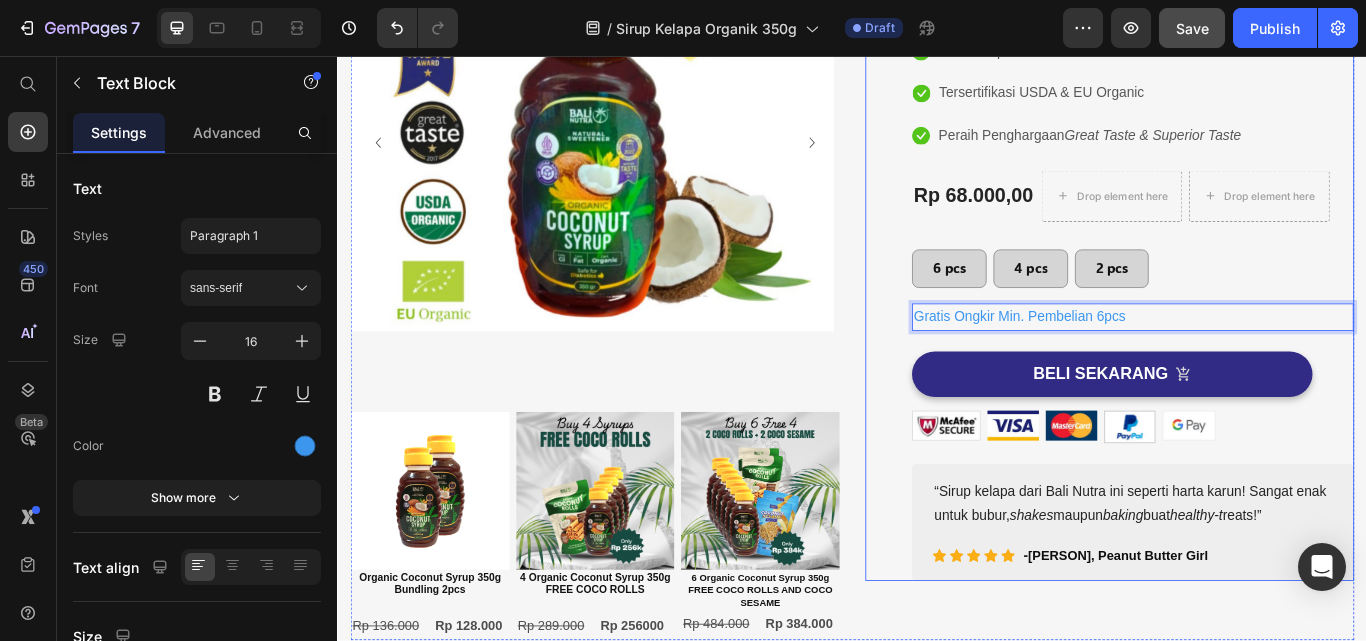click on "(P) Images & Gallery Sirup Kelapa Organik 350g (P) Title                Icon                Icon                Icon                Icon                Icon Icon List Hoz 1000+ Pelanggan Percaya Text block Row
Icon Rendah Indeks Glikemik Text block
Icon Alternatif pemanis alami Text block
Icon Tersertifikasi USDA & EU Organic Text block
Icon Peraih Penghargaan  Great Taste & Superior Taste Text block Icon List Rp 68.000,00 (P) Price
Drop element here
Drop element here Row 6 pcs Button 4 pcs Button 2 pcs Button Row
Icon Rendah Indeks Glikemik Text block
Icon Alternatif Pemanis Alami Text block
Icon Tersertifikasi EU & USDA Organic Text block
Icon Peraih Penghargaan  Great Taste & Superior Taste Text block Icon List Gratis Ongkir Min. Pembelian 6pcs Text Block   0 BELI SEKARANG (P) Cart Button Image Image Image Image Image Row shakes  maupun  baking" at bounding box center (1264, 273) 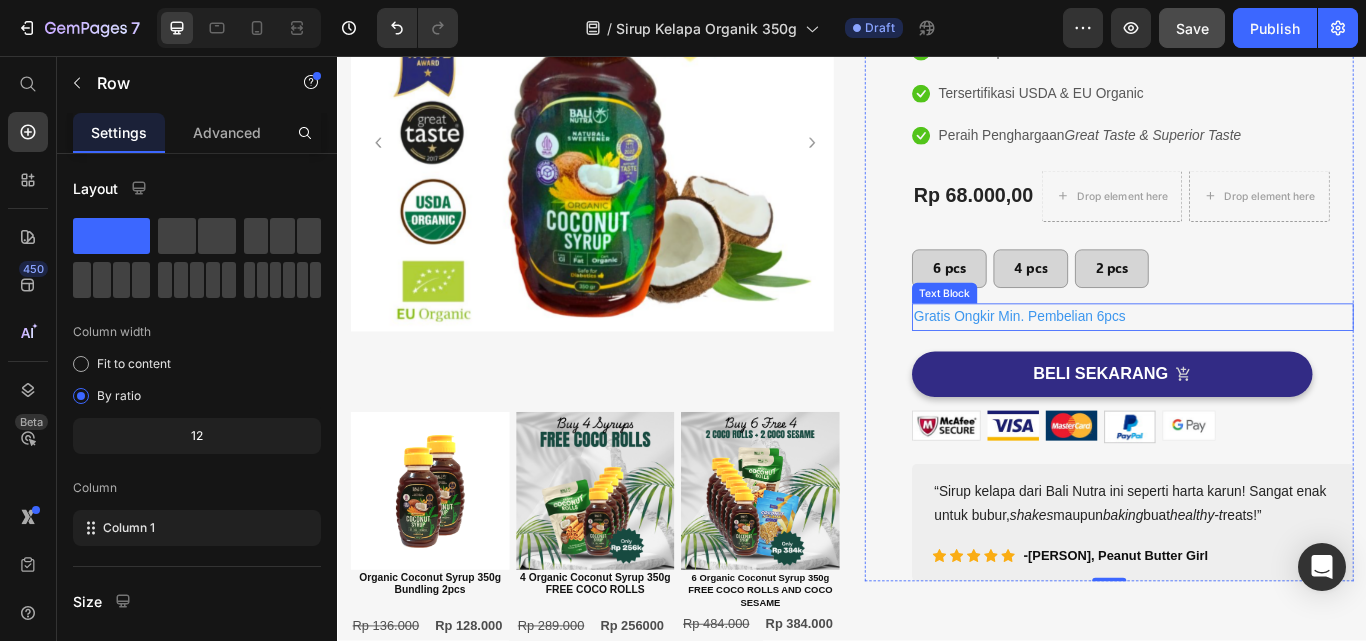 click on "Gratis Ongkir Min. Pembelian 6pcs" at bounding box center [1264, 361] 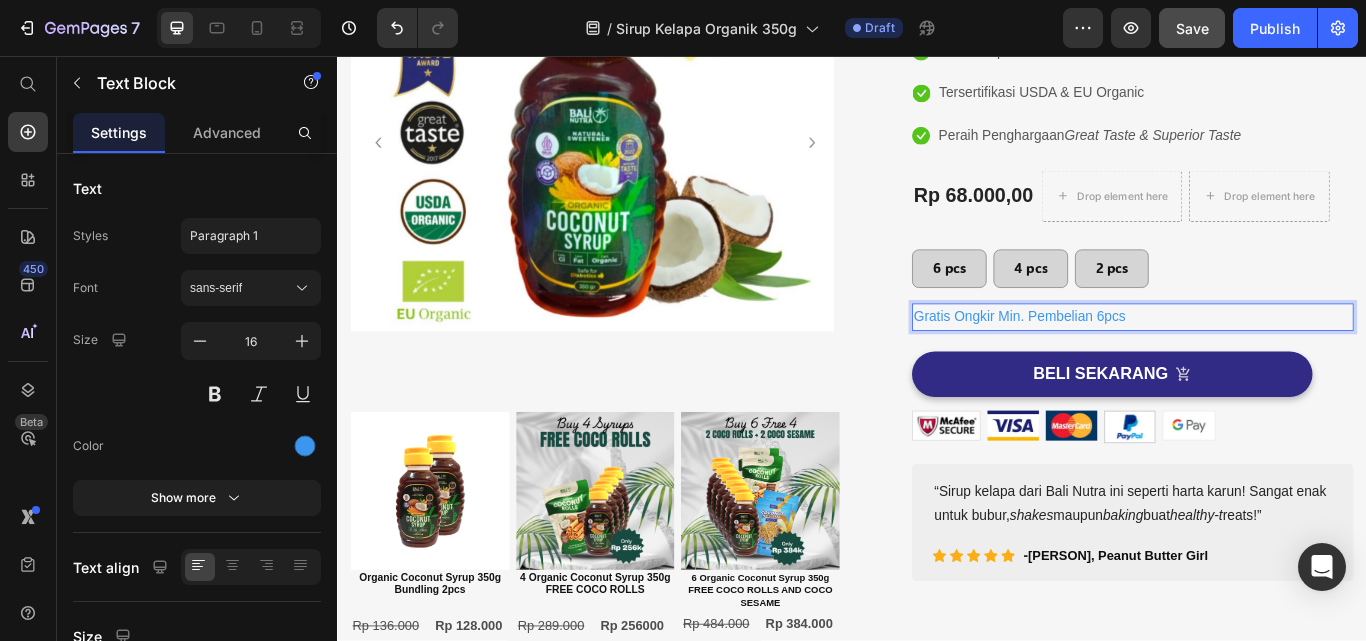 click on "Gratis Ongkir Min. Pembelian 6pcs" at bounding box center (1264, 361) 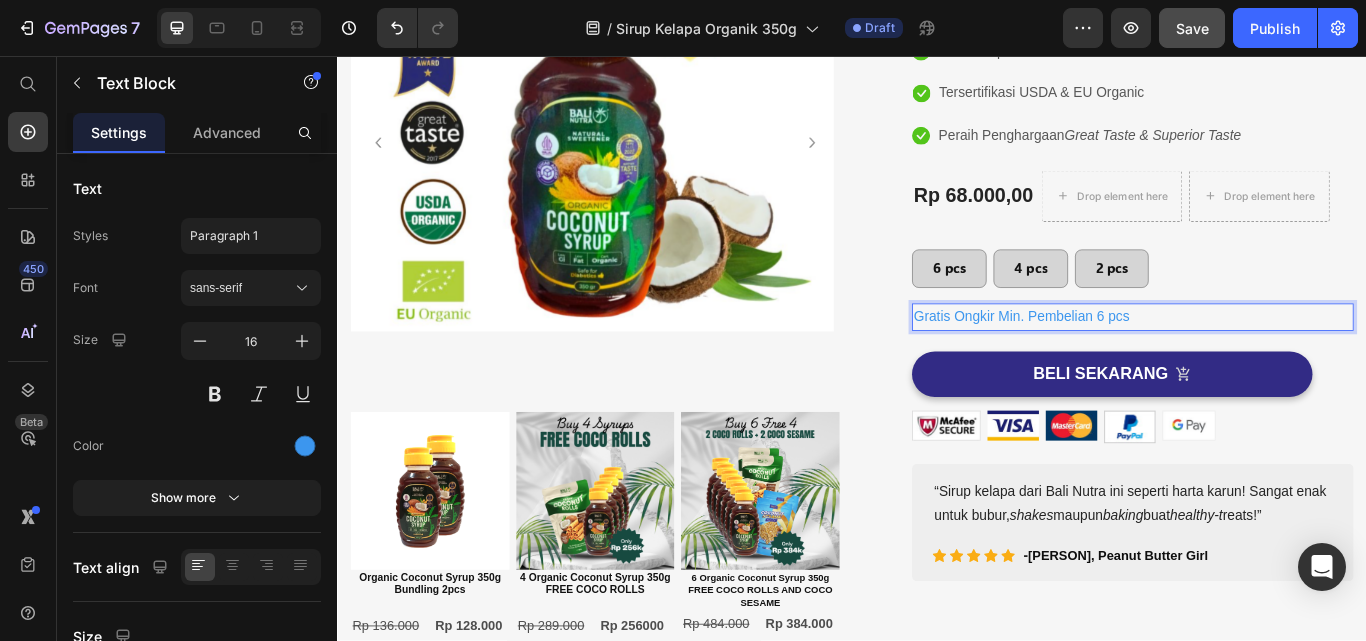 click on "Gratis Ongkir Min. Pembelian 6 pcs" at bounding box center [1264, 361] 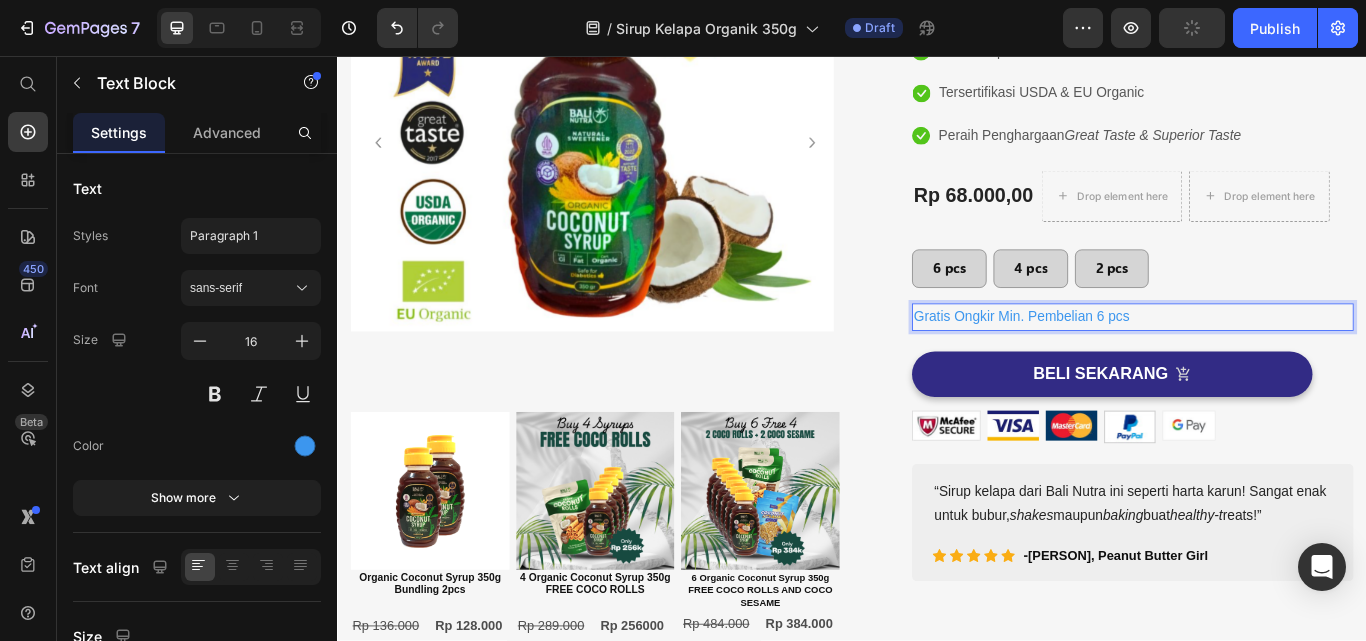 drag, startPoint x: 227, startPoint y: 133, endPoint x: 212, endPoint y: 153, distance: 25 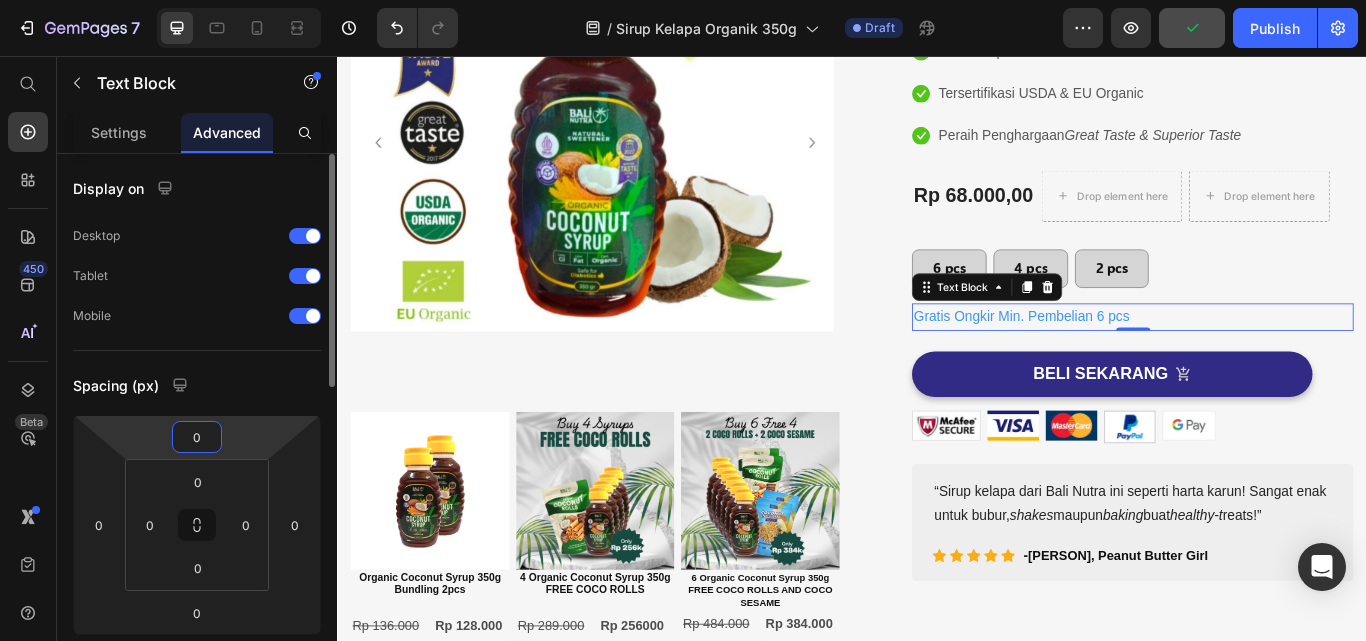 click on "0" at bounding box center (197, 437) 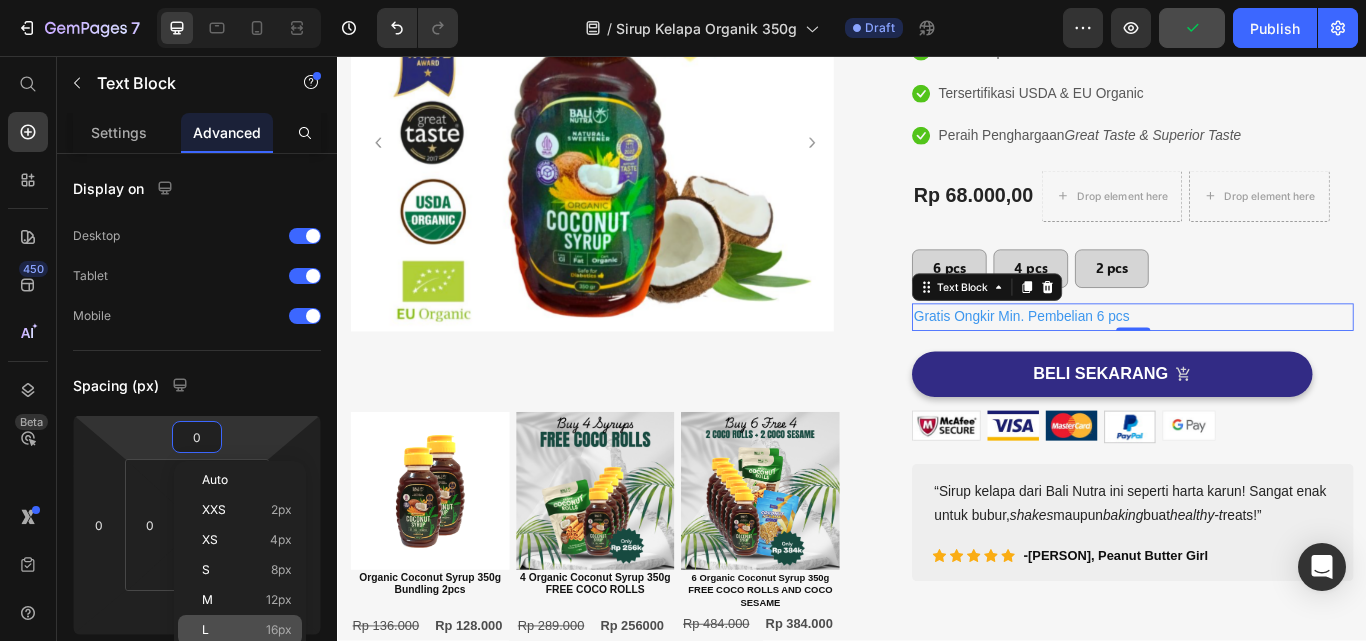 click on "16px" at bounding box center (279, 630) 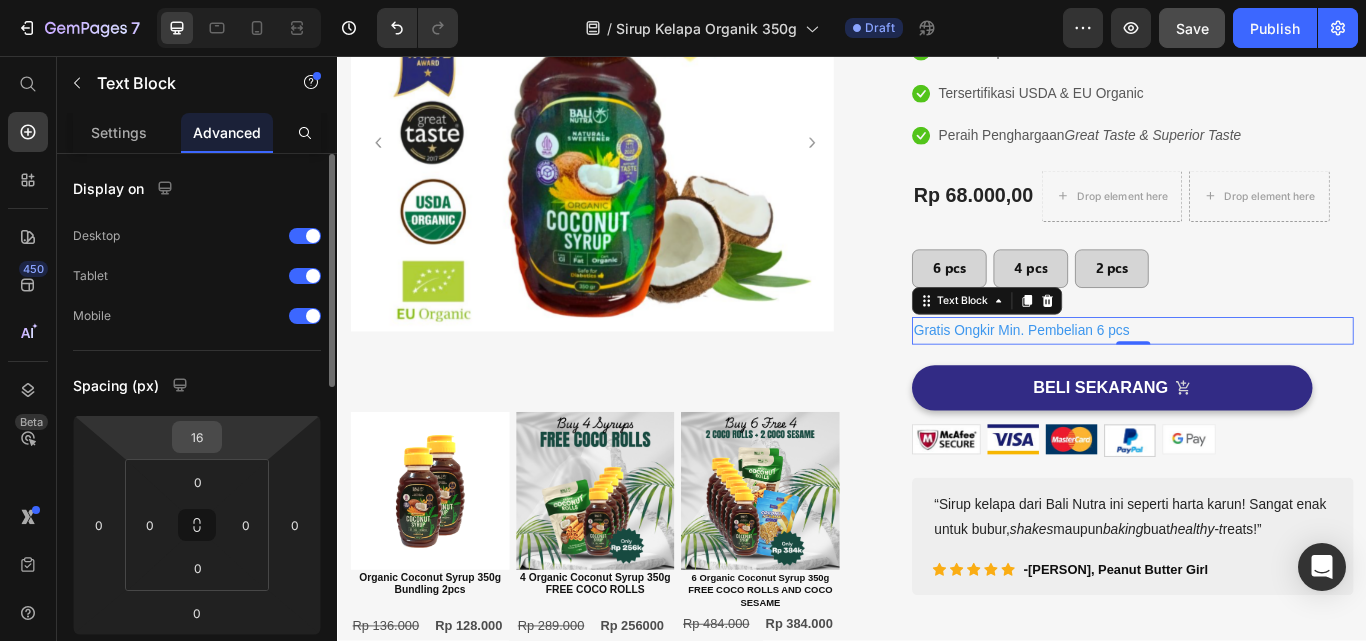 click on "16" at bounding box center [197, 437] 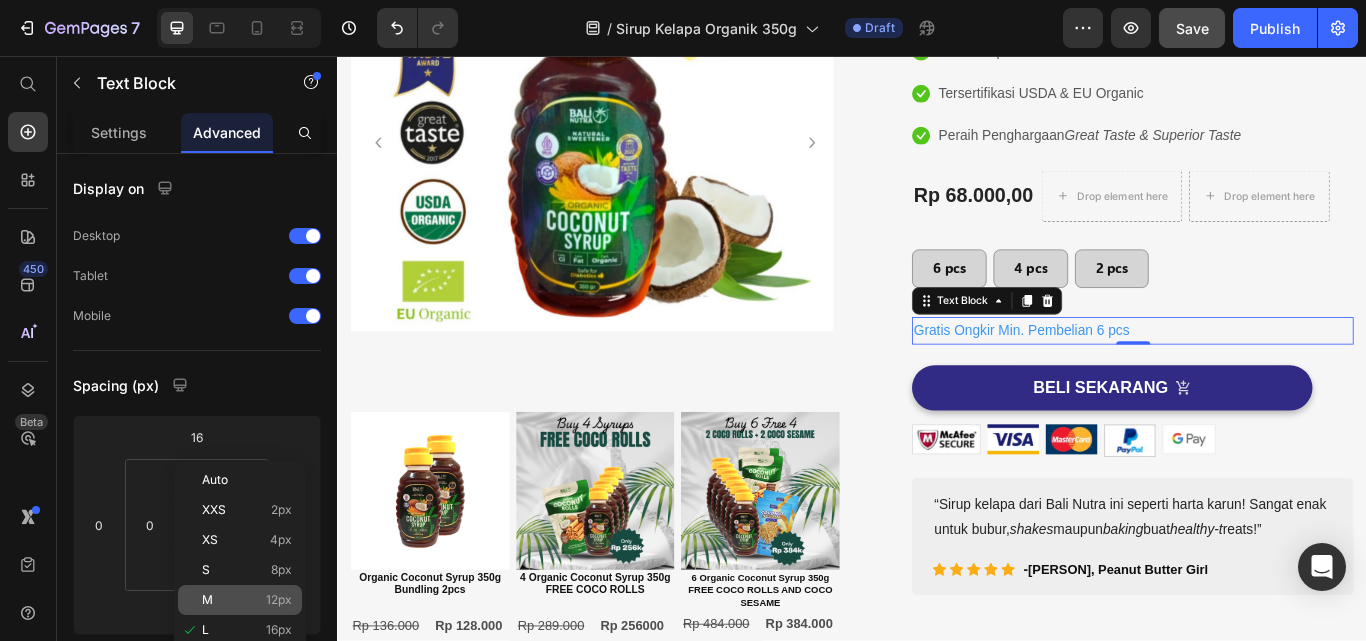 click on "12px" at bounding box center (279, 600) 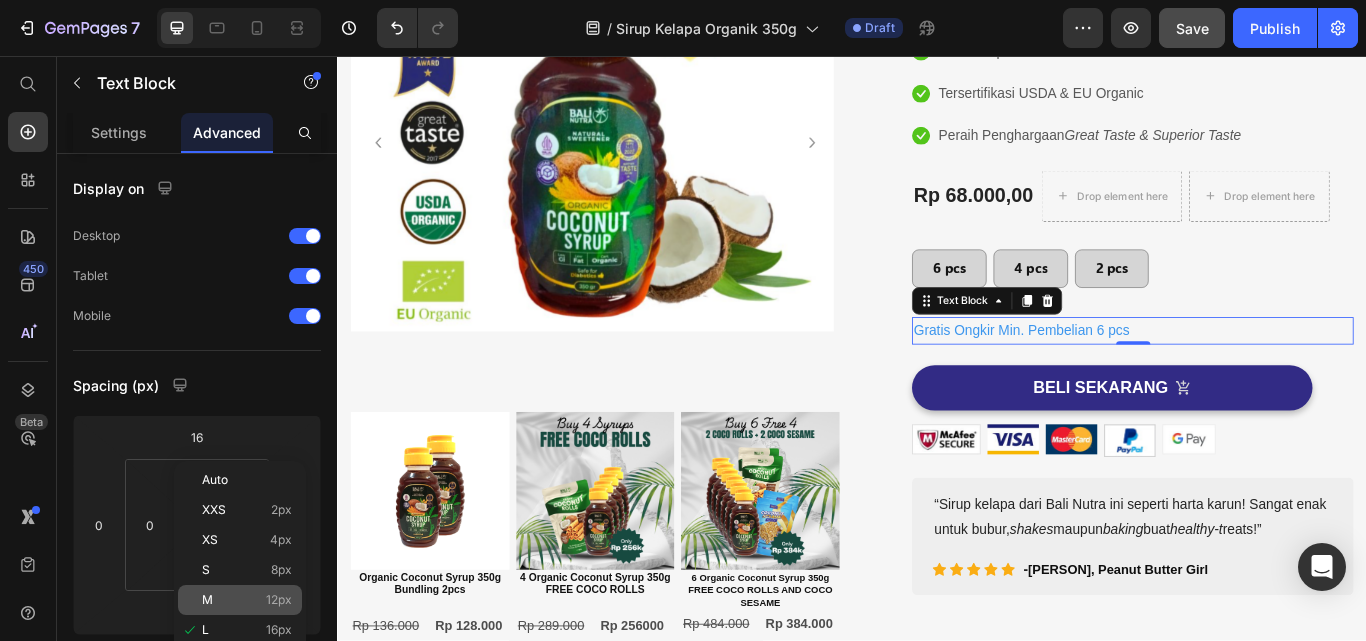 type on "12" 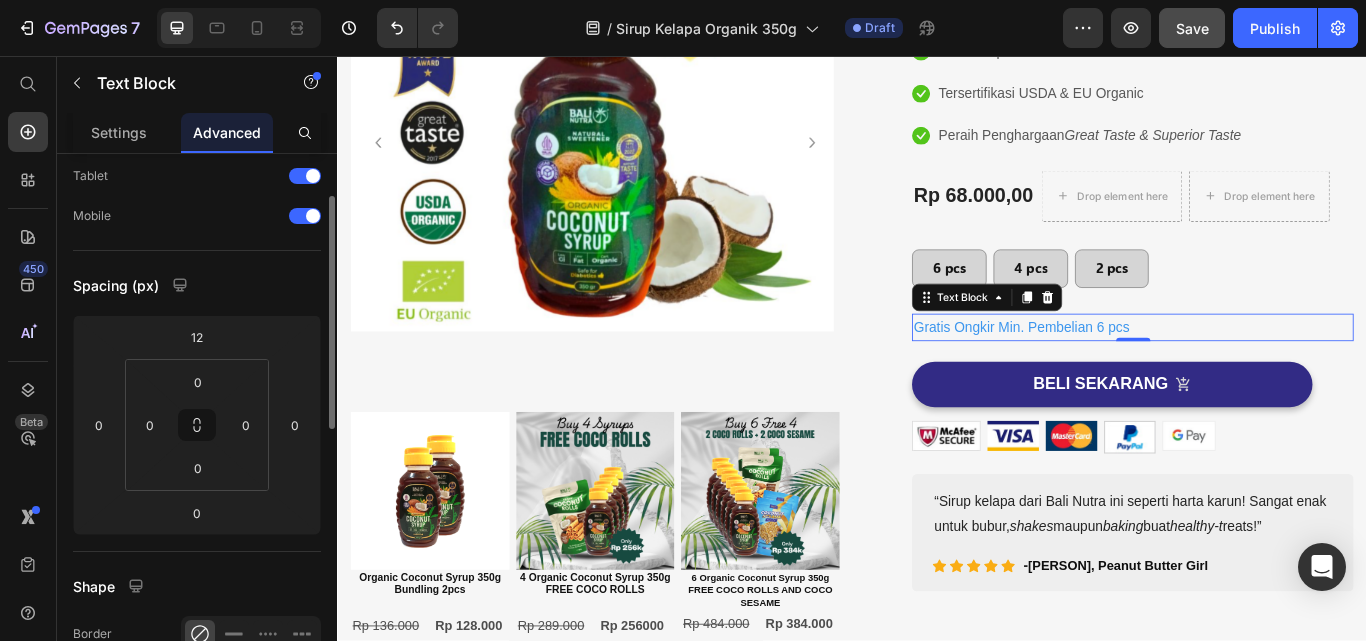 scroll, scrollTop: 200, scrollLeft: 0, axis: vertical 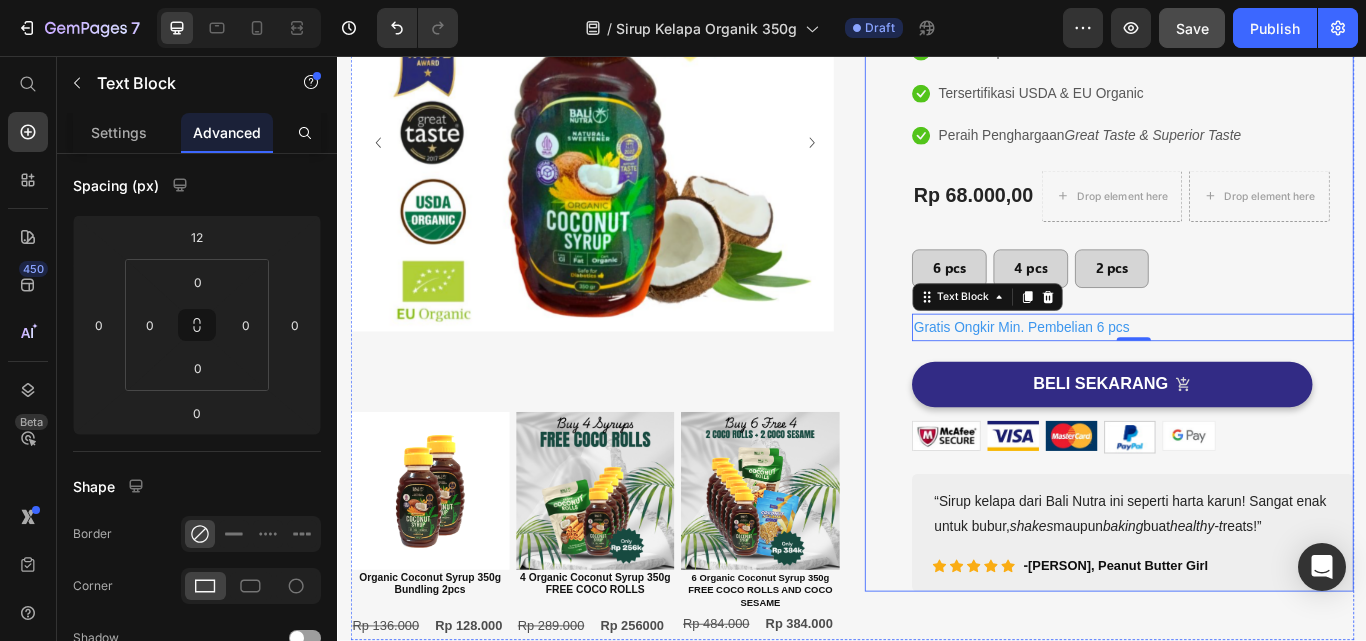 click on "(P) Images & Gallery Sirup Kelapa Organik 350g (P) Title                Icon                Icon                Icon                Icon                Icon Icon List Hoz 1000+ Pelanggan Percaya Text block Row
Icon Rendah Indeks Glikemik Text block
Icon Alternatif pemanis alami Text block
Icon Tersertifikasi USDA & EU Organic Text block
Icon Peraih Penghargaan  Great Taste & Superior Taste Text block Icon List Rp 68.000,00 (P) Price
Drop element here
Drop element here Row 6 pcs Button 4 pcs Button 2 pcs Button Row
Icon Rendah Indeks Glikemik Text block
Icon Alternatif Pemanis Alami Text block
Icon Tersertifikasi EU & USDA Organic Text block
Icon Peraih Penghargaan  Great Taste & Superior Taste Text block Icon List Gratis Ongkir Min. Pembelian 6 pcs Text Block   0 BELI SEKARANG (P) Cart Button Image Image Image Image Image Row shakes  maupun  baking" at bounding box center (1264, 279) 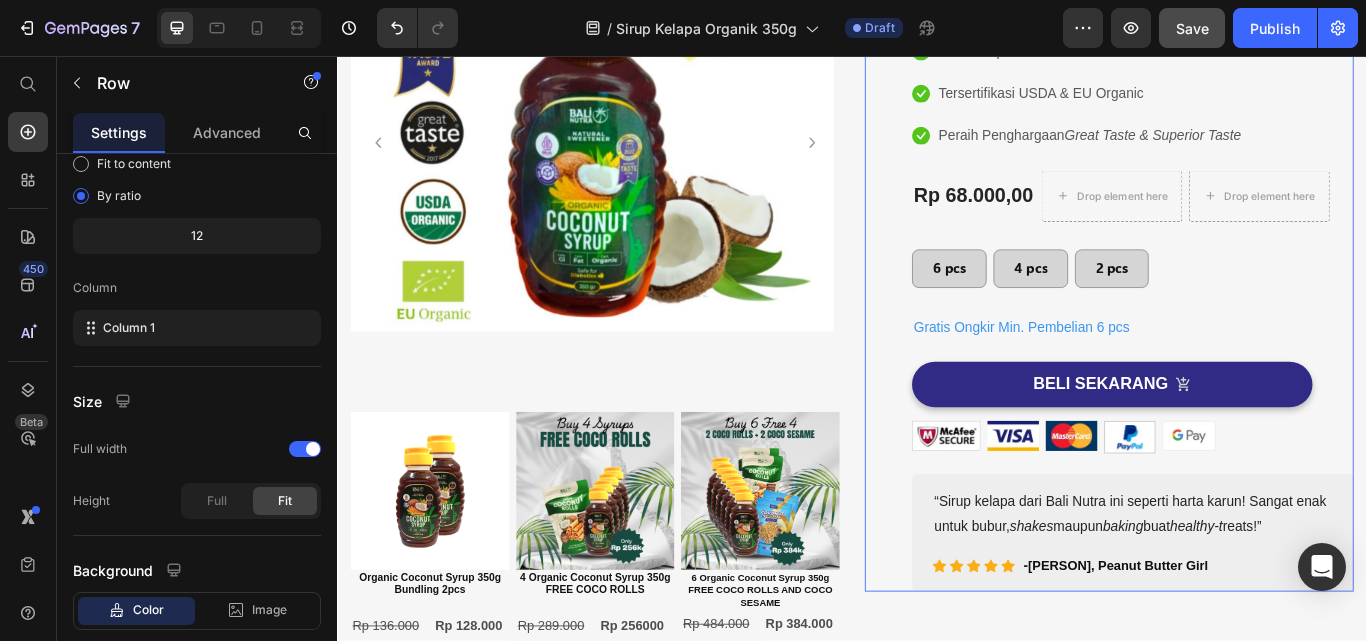 scroll, scrollTop: 0, scrollLeft: 0, axis: both 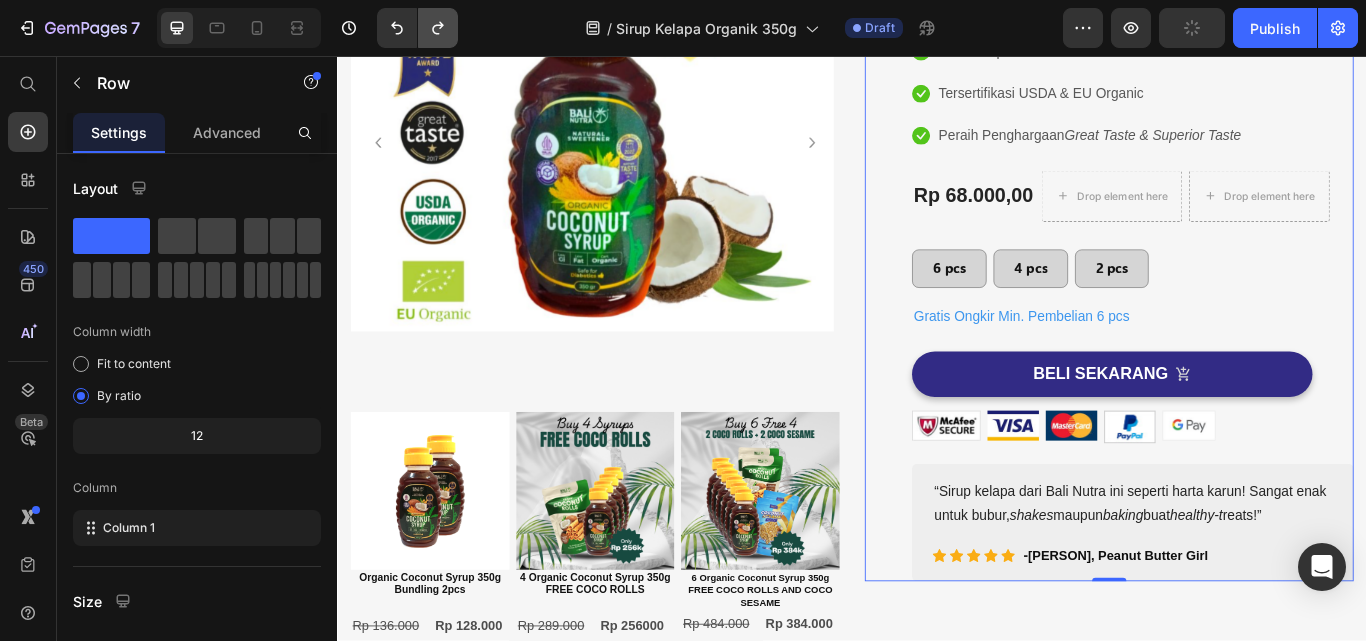 click 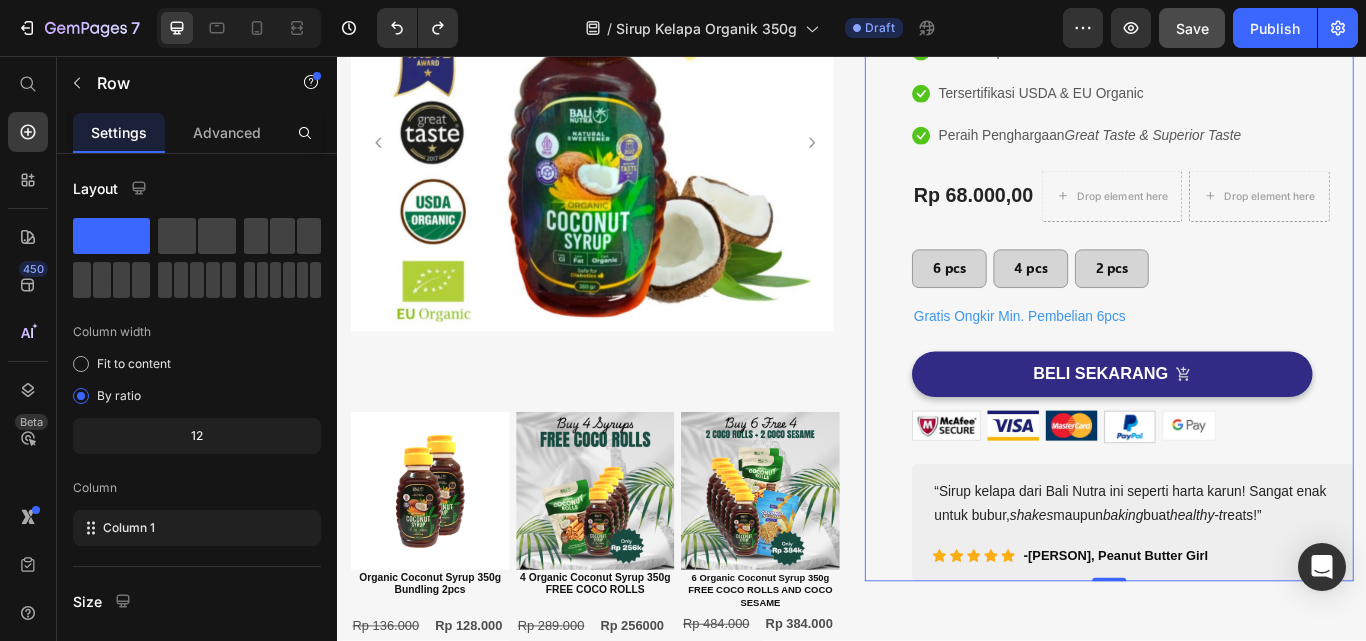 click on "(P) Images & Gallery Sirup Kelapa Organik 350g (P) Title                Icon                Icon                Icon                Icon                Icon Icon List Hoz 1000+ Pelanggan Percaya Text block Row
Icon Rendah Indeks Glikemik Text block
Icon Alternatif pemanis alami Text block
Icon Tersertifikasi USDA & EU Organic Text block
Icon Peraih Penghargaan  Great Taste & Superior Taste Text block Icon List Rp 68.000,00 (P) Price
Drop element here
Drop element here Row 6 pcs Button 4 pcs Button 2 pcs Button Row
Icon Rendah Indeks Glikemik Text block
Icon Alternatif Pemanis Alami Text block
Icon Tersertifikasi EU & USDA Organic Text block
Icon Peraih Penghargaan  Great Taste & Superior Taste Text block Icon List Gratis Ongkir Min. Pembelian 6pcs Text Block BELI SEKARANG (P) Cart Button Image Image Image Image Image Row shakes  maupun  baking Icon" at bounding box center [1264, 273] 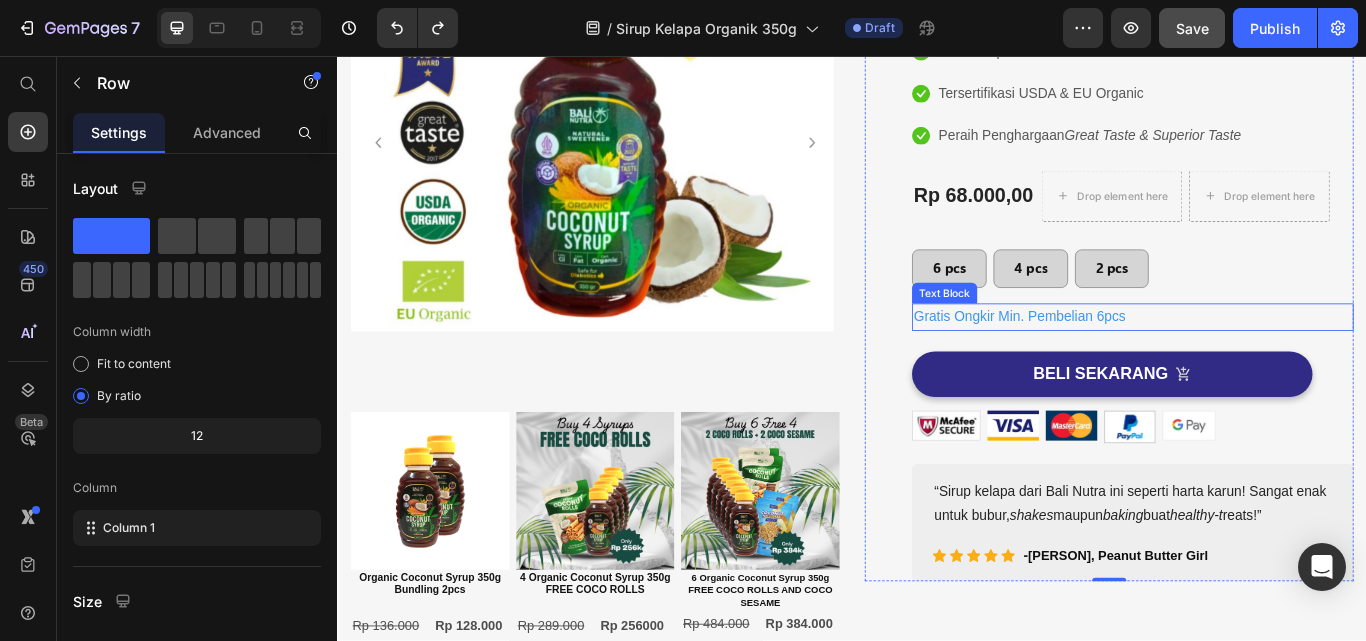 click on "Gratis Ongkir Min. Pembelian 6pcs" at bounding box center [1264, 361] 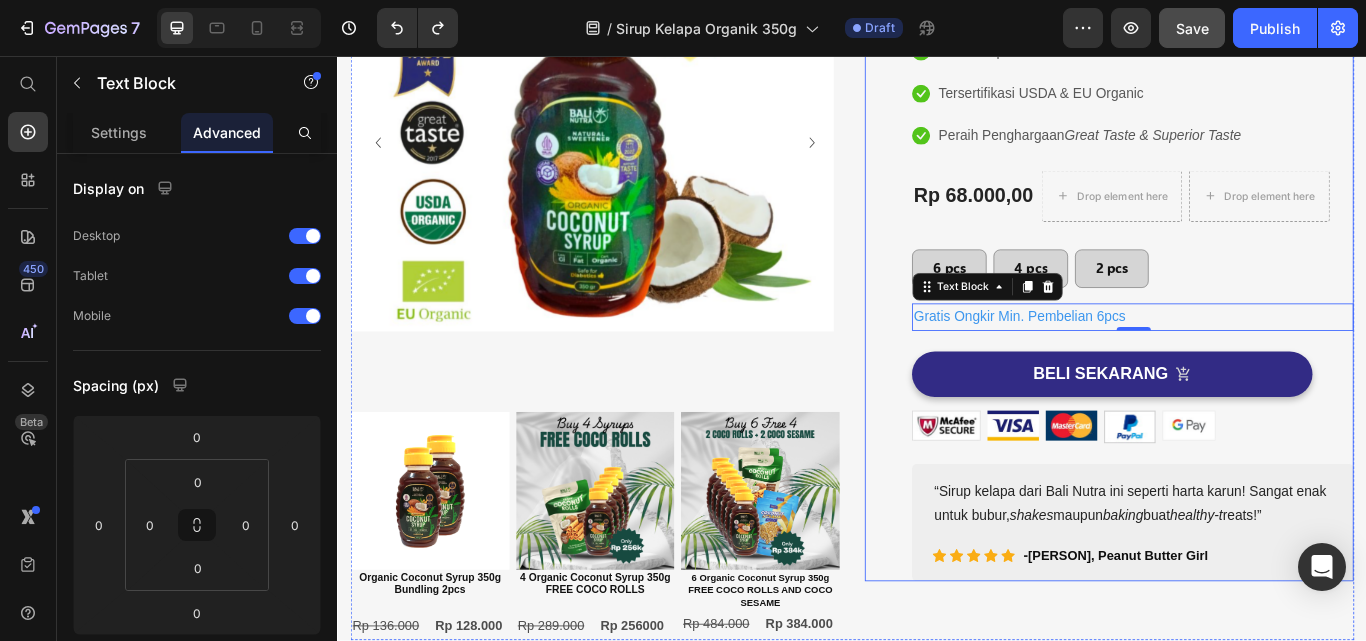 click on "(P) Images & Gallery Sirup Kelapa Organik 350g (P) Title                Icon                Icon                Icon                Icon                Icon Icon List Hoz 1000+ Pelanggan Percaya Text block Row
Icon Rendah Indeks Glikemik Text block
Icon Alternatif pemanis alami Text block
Icon Tersertifikasi USDA & EU Organic Text block
Icon Peraih Penghargaan  Great Taste & Superior Taste Text block Icon List Rp 68.000,00 (P) Price
Drop element here
Drop element here Row 6 pcs Button 4 pcs Button 2 pcs Button Row
Icon Rendah Indeks Glikemik Text block
Icon Alternatif Pemanis Alami Text block
Icon Tersertifikasi EU & USDA Organic Text block
Icon Peraih Penghargaan  Great Taste & Superior Taste Text block Icon List Gratis Ongkir Min. Pembelian 6pcs Text Block   0 BELI SEKARANG (P) Cart Button Image Image Image Image Image Row shakes  maupun  baking" at bounding box center [1264, 273] 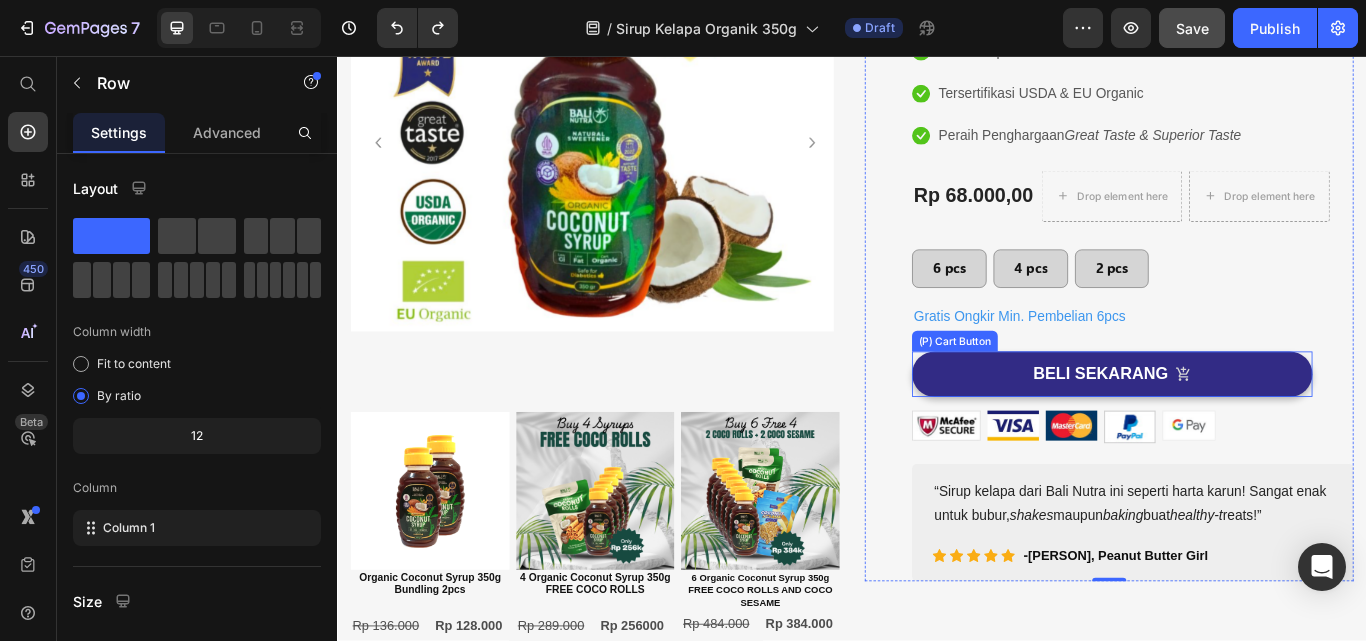click on "BELI SEKARANG (P) Cart Button" at bounding box center (1240, 427) 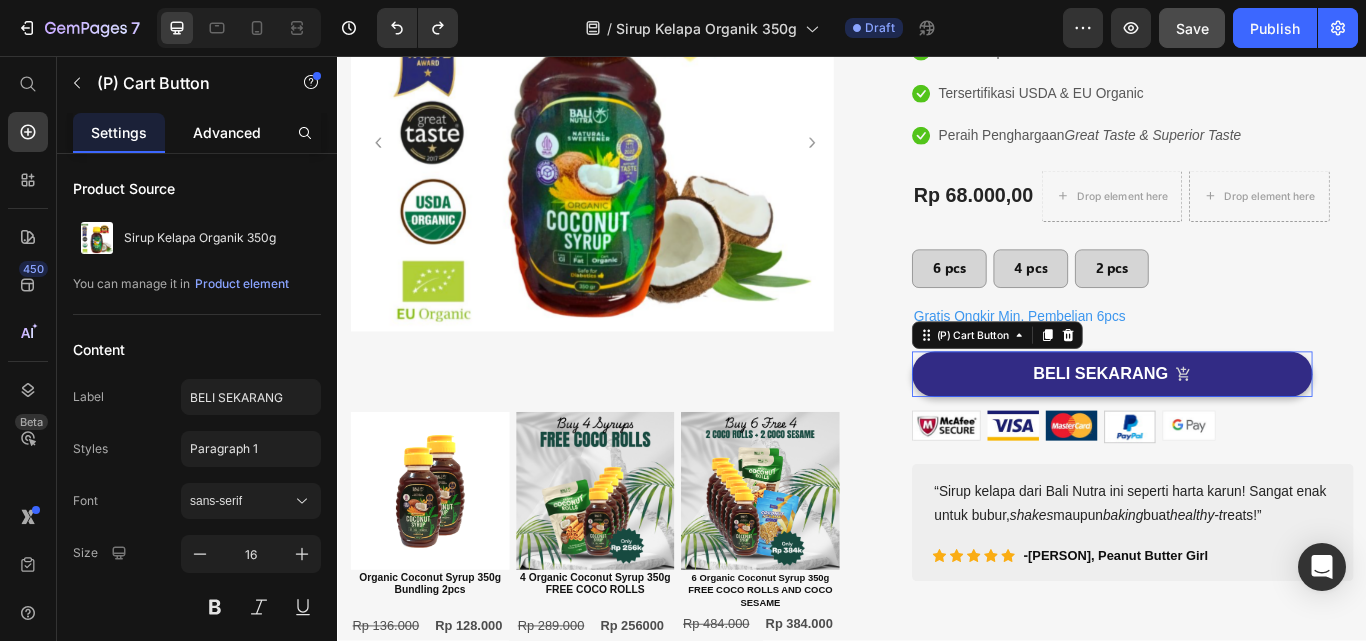 click on "Advanced" at bounding box center (227, 132) 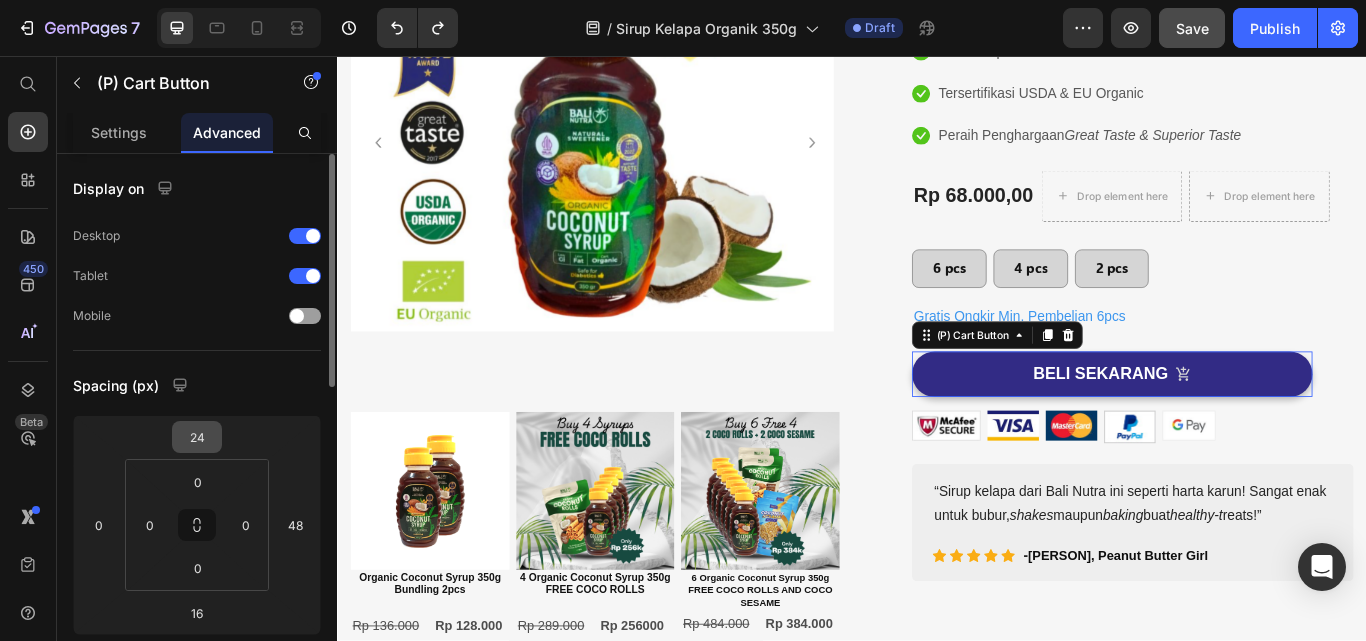 click on "24" at bounding box center [197, 437] 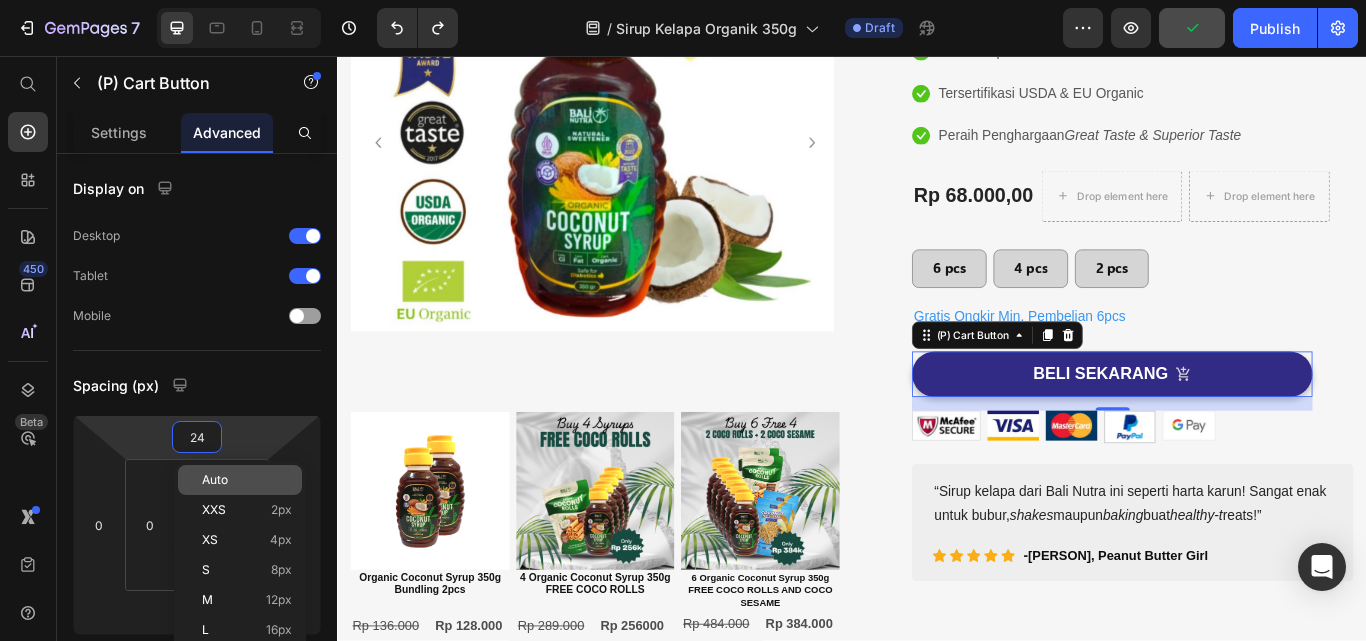 click on "Auto" at bounding box center [247, 480] 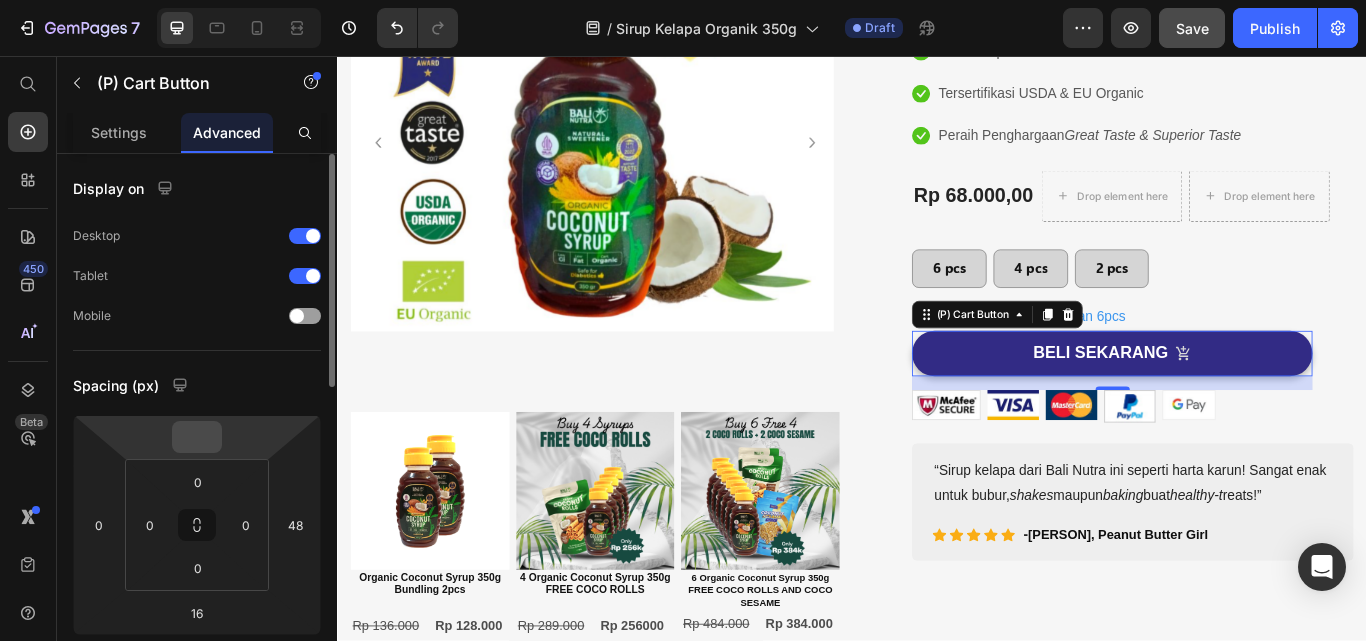 click at bounding box center [197, 437] 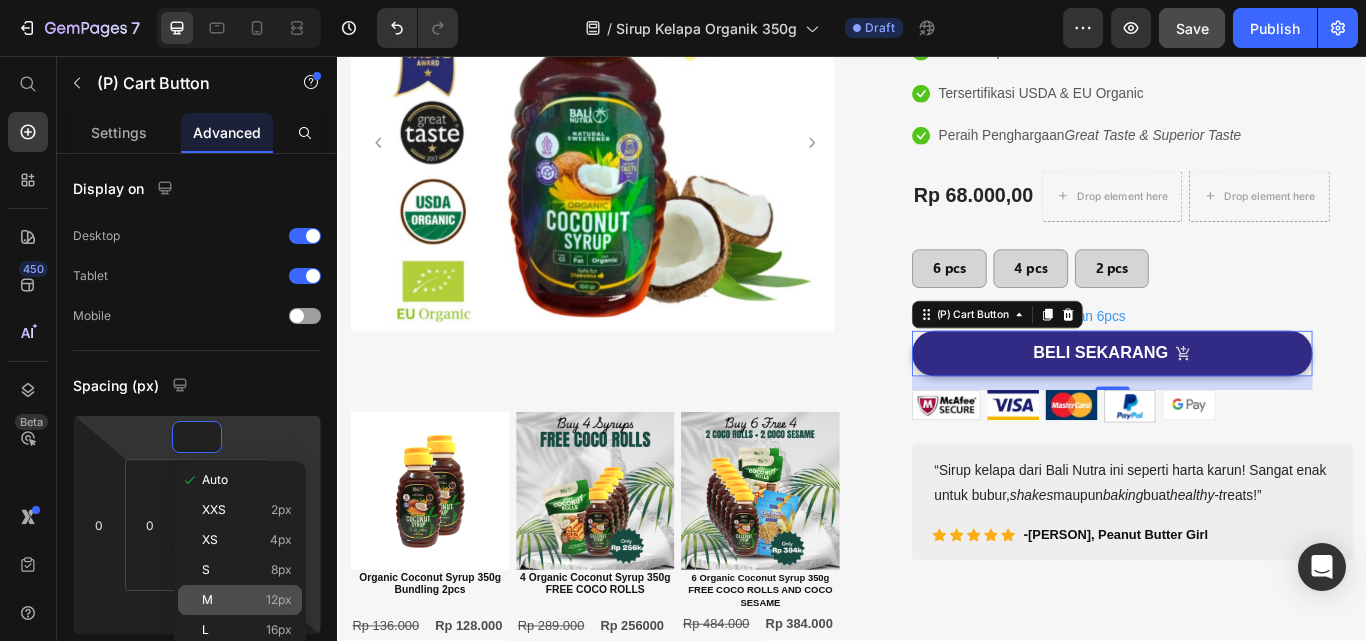 click on "12px" at bounding box center [279, 600] 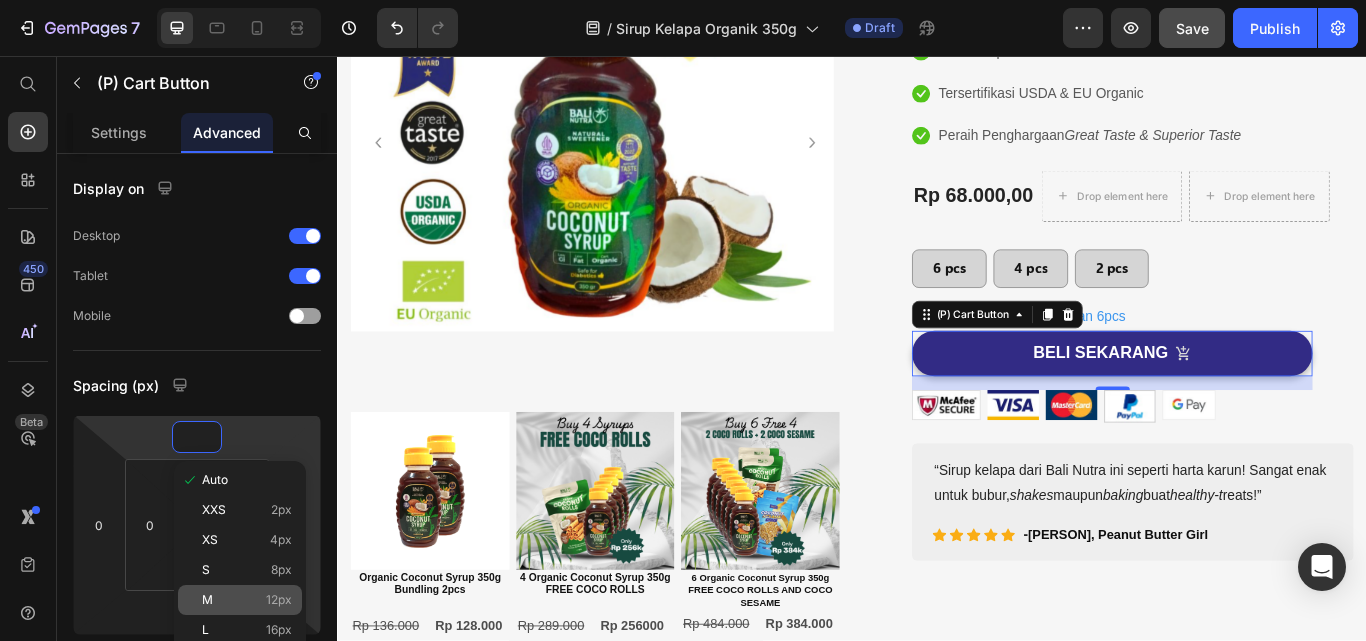 type on "12" 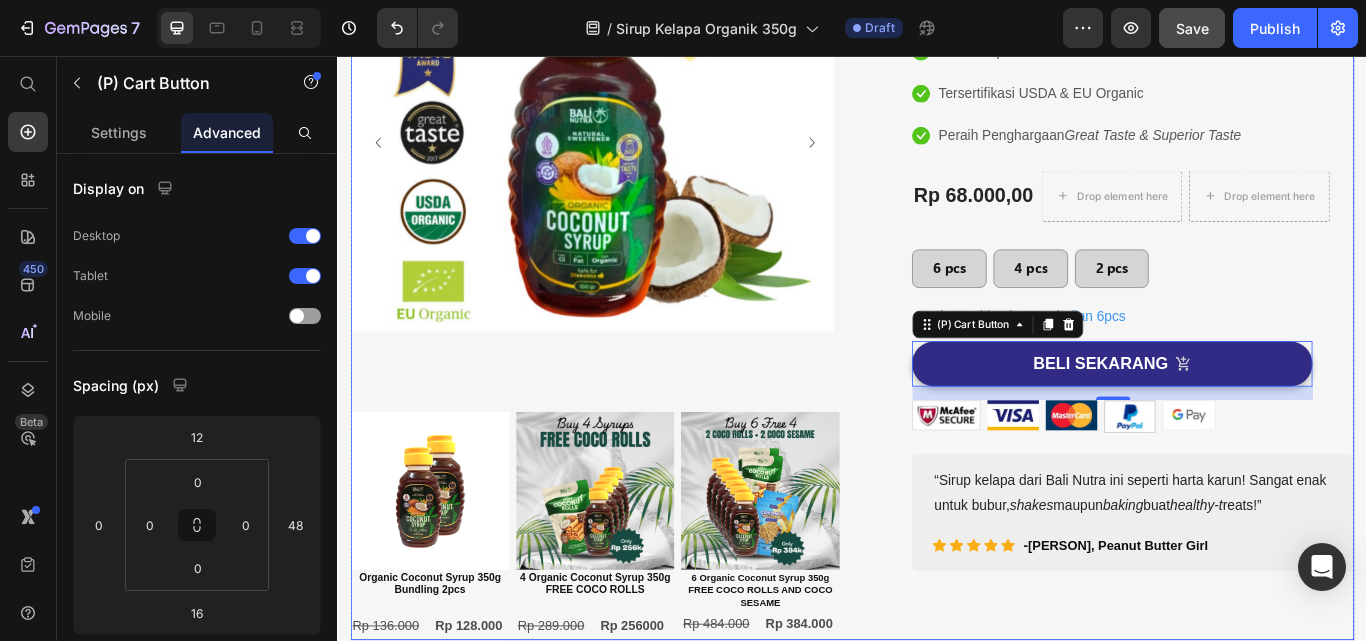 click on "Image Image Image
Carousel Image Organic Coconut Syrup 350g Bundling 2pcs Text Block Rp 136.000 Text Block Rp 128.000 Text Block Row Image 4 Organic Coconut Syrup 350g FREE COCO ROLLS Text Block Rp 289.000 Text Block Rp 256000 Text Block Row Image 6 Organic Coconut Syrup 350g FREE COCO ROLLS AND COCO SESAME Text Block Rp 484.000 Text Block Rp 384.000 Text Block Row Row Row Row (P) Images & Gallery Sirup Kelapa Organik 350g (P) Title                Icon                Icon                Icon                Icon                Icon Icon List Hoz 1000+ Pelanggan Percaya Text block Row
Icon Rendah Indeks Glikemik Text block
Icon Alternatif pemanis alami Text block
Icon Tersertifikasi USDA & EU Organic Text block
Icon Peraih Penghargaan  Great Taste & Superior Taste Text block Icon List Rp 68.000,00 (P) Price
Drop element here" at bounding box center [937, 307] 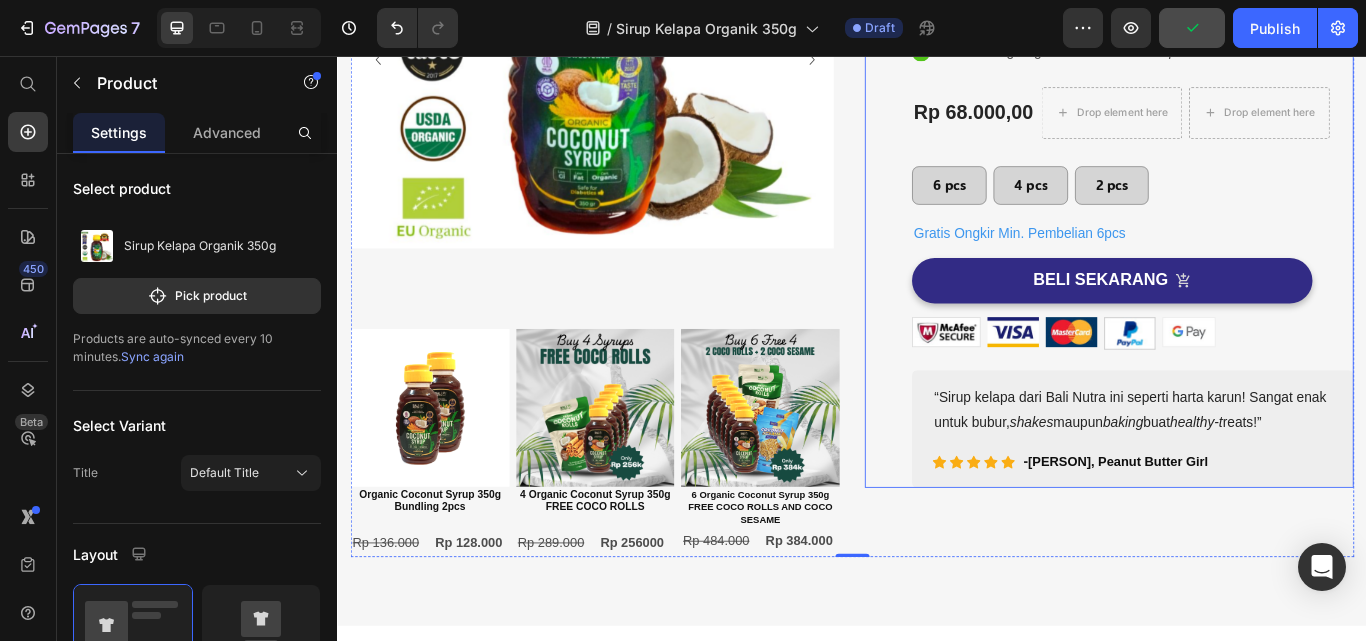 scroll, scrollTop: 500, scrollLeft: 0, axis: vertical 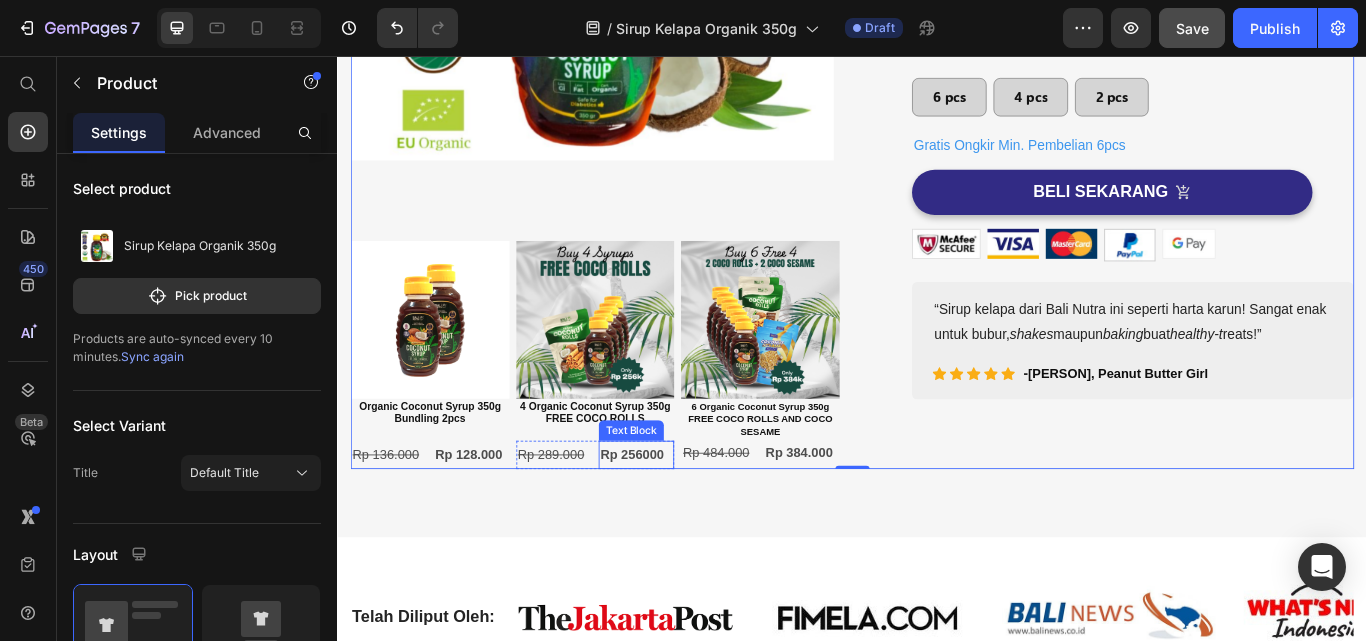 click on "Rp 256000" at bounding box center (680, 520) 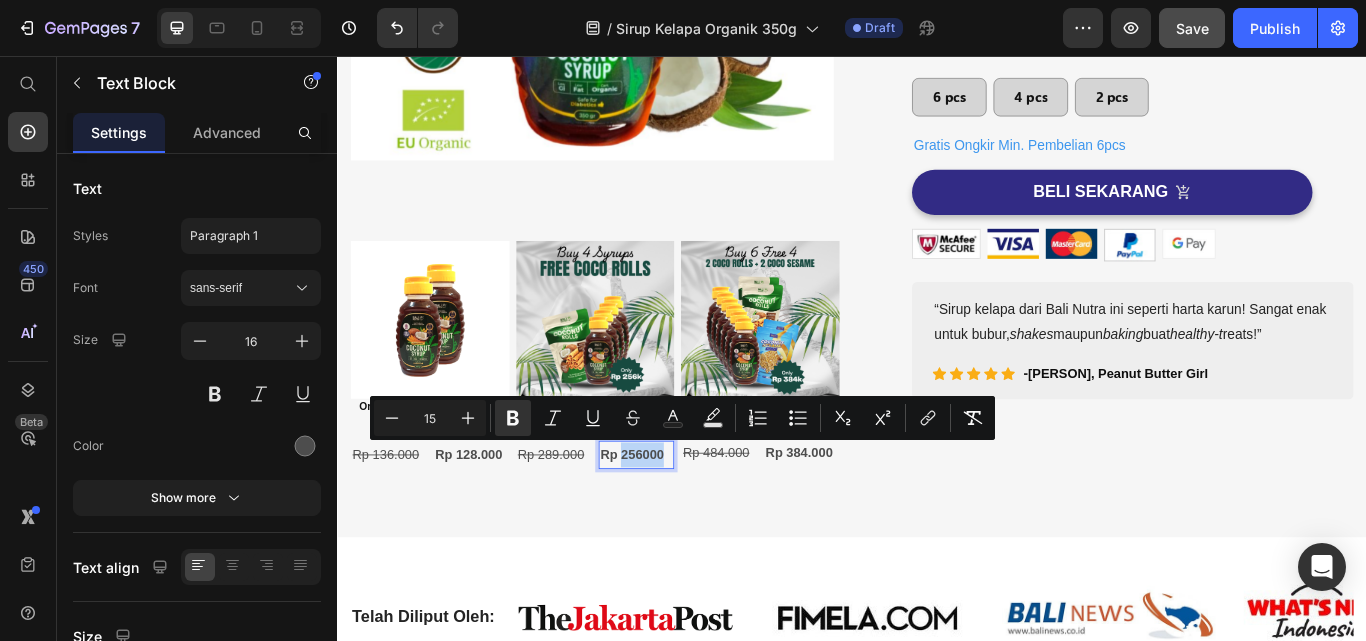 click on "Rp 256000" at bounding box center [680, 520] 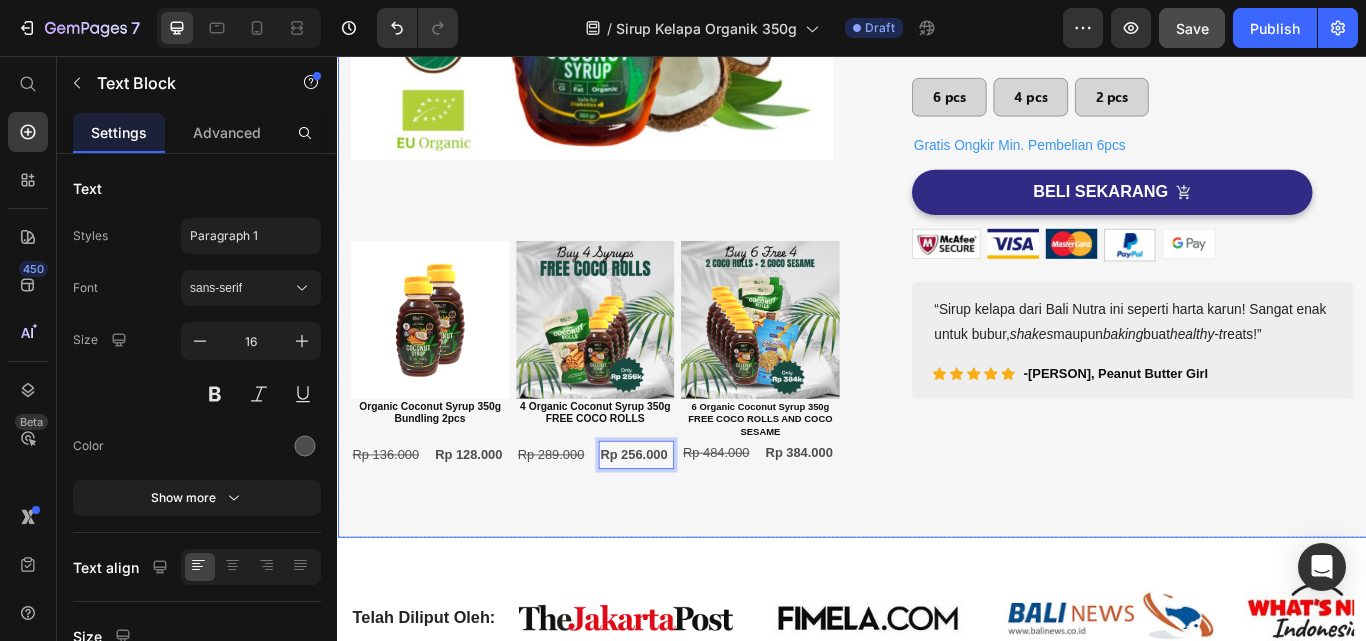 click on "(P) Images & Gallery Sirup Kelapa Organik 350g (P) Title                Icon                Icon                Icon                Icon                Icon Icon List Hoz 1000+ Pelanggan Percaya Text block Row
Icon Rendah Indeks Glikemik Text block
Icon Alternatif pemanis alami Text block
Icon Tersertifikasi USDA & EU Organic Text block
Icon Peraih Penghargaan  Great Taste & Superior Taste Text block Icon List Rp 68.000,00 (P) Price
Drop element here
Drop element here Row 6 pcs Button 4 pcs Button 2 pcs Button Row
Icon Rendah Indeks Glikemik Text block
Icon Alternatif Pemanis Alami Text block
Icon Tersertifikasi EU & USDA Organic Text block
Icon Peraih Penghargaan  Great Taste & Superior Taste Text block Icon List Gratis Ongkir Min. Pembelian 6pcs Text Block BELI SEKARANG (P) Cart Button Image Image Image Image Image Row shakes  maupun  baking Icon" at bounding box center (1237, 107) 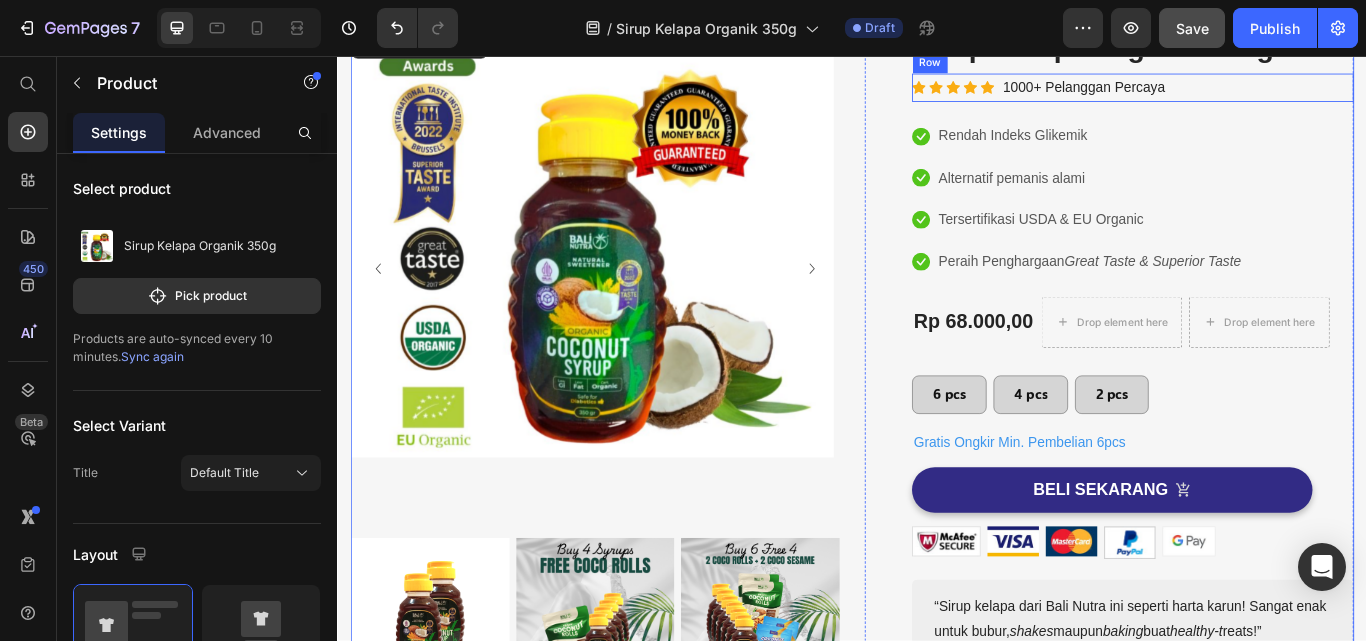 scroll, scrollTop: 0, scrollLeft: 0, axis: both 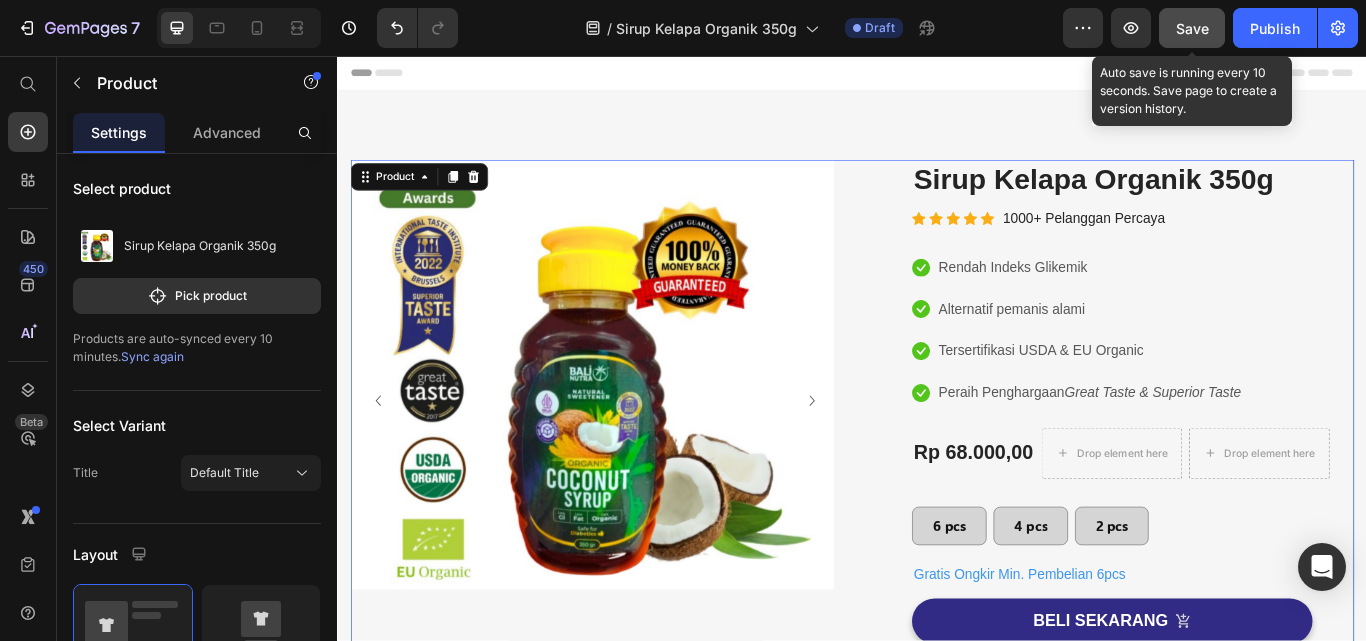click on "Save" at bounding box center [1192, 28] 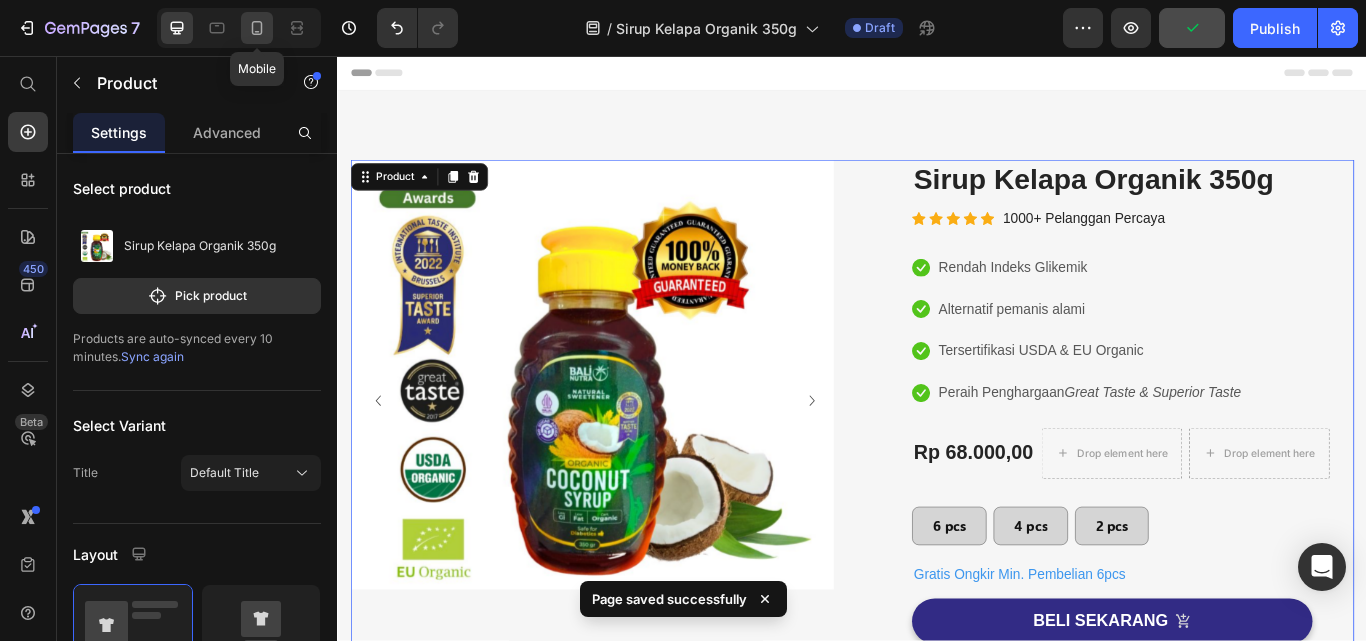 click 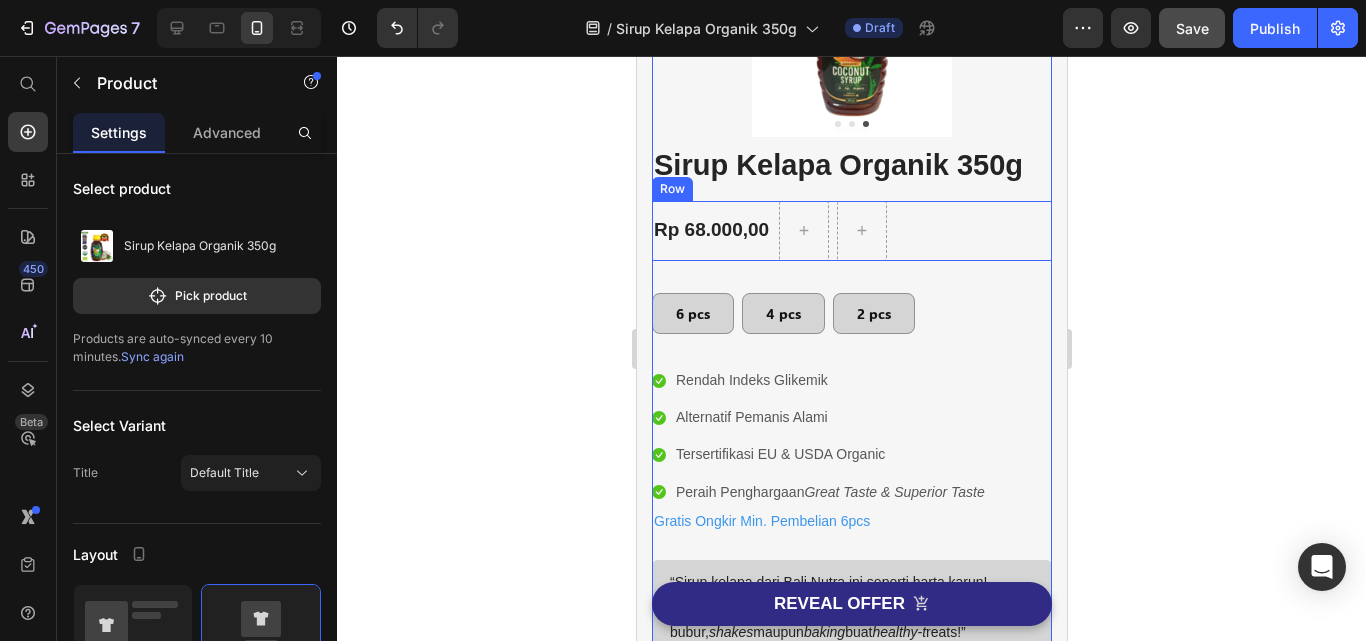 scroll, scrollTop: 300, scrollLeft: 0, axis: vertical 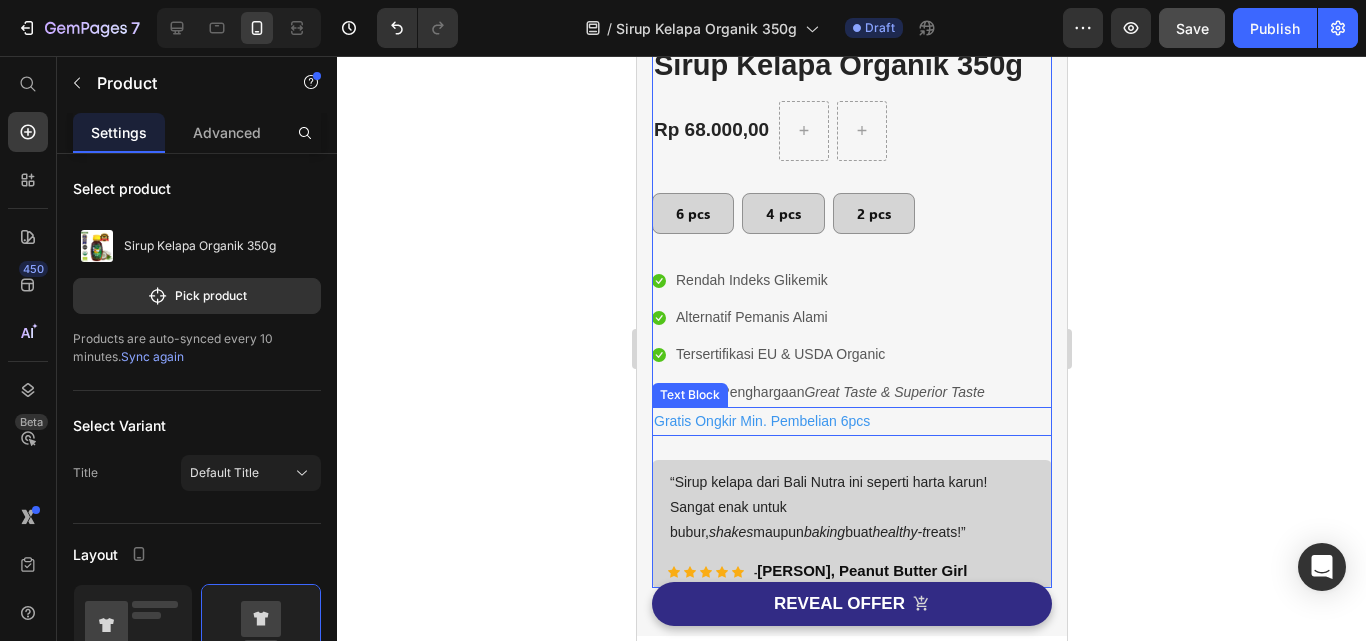 click on "Gratis Ongkir Min. Pembelian 6pcs" at bounding box center (851, 421) 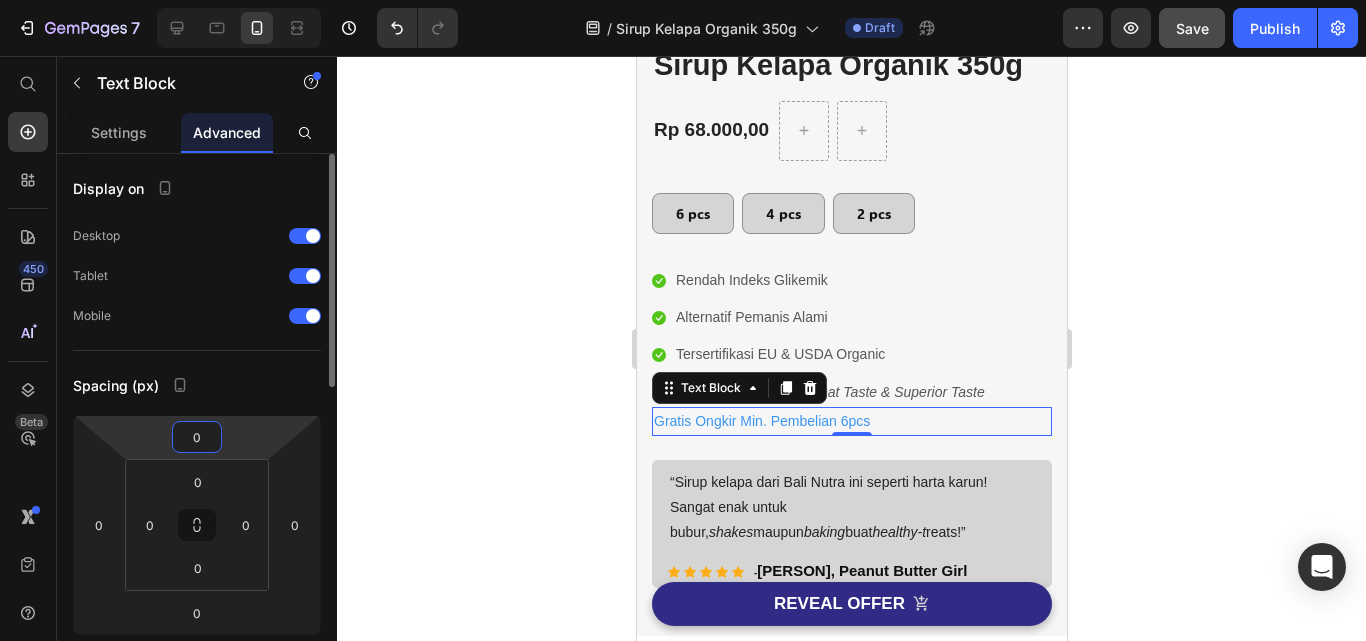click on "0" at bounding box center (197, 437) 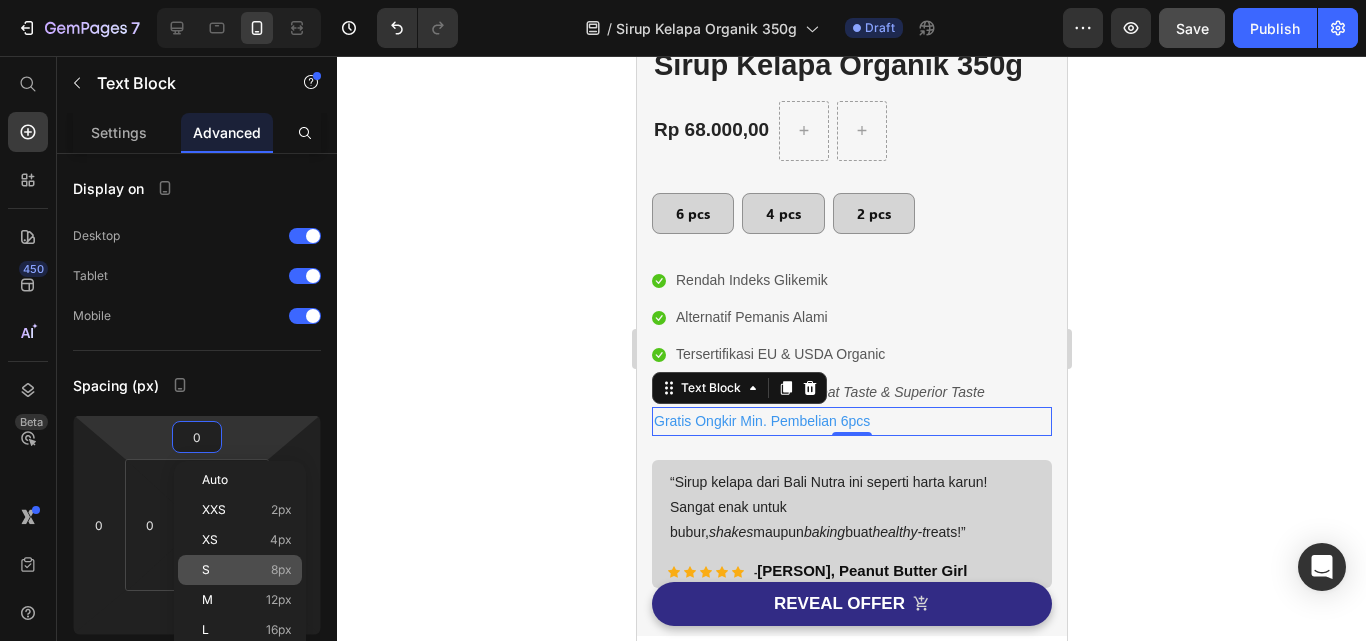 click on "8px" at bounding box center [281, 570] 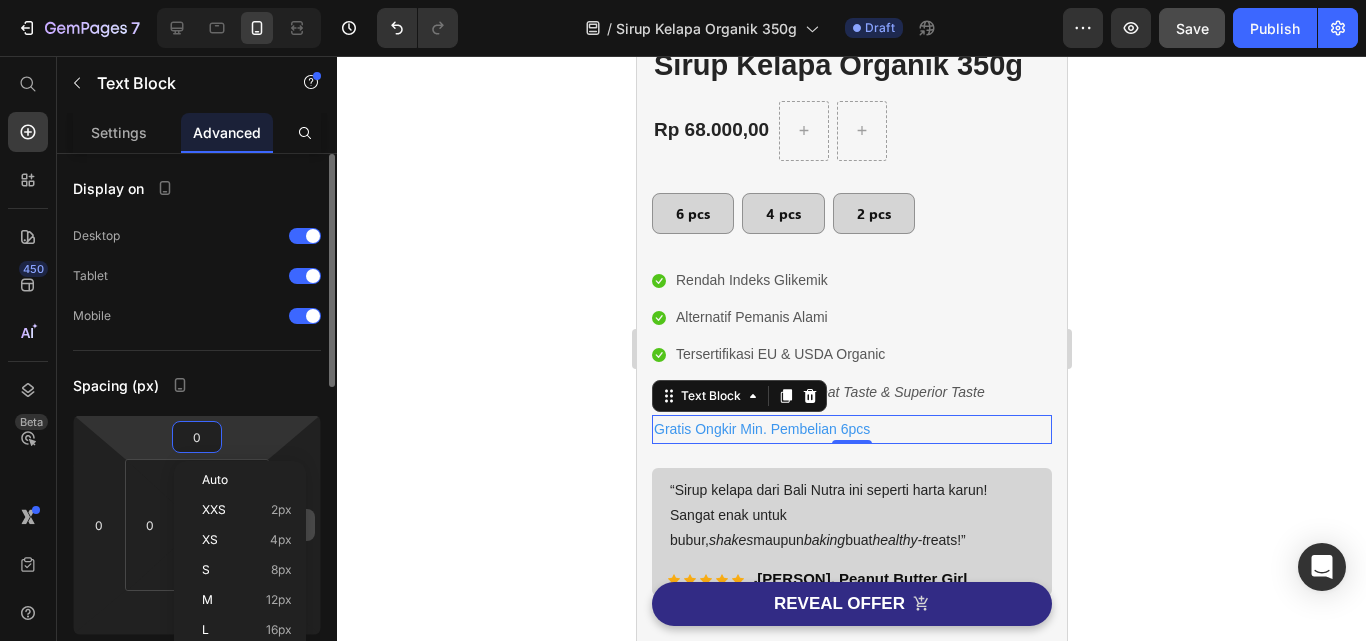 type on "8" 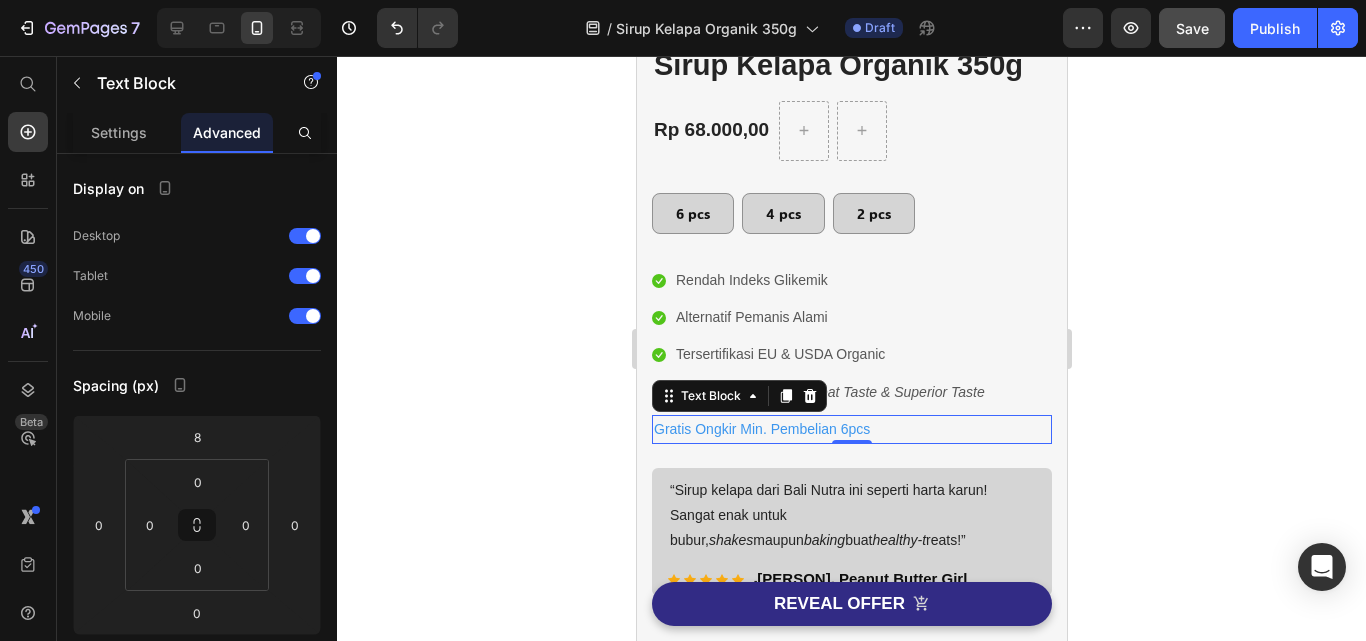click 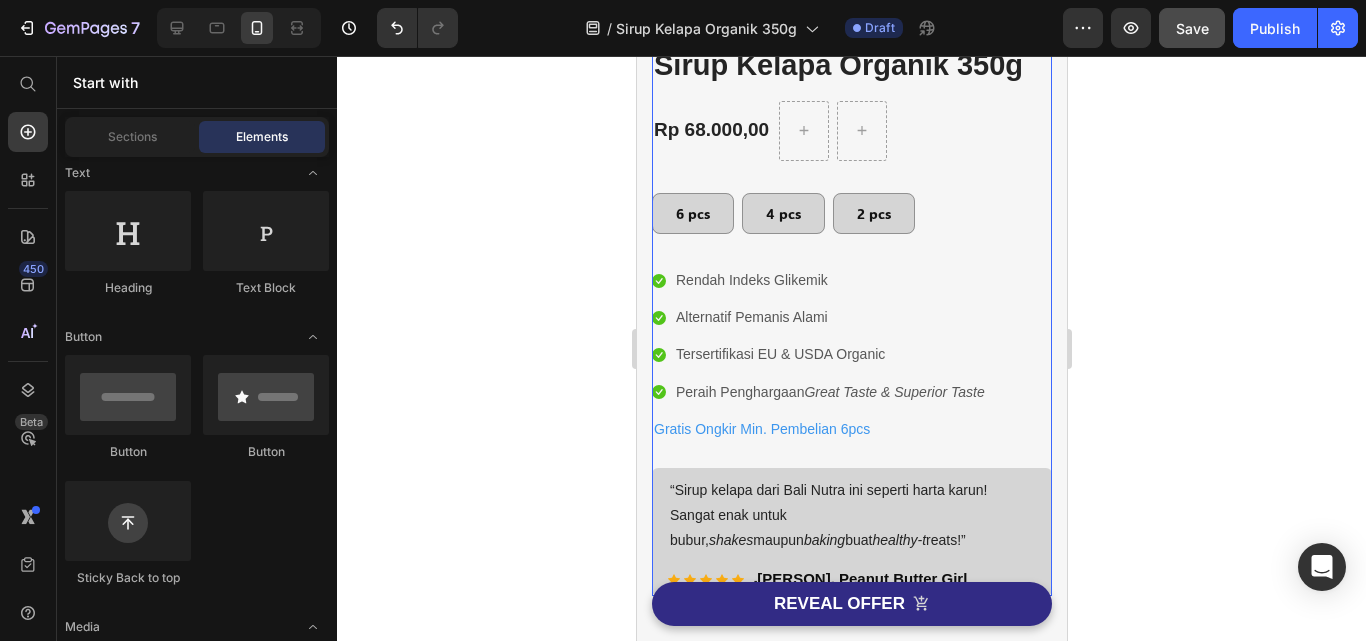 click on "(P) Images & Gallery Sirup Kelapa Organik 350g (P) Title                Icon                Icon                Icon                Icon                Icon Icon List Hoz 1000+ Pelanggan Percaya Text block Row
Icon Rendah Indeks Glikemik Text block
Icon Alternatif pemanis alami Text block
Icon Tersertifikasi USDA & EU Organic Text block
Icon Peraih Penghargaan  Great Taste & Superior Taste Text block Icon List Rp 68.000,00 (P) Price
Row 6 pcs Button 4 pcs Button 2 pcs Button Row
Icon Rendah Indeks Glikemik Text block
Icon Alternatif Pemanis Alami Text block
Icon Tersertifikasi EU & USDA Organic Text block
Icon Peraih Penghargaan  Great Taste & Superior Taste Text block Icon List Gratis Ongkir Min. Pembelian 6pcs Text Block BELI SEKARANG (P) Cart Button Image Image Image Image Image Row shakes  maupun  baking  buat  healthy-t reats!” Text block -" at bounding box center [851, 216] 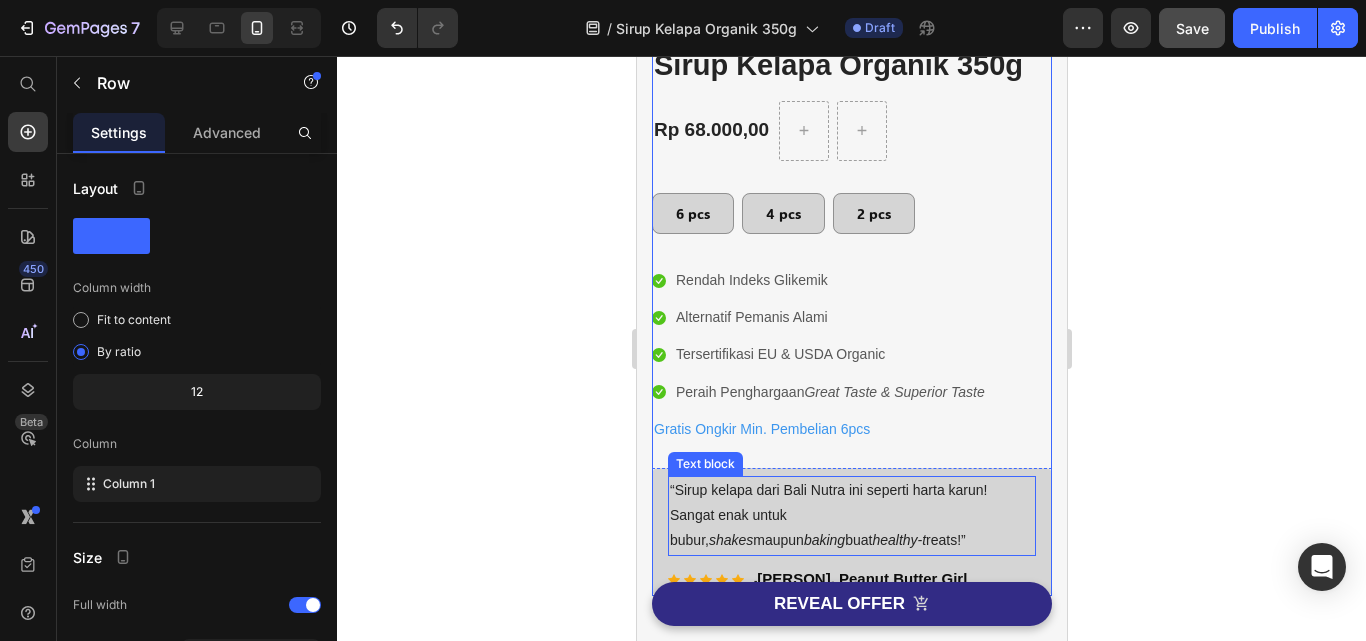 click on "“Sirup kelapa dari Bali Nutra ini seperti harta karun! Sangat enak untuk bubur,  shakes  maupun  baking  buat  healthy-t reats!”" at bounding box center [851, 516] 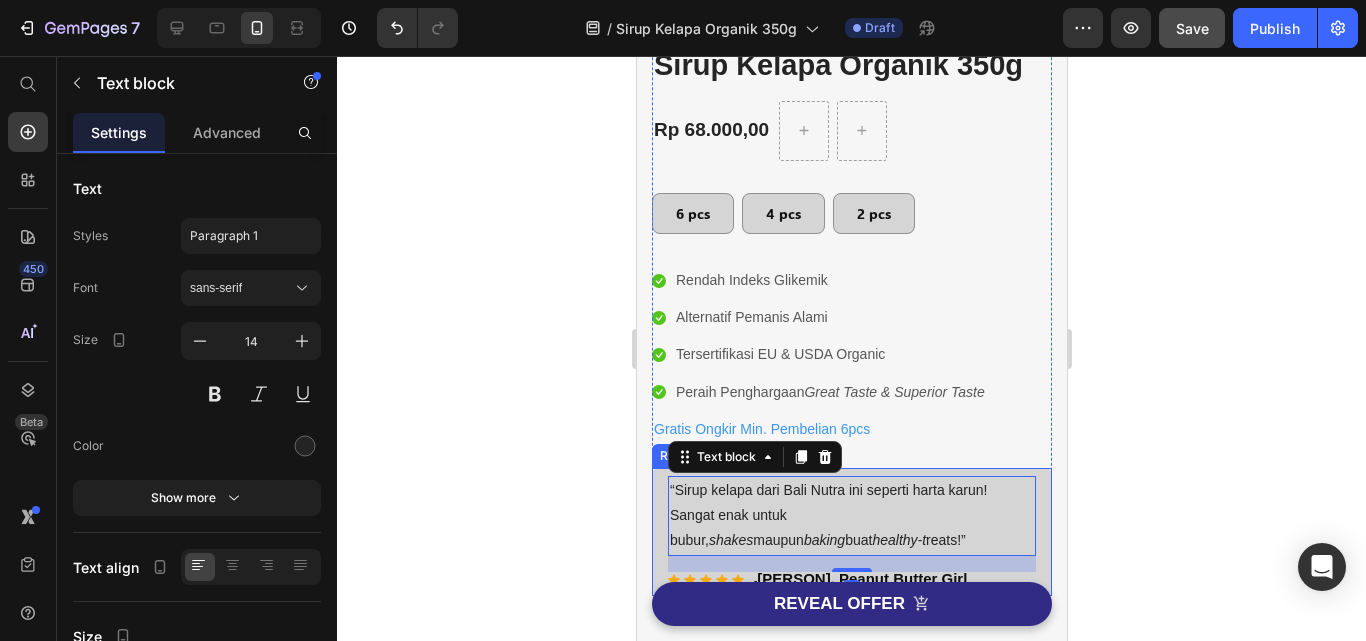 click on "“Sirup kelapa dari Bali Nutra ini seperti harta karun! Sangat enak untuk bubur,  shakes  maupun  baking  buat  healthy-t reats!” Text block   16                Icon                Icon                Icon                Icon                Icon Icon List Hoz -  Tiffany Brien, Peanut Butter Girl Text block Row Row" at bounding box center (851, 532) 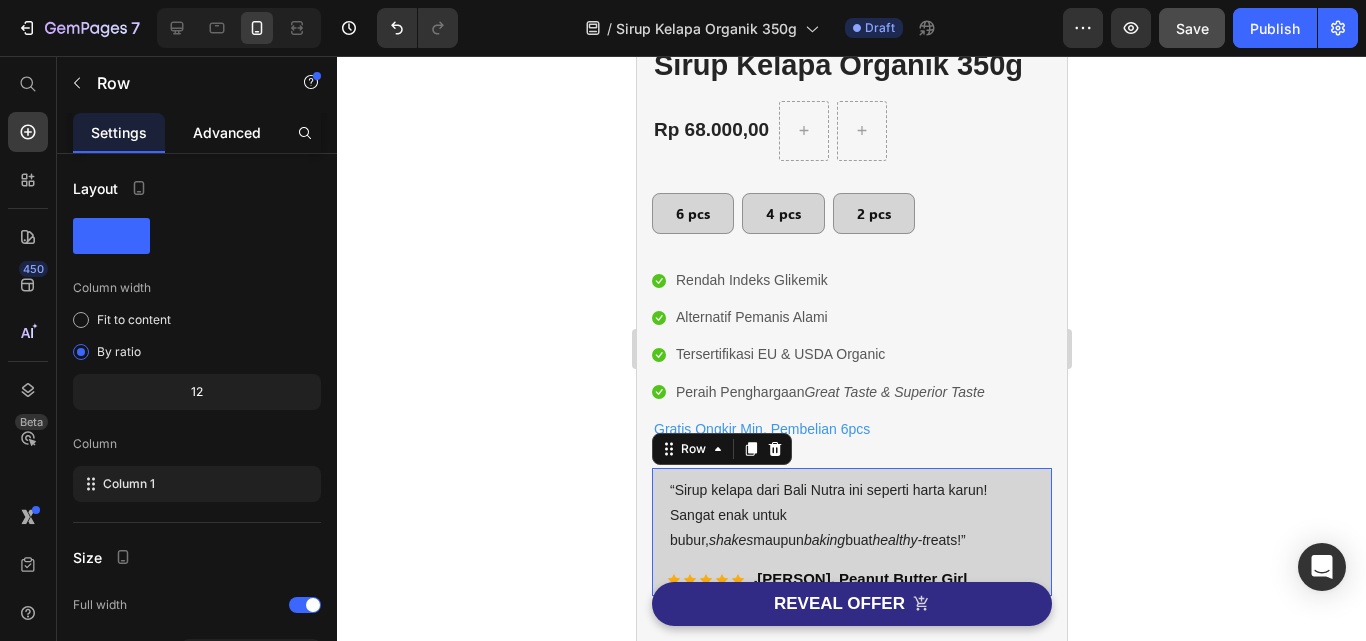 click on "Advanced" at bounding box center [227, 132] 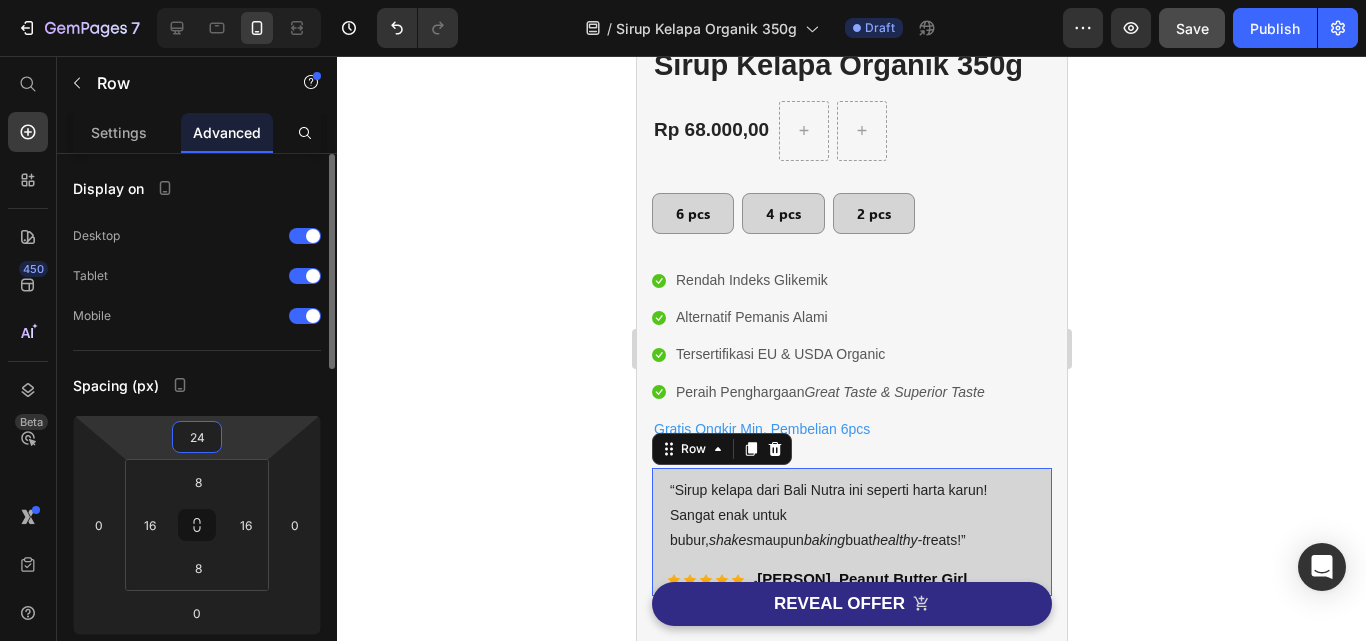 click on "24" at bounding box center [197, 437] 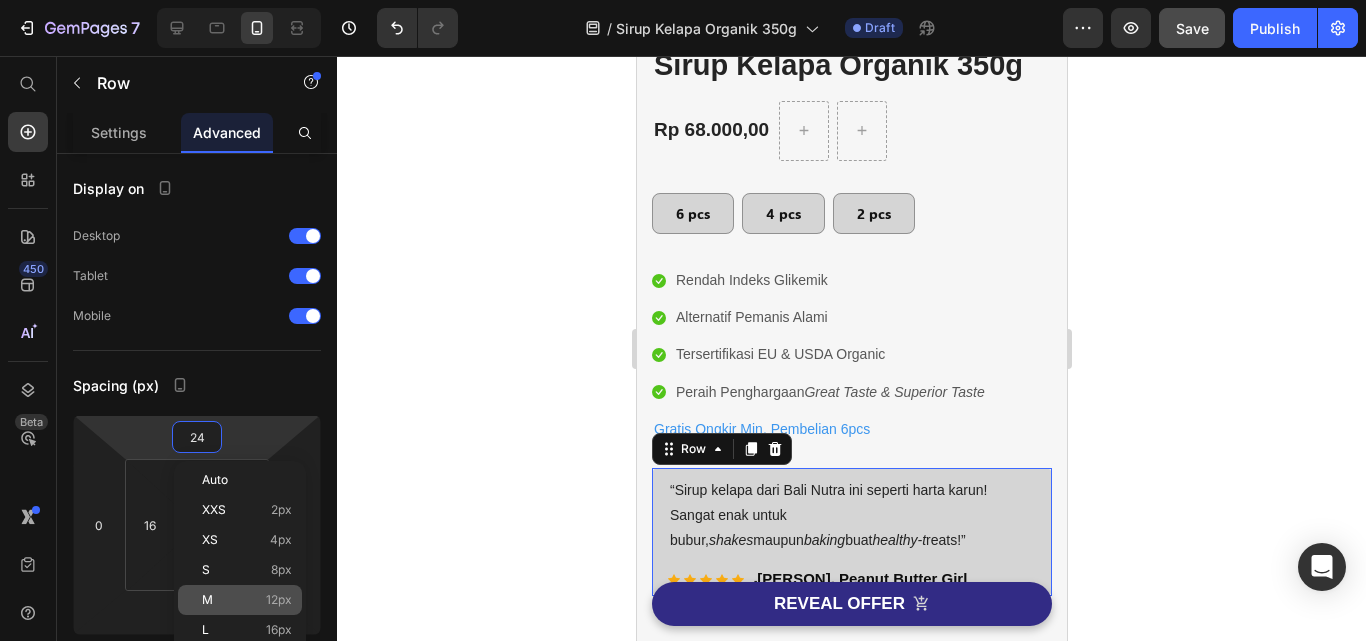 click on "12px" at bounding box center (279, 600) 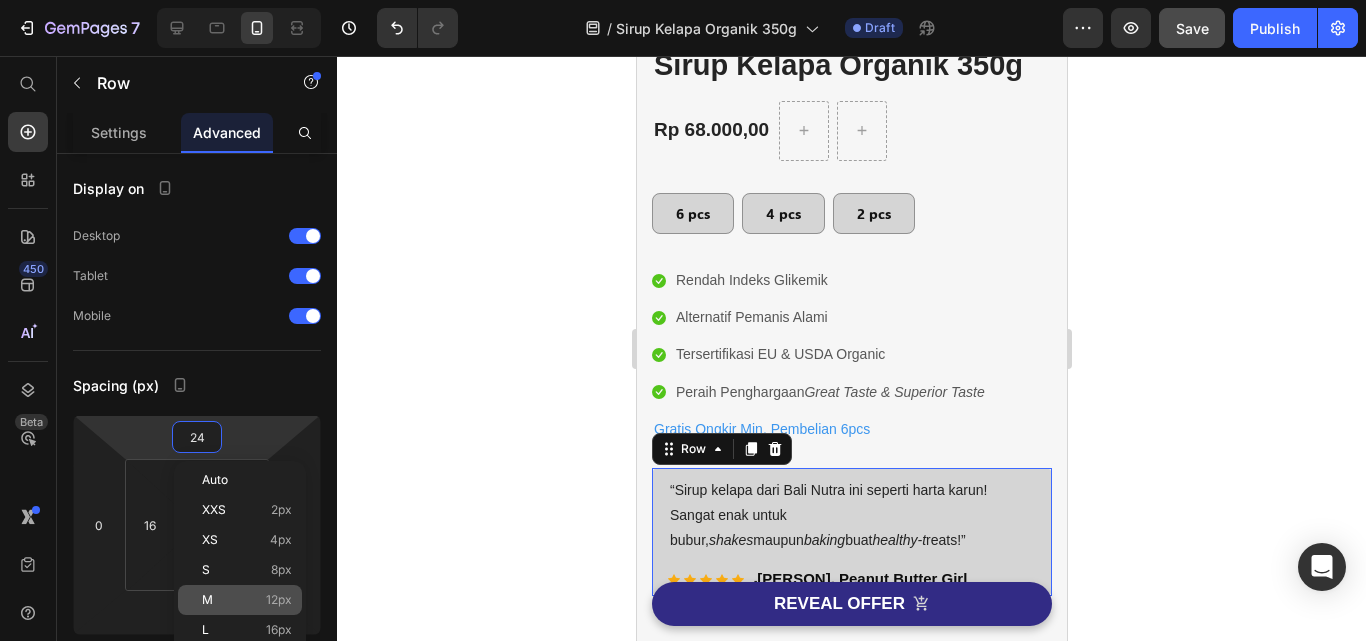 type on "12" 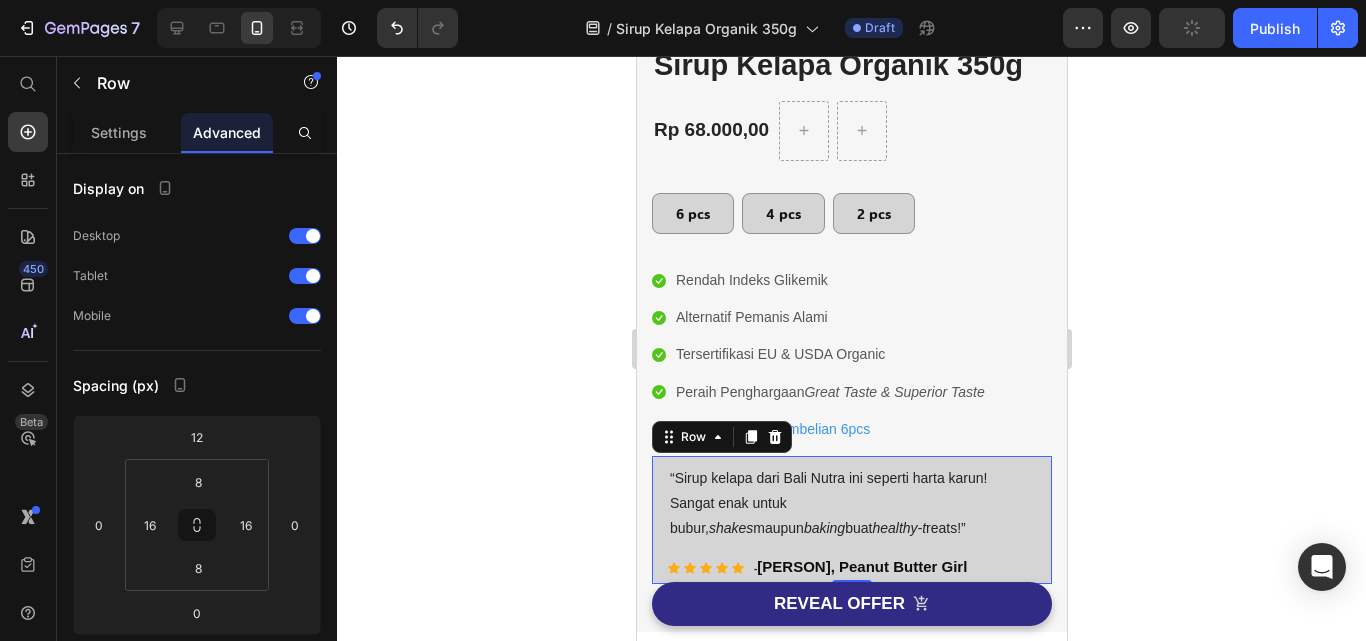 click 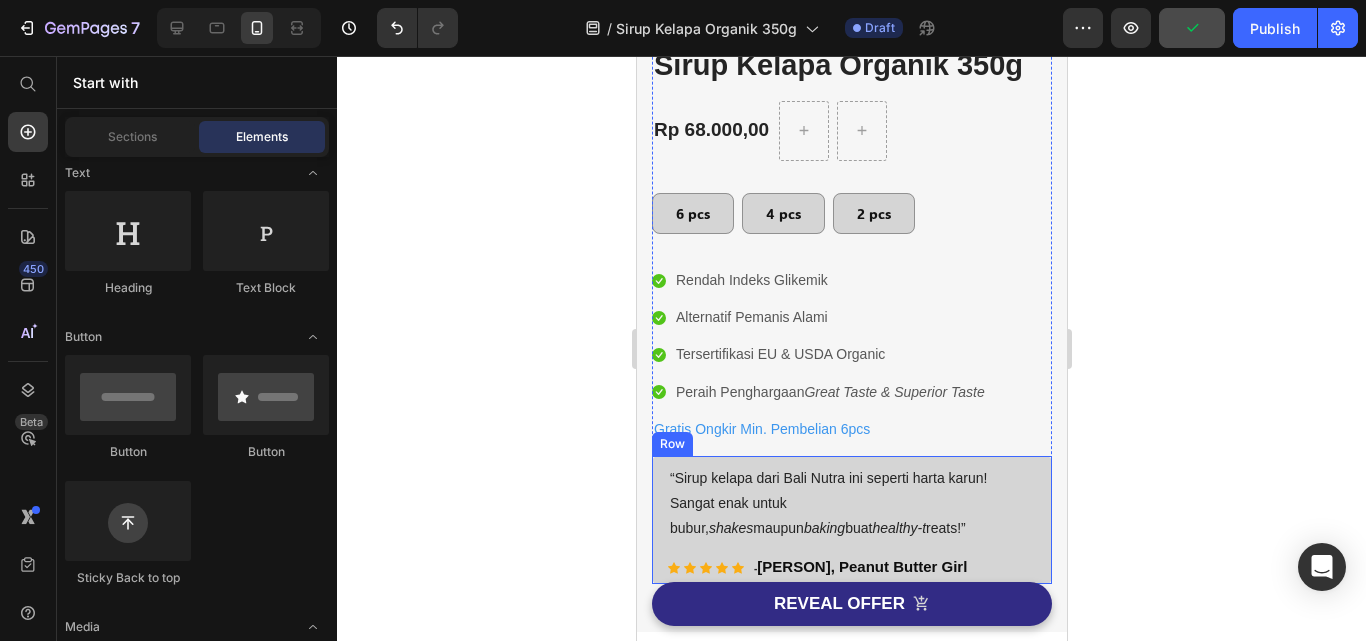 click on "“Sirup kelapa dari Bali Nutra ini seperti harta karun! Sangat enak untuk bubur,  shakes  maupun  baking  buat  healthy-t reats!” Text block                Icon                Icon                Icon                Icon                Icon Icon List Hoz -  Tiffany Brien, Peanut Butter Girl Text block Row Row" at bounding box center [851, 520] 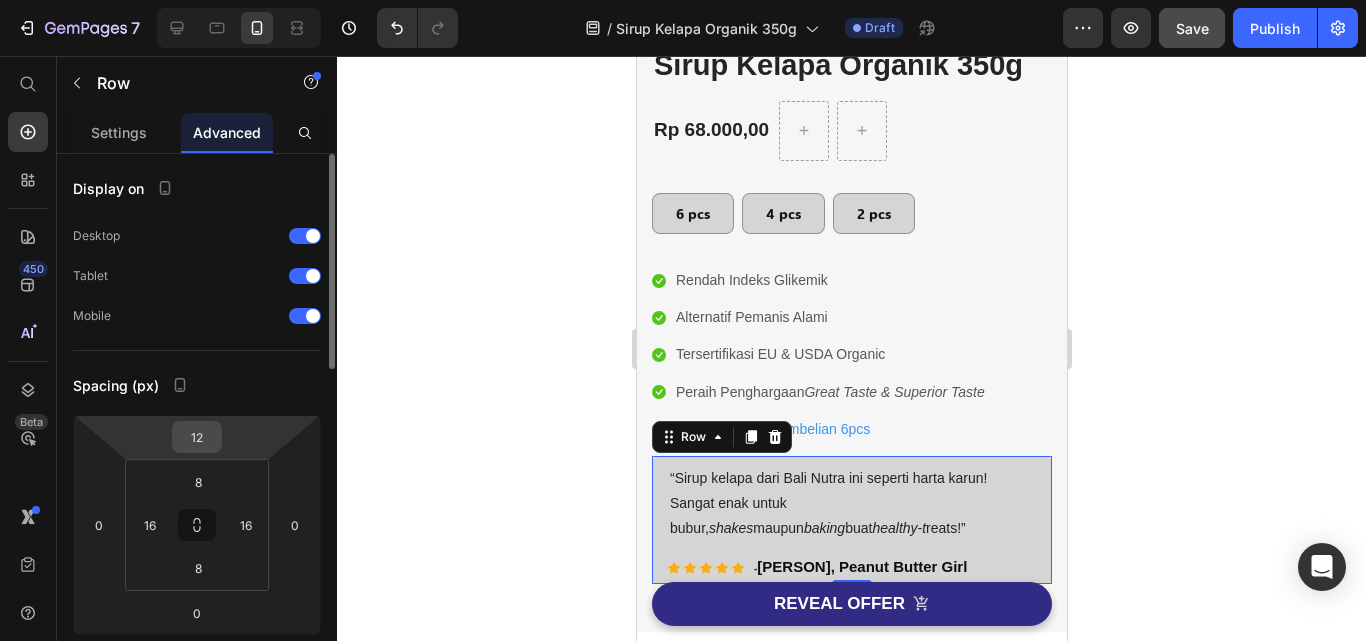 click on "12" at bounding box center [197, 437] 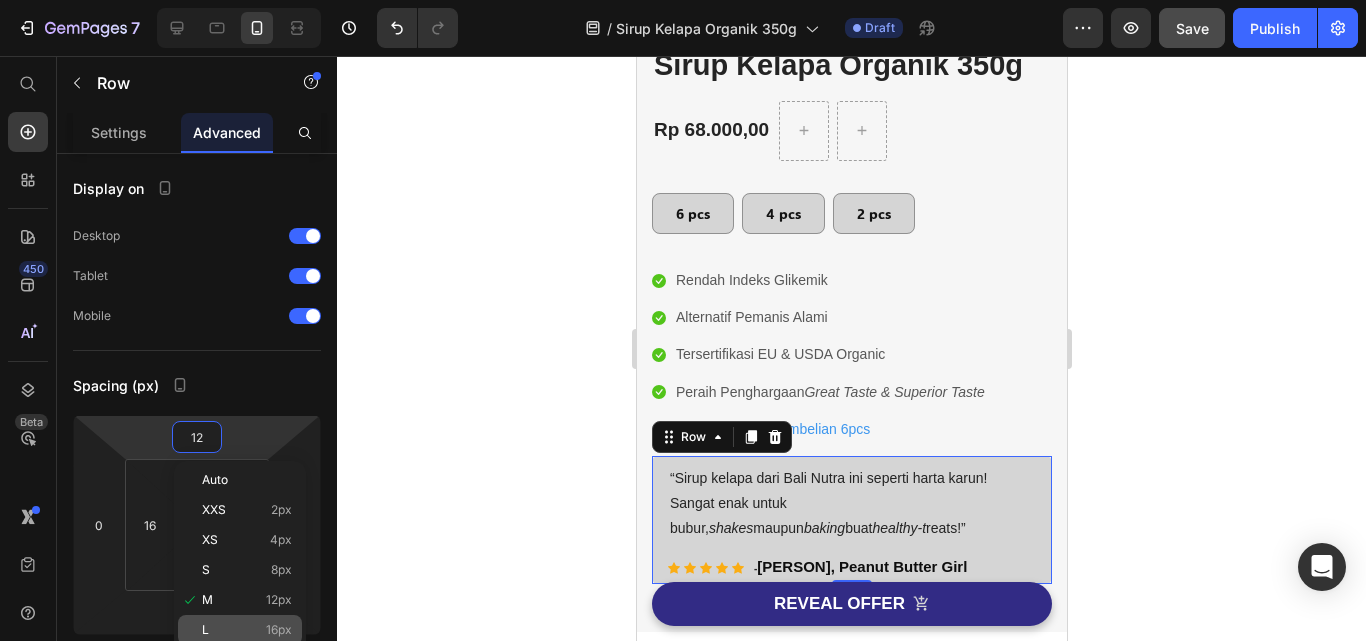 click on "L 16px" 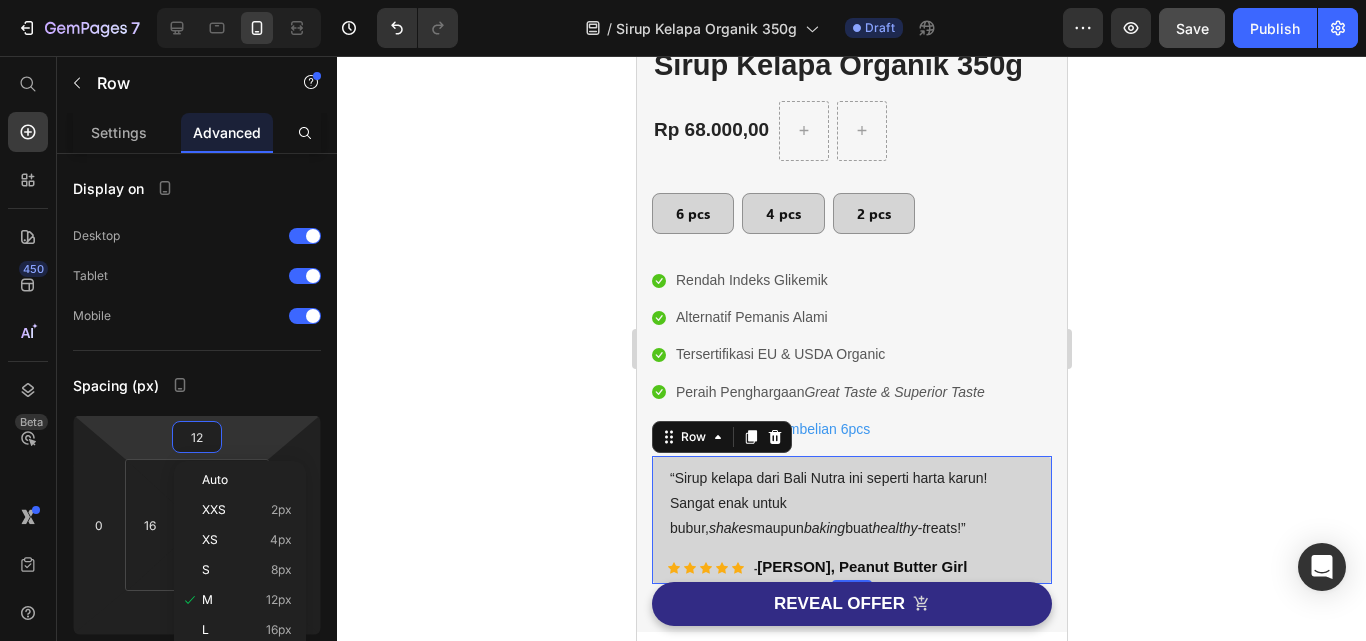 type on "16" 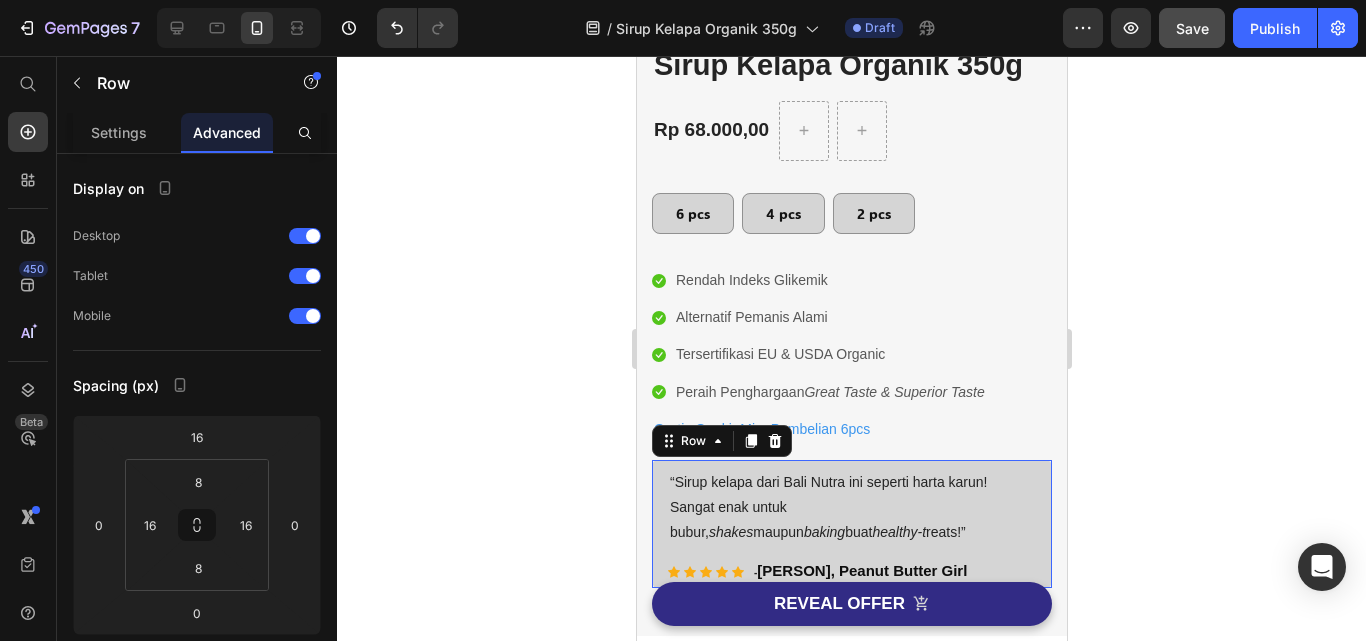 click 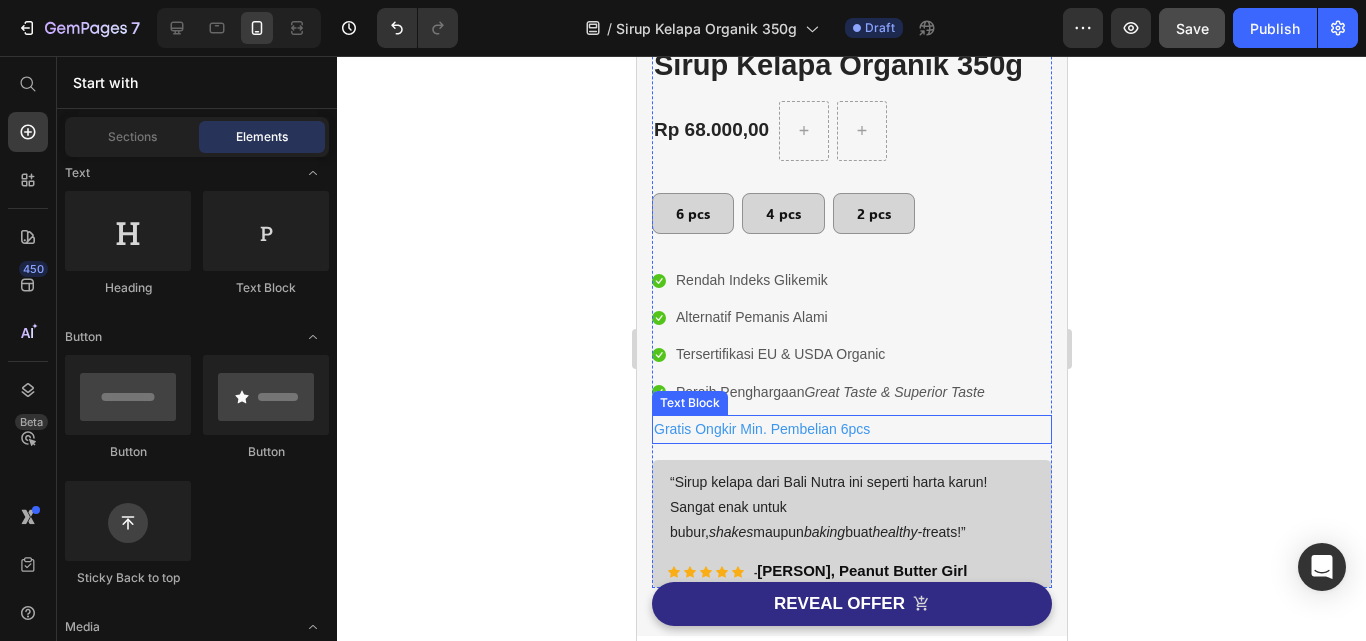 click on "Gratis Ongkir Min. Pembelian 6pcs" at bounding box center [851, 429] 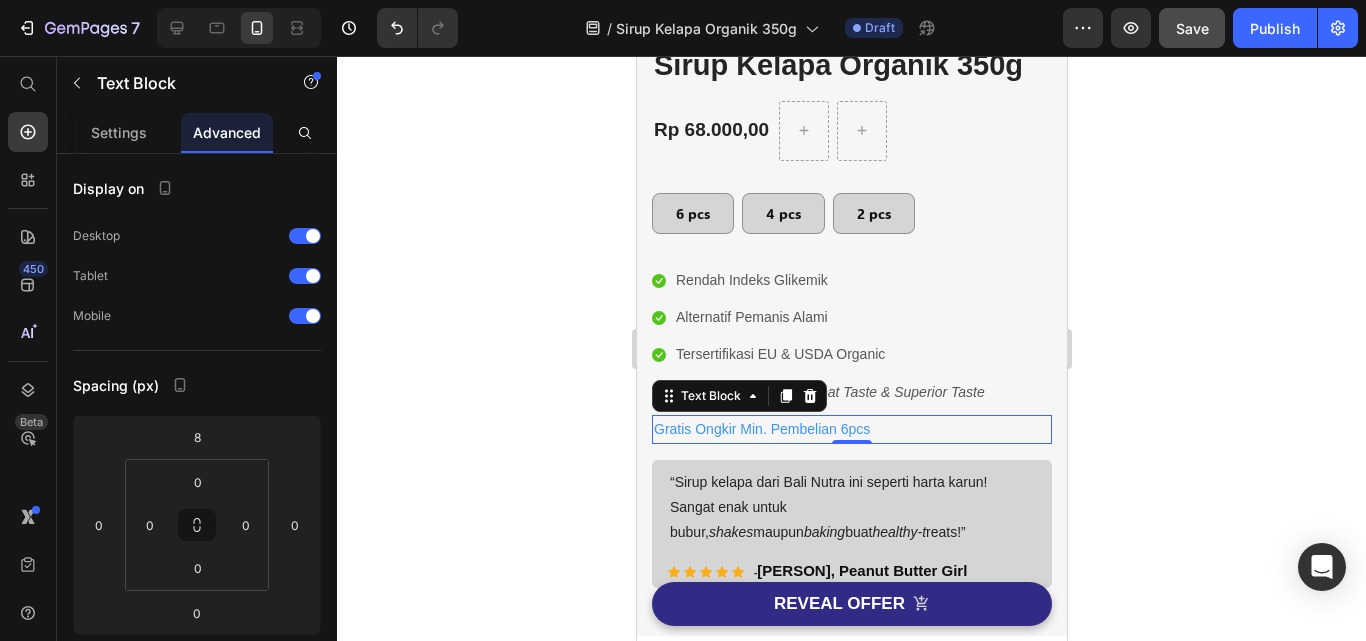 click on "Gratis Ongkir Min. Pembelian 6pcs" at bounding box center [851, 429] 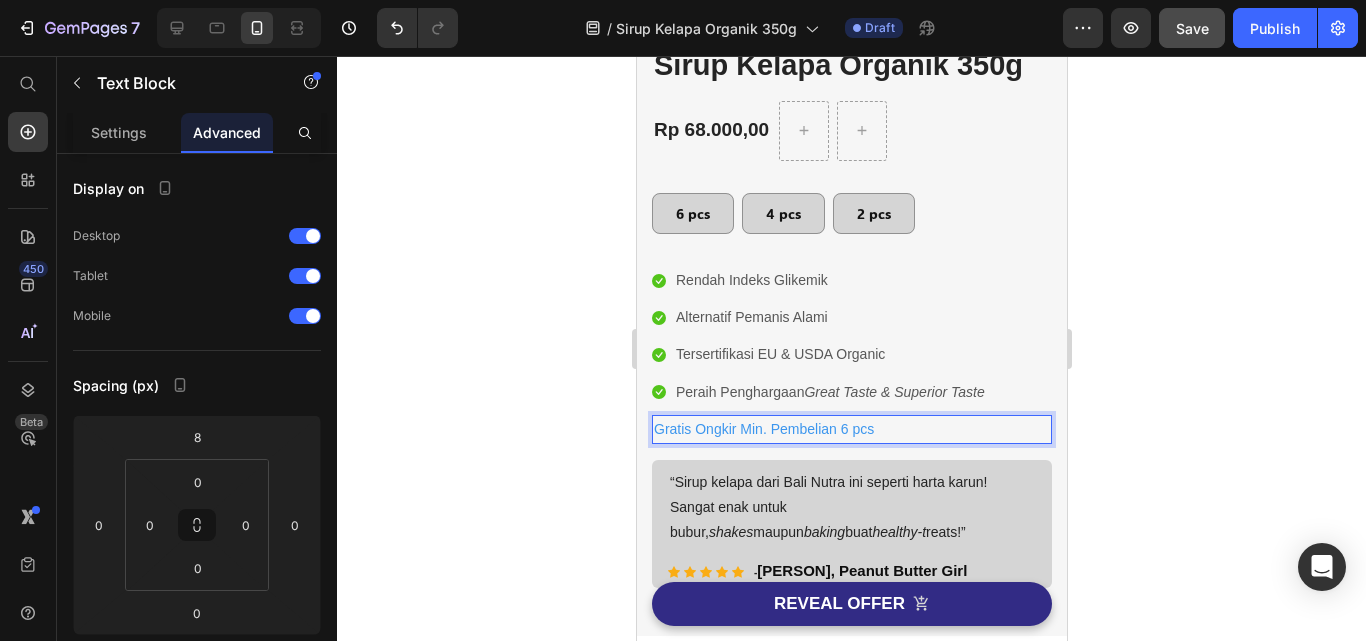 click 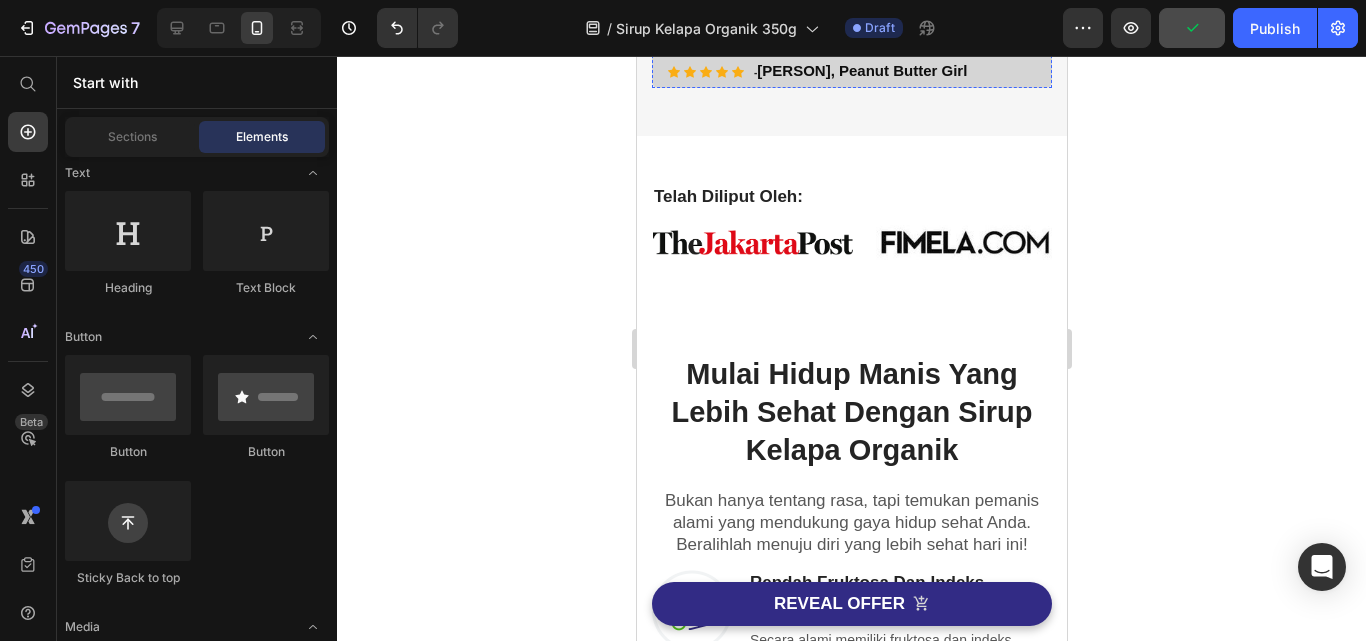 scroll, scrollTop: 900, scrollLeft: 0, axis: vertical 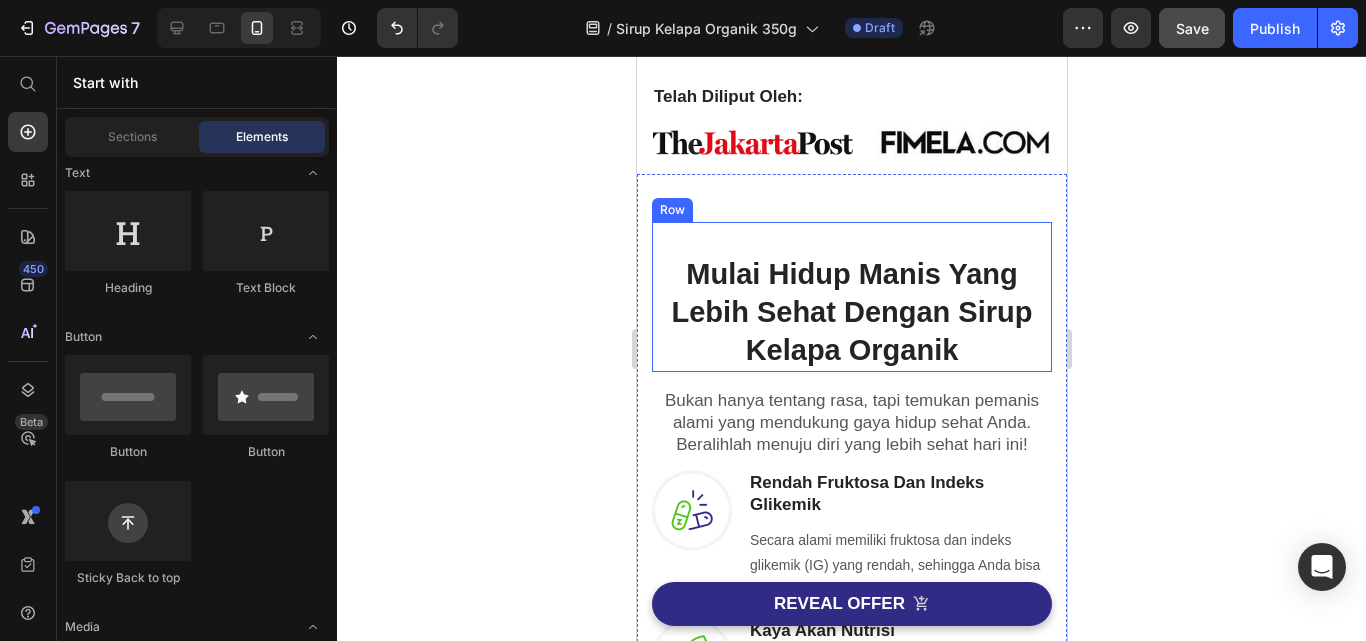 click on "Mulai Hidup Manis yang Lebih Sehat dengan Sirup Kelapa Organik Heading Row" at bounding box center [851, 296] 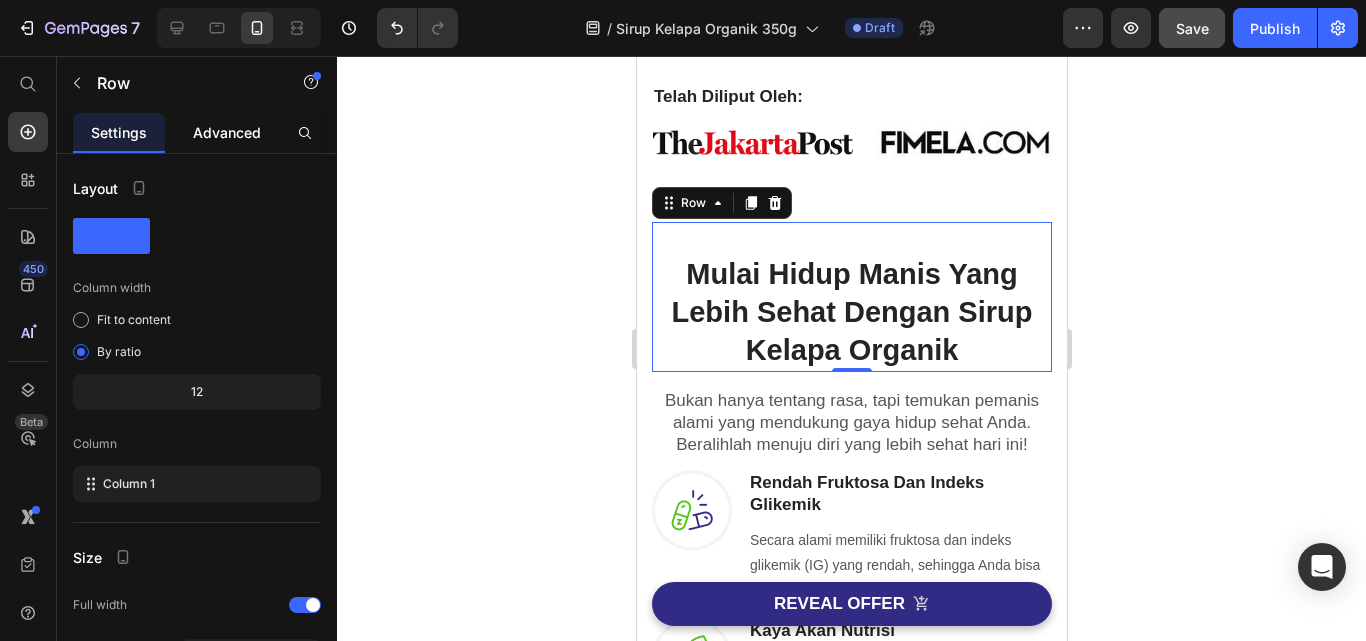 click on "Advanced" at bounding box center [227, 132] 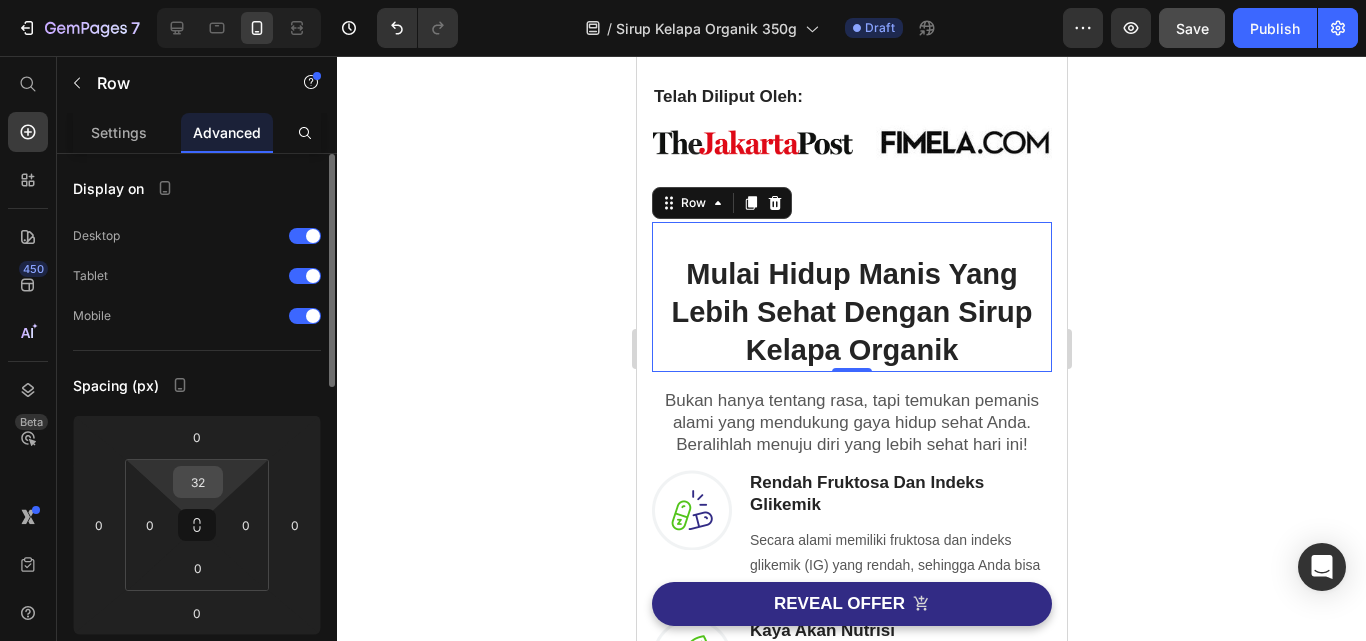 click on "32" at bounding box center [198, 482] 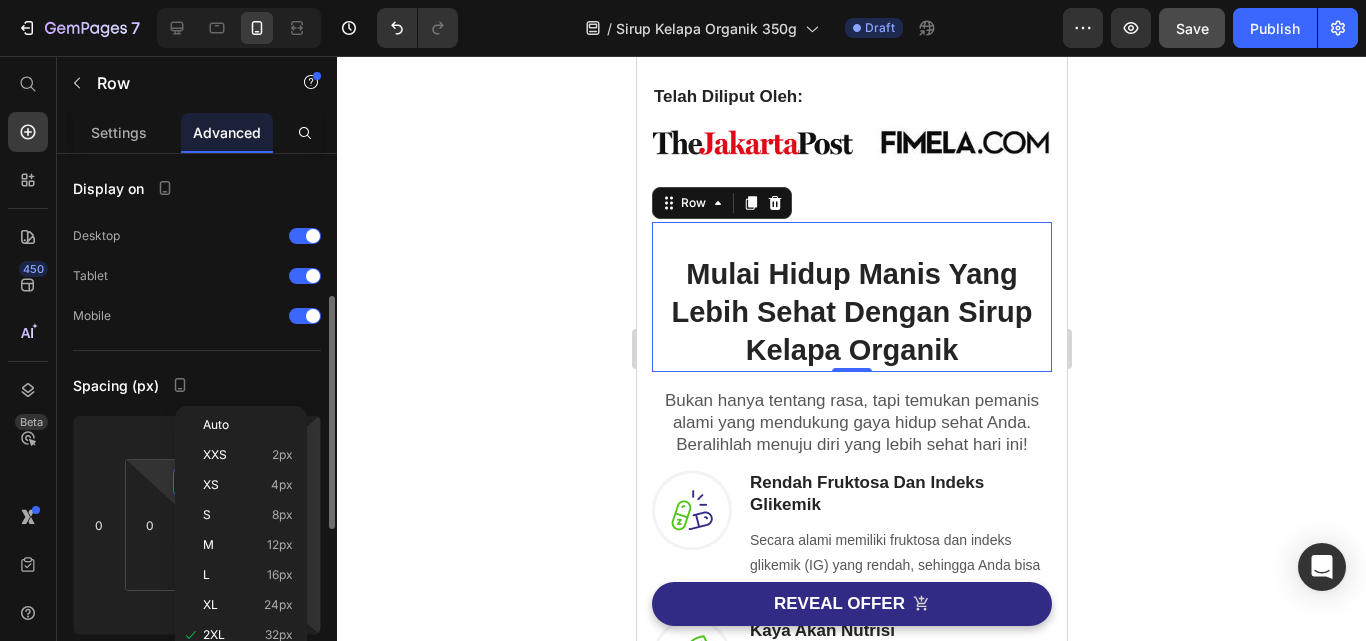 scroll, scrollTop: 100, scrollLeft: 0, axis: vertical 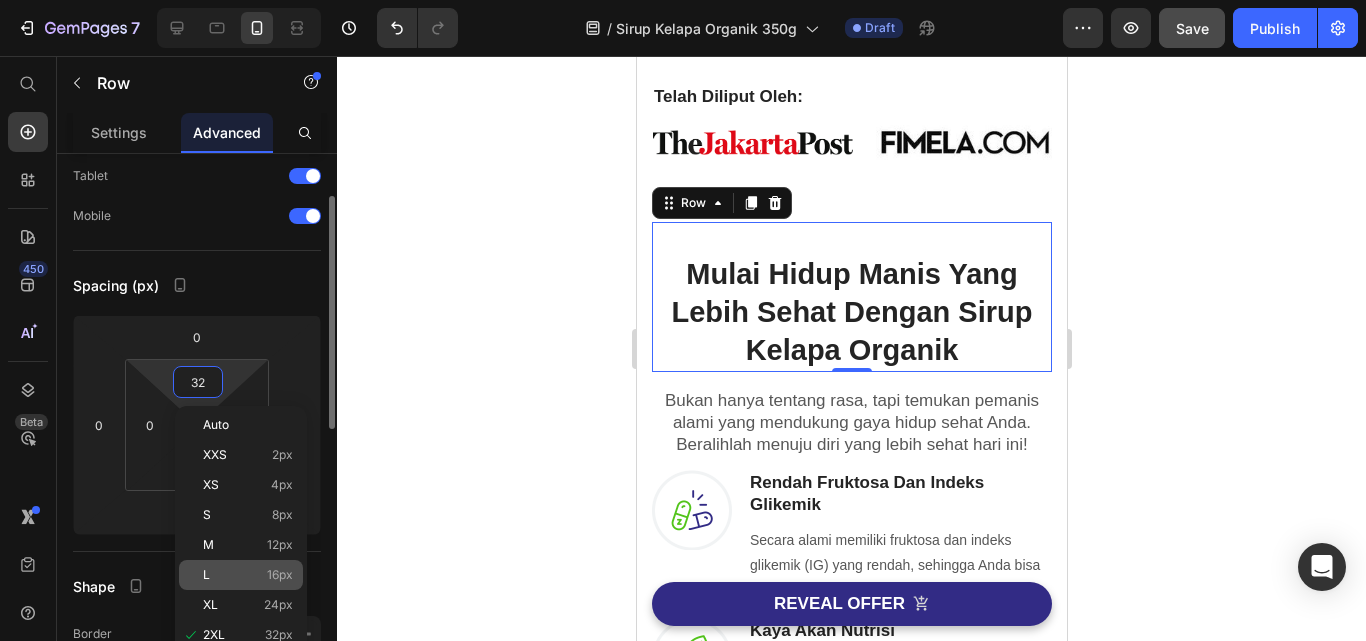 click on "16px" at bounding box center [280, 575] 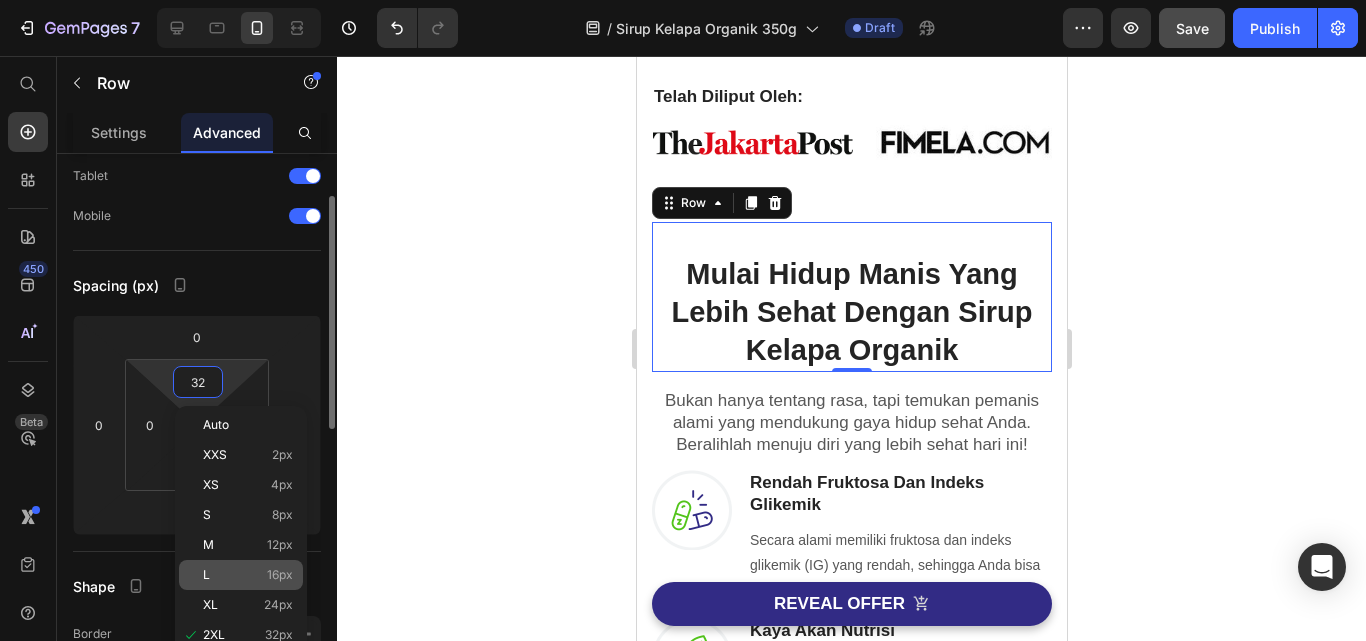 type on "16" 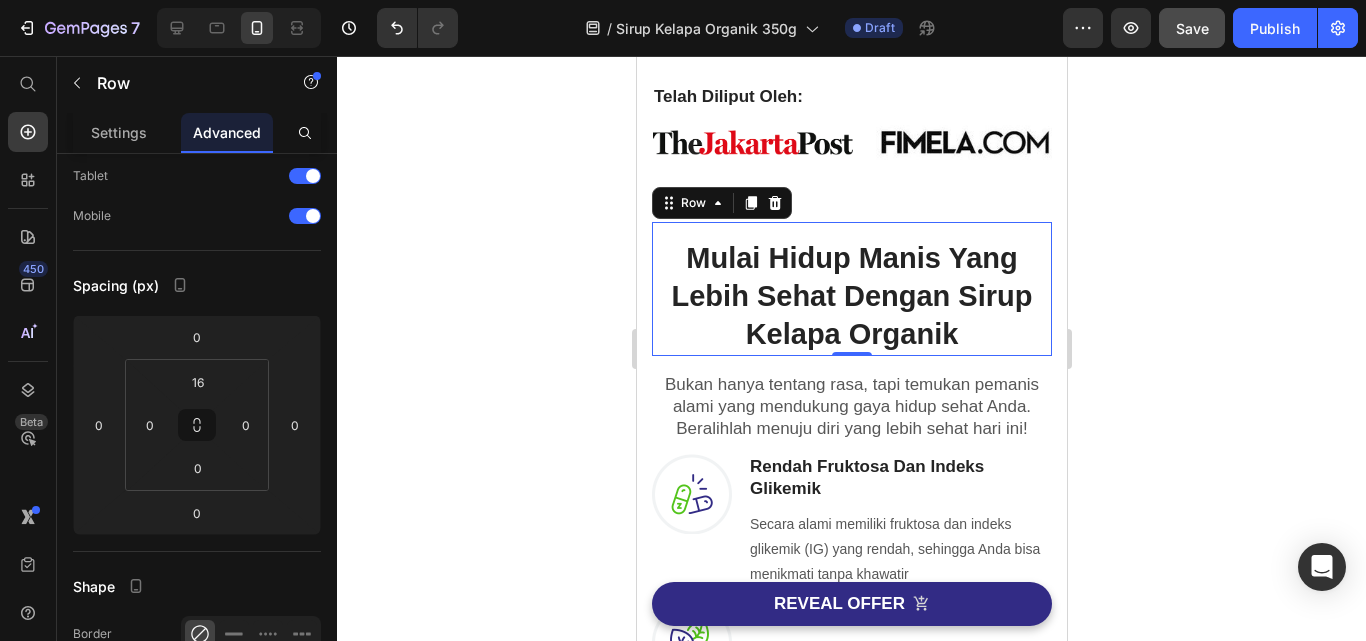 click 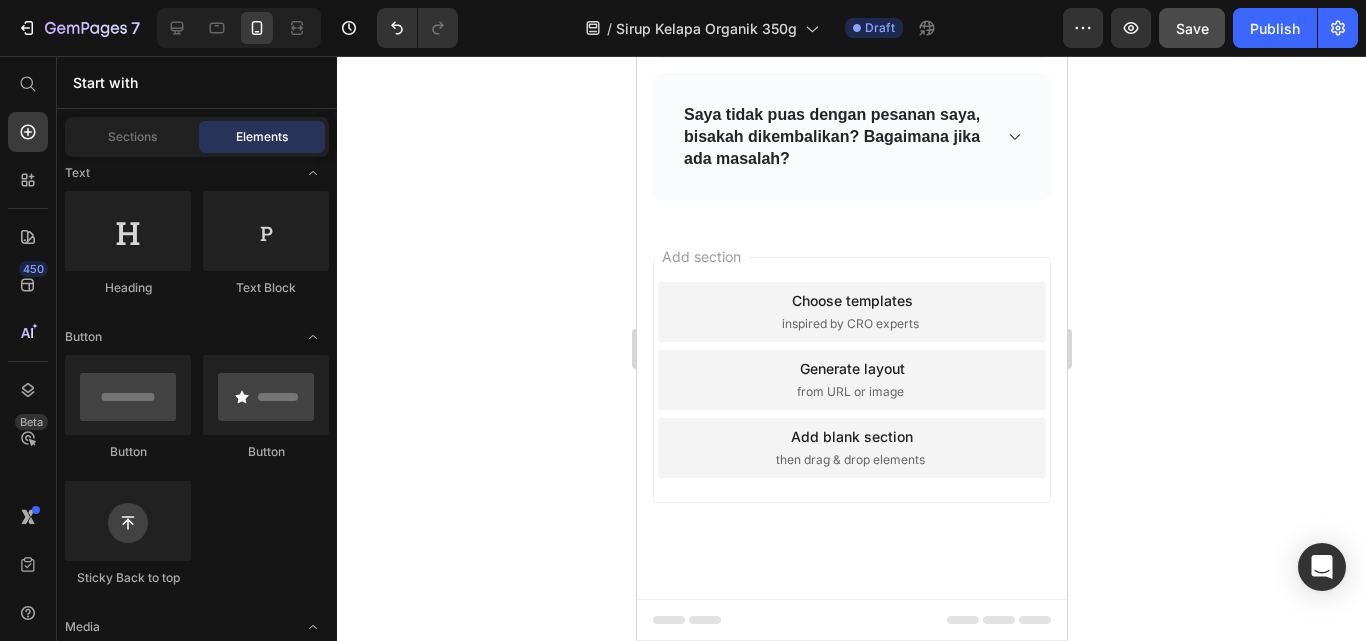 scroll, scrollTop: 6980, scrollLeft: 0, axis: vertical 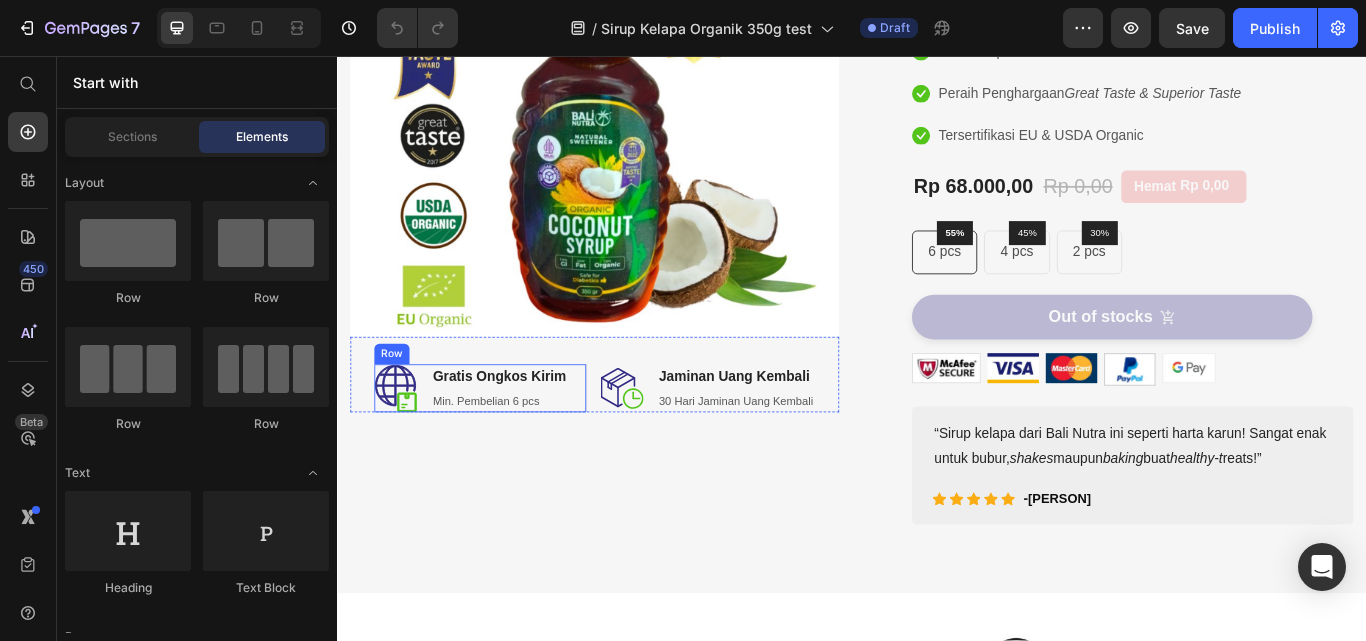 click on "Image Gratis Ongkos Kirim Heading Min. Pembelian 6 pcs Text block Row" at bounding box center [504, 444] 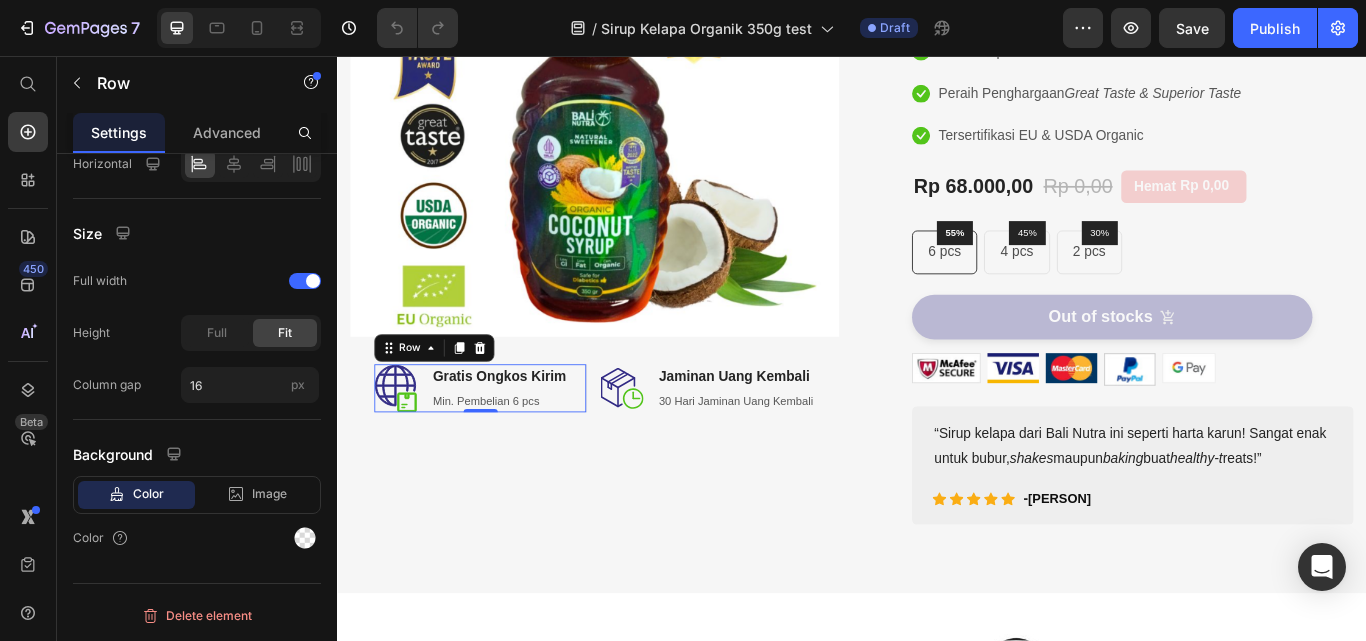 scroll, scrollTop: 133, scrollLeft: 0, axis: vertical 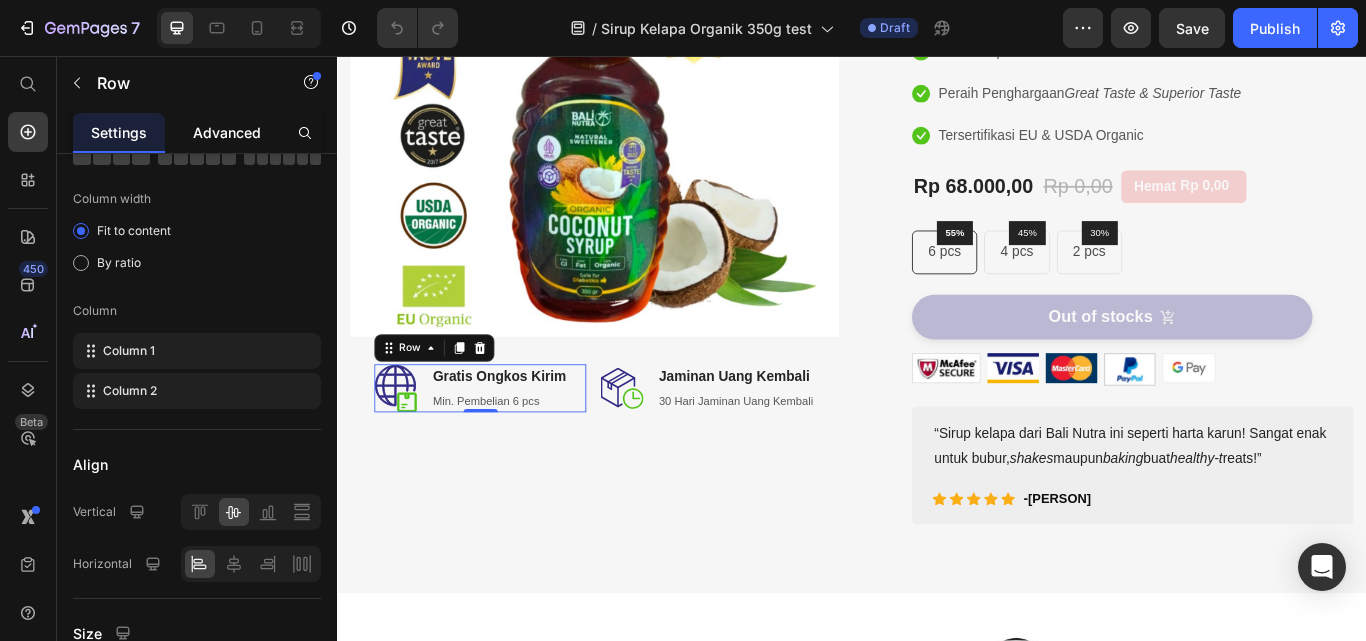 click on "Advanced" at bounding box center (227, 132) 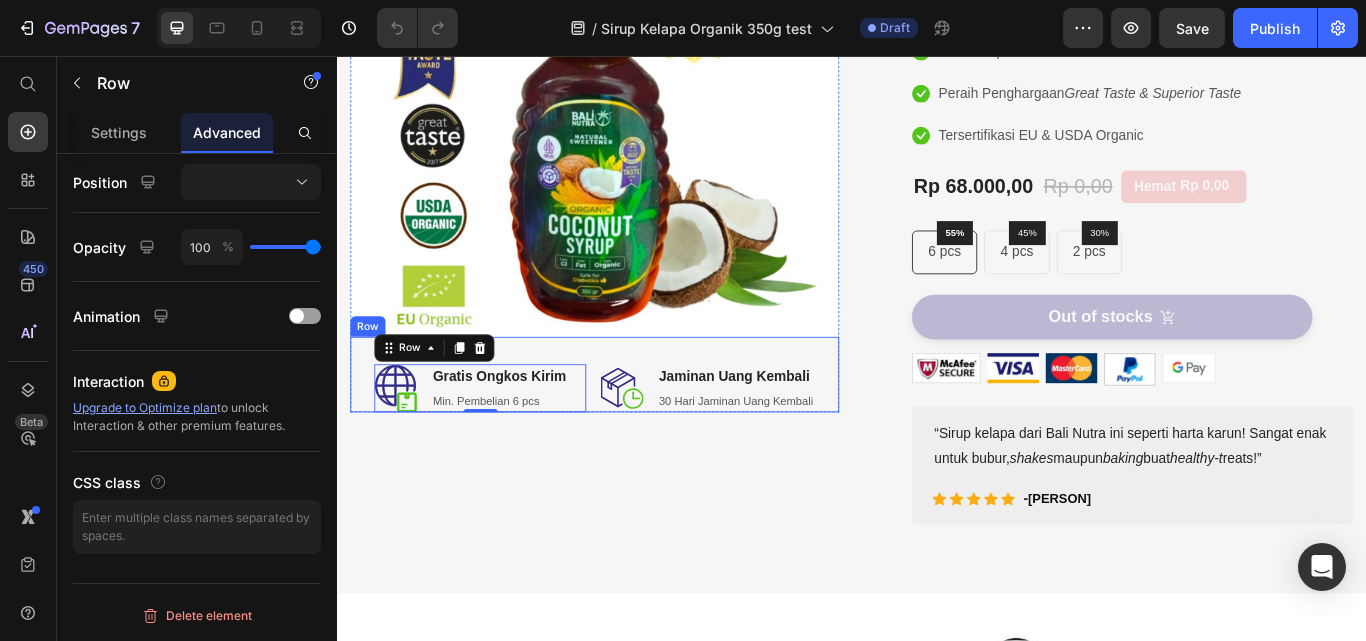 scroll, scrollTop: 269, scrollLeft: 0, axis: vertical 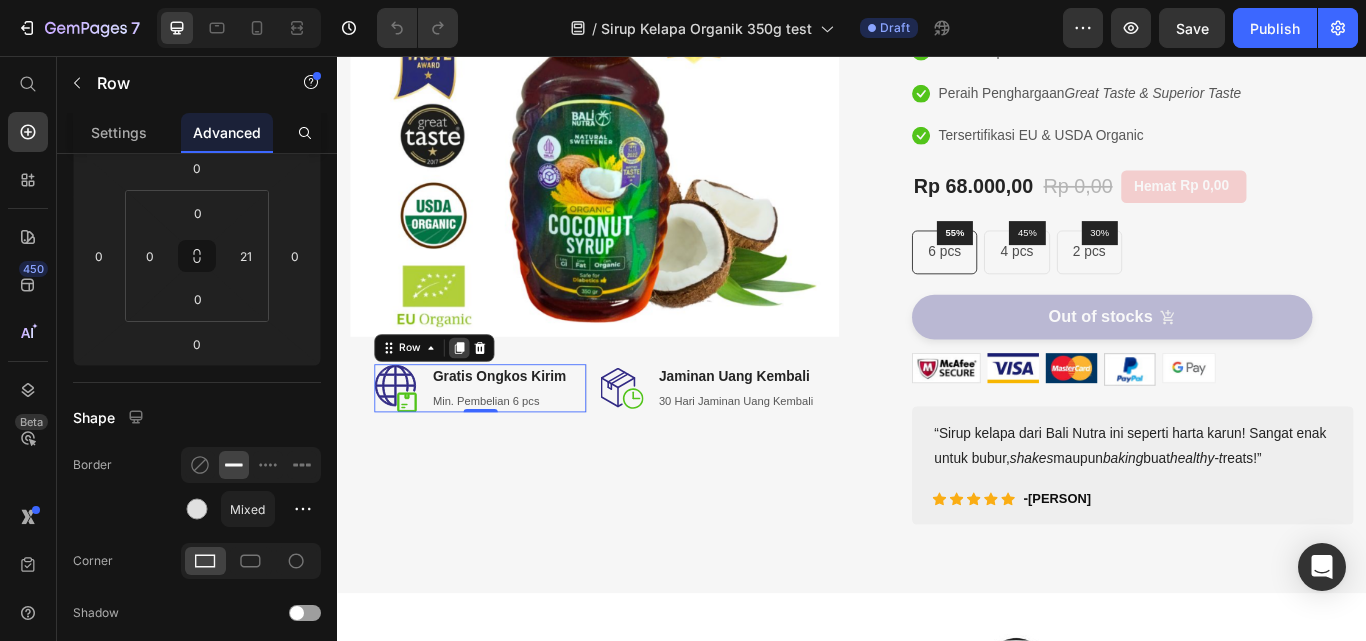 click 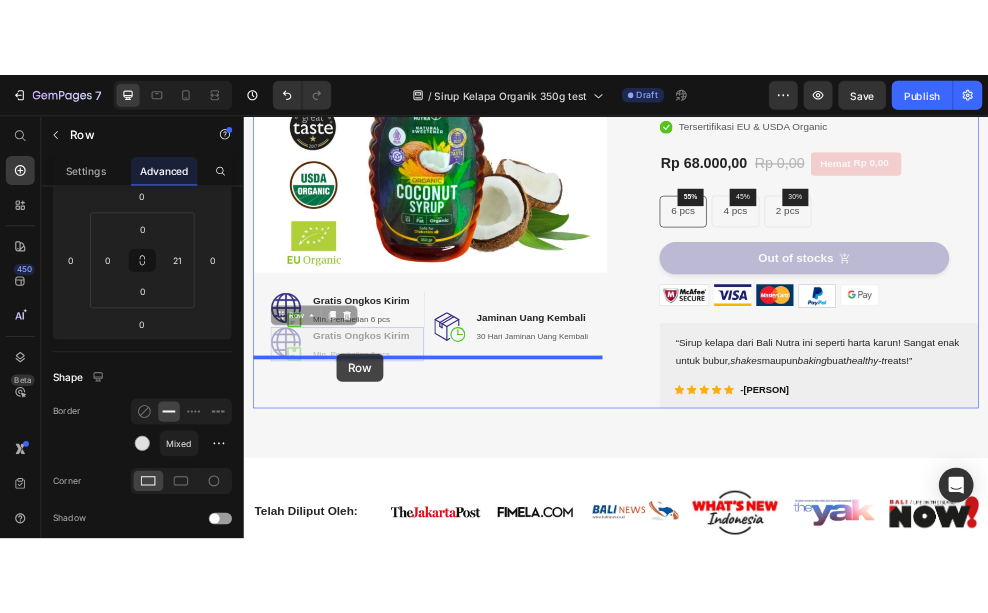 scroll, scrollTop: 396, scrollLeft: 0, axis: vertical 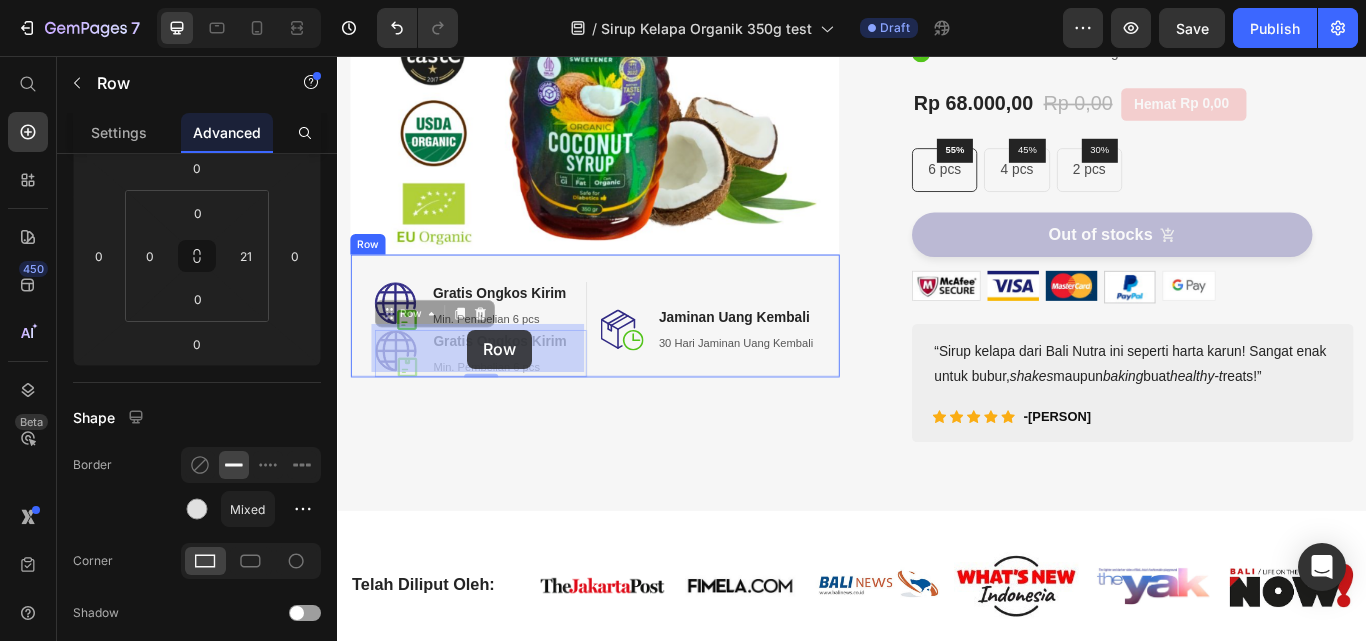 drag, startPoint x: 395, startPoint y: 450, endPoint x: 489, endPoint y: 375, distance: 120.2539 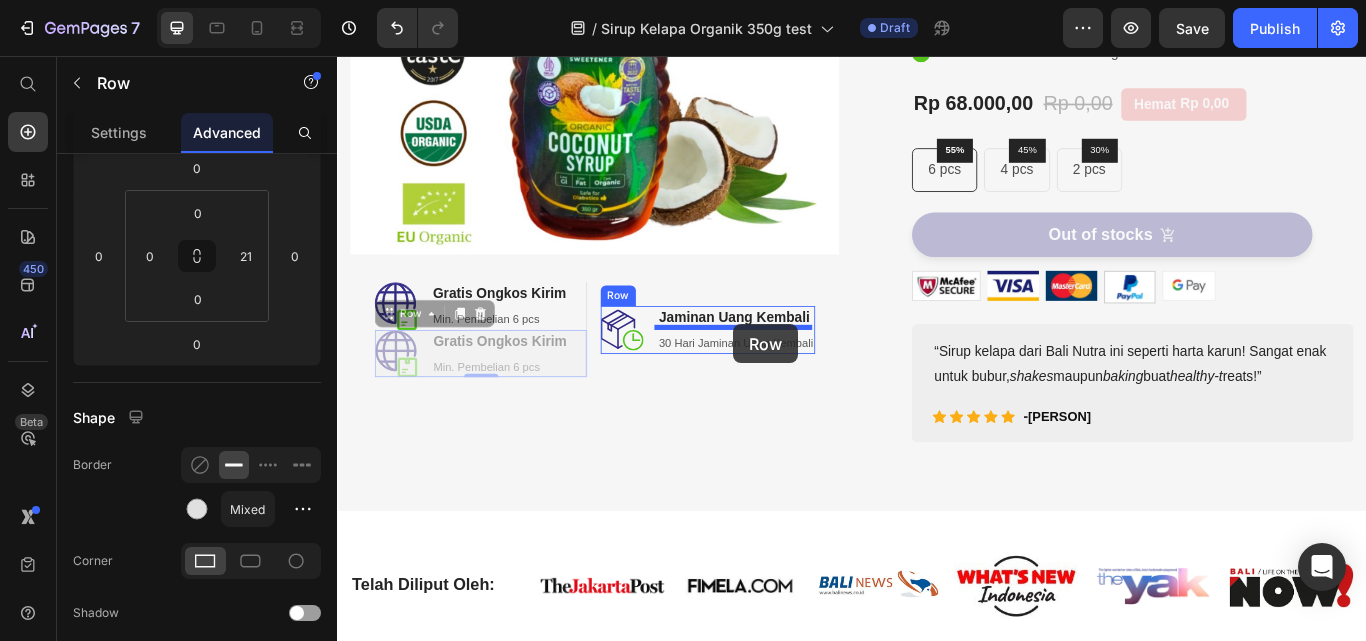 drag, startPoint x: 389, startPoint y: 355, endPoint x: 1434, endPoint y: 61, distance: 1085.5695 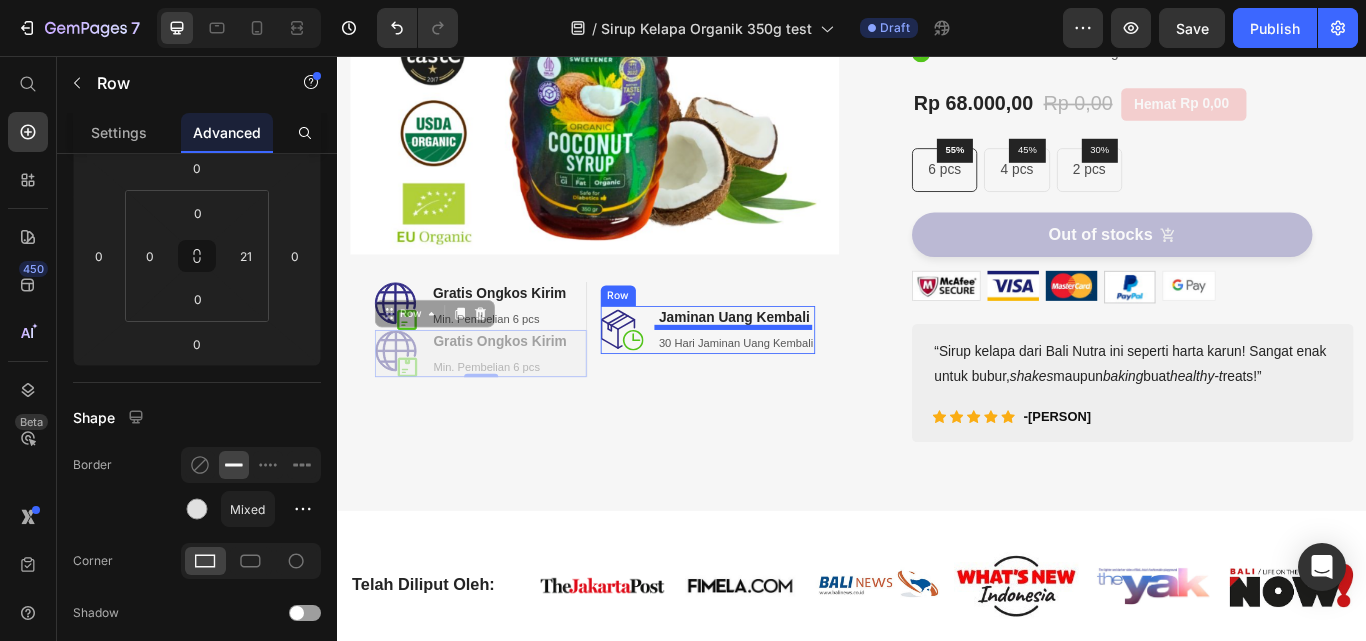 type on "4" 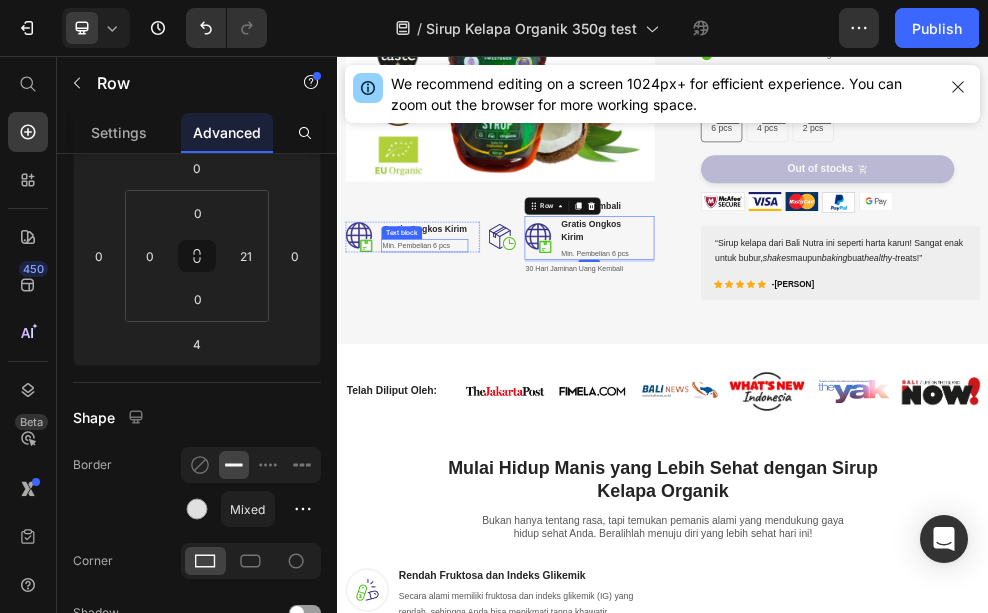 click on "Min. Pembelian 6 pcs" at bounding box center [498, 406] 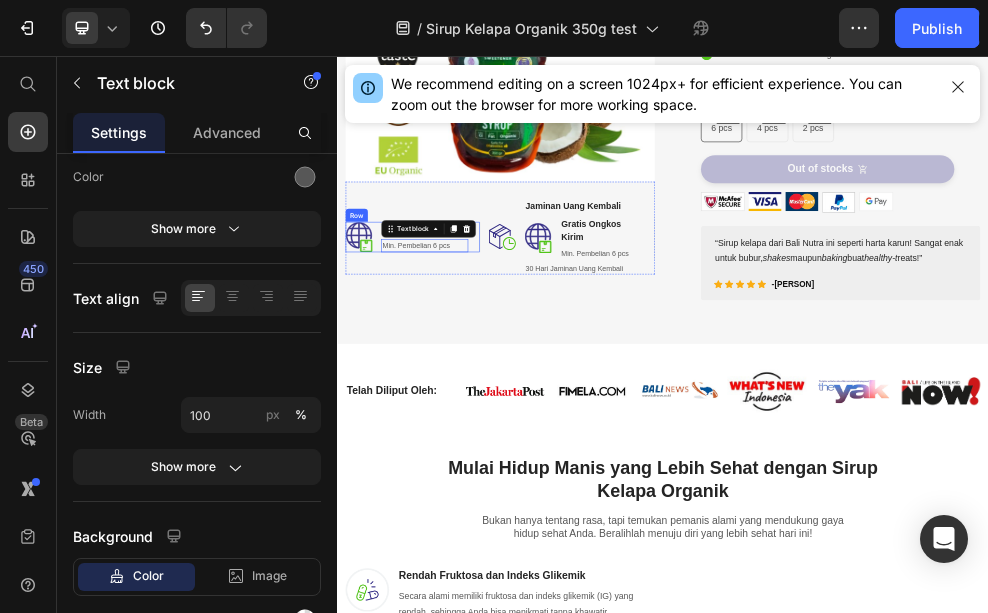click on "Text block" at bounding box center [505, 375] 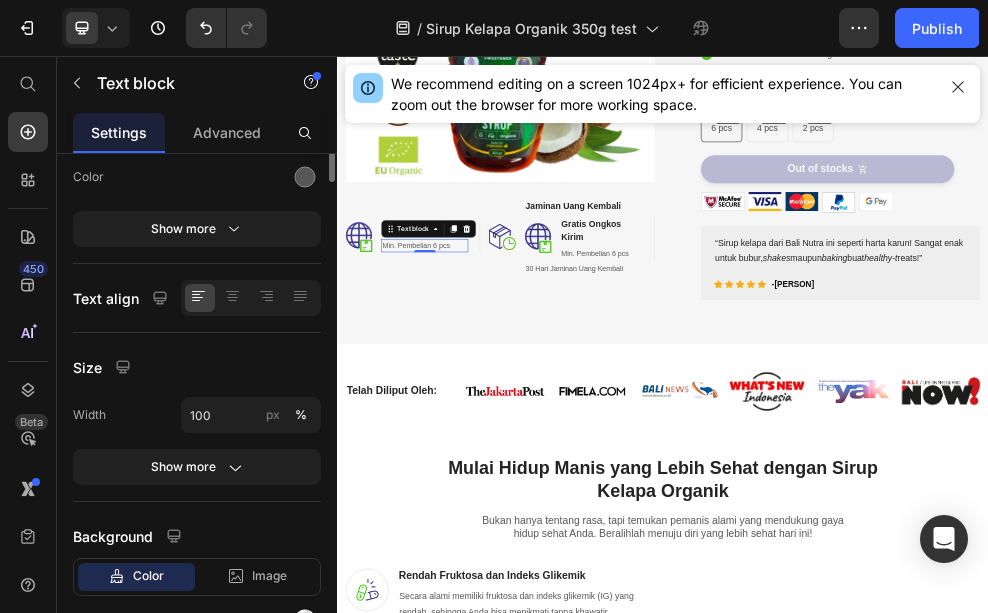scroll, scrollTop: 0, scrollLeft: 0, axis: both 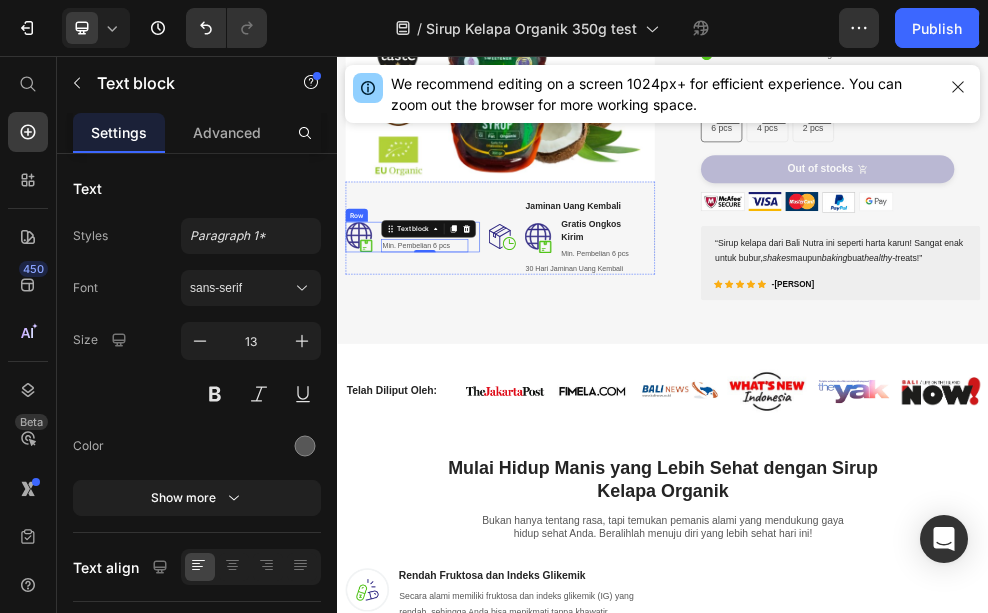 click on "Image Gratis Ongkos Kirim Heading Min. Pembelian 6 pcs Text block   0 Row" at bounding box center [476, 390] 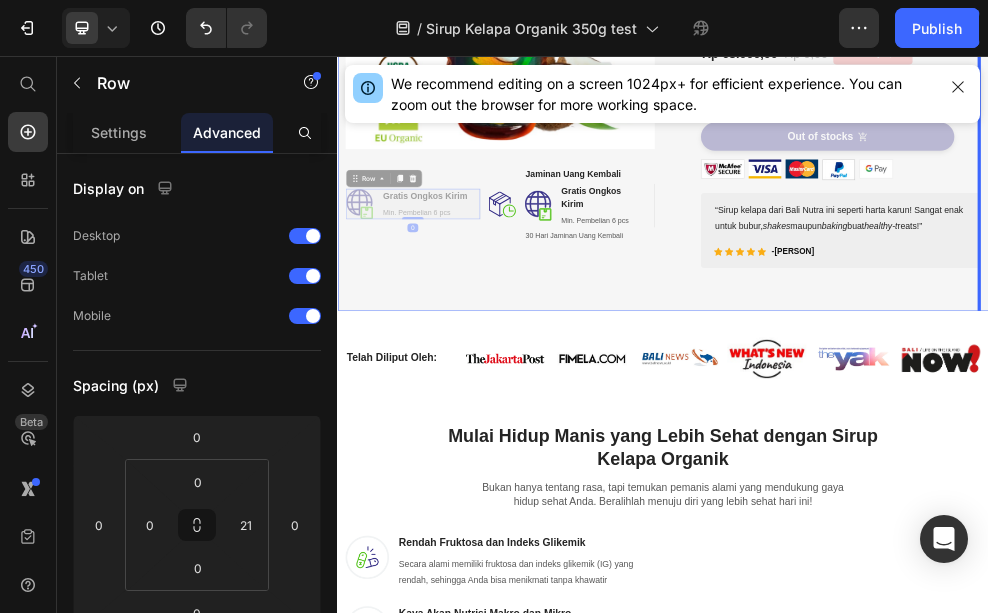 scroll, scrollTop: 492, scrollLeft: 0, axis: vertical 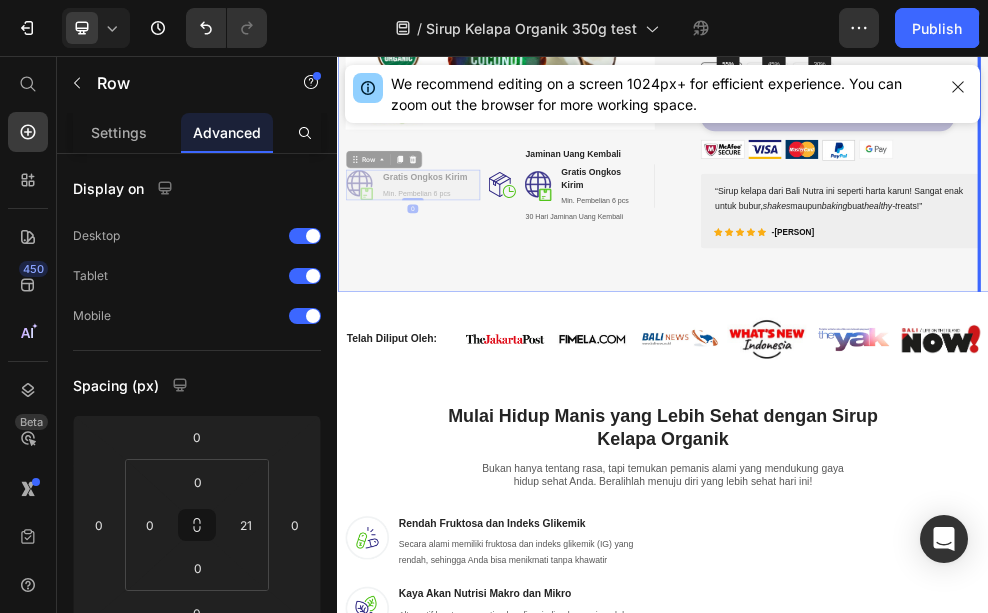 drag, startPoint x: 370, startPoint y: 328, endPoint x: 1901, endPoint y: 561, distance: 1548.6284 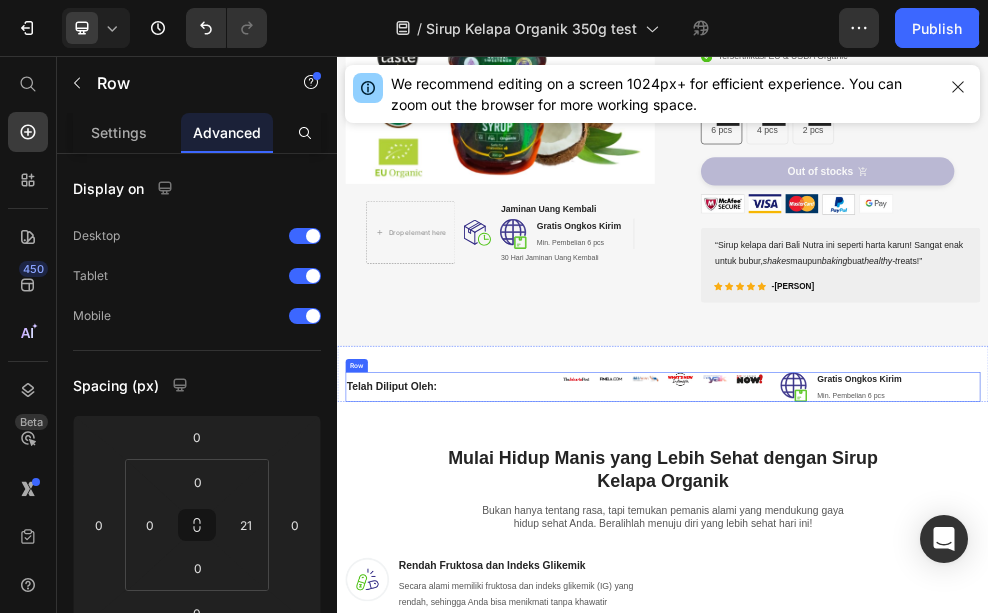 scroll, scrollTop: 316, scrollLeft: 0, axis: vertical 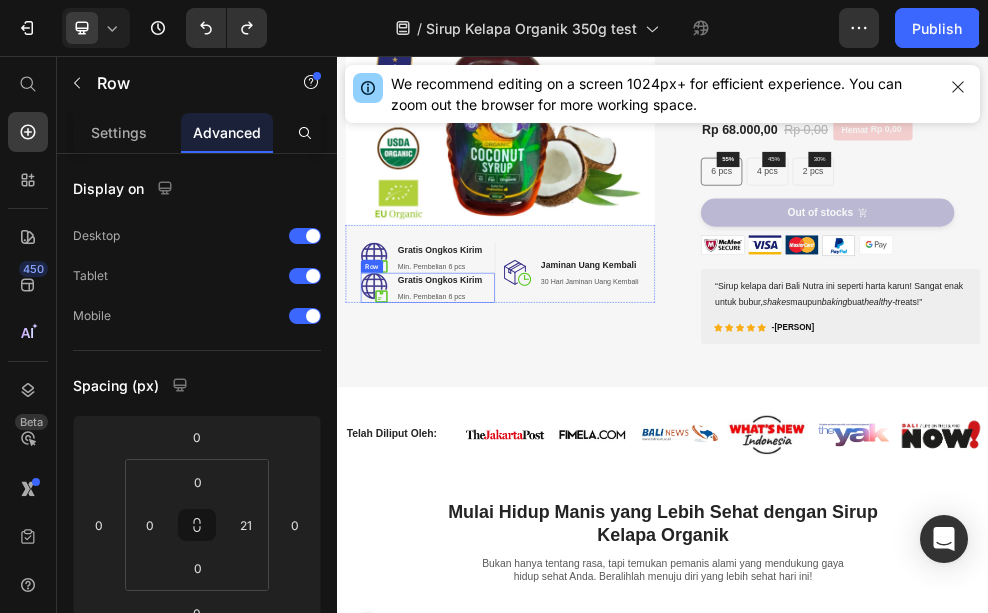 click on "Image Gratis Ongkos Kirim Heading Min. Pembelian 6 pcs Text block Row" at bounding box center (504, 484) 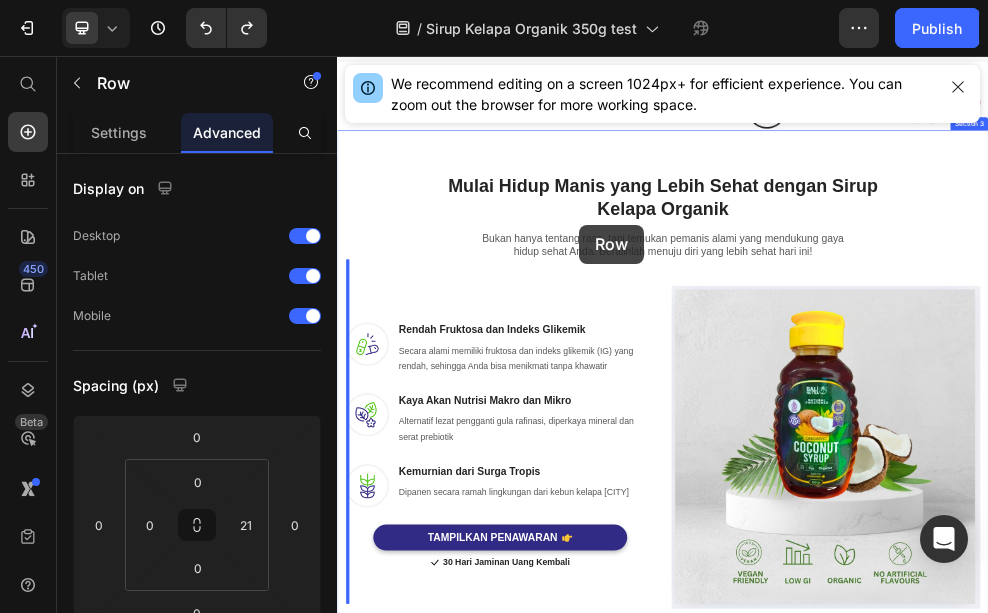 scroll, scrollTop: 991, scrollLeft: 0, axis: vertical 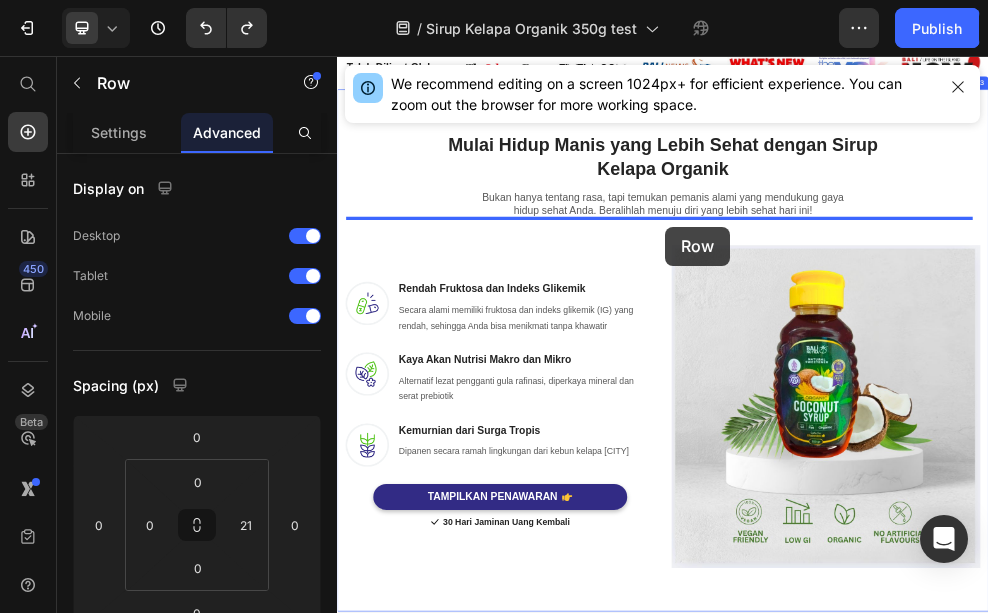 drag, startPoint x: 388, startPoint y: 413, endPoint x: 941, endPoint y: 371, distance: 554.59265 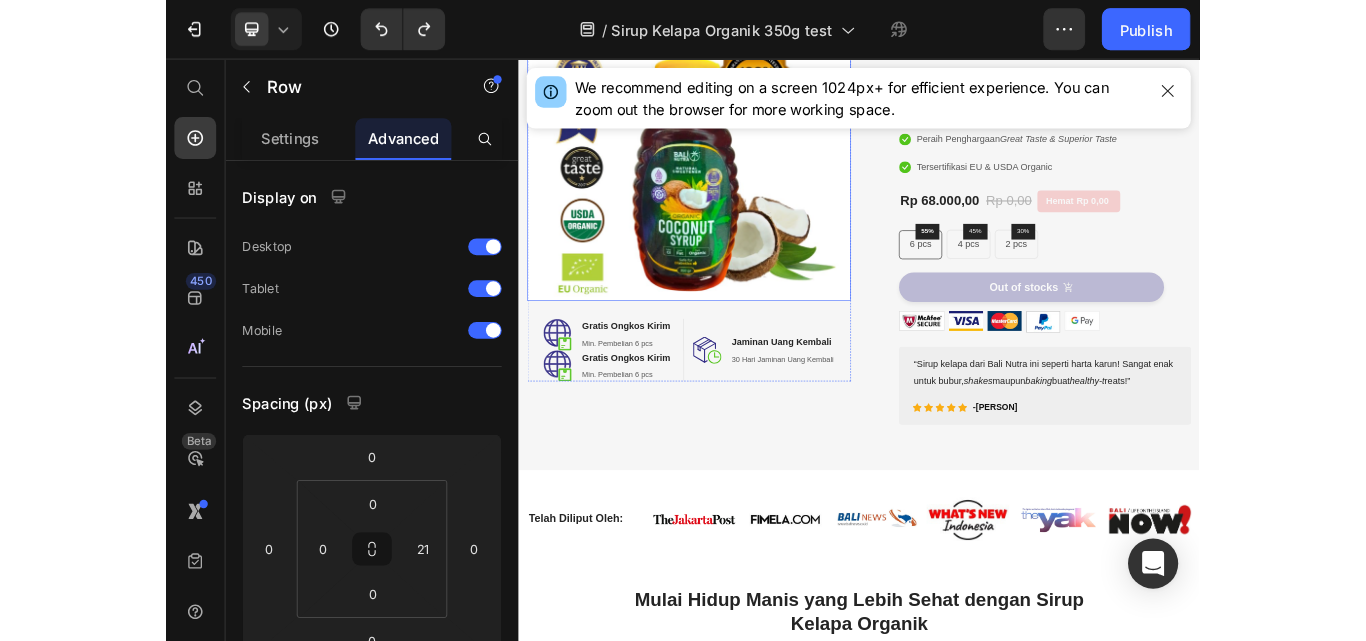 scroll, scrollTop: 91, scrollLeft: 0, axis: vertical 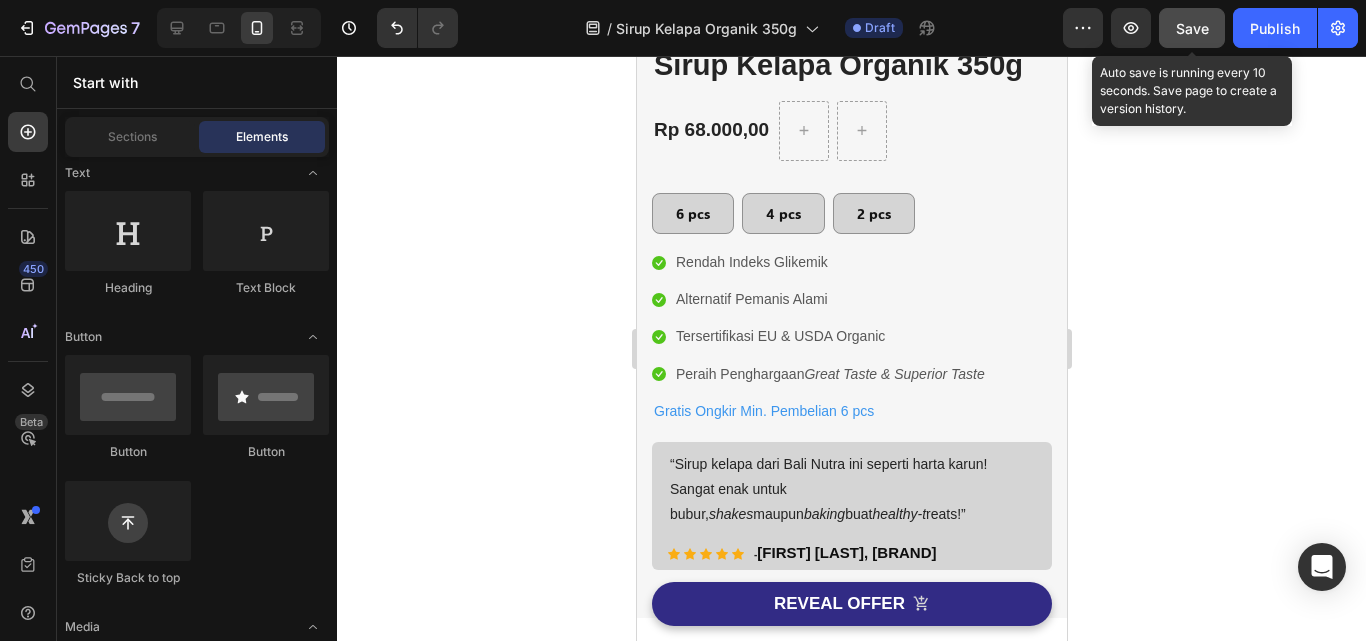 click on "Save" at bounding box center (1192, 28) 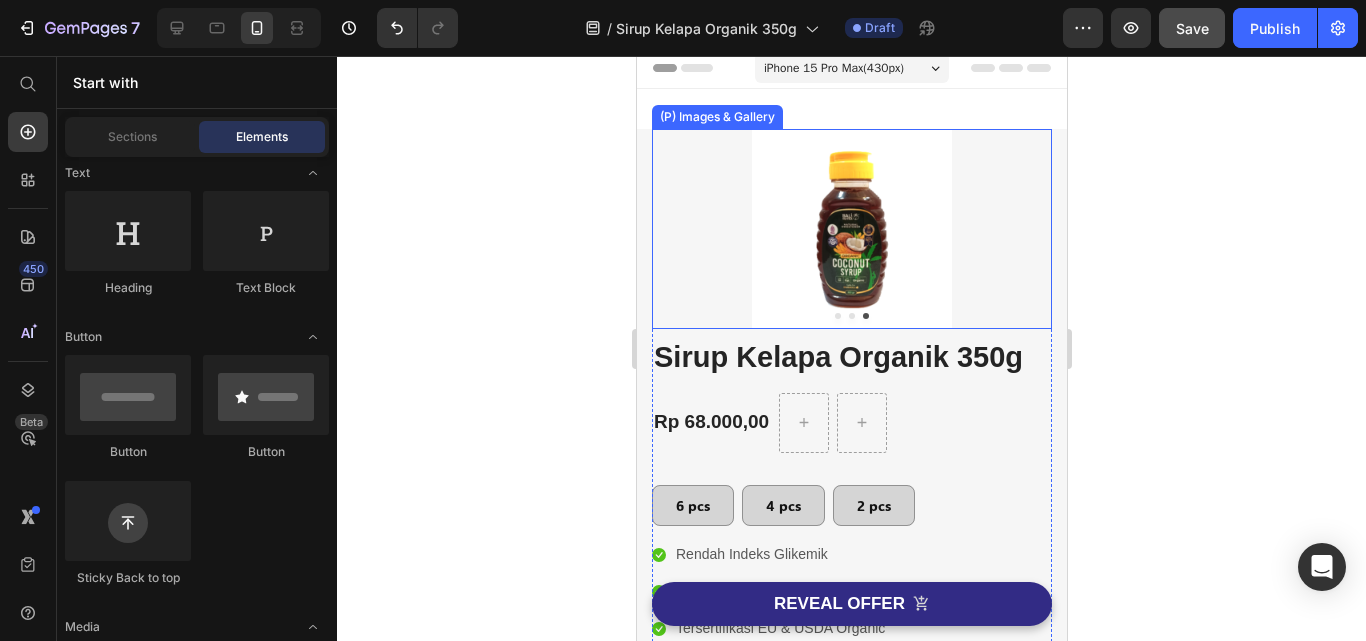 scroll, scrollTop: 0, scrollLeft: 0, axis: both 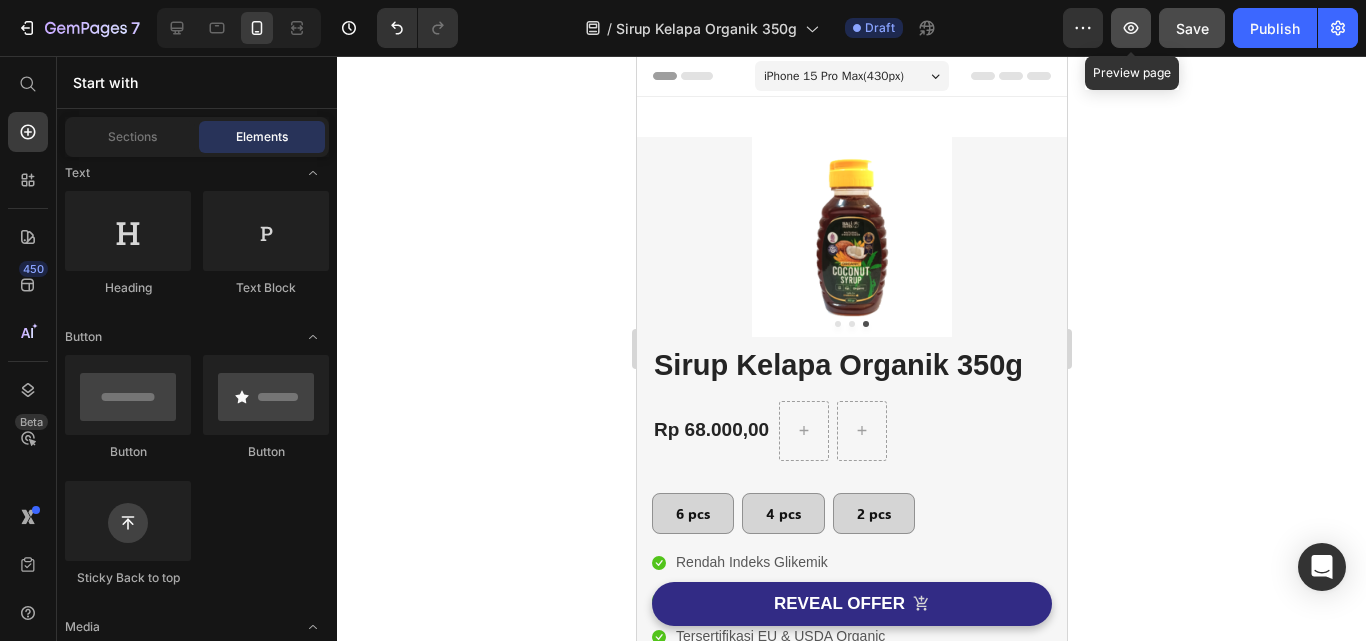click 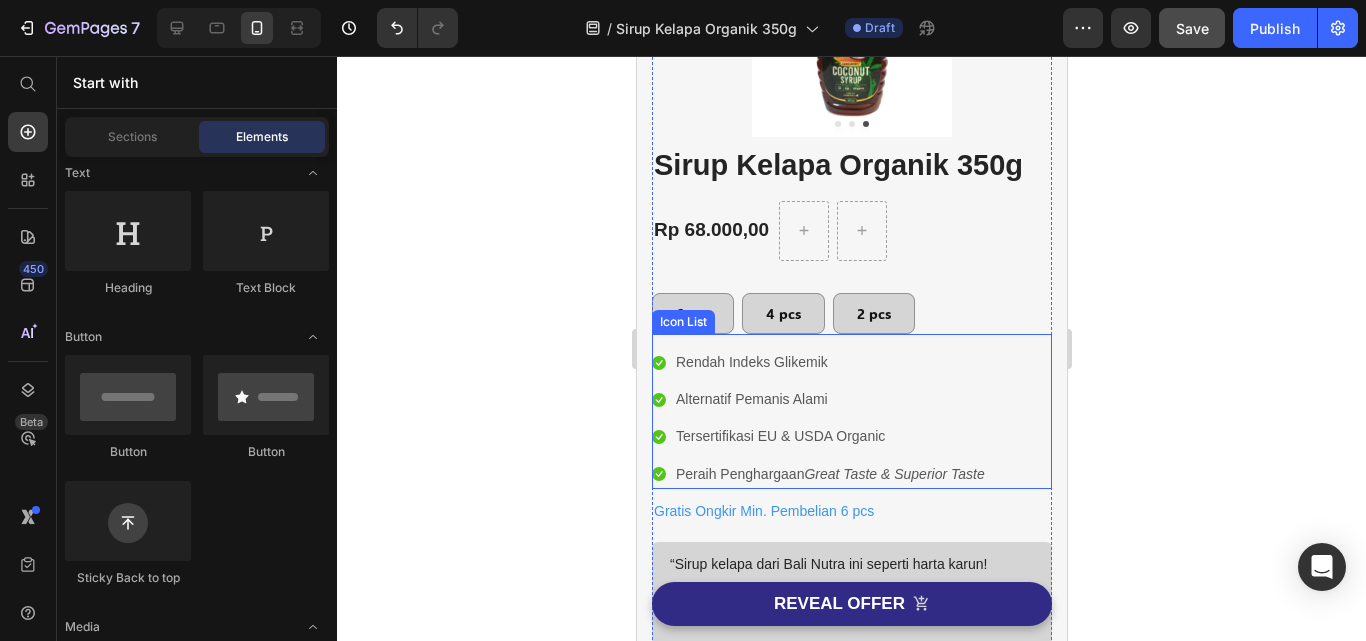 scroll, scrollTop: 300, scrollLeft: 0, axis: vertical 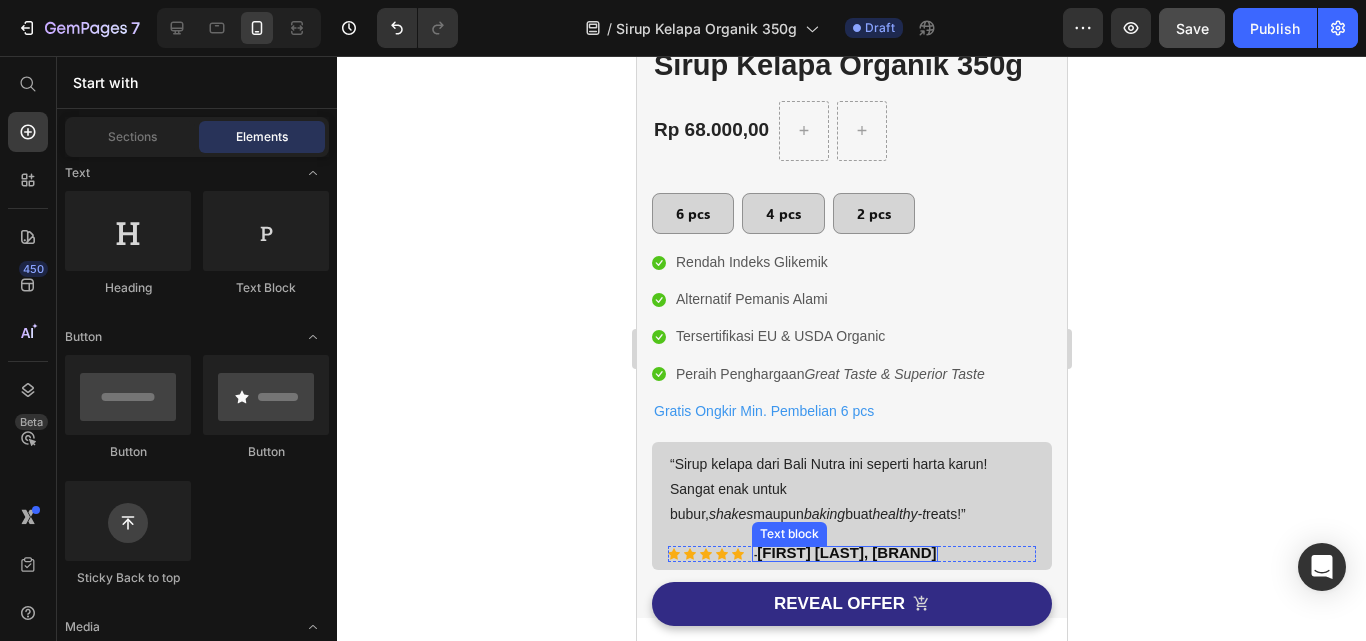 click on "[PERSON], Peanut Butter Girl" at bounding box center (845, 552) 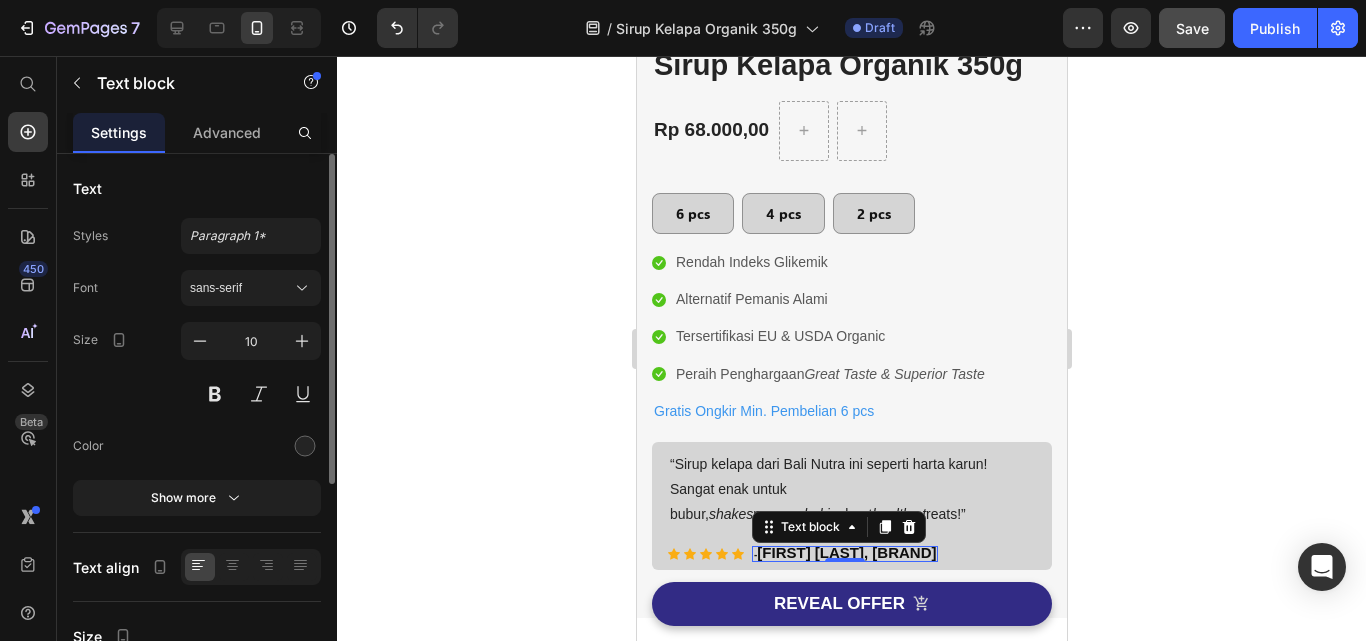scroll, scrollTop: 0, scrollLeft: 0, axis: both 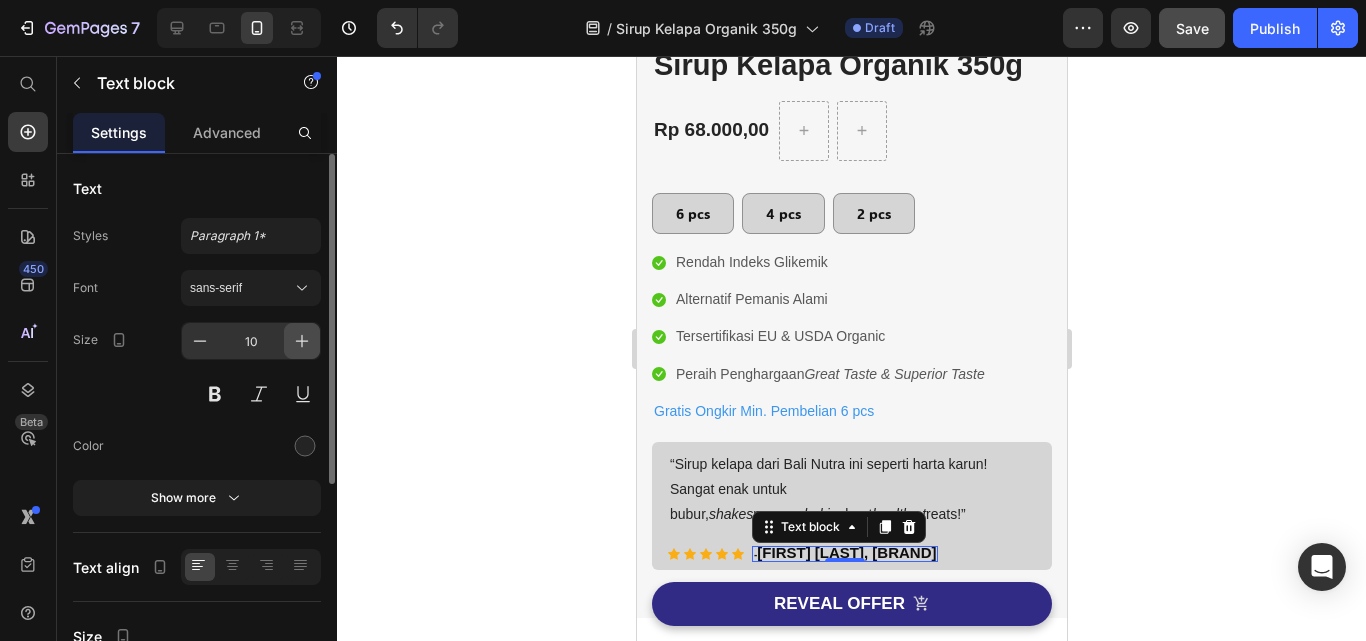 click 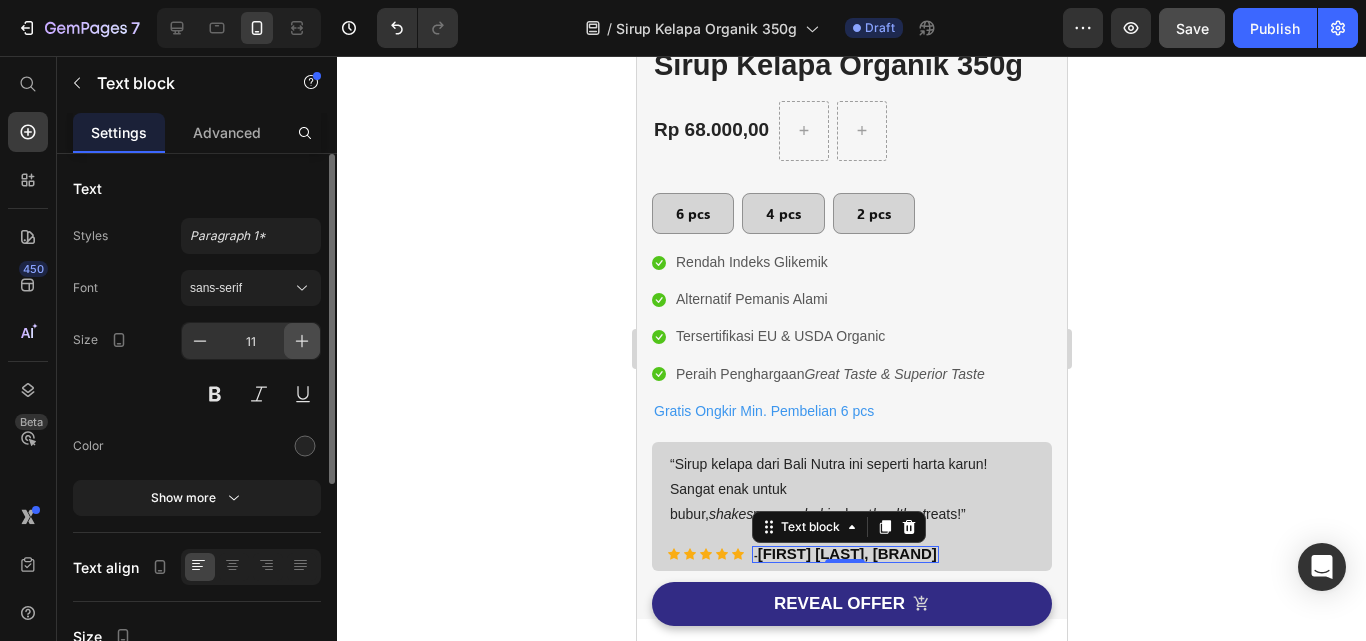 click 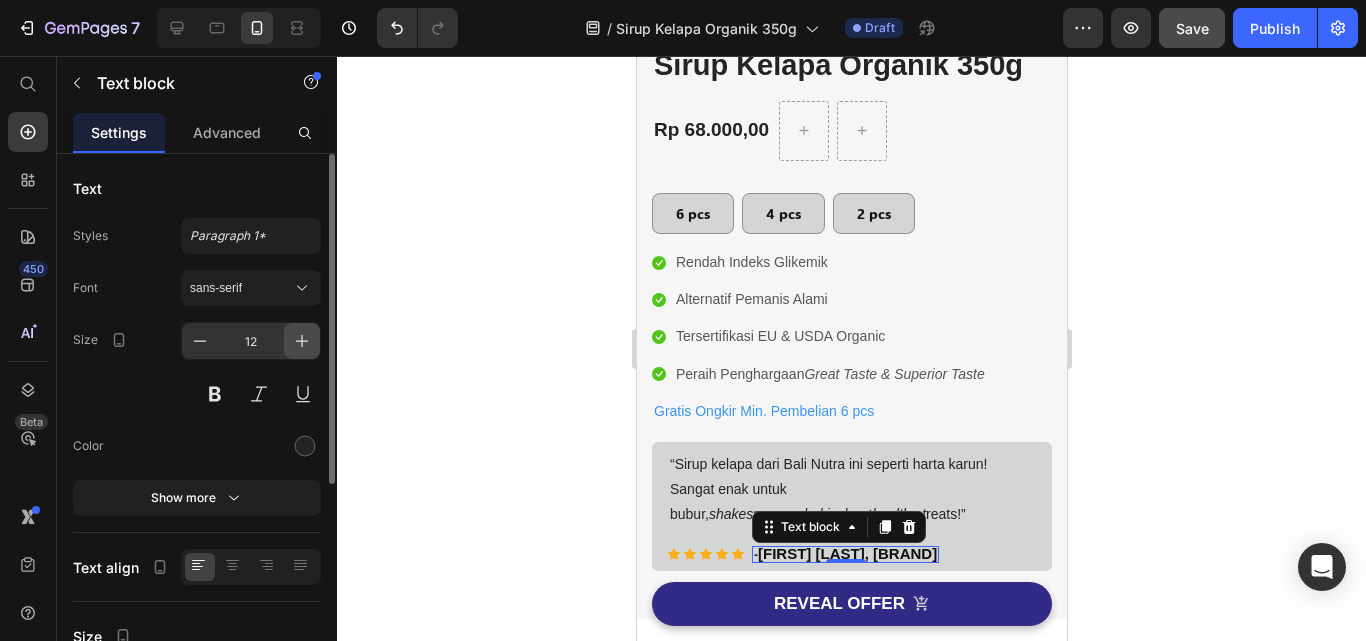 click 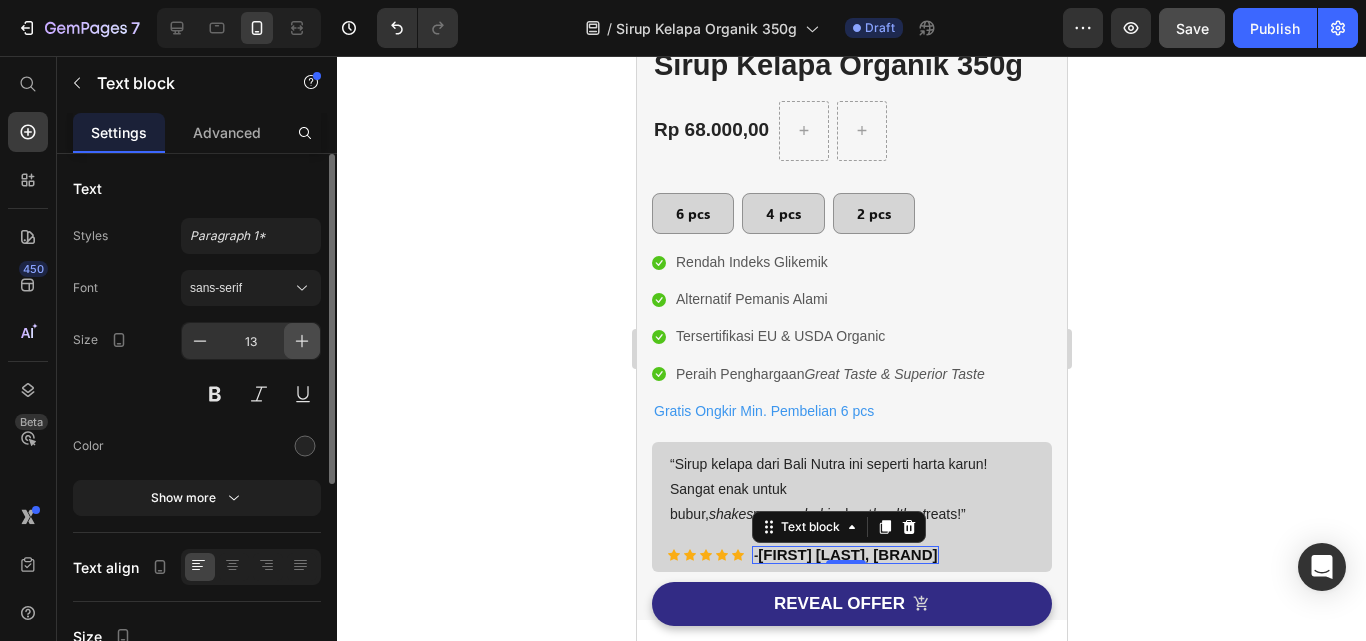 click 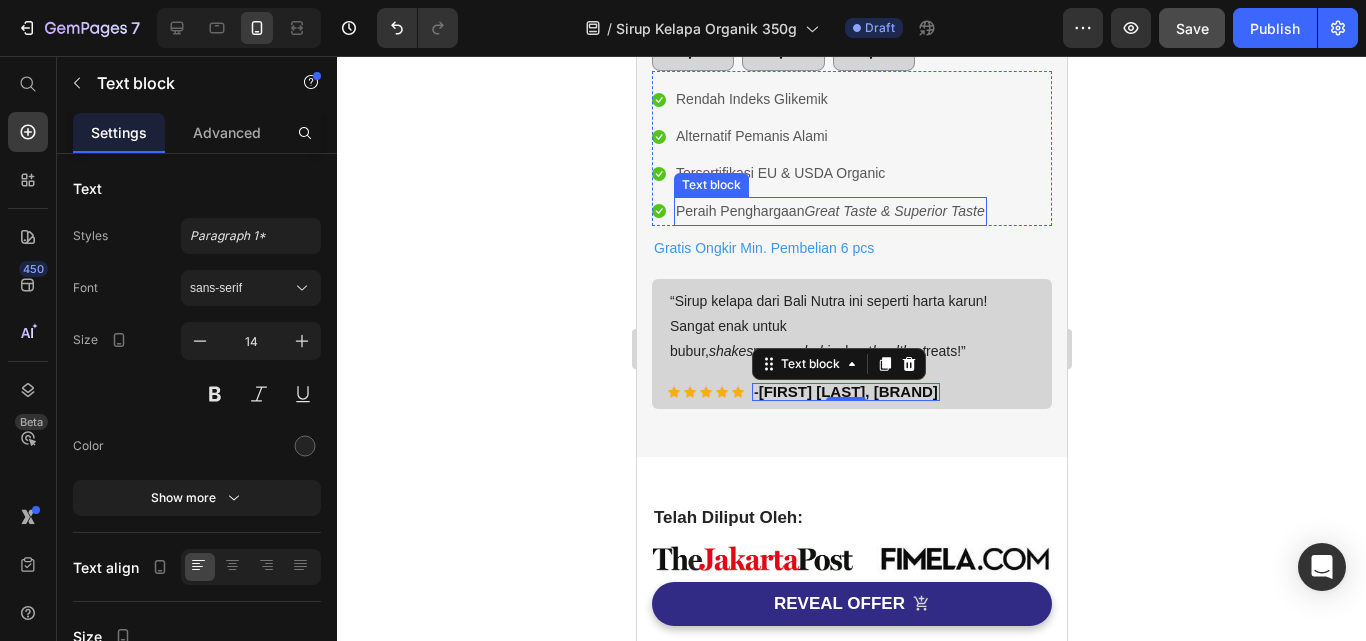 scroll, scrollTop: 500, scrollLeft: 0, axis: vertical 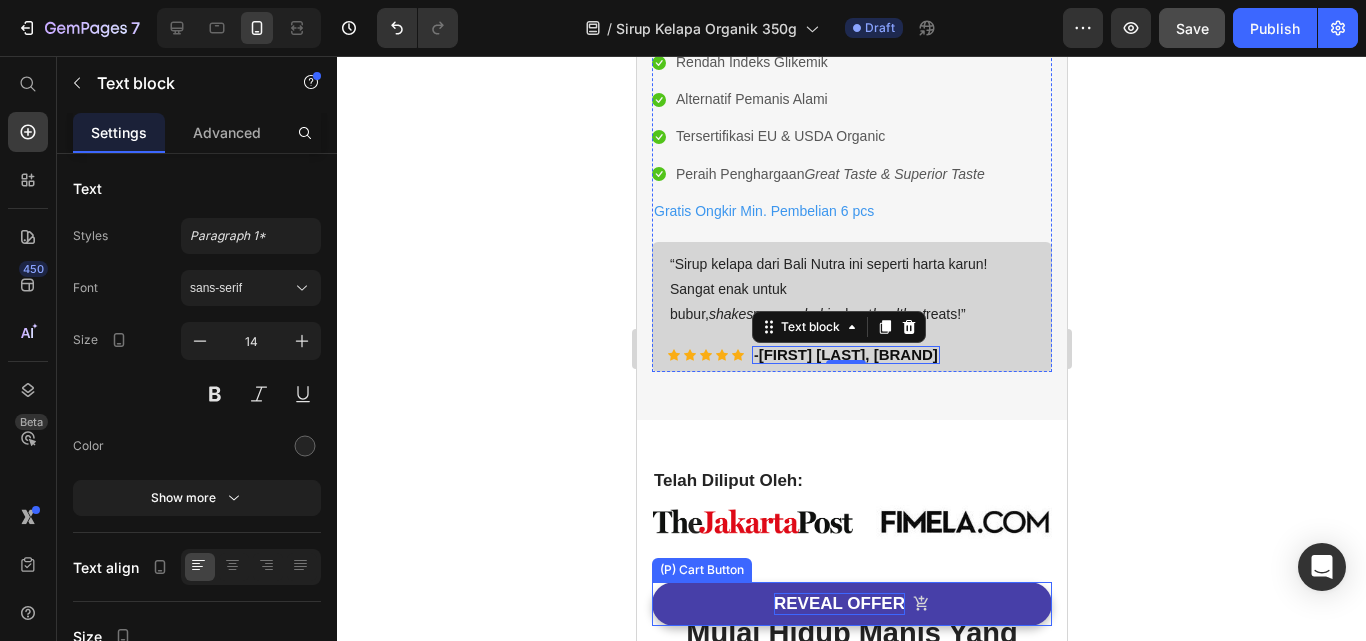 click on "REVEAL OFFER" at bounding box center [838, 604] 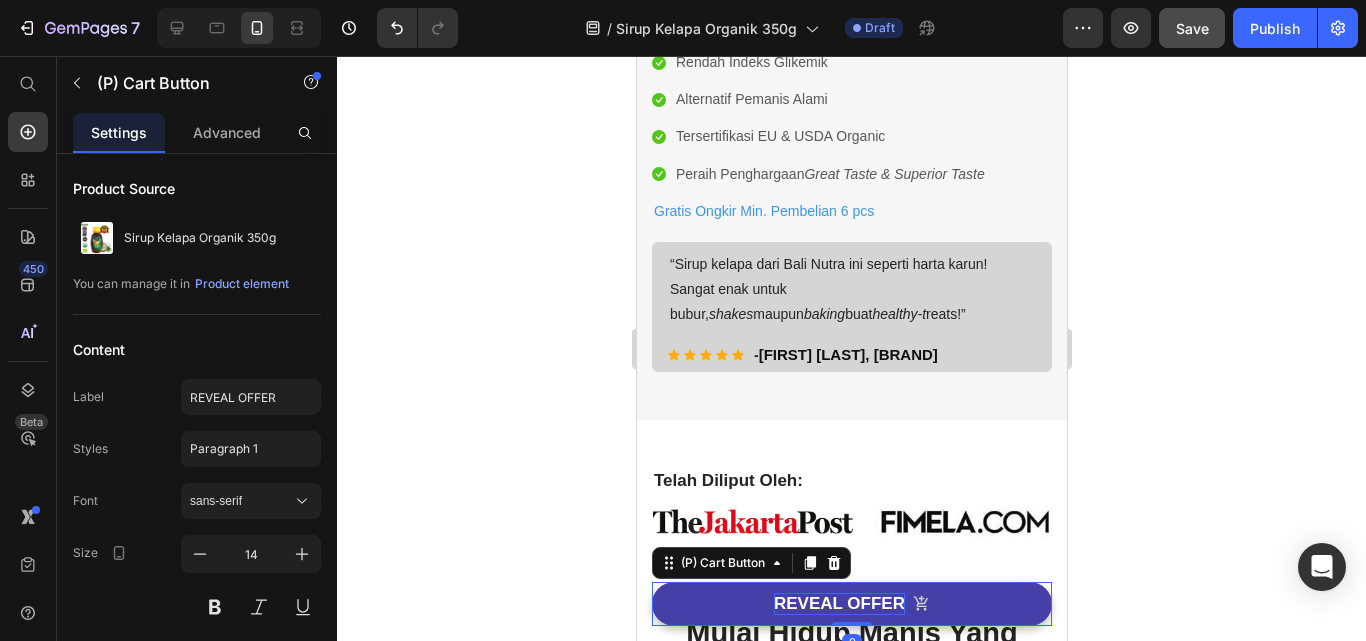 click on "REVEAL OFFER" at bounding box center (838, 604) 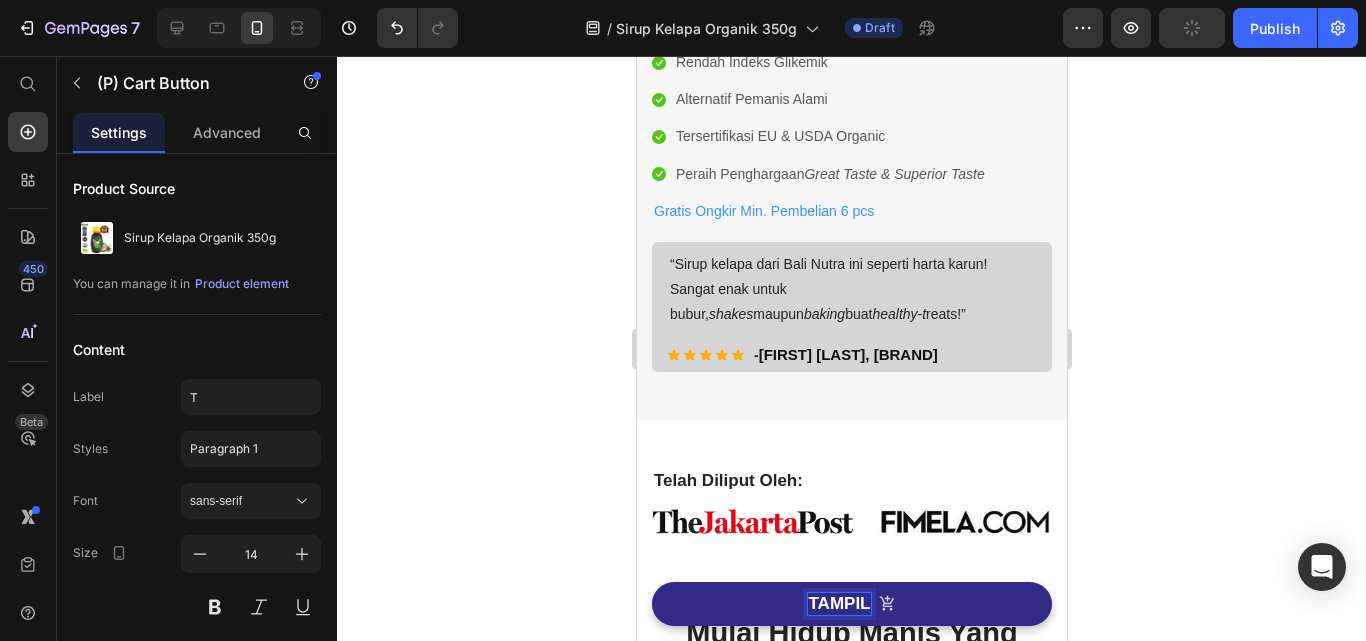 click on "TAMPIL" at bounding box center [851, 604] 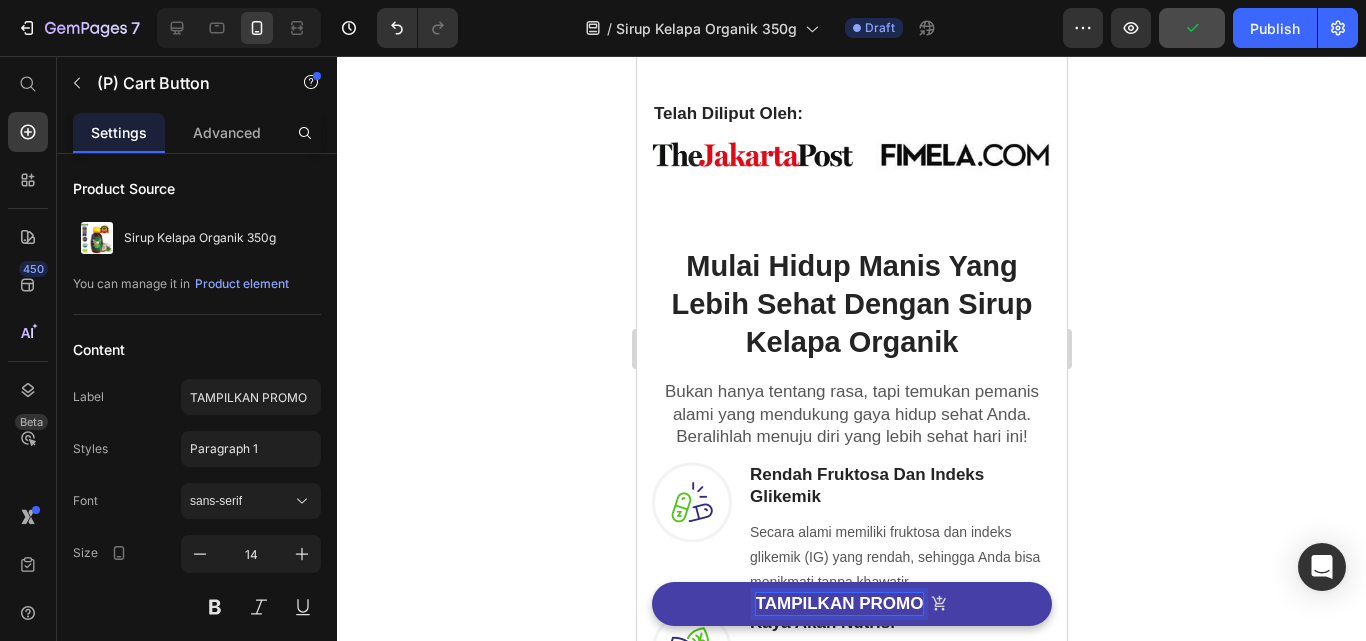 scroll, scrollTop: 1100, scrollLeft: 0, axis: vertical 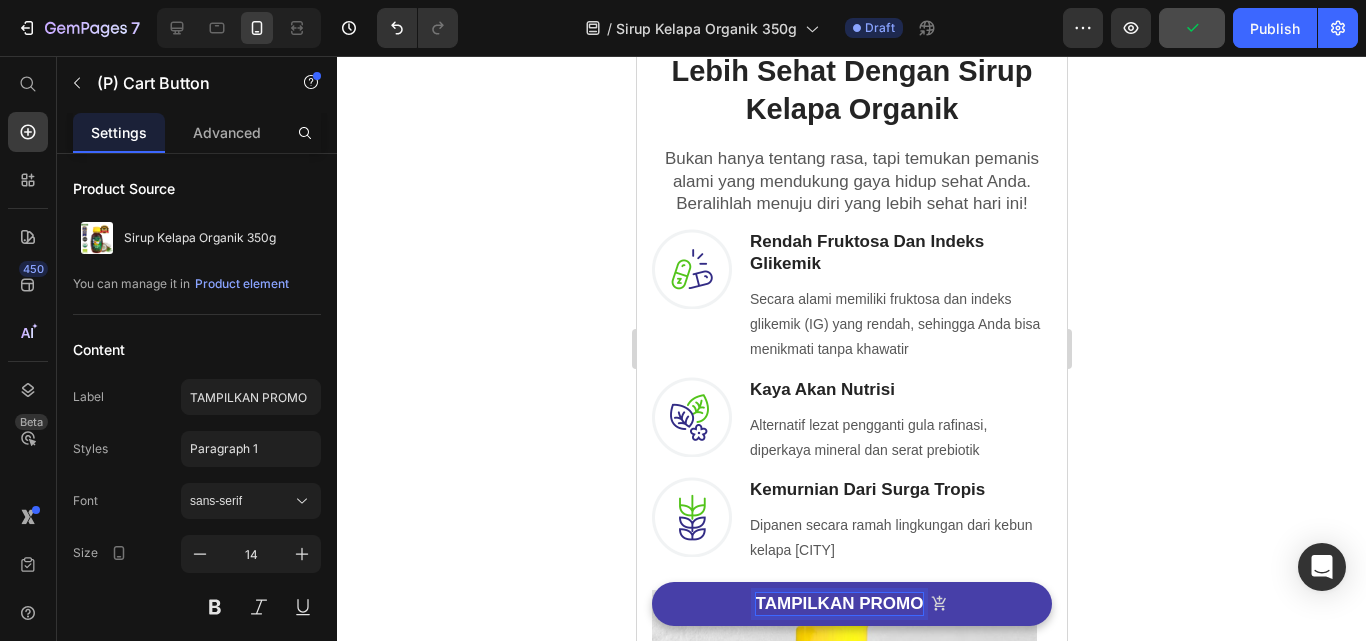 click on "TAMPILKAN PROMO" at bounding box center (851, 604) 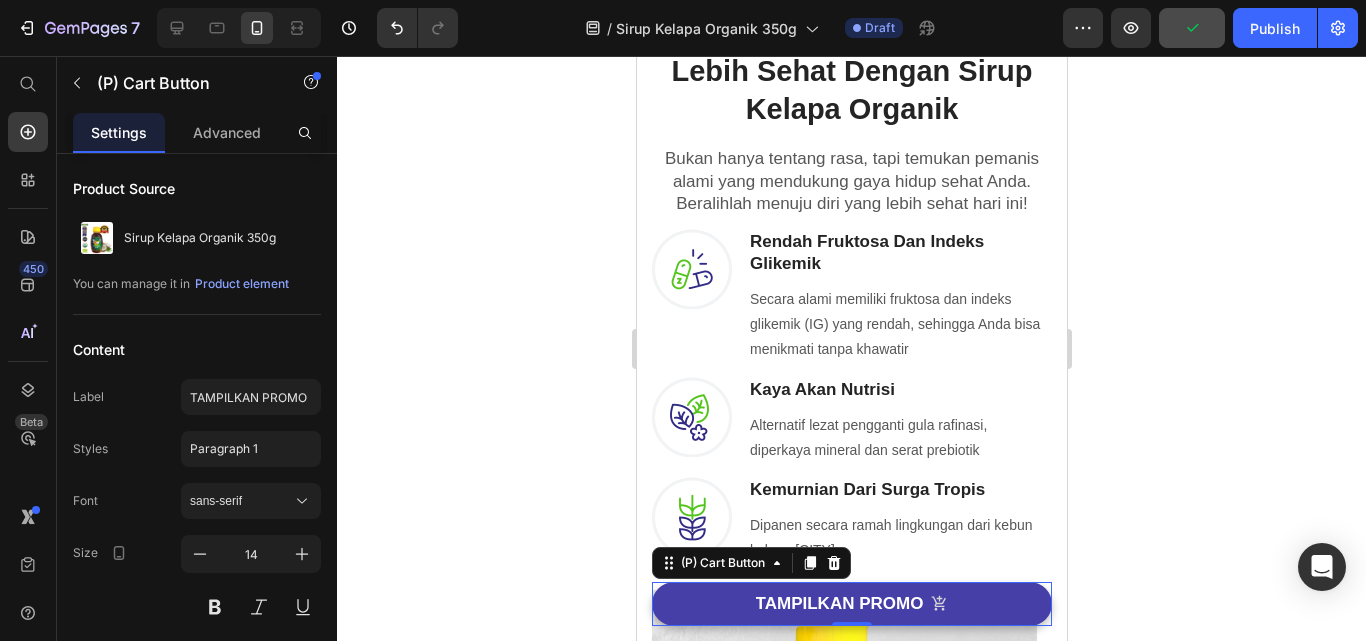 click on "TAMPILKAN PROMO" at bounding box center (851, 604) 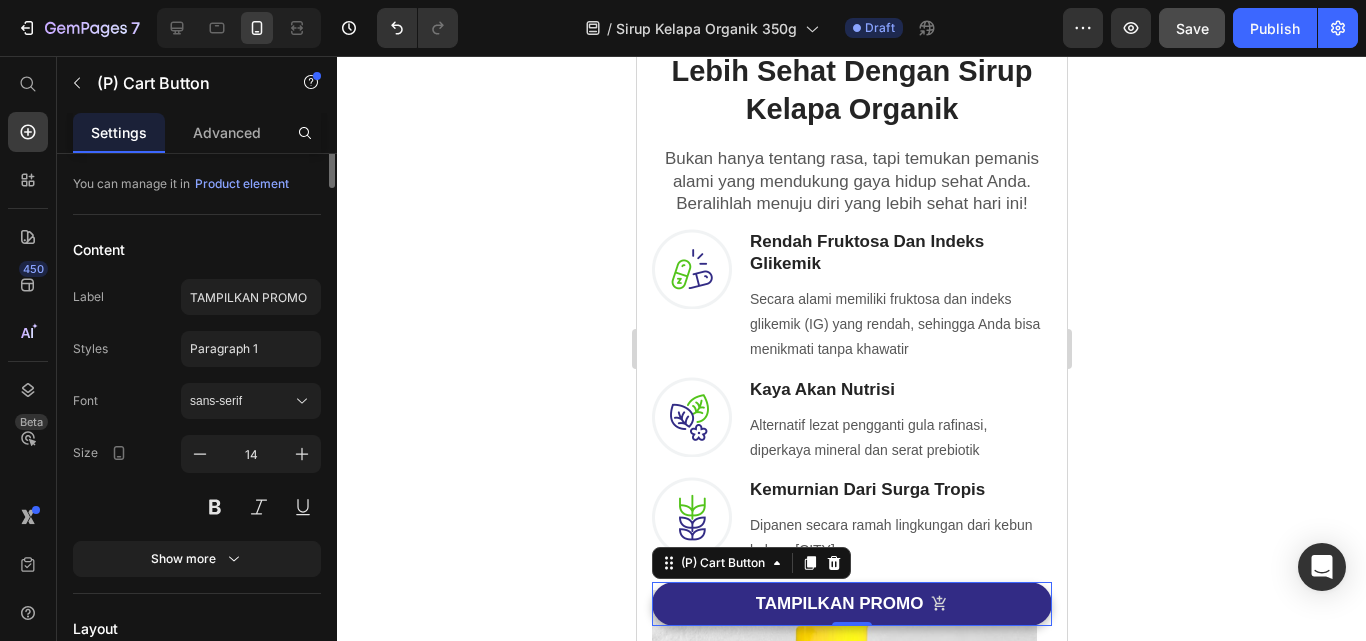 scroll, scrollTop: 0, scrollLeft: 0, axis: both 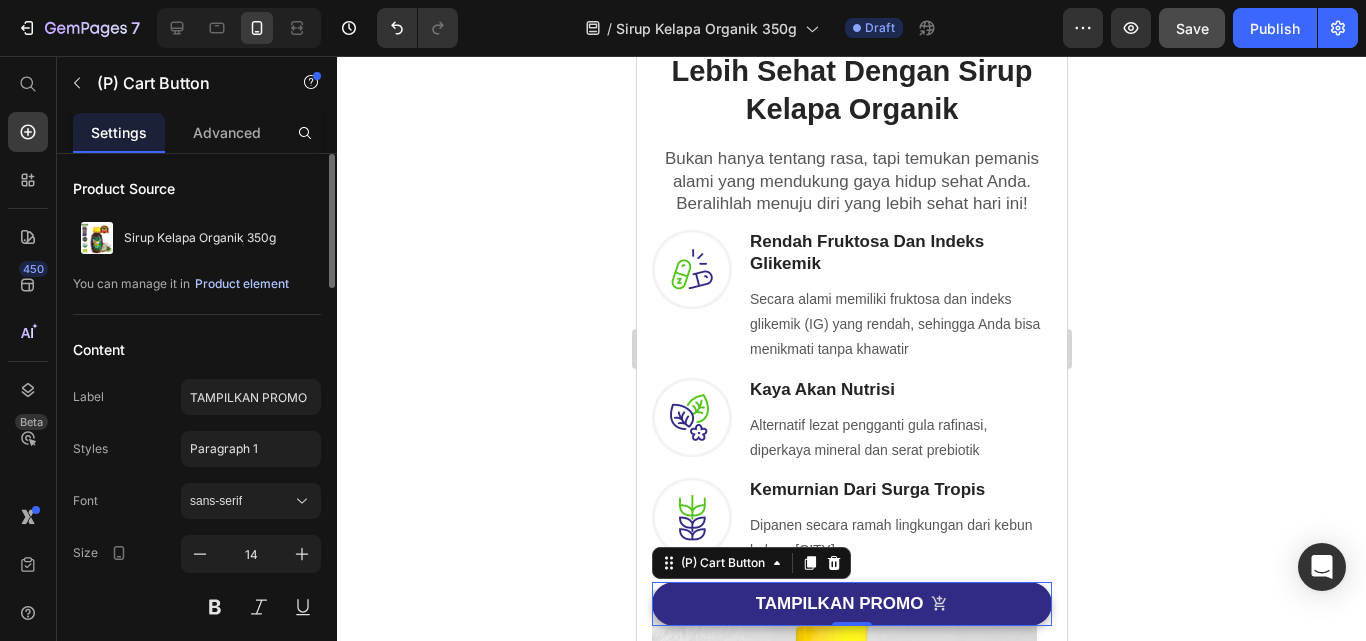 click on "Product element" at bounding box center (242, 284) 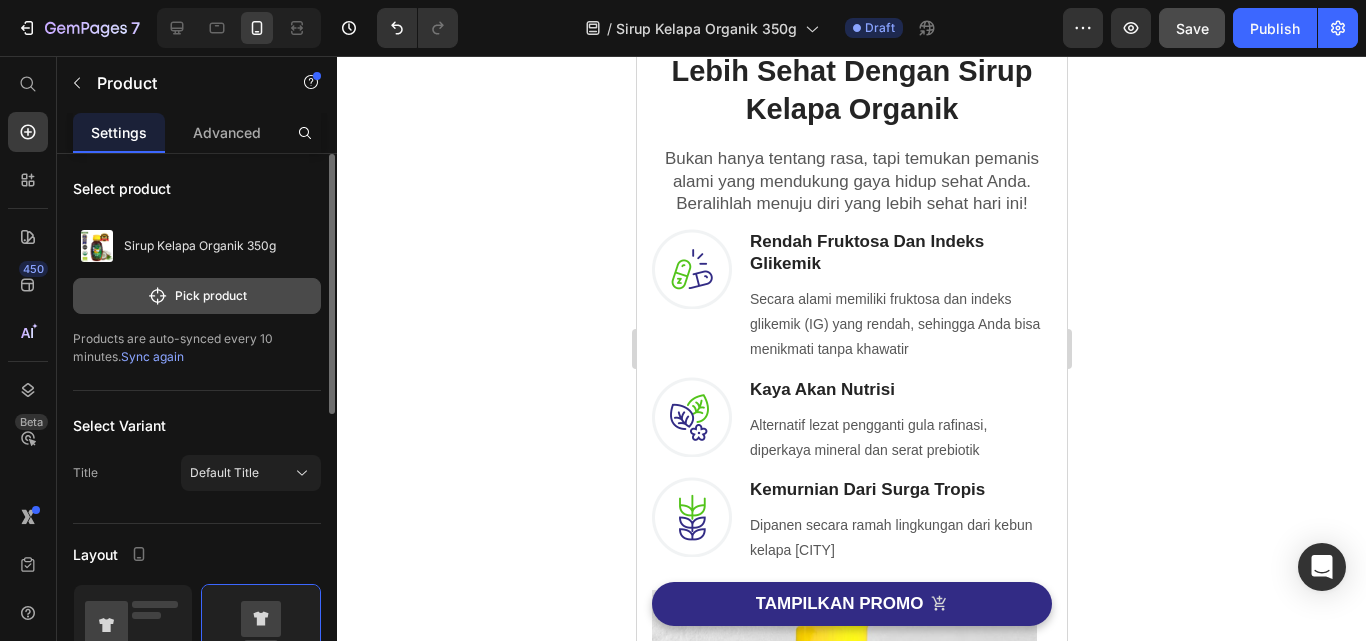 click on "Pick product" 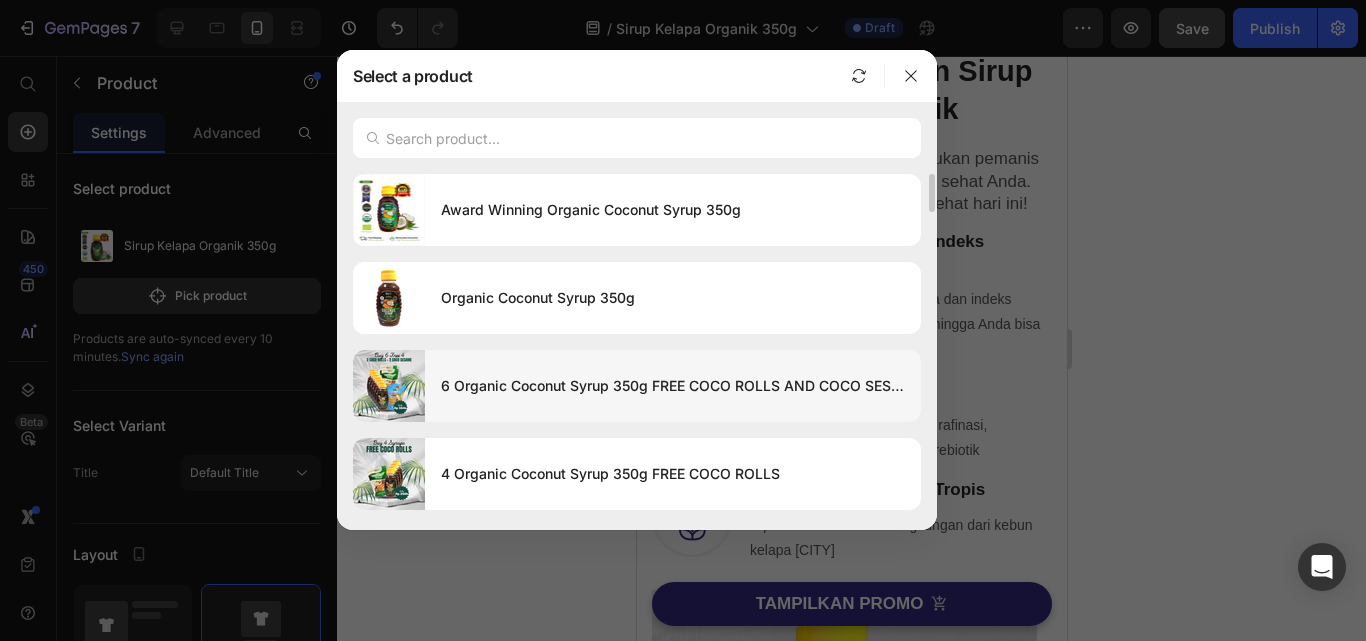 click on "6 Organic Coconut Syrup 350g FREE COCO ROLLS AND COCO SESAME" at bounding box center [673, 386] 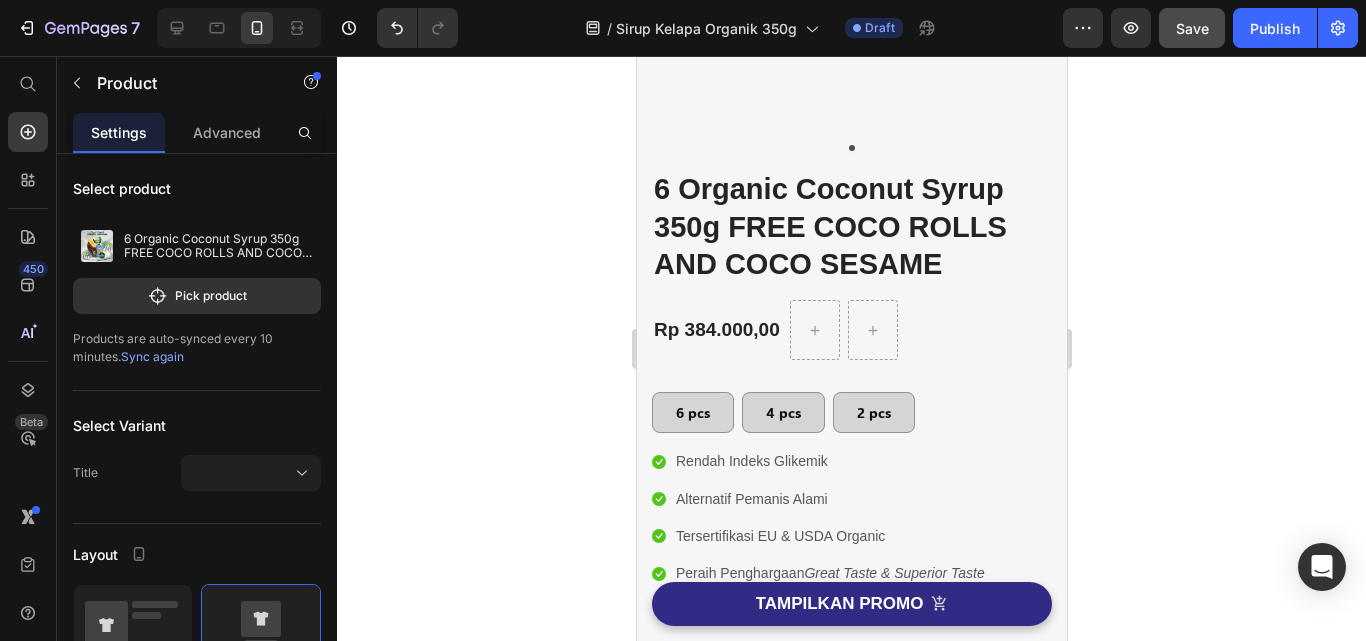scroll, scrollTop: 0, scrollLeft: 0, axis: both 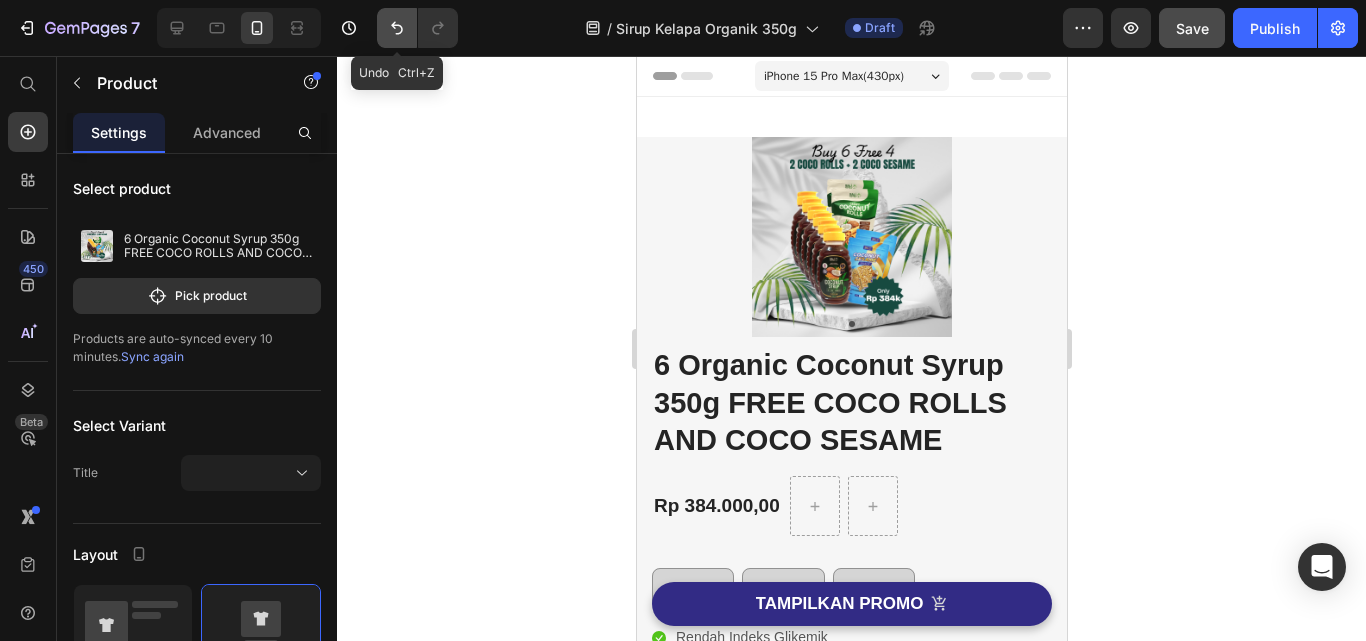 click 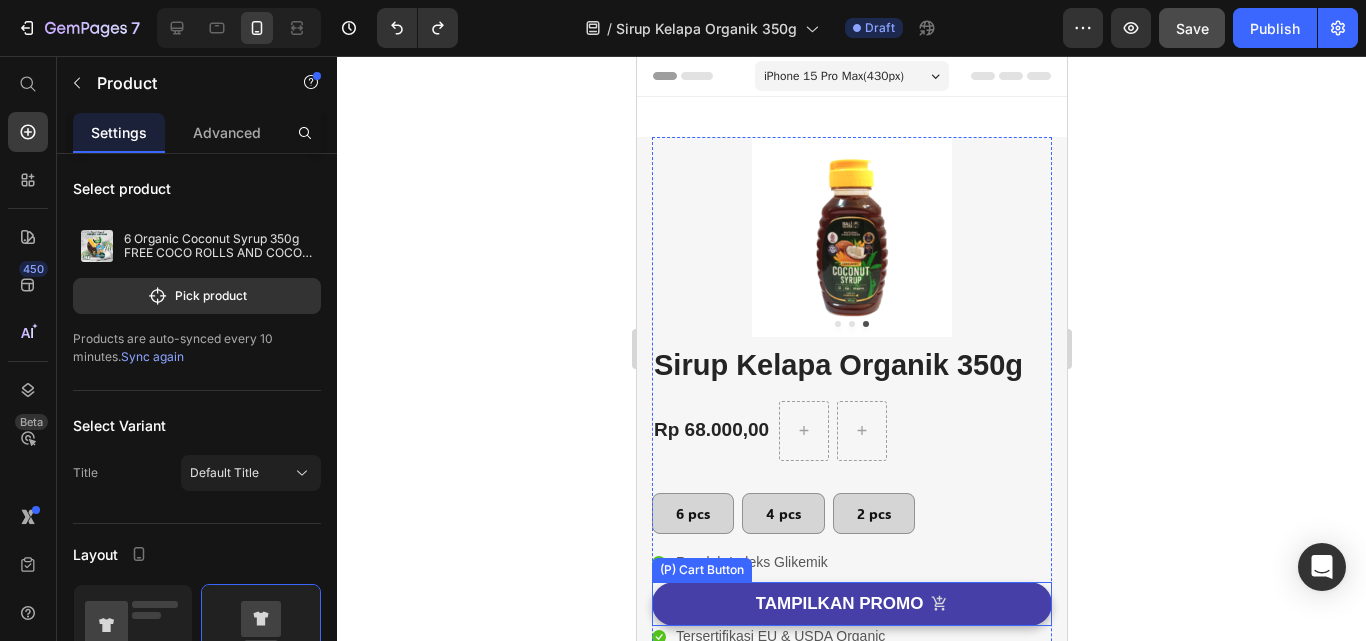 click on "TAMPILKAN PROMO" at bounding box center [851, 604] 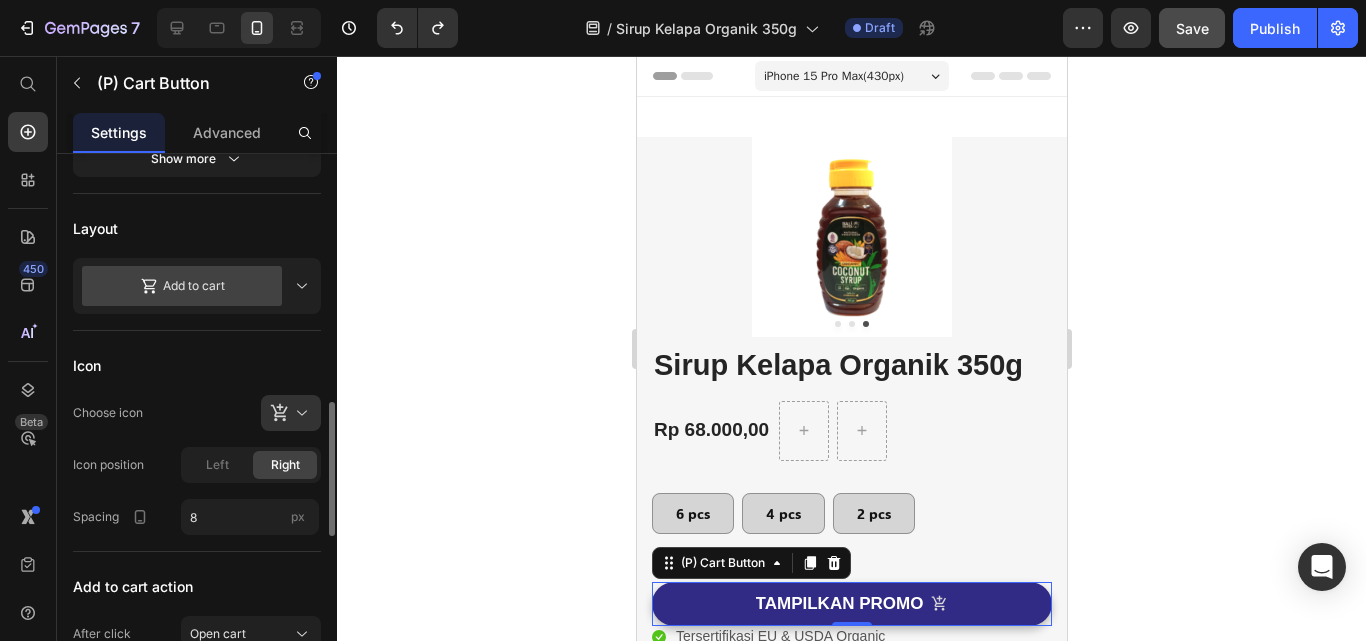 scroll, scrollTop: 600, scrollLeft: 0, axis: vertical 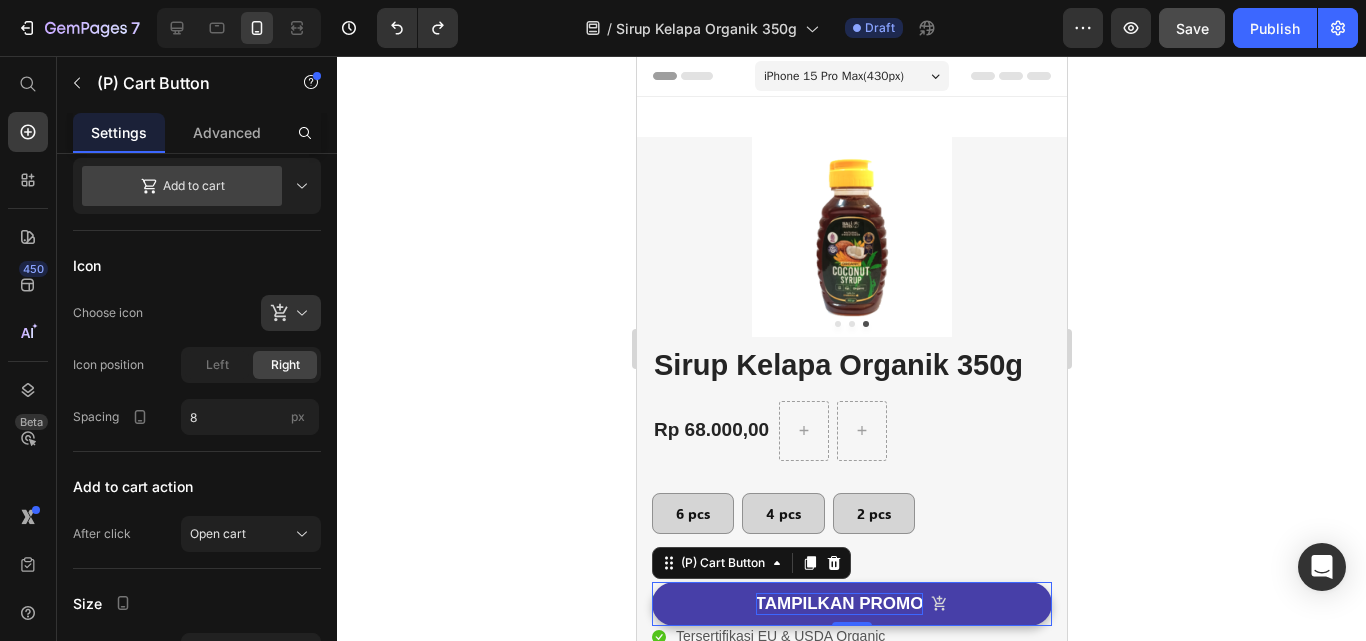 click on "TAMPILKAN PROMO" at bounding box center [839, 604] 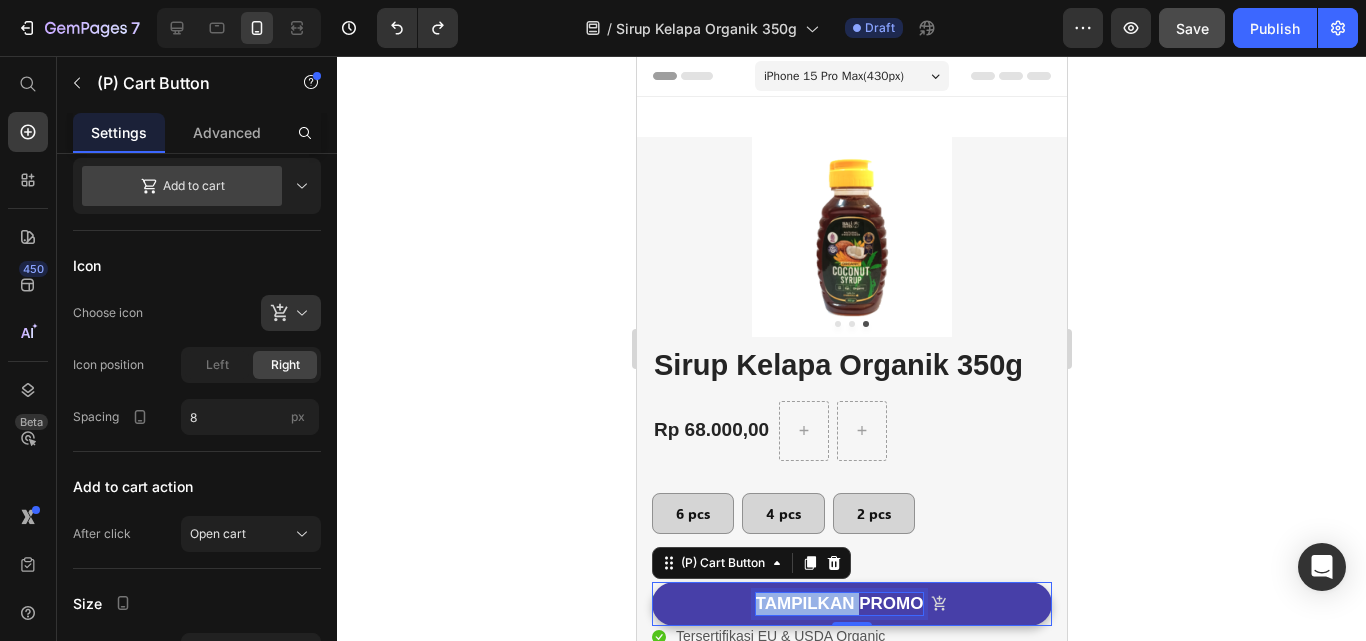 click on "TAMPILKAN PROMO" at bounding box center [839, 604] 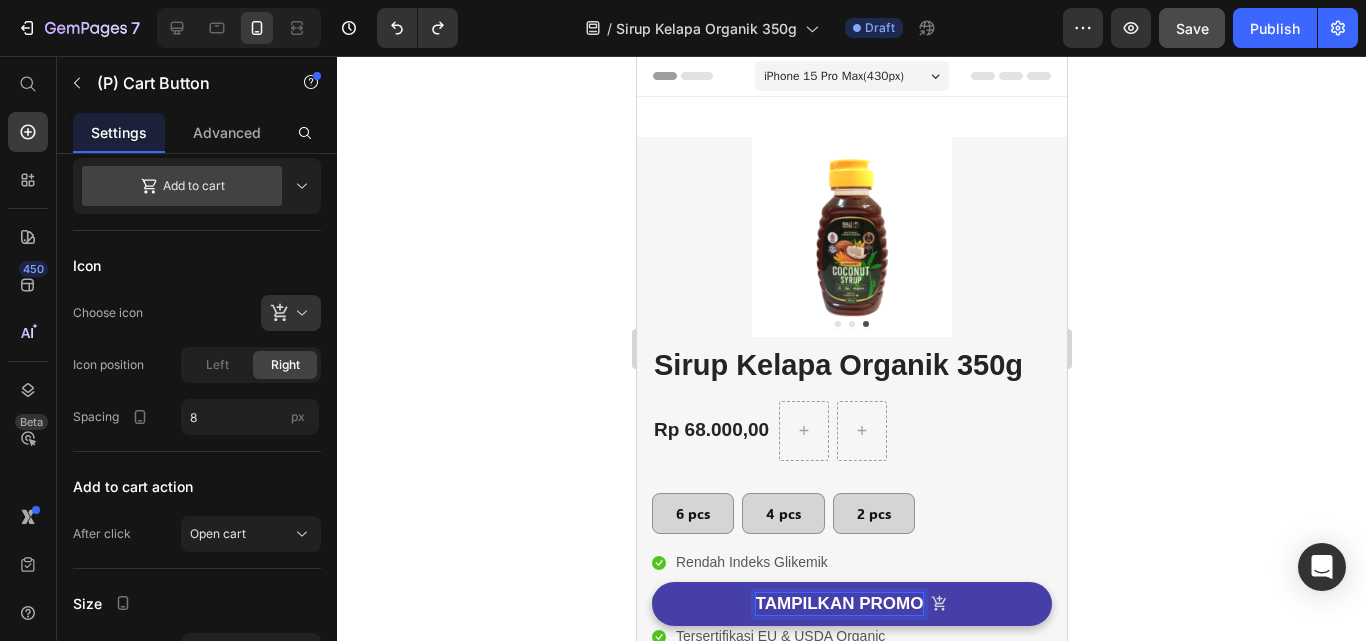 click on "TAMPILKAN PROMO" at bounding box center [851, 604] 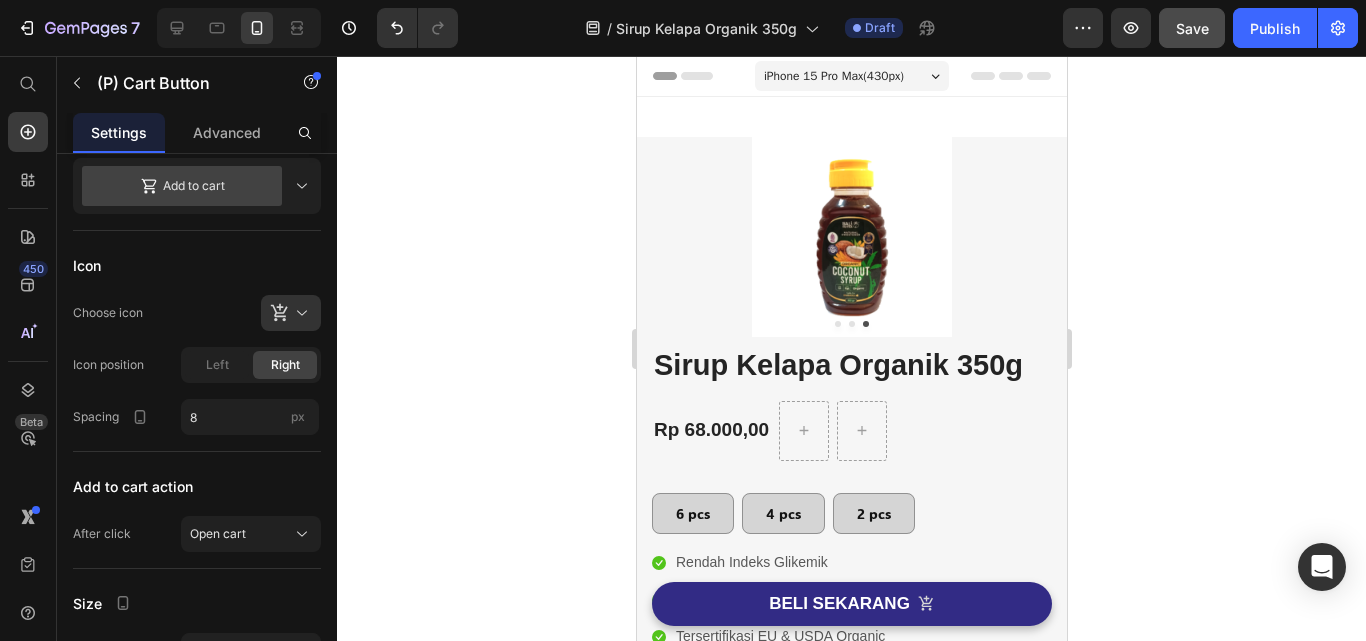 click 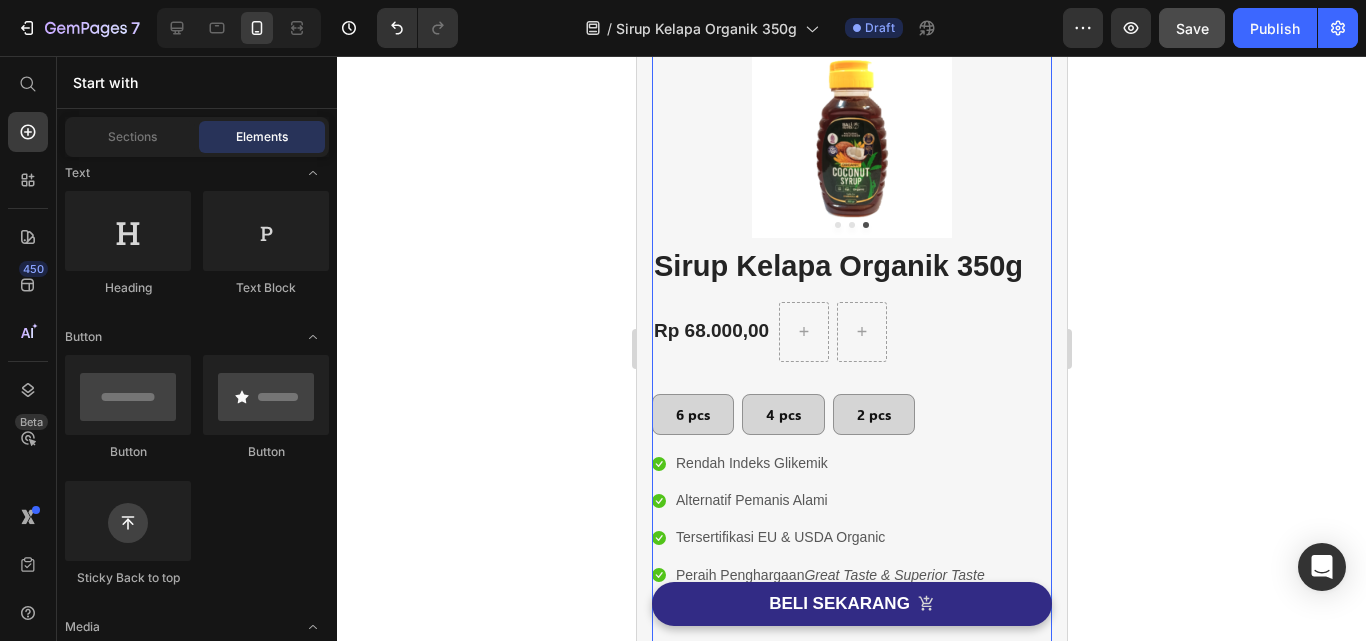 scroll, scrollTop: 100, scrollLeft: 0, axis: vertical 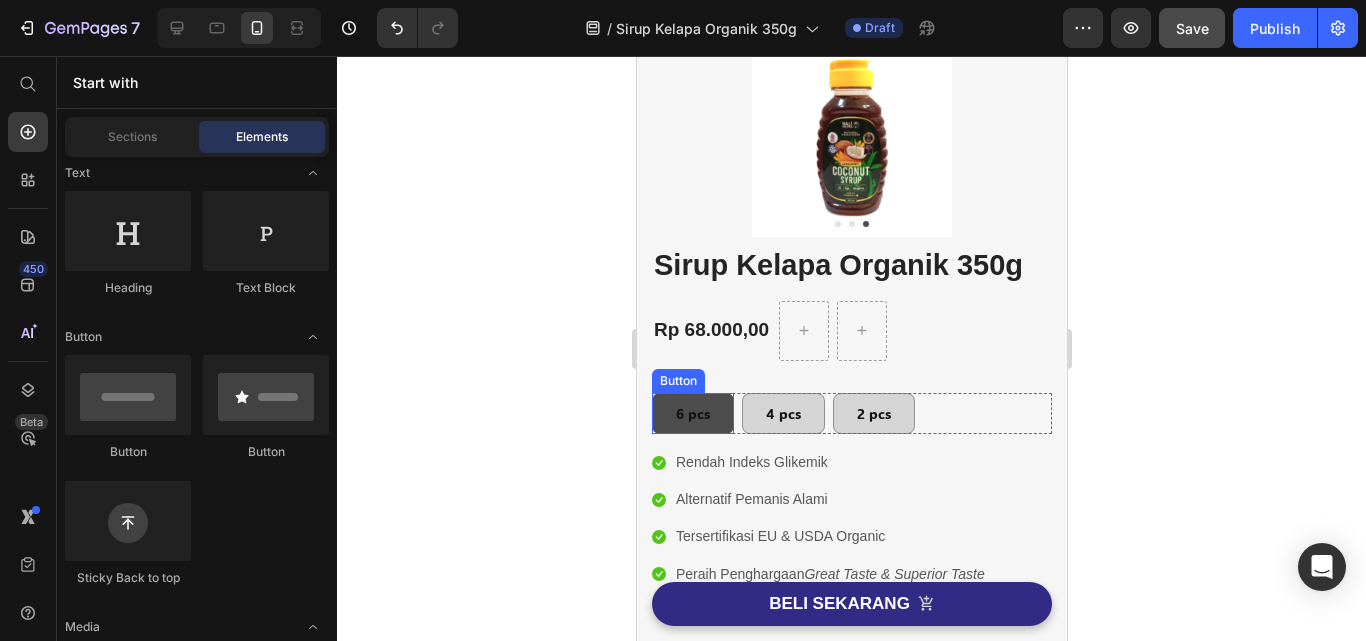 click on "6 pcs" at bounding box center [692, 413] 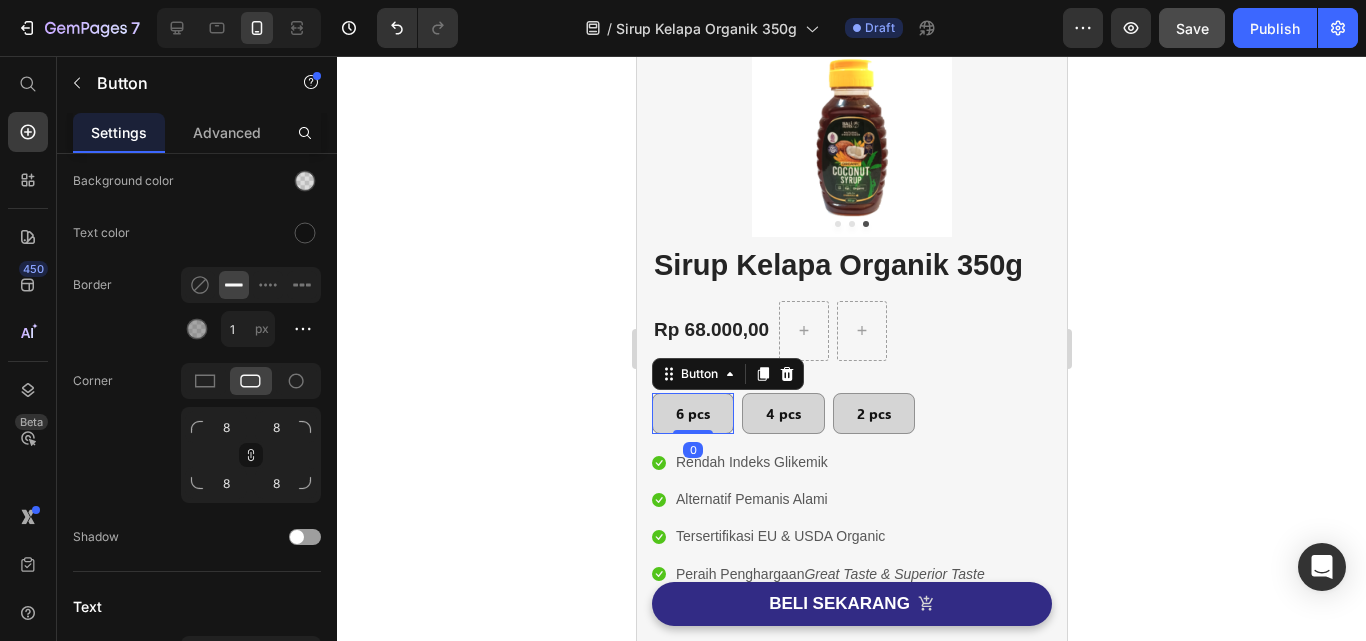 scroll, scrollTop: 0, scrollLeft: 0, axis: both 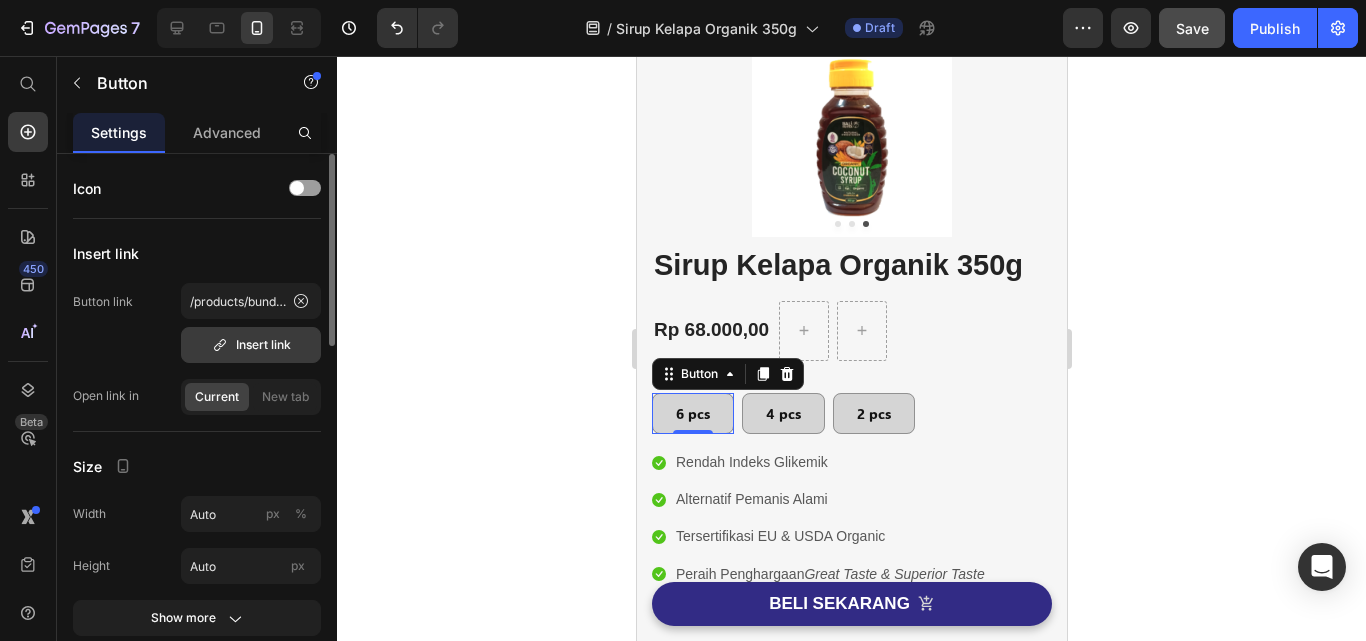 click on "Insert link" at bounding box center (251, 345) 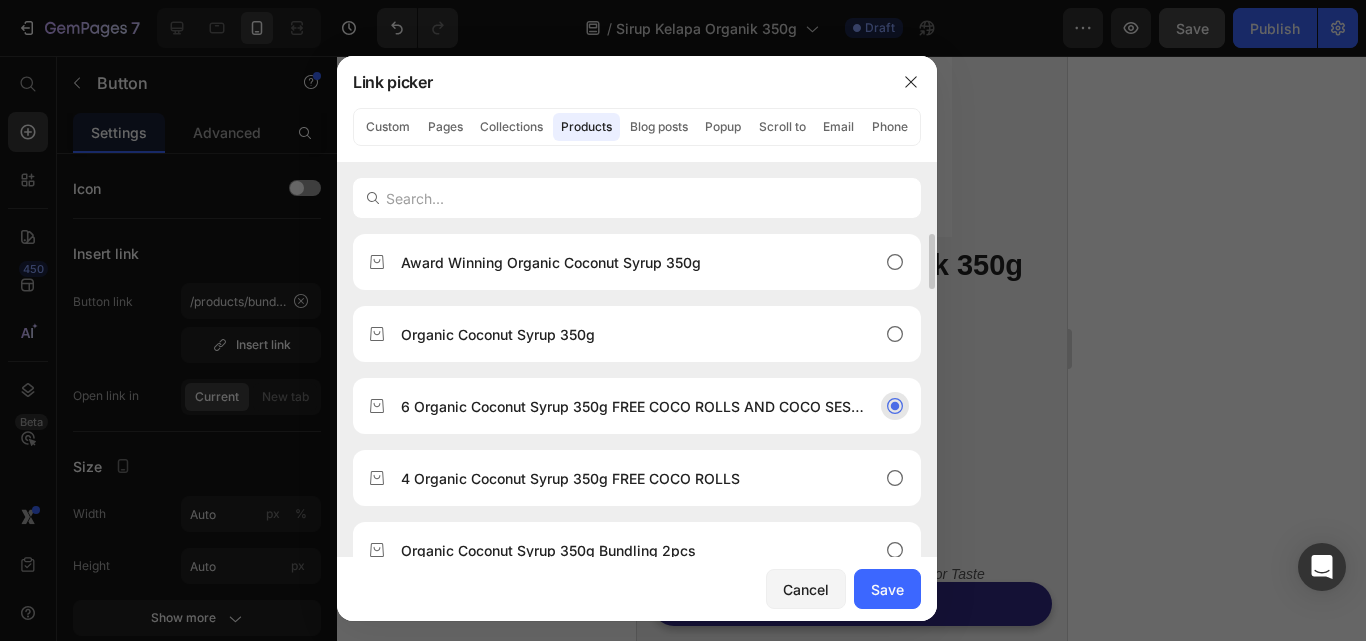 click on "6 Organic Coconut Syrup 350g FREE COCO ROLLS AND COCO SESAME" 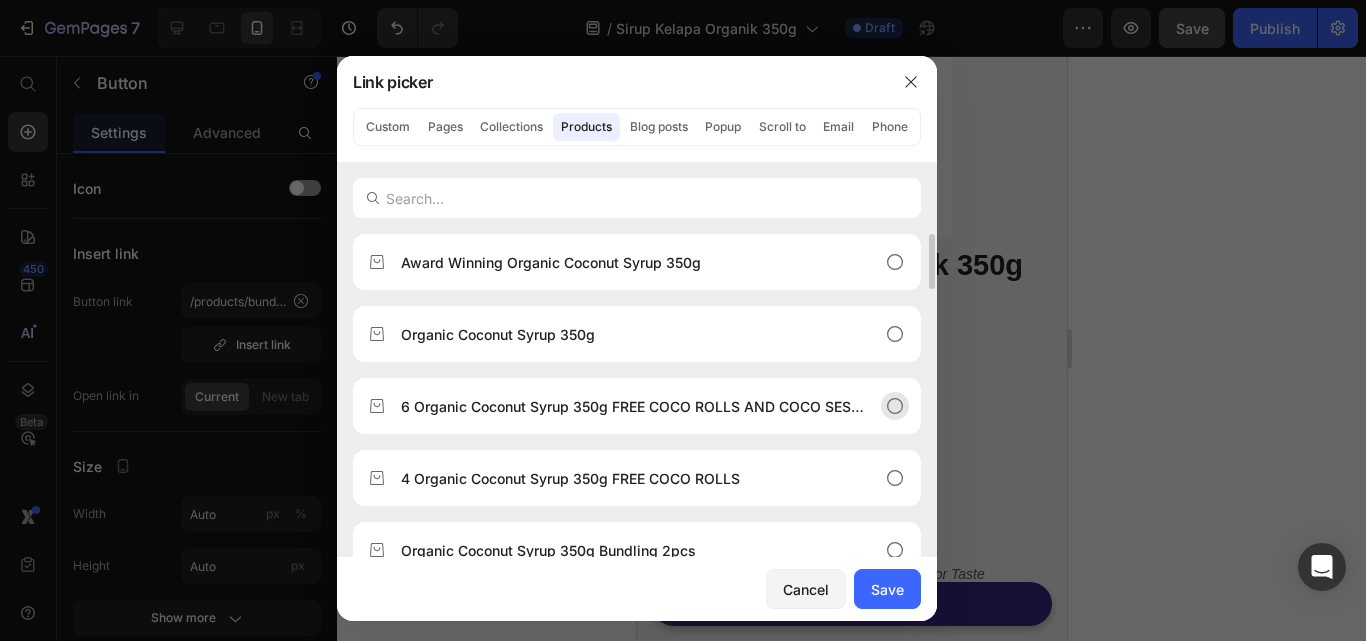 click on "6 Organic Coconut Syrup 350g FREE COCO ROLLS AND COCO SESAME" at bounding box center [637, 406] 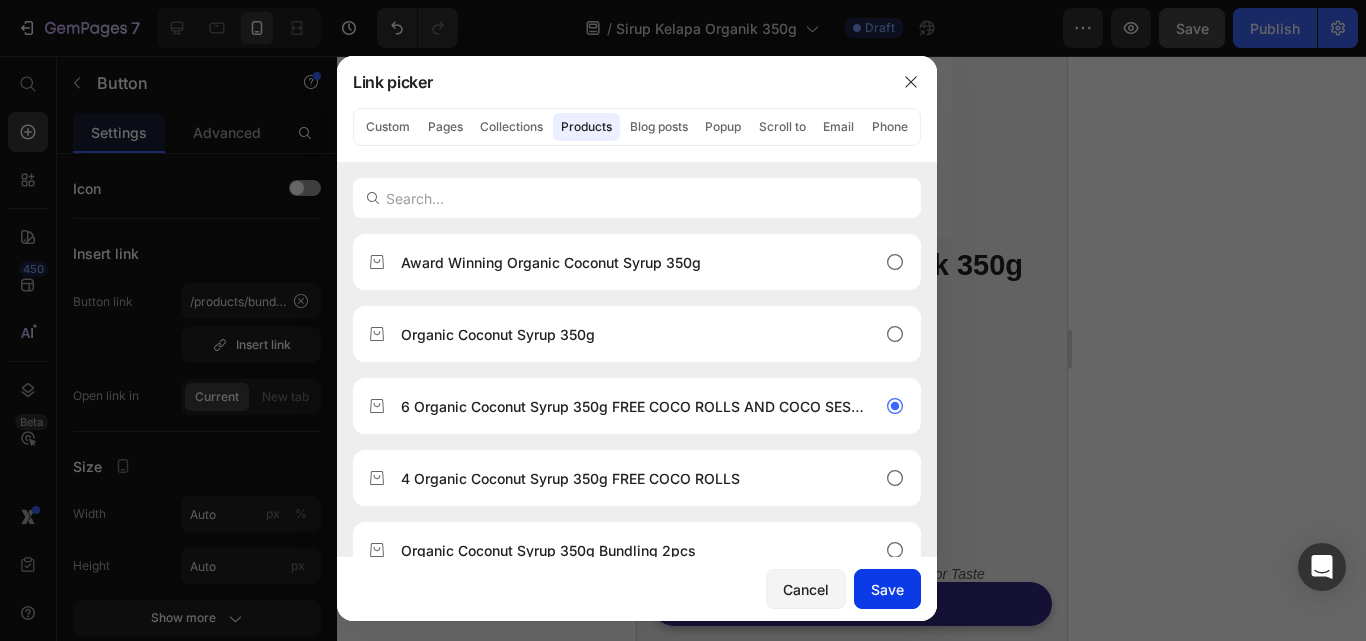 click on "Save" at bounding box center [887, 589] 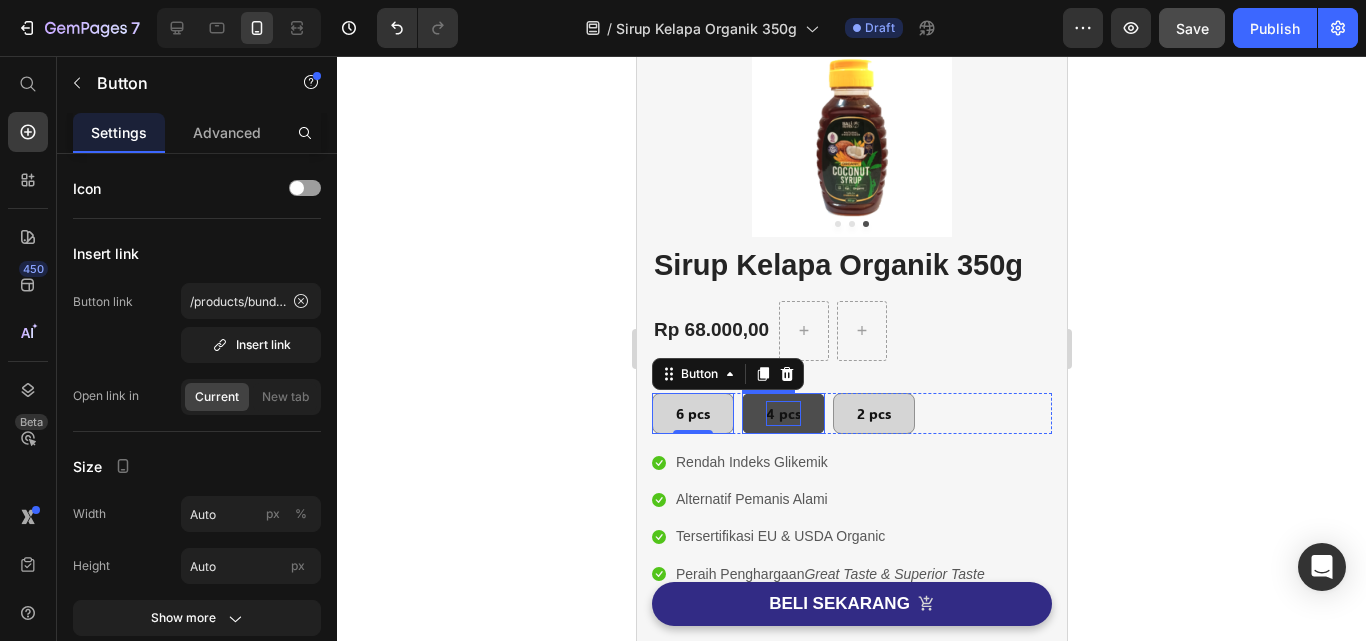 click on "4 pcs" at bounding box center [782, 413] 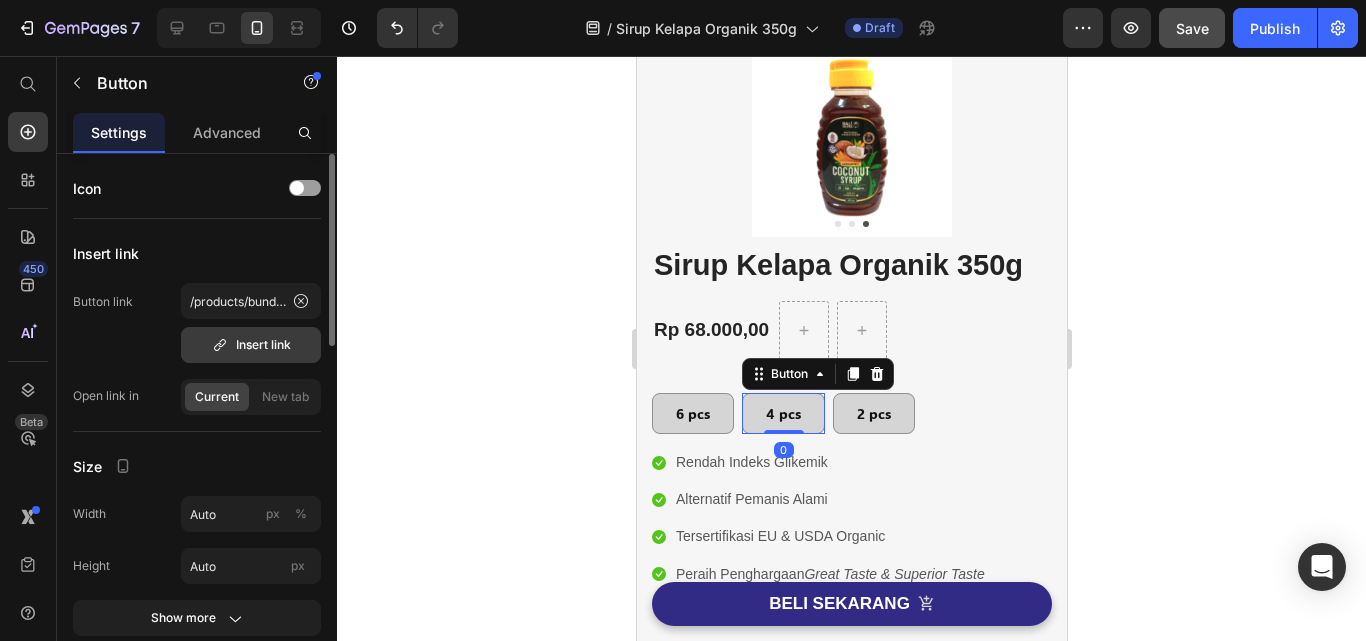 click on "Insert link" at bounding box center (251, 345) 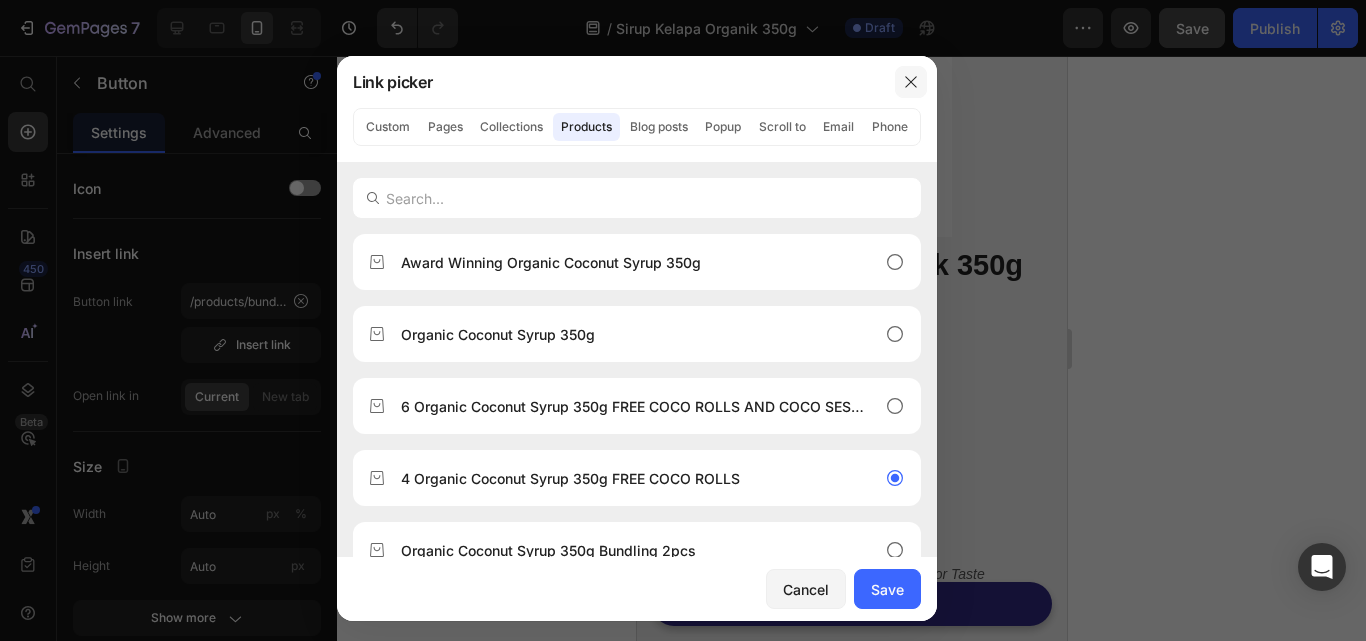 click at bounding box center (911, 82) 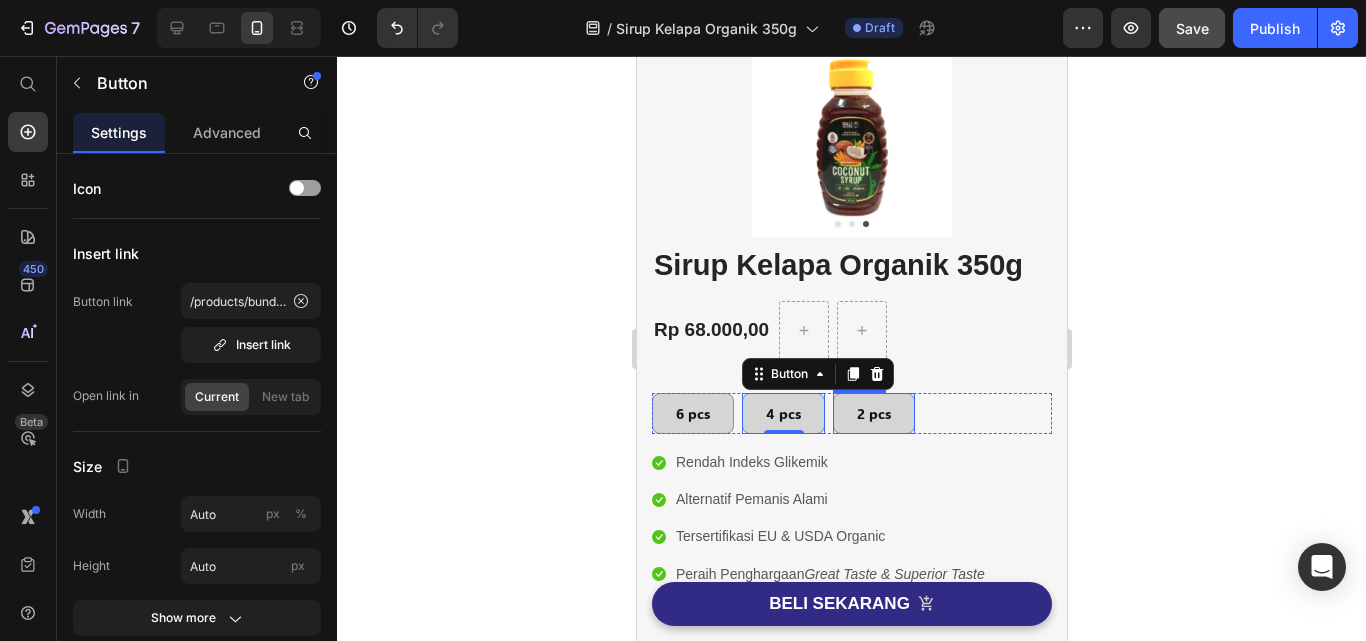 click on "2 pcs" at bounding box center (873, 413) 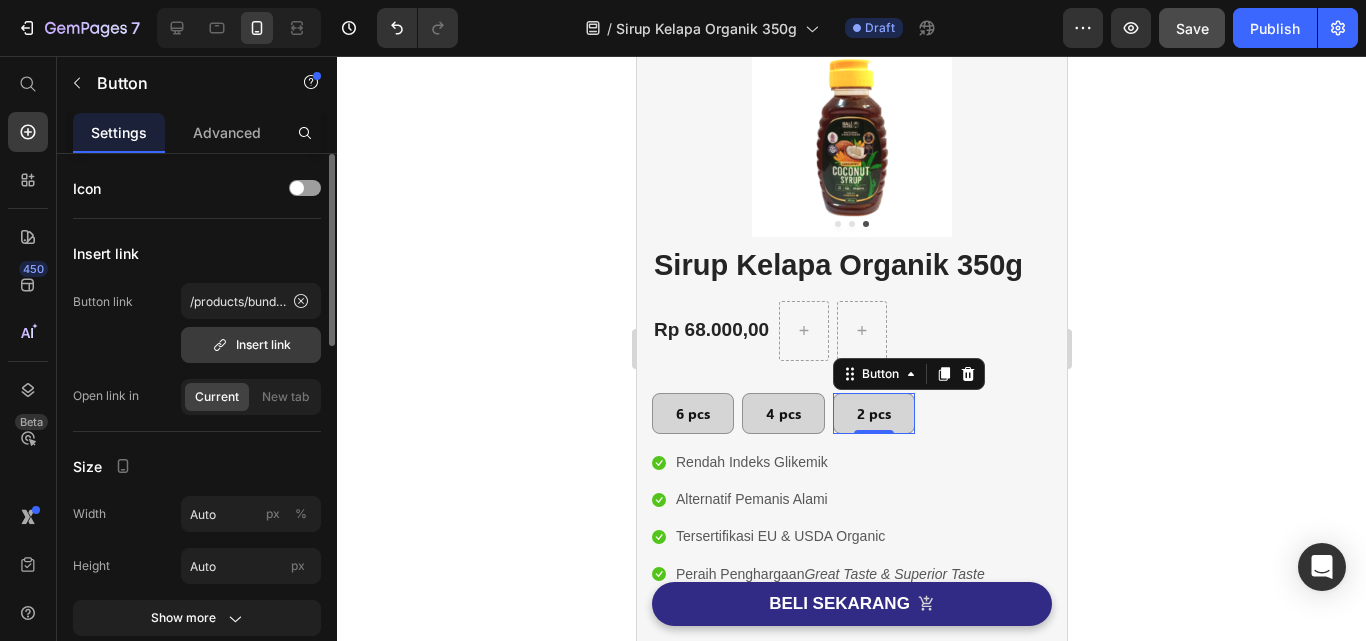 click on "Insert link" at bounding box center [251, 345] 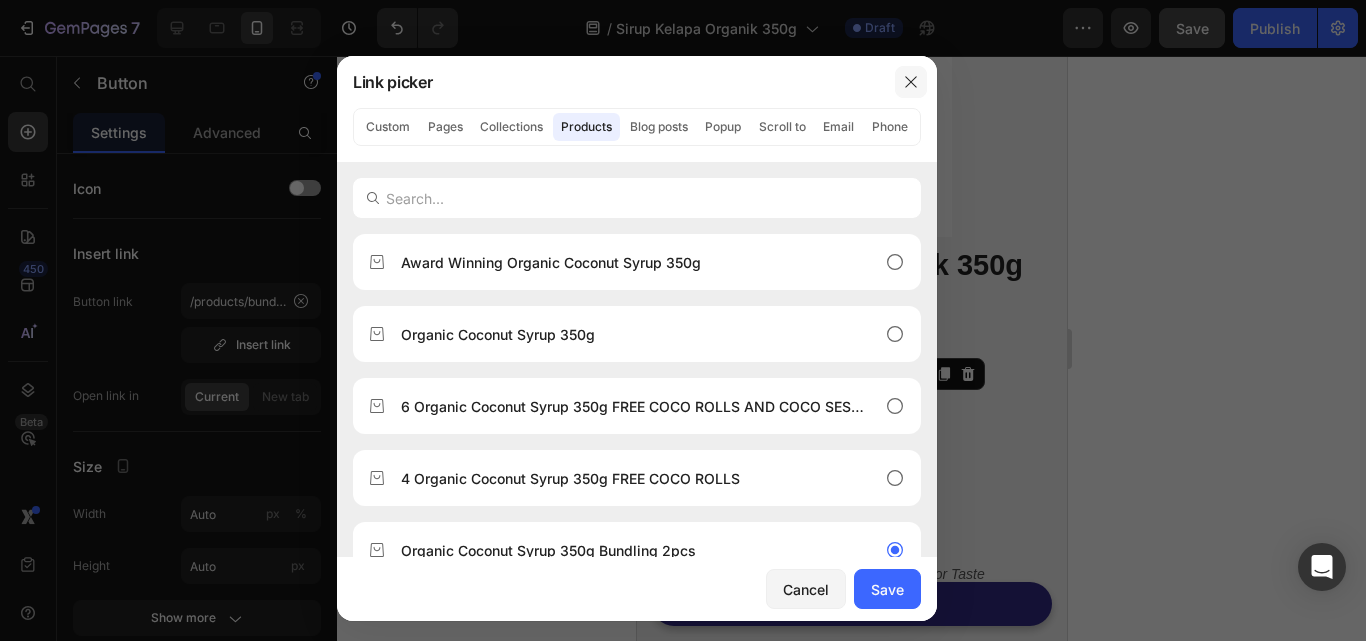 drag, startPoint x: 904, startPoint y: 80, endPoint x: 266, endPoint y: 26, distance: 640.2812 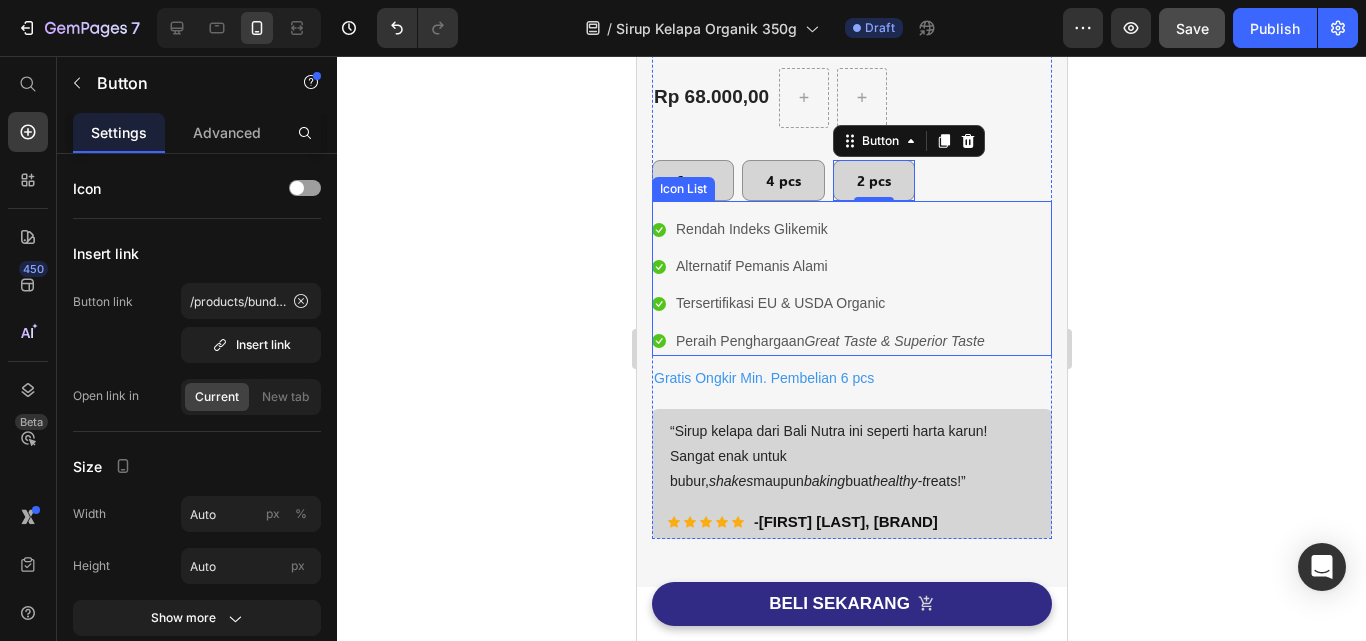 scroll, scrollTop: 300, scrollLeft: 0, axis: vertical 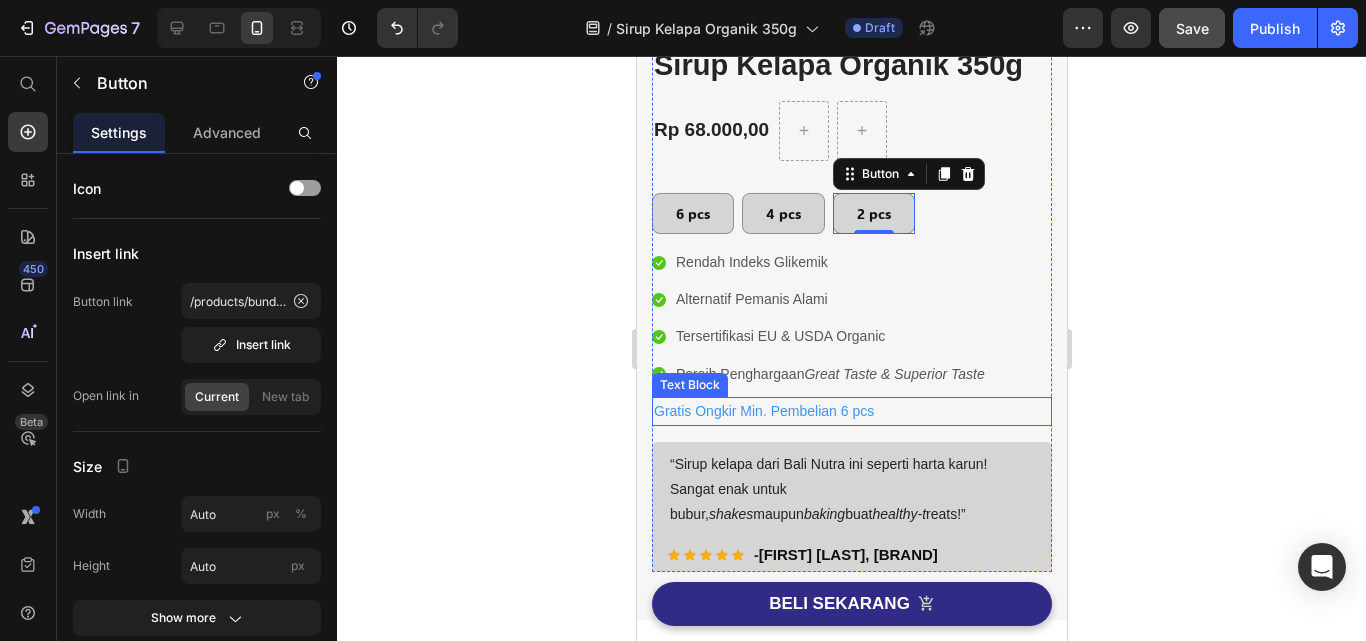 click on "Gratis Ongkir Min. Pembelian 6 pcs" at bounding box center (851, 411) 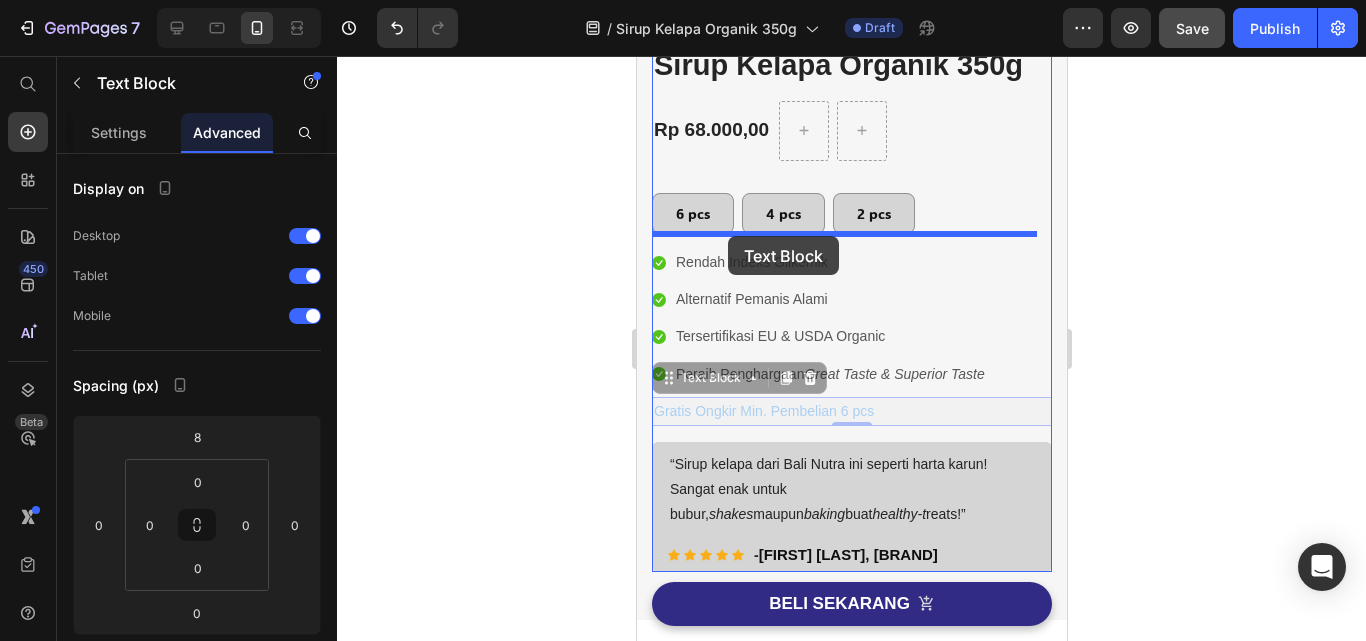 drag, startPoint x: 664, startPoint y: 384, endPoint x: 727, endPoint y: 236, distance: 160.85086 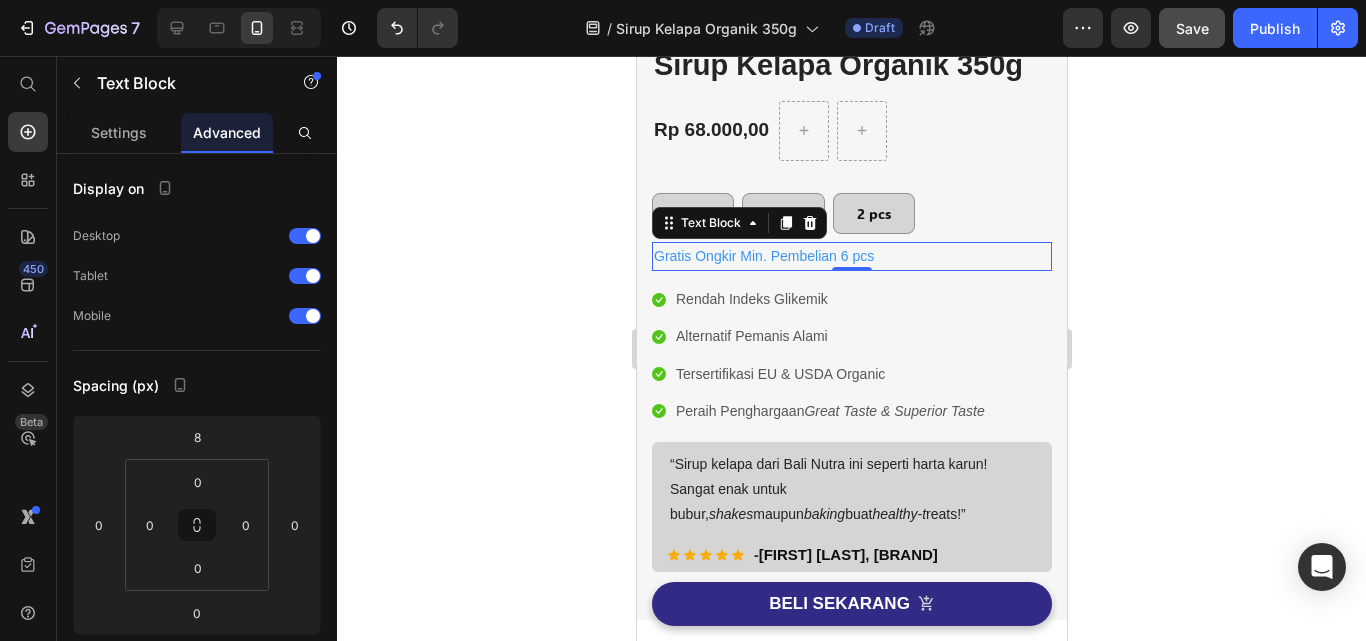 click 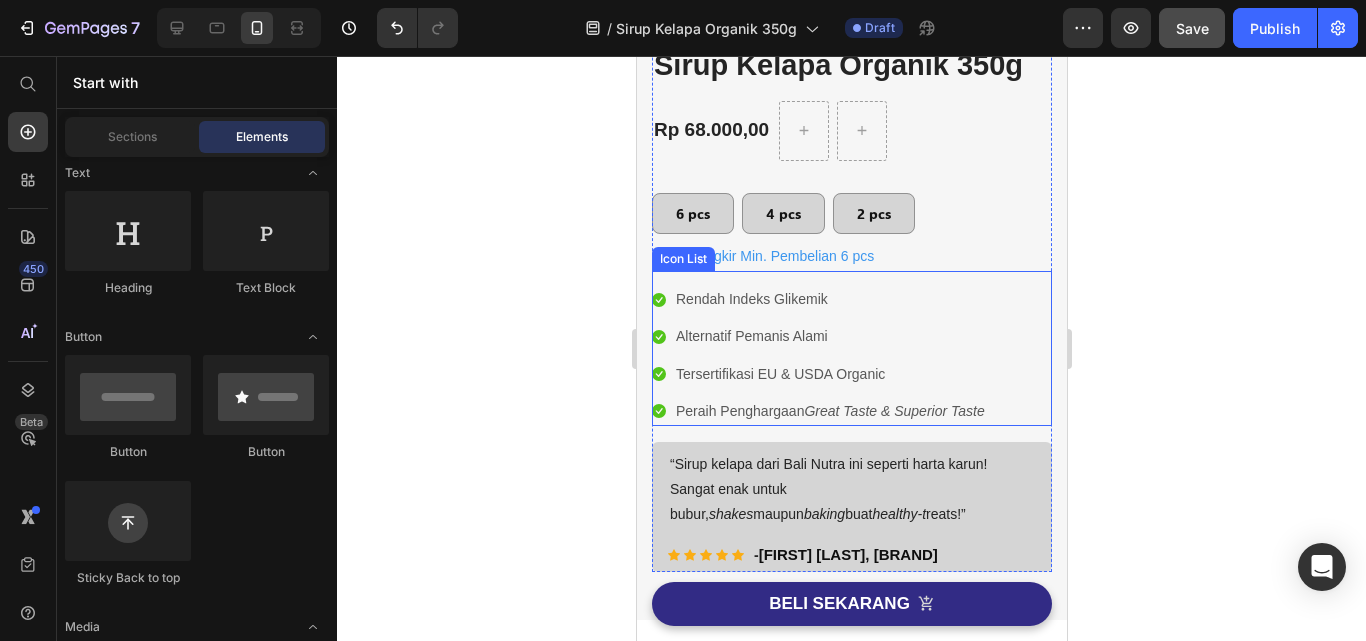 click on "Icon Rendah Indeks Glikemik Text block" at bounding box center (818, 299) 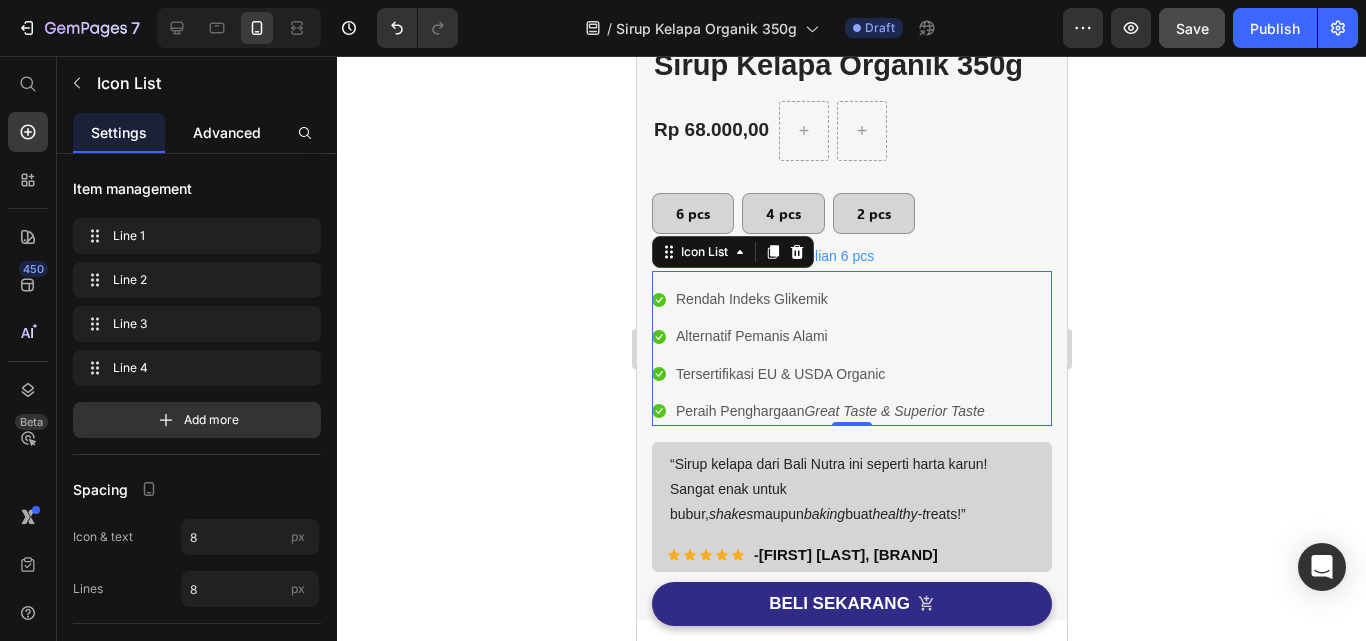 click on "Advanced" at bounding box center (227, 132) 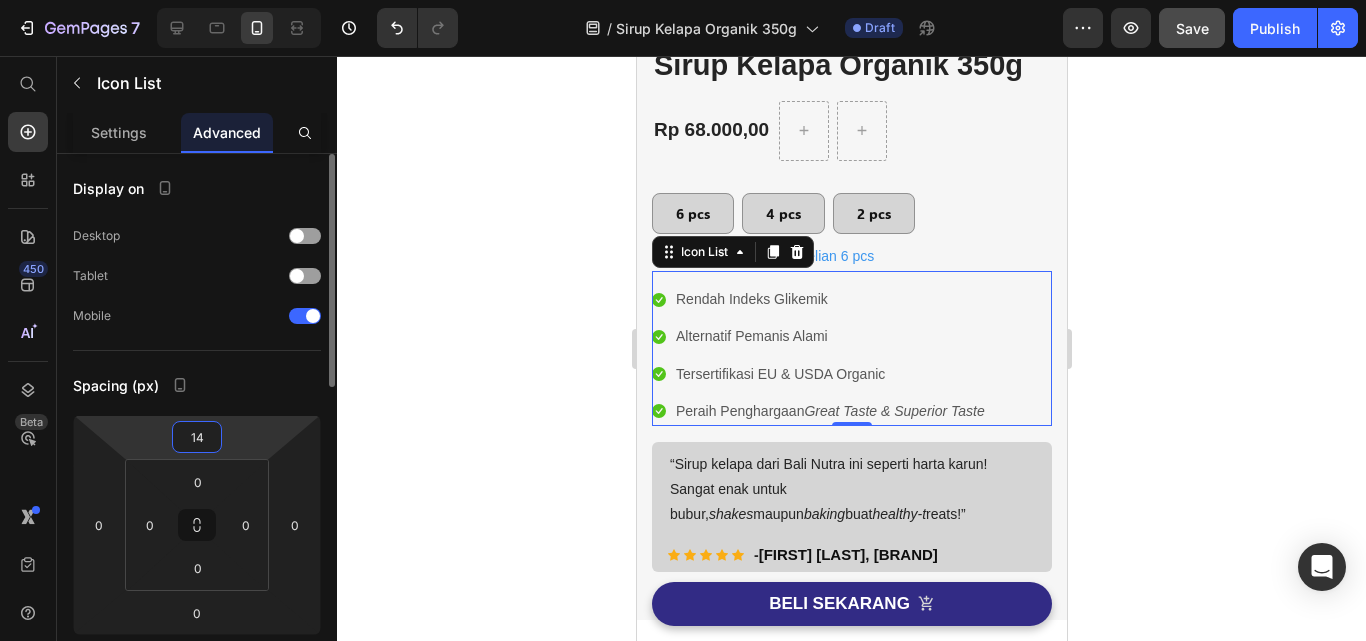 click on "14" at bounding box center (197, 437) 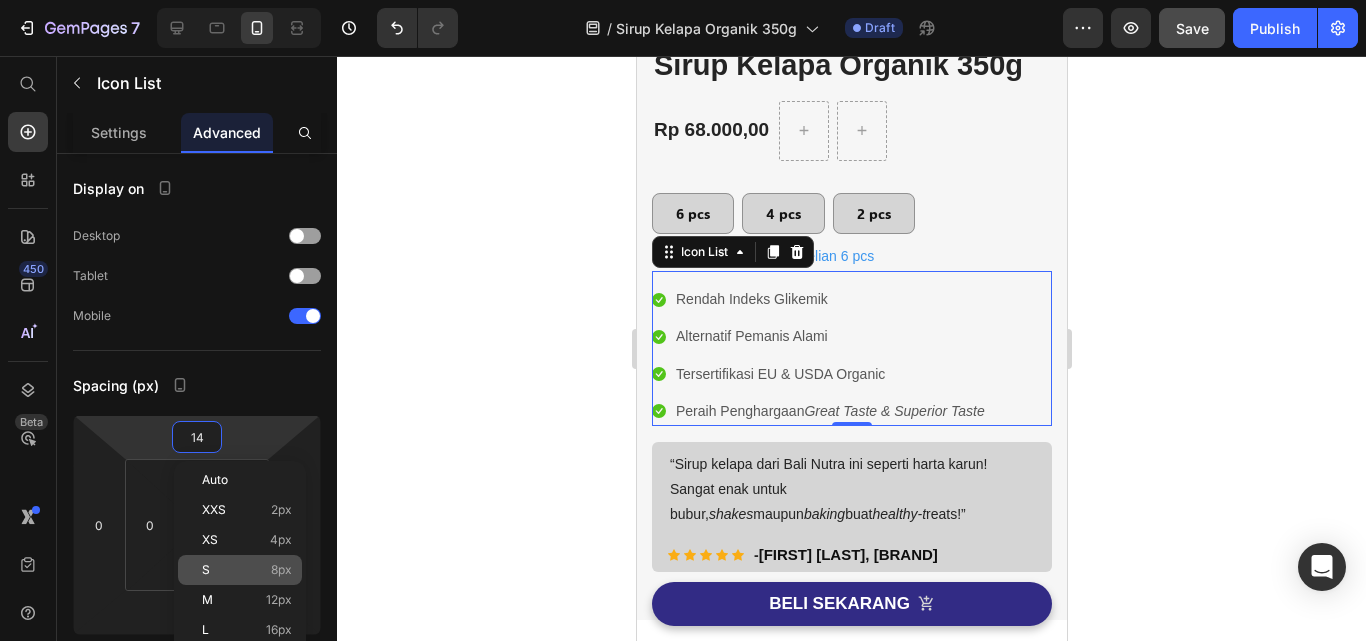 click on "8px" at bounding box center (281, 570) 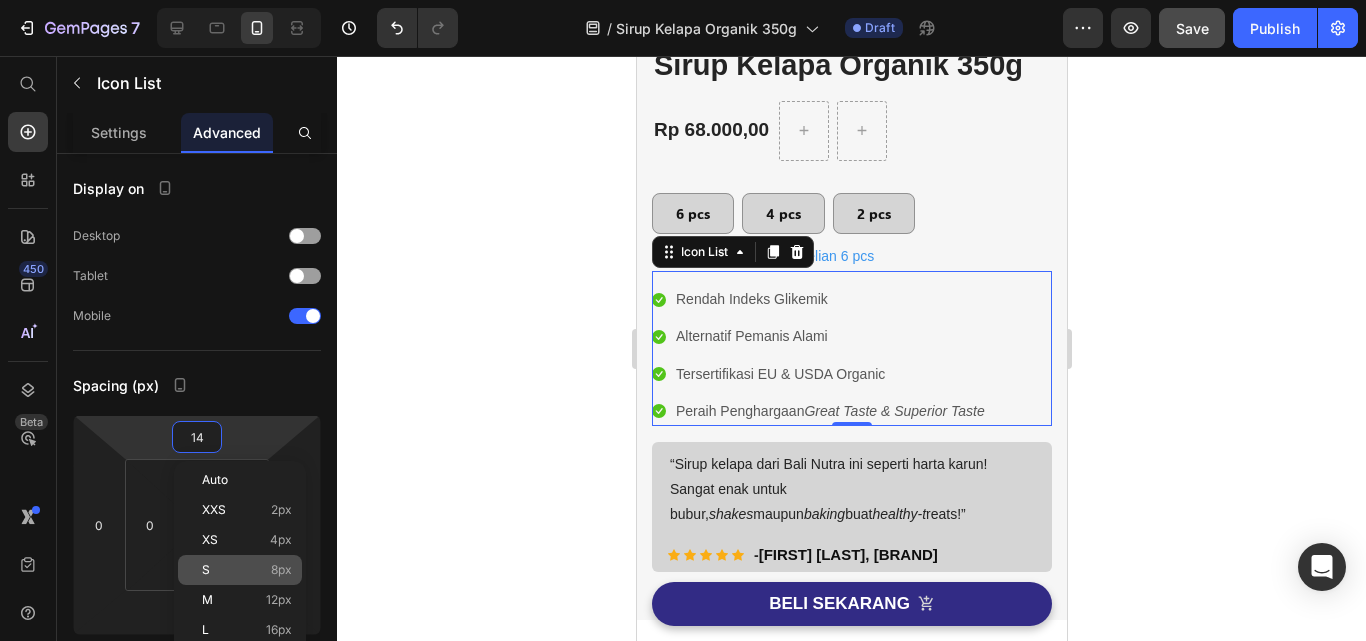type on "8" 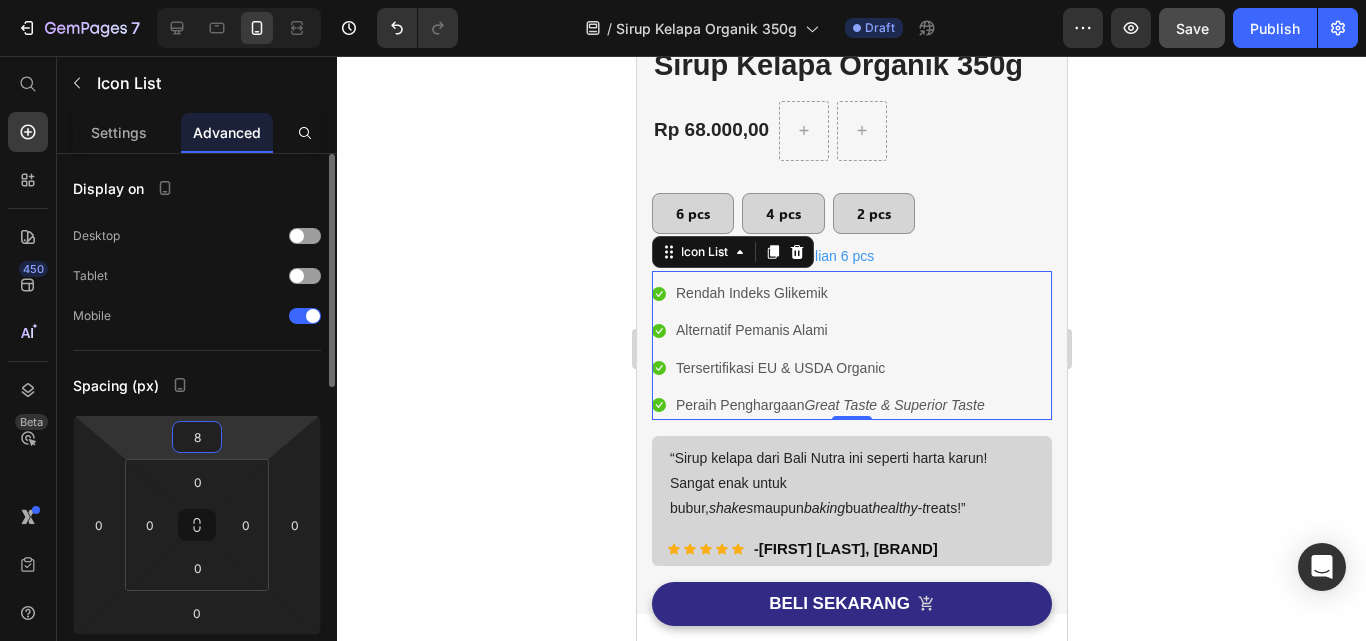 click on "8" at bounding box center (197, 437) 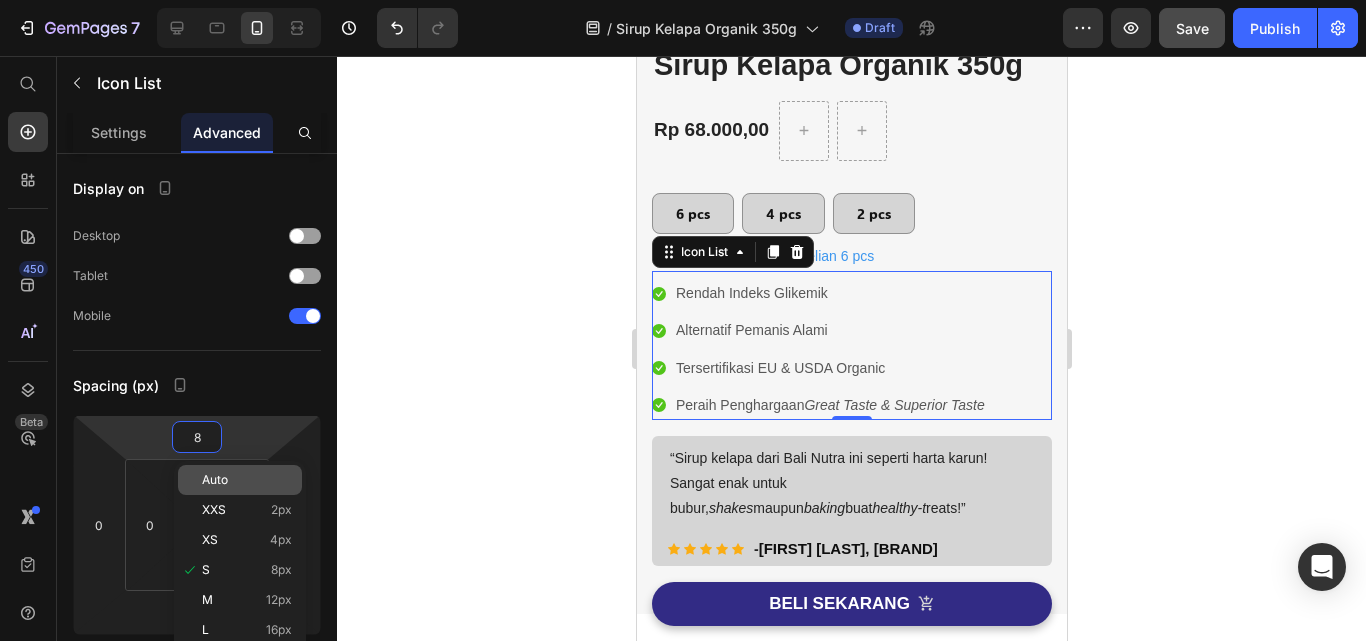 click on "Auto" 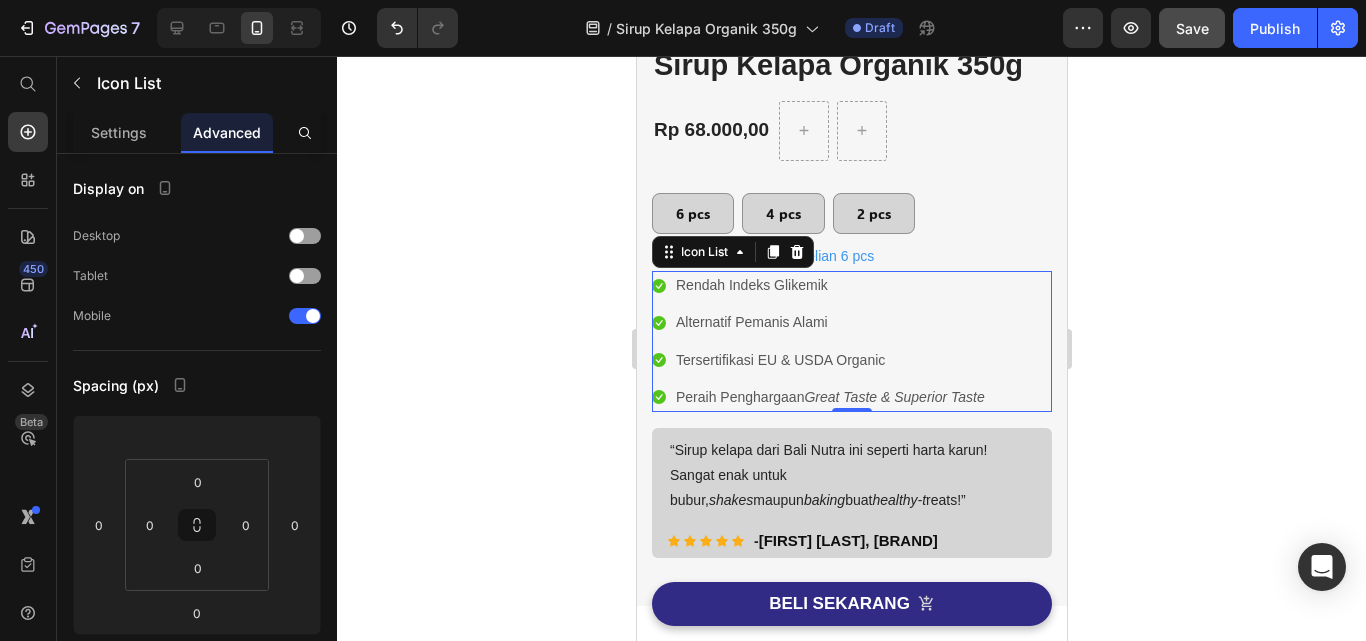 click 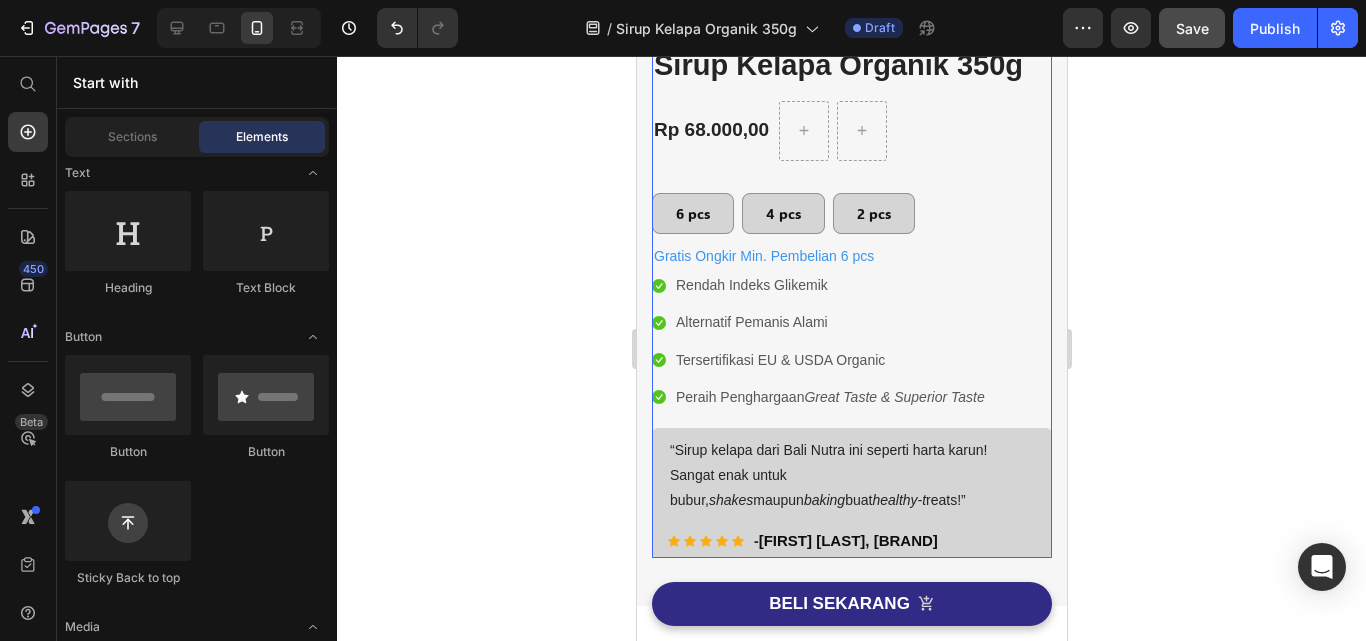 click on "(P) Images & Gallery Sirup Kelapa Organik 350g (P) Title                Icon                Icon                Icon                Icon                Icon Icon List Hoz 1000+ Pelanggan Percaya Text block Row
Icon Rendah Indeks Glikemik Text block
Icon Alternatif pemanis alami Text block
Icon Tersertifikasi USDA & EU Organic Text block
Icon Peraih Penghargaan  Great Taste & Superior Taste Text block Icon List Rp 68.000,00 (P) Price
Row 6 pcs Button 4 pcs Button 2 pcs Button Row Gratis Ongkir Min. Pembelian 6 pcs Text Block
Icon Rendah Indeks Glikemik Text block
Icon Alternatif Pemanis Alami Text block
Icon Tersertifikasi EU & USDA Organic Text block
Icon Peraih Penghargaan  Great Taste & Superior Taste Text block Icon List BELI SEKARANG (P) Cart Button Image Image Image Image Image Row shakes  maupun  baking  buat  healthy-t reats!” Text block" at bounding box center [851, 197] 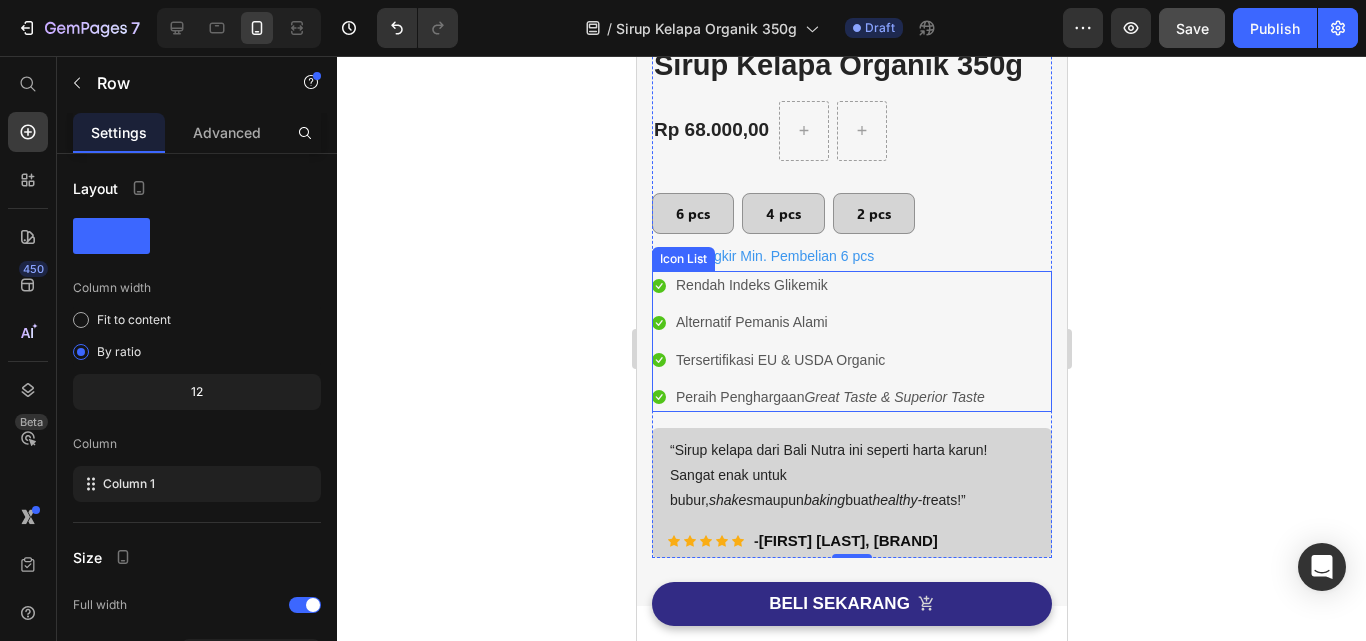 click on "Icon Rendah Indeks Glikemik Text block
Icon Alternatif Pemanis Alami Text block
Icon Tersertifikasi EU & USDA Organic Text block
Icon Peraih Penghargaan  Great Taste & Superior Taste Text block" at bounding box center (851, 341) 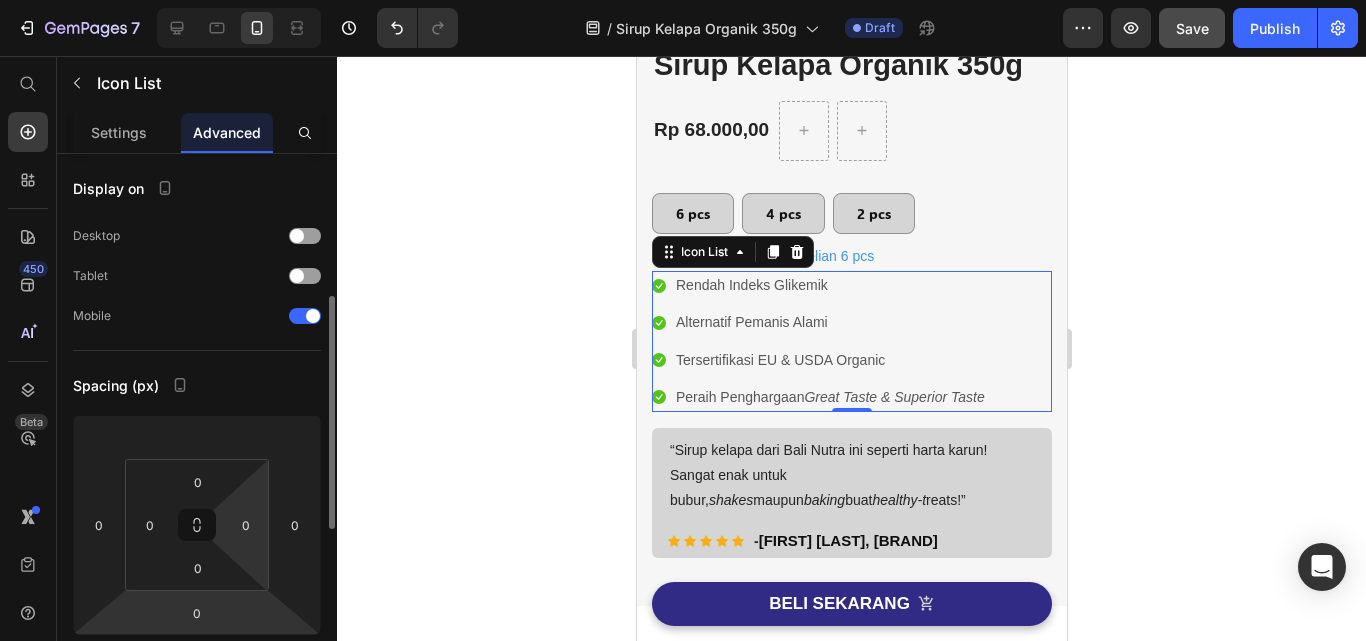 scroll, scrollTop: 100, scrollLeft: 0, axis: vertical 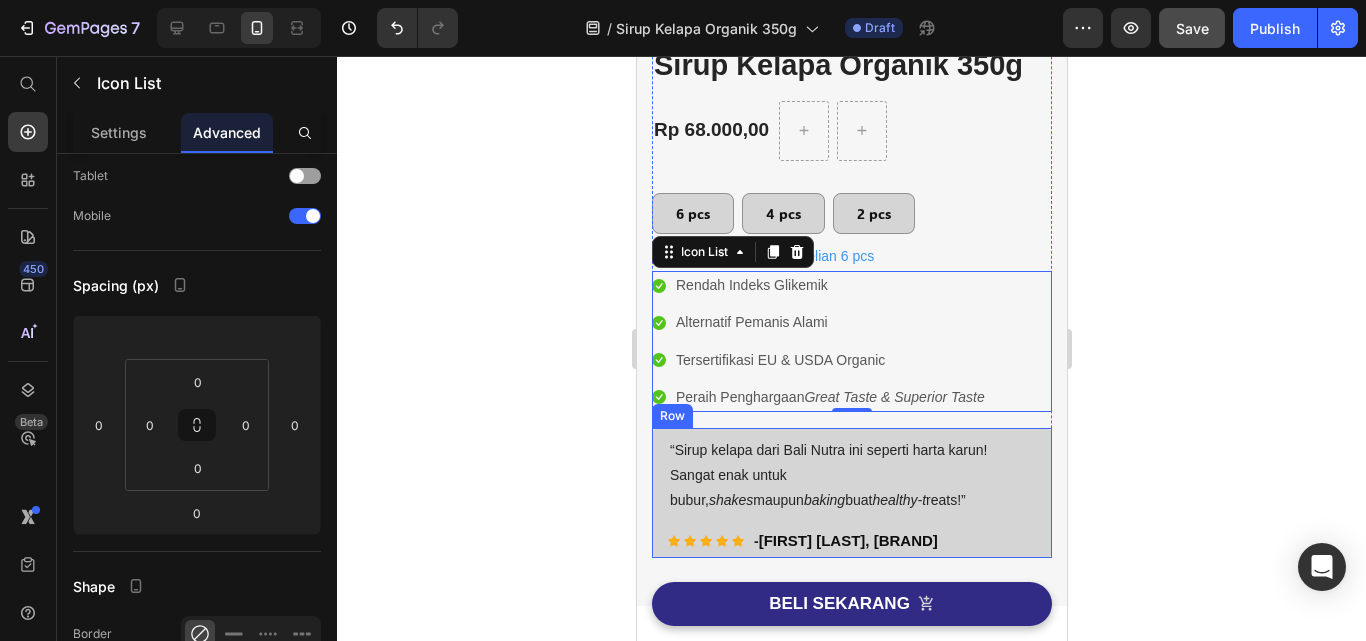click on "“Sirup kelapa dari Bali Nutra ini seperti harta karun! Sangat enak untuk bubur,  shakes  maupun  baking  buat  healthy-t reats!” Text block                Icon                Icon                Icon                Icon                Icon Icon List Hoz -  Tiffany Brien, Peanut Butter Girl Text block Row Row" at bounding box center (851, 493) 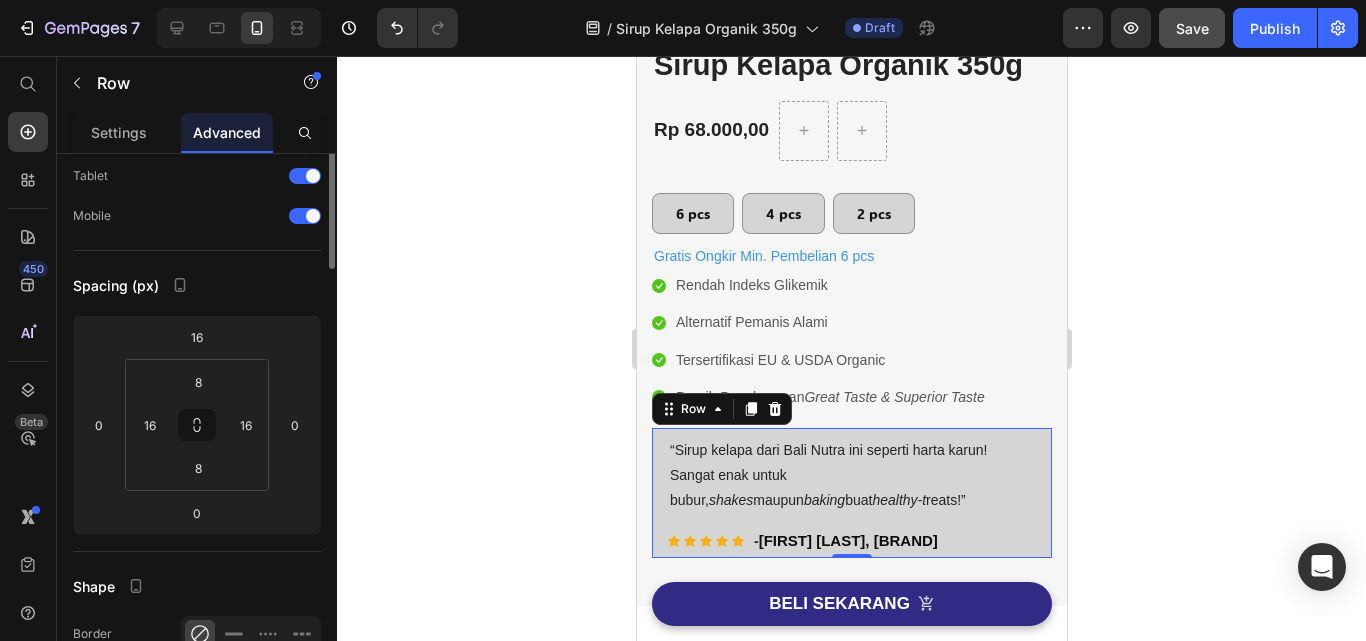scroll, scrollTop: 0, scrollLeft: 0, axis: both 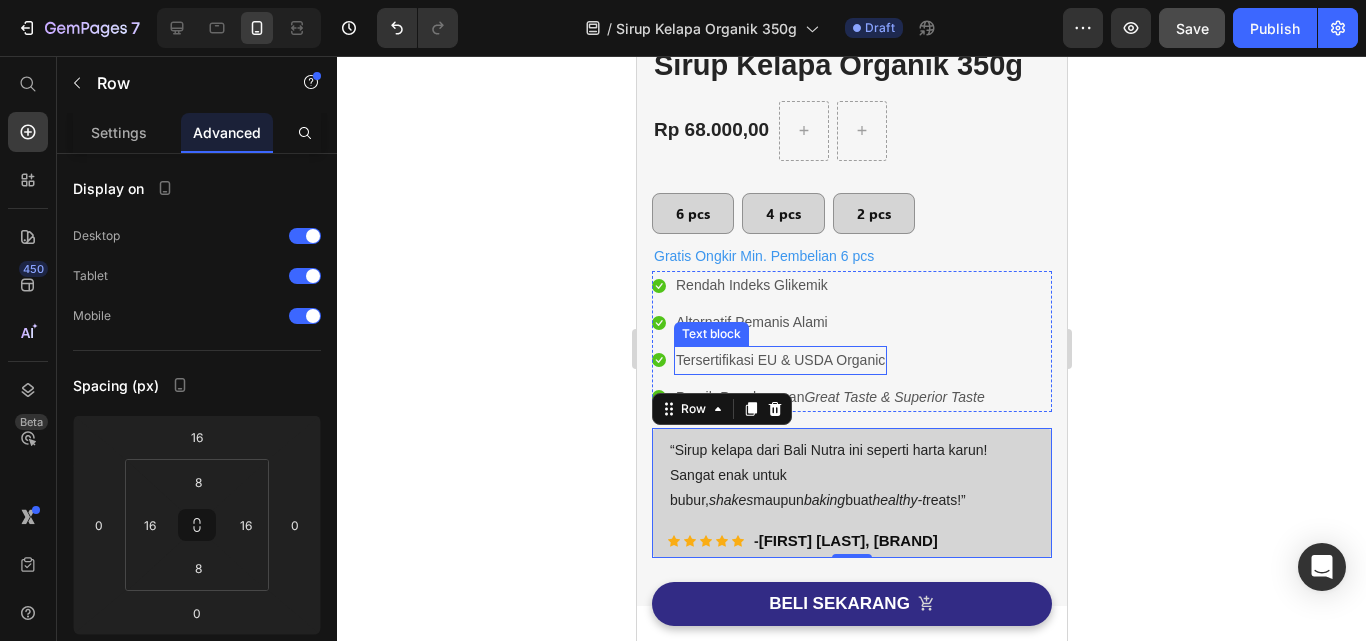 click 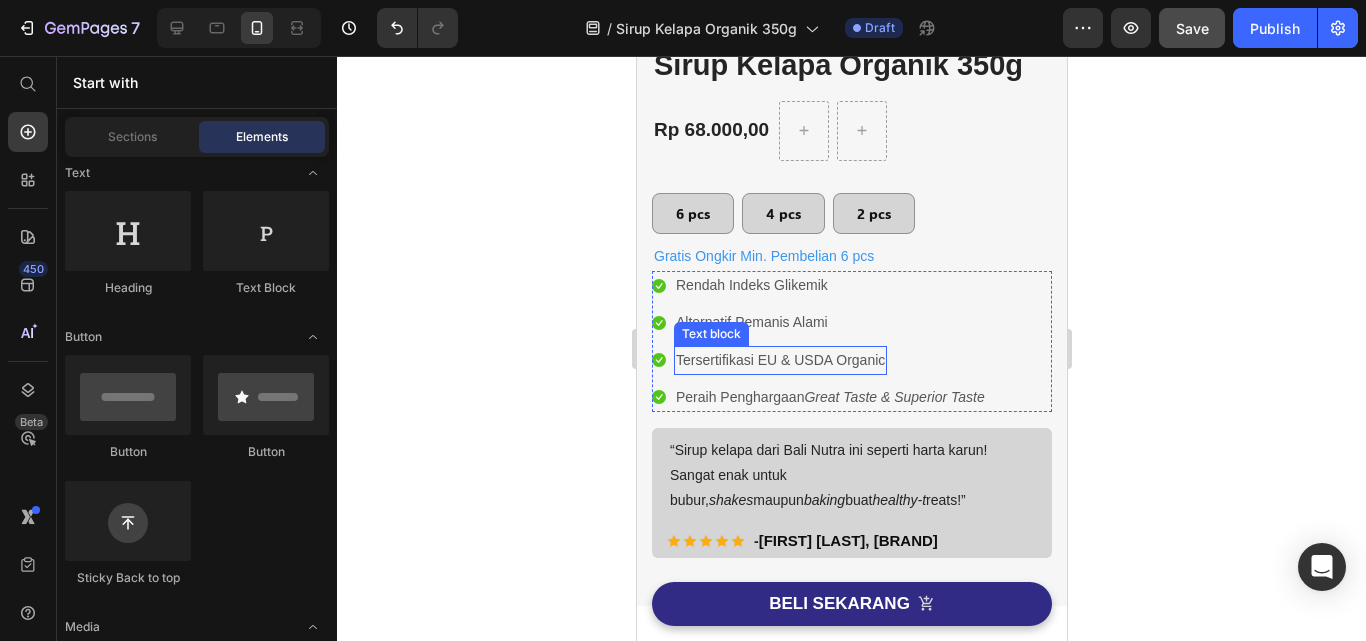click 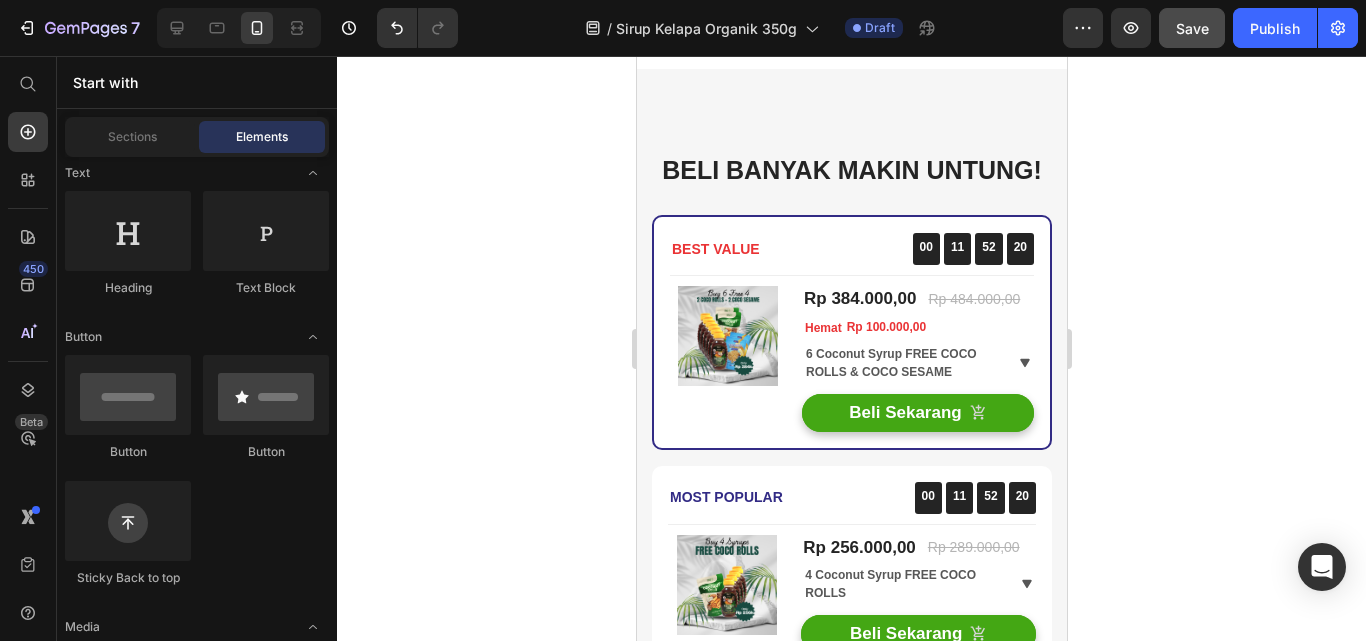 scroll, scrollTop: 3900, scrollLeft: 0, axis: vertical 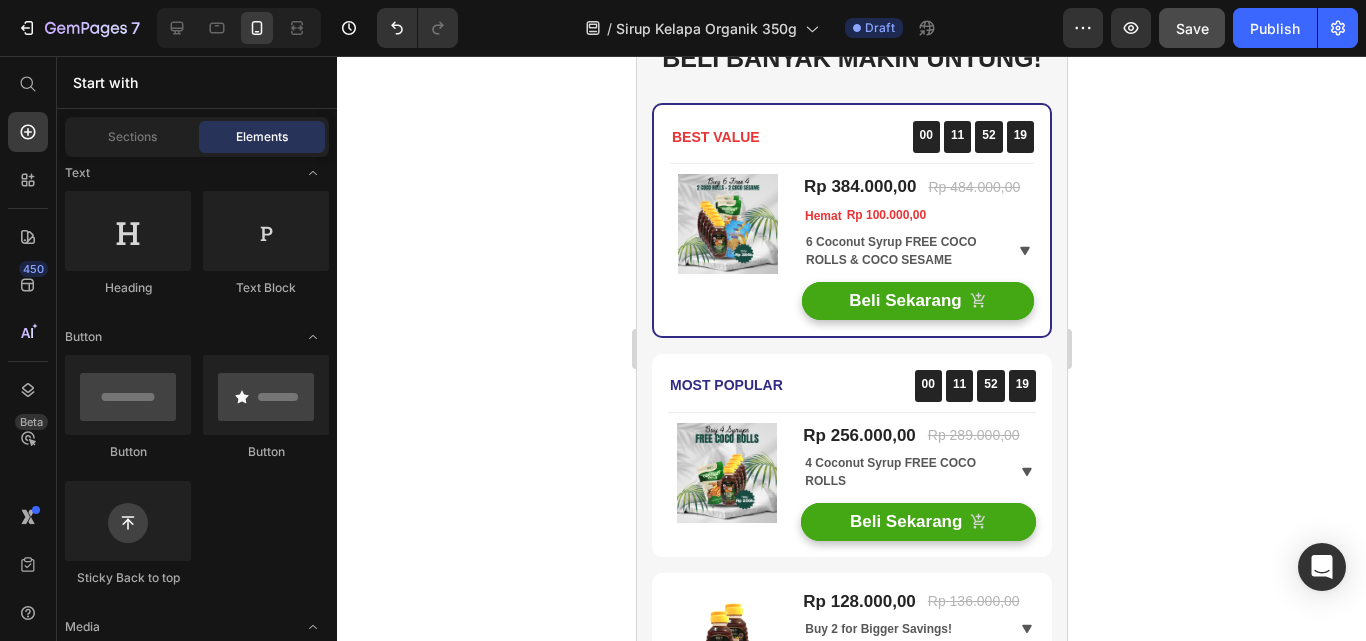 click on "Jadi ini seperti Maple Syrup tapi terbuat dari kelapa organik dan sangat bagus buat yang lagi diet karena punya kandungan IG yang rendah dan tidak ada gula tambahan. Cocok juga untuk kopi, smoothiesI dan pancake." at bounding box center [995, -498] 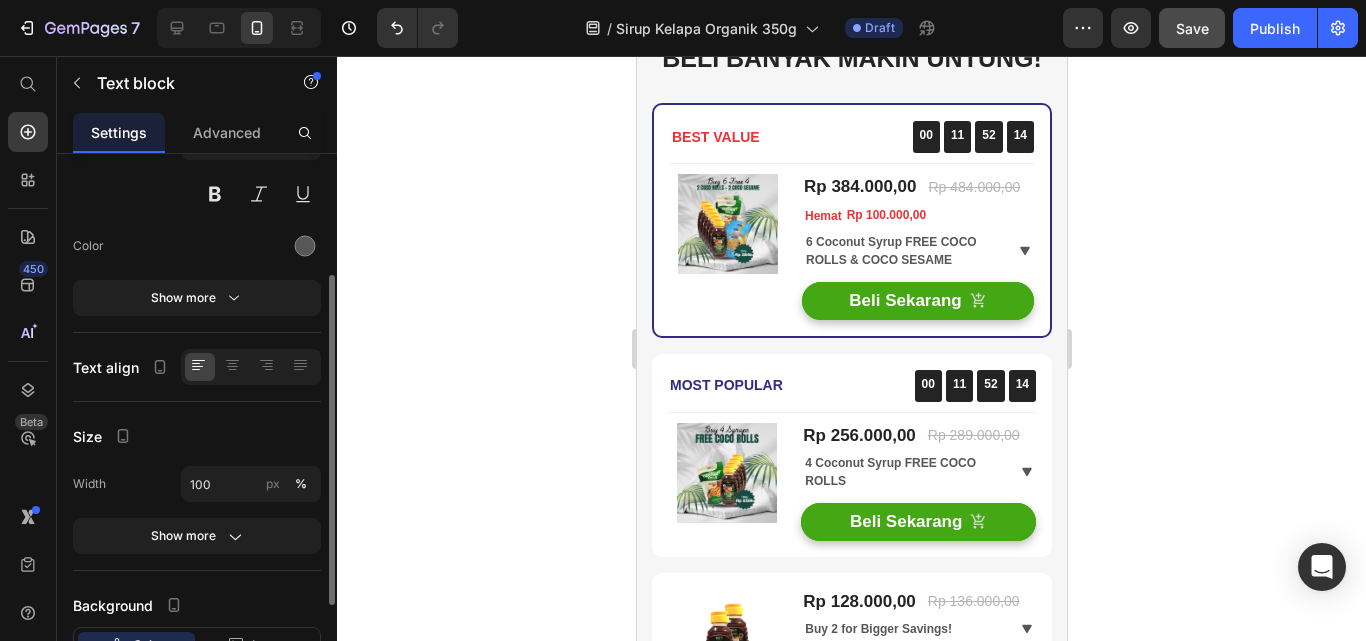 scroll, scrollTop: 300, scrollLeft: 0, axis: vertical 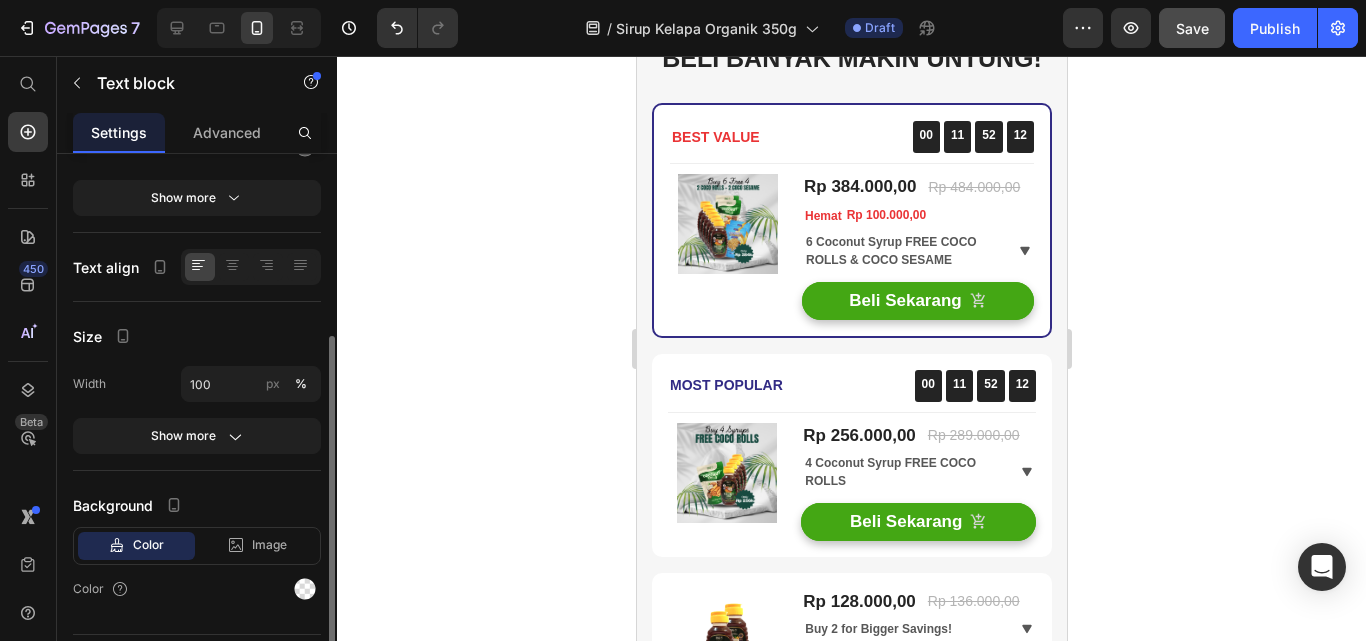 click on "Show more" 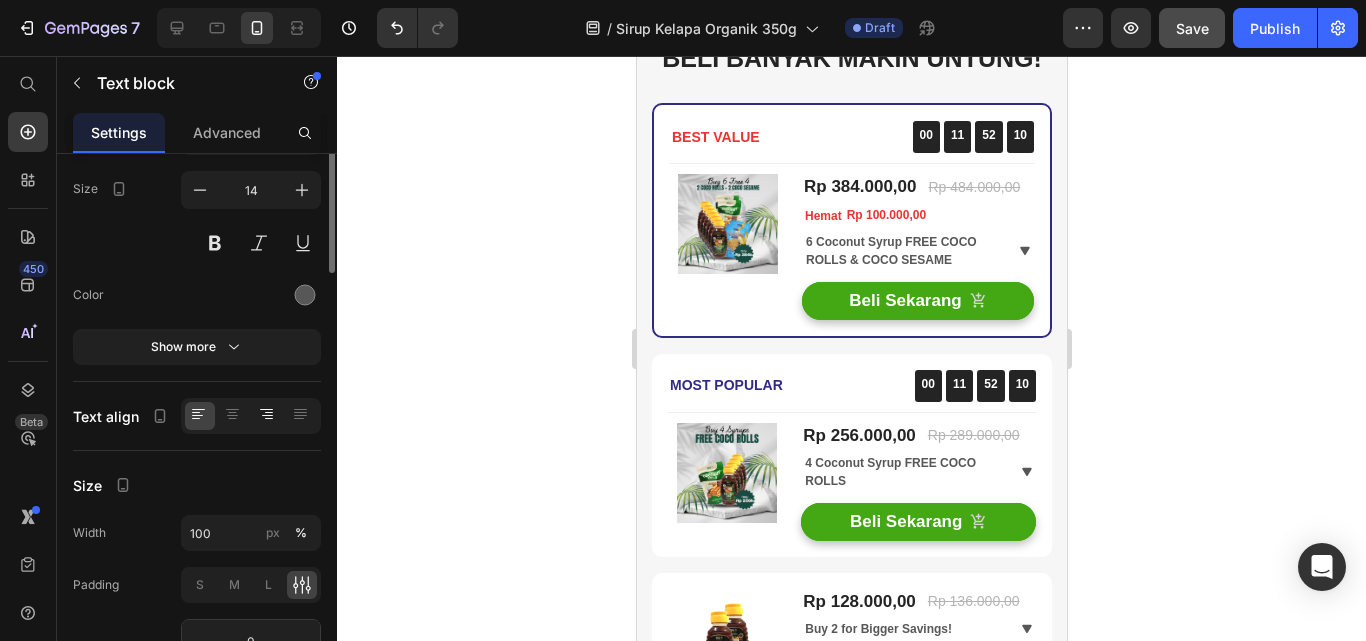 scroll, scrollTop: 0, scrollLeft: 0, axis: both 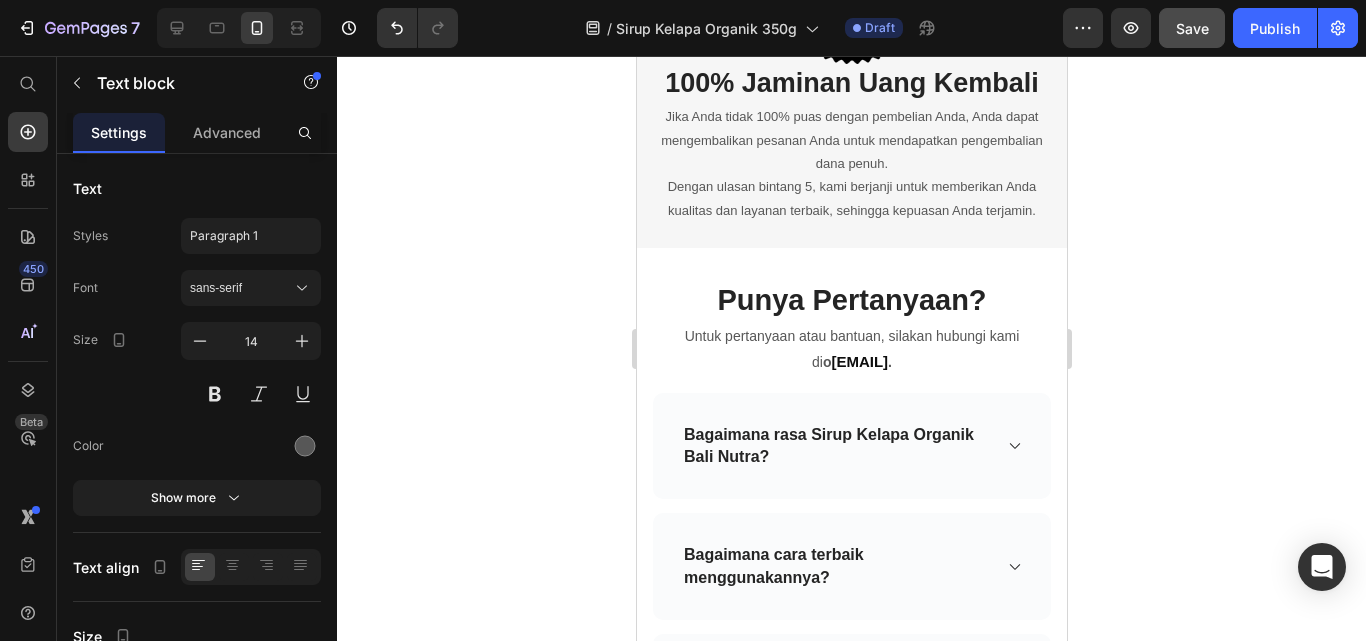 click on "Image Sirup Kelapa Bali Nutra Heading
Icon Row
Icon Row
Icon Row
Icon Row" at bounding box center [800, -364] 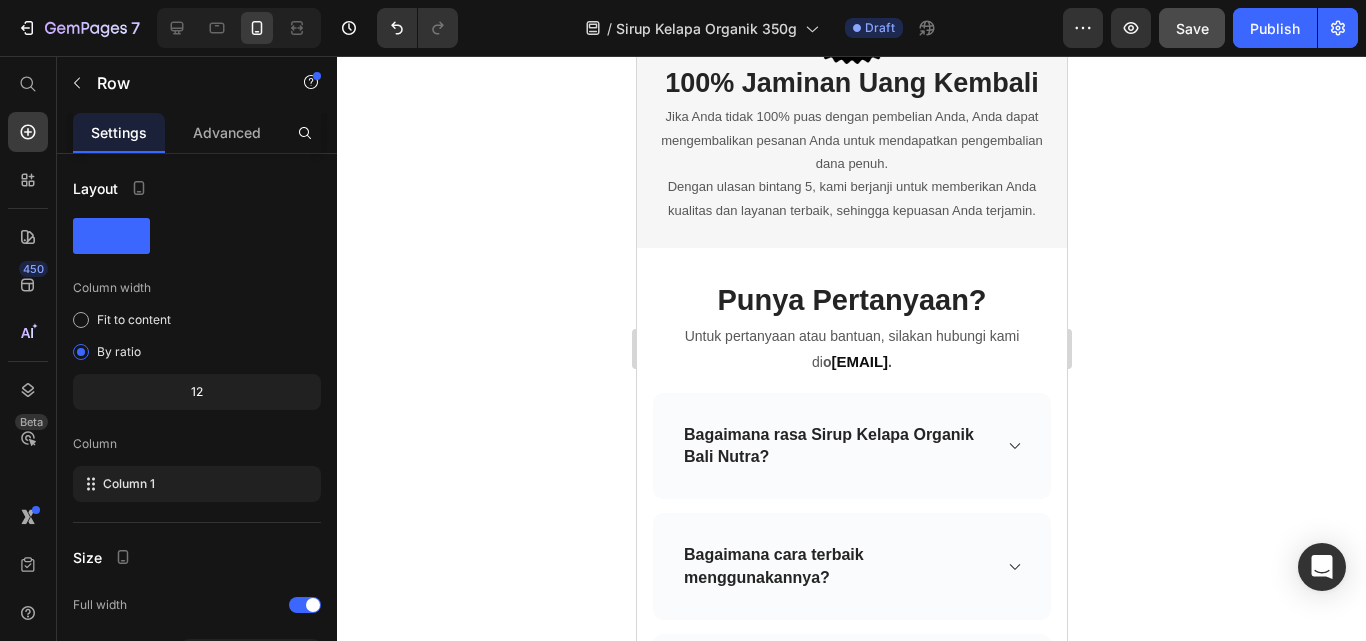 click at bounding box center (800, -499) 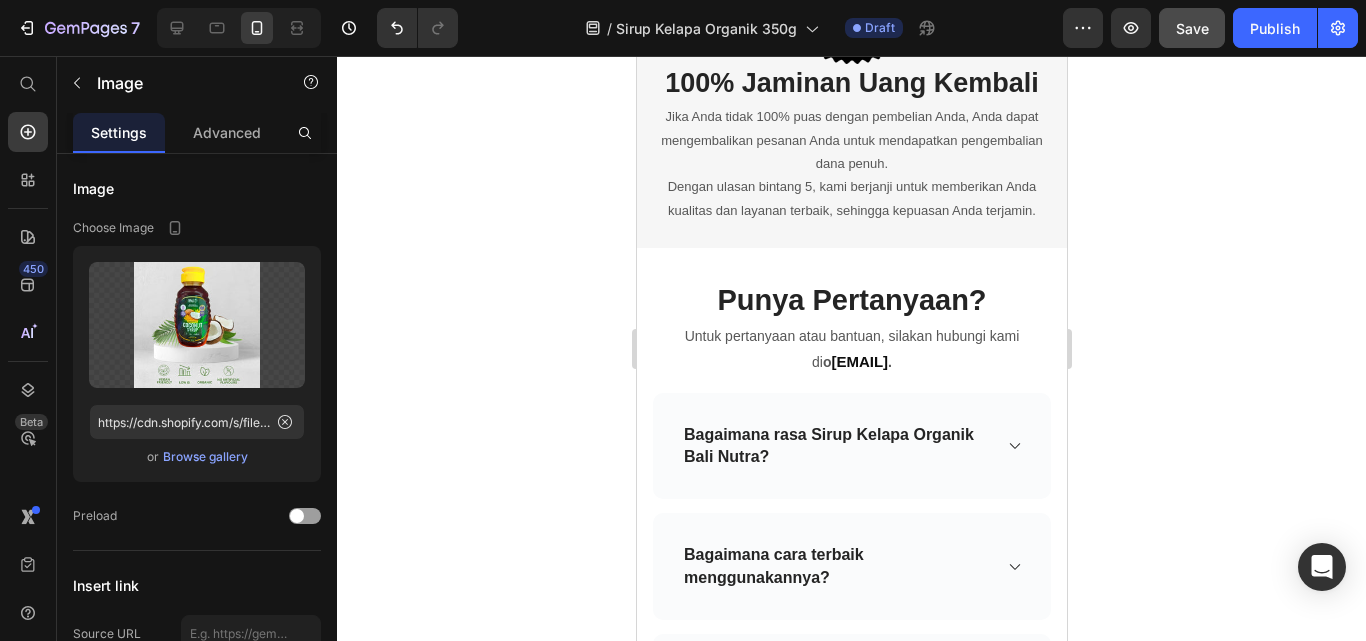 click on "Sirup Kelapa Bali Nutra" at bounding box center (800, -424) 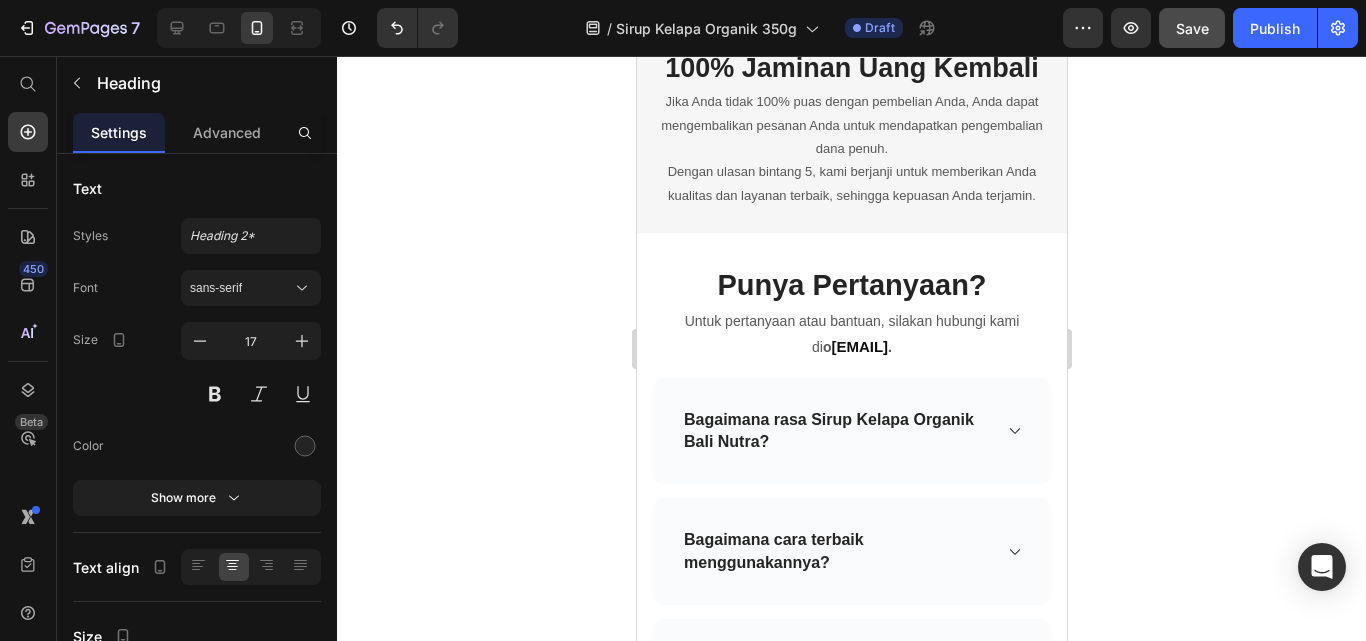 drag, startPoint x: 806, startPoint y: 309, endPoint x: 789, endPoint y: 244, distance: 67.18631 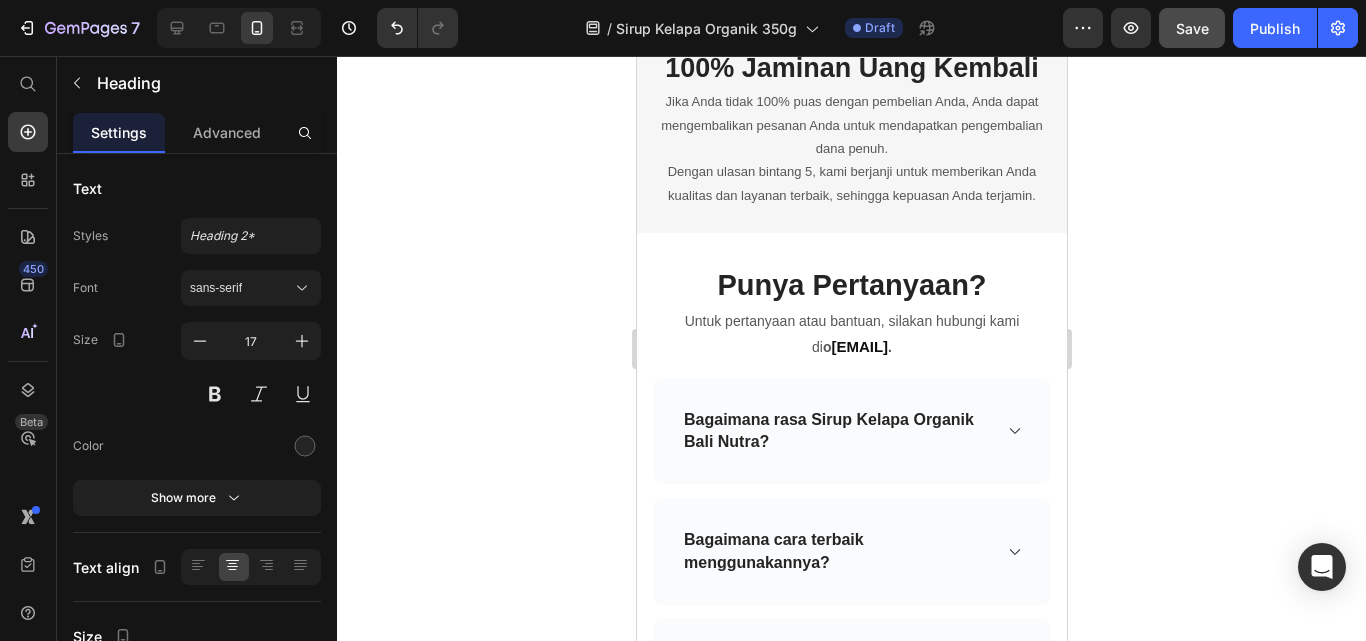 click 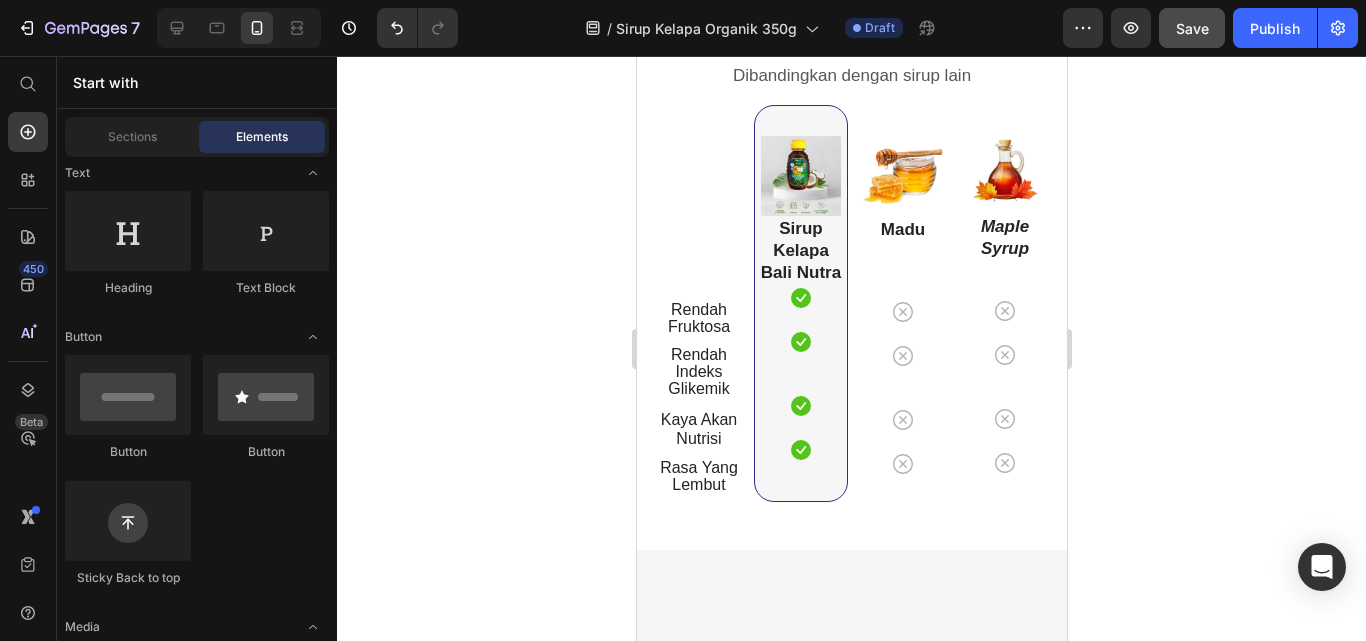 scroll, scrollTop: 5325, scrollLeft: 0, axis: vertical 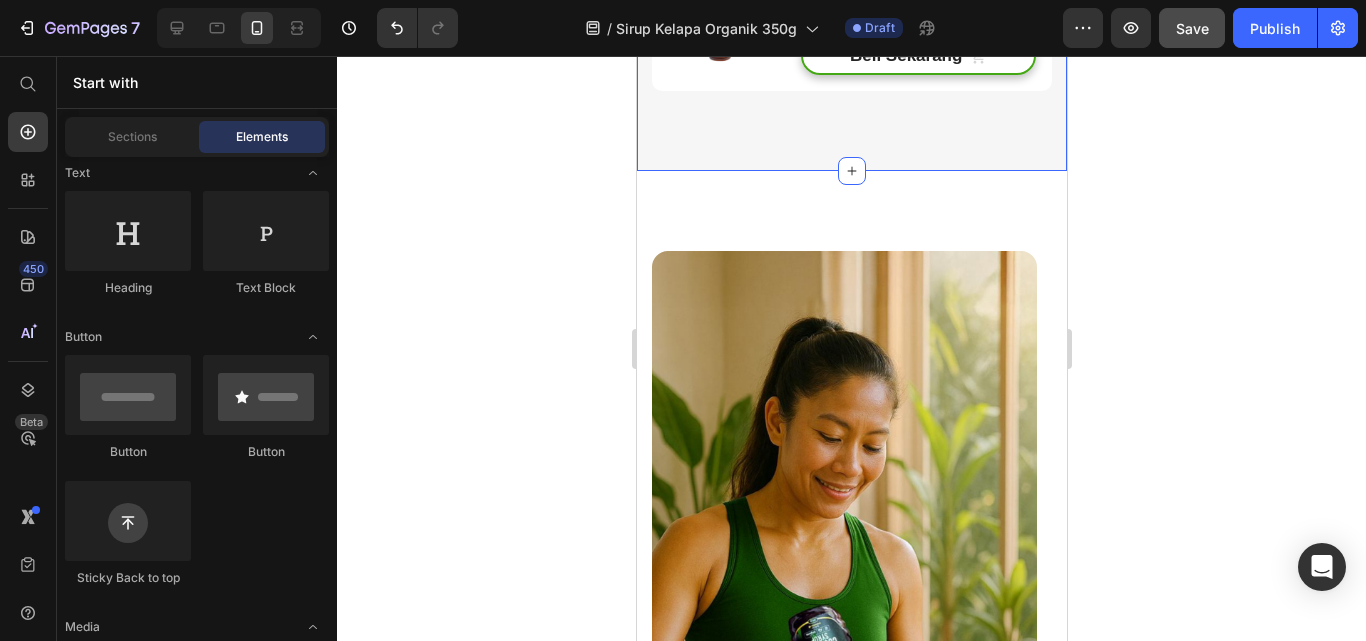 click on "Save" 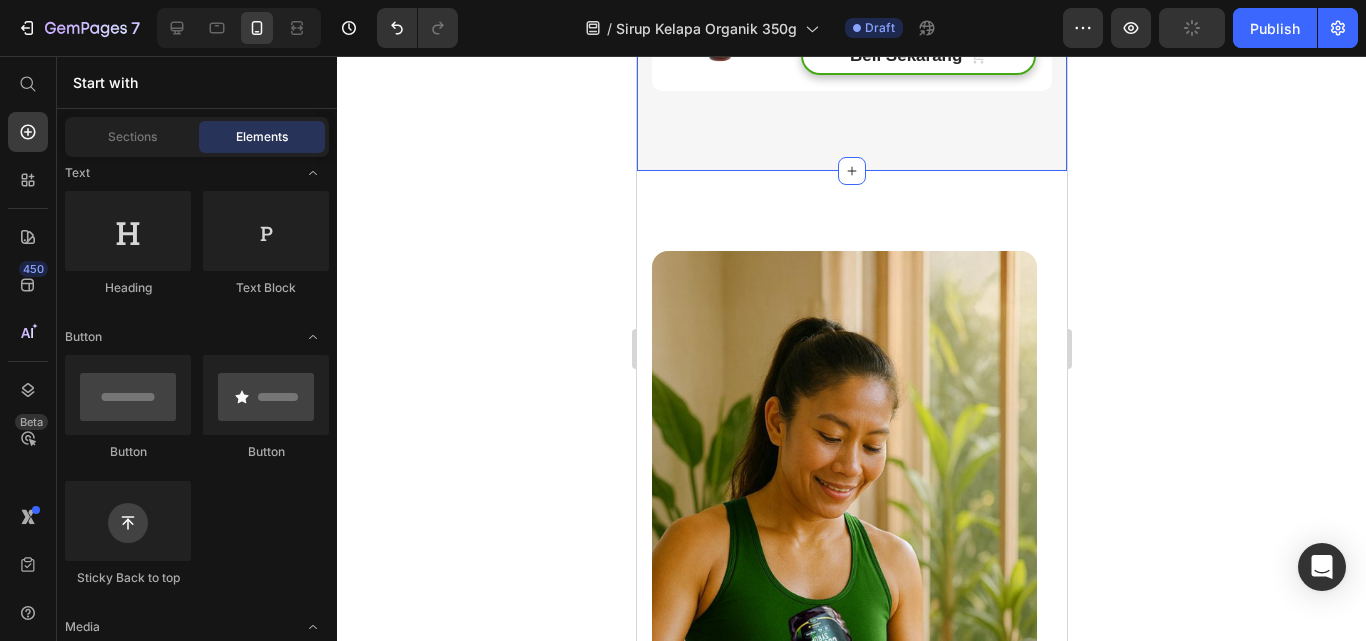 drag, startPoint x: 1188, startPoint y: 39, endPoint x: 1154, endPoint y: 70, distance: 46.010868 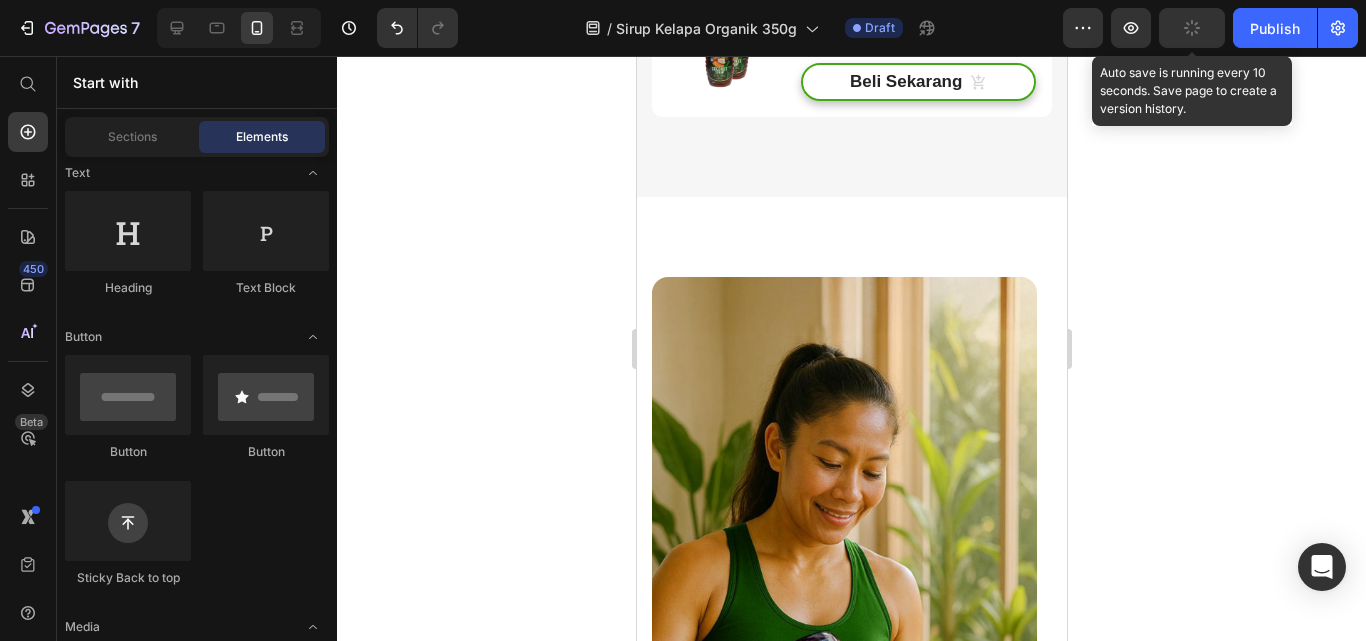 scroll, scrollTop: 4825, scrollLeft: 0, axis: vertical 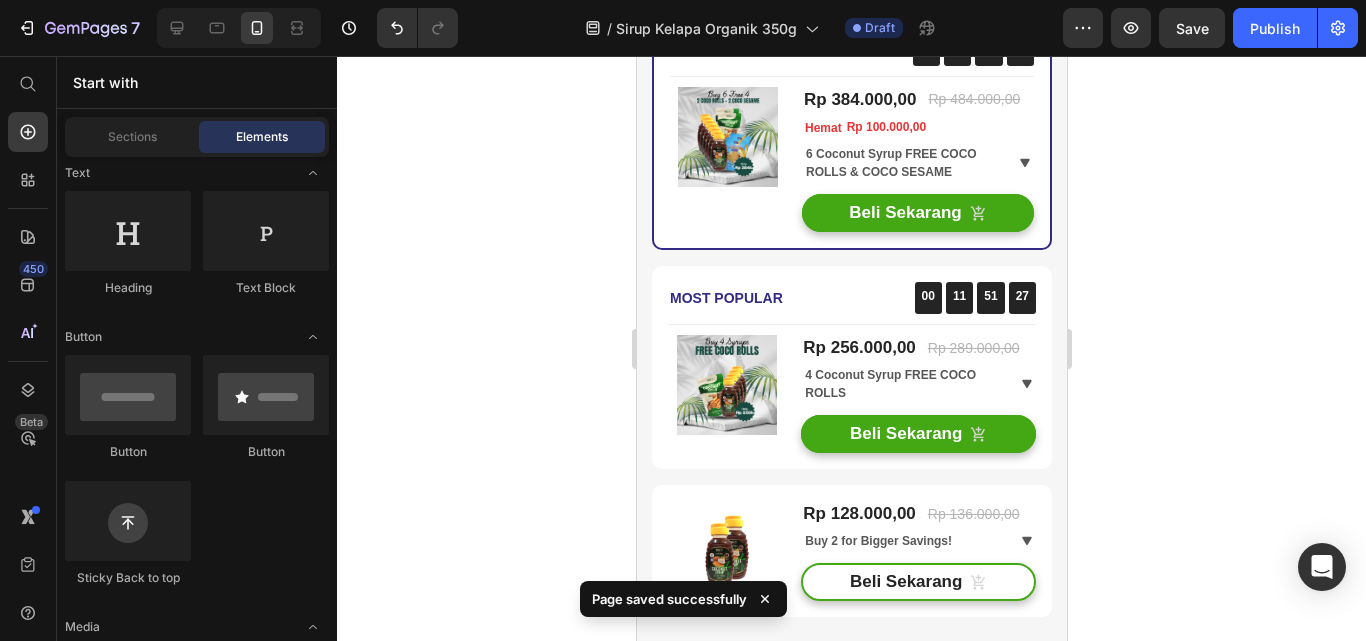 drag, startPoint x: 1057, startPoint y: 392, endPoint x: 1755, endPoint y: 227, distance: 717.23706 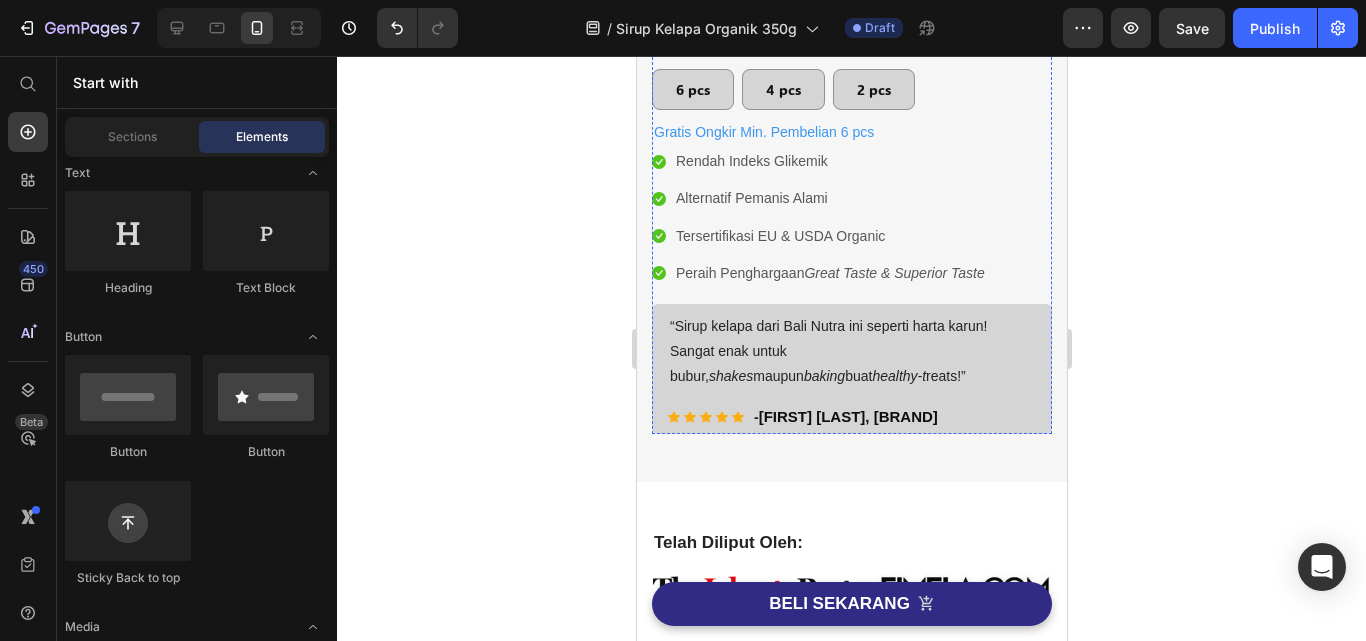 scroll, scrollTop: 500, scrollLeft: 0, axis: vertical 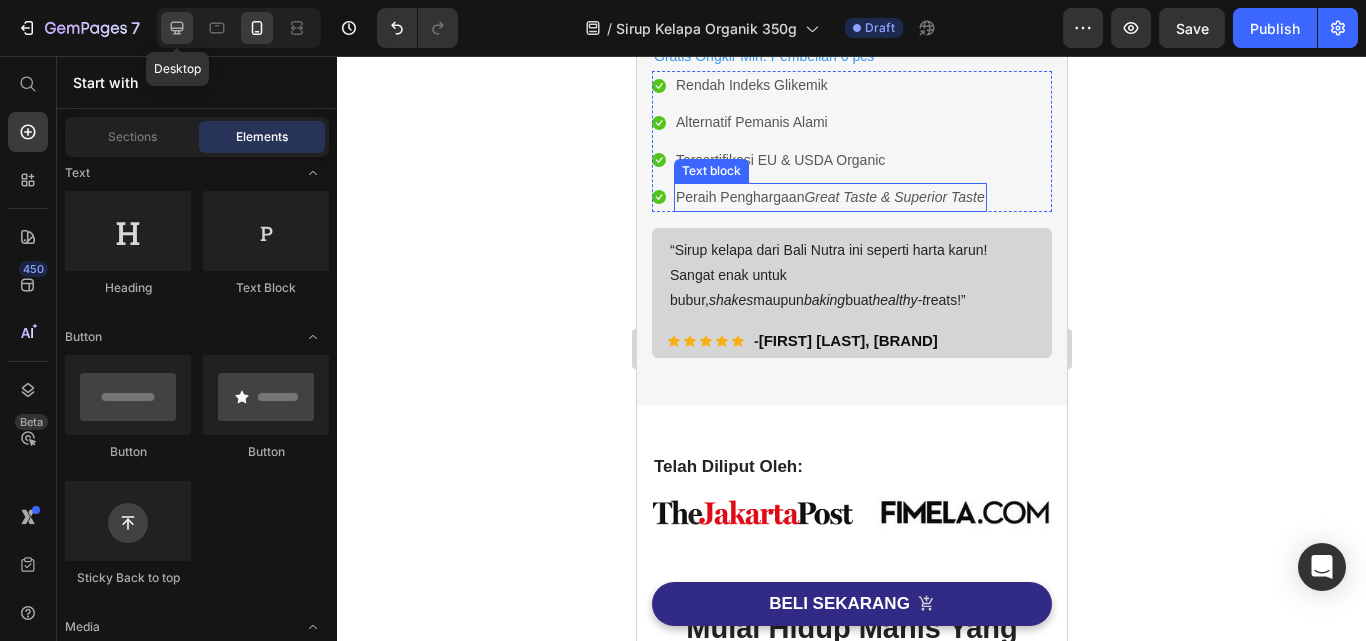 click 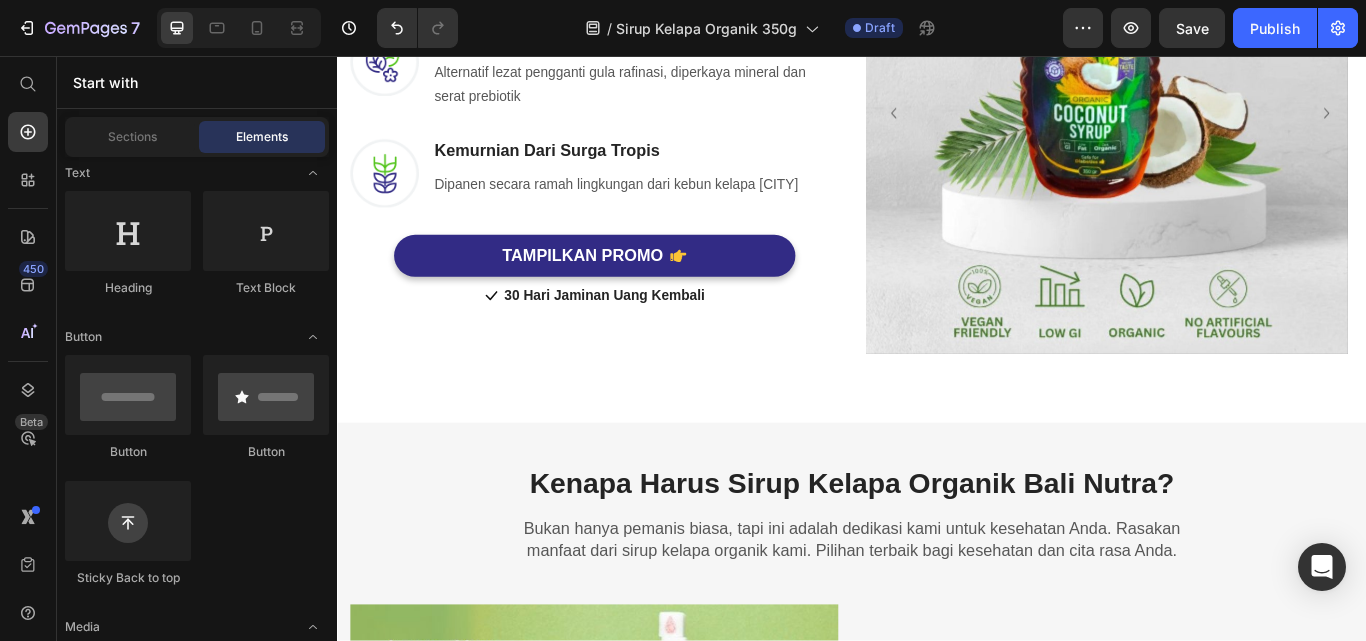 scroll, scrollTop: 1800, scrollLeft: 0, axis: vertical 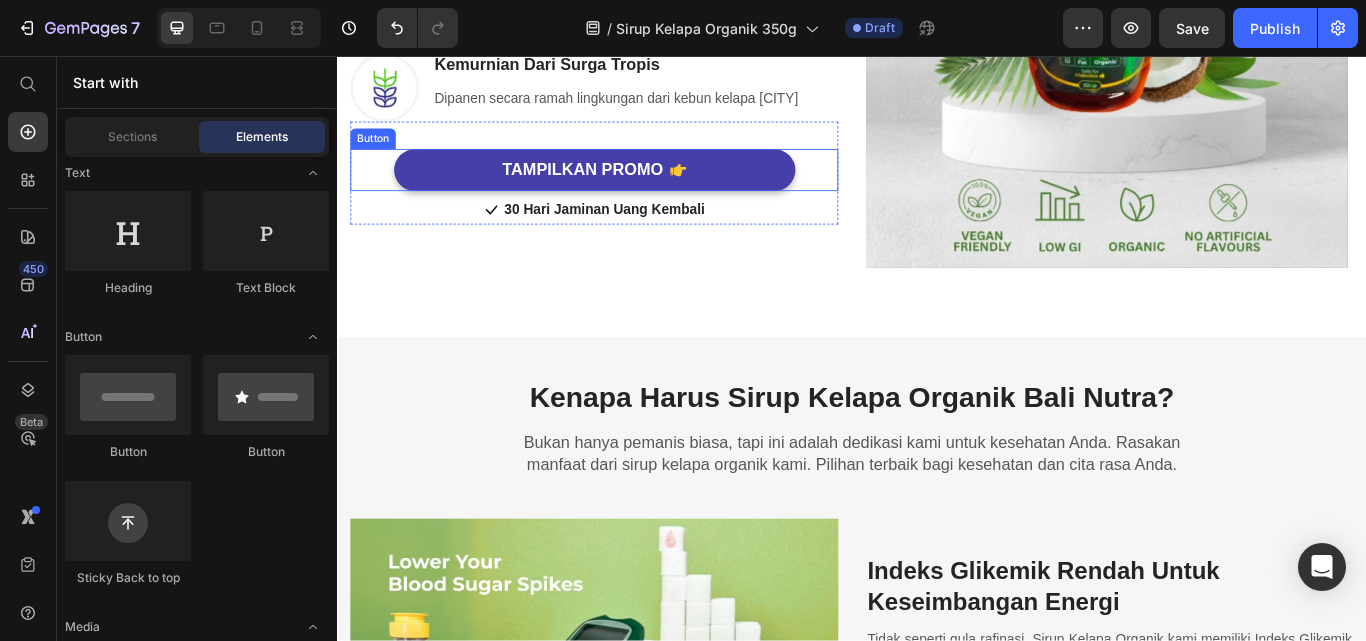 click on "TAMPILKAN PROMO" at bounding box center [637, 189] 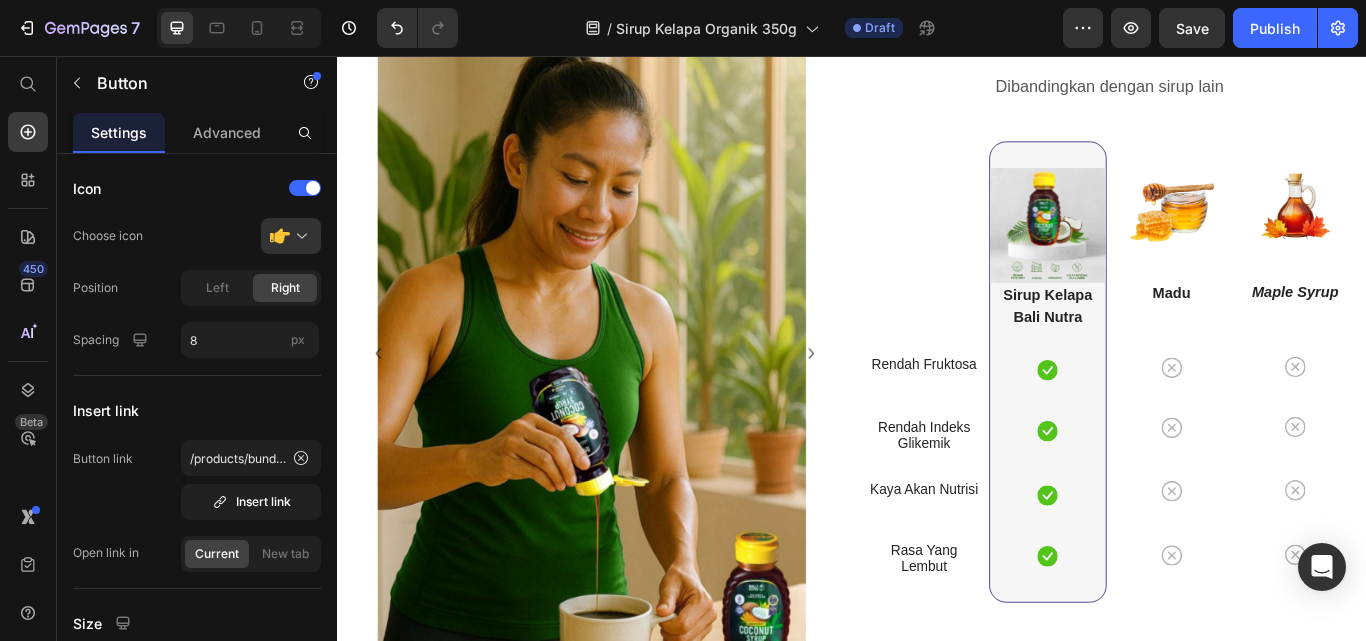 scroll, scrollTop: 5900, scrollLeft: 0, axis: vertical 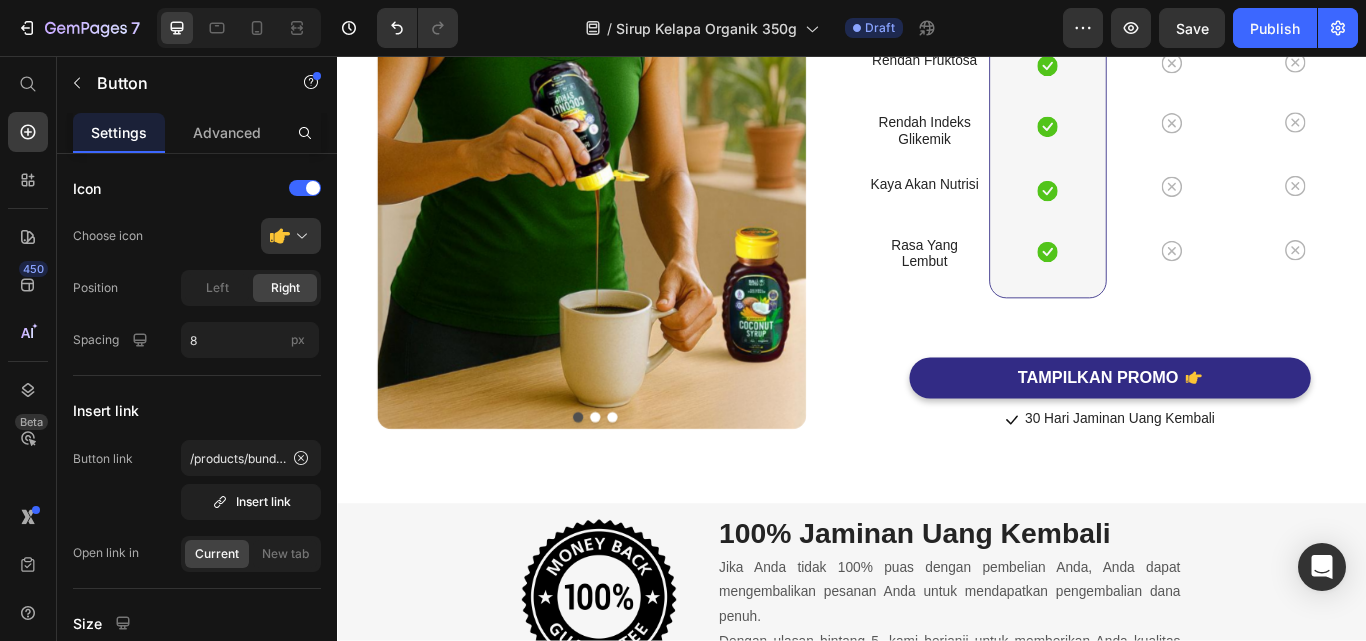 click on "Sirup Kelapa Bali Nutra" at bounding box center [1165, -7] 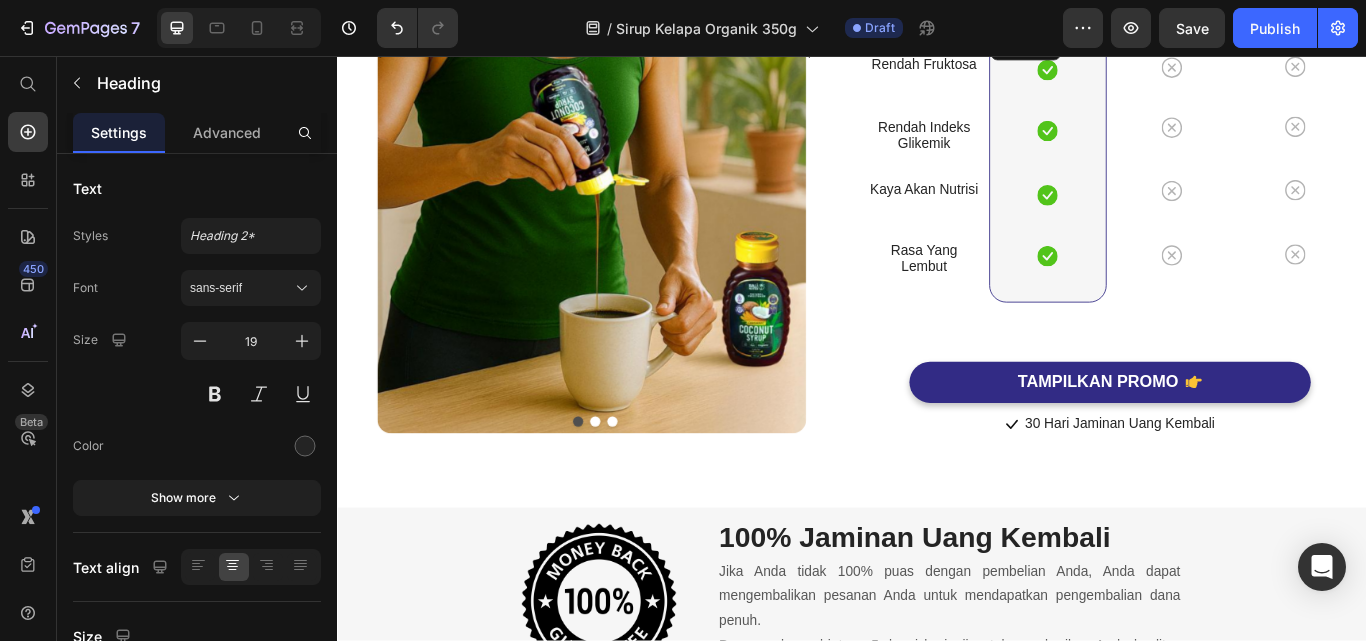 scroll, scrollTop: 5700, scrollLeft: 0, axis: vertical 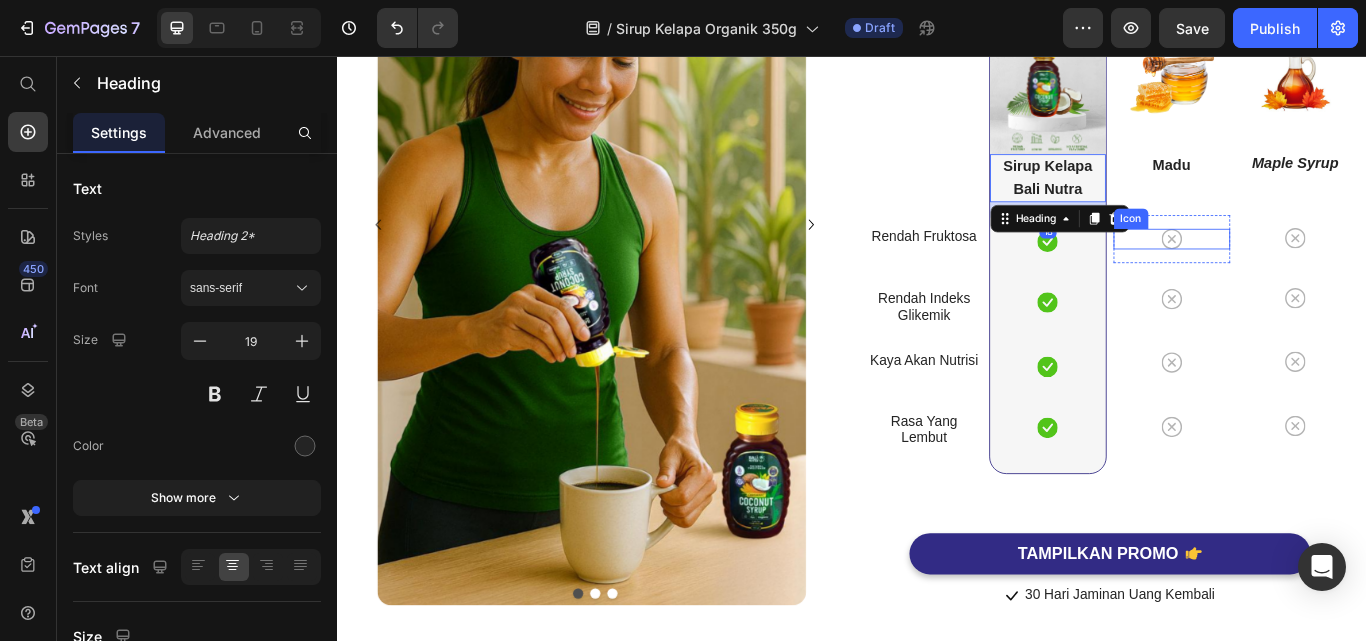 click on "Icon" at bounding box center (1310, 270) 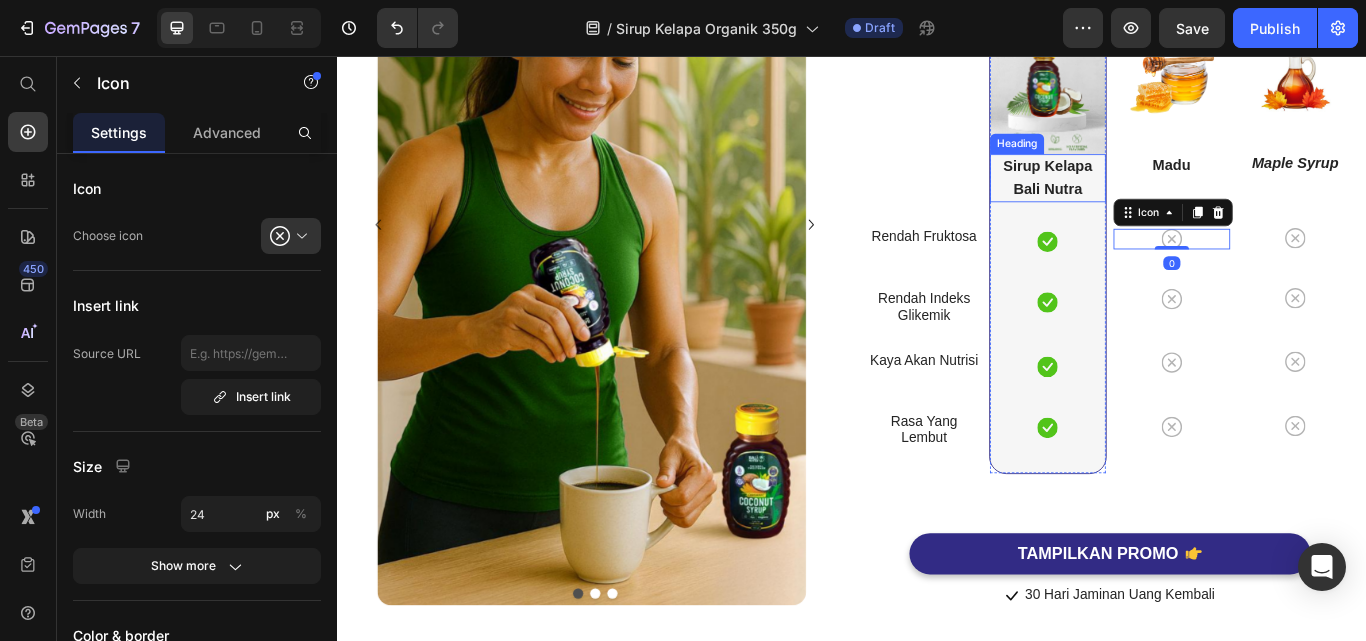 click on "Sirup Kelapa Bali Nutra" at bounding box center [1165, 198] 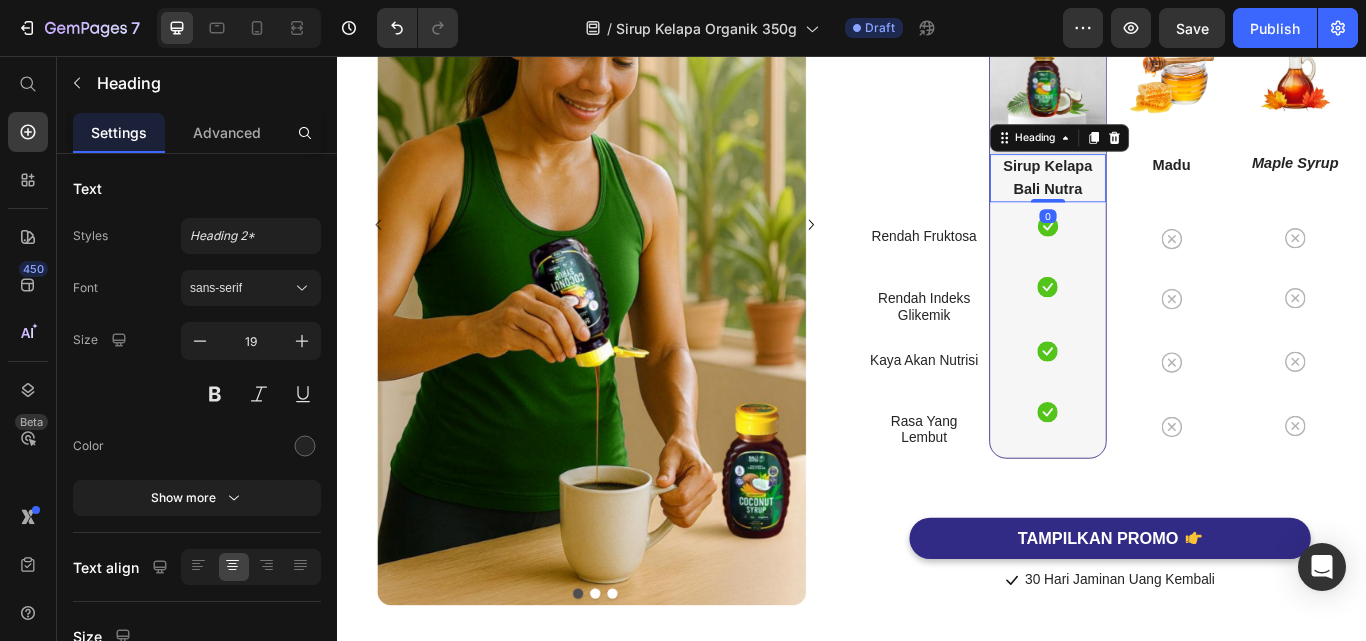 drag, startPoint x: 1153, startPoint y: 233, endPoint x: 1230, endPoint y: 490, distance: 268.28717 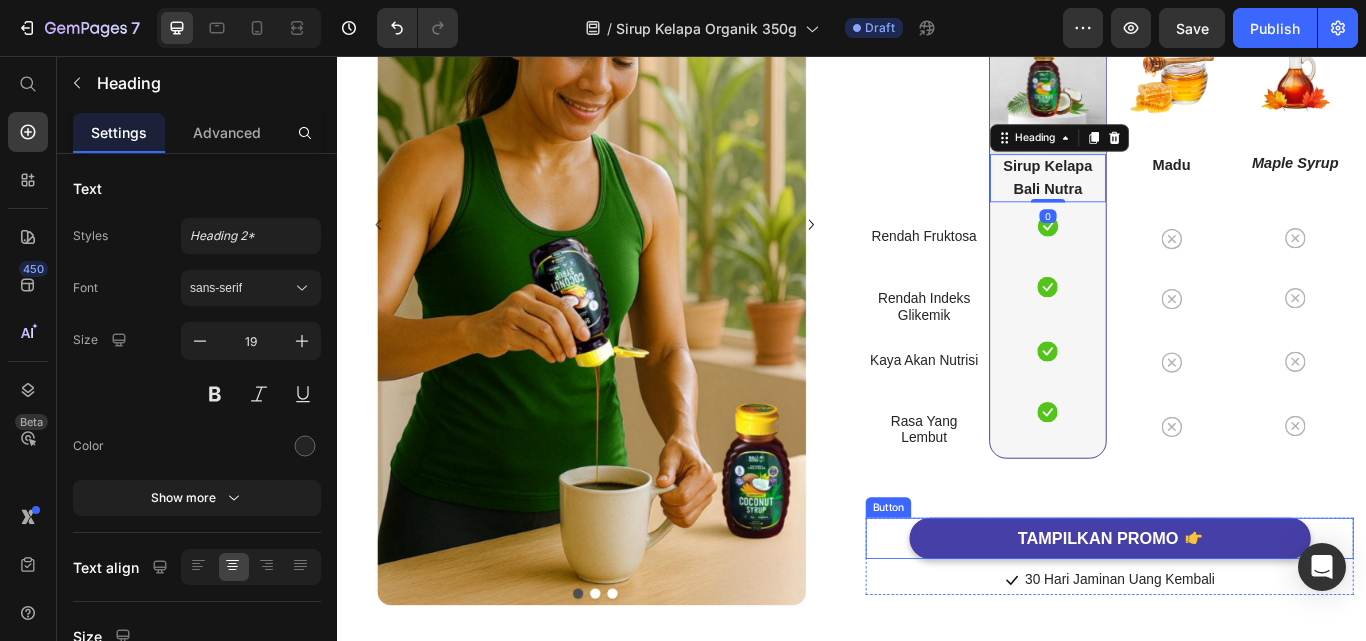click on "TAMPILKAN PROMO" at bounding box center (1238, 619) 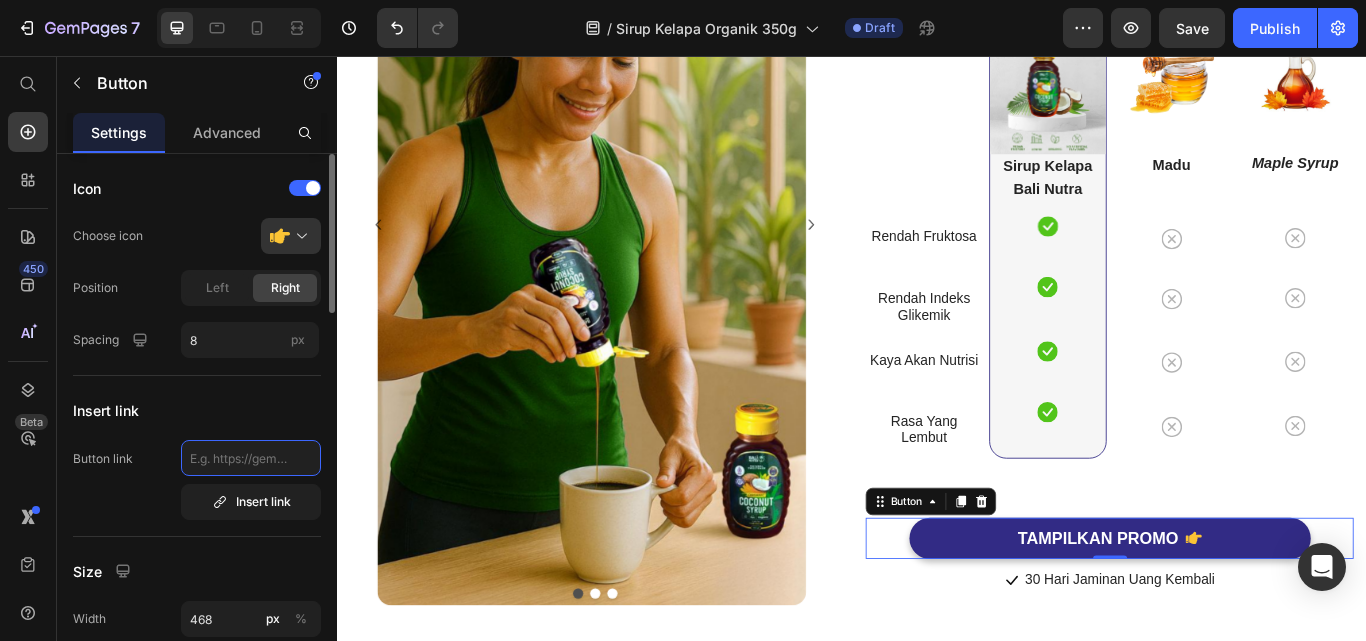 click 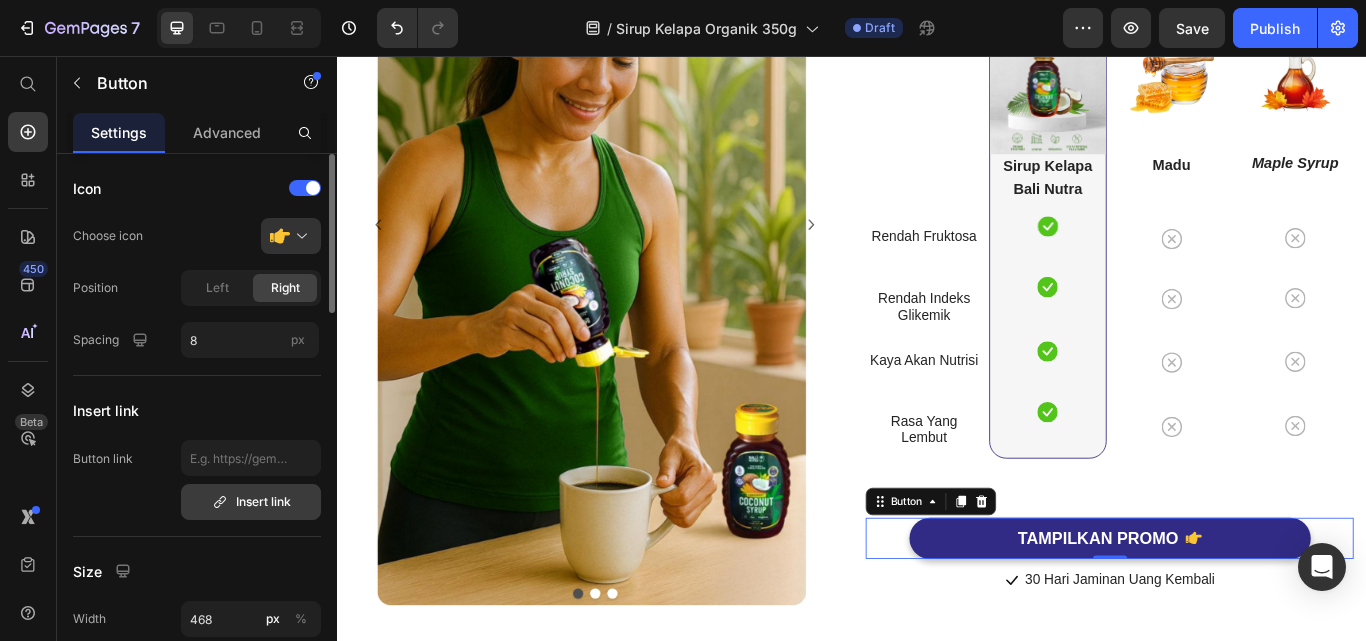 click on "Insert link" at bounding box center (251, 502) 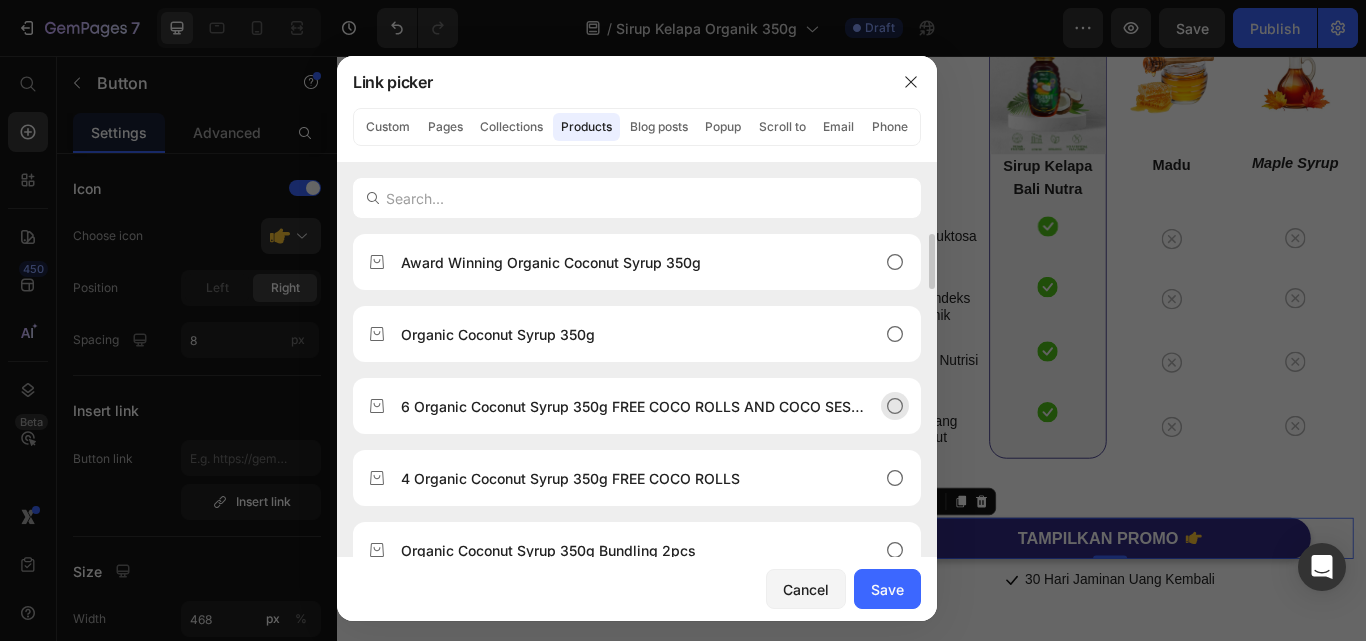 click on "6 Organic Coconut Syrup 350g FREE COCO ROLLS AND COCO SESAME" at bounding box center [637, 406] 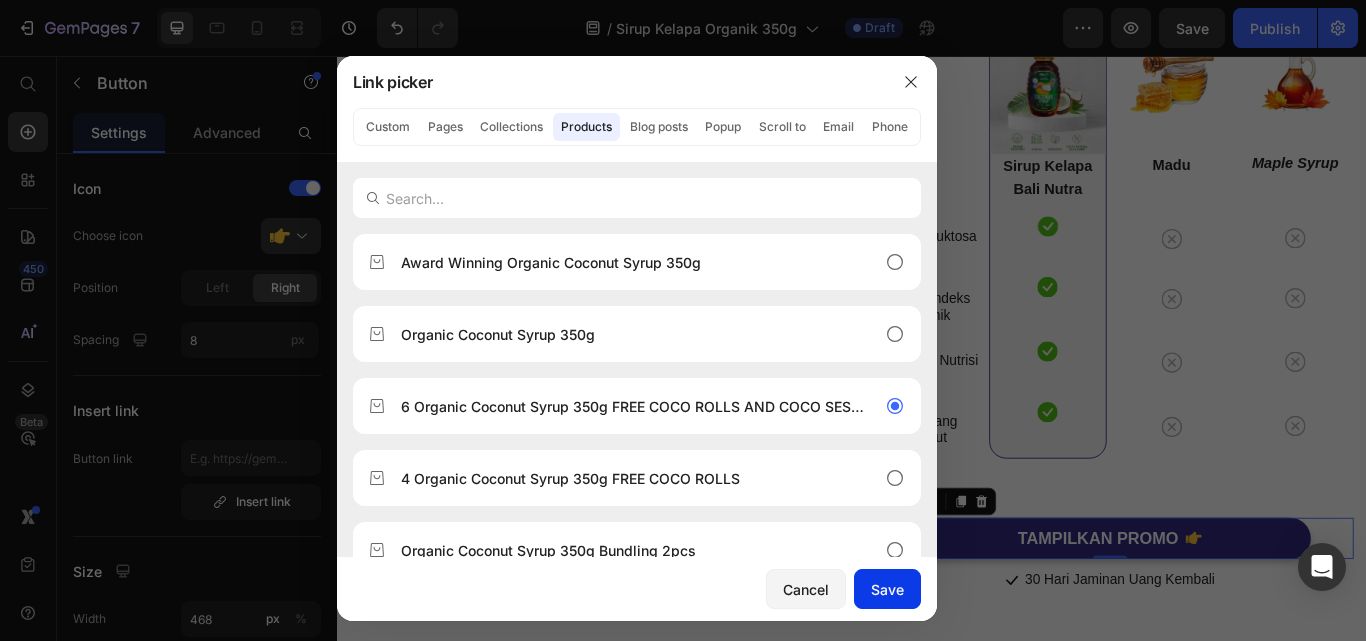 click on "Save" at bounding box center [887, 589] 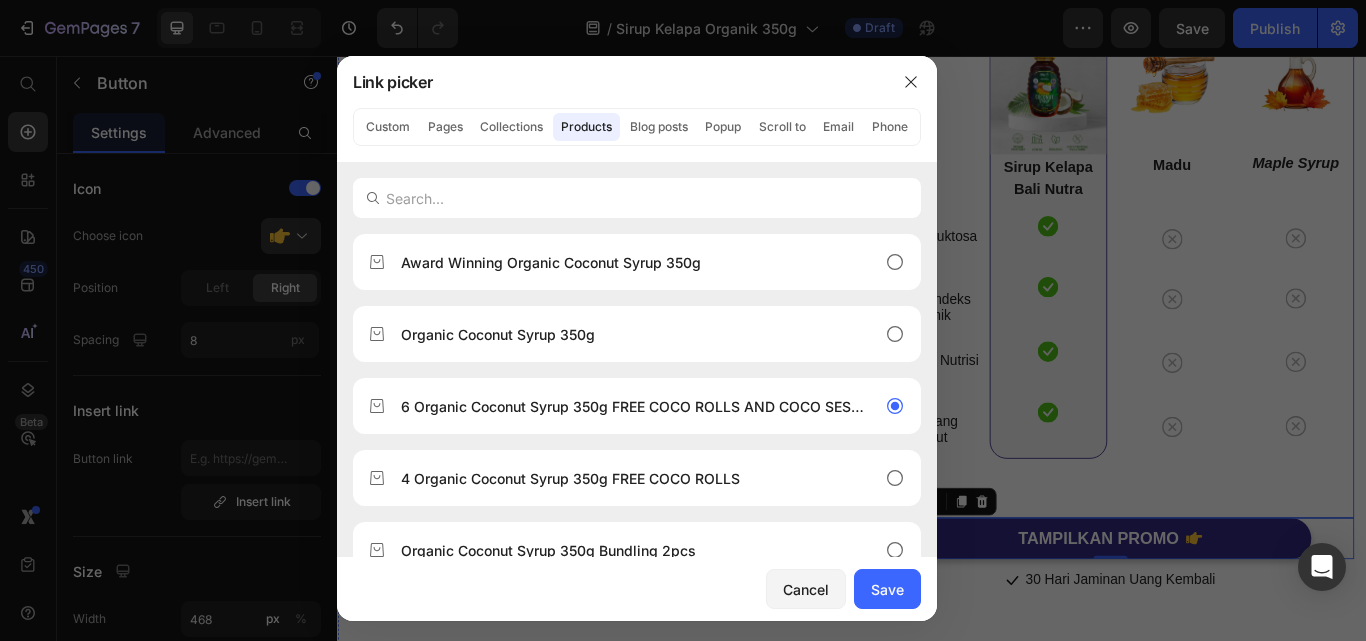 type on "/products/bundling-6pcs-organic-coconut-syrup-350g-free-coco-rolls-and-coco-sesame" 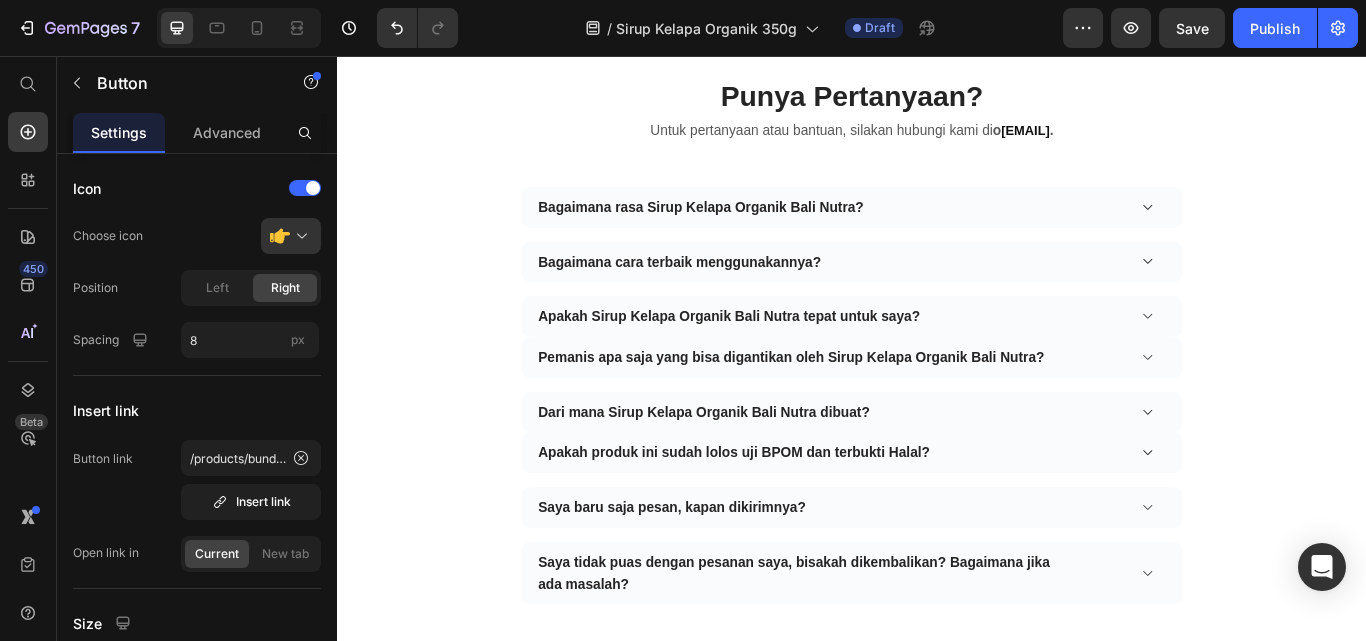 scroll, scrollTop: 7074, scrollLeft: 0, axis: vertical 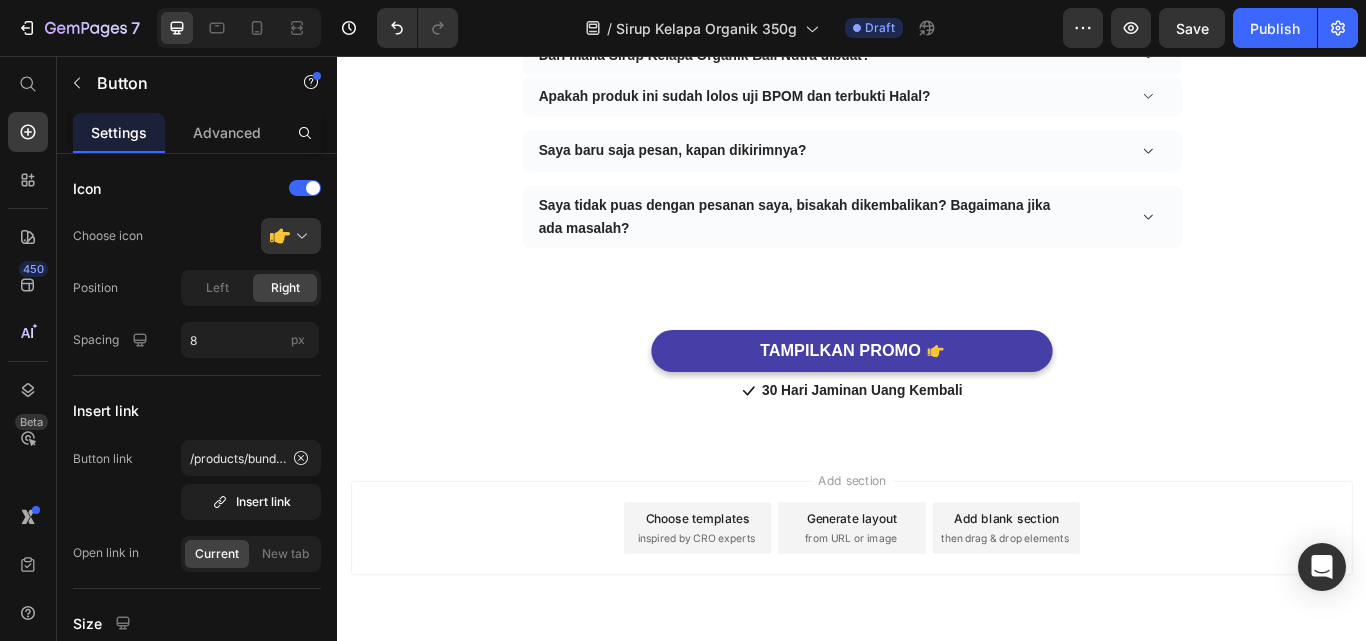 click on "TAMPILKAN PROMO" at bounding box center (937, 400) 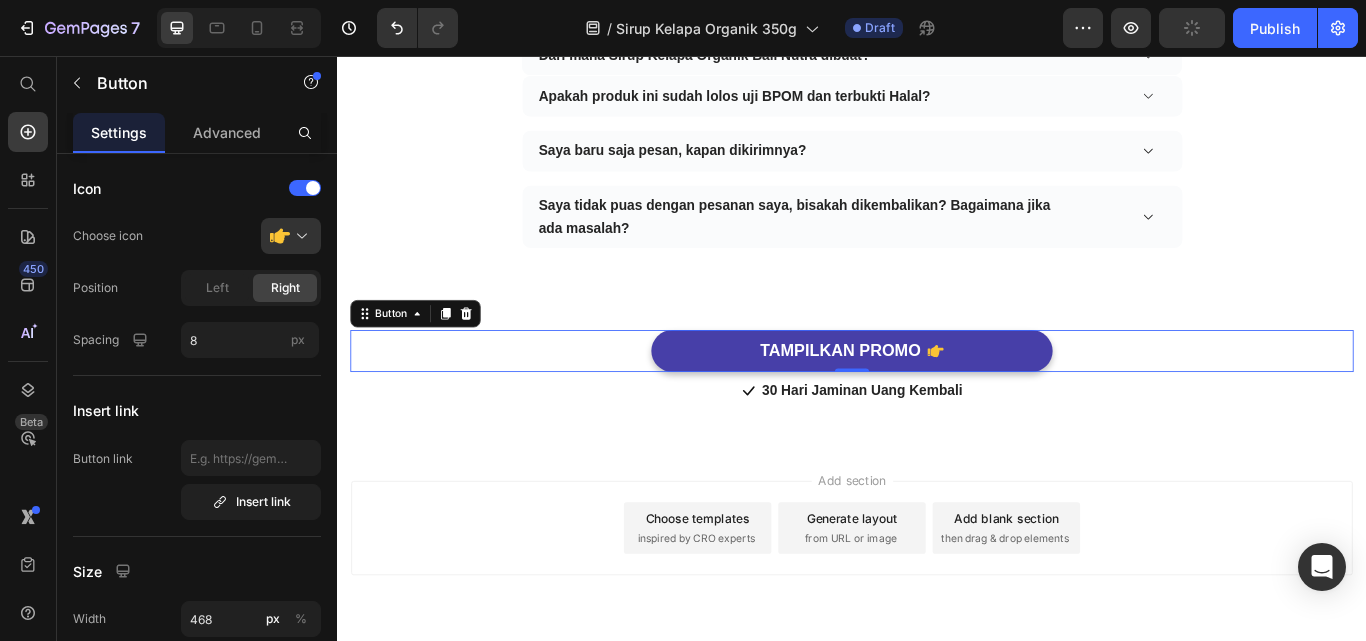 scroll, scrollTop: 7165, scrollLeft: 0, axis: vertical 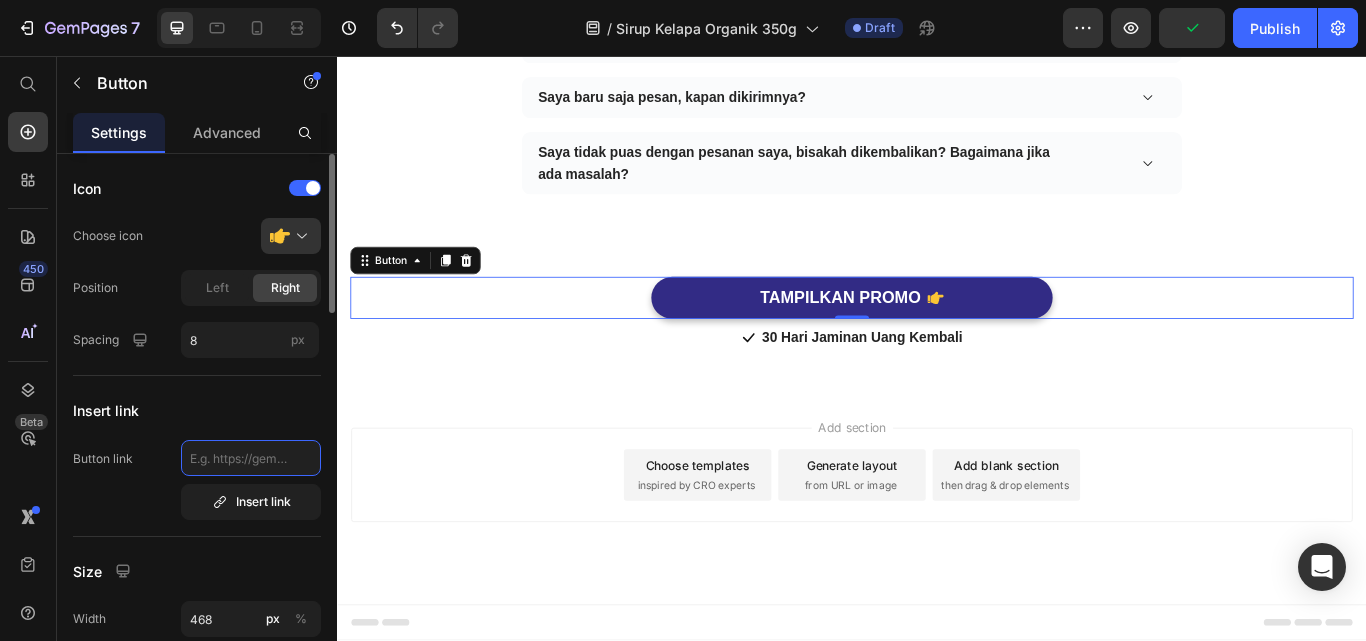 click 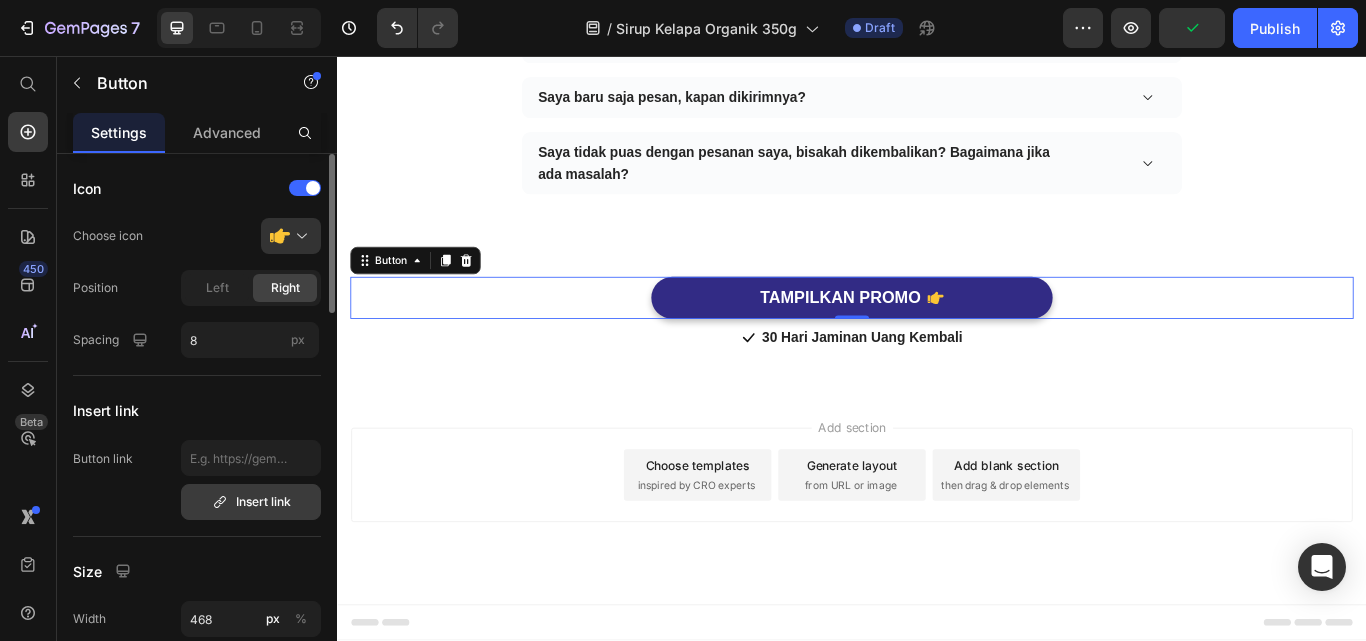 click on "Insert link" at bounding box center [251, 502] 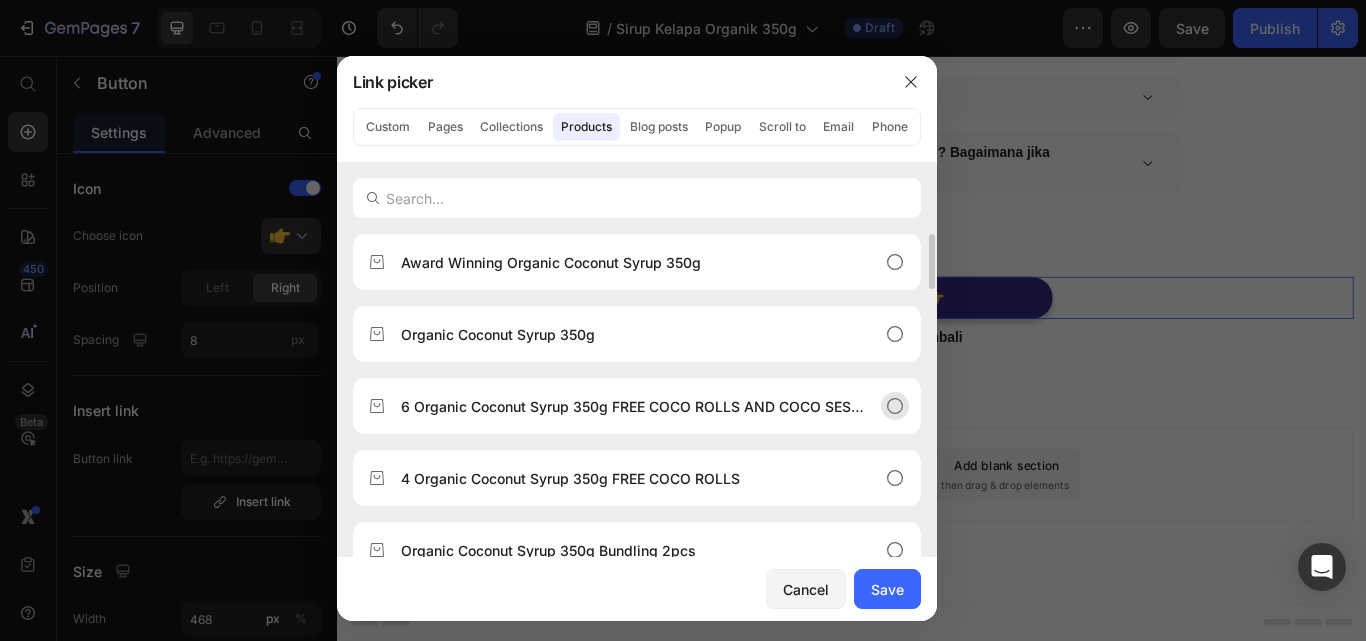 click on "6 Organic Coconut Syrup 350g FREE COCO ROLLS AND COCO SESAME" at bounding box center (637, 406) 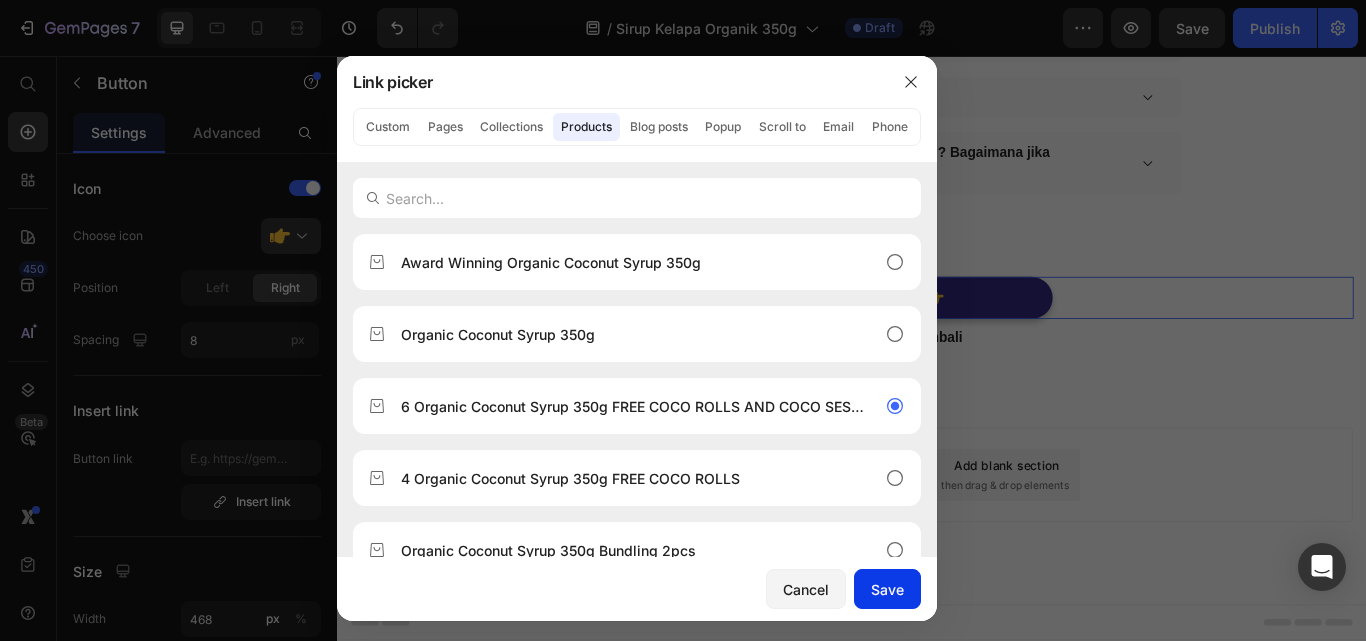 drag, startPoint x: 895, startPoint y: 583, endPoint x: 838, endPoint y: 358, distance: 232.10773 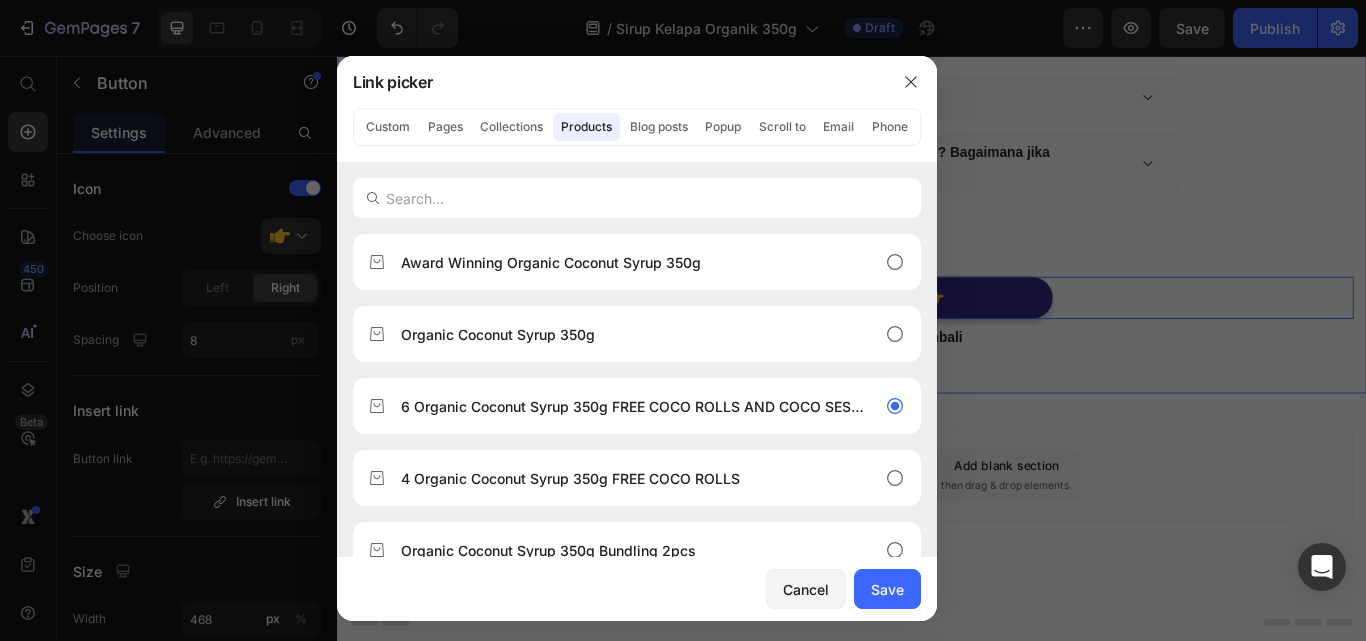 type on "/products/bundling-6pcs-organic-coconut-syrup-350g-free-coco-rolls-and-coco-sesame" 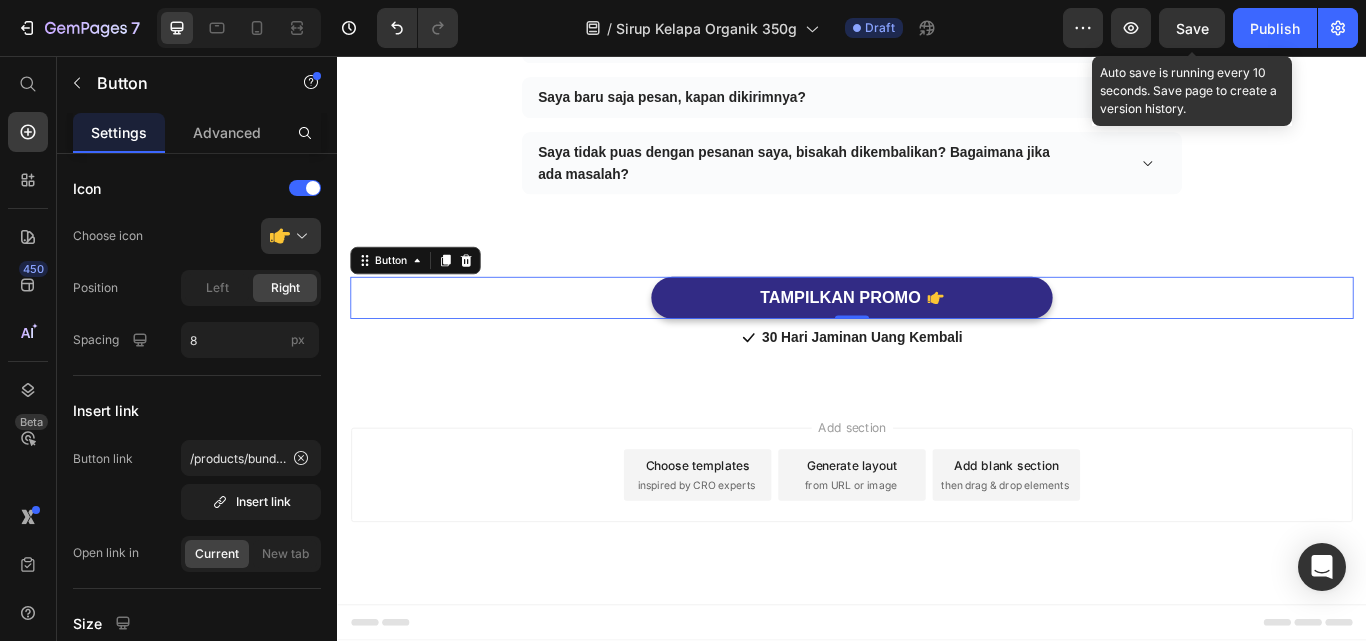 click on "Save" at bounding box center (1192, 28) 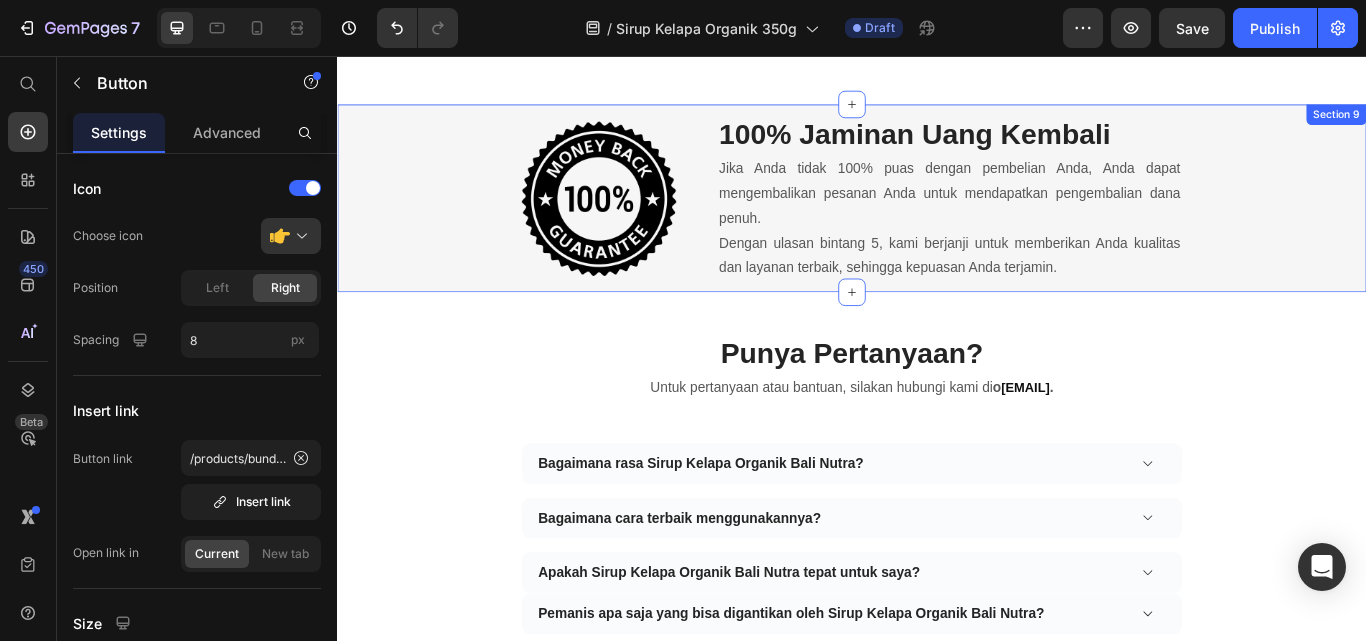 scroll, scrollTop: 6374, scrollLeft: 0, axis: vertical 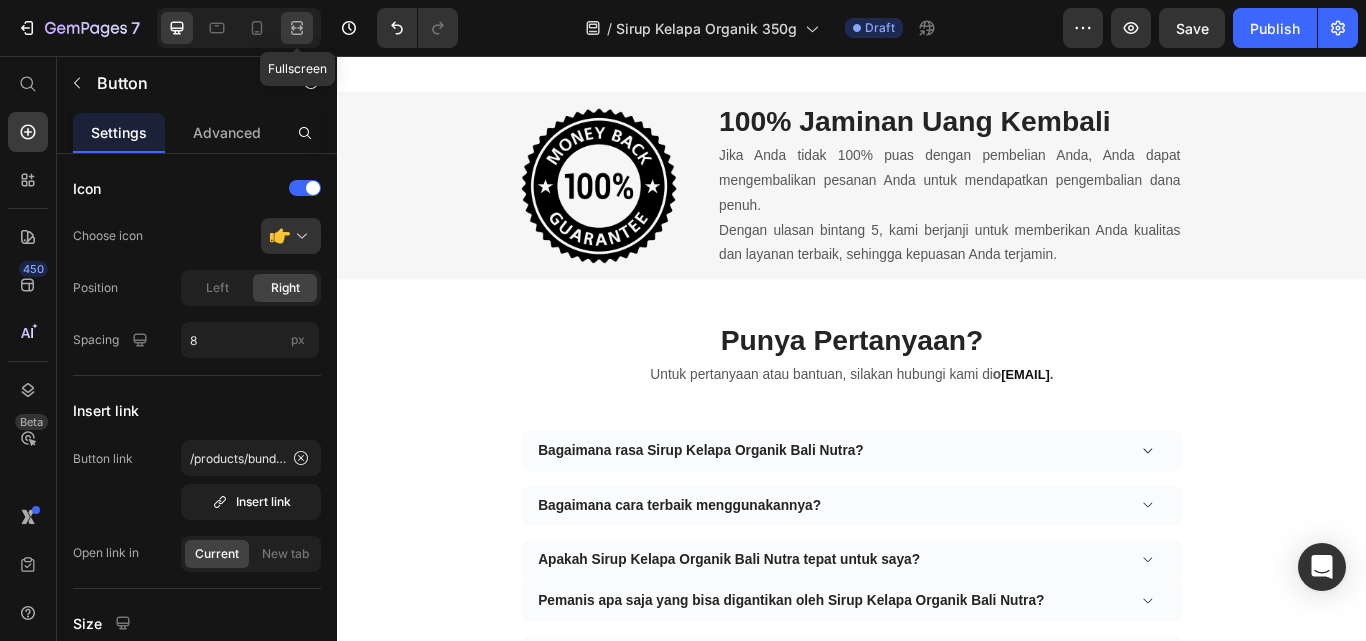 click 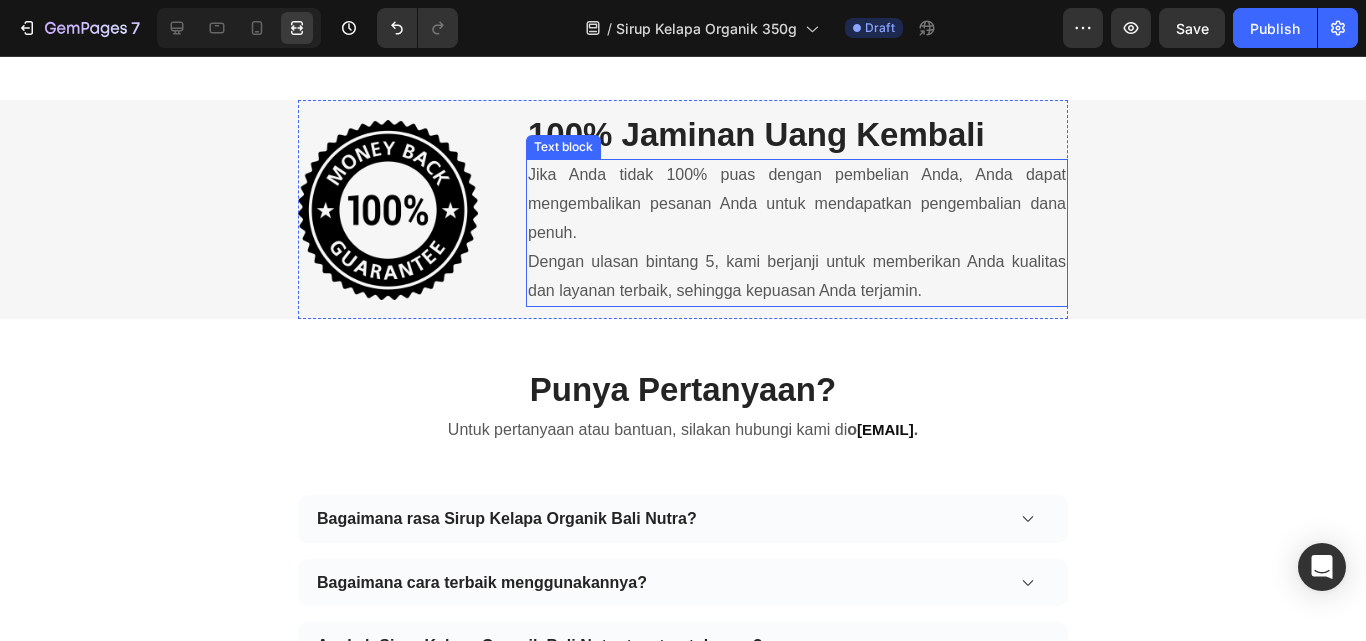 scroll, scrollTop: 6280, scrollLeft: 0, axis: vertical 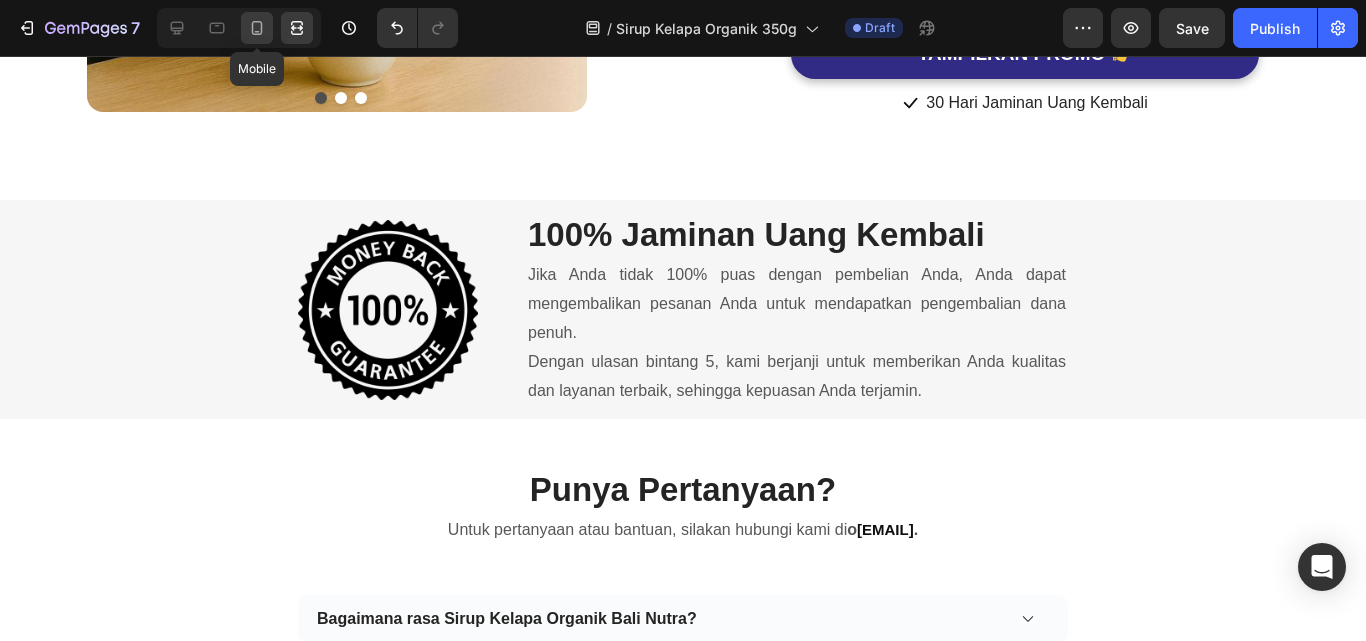 drag, startPoint x: 255, startPoint y: 29, endPoint x: 285, endPoint y: 280, distance: 252.78647 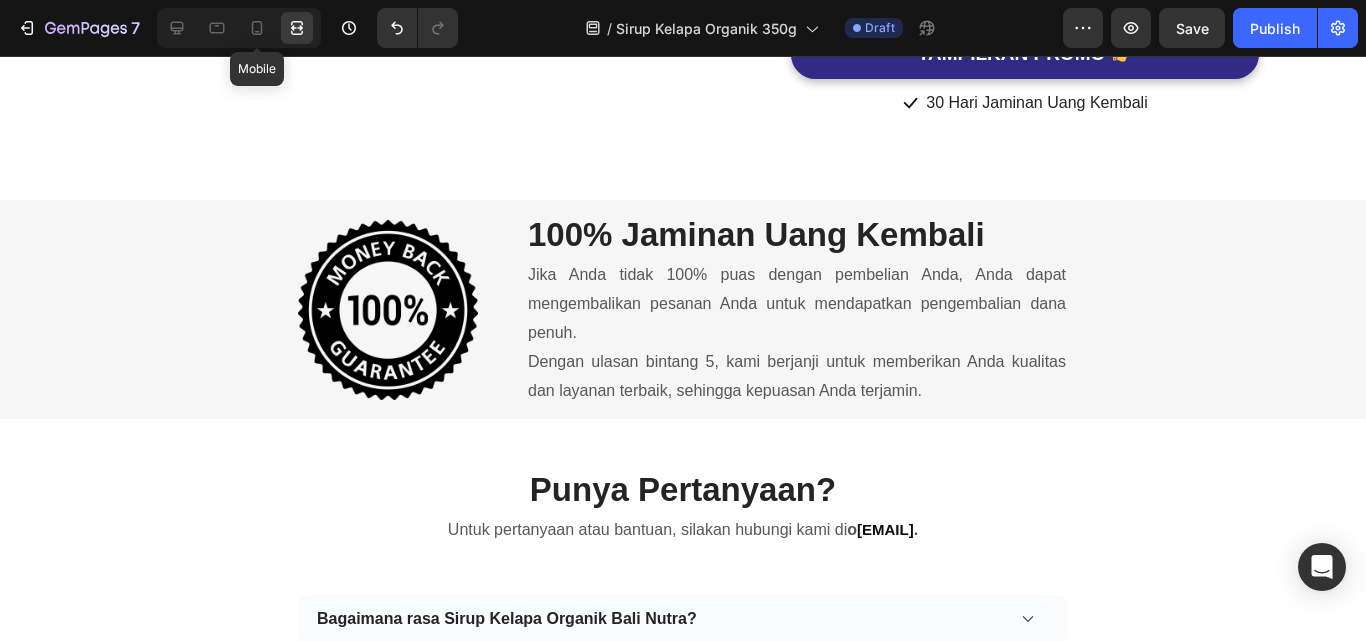 type on "14" 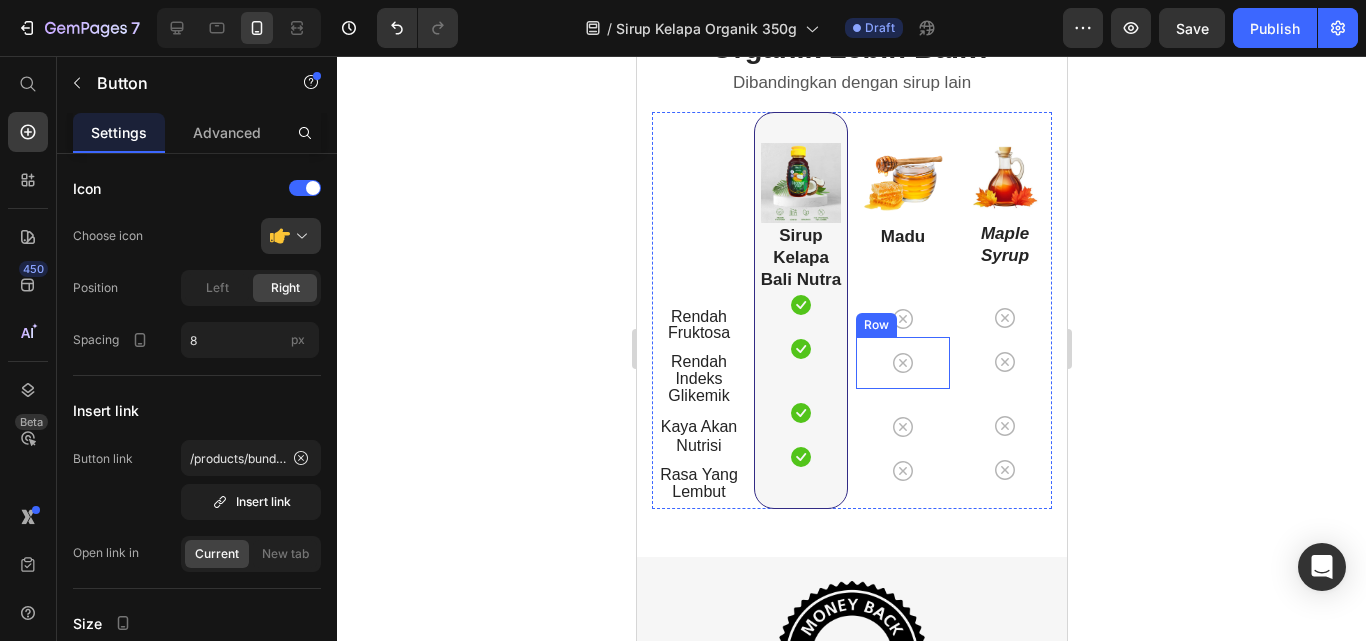 scroll, scrollTop: 5972, scrollLeft: 0, axis: vertical 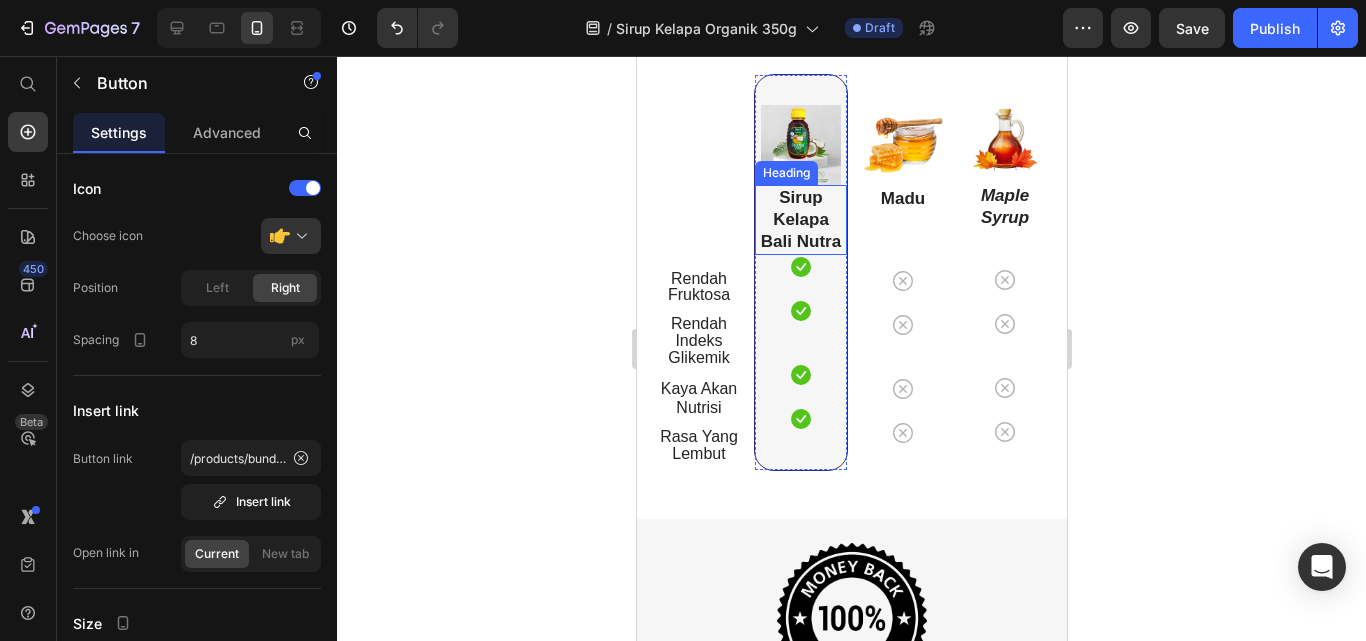 click on "Sirup Kelapa Bali Nutra" at bounding box center [800, 219] 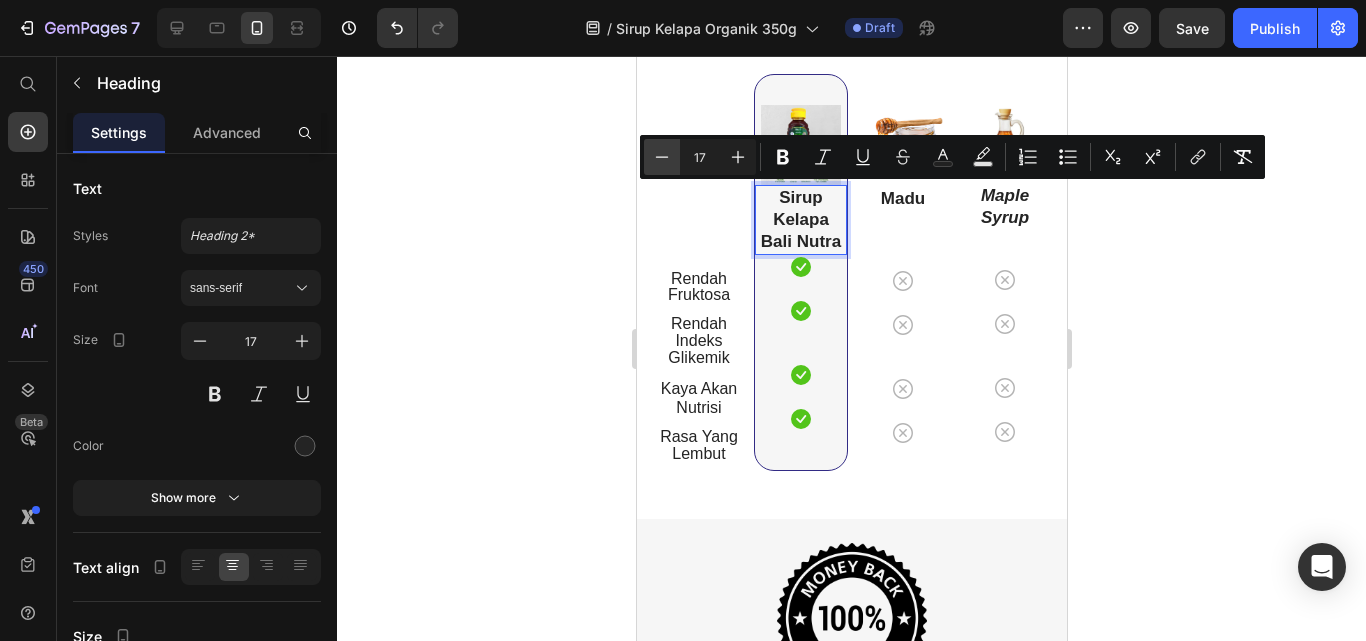 click 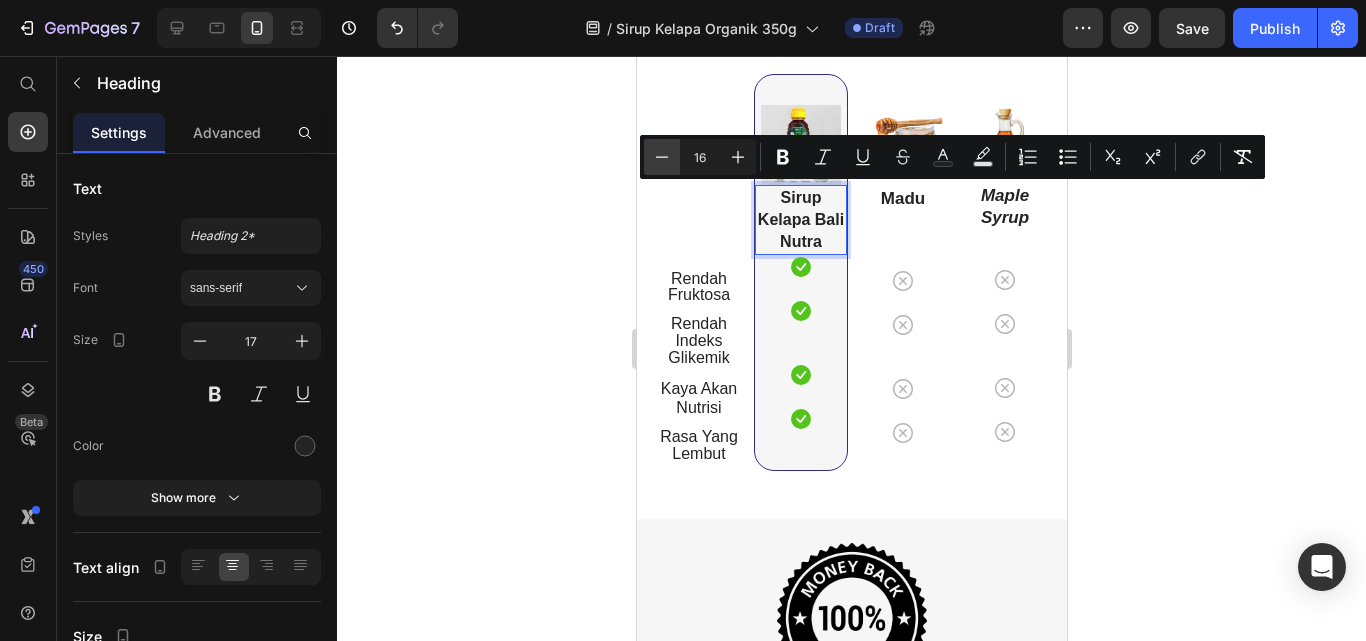click 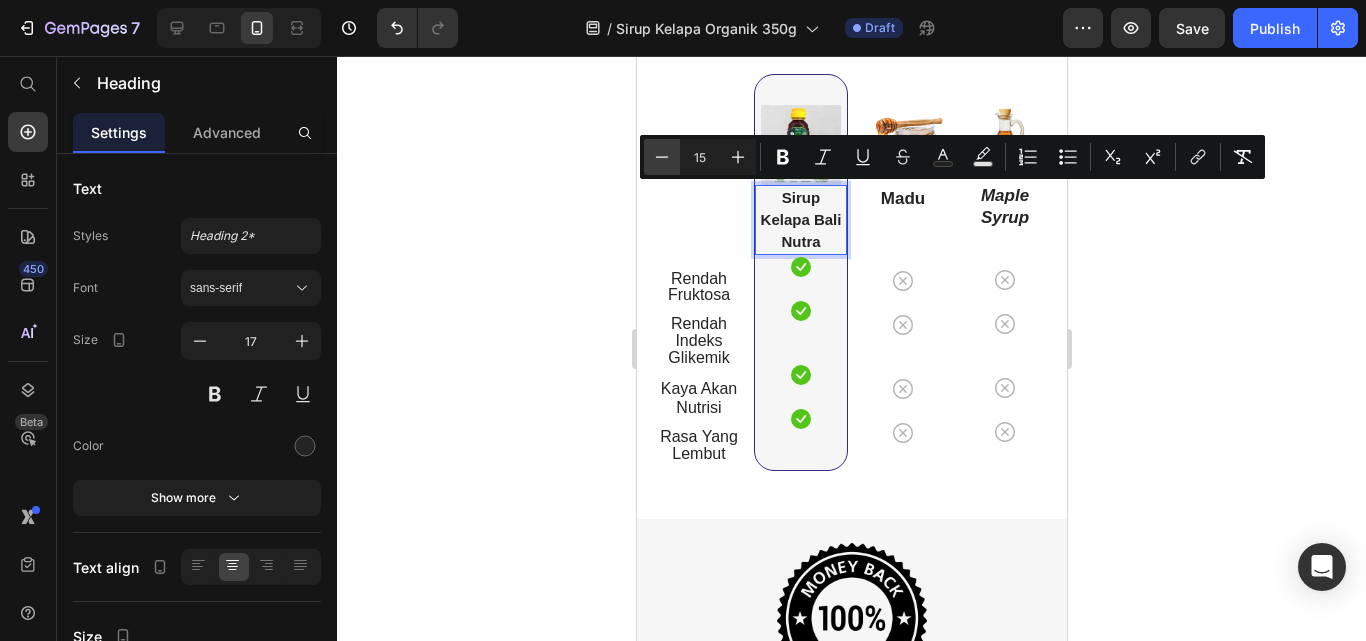 click 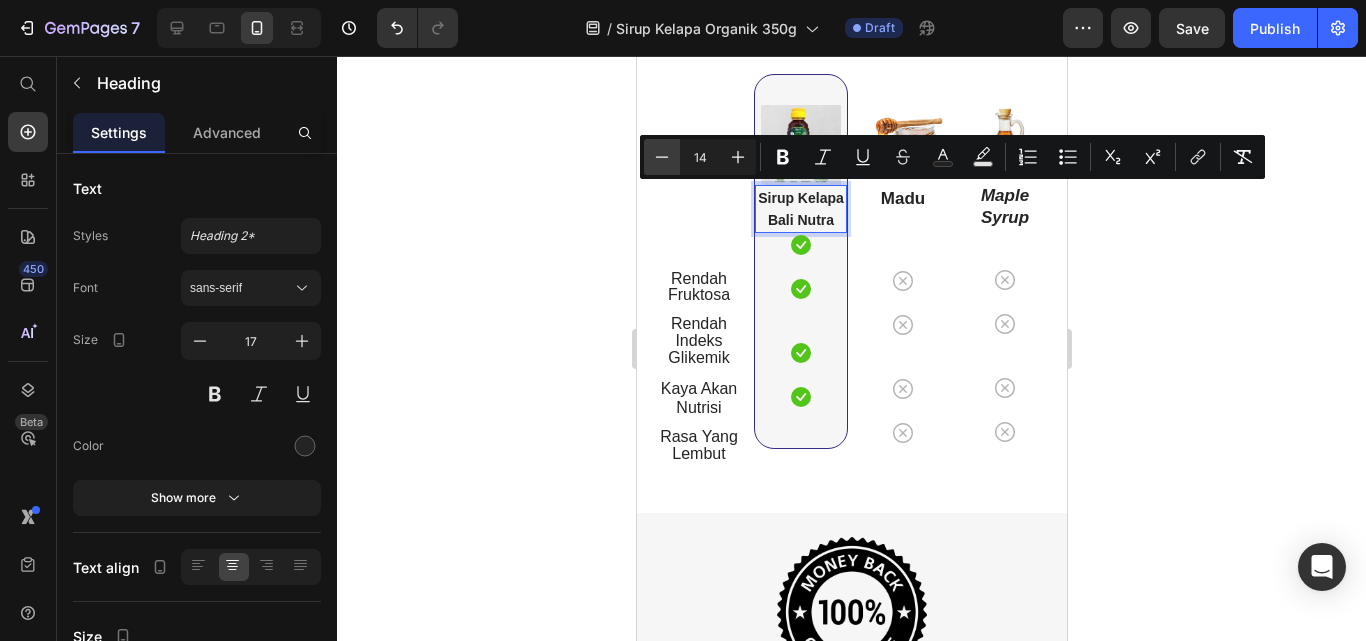 click 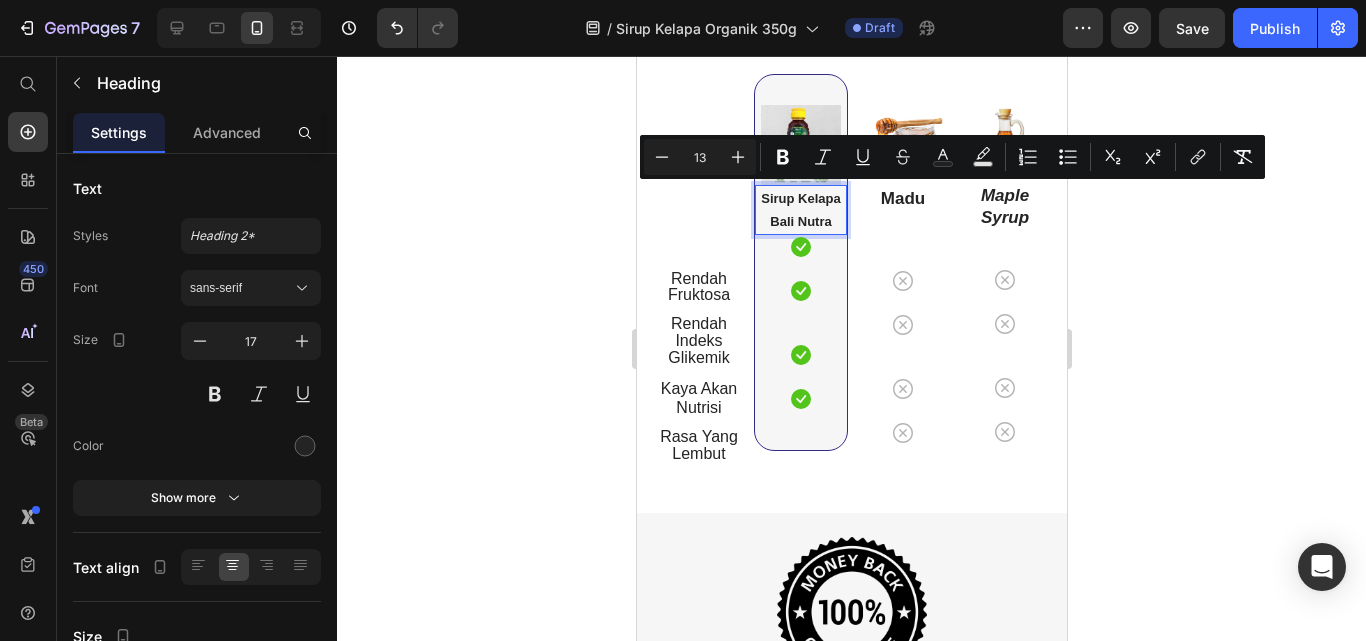 click 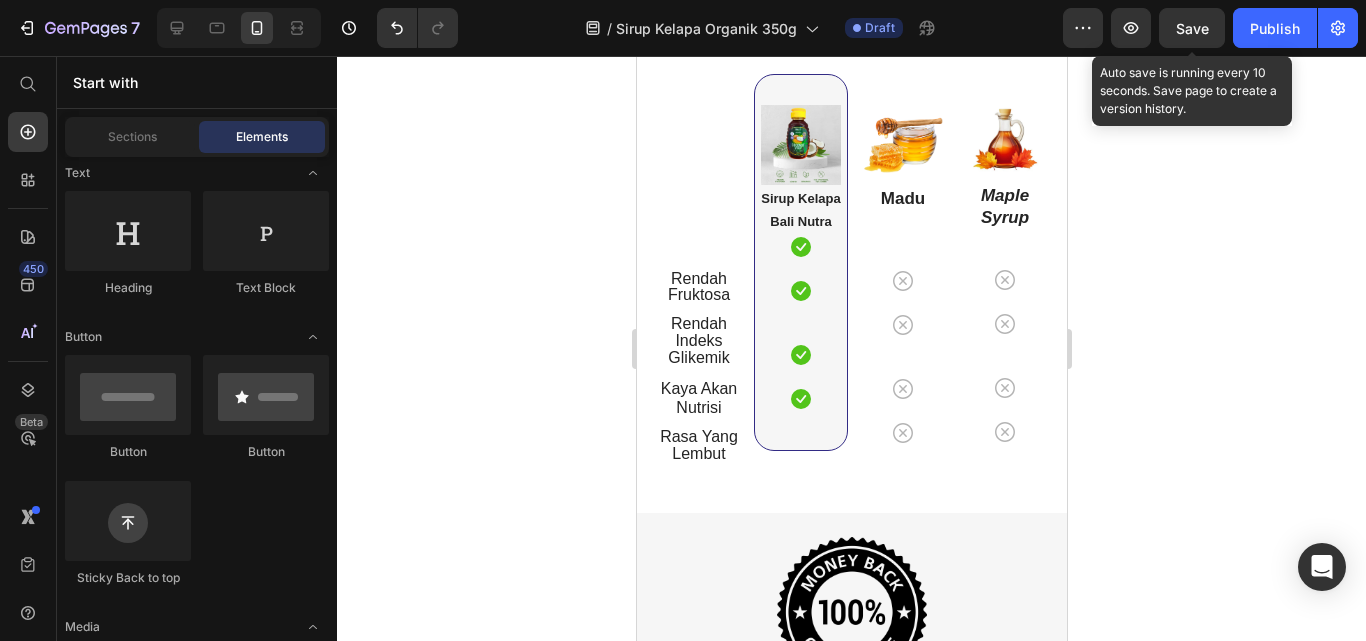 drag, startPoint x: 1197, startPoint y: 32, endPoint x: 414, endPoint y: 316, distance: 832.9136 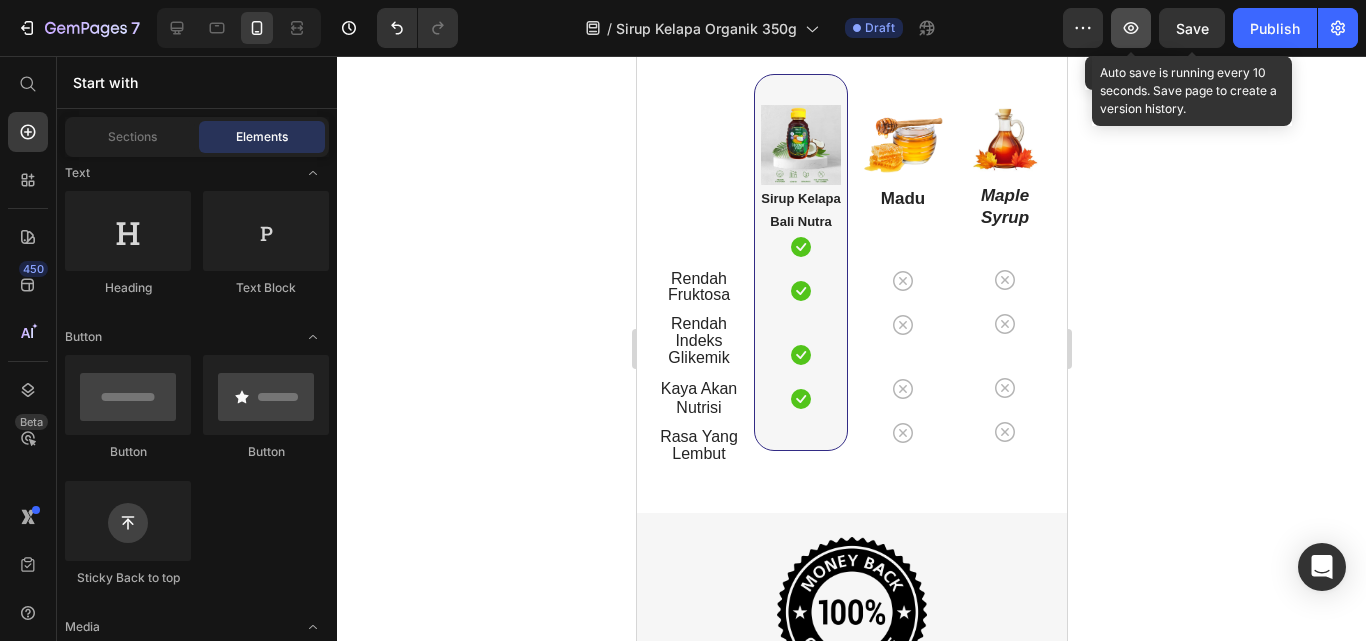 click 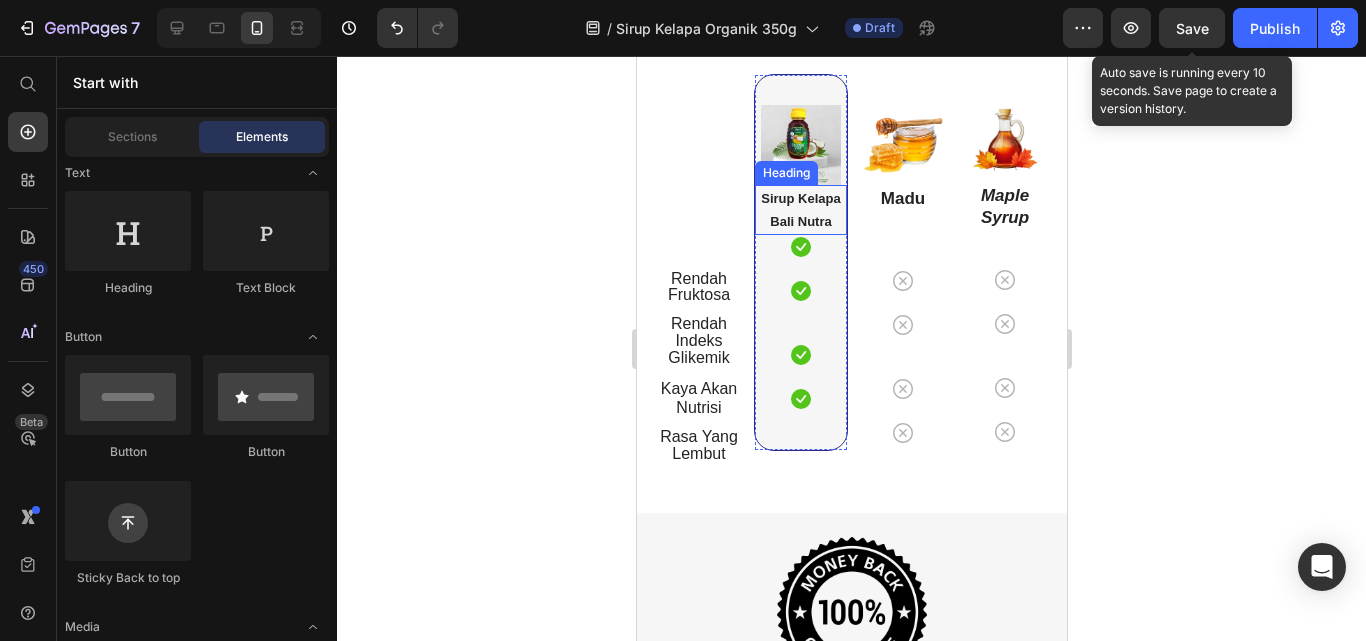 click on "Sirup Kelapa Bali Nutra" at bounding box center [799, 210] 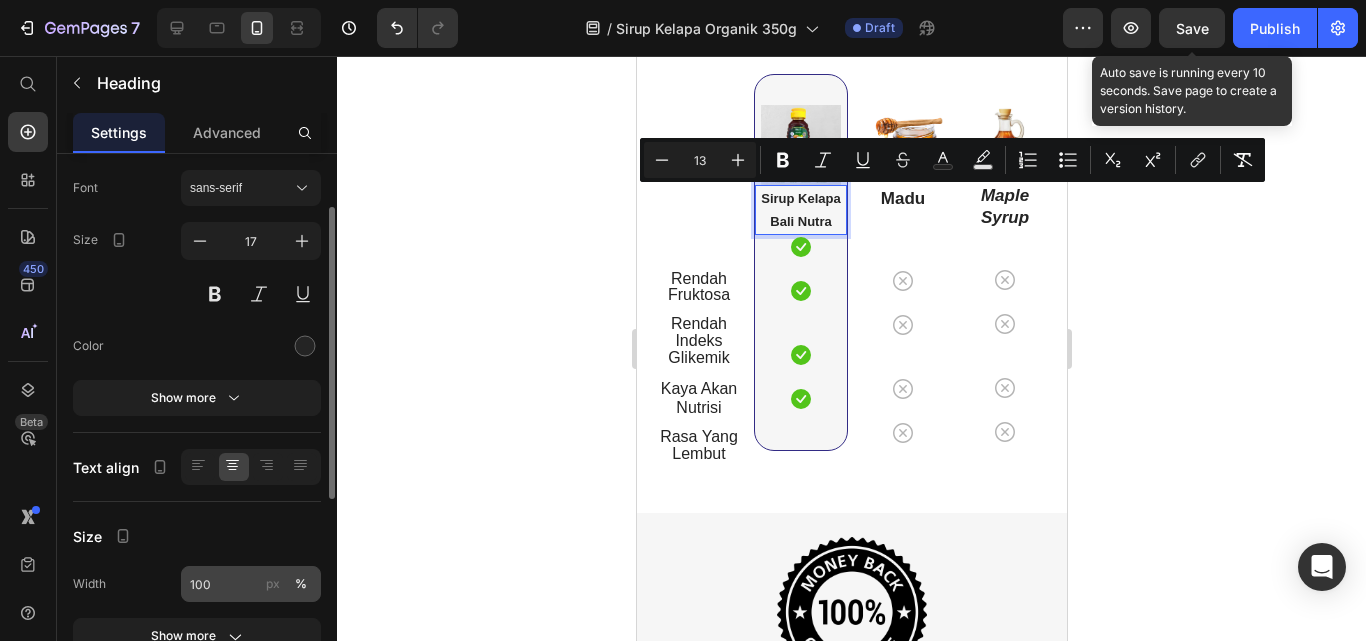 scroll, scrollTop: 0, scrollLeft: 0, axis: both 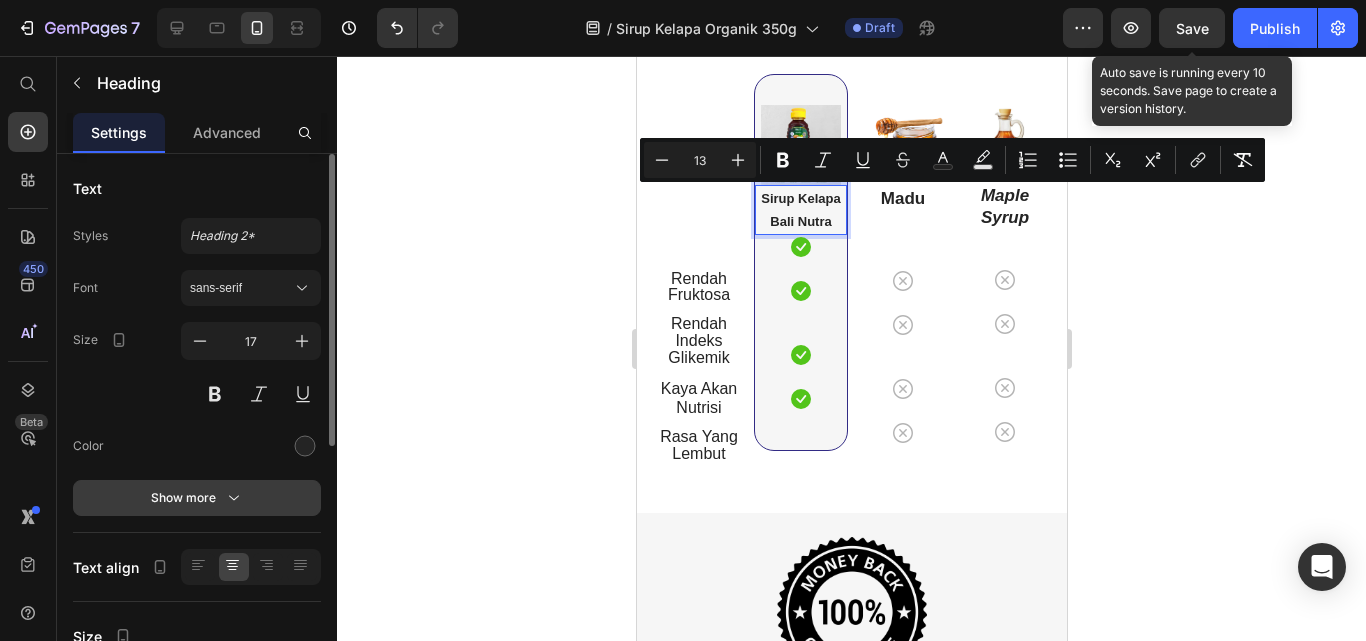 click on "Show more" at bounding box center [197, 498] 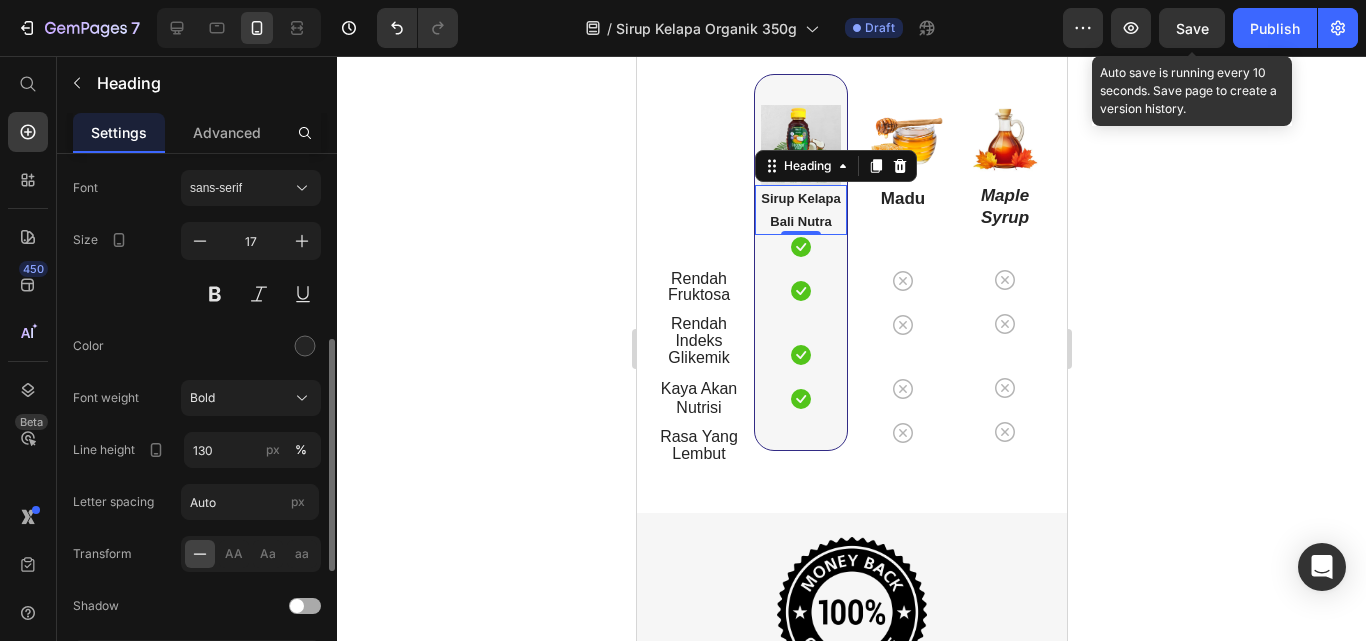 scroll, scrollTop: 200, scrollLeft: 0, axis: vertical 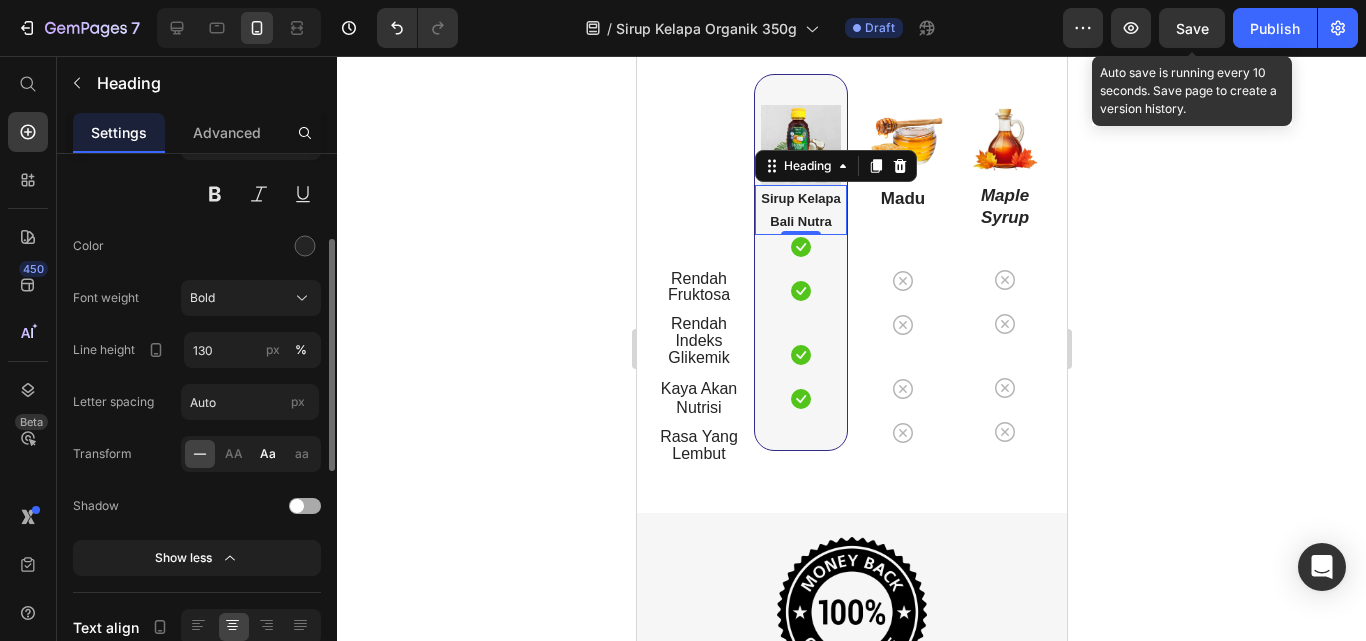 drag, startPoint x: 261, startPoint y: 450, endPoint x: 271, endPoint y: 161, distance: 289.17297 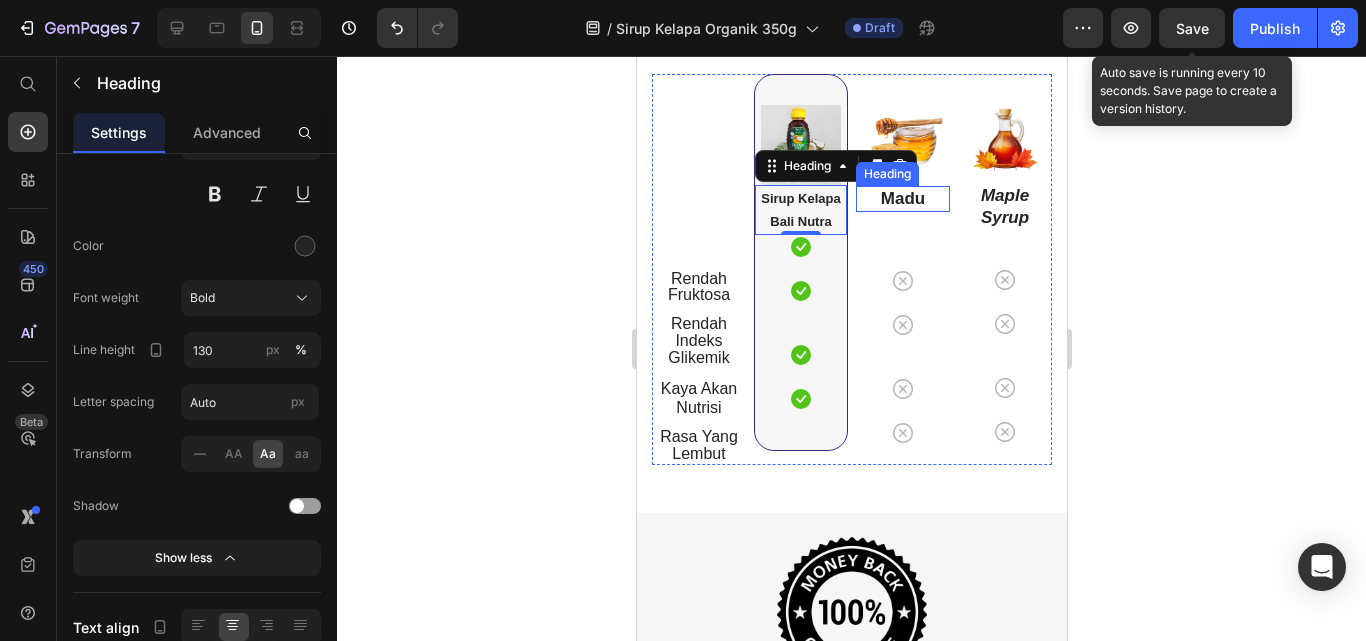 click on "Madu" at bounding box center [902, 199] 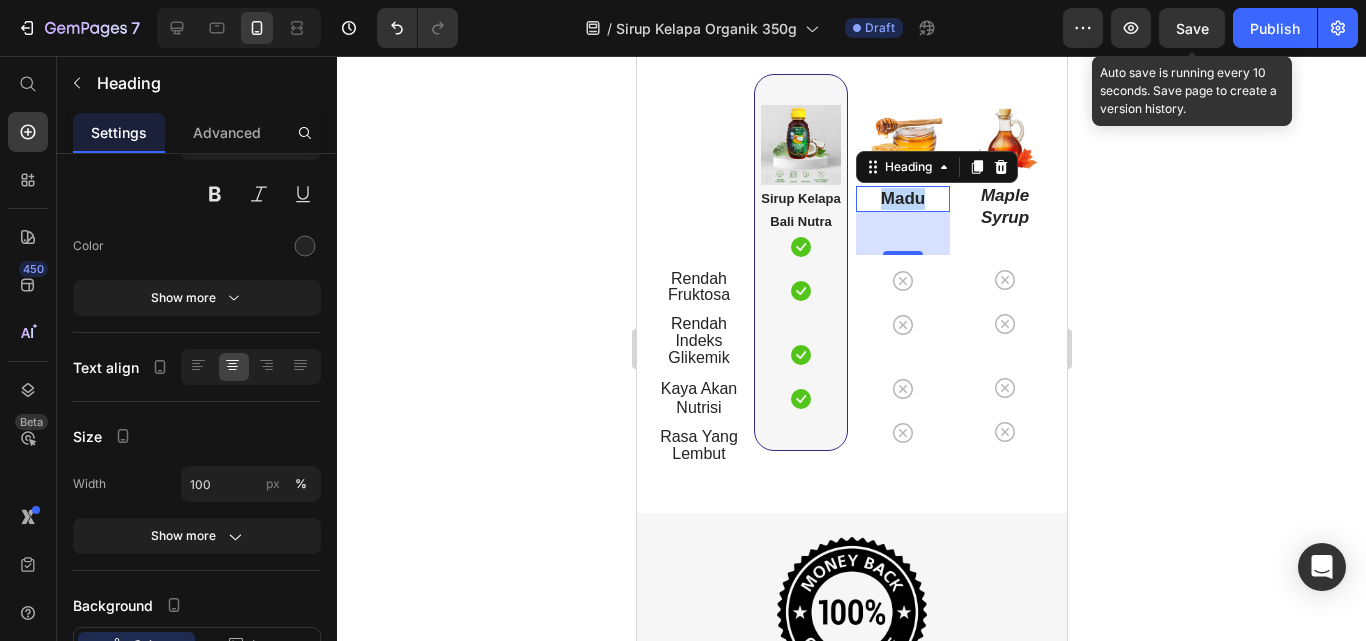 click on "Madu" at bounding box center (902, 198) 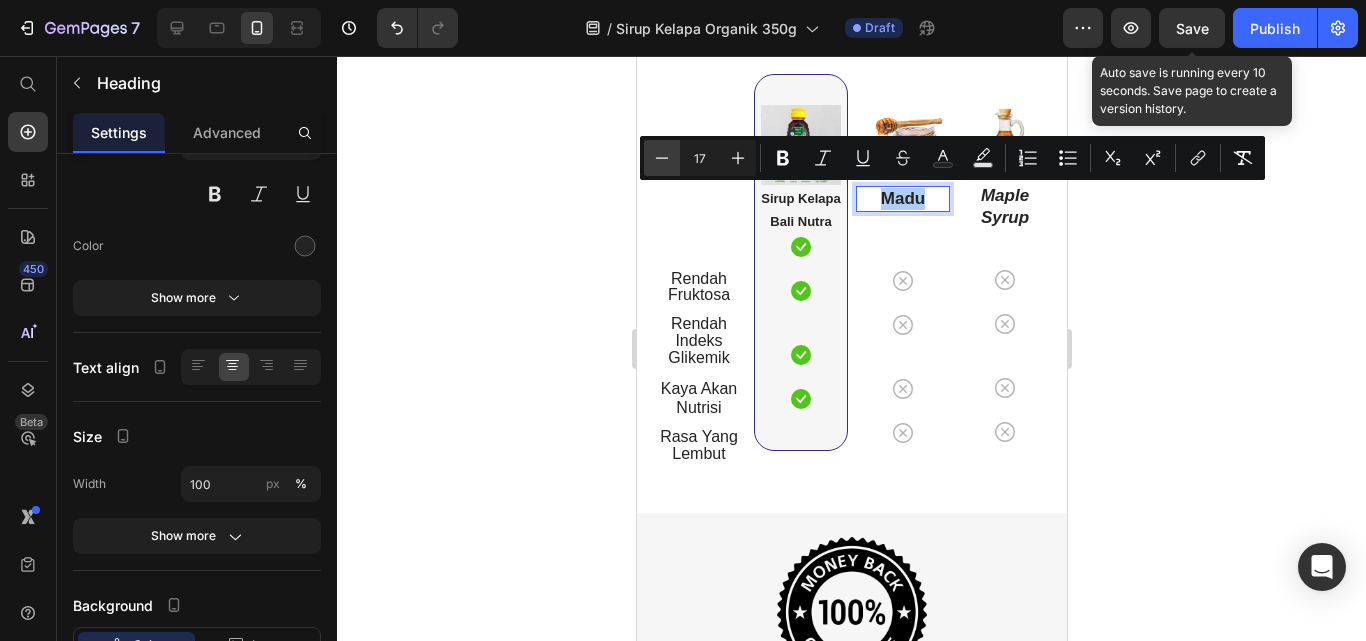 click 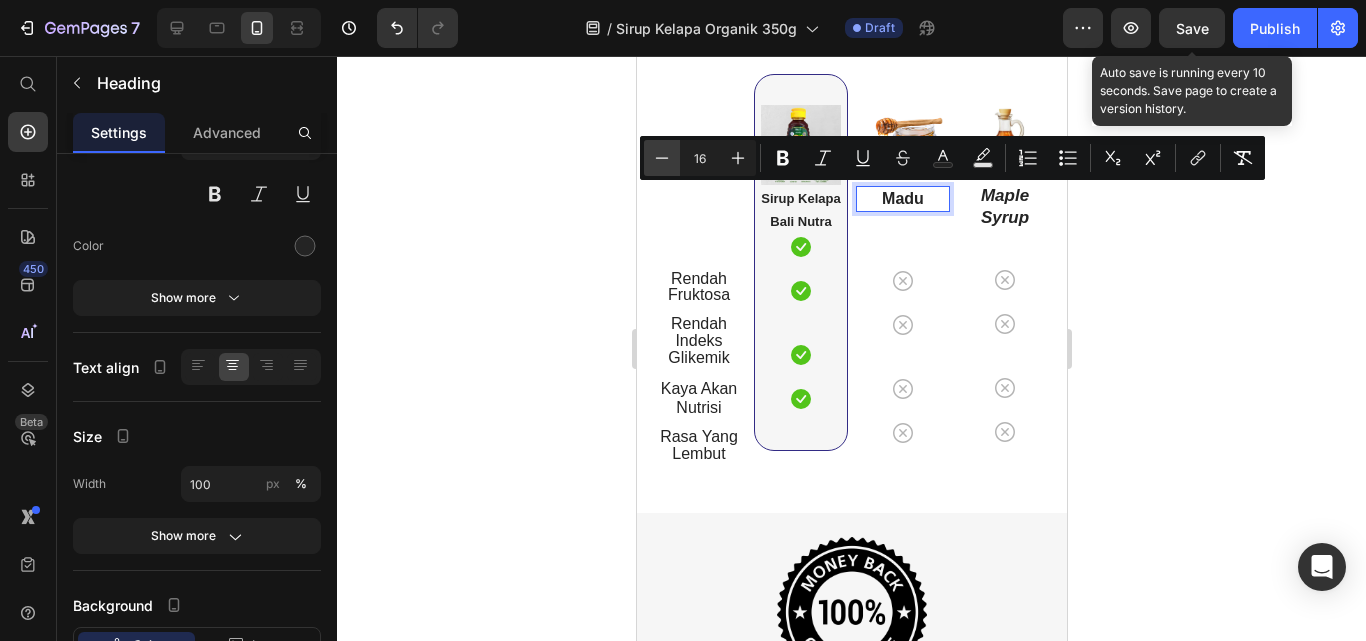 click 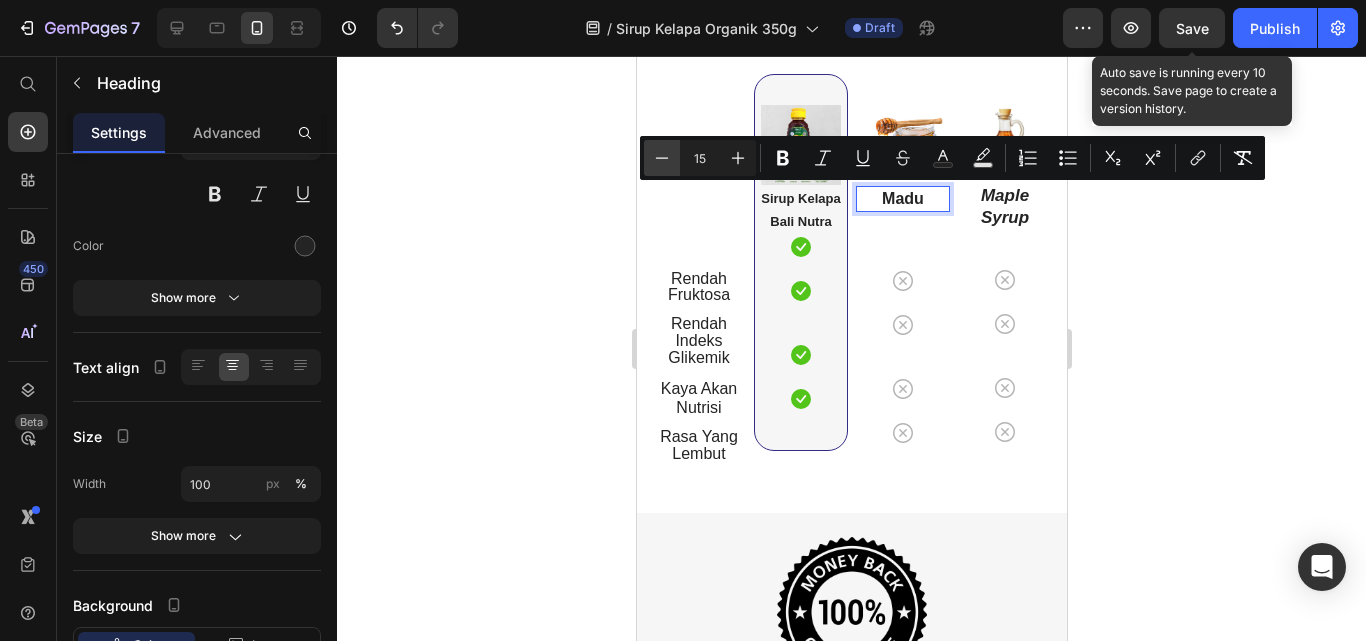 click 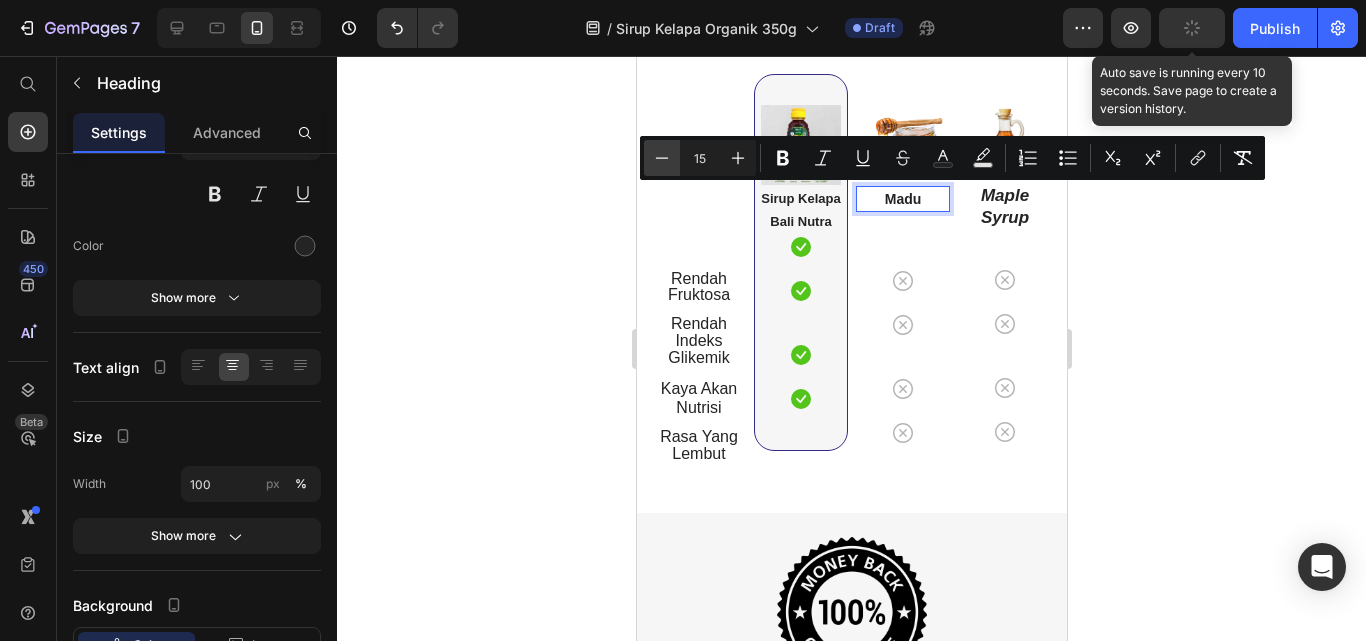 type on "14" 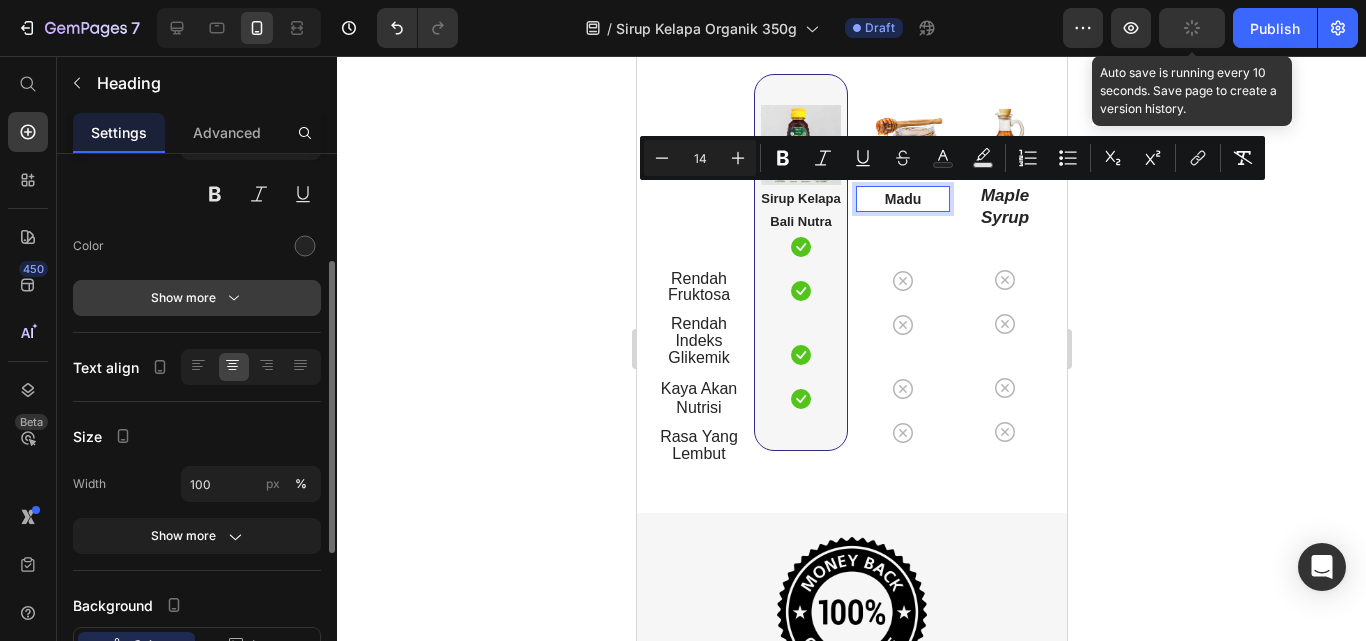 click on "Show more" at bounding box center (197, 298) 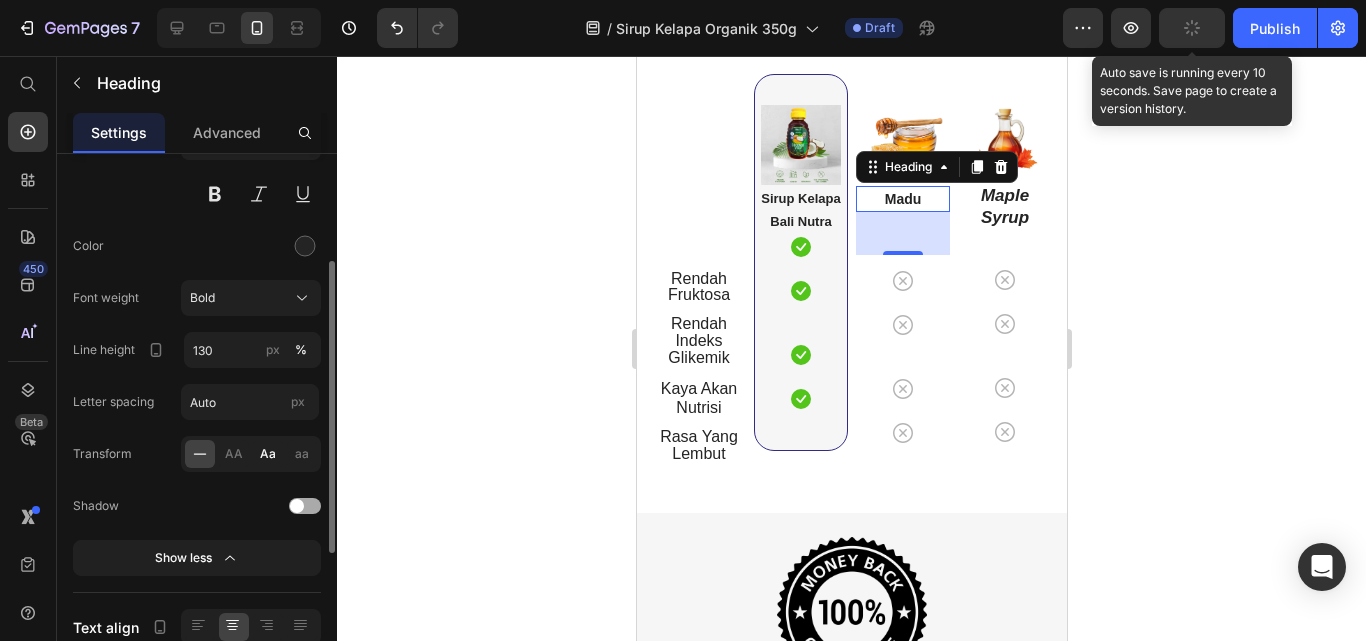 click on "Aa" 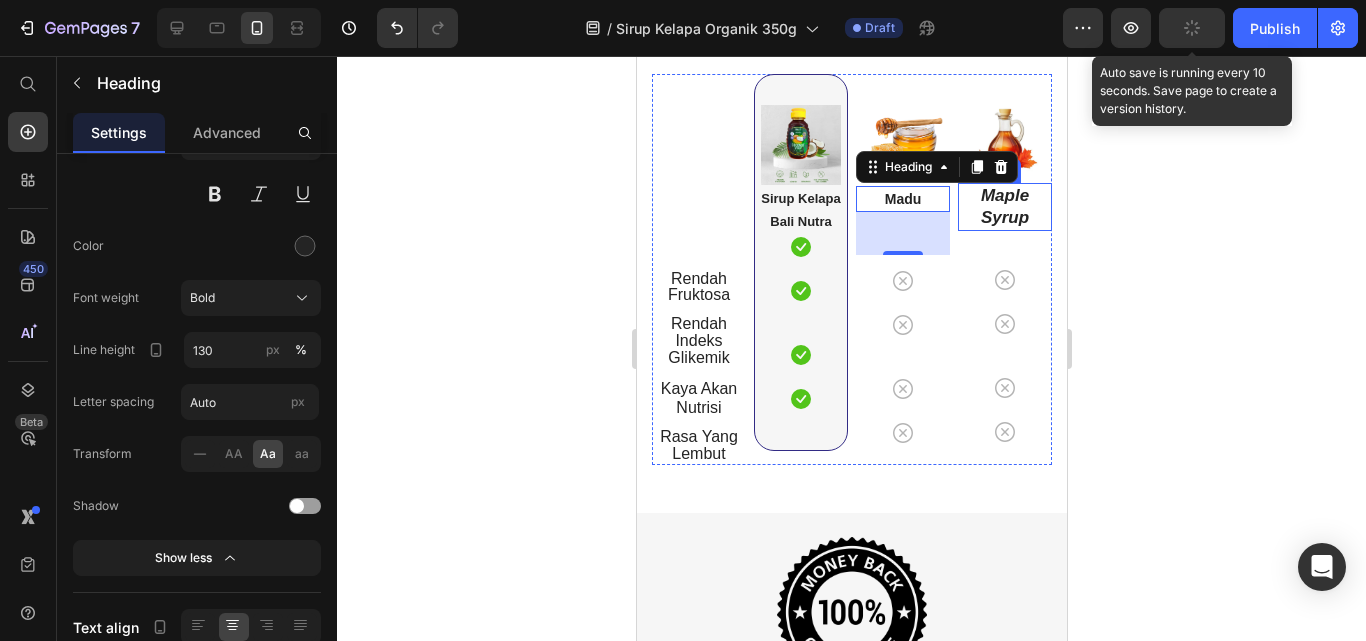 click on "Maple Syrup" at bounding box center (1004, 206) 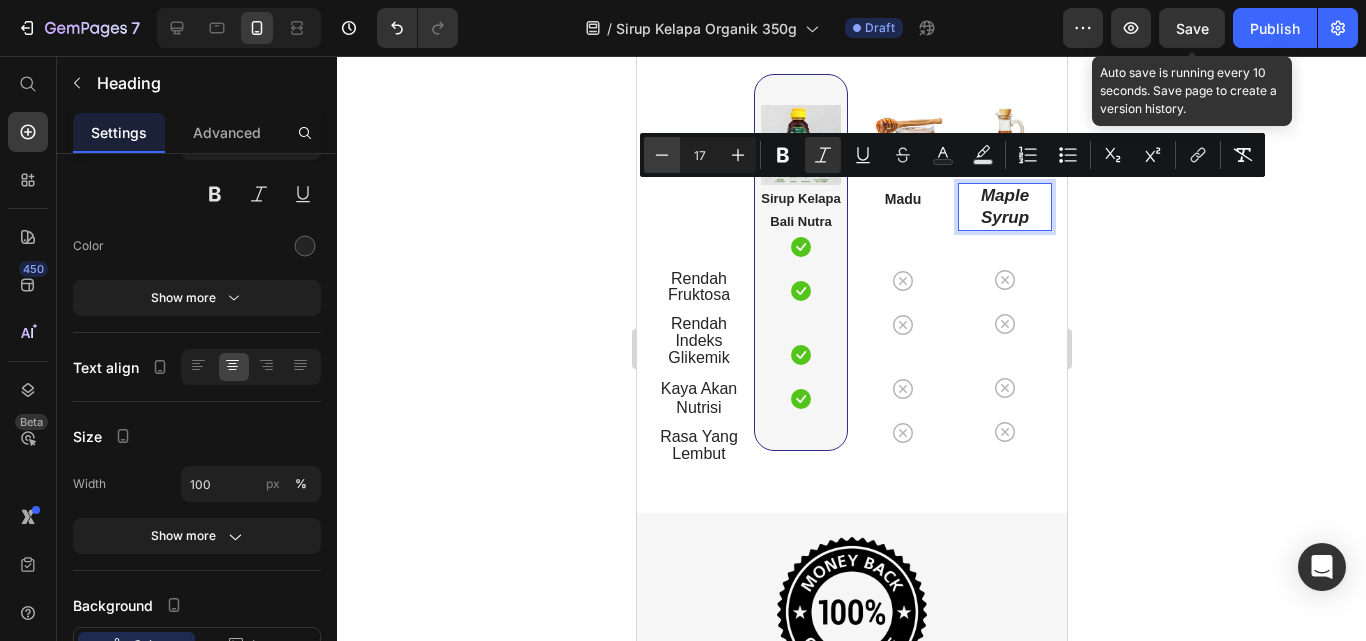 click 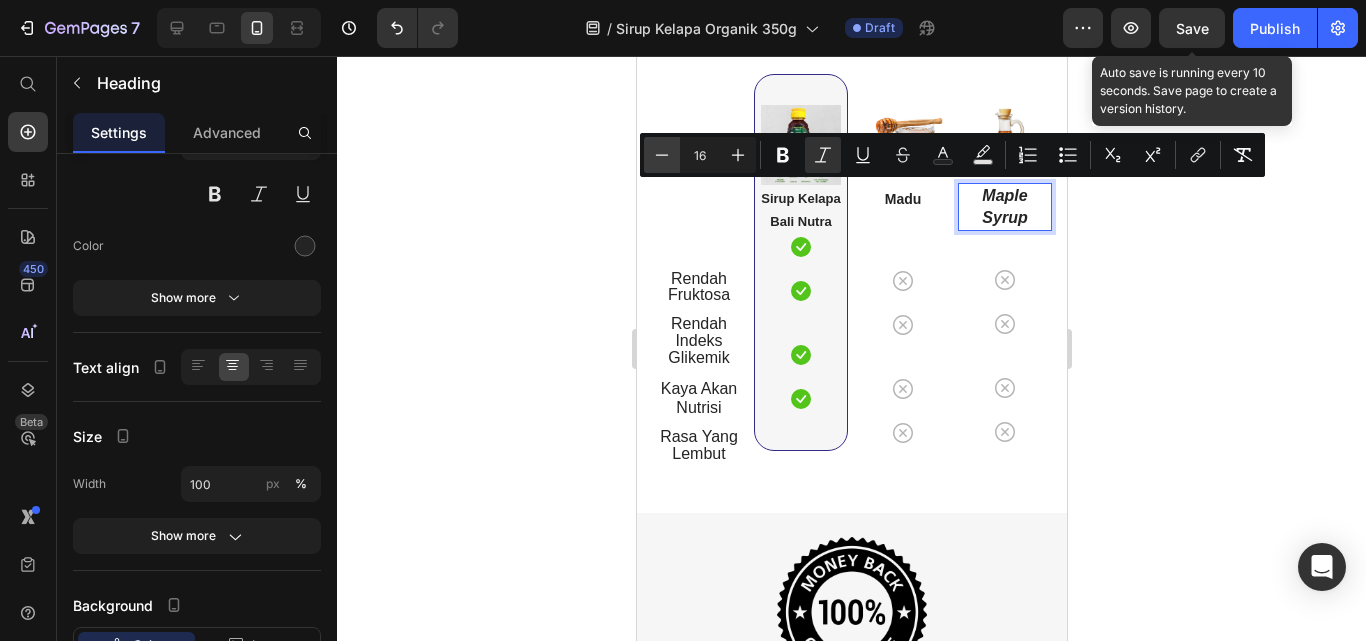 click 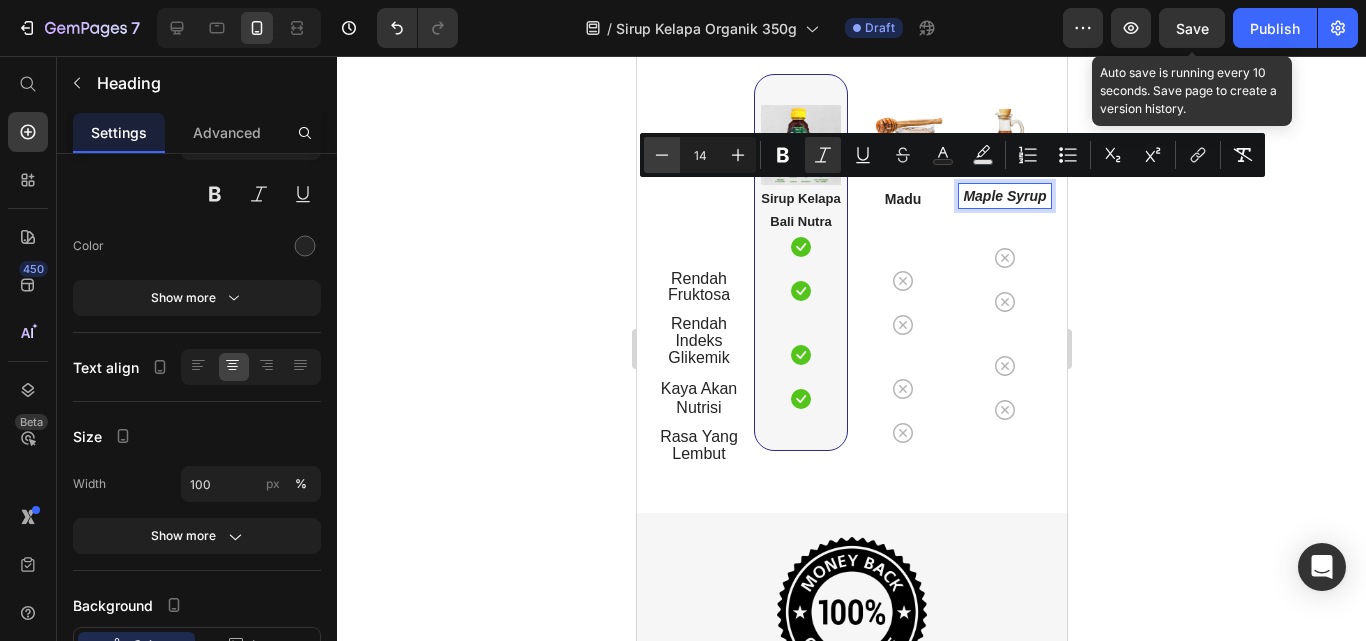click 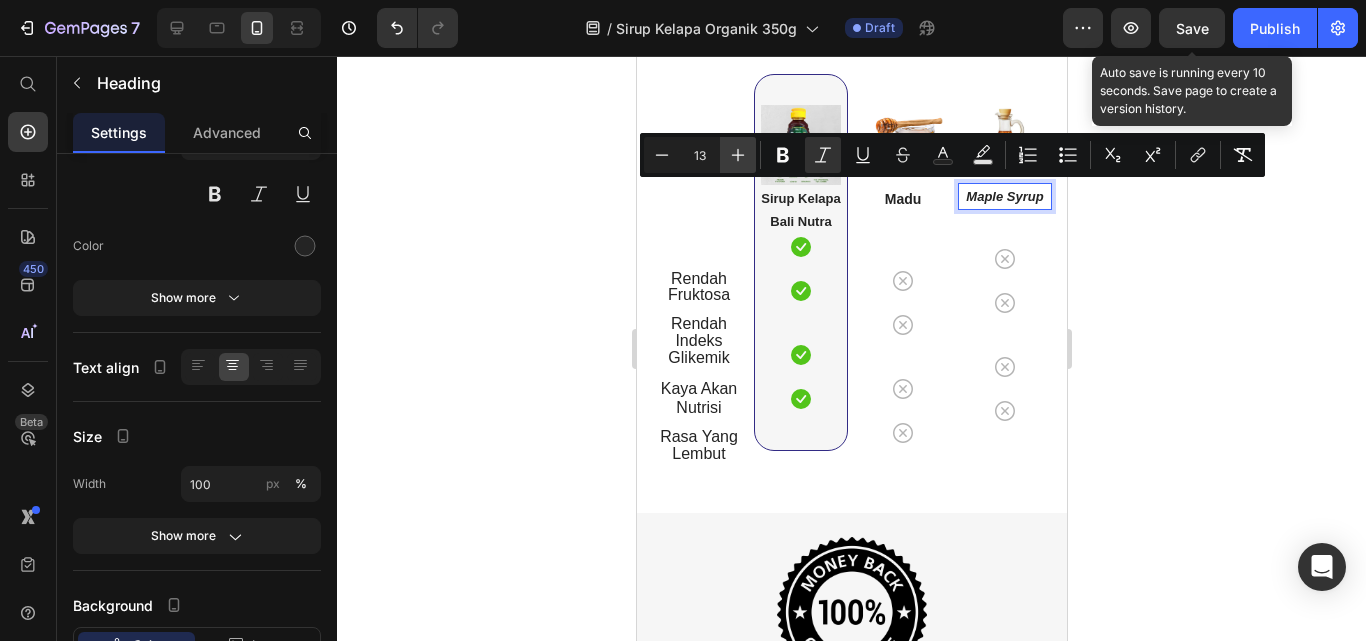 click on "Plus" at bounding box center (738, 155) 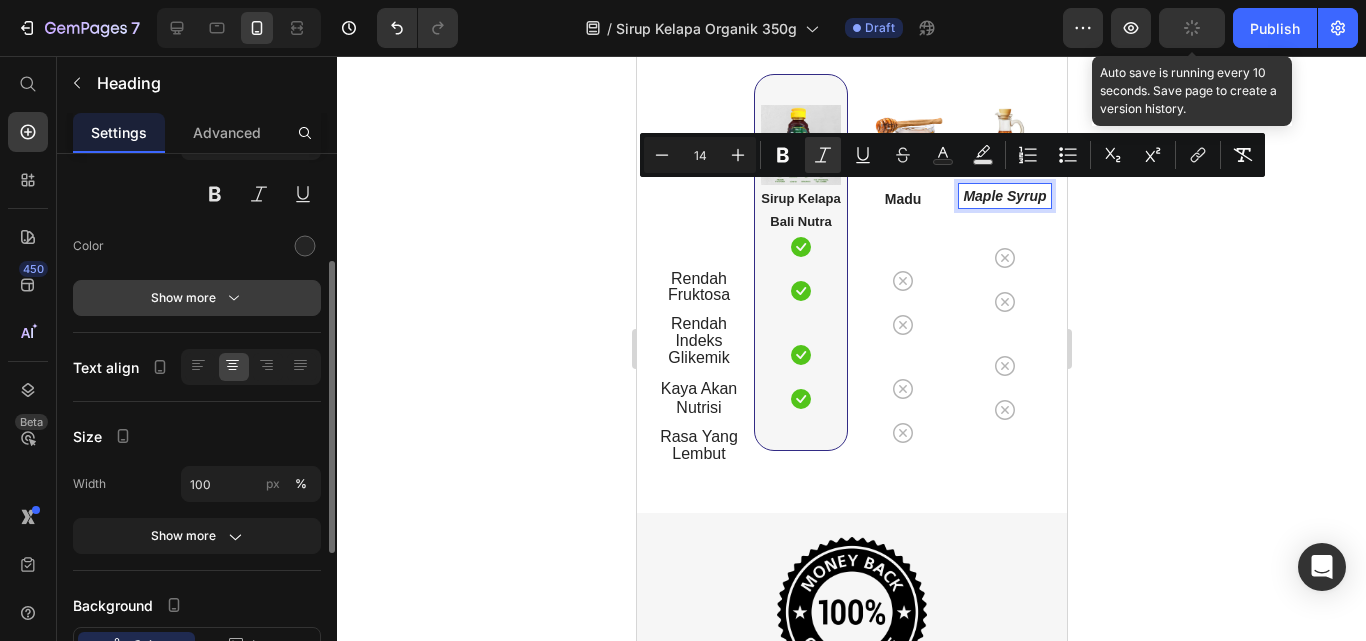 click on "Show more" at bounding box center [197, 298] 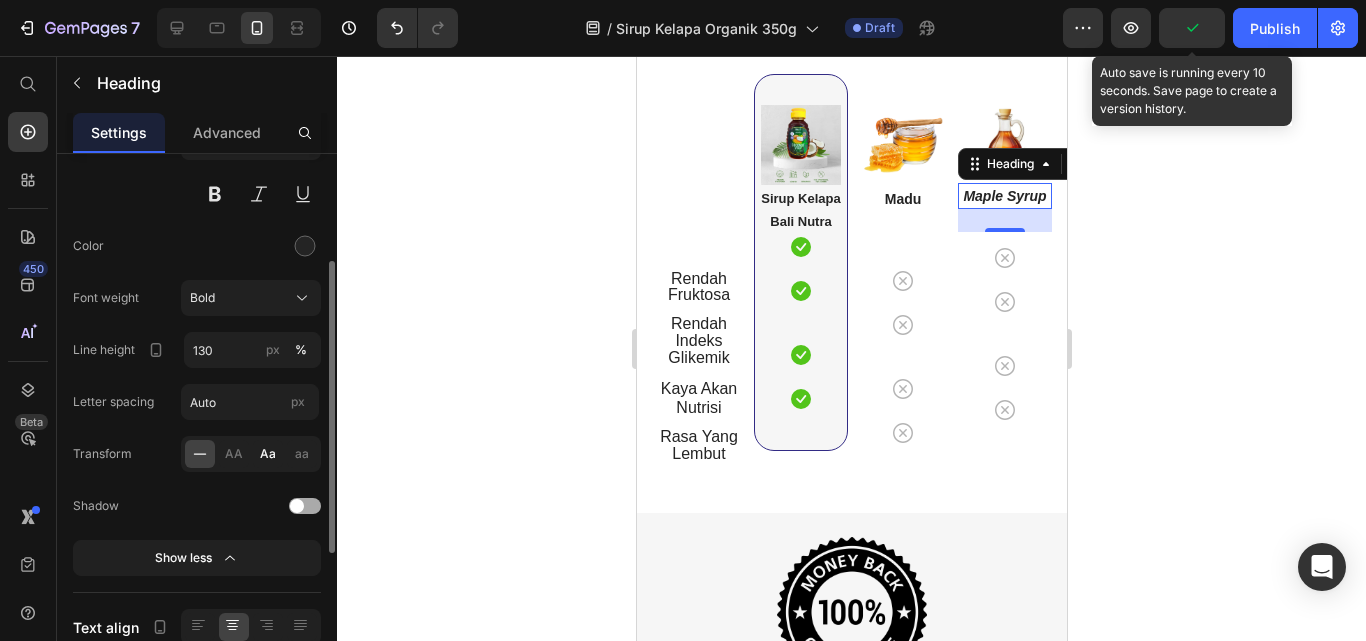 drag, startPoint x: 260, startPoint y: 450, endPoint x: 2, endPoint y: 299, distance: 298.9398 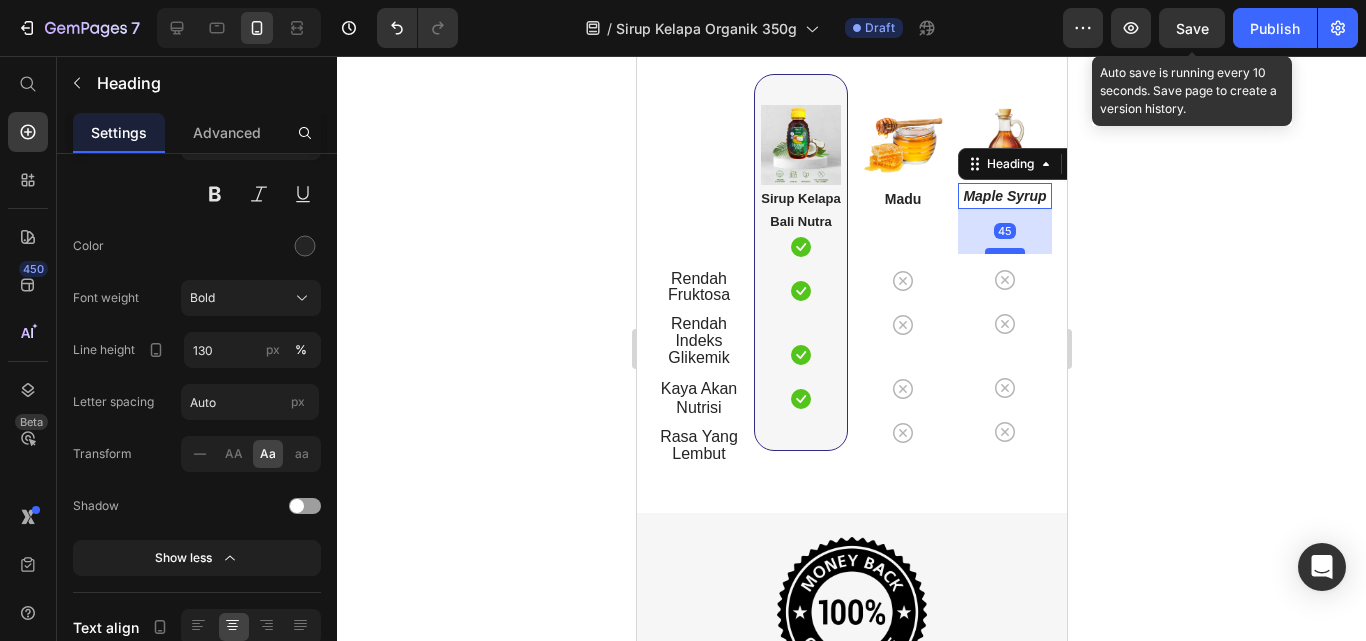 drag, startPoint x: 1005, startPoint y: 230, endPoint x: 1006, endPoint y: 252, distance: 22.022715 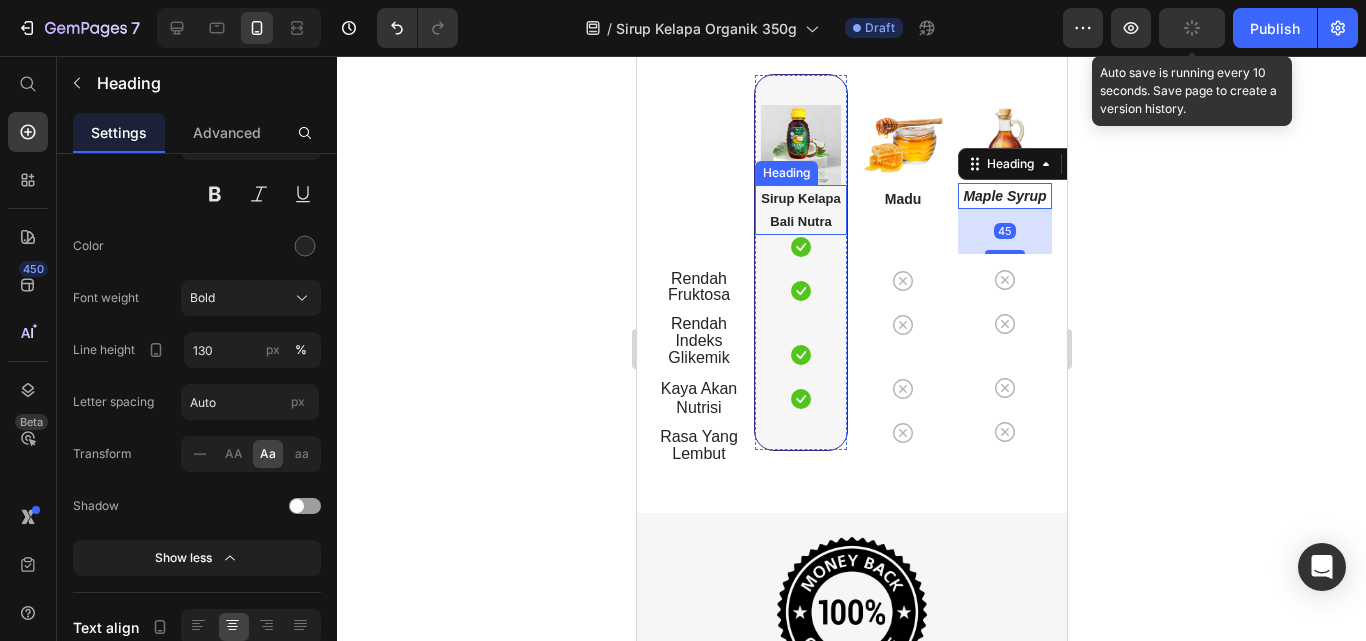 click on "⁠⁠⁠⁠⁠⁠⁠ Sirup Kelapa Bali Nutra" at bounding box center [800, 210] 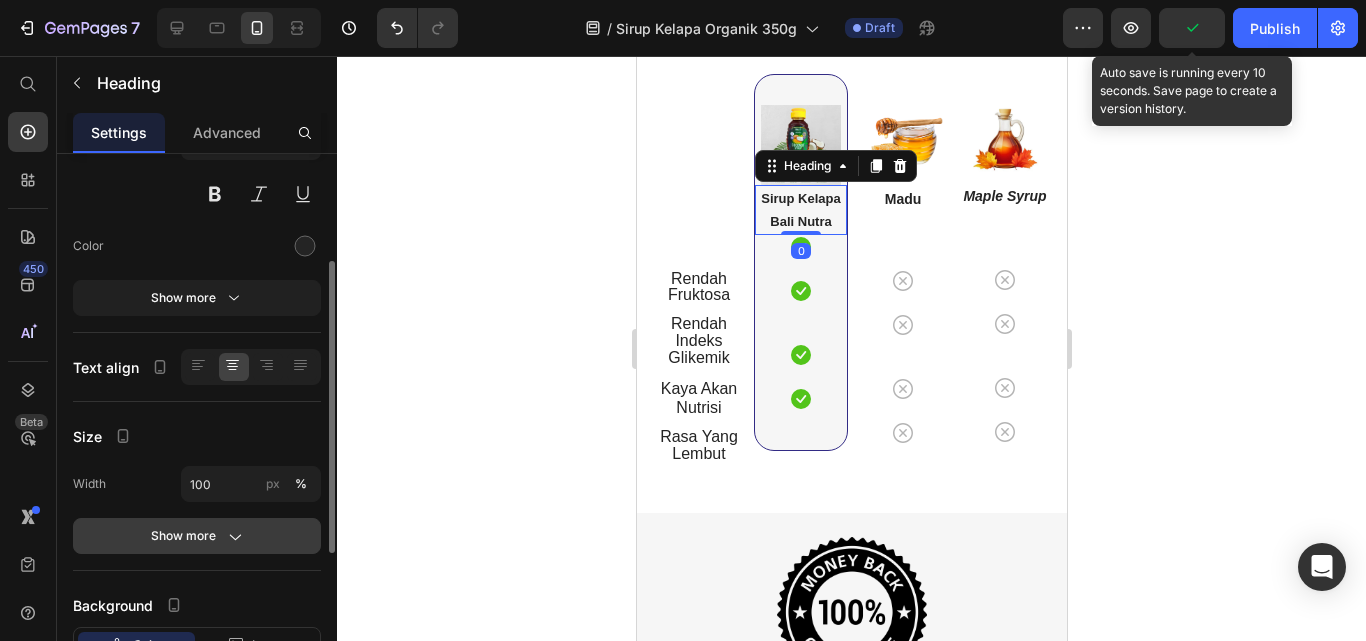 click 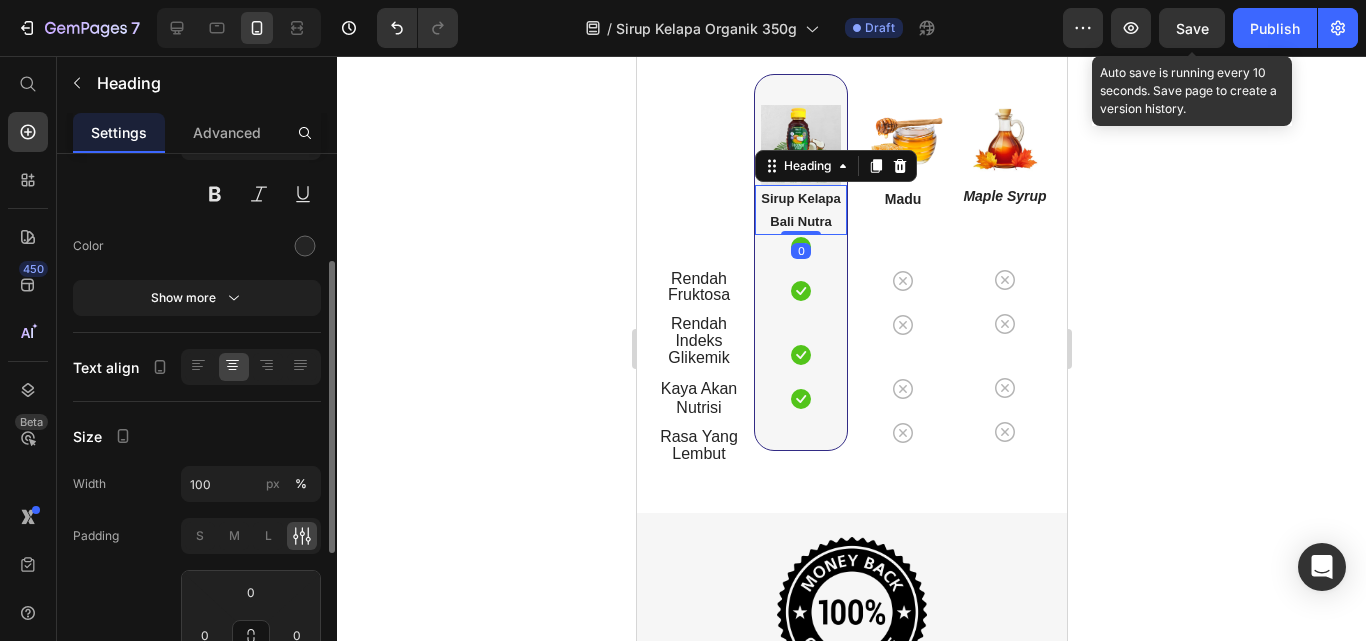 click on "Font sans-serif Size 17 Color Show more" at bounding box center [197, 193] 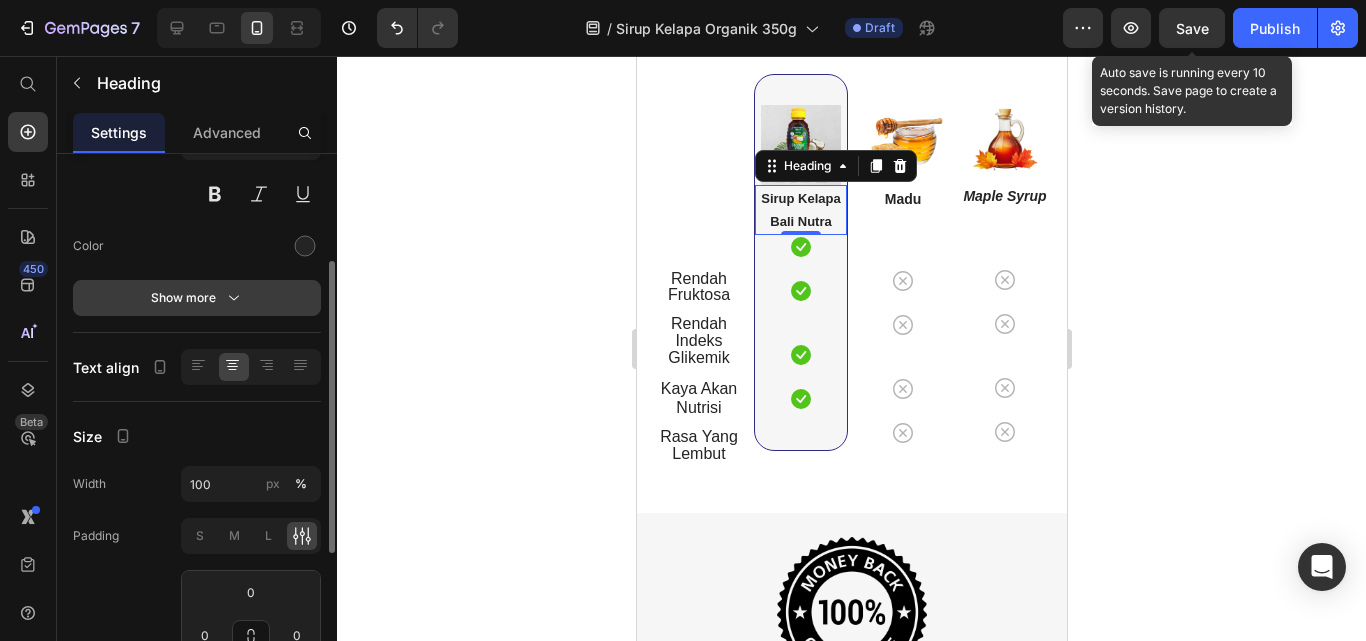 click on "Show more" at bounding box center [197, 298] 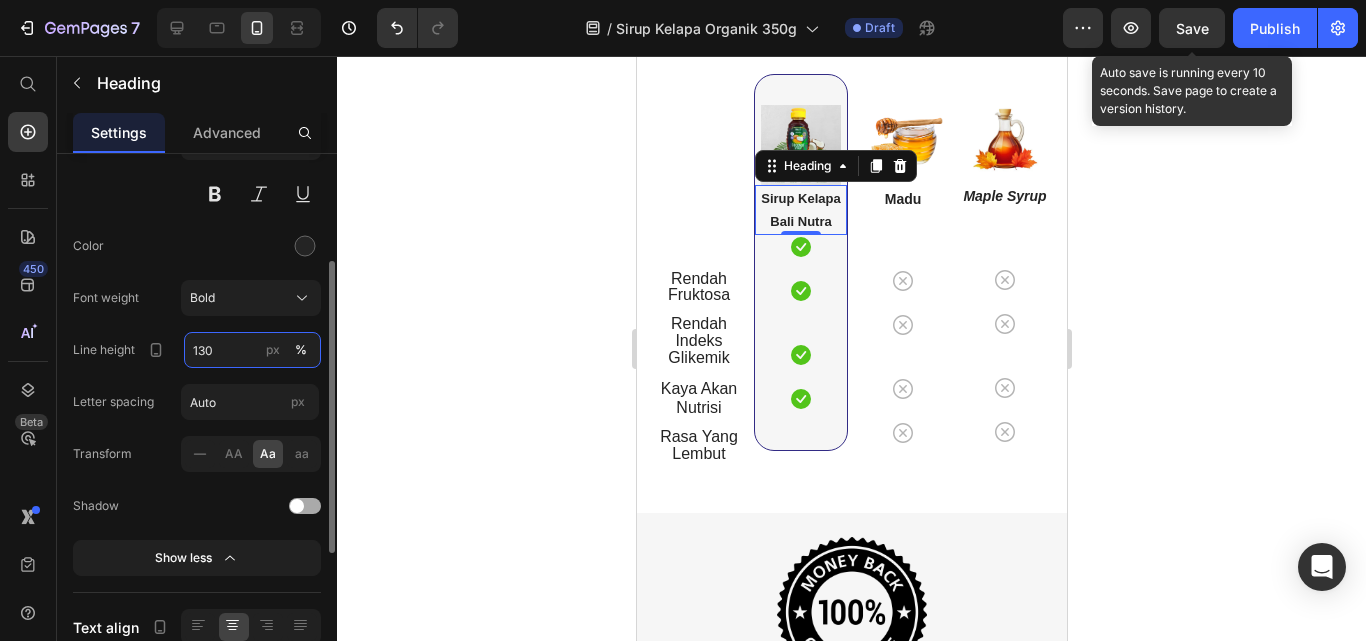 click on "130" at bounding box center (252, 350) 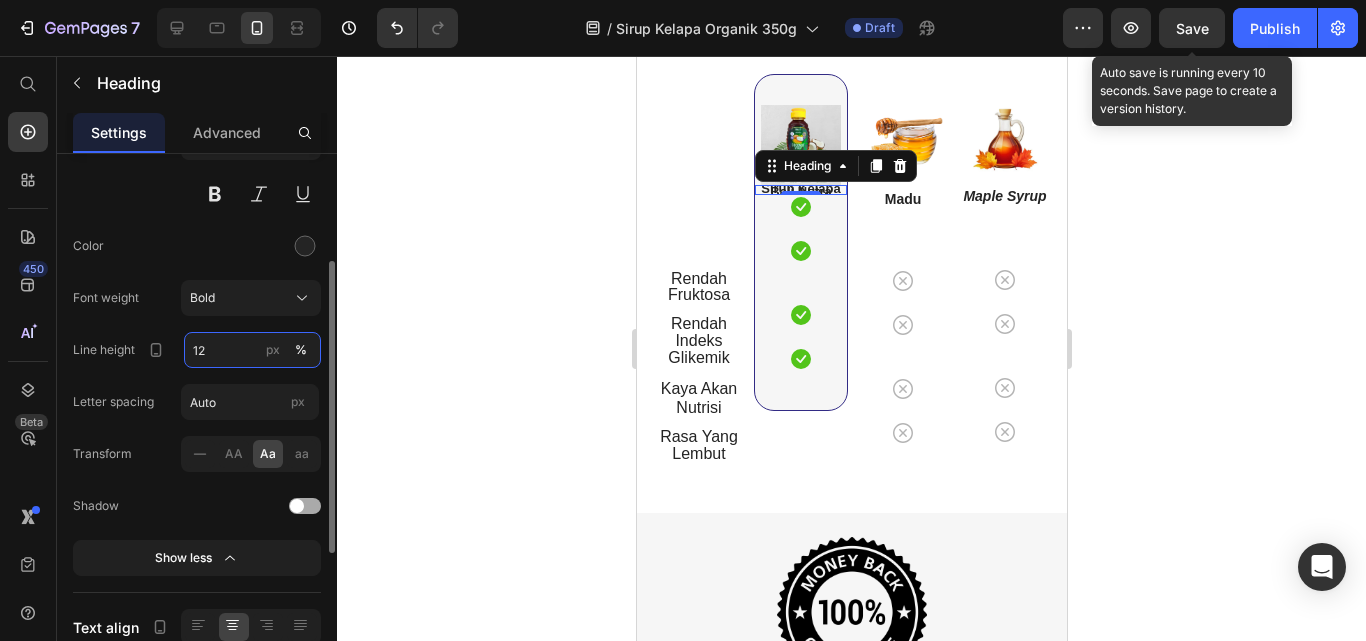 type on "120" 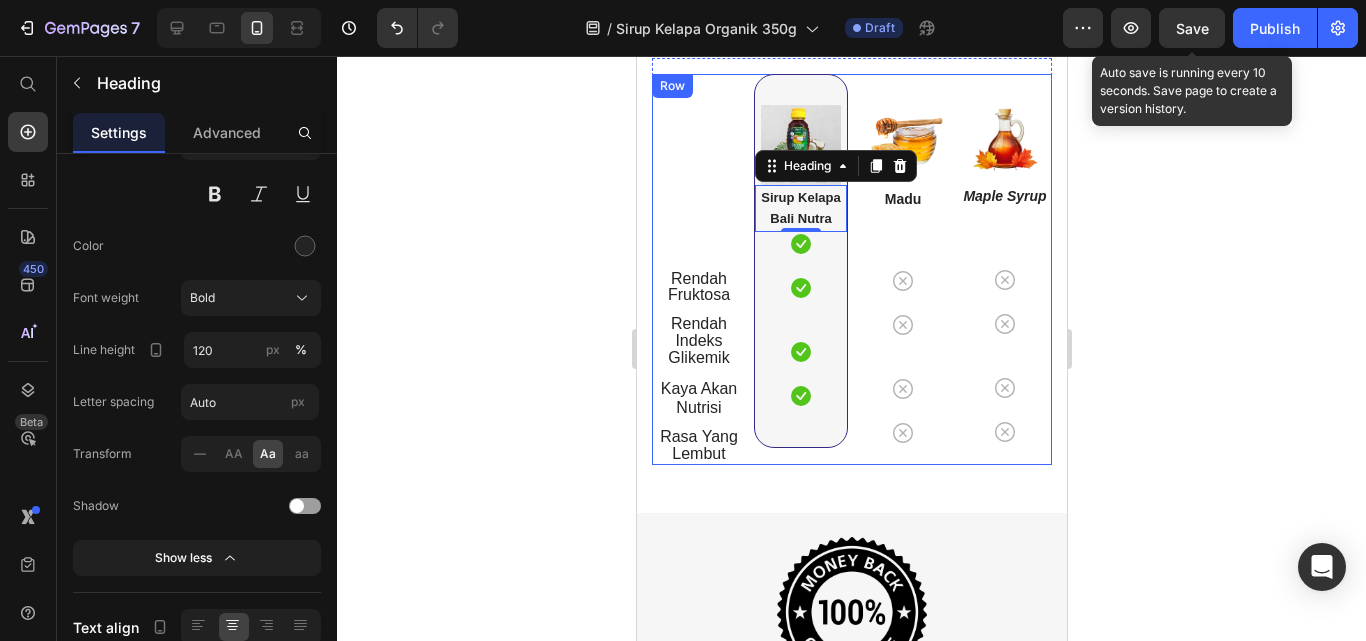 click on "Image ⁠⁠⁠⁠⁠⁠⁠ Madu Heading
Icon Row
Icon Row
Icon Row
Icon Row" at bounding box center [902, 269] 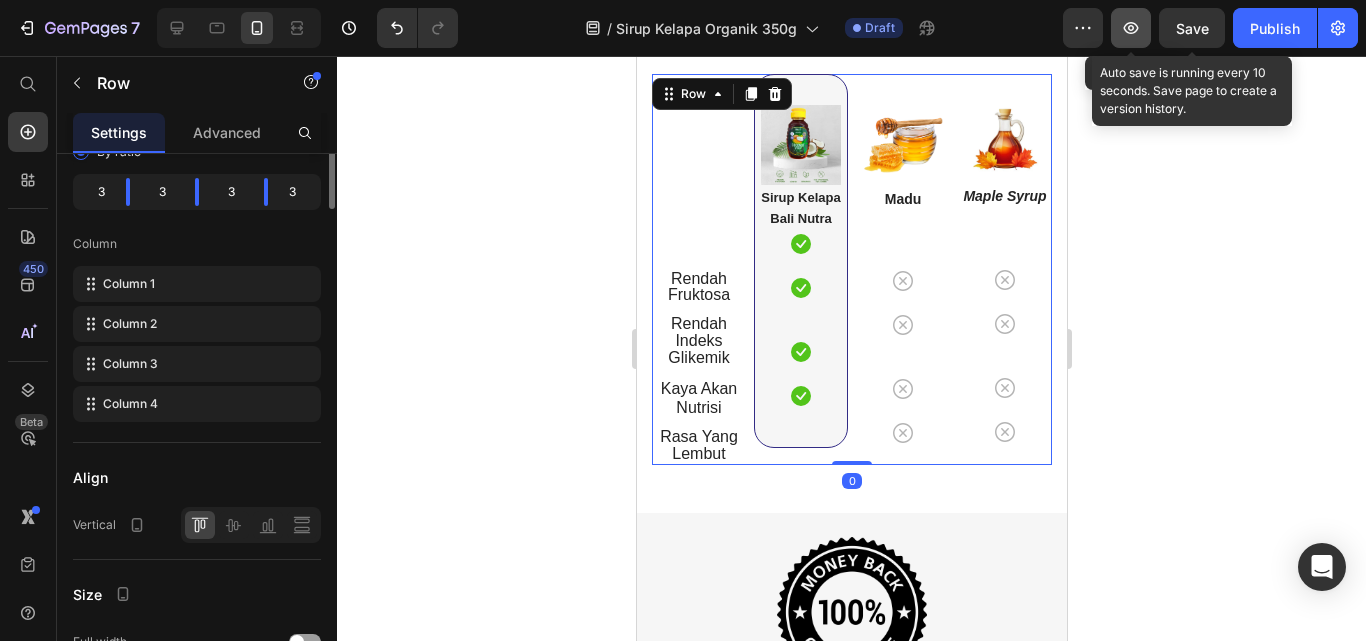 scroll, scrollTop: 0, scrollLeft: 0, axis: both 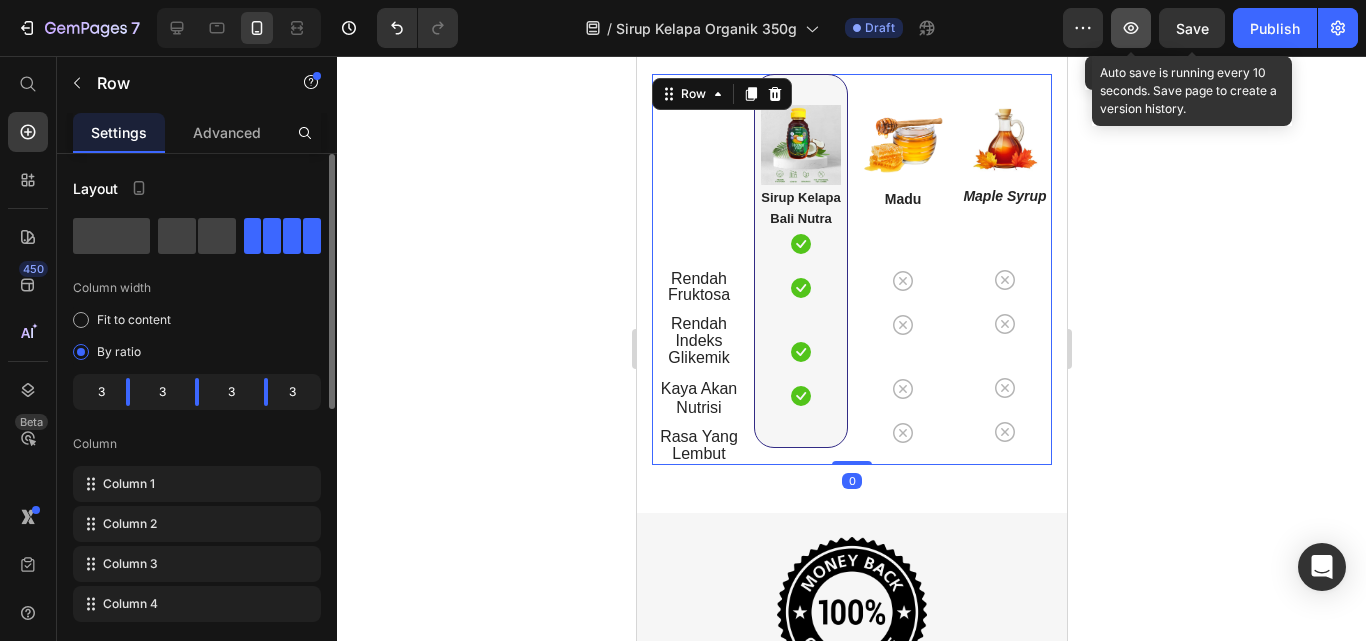 click 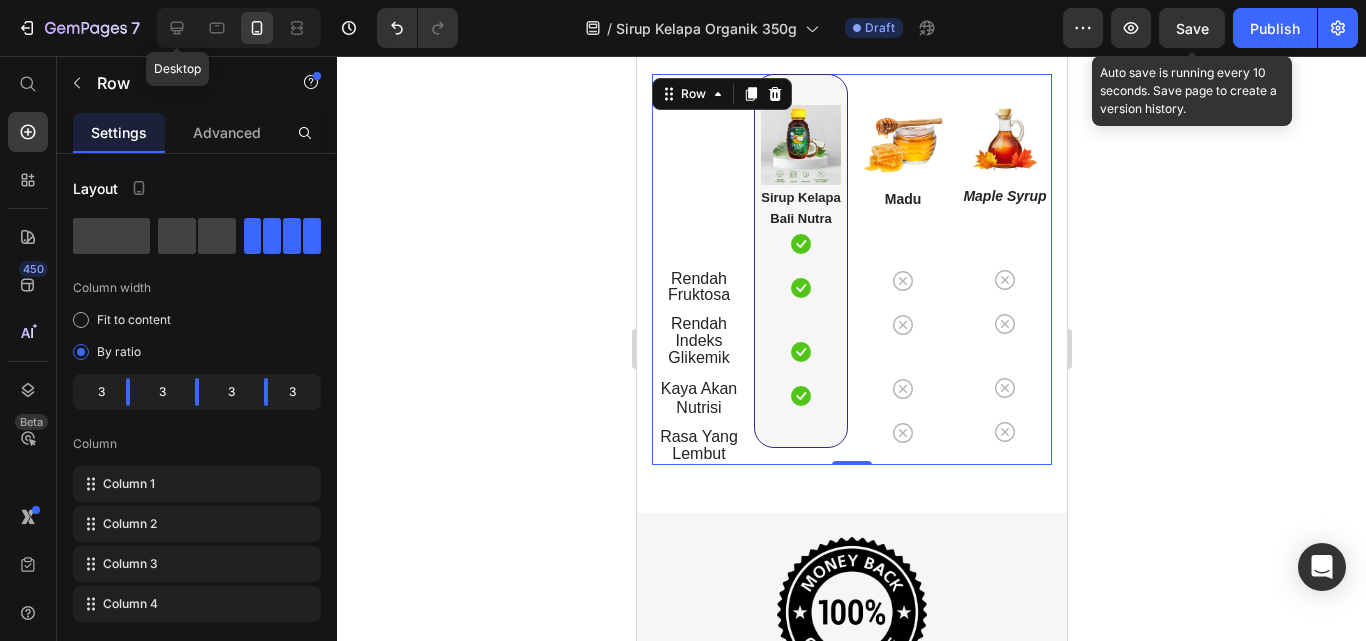 drag, startPoint x: 175, startPoint y: 26, endPoint x: 1047, endPoint y: 5, distance: 872.2528 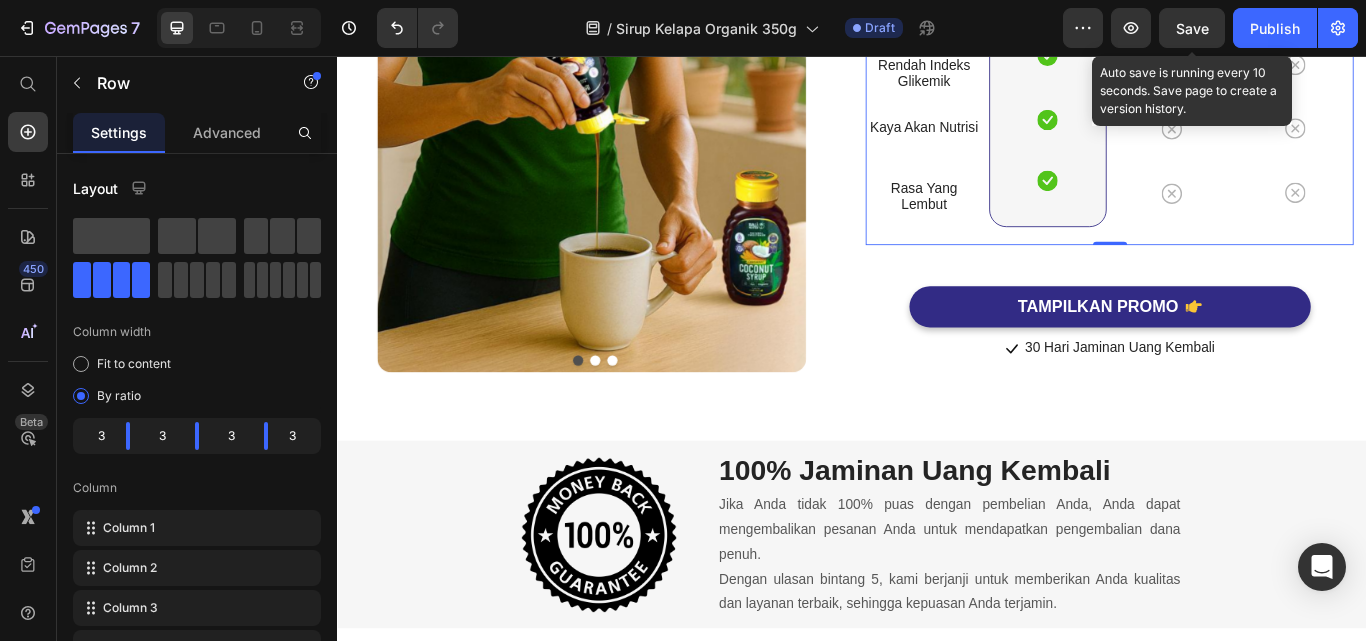 scroll, scrollTop: 5575, scrollLeft: 0, axis: vertical 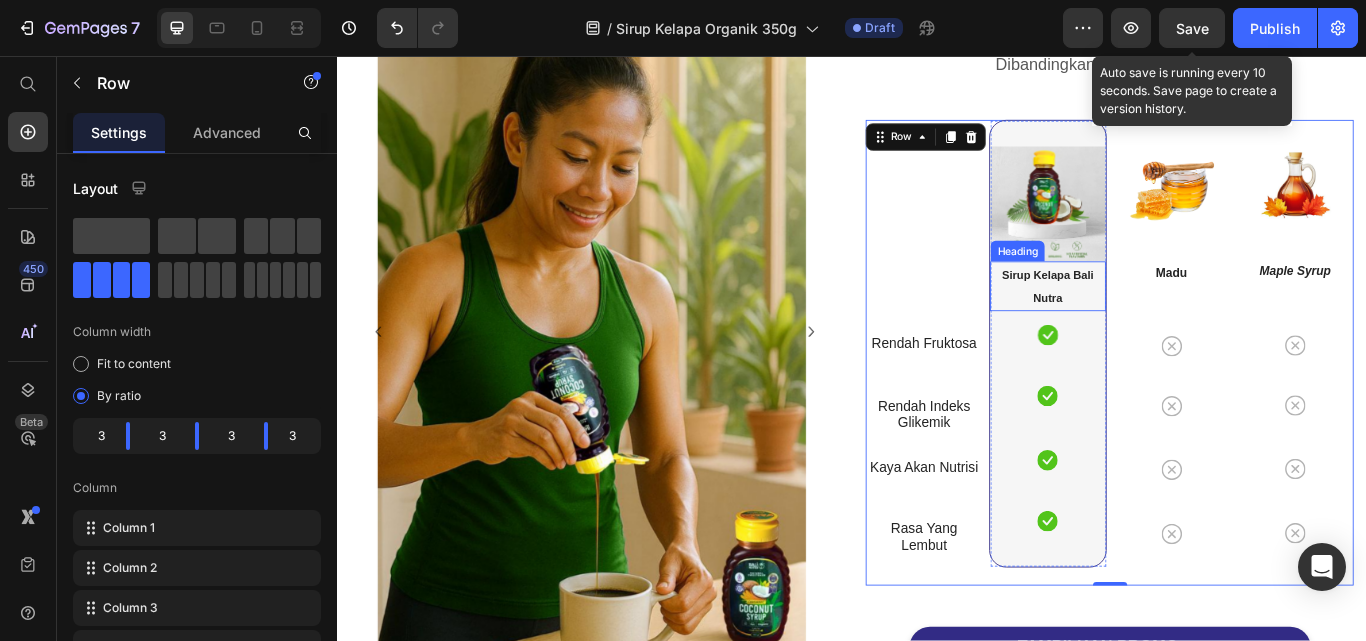 click on "⁠⁠⁠⁠⁠⁠⁠ Sirup Kelapa Bali Nutra" at bounding box center [1165, 324] 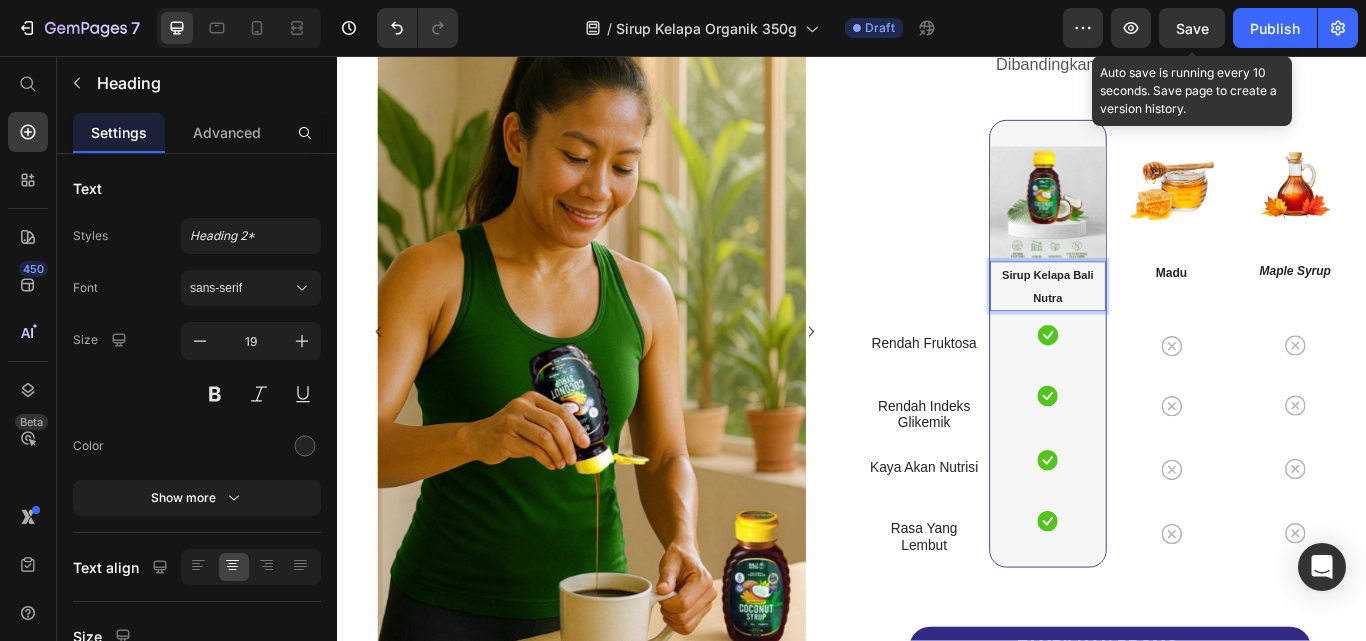 click on "Sirup Kelapa Bali Nutra" at bounding box center (1165, 325) 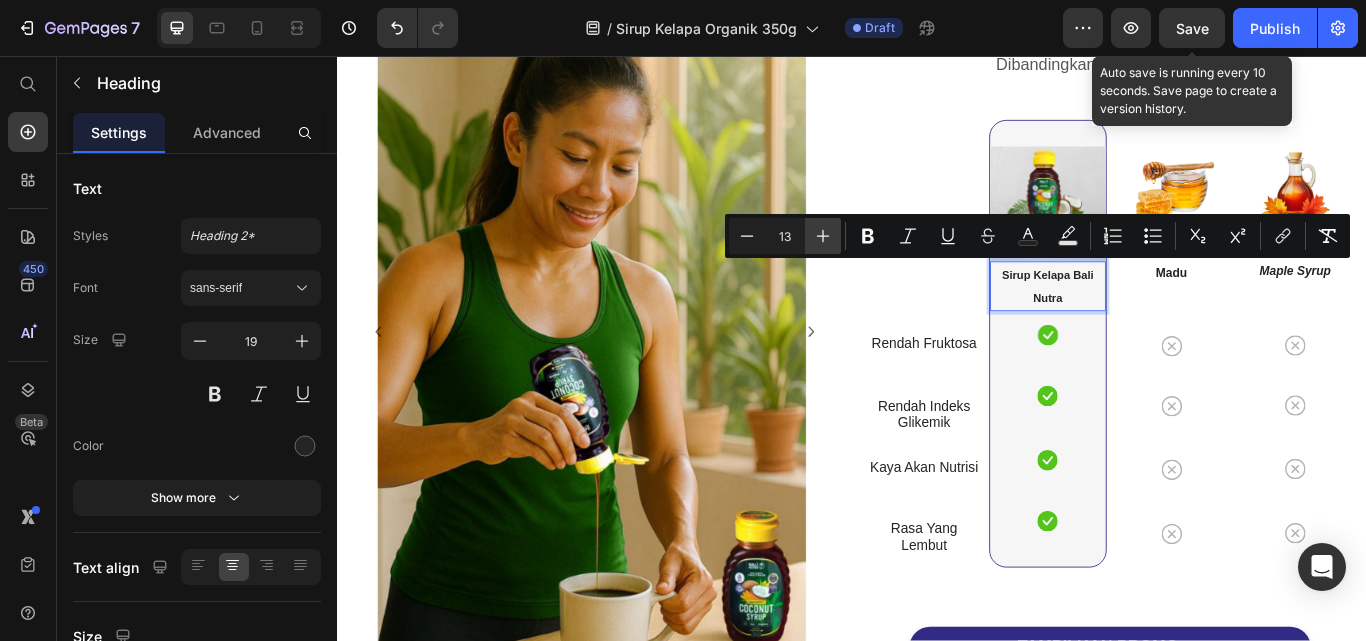 click 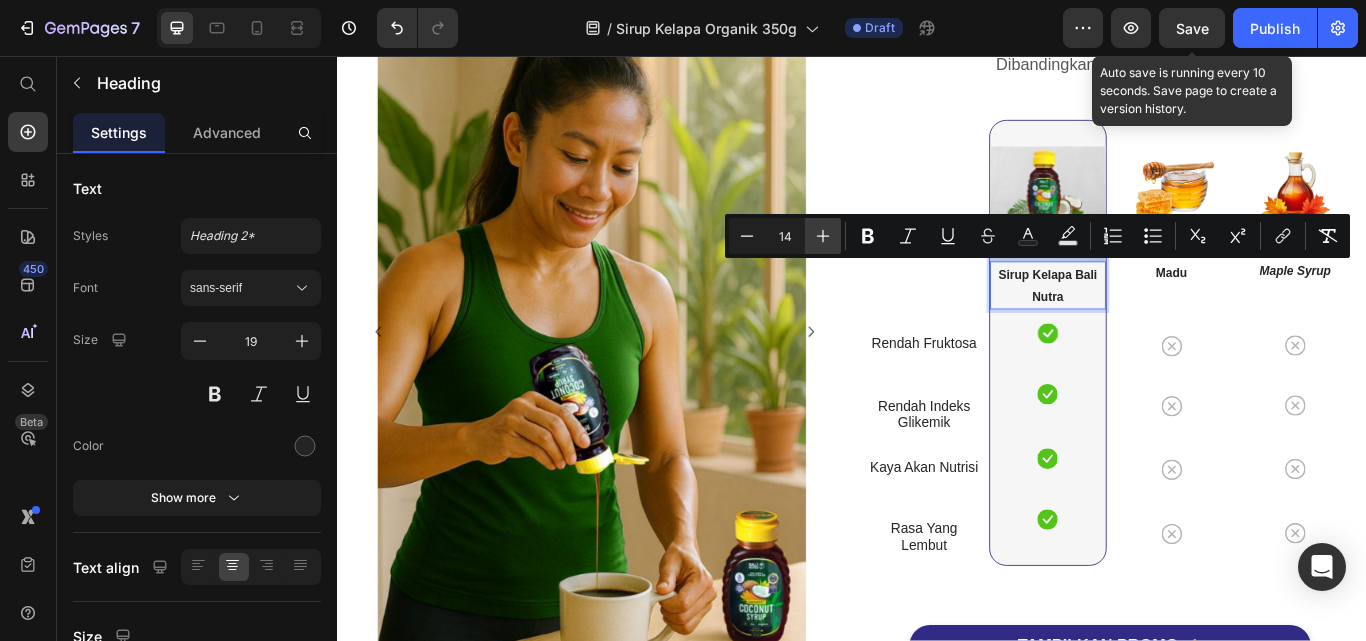 click 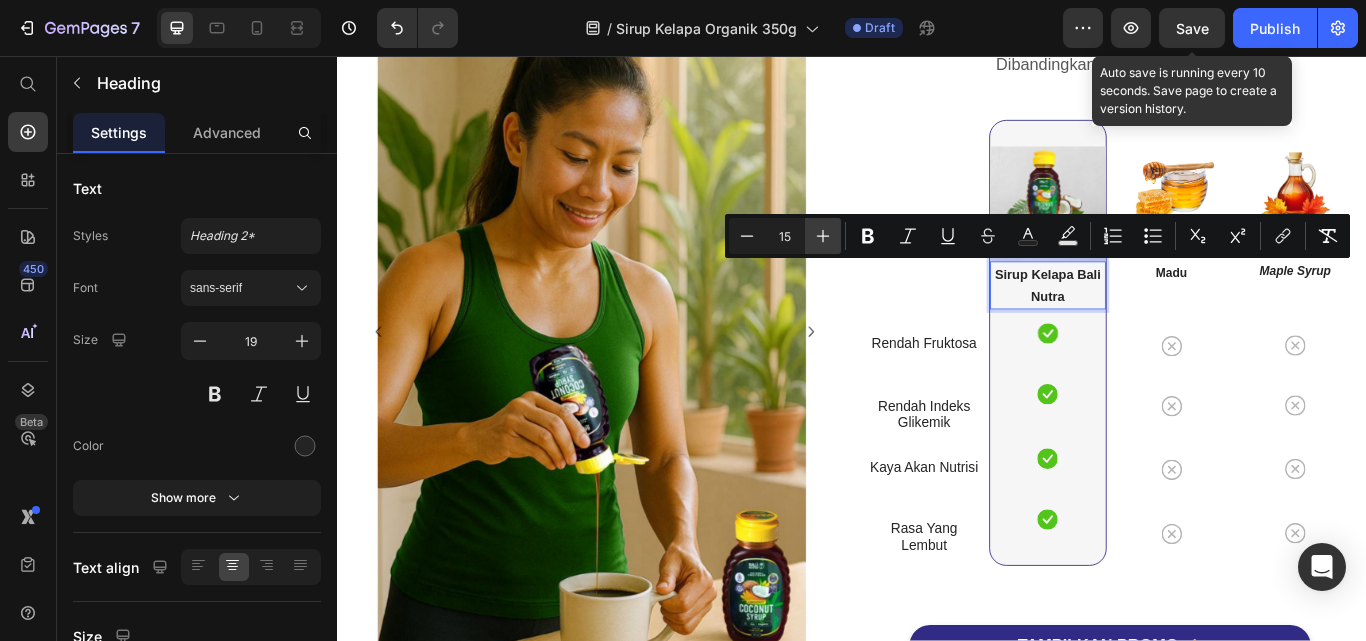 click 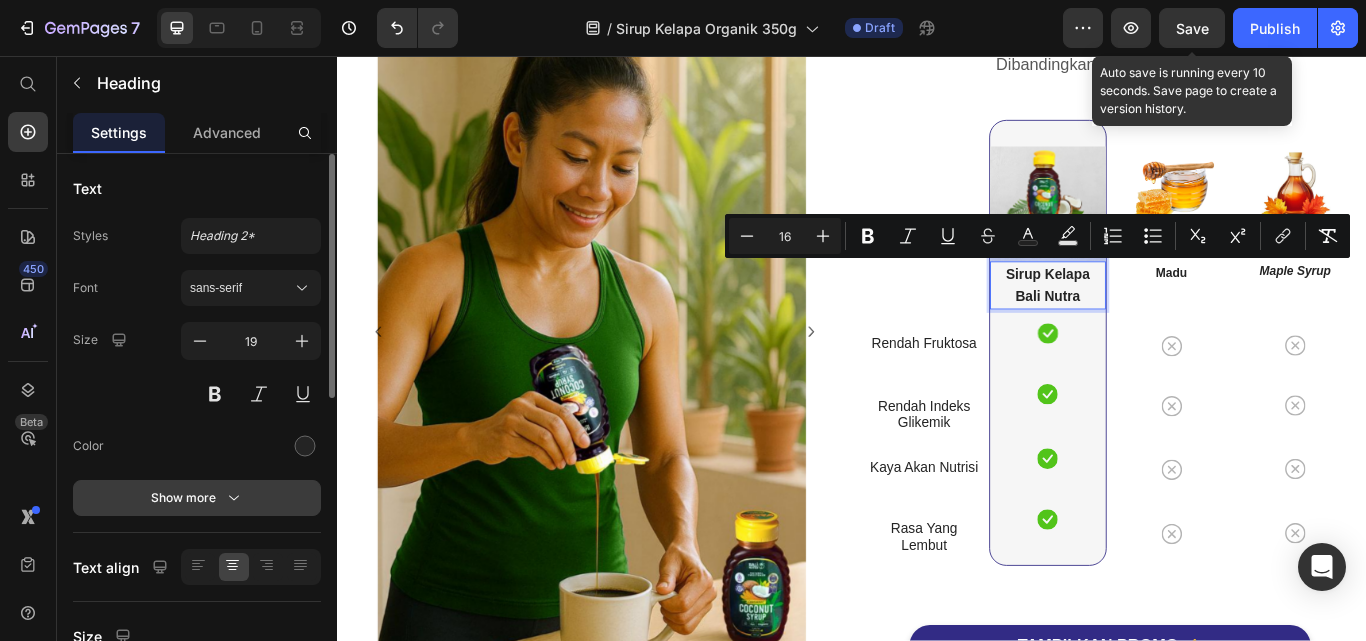 click 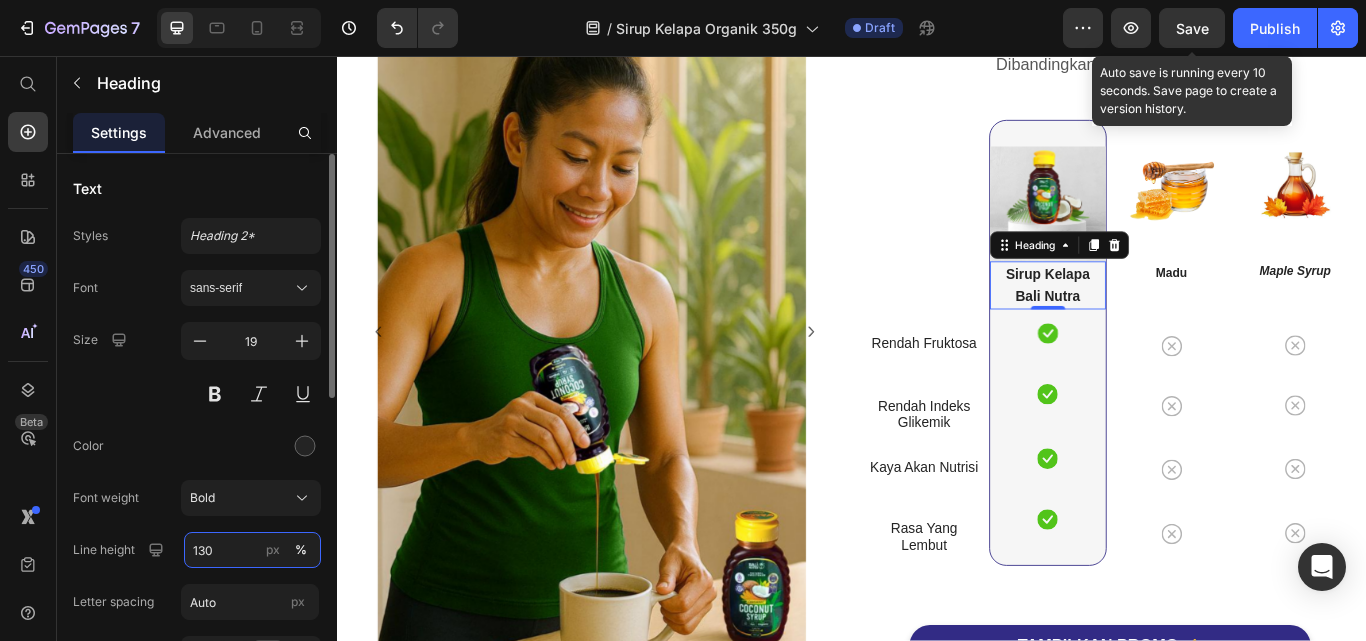 click on "130" at bounding box center (252, 550) 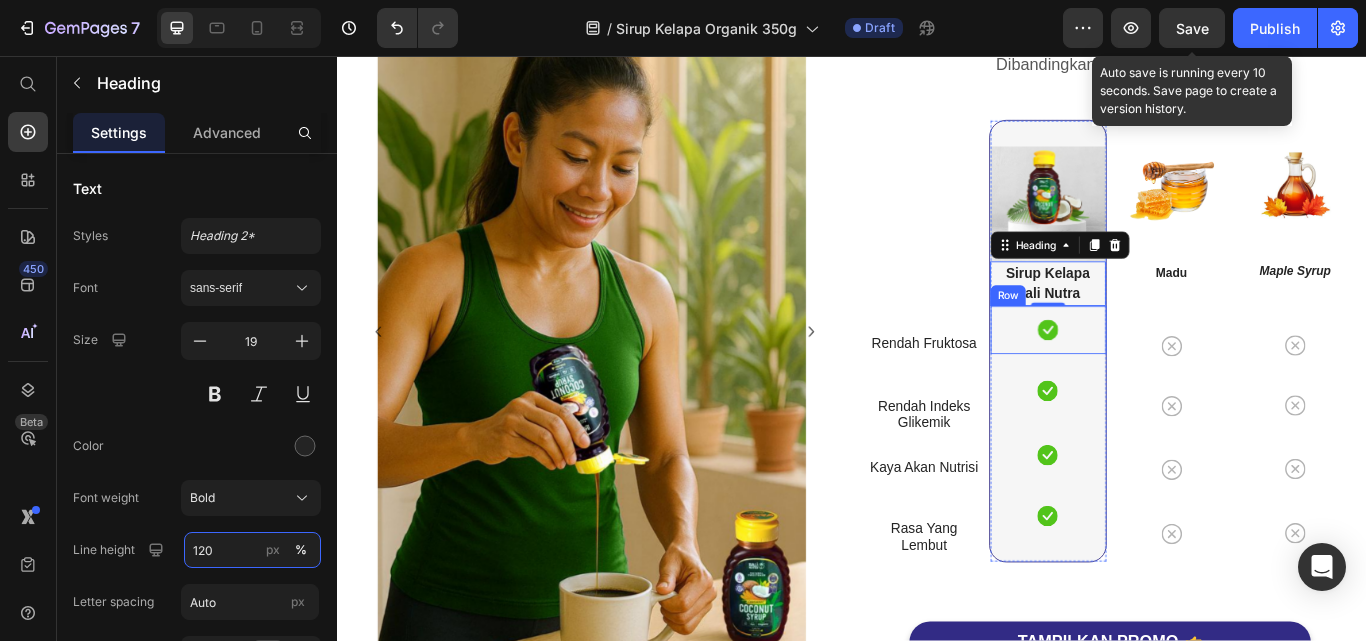 type on "120" 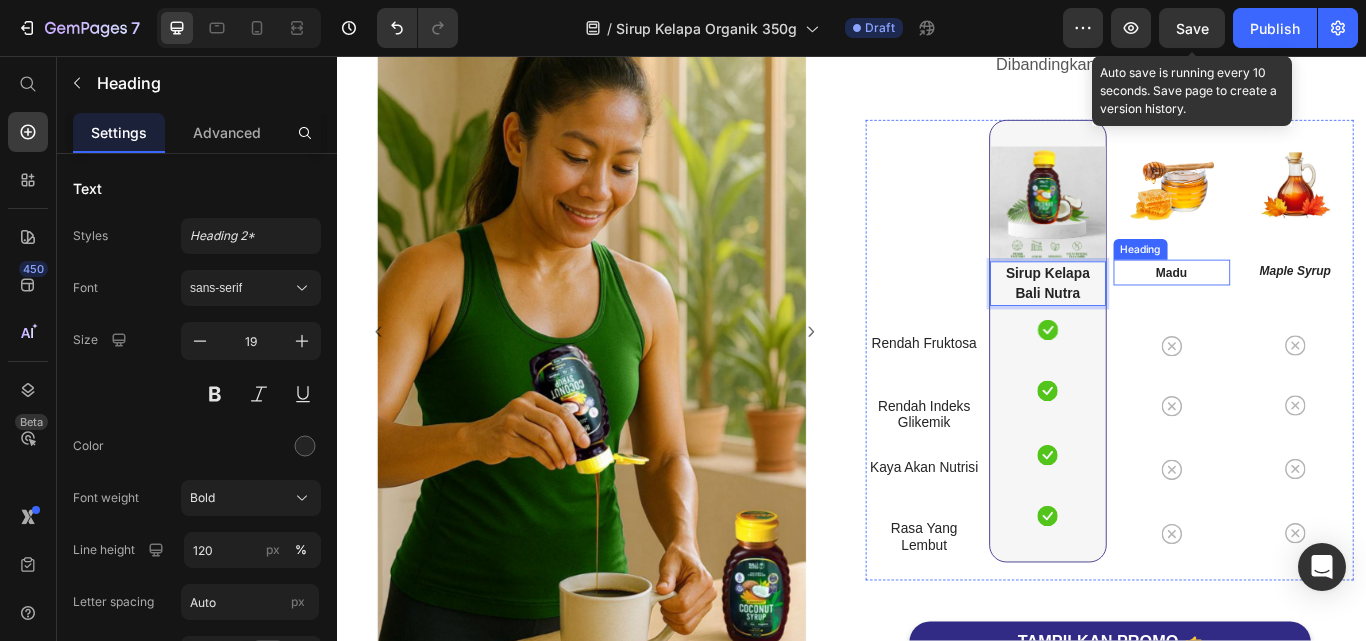 click on "⁠⁠⁠⁠⁠⁠⁠ Madu" at bounding box center (1310, 309) 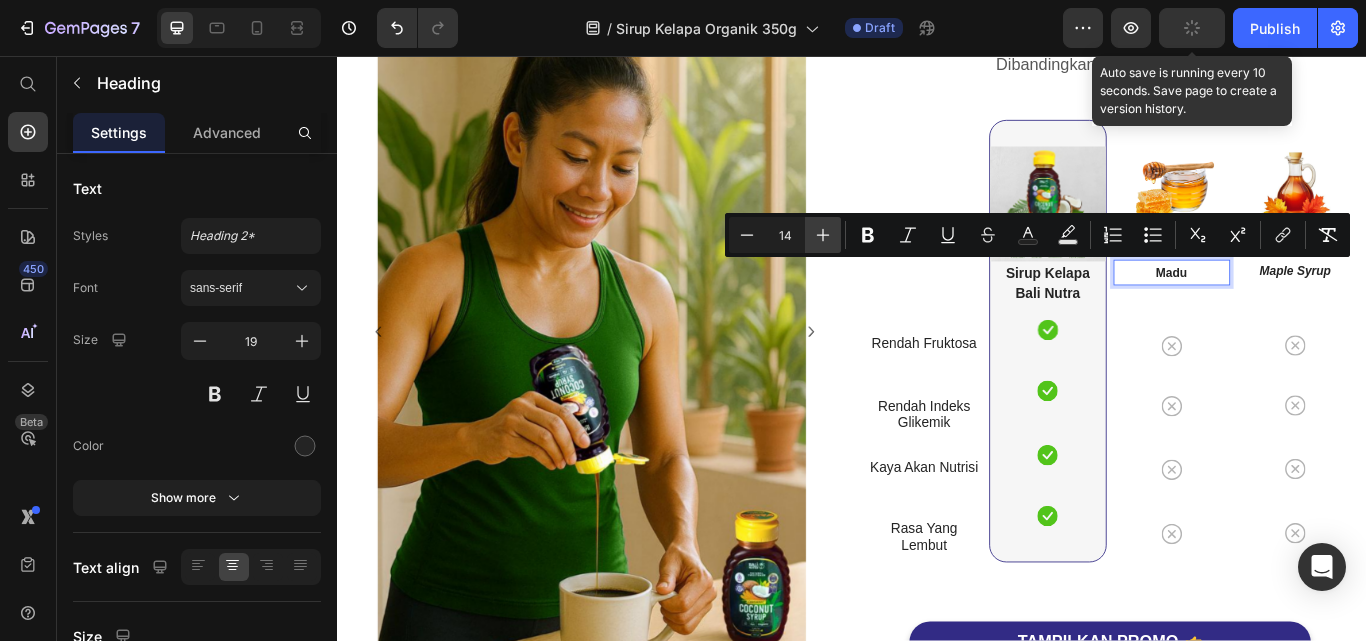 click 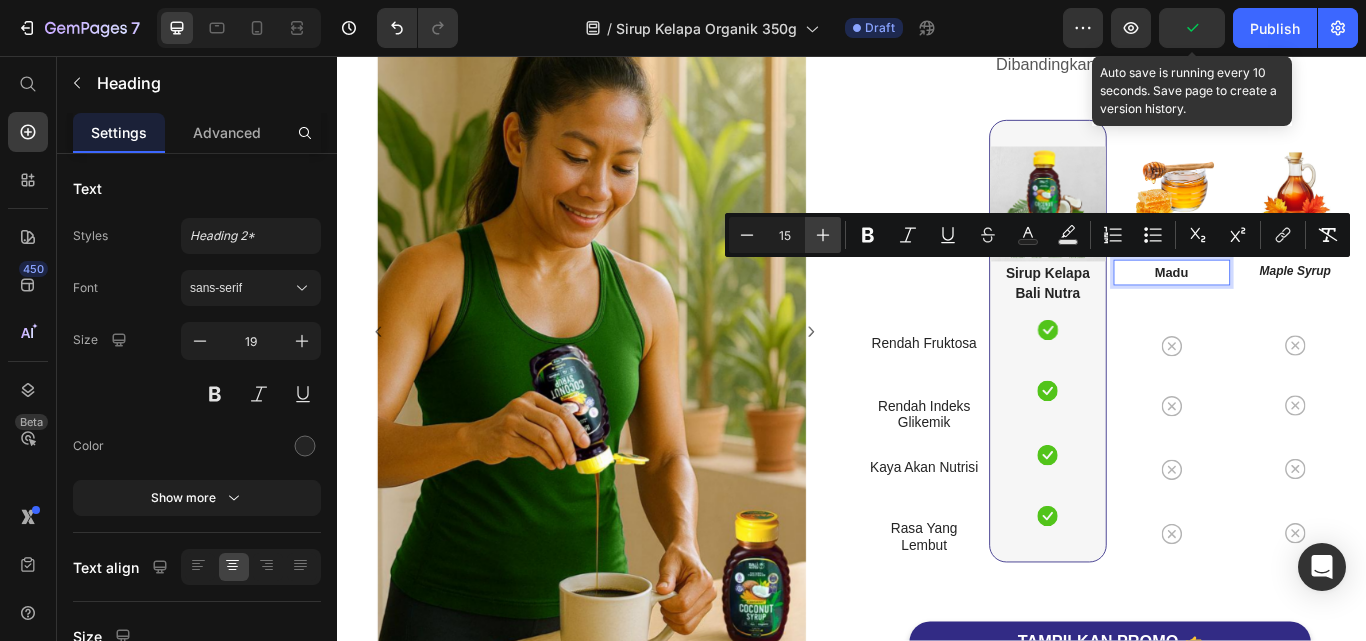 click 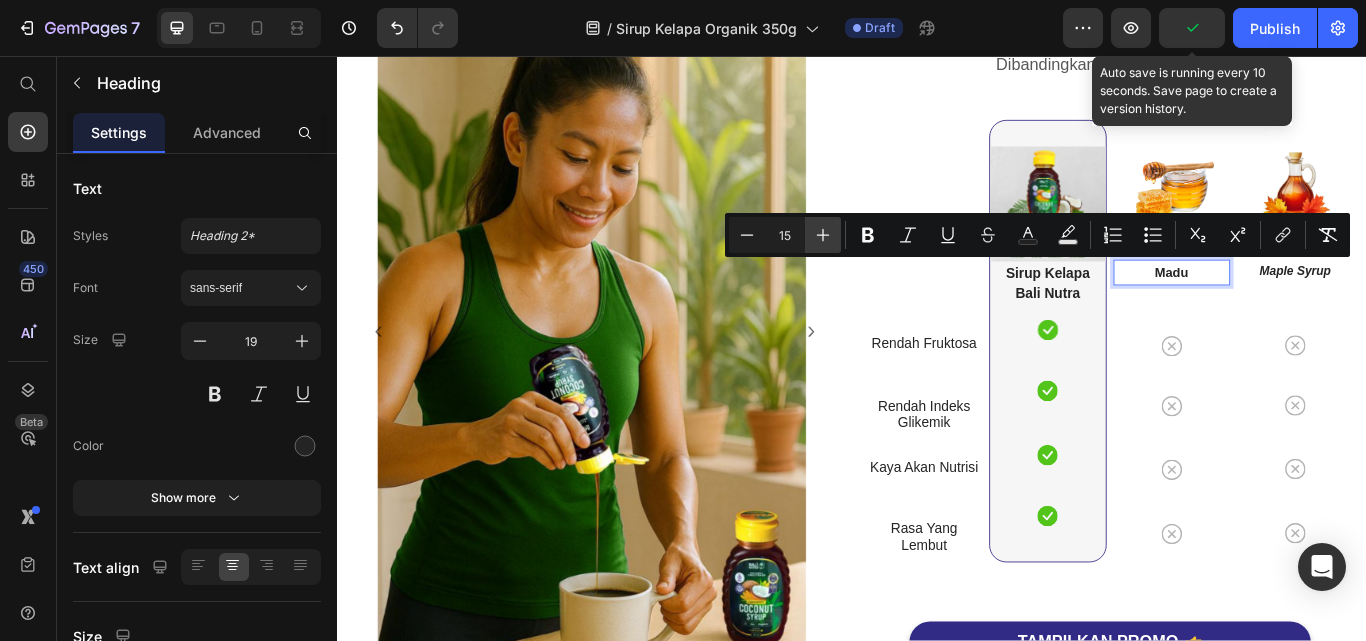 type on "16" 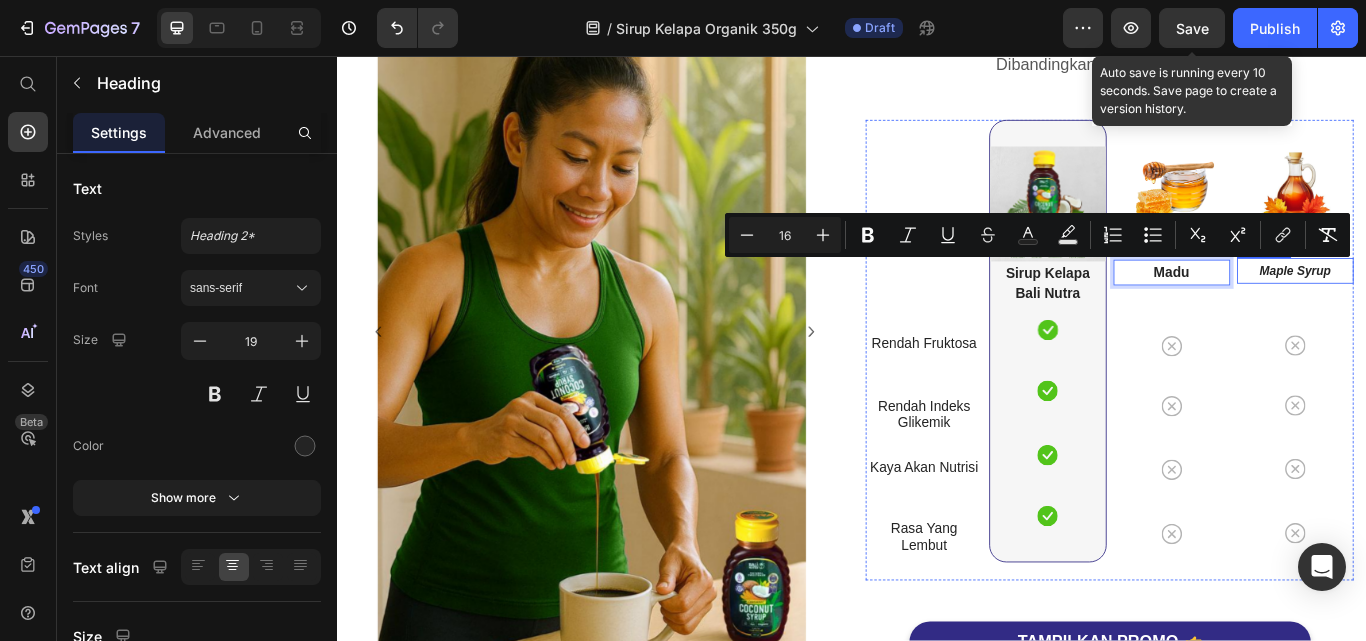 click on "Maple Syrup" at bounding box center [1453, 307] 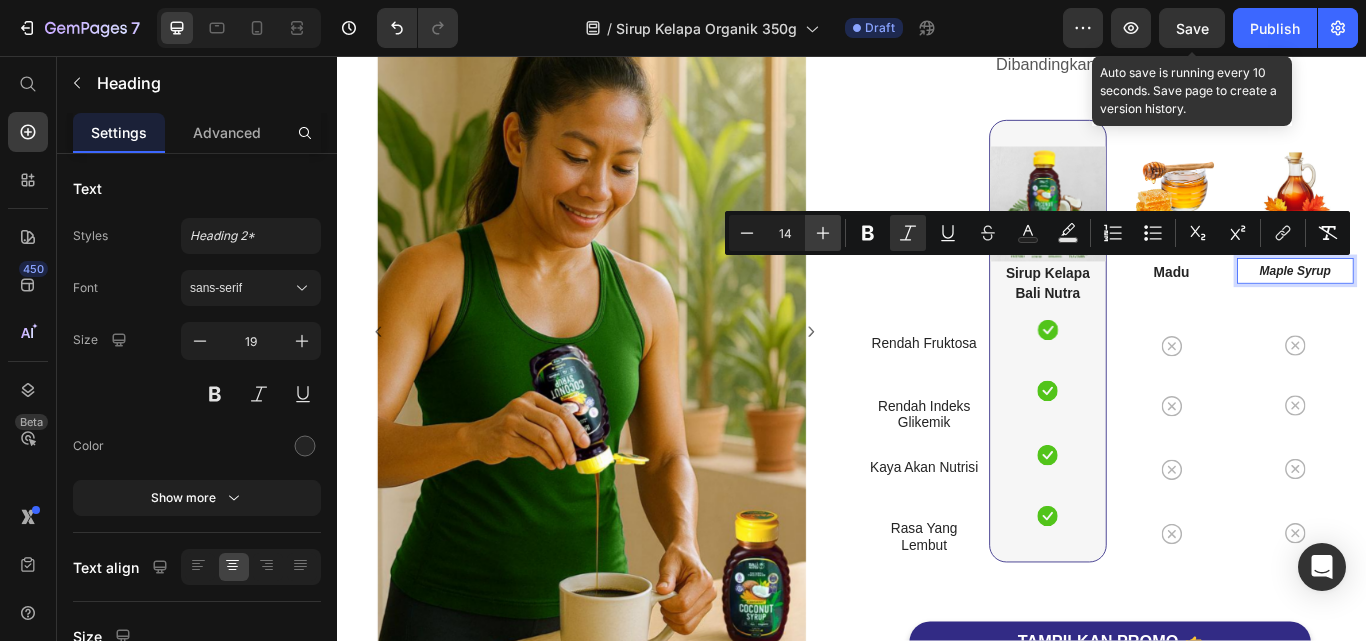 click 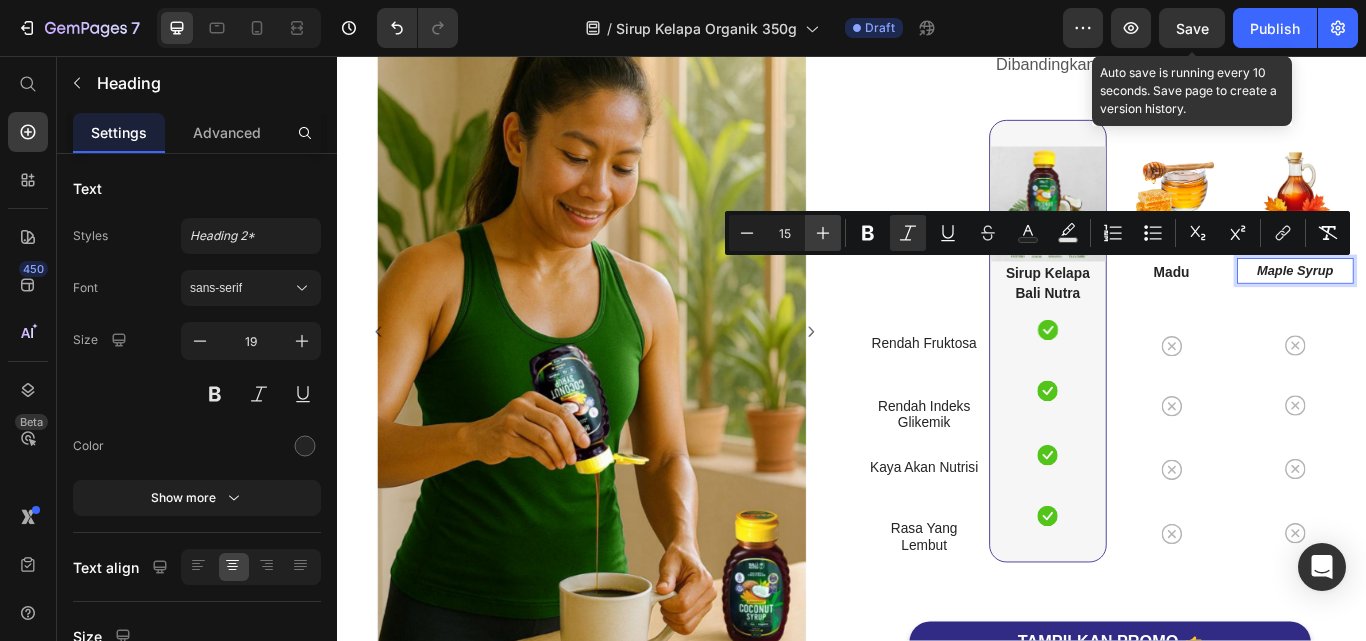 click 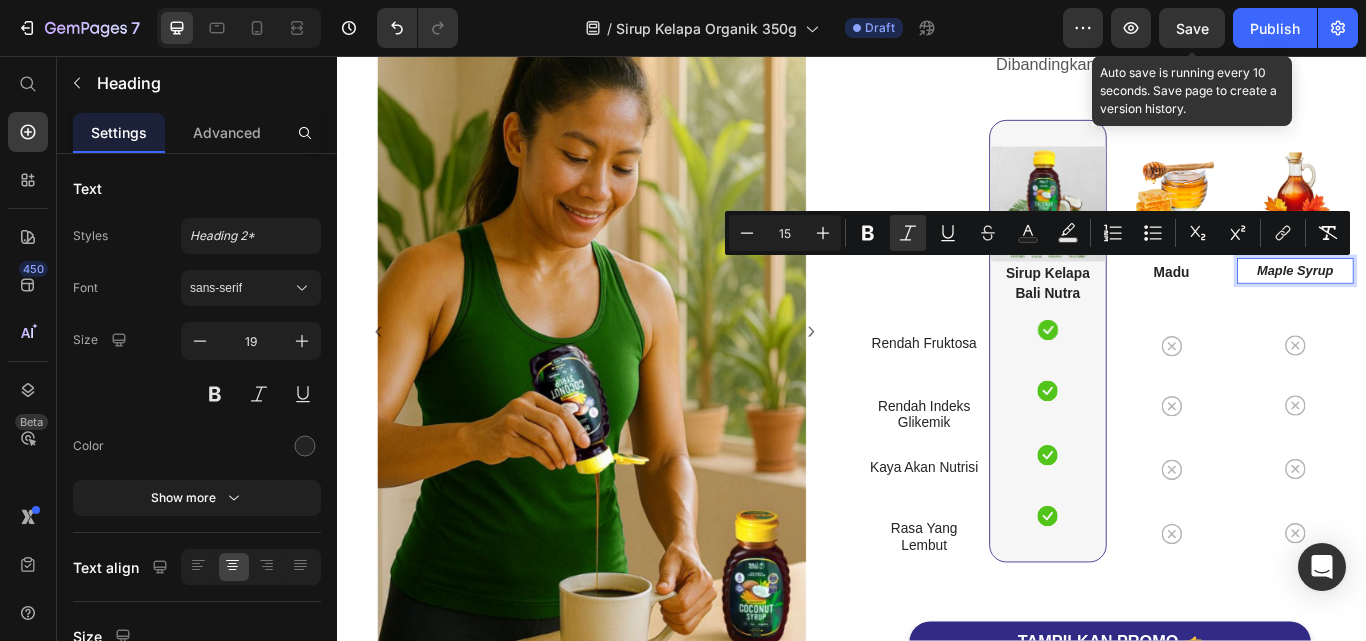 type on "16" 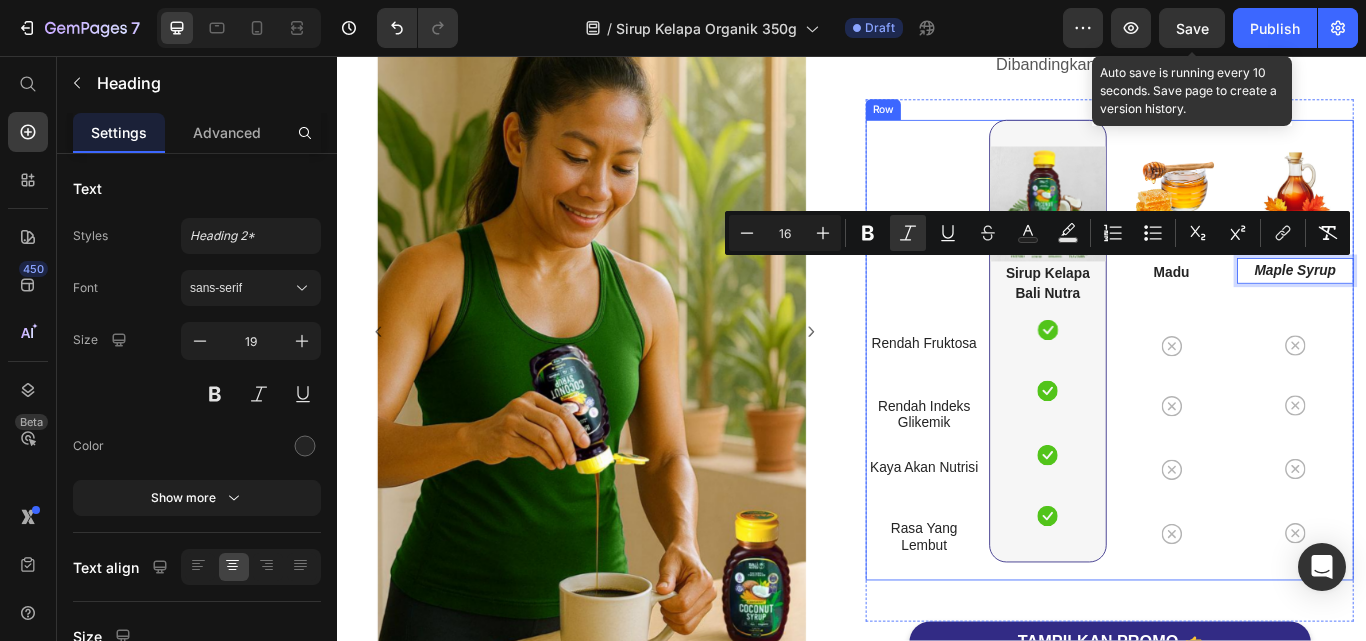 click on "Image Maple Syrup Heading   44
Icon Row
Icon Row
Icon Row
Icon Row" at bounding box center [1454, 399] 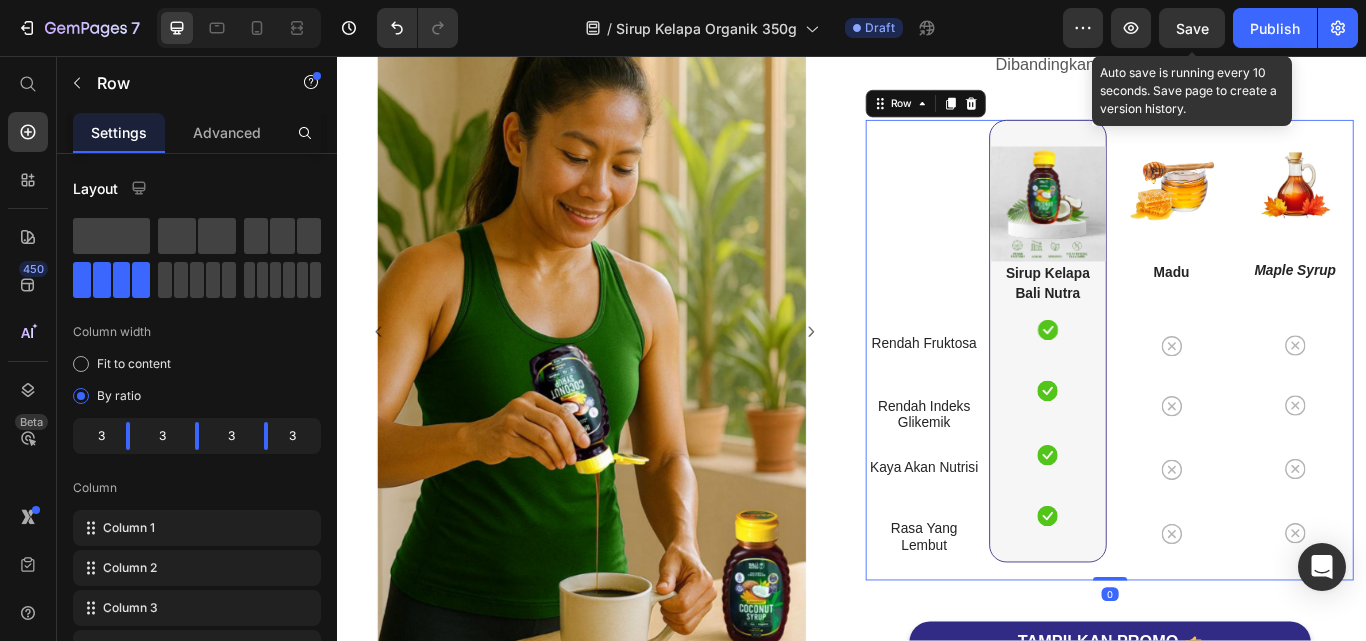 click on "Save" at bounding box center [1192, 28] 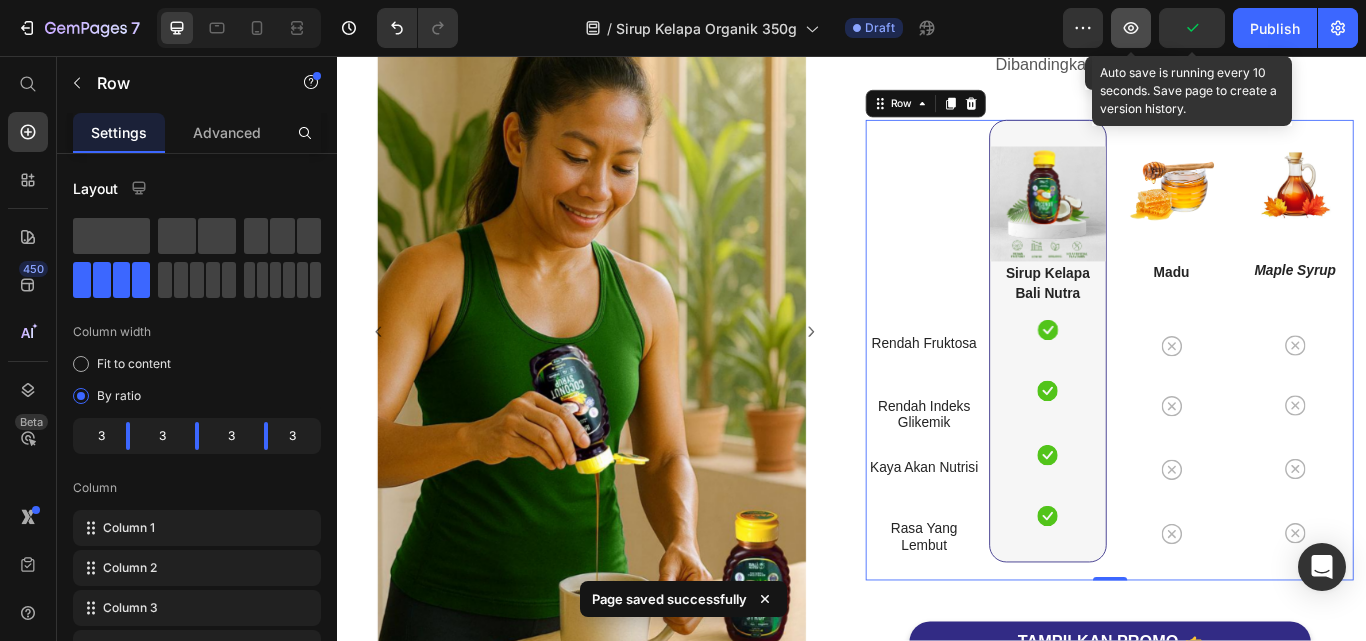 click 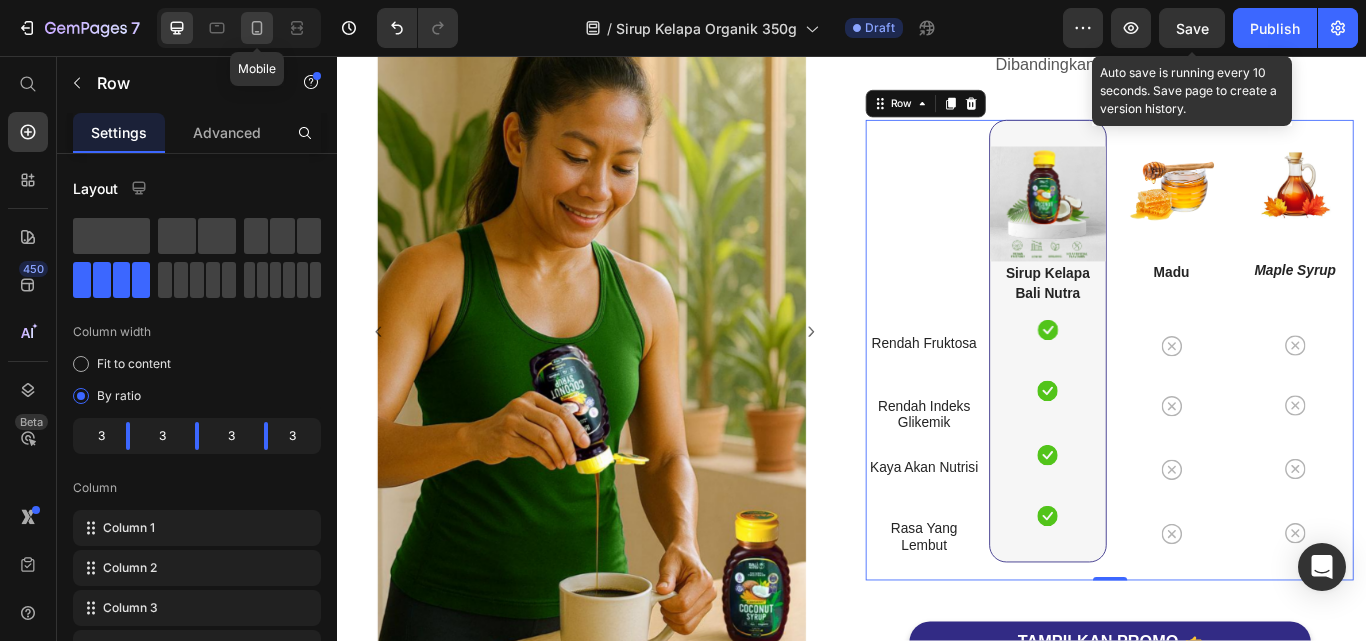 drag, startPoint x: 263, startPoint y: 27, endPoint x: 705, endPoint y: 214, distance: 479.9302 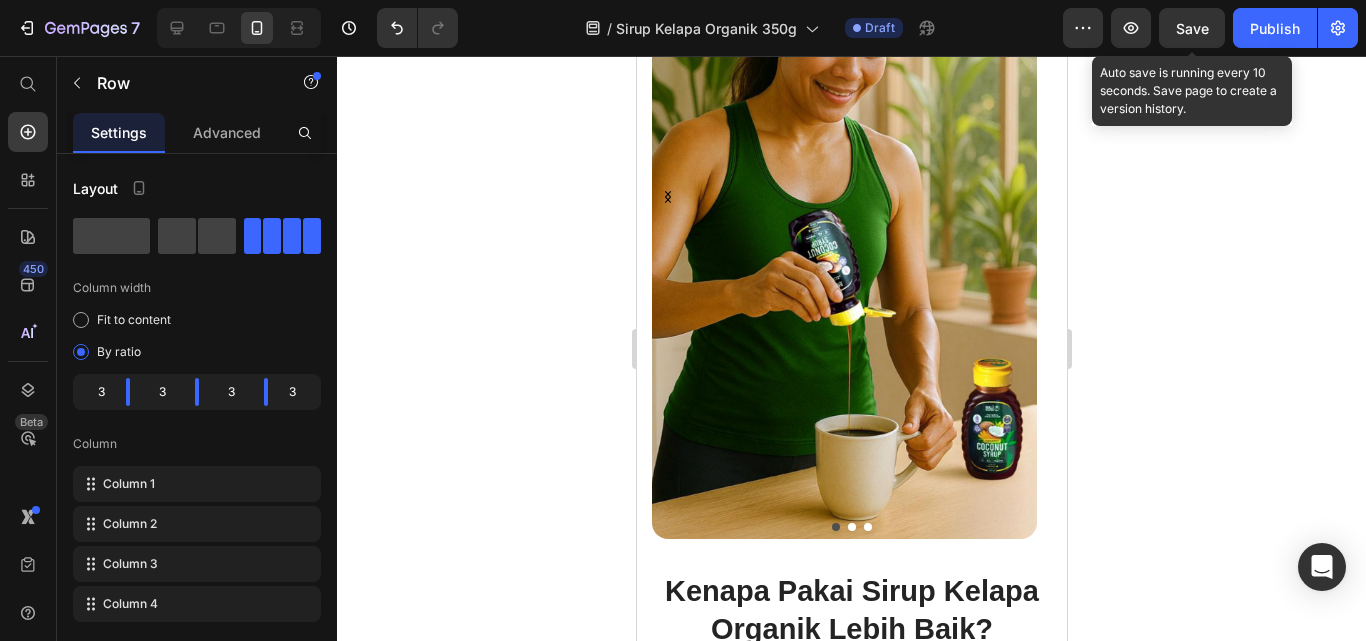 scroll, scrollTop: 5706, scrollLeft: 0, axis: vertical 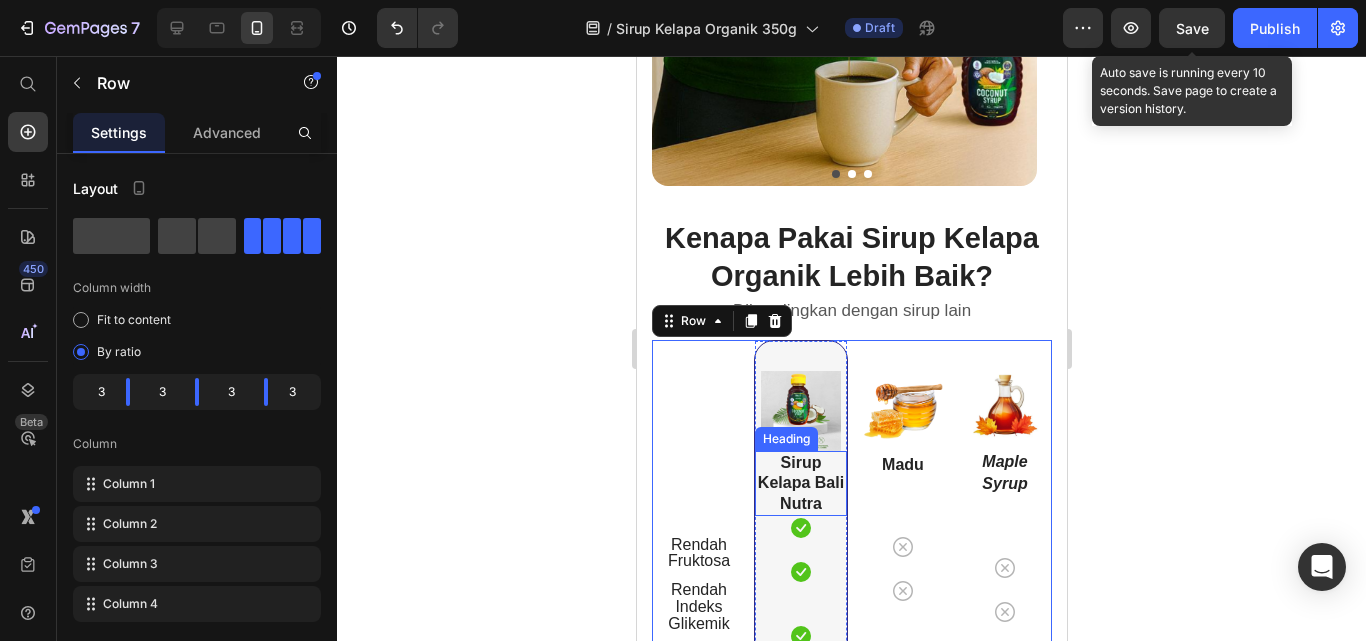 click on "Sirup Kelapa Bali Nutra" at bounding box center (800, 483) 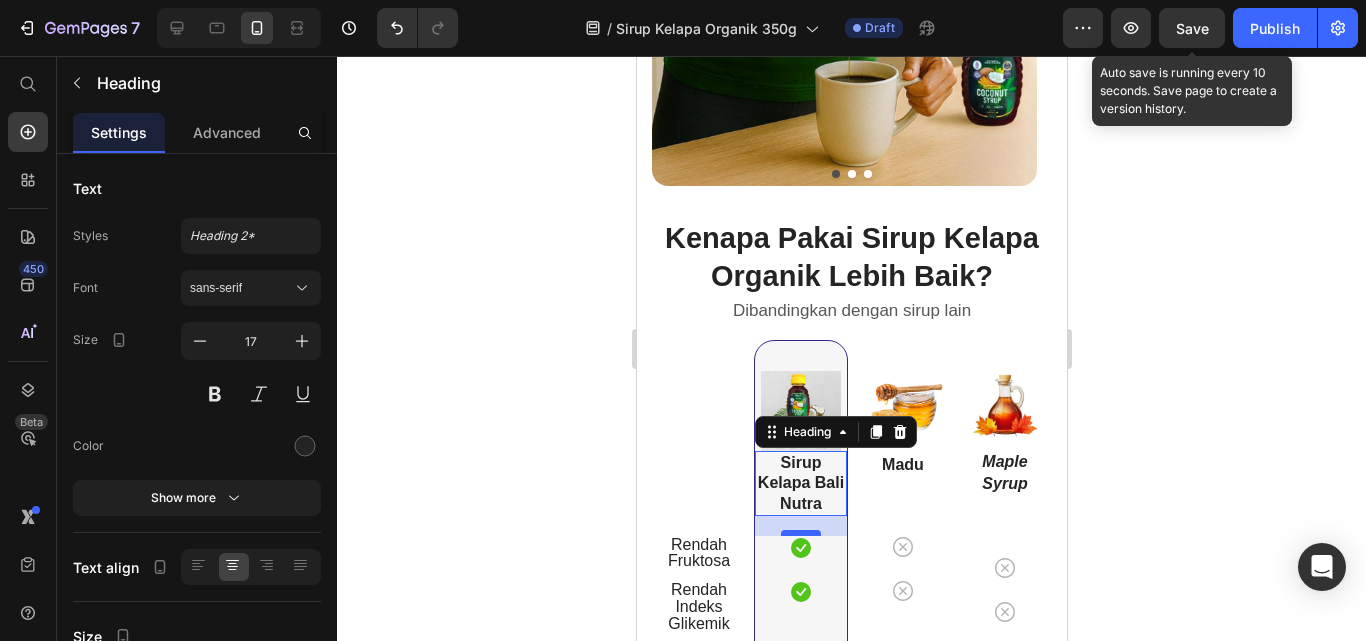 drag, startPoint x: 796, startPoint y: 512, endPoint x: 801, endPoint y: 532, distance: 20.615528 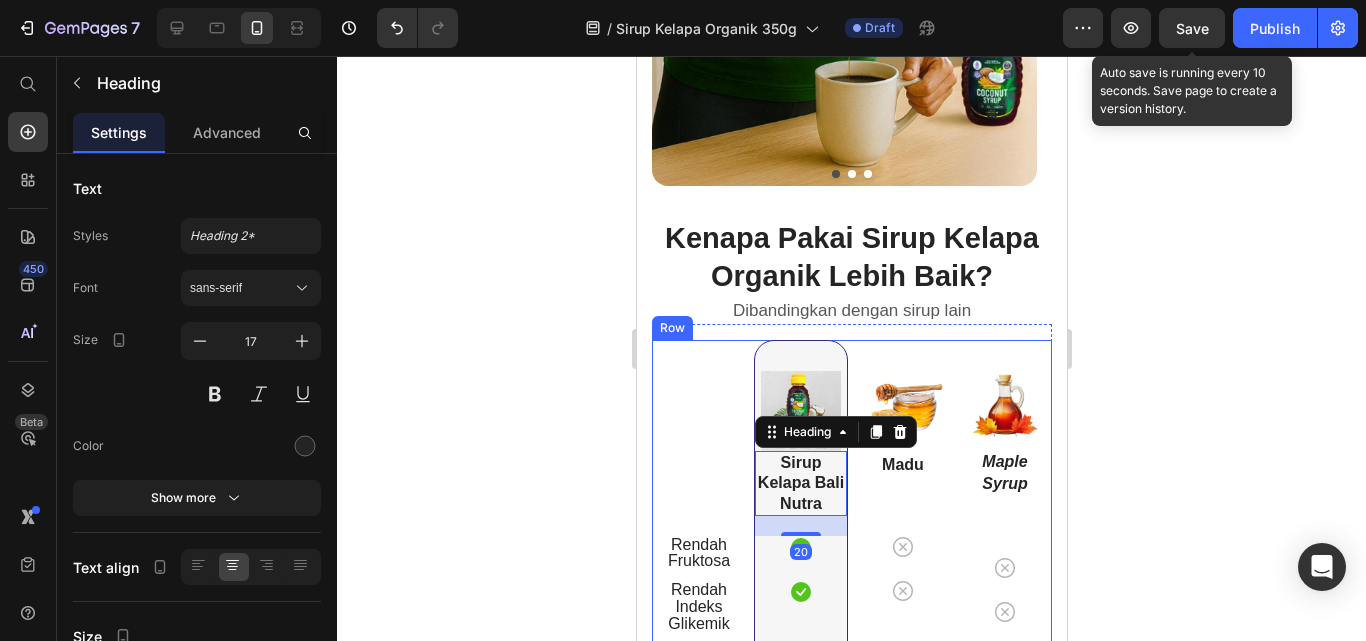 click on "Image ⁠⁠⁠⁠⁠⁠⁠ Maple Syrup Heading
Icon Row
Icon Row
Icon Row
Icon Row" at bounding box center [1004, 546] 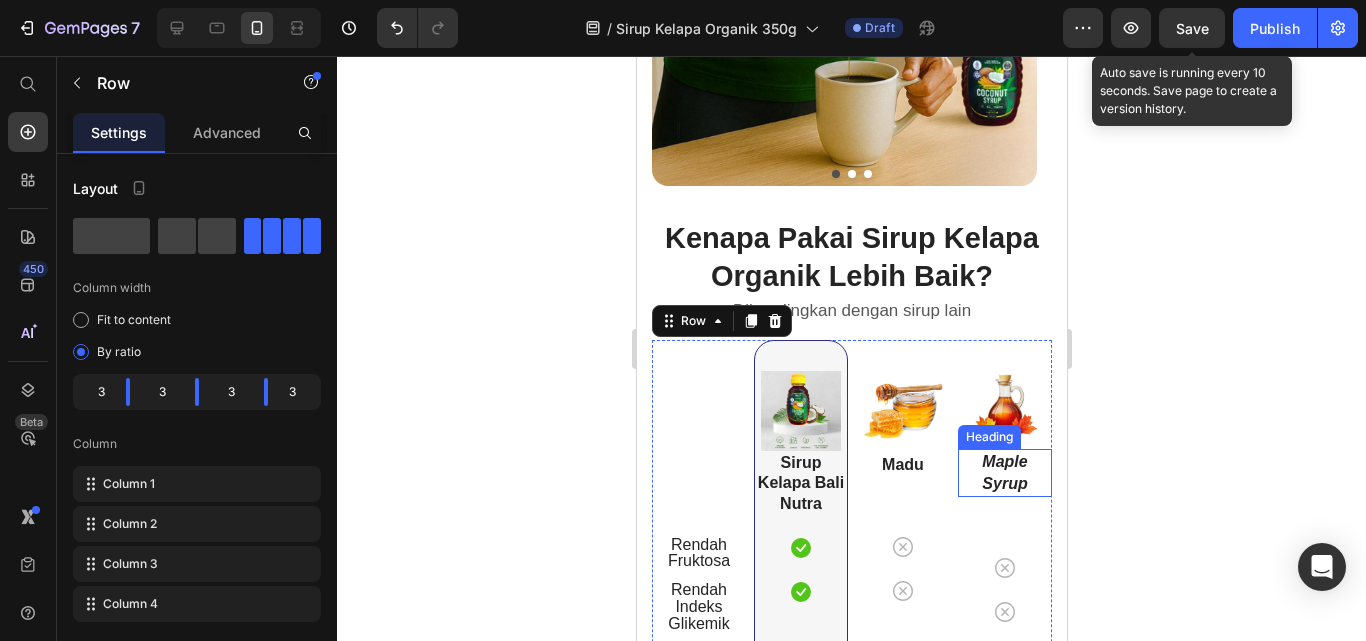 click on "Maple Syrup" at bounding box center (1003, 472) 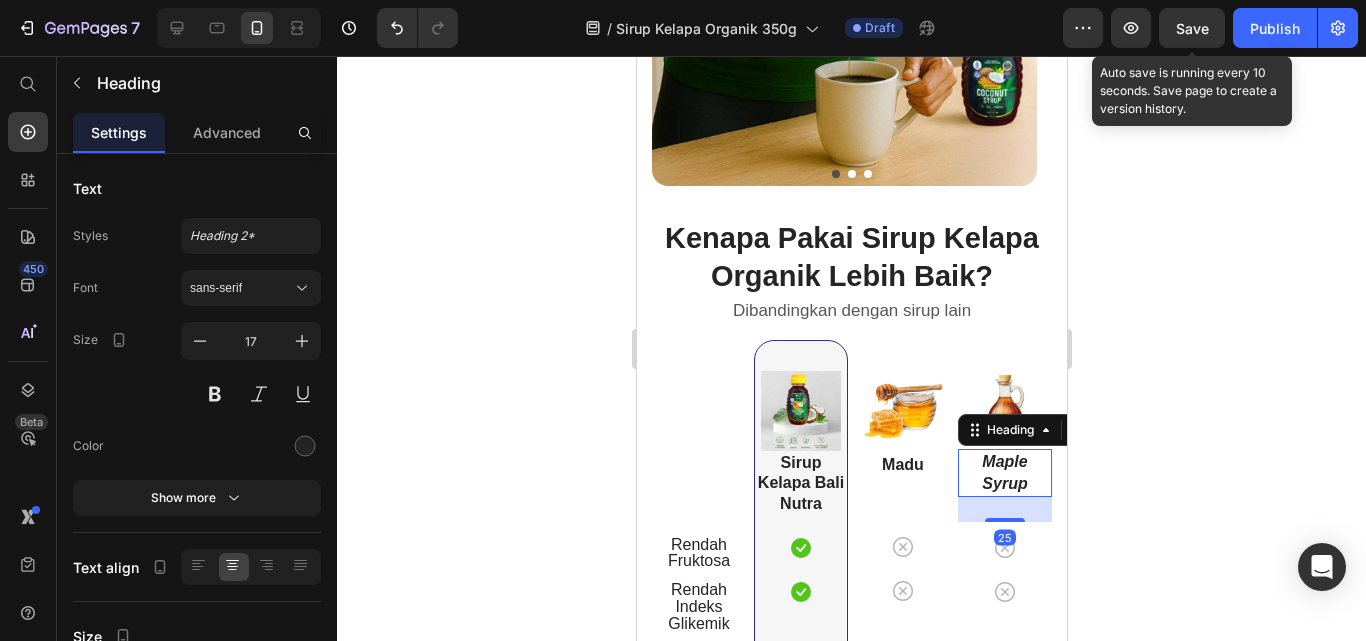 drag, startPoint x: 998, startPoint y: 540, endPoint x: 997, endPoint y: 520, distance: 20.024984 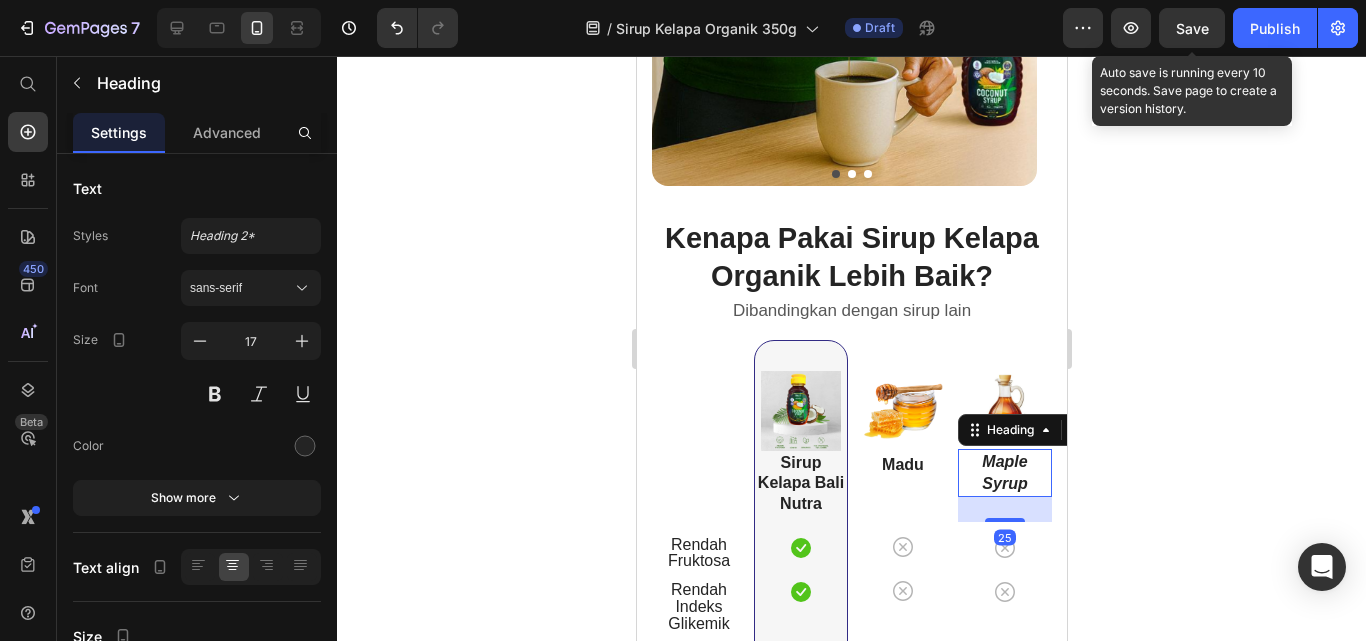 click 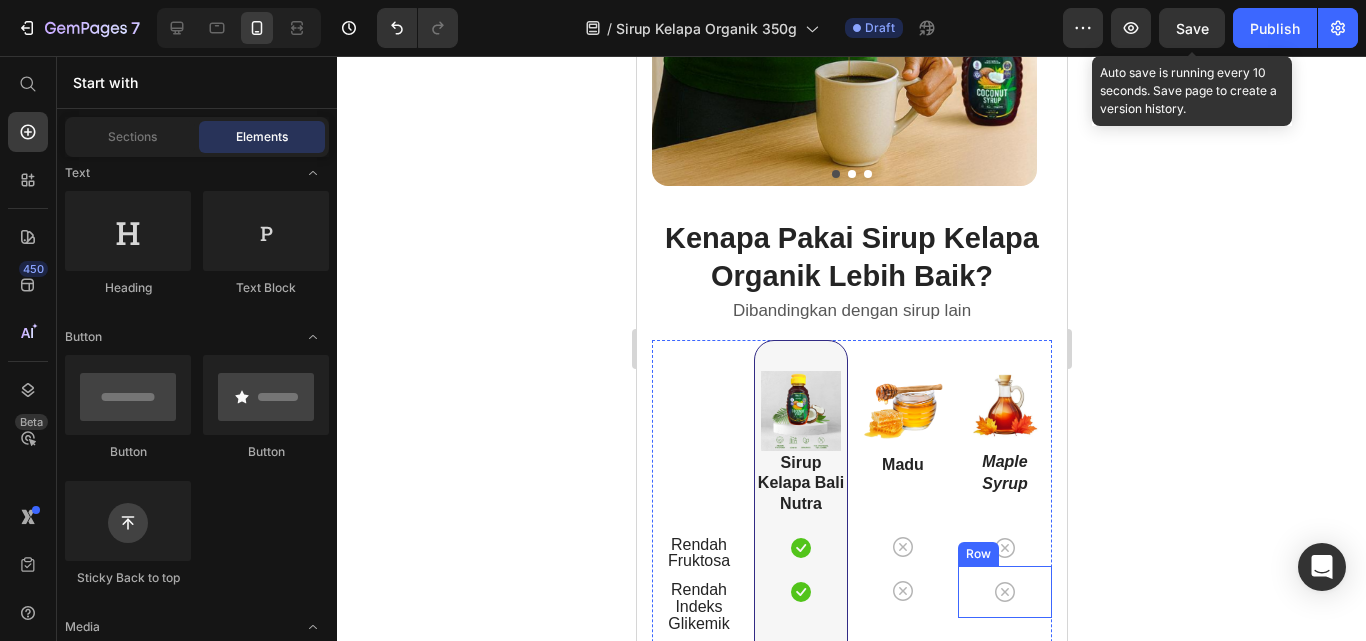 scroll, scrollTop: 5806, scrollLeft: 0, axis: vertical 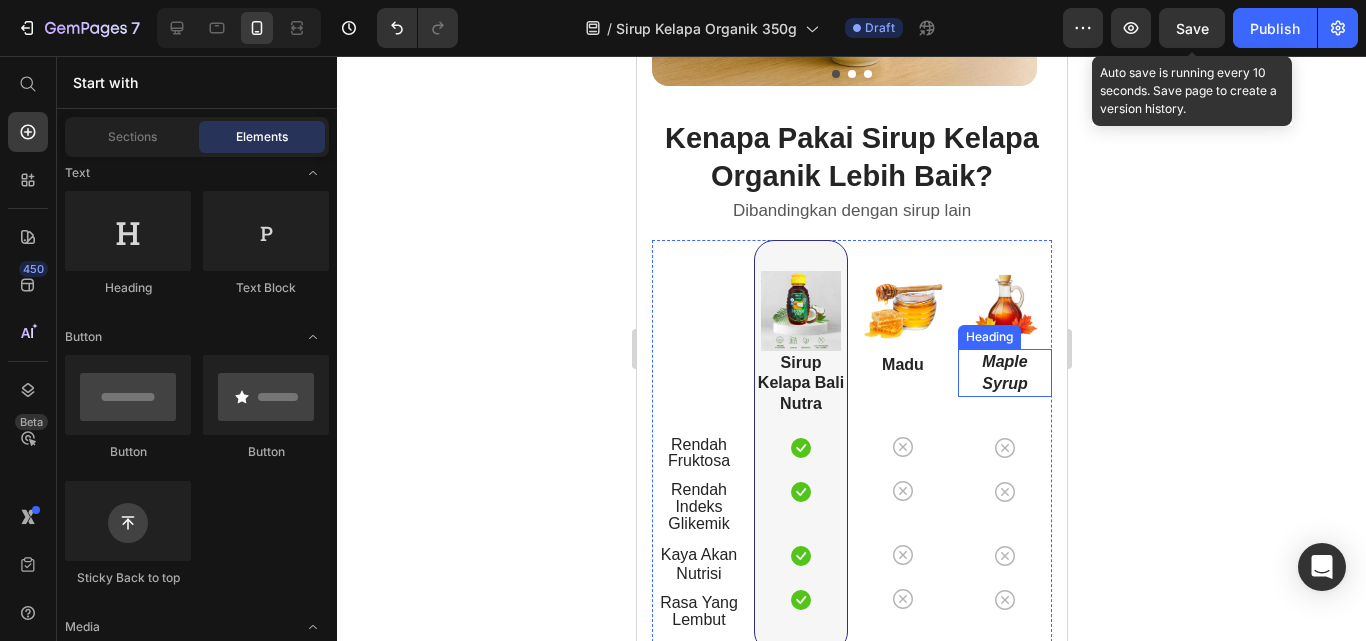 click on "⁠⁠⁠⁠⁠⁠⁠ Maple Syrup" at bounding box center [1004, 373] 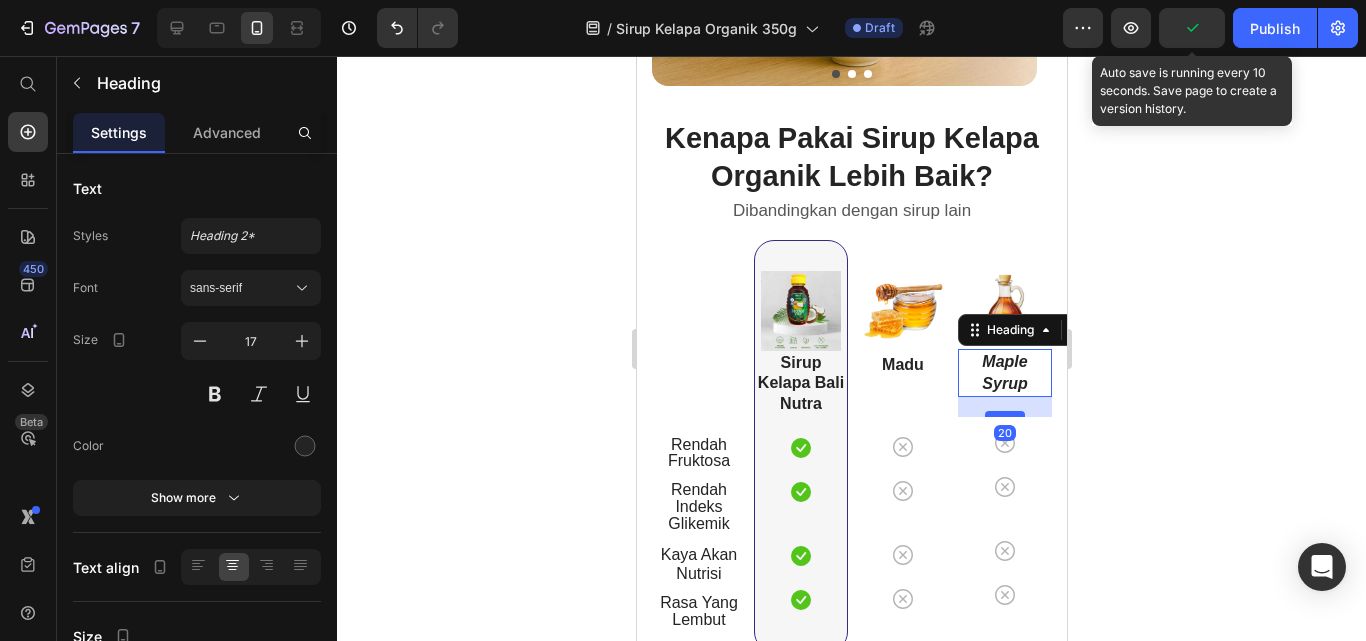 click at bounding box center [1004, 414] 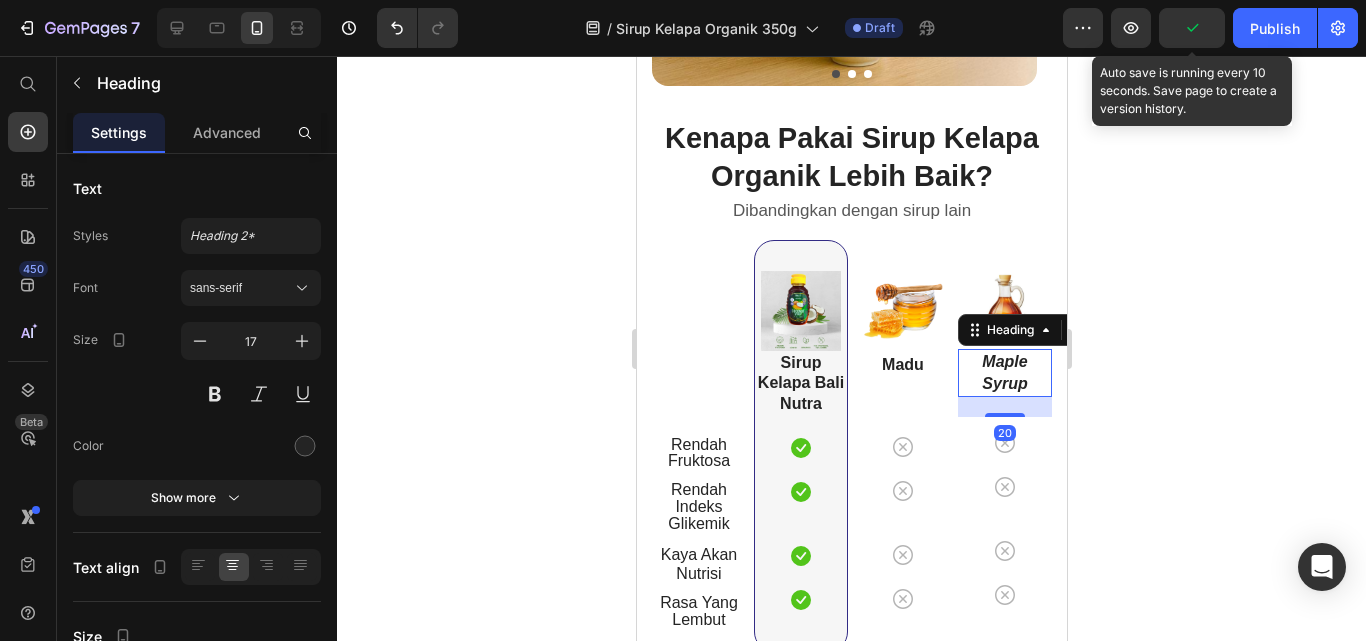 click 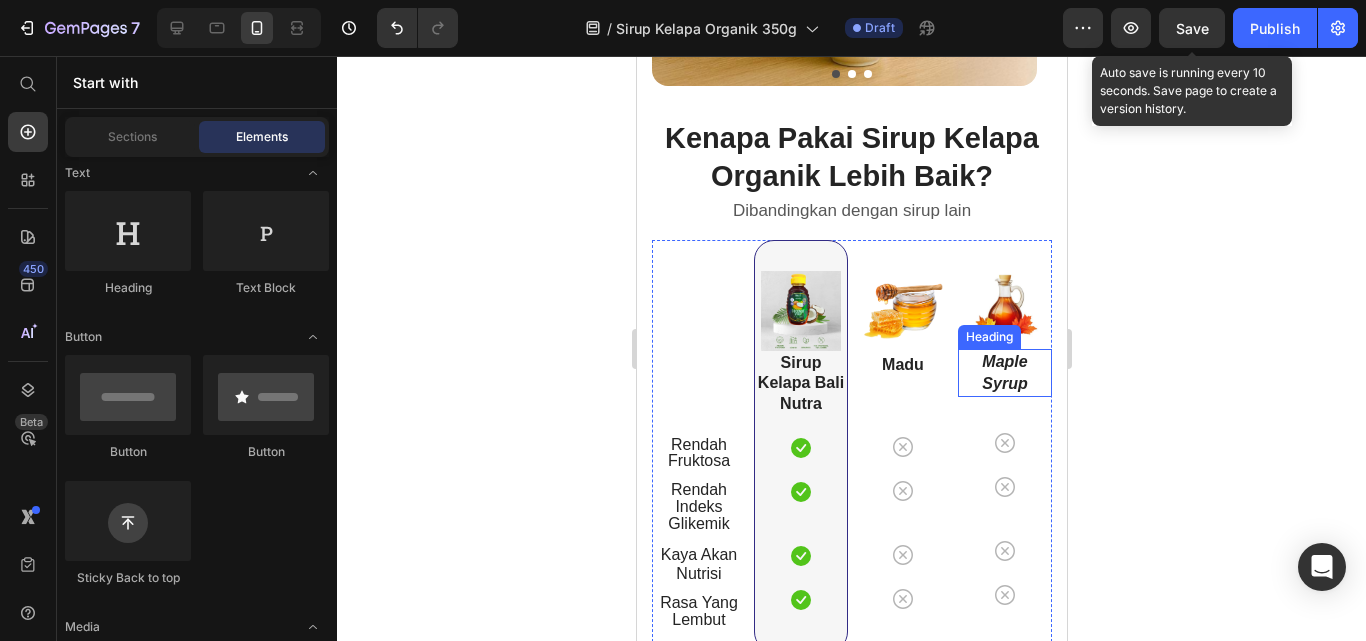click on "Maple Syrup" at bounding box center (1003, 372) 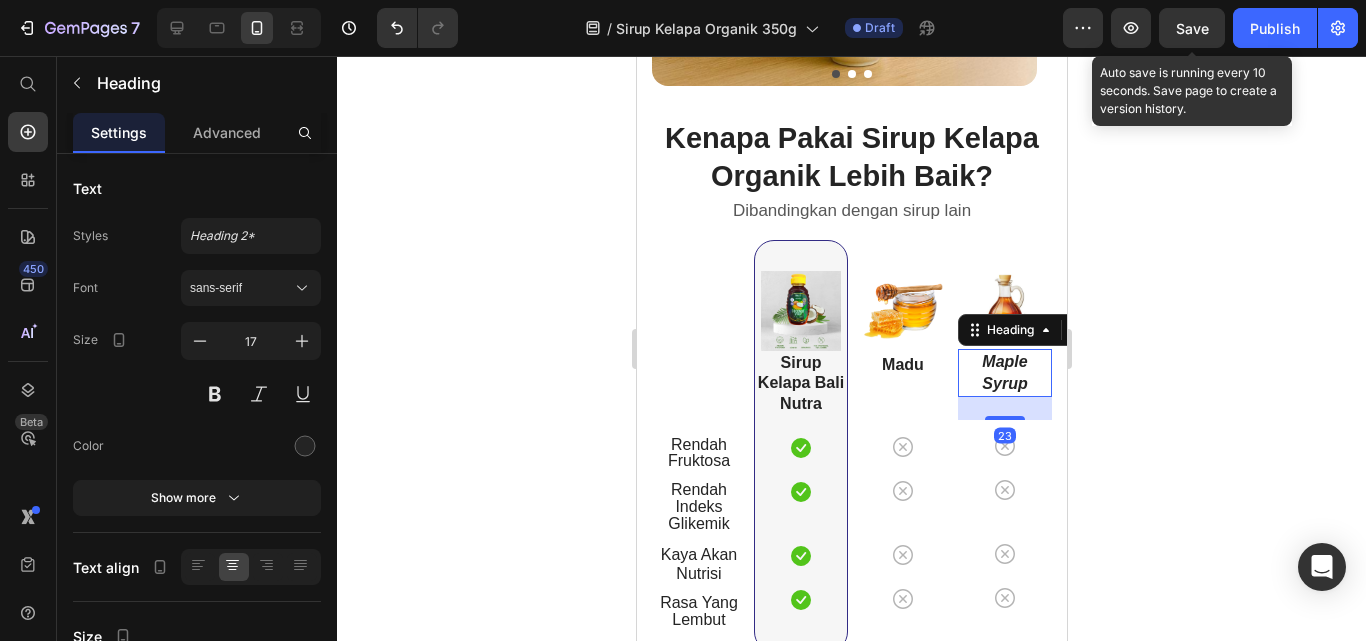 click at bounding box center [1004, 418] 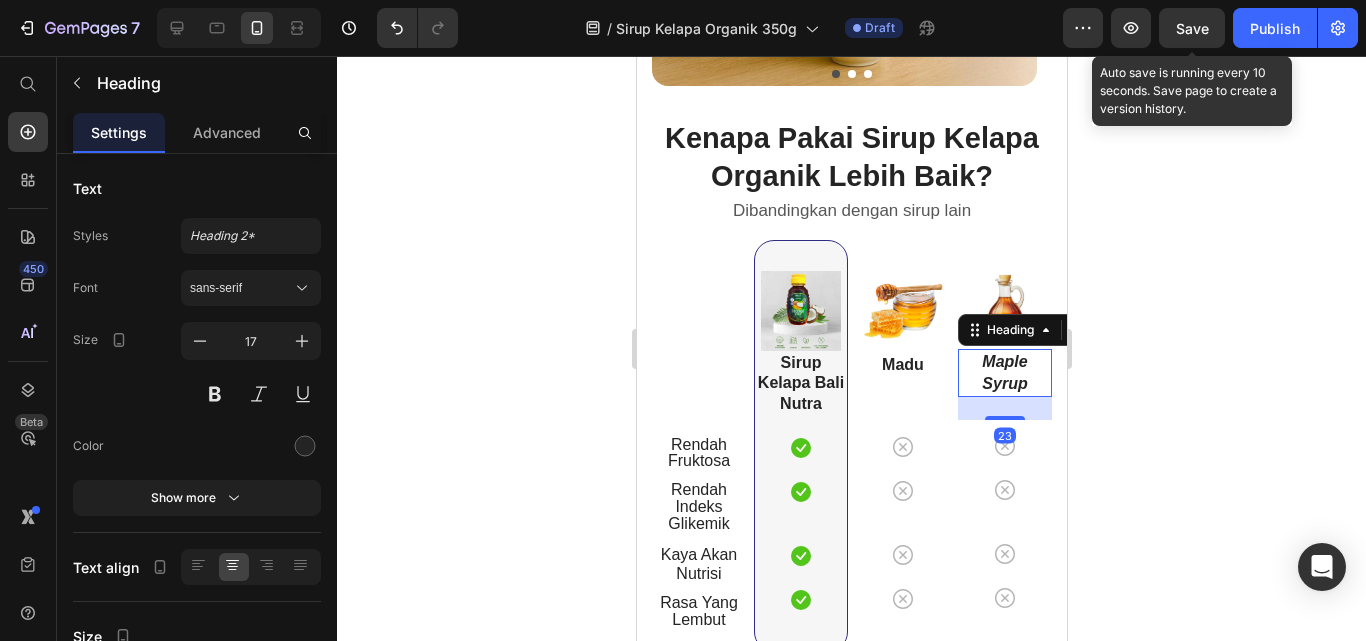 click 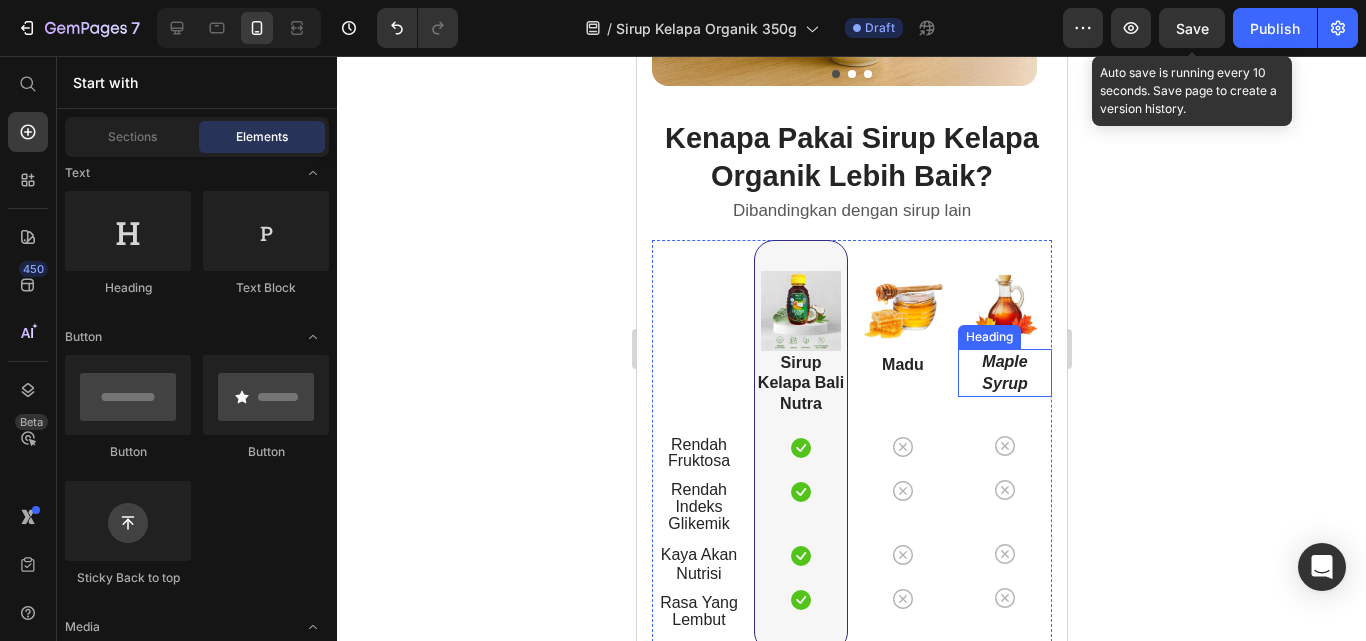 scroll, scrollTop: 5906, scrollLeft: 0, axis: vertical 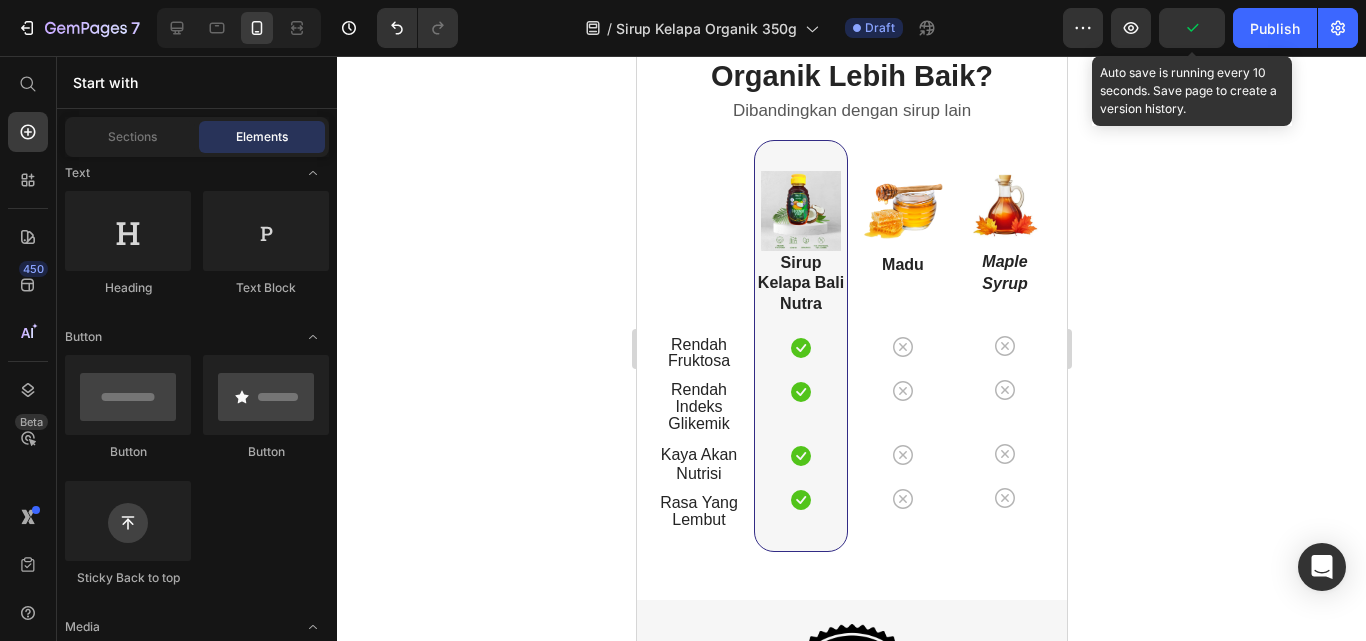 click 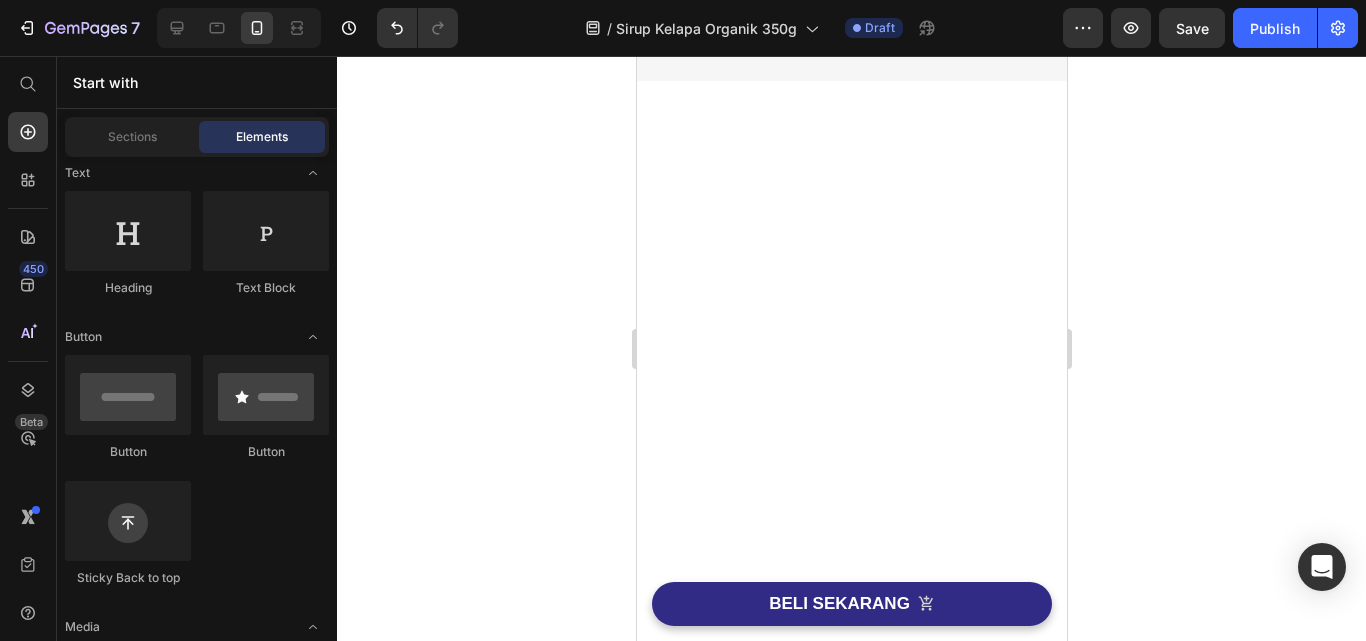scroll, scrollTop: 0, scrollLeft: 0, axis: both 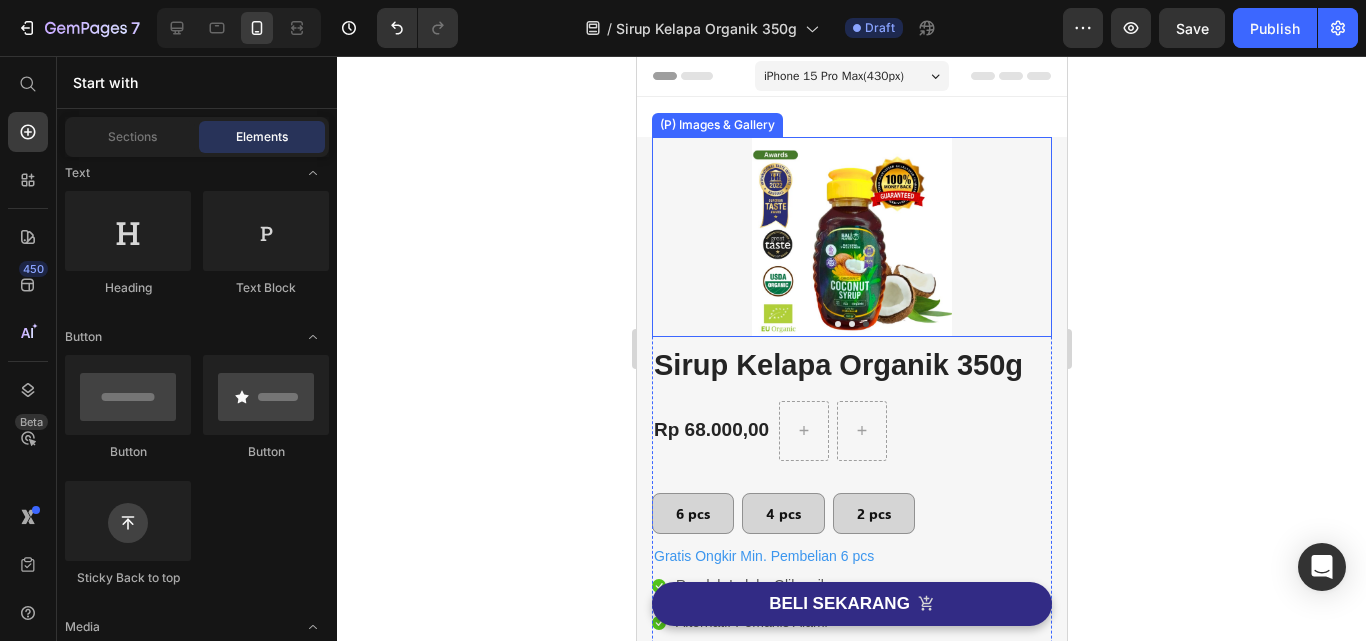 click at bounding box center (851, 237) 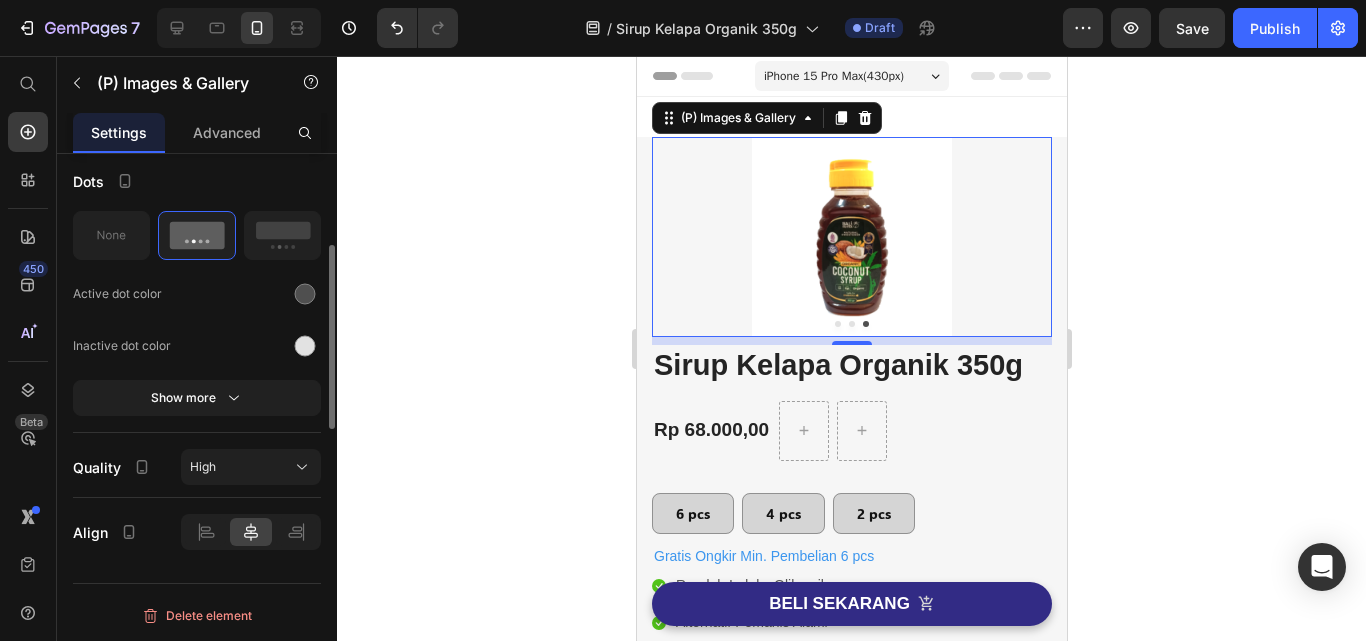 scroll, scrollTop: 856, scrollLeft: 0, axis: vertical 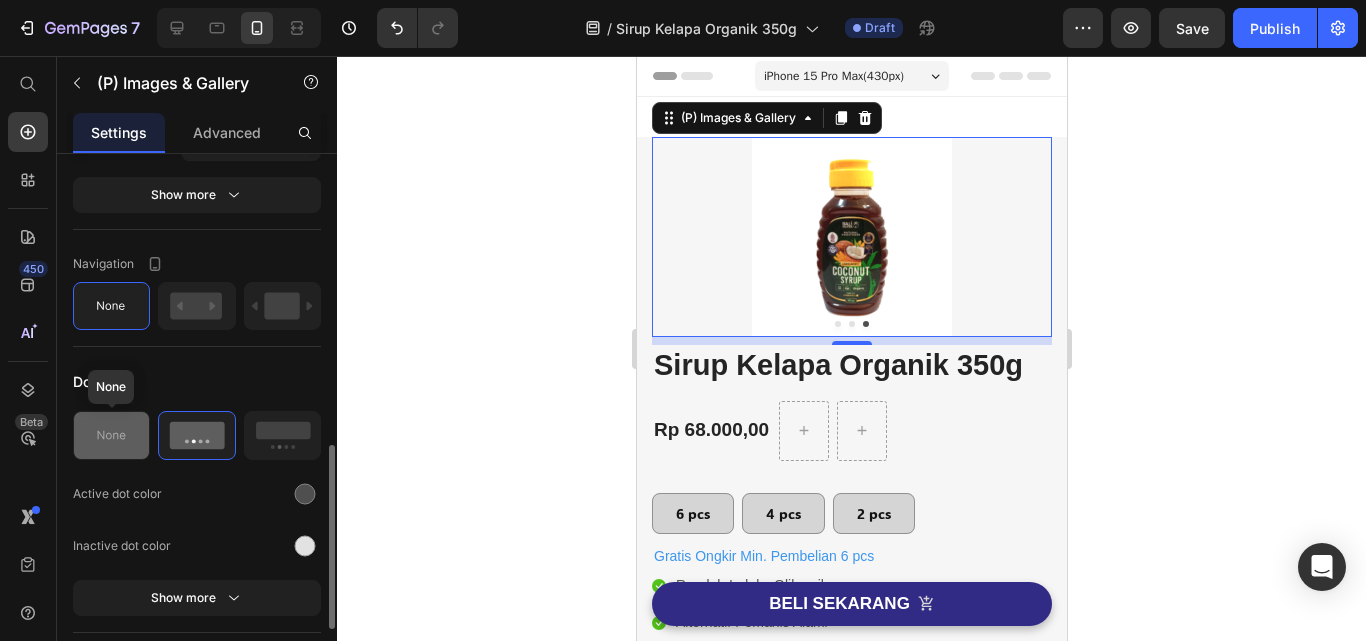 click 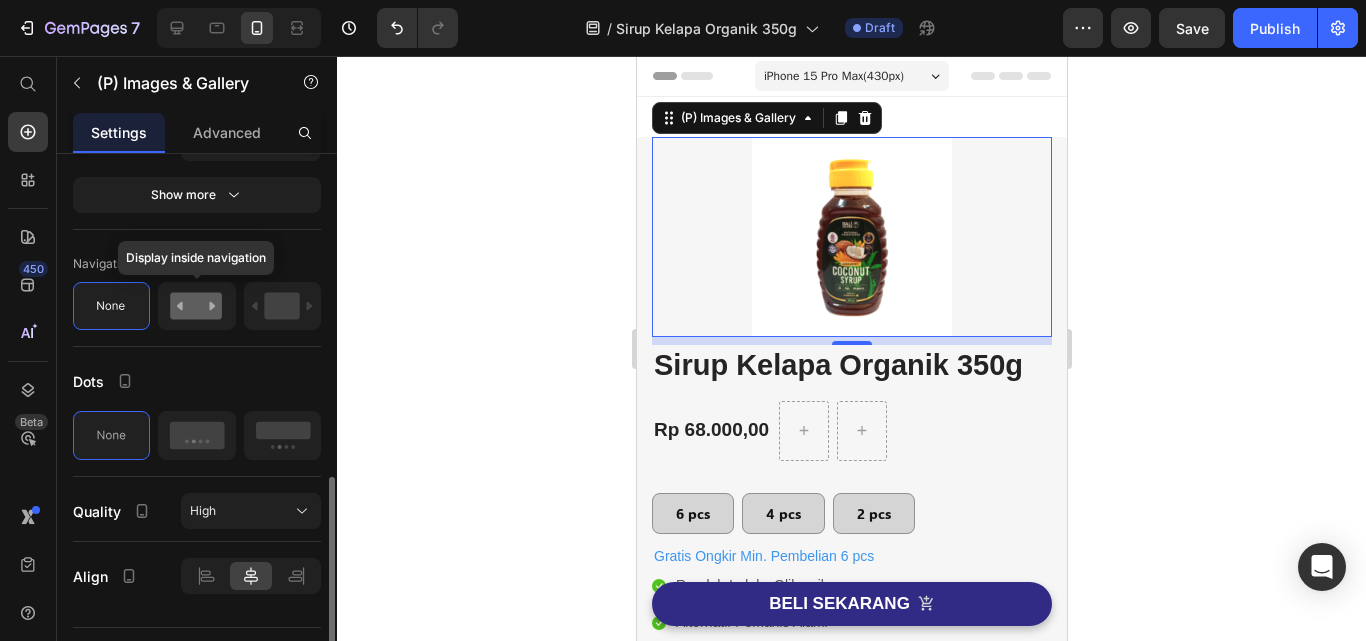 click 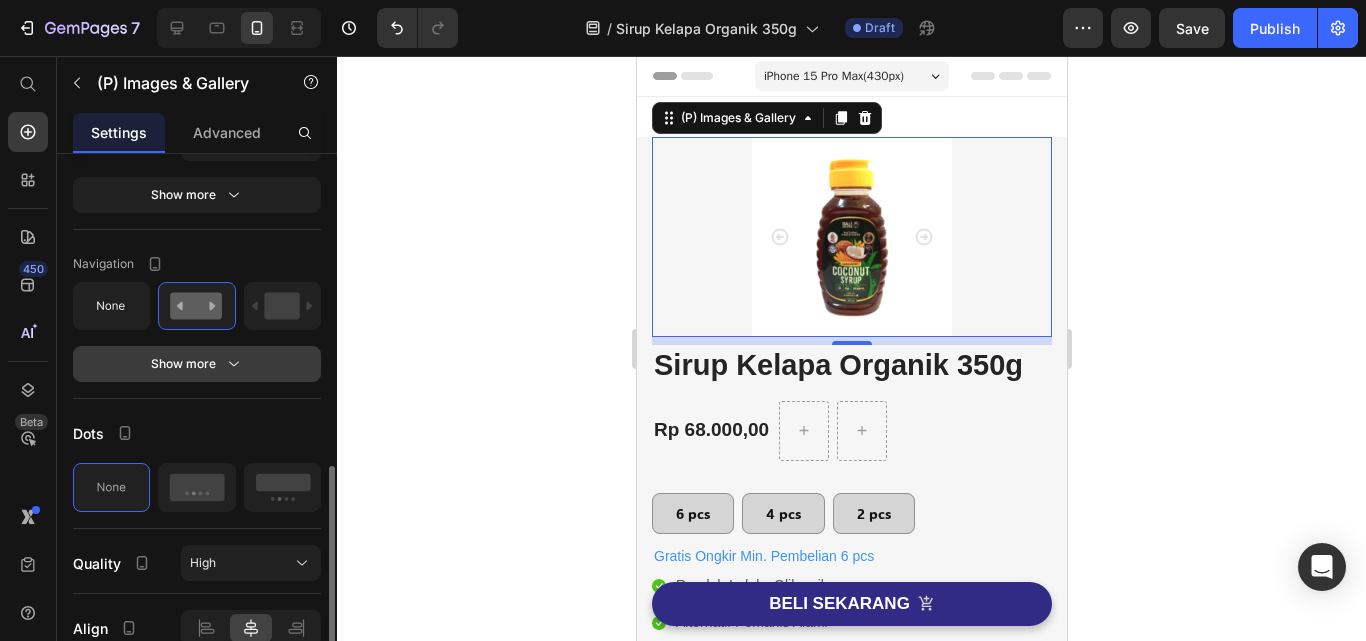 click on "Show more" at bounding box center (197, 364) 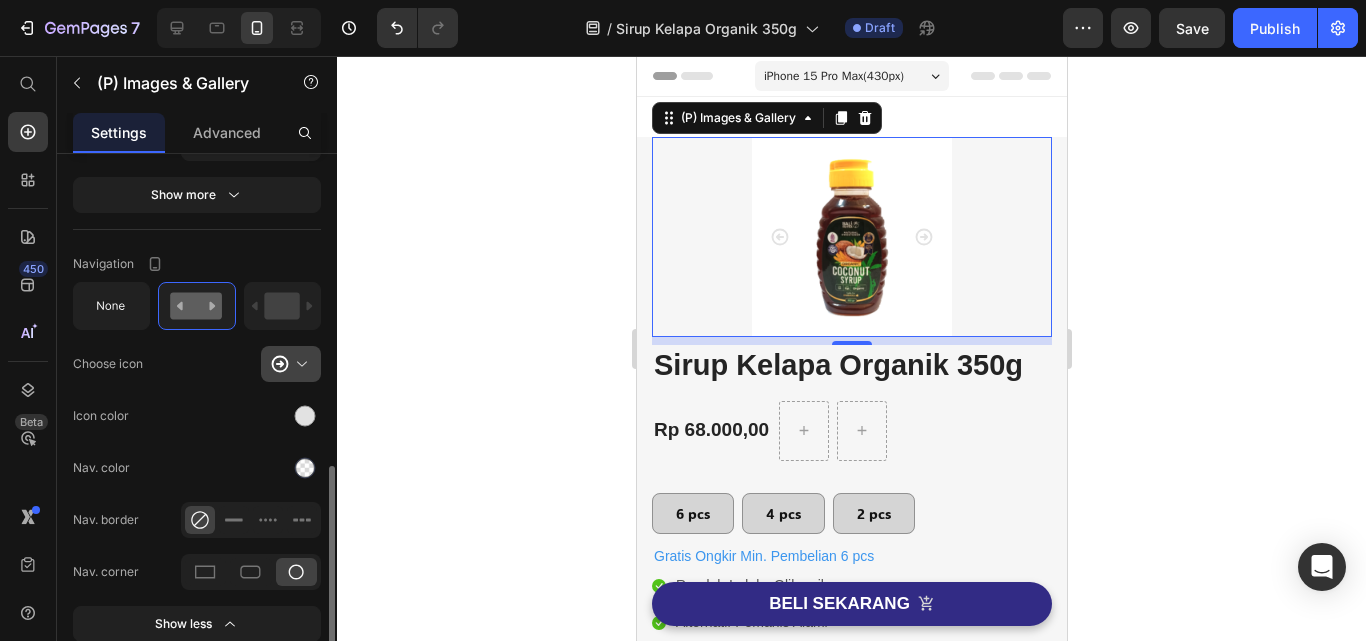 click at bounding box center [299, 364] 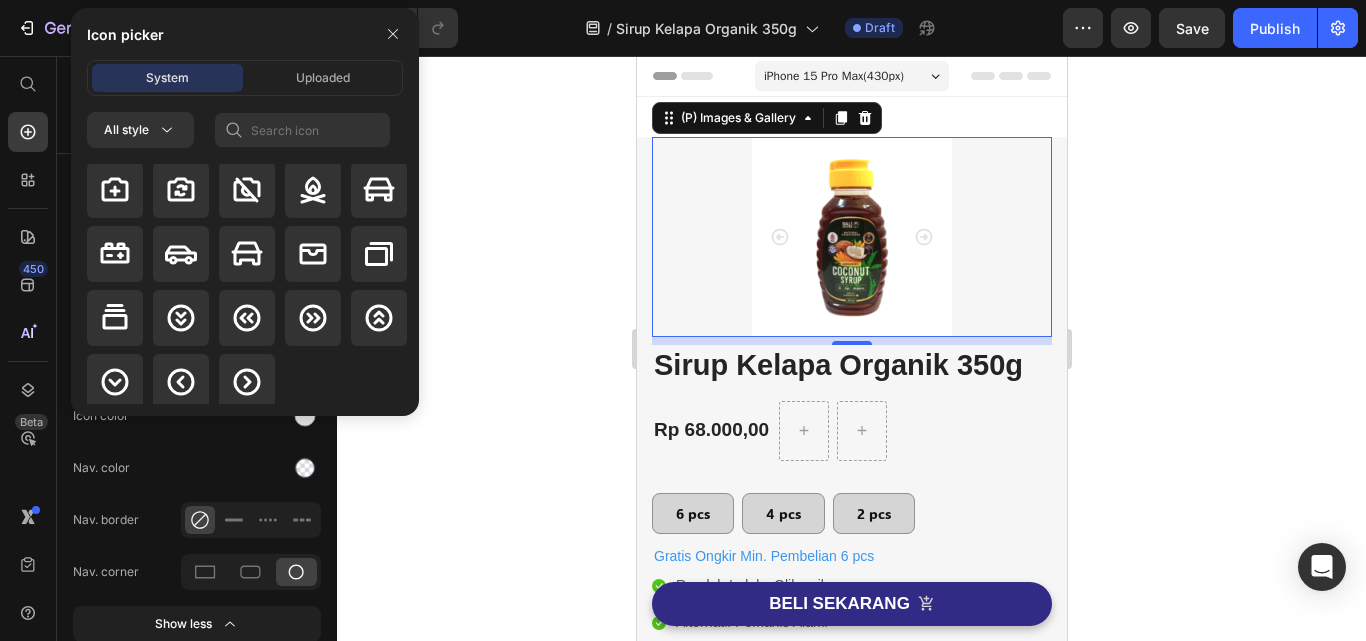 scroll, scrollTop: 3056, scrollLeft: 0, axis: vertical 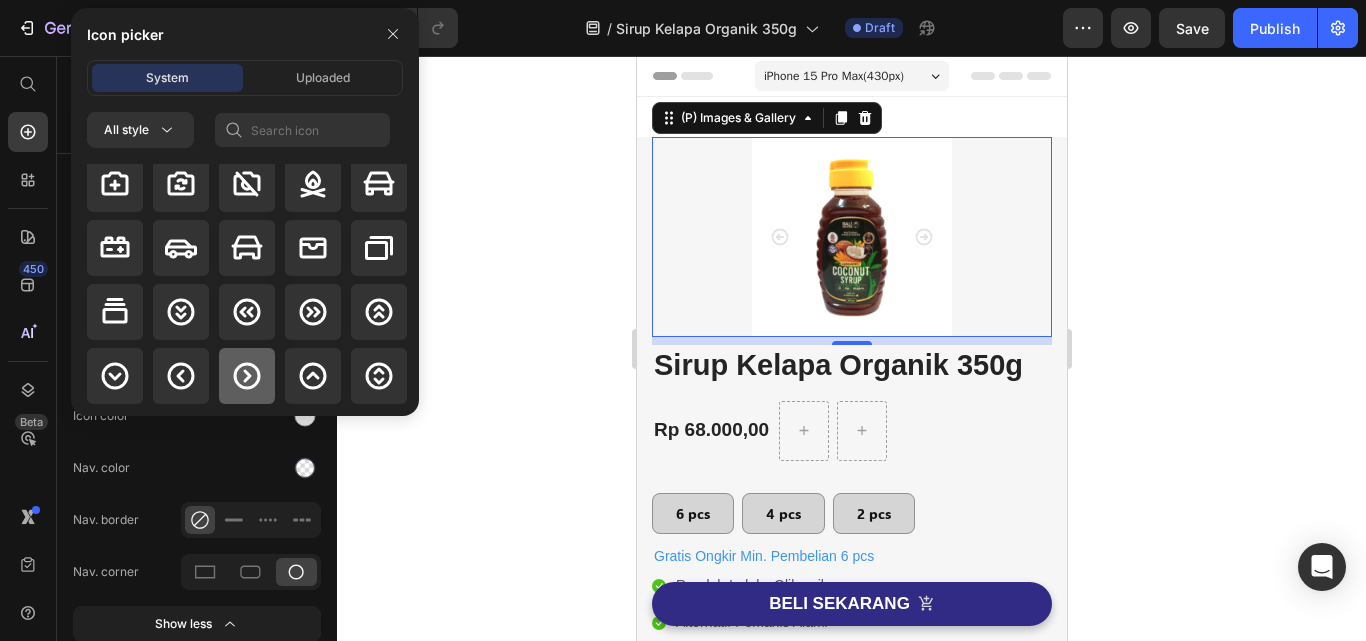 click 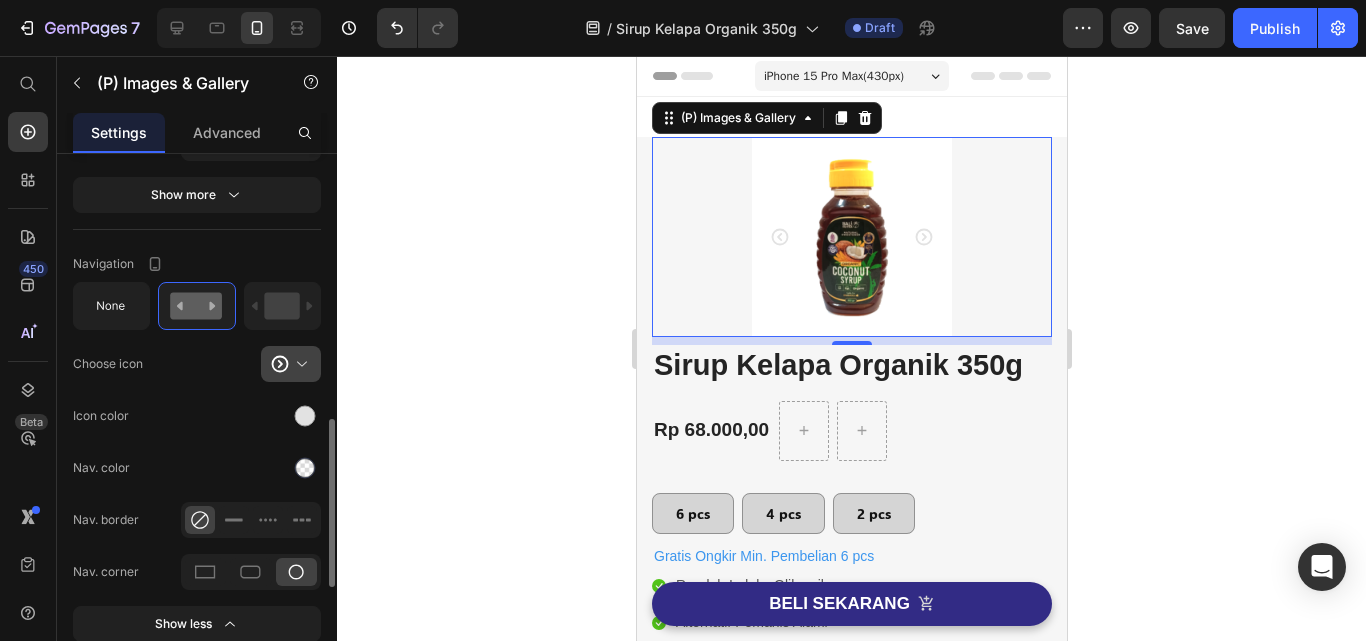 click at bounding box center [299, 364] 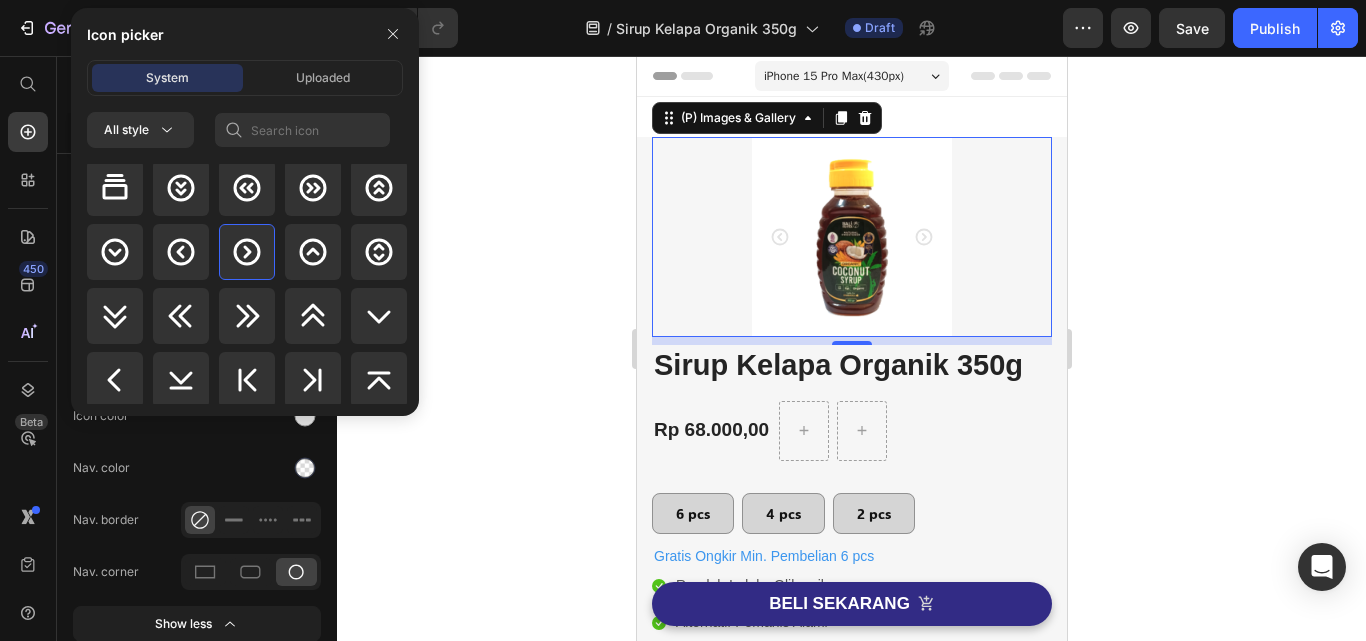 scroll, scrollTop: 3256, scrollLeft: 0, axis: vertical 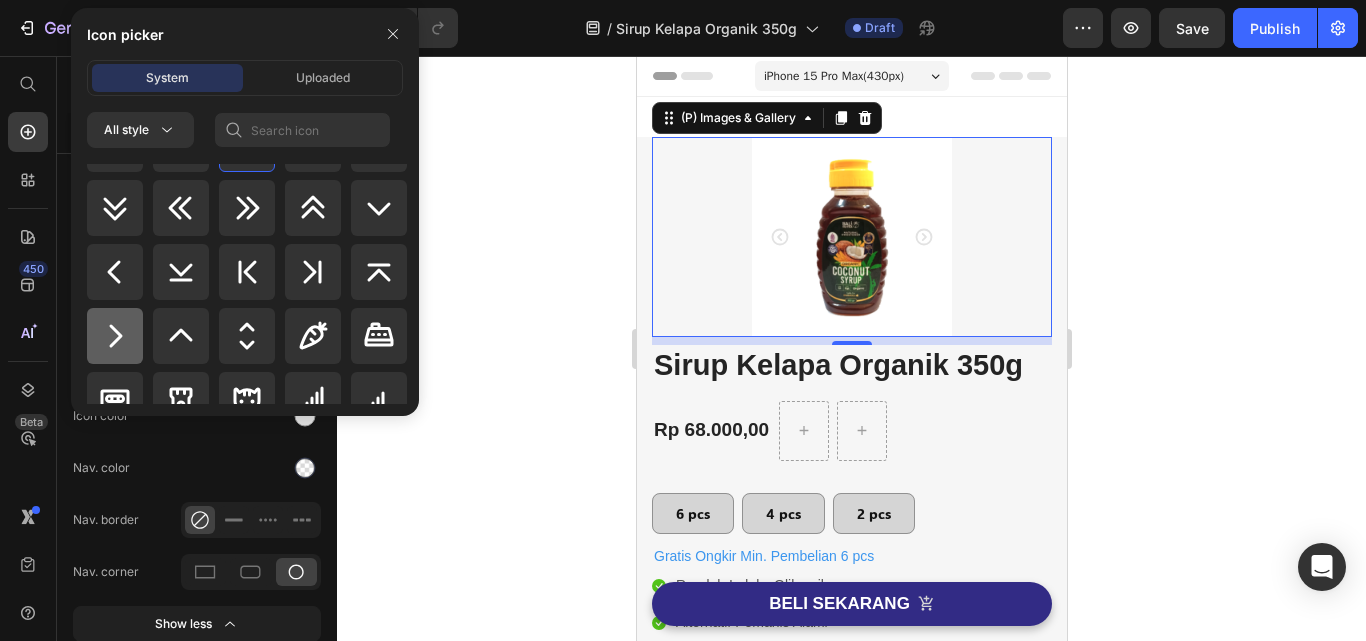 click 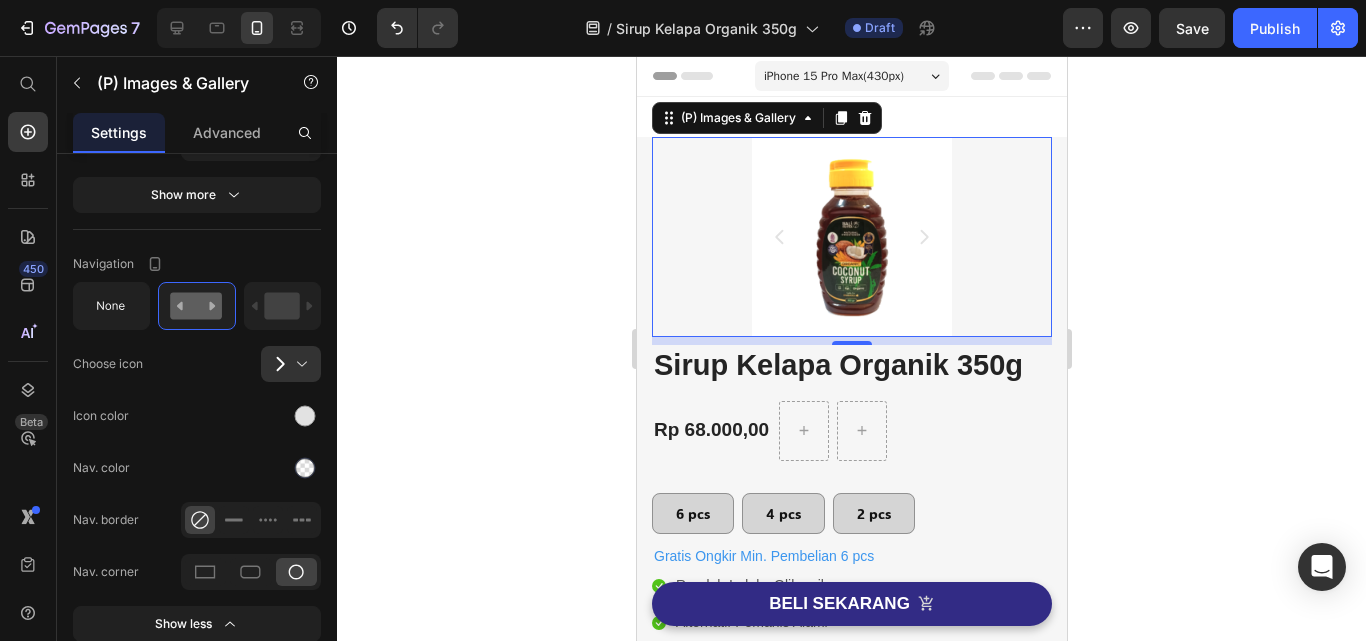 click 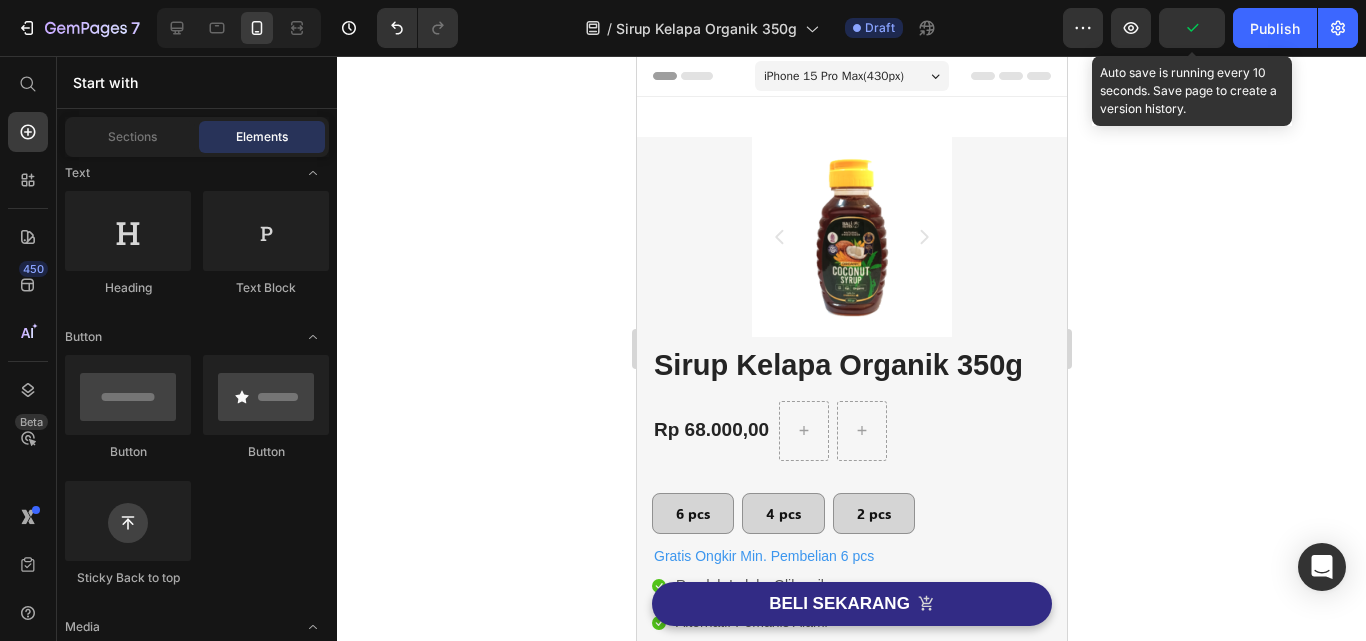 click 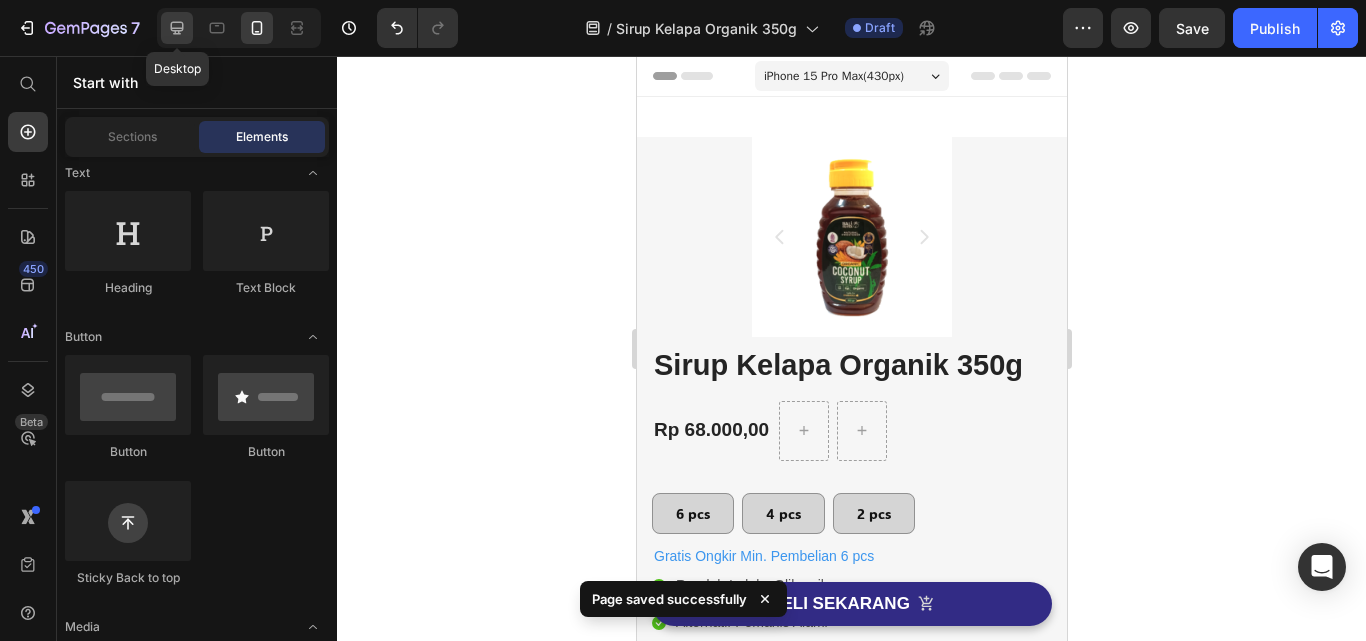 click 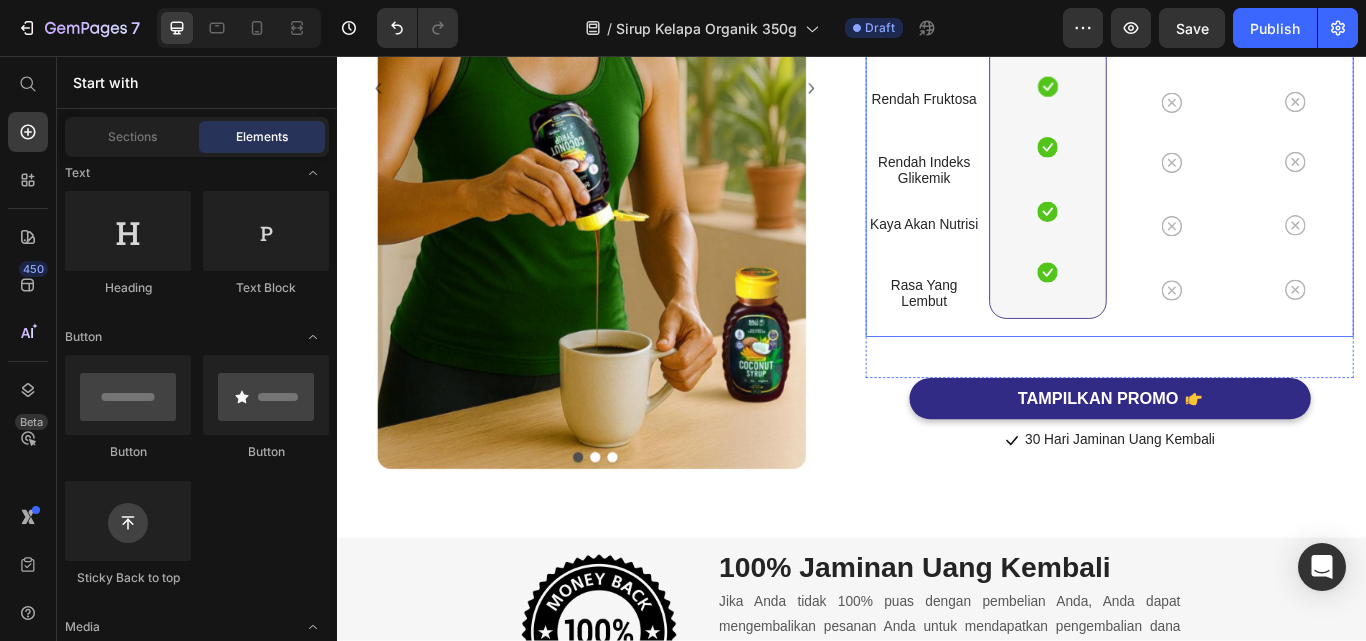 scroll, scrollTop: 5900, scrollLeft: 0, axis: vertical 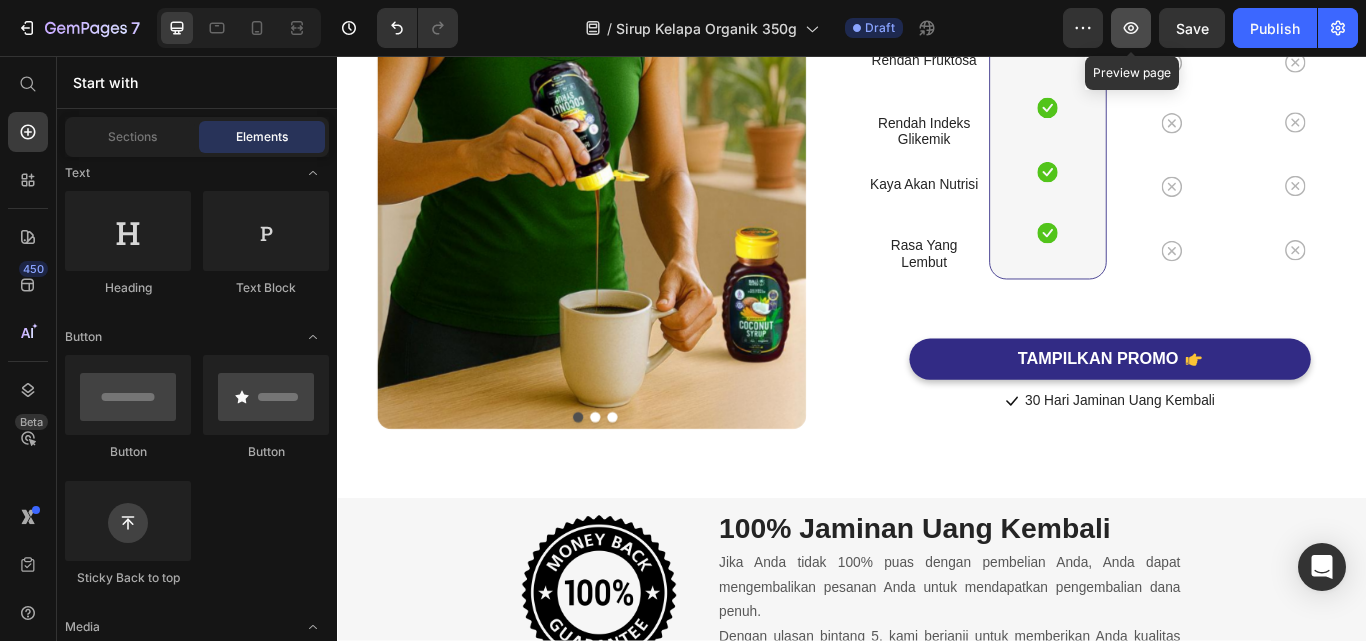 click 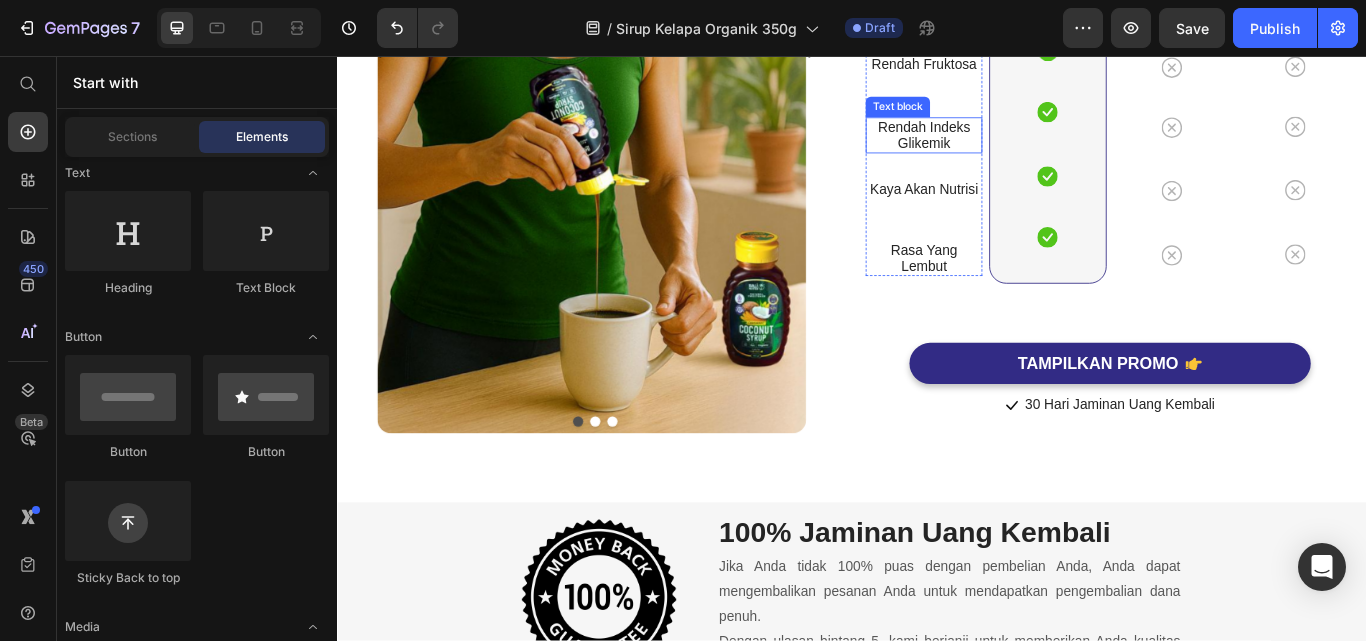 scroll, scrollTop: 5700, scrollLeft: 0, axis: vertical 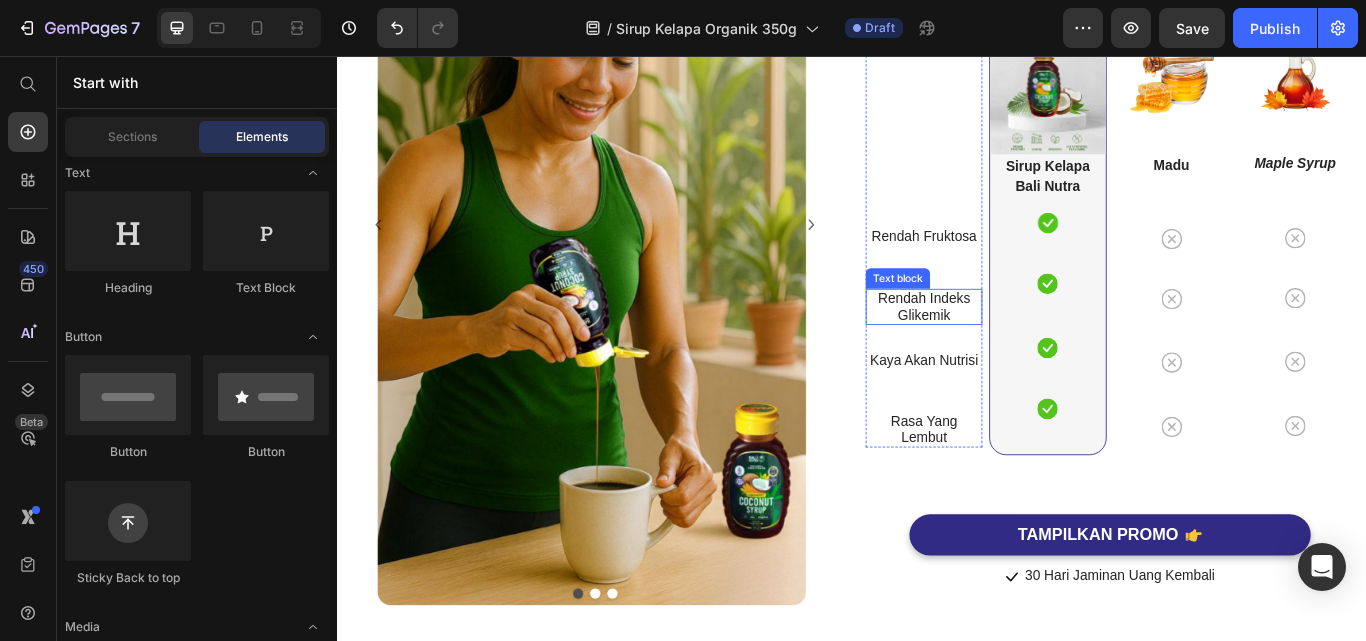 click on "Rendah Indeks Glikemik" at bounding box center [1021, 349] 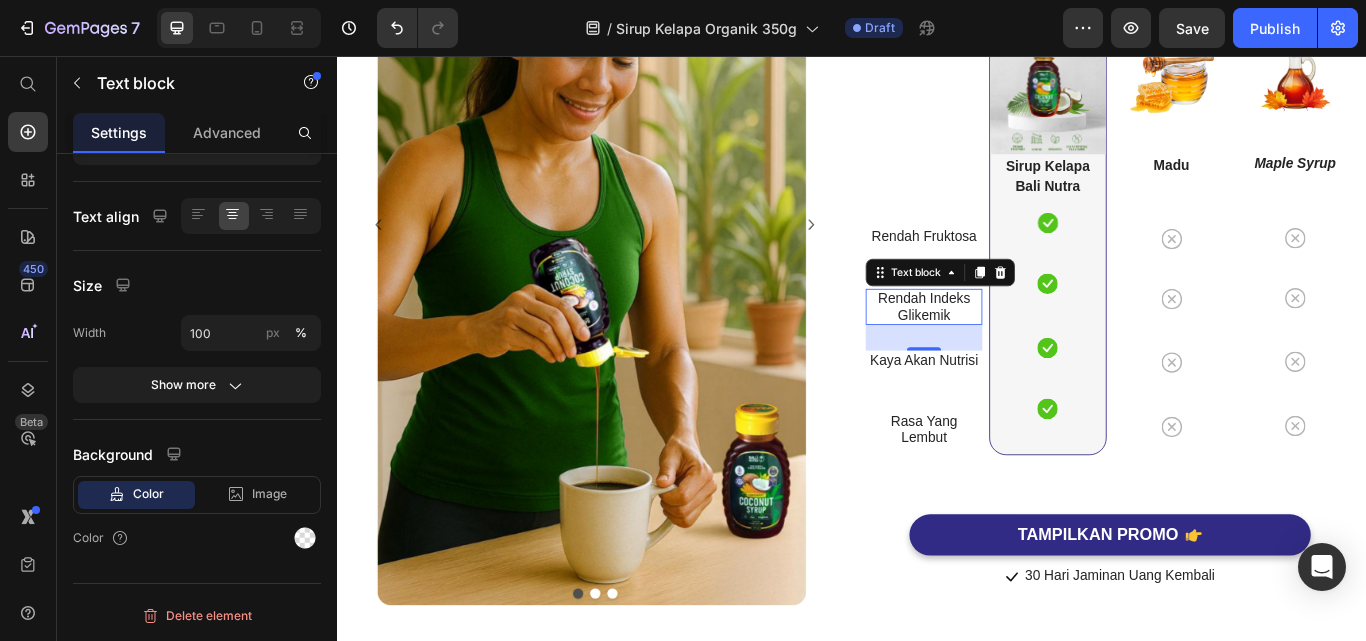 scroll, scrollTop: 0, scrollLeft: 0, axis: both 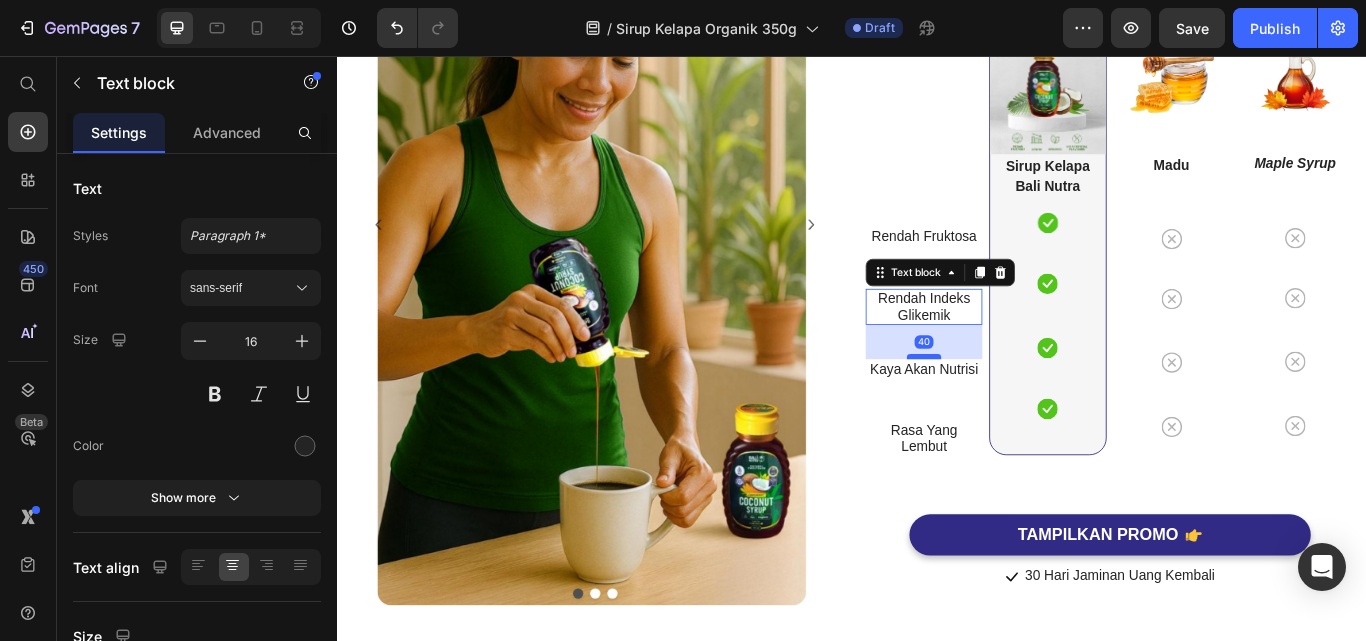 drag, startPoint x: 1023, startPoint y: 391, endPoint x: 1026, endPoint y: 401, distance: 10.440307 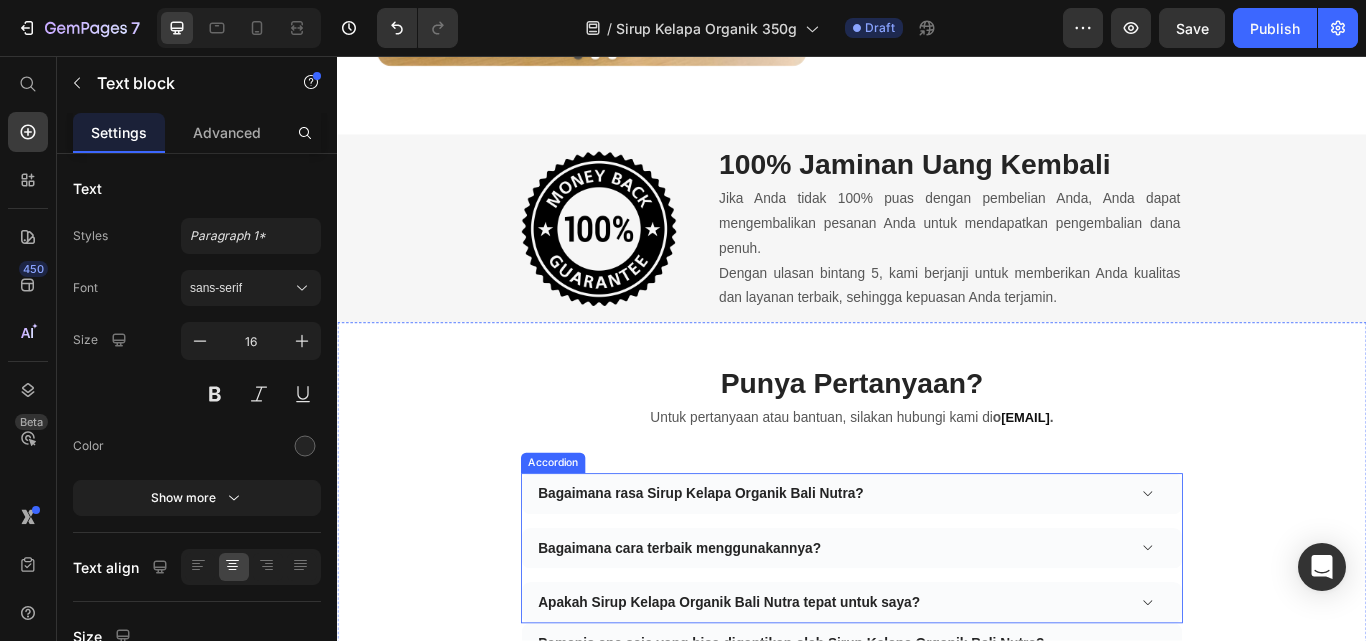 scroll, scrollTop: 6700, scrollLeft: 0, axis: vertical 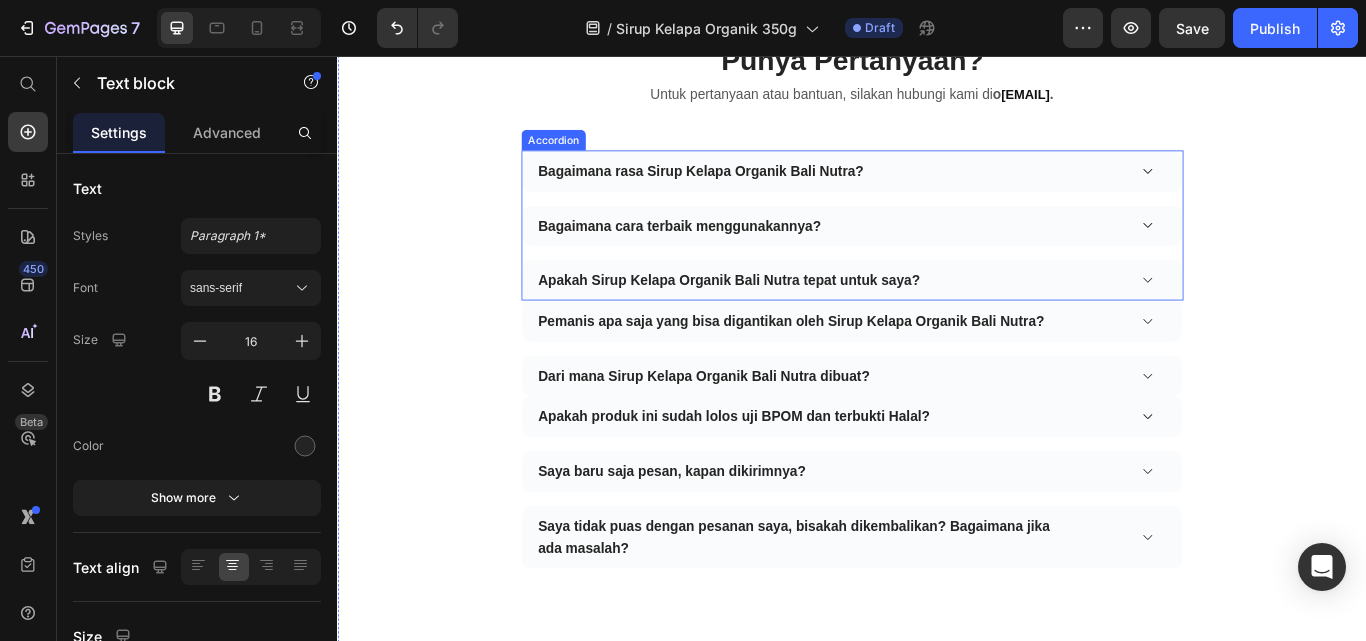 click on "Apakah Sirup Kelapa Organik Bali Nutra tepat untuk saya?" at bounding box center (913, 318) 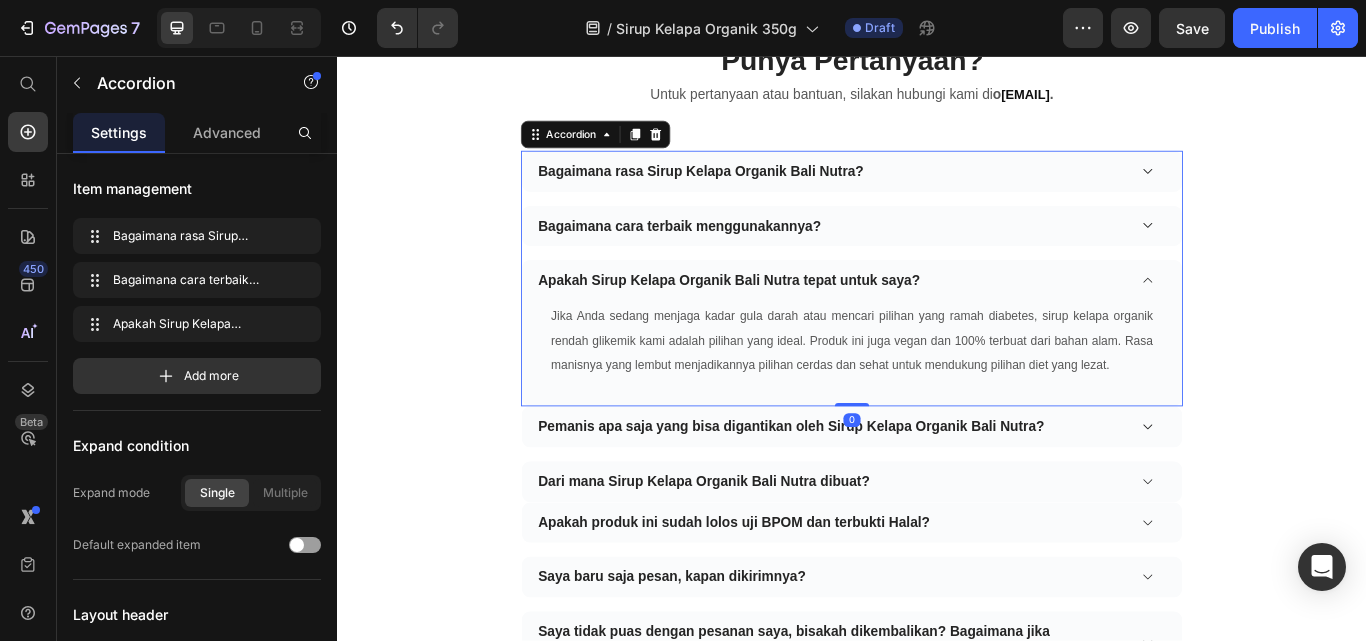 click on "Apakah Sirup Kelapa Organik Bali Nutra tepat untuk saya?" at bounding box center [937, 318] 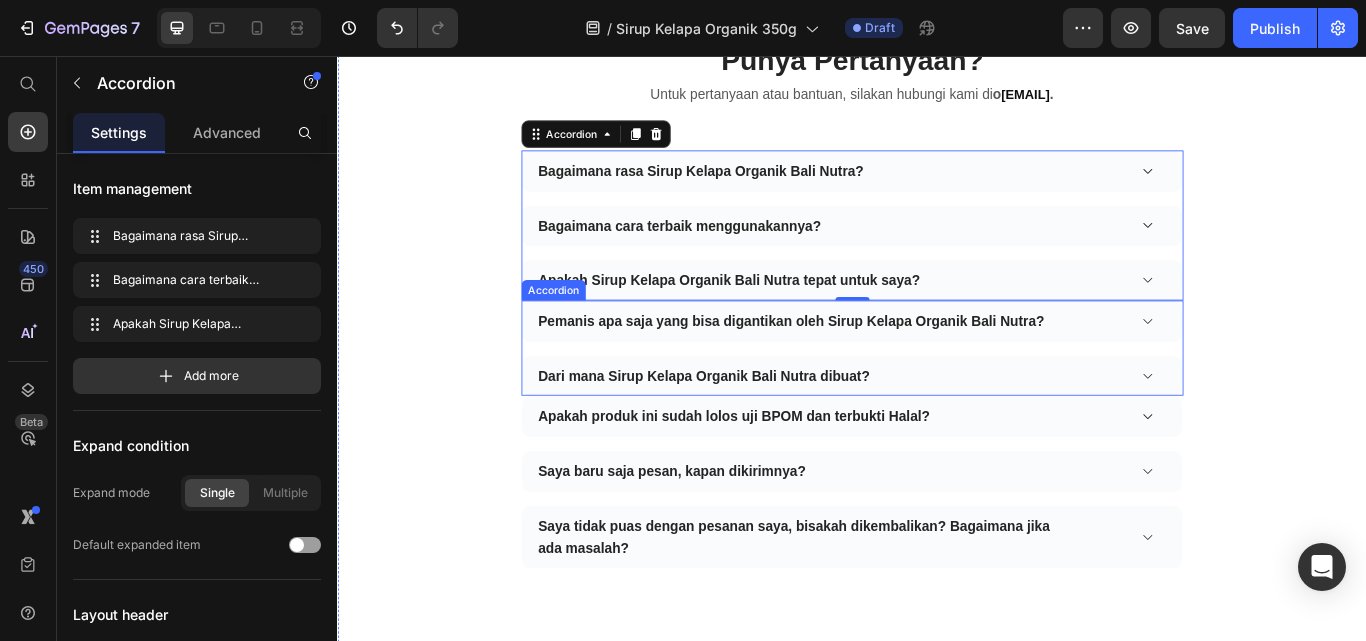 click on "Pemanis apa saja yang bisa digantikan oleh Sirup Kelapa Organik Bali Nutra?" at bounding box center (913, 366) 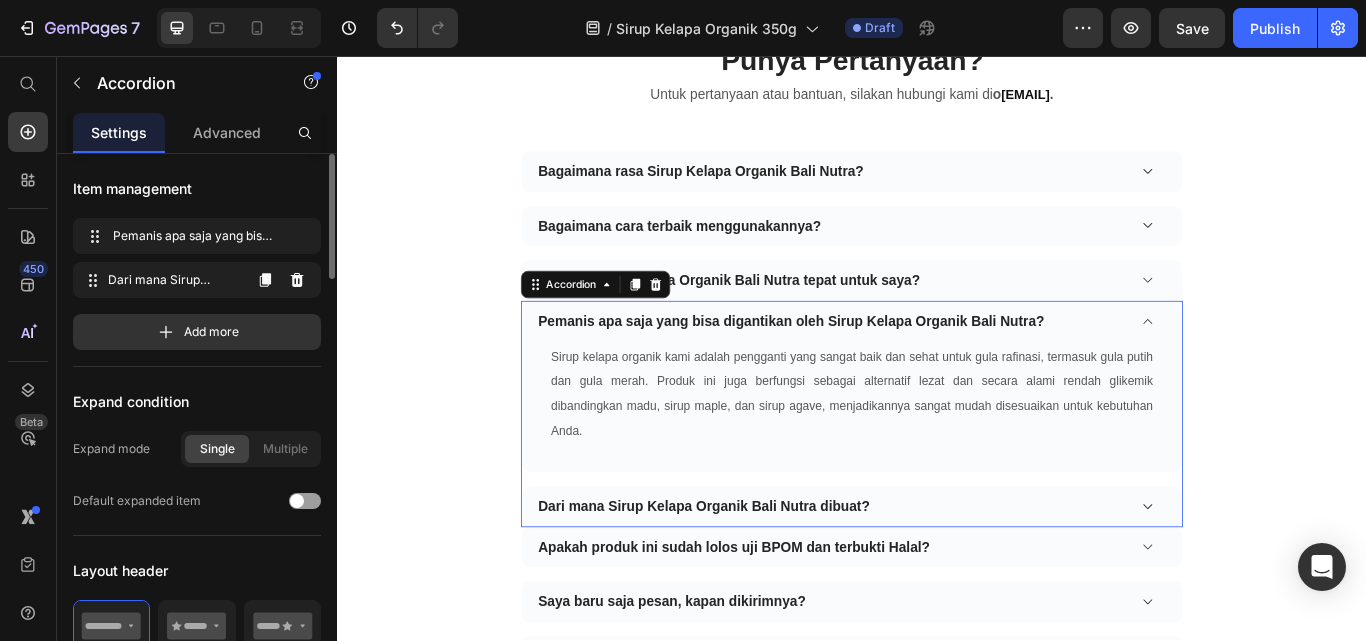 click on "Advanced" at bounding box center [227, 132] 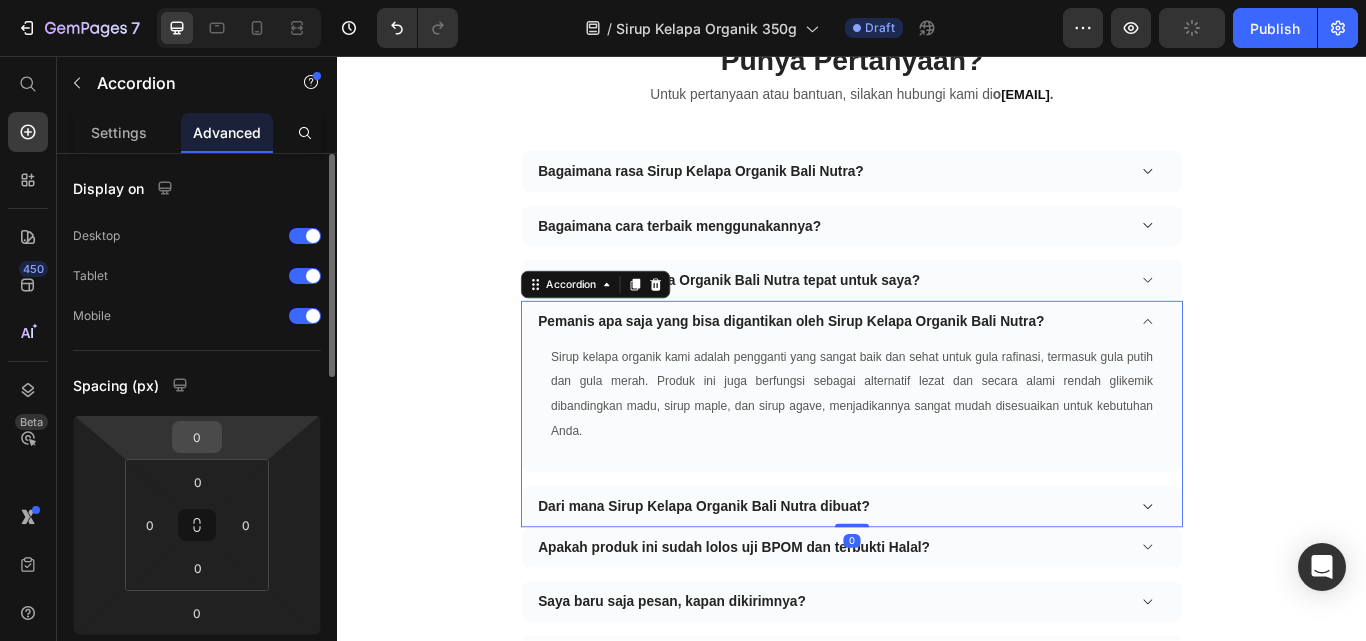 click on "0" at bounding box center [197, 437] 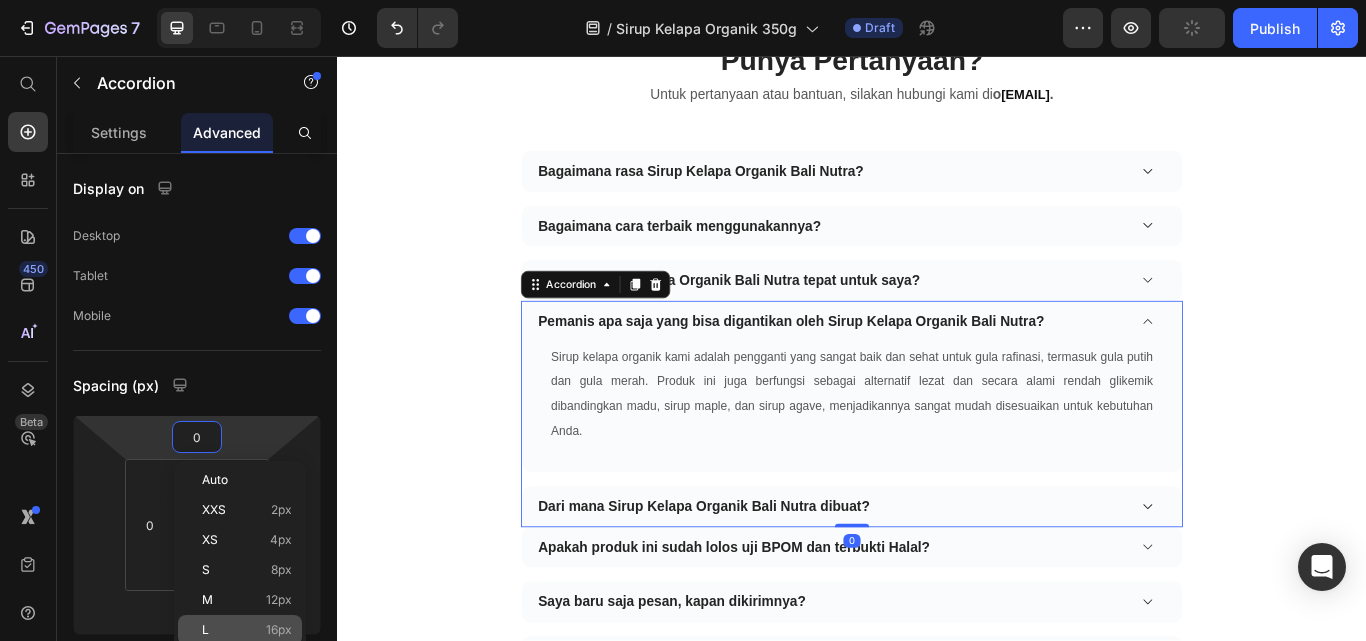 click on "16px" at bounding box center (279, 630) 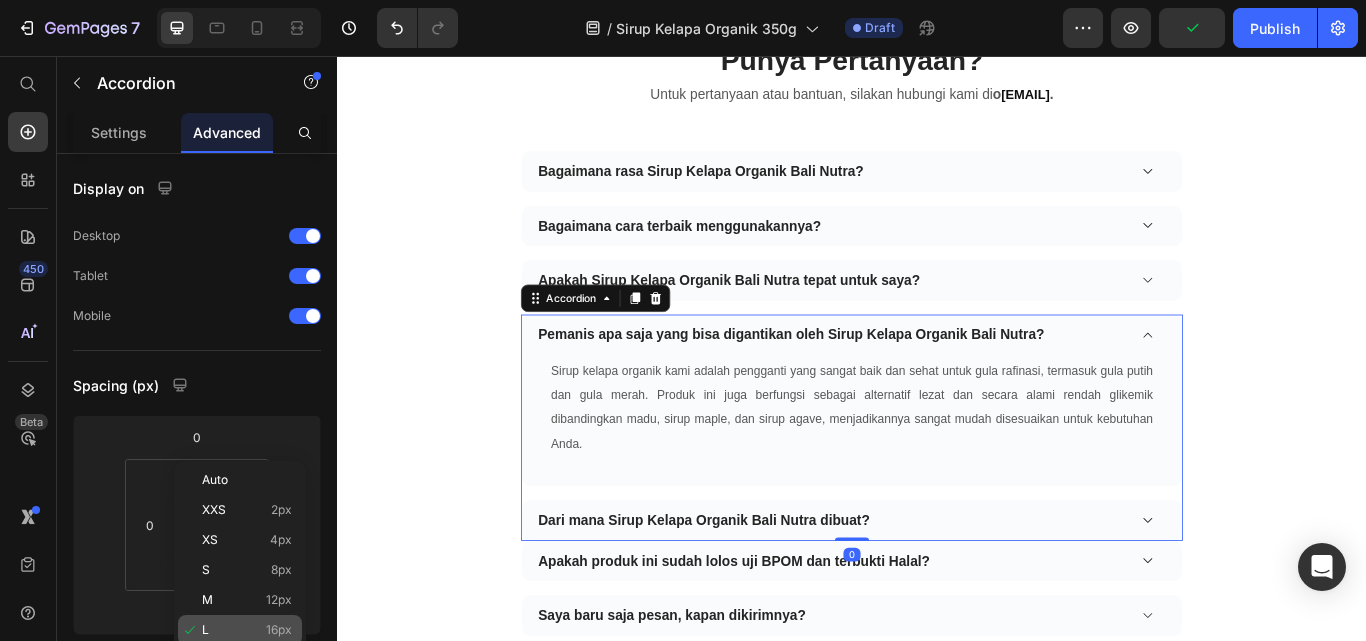 type on "16" 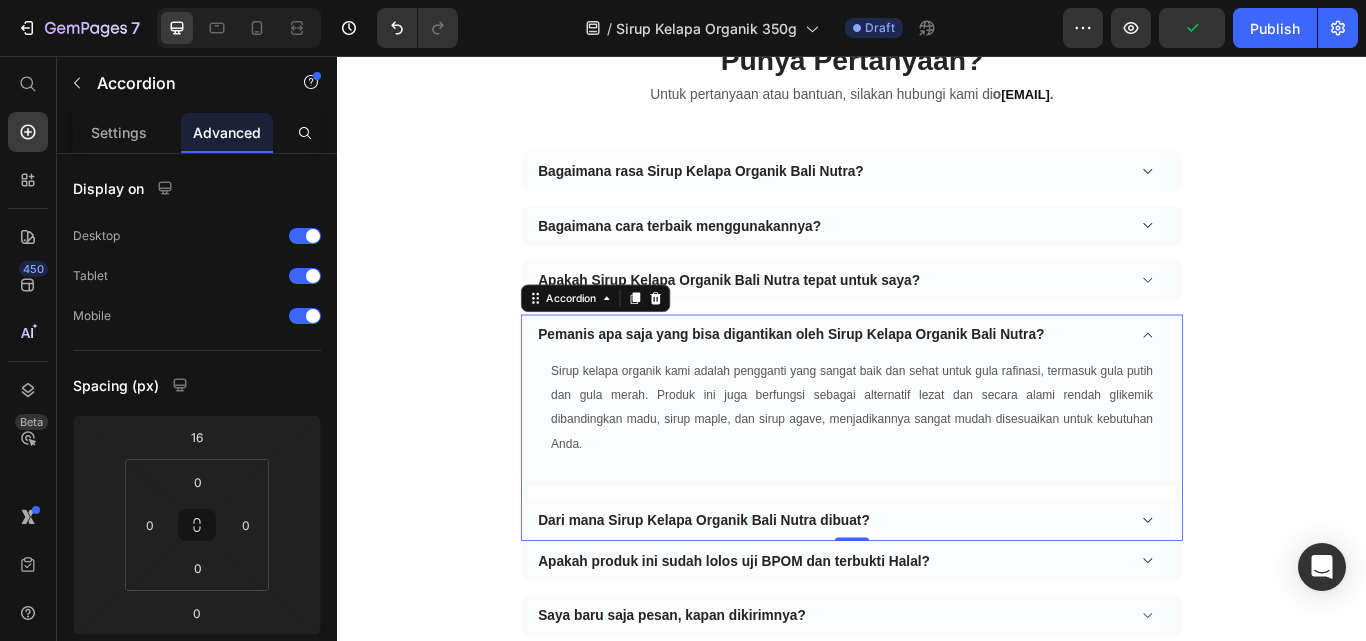 click on "Punya pertanyaan? Heading Untuk pertanyaan atau bantuan, silakan hubungi kami di  o rder@balinutra.com . Text block Row Row
Bagaimana rasa Sirup Kelapa Organik Bali Nutra?
Bagaimana cara terbaik menggunakannya?
Apakah Sirup Kelapa Organik Bali Nutra tepat untuk saya? Accordion
Pemanis apa saja yang bisa digantikan oleh Sirup Kelapa Organik Bali Nutra? Sirup kelapa organik kami adalah pengganti yang sangat baik dan sehat untuk gula rafinasi, termasuk gula putih dan gula merah. Produk ini juga berfungsi sebagai alternatif lezat dan secara alami rendah glikemik dibandingkan madu, sirup maple, dan sirup agave, menjadikannya sangat mudah disesuaikan untuk kebutuhan Anda. Text block Row
Dari mana Sirup Kelapa Organik Bali Nutra dibuat? Accordion   0
Accordion" at bounding box center [937, 522] 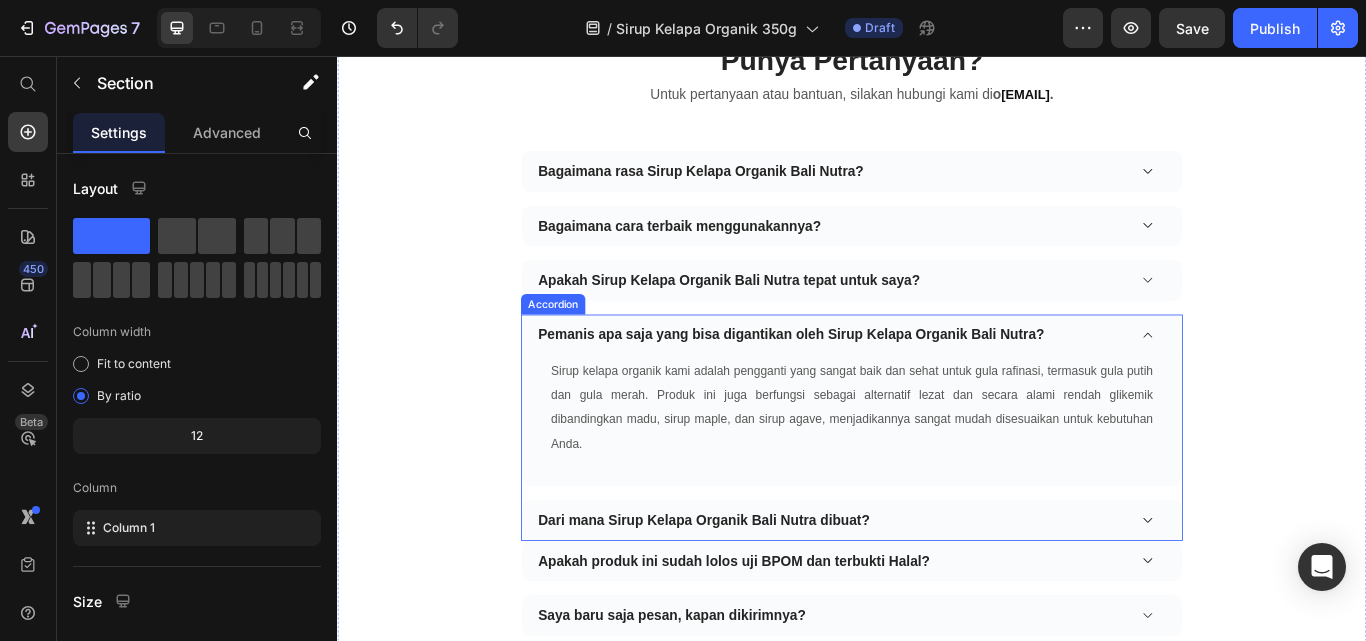 click 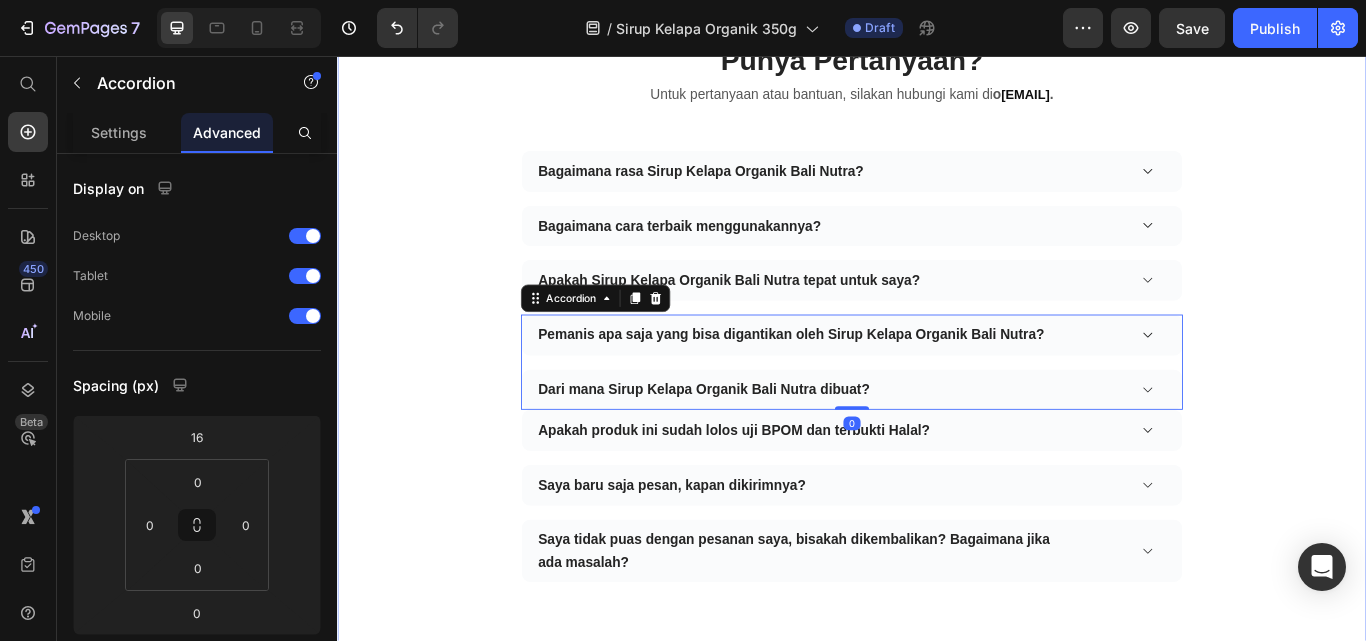 scroll, scrollTop: 6800, scrollLeft: 0, axis: vertical 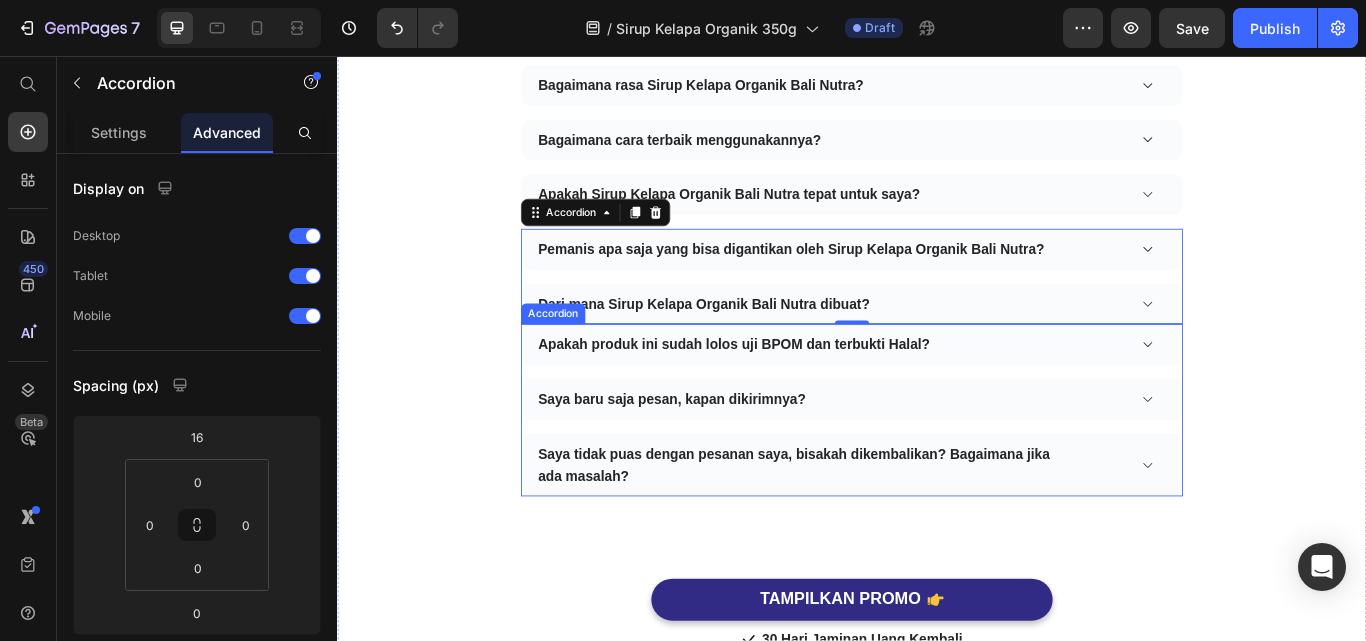 click on "Apakah produk ini sudah lolos uji BPOM dan terbukti Halal?" at bounding box center [937, 393] 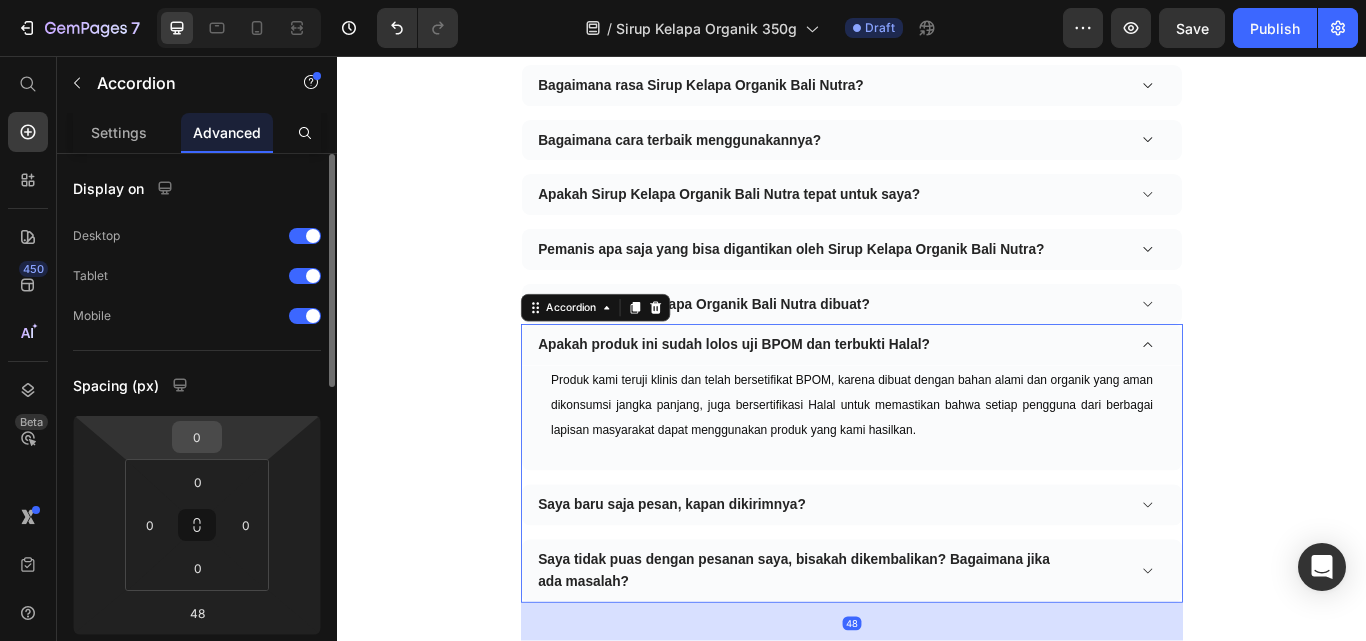 click on "0" at bounding box center [197, 437] 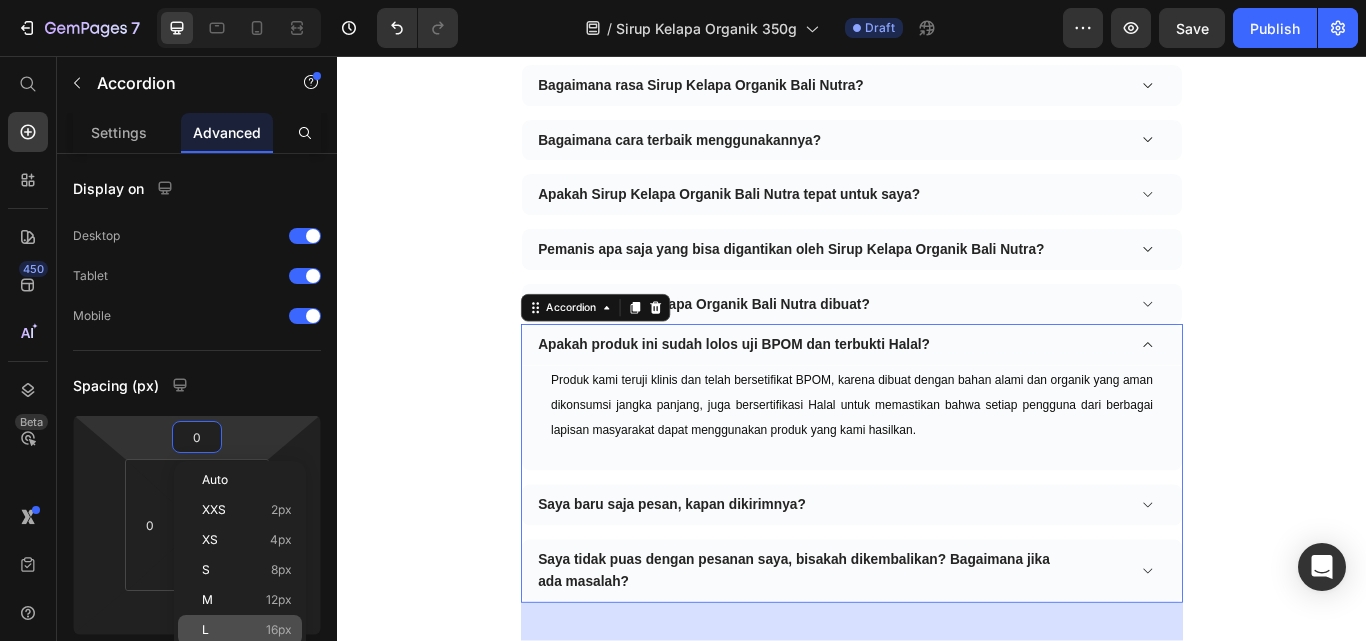 click on "L 16px" 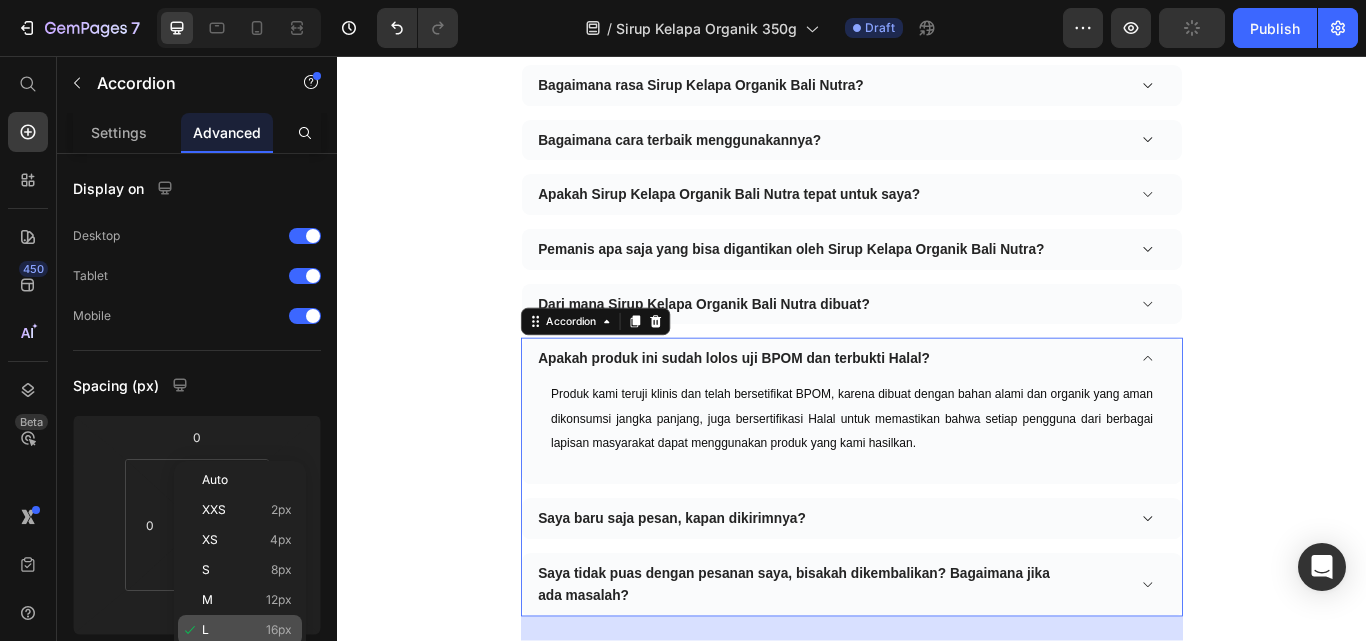type on "16" 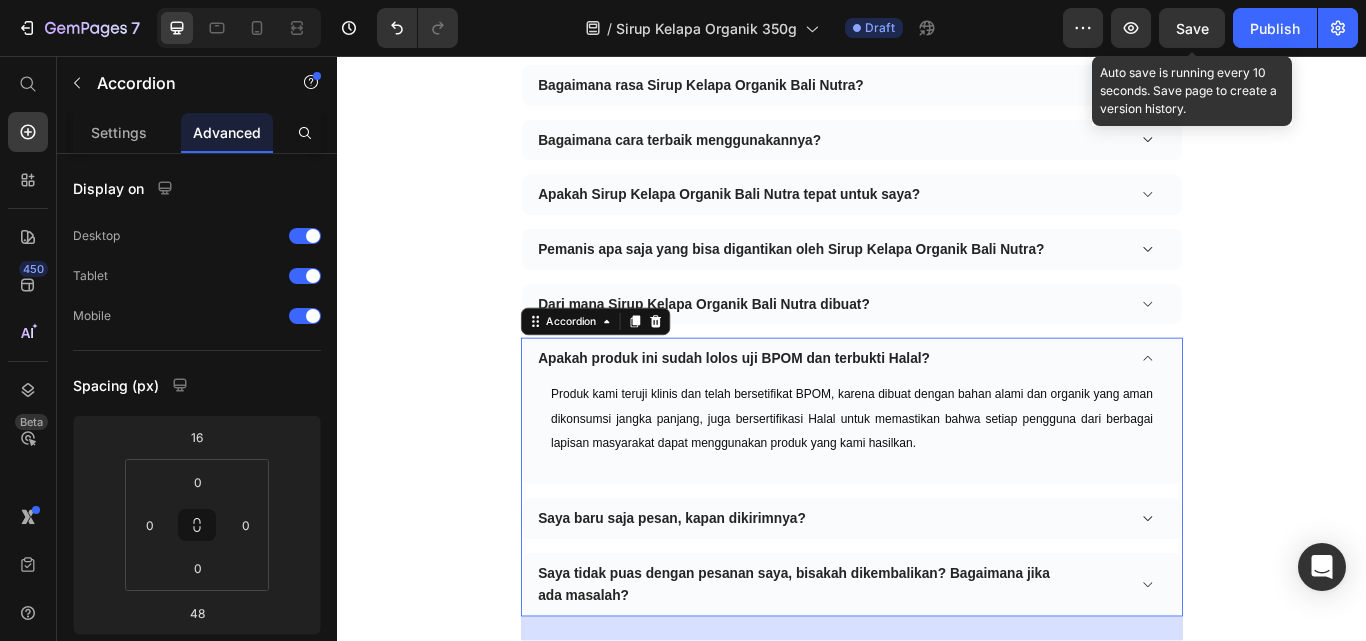 click on "Save" at bounding box center (1192, 28) 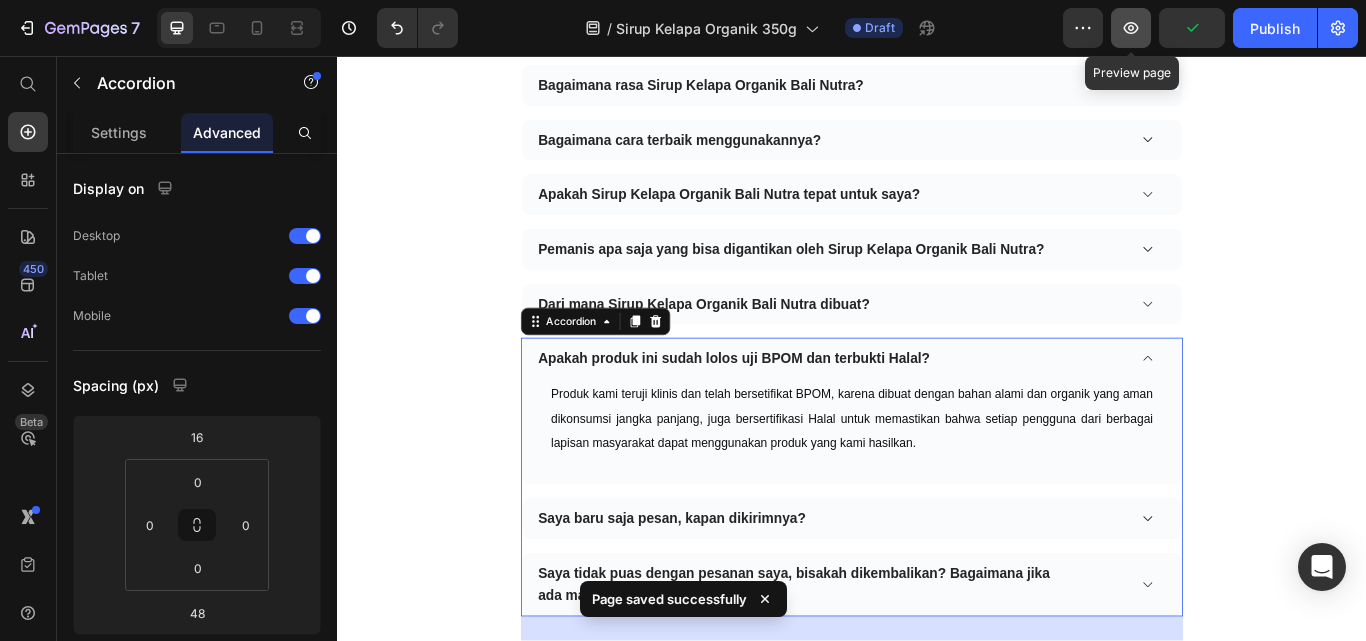 click 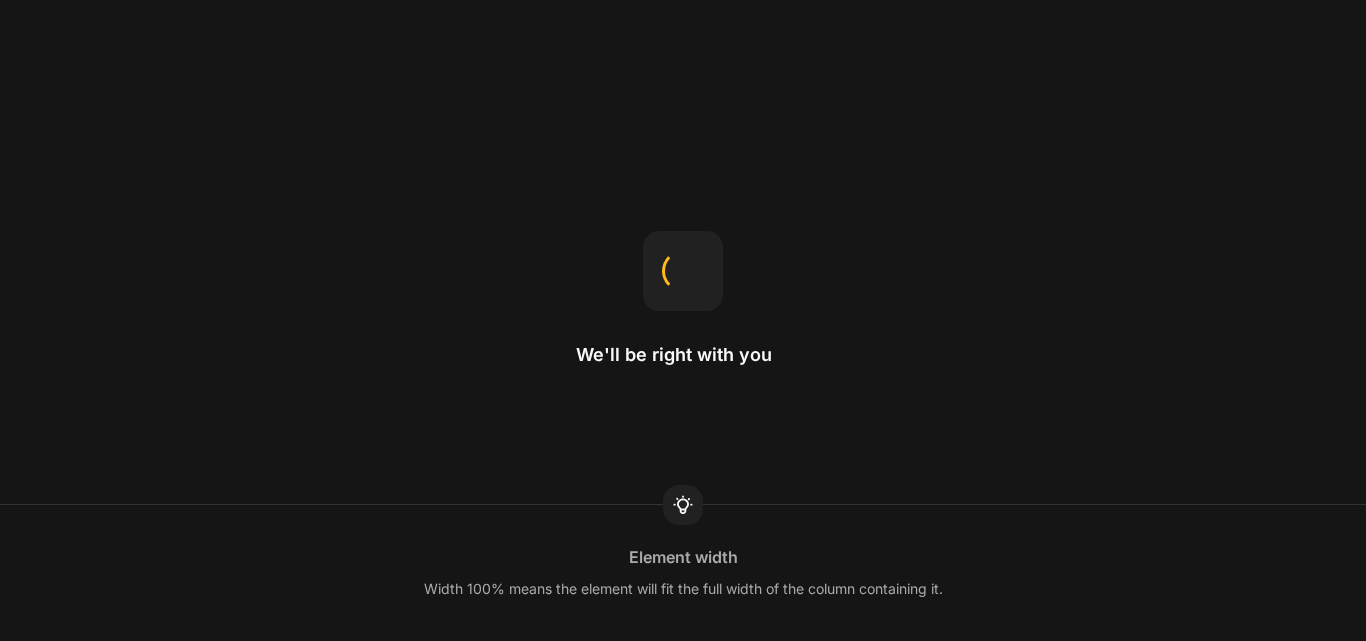scroll, scrollTop: 0, scrollLeft: 0, axis: both 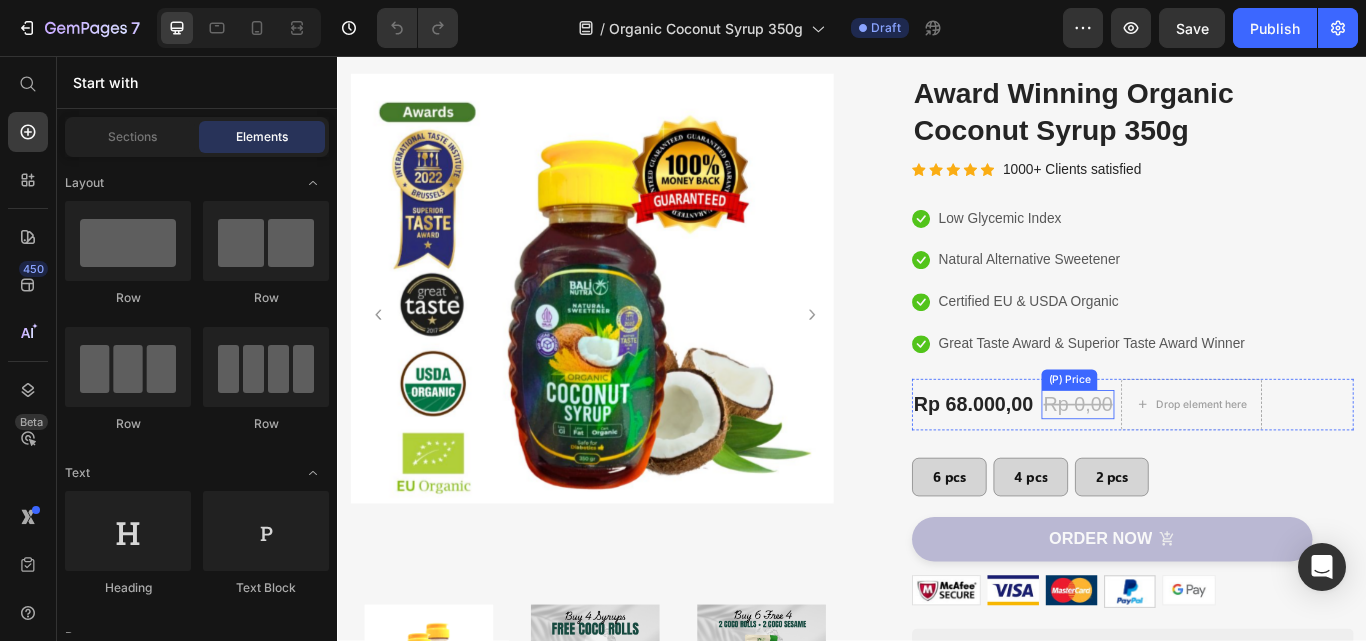 click on "Rp 0,00" at bounding box center (1200, 463) 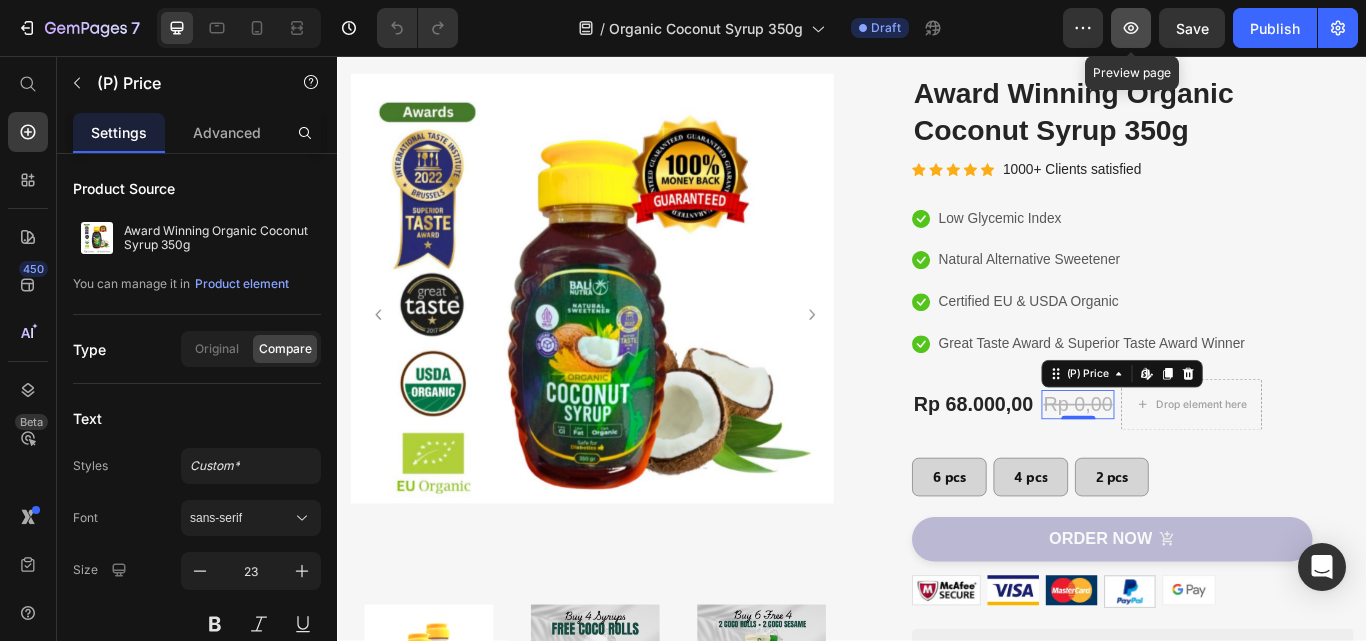 click 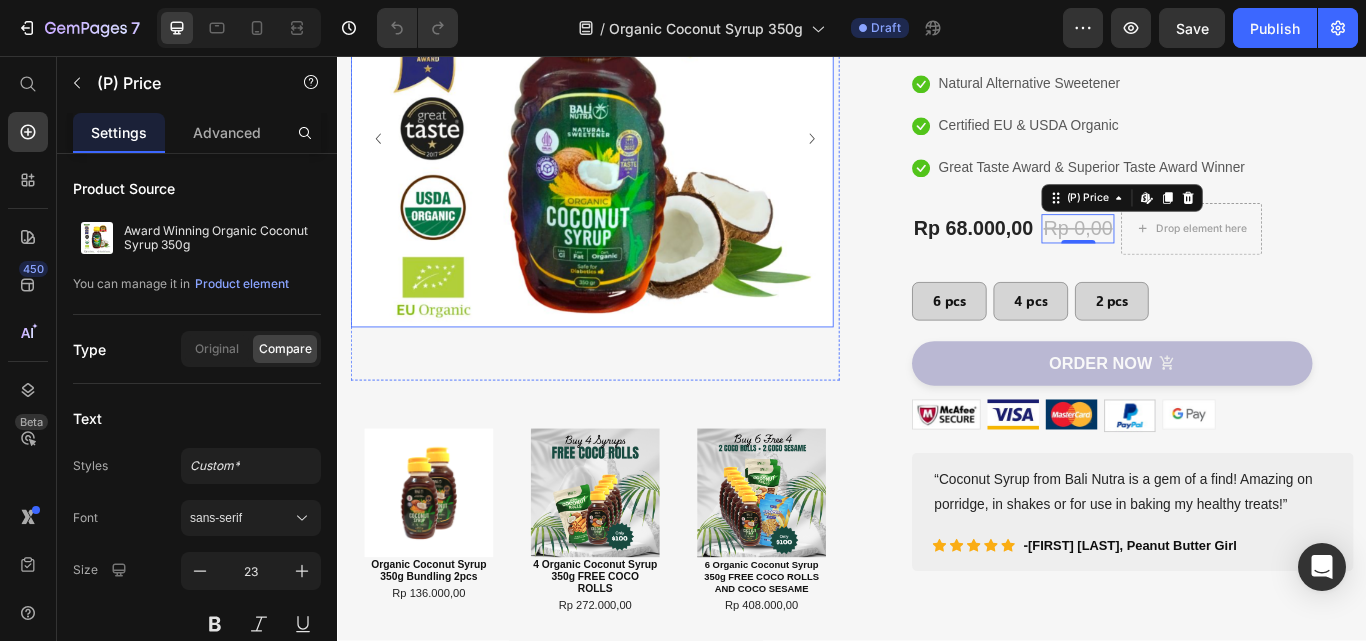 scroll, scrollTop: 400, scrollLeft: 0, axis: vertical 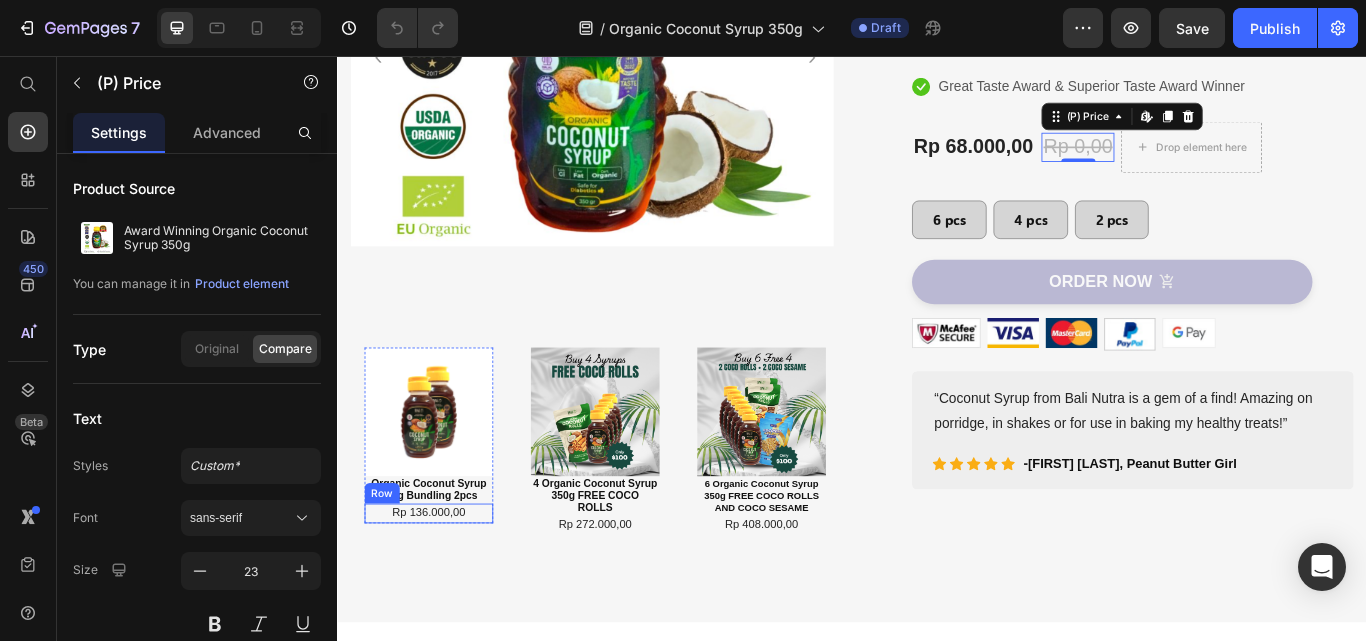 click on "Rp 136.000,00 Product Price Row" at bounding box center [443, 589] 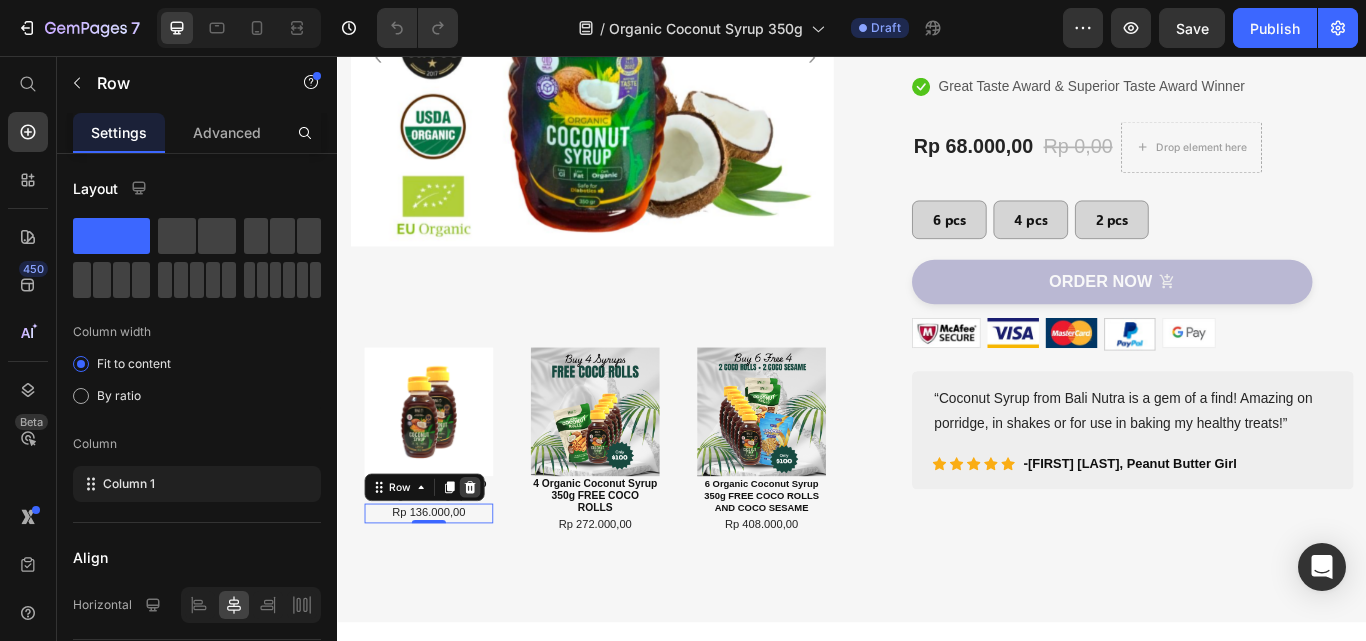 click 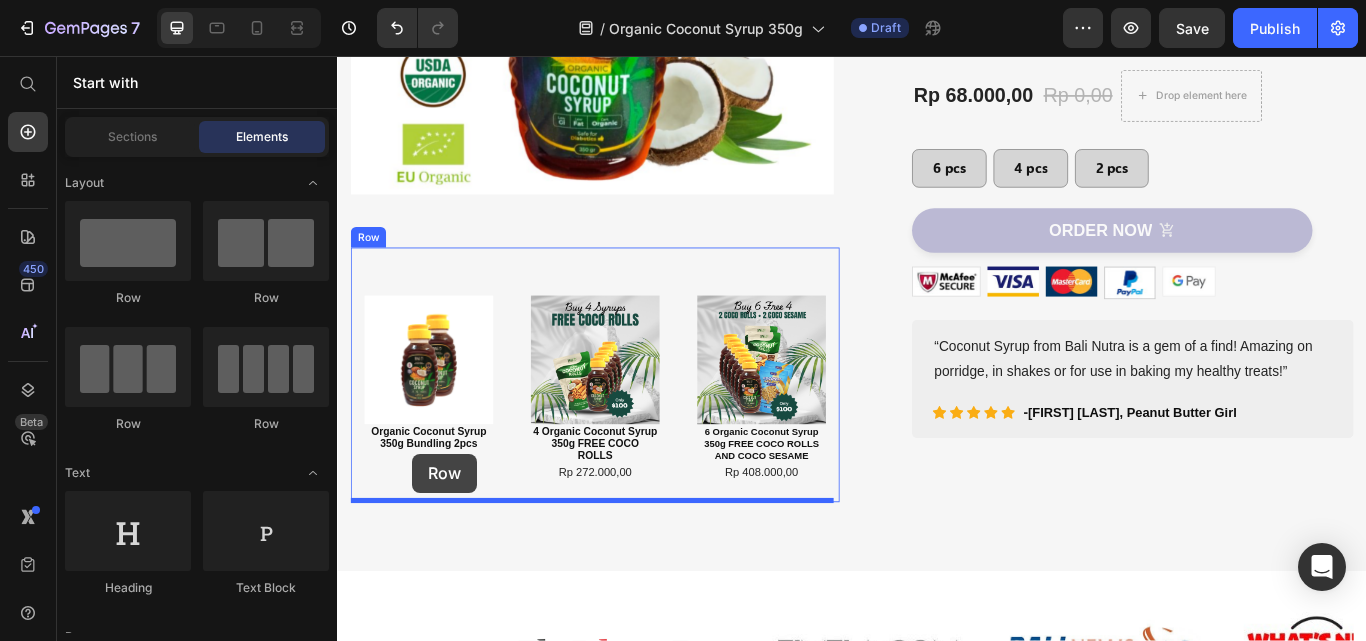 scroll, scrollTop: 484, scrollLeft: 0, axis: vertical 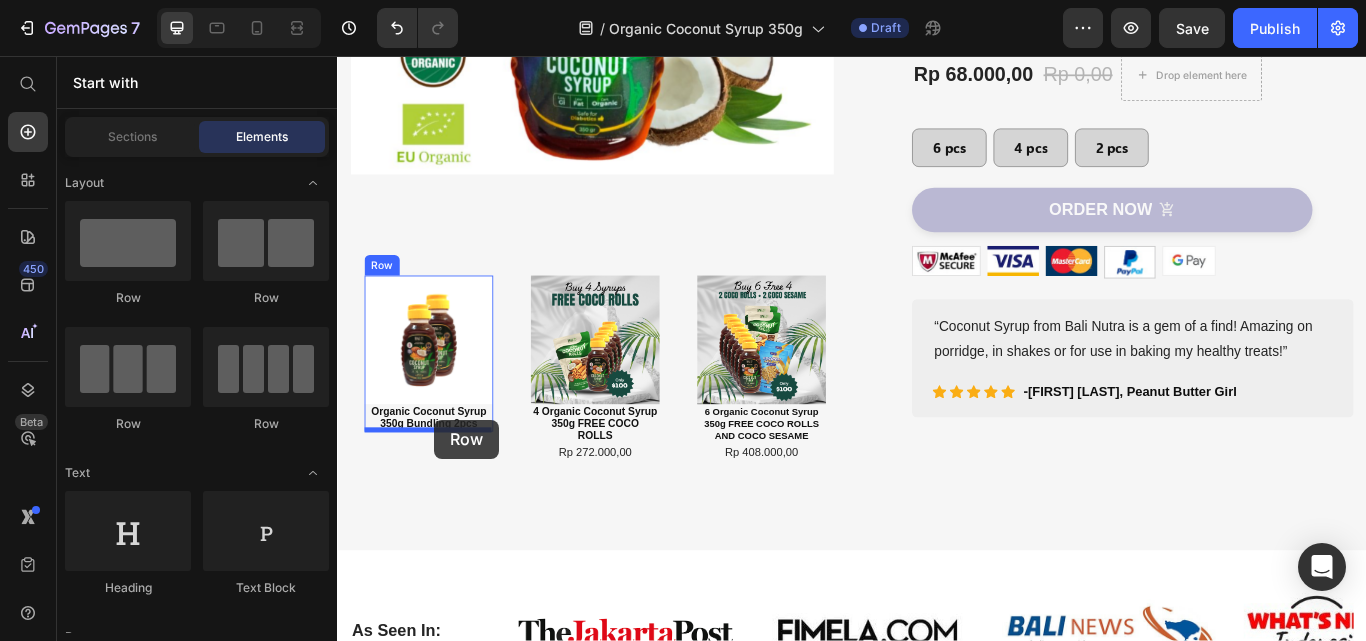 drag, startPoint x: 579, startPoint y: 309, endPoint x: 450, endPoint y: 480, distance: 214.20084 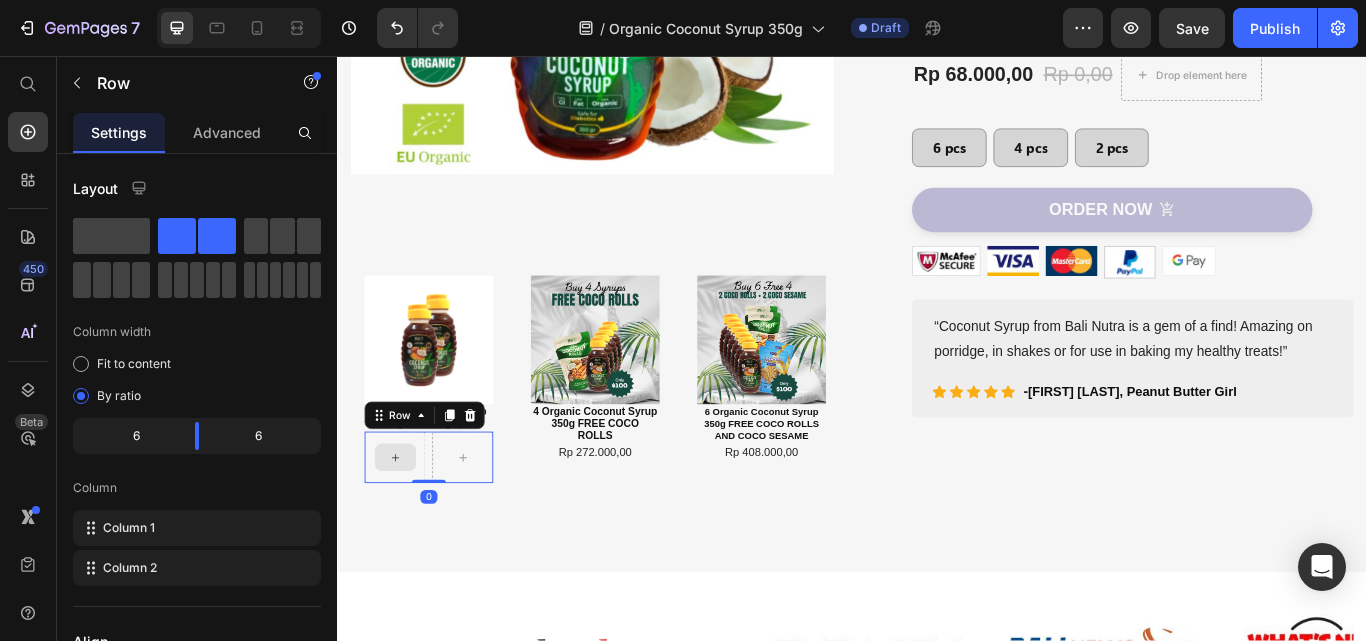 click at bounding box center [404, 524] 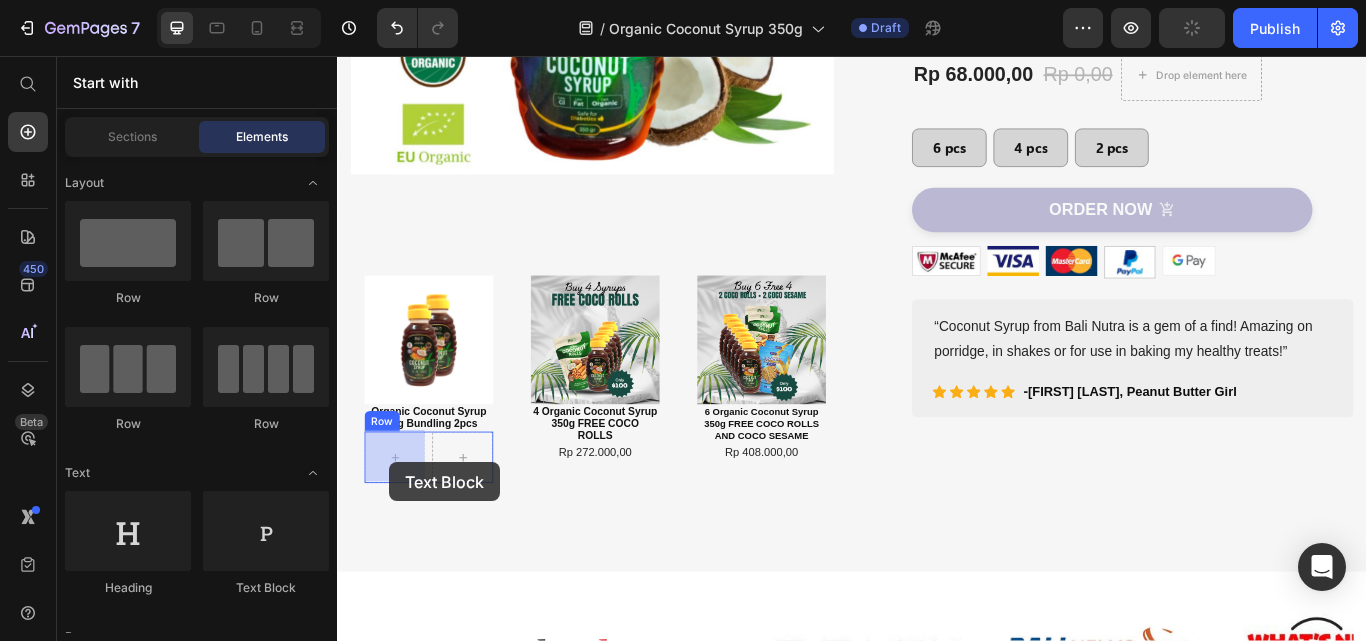 drag, startPoint x: 600, startPoint y: 589, endPoint x: 366, endPoint y: 518, distance: 244.53426 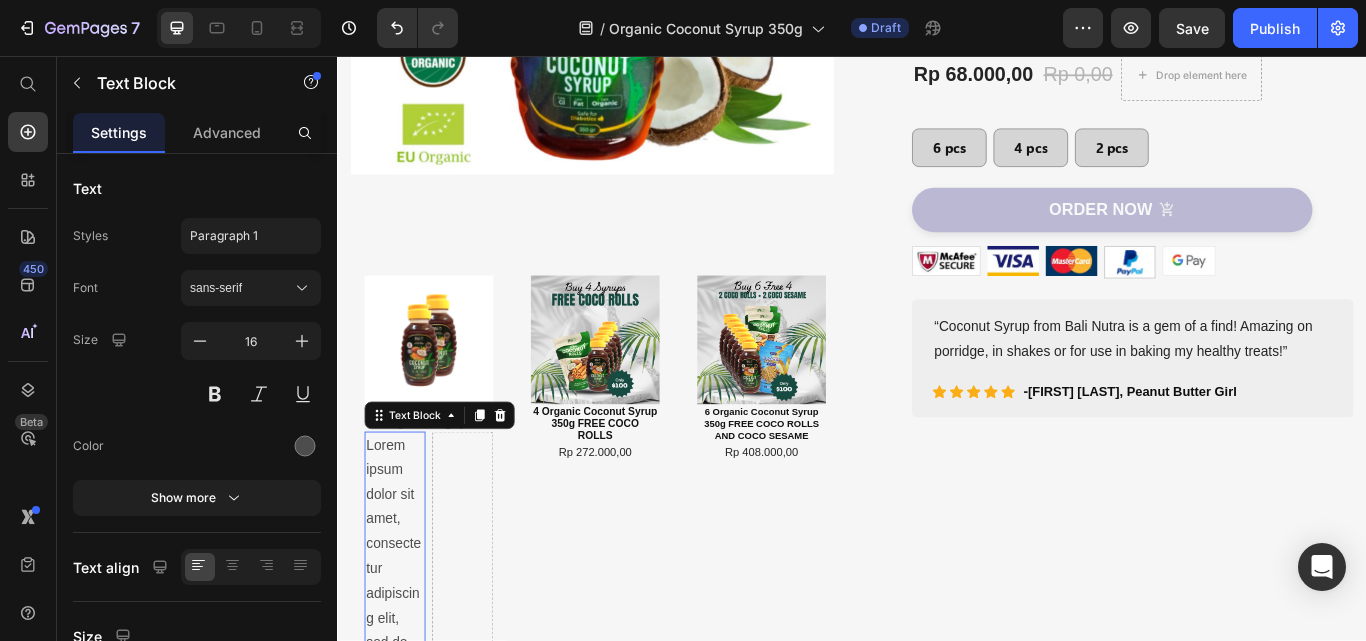 click on "Lorem ipsum dolor sit amet, consectetur adipiscing elit, sed do eiusmod tempor incididunt ut labore et dolore magna aliqua. Ut enim ad minim veniam, quis nostrud exercitation ullamco laboris nisi ut aliquip ex ea commodo consequat." at bounding box center [403, 971] 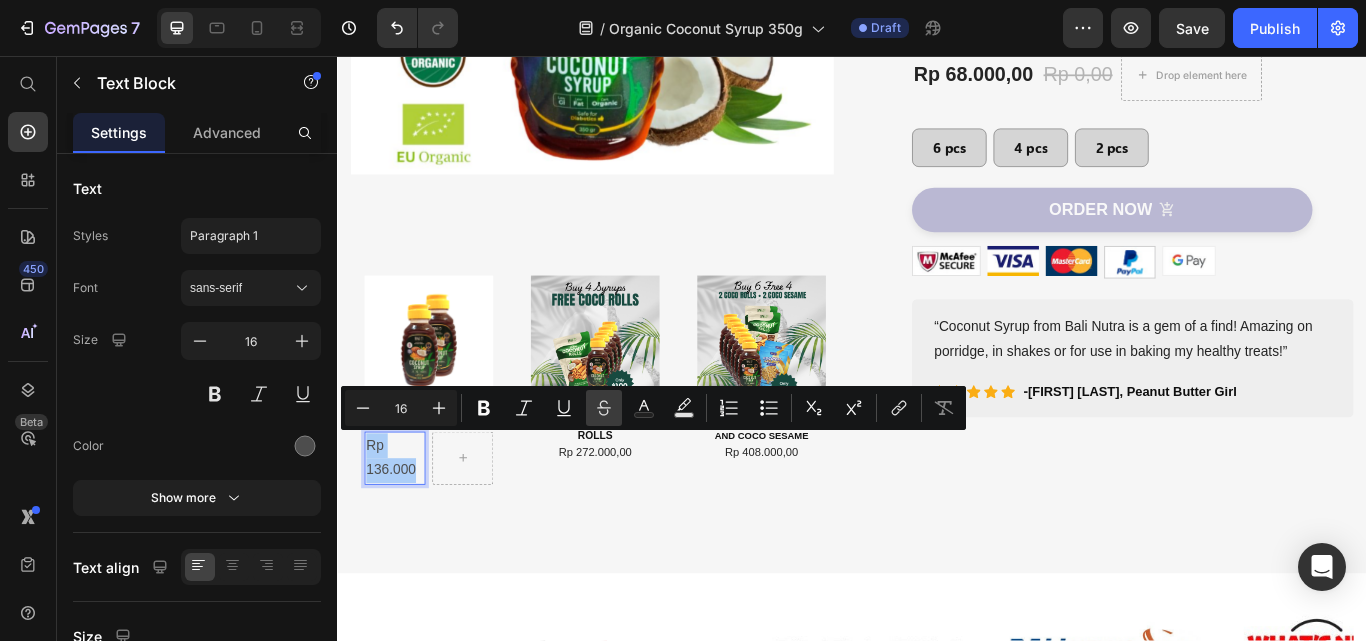 click 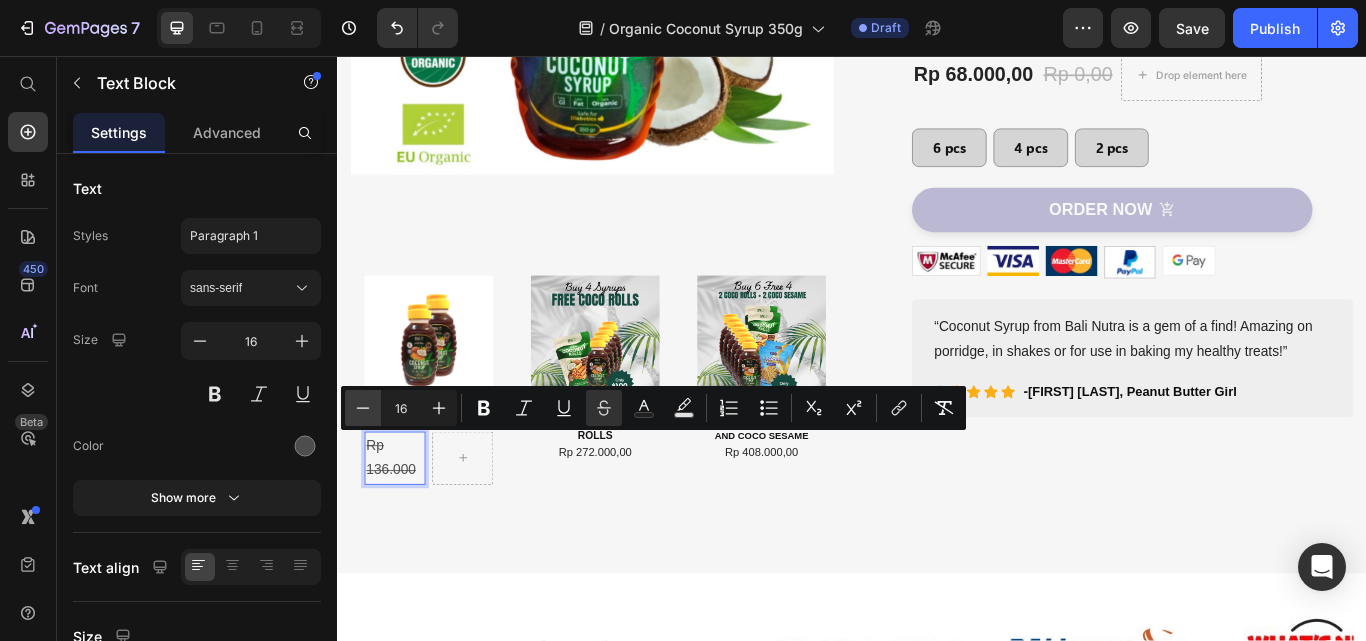 click 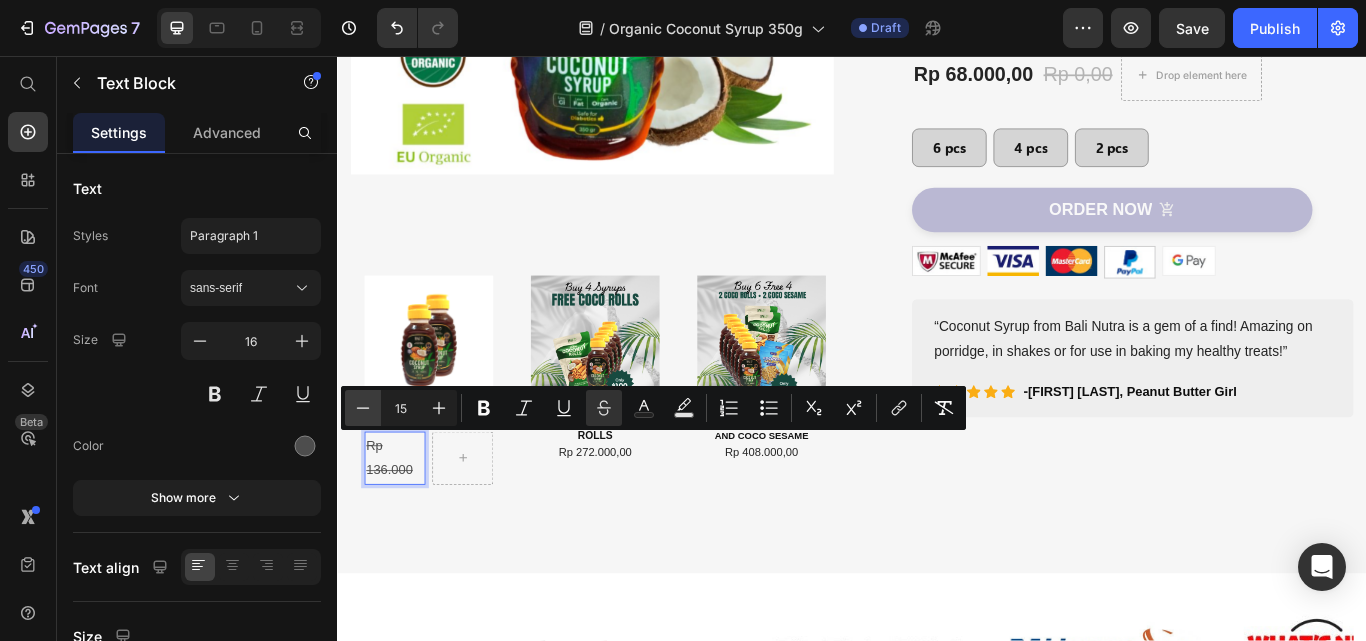 click 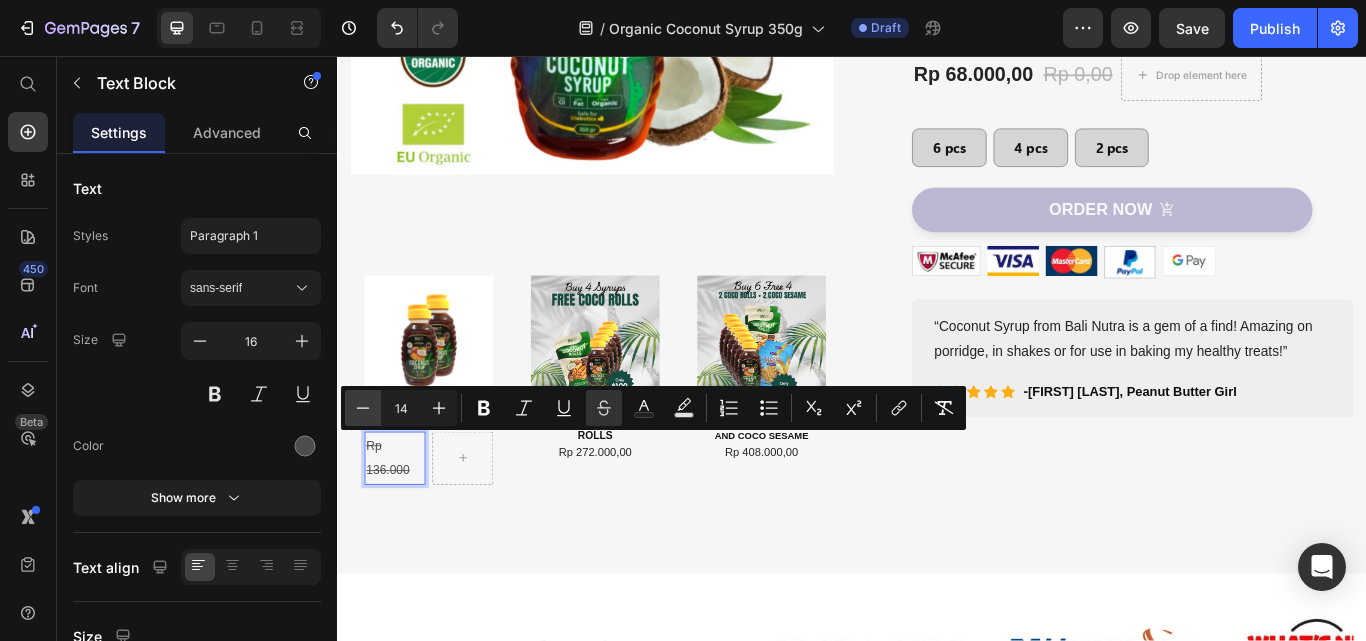 click 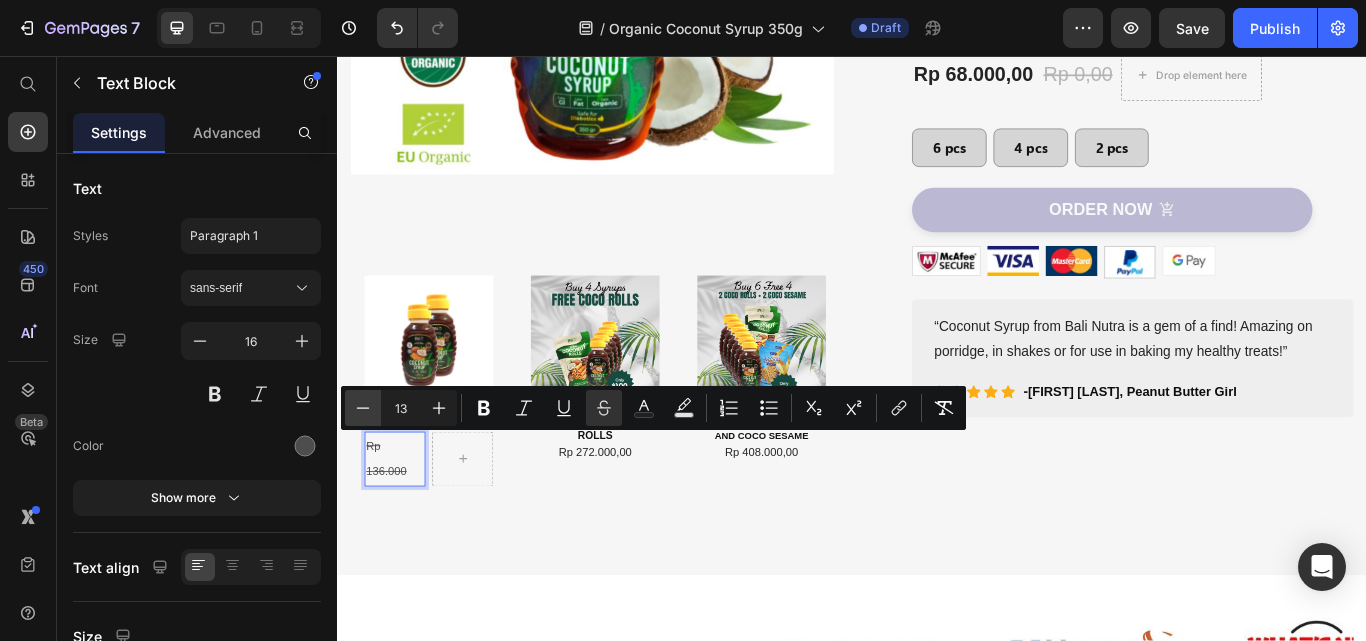 click 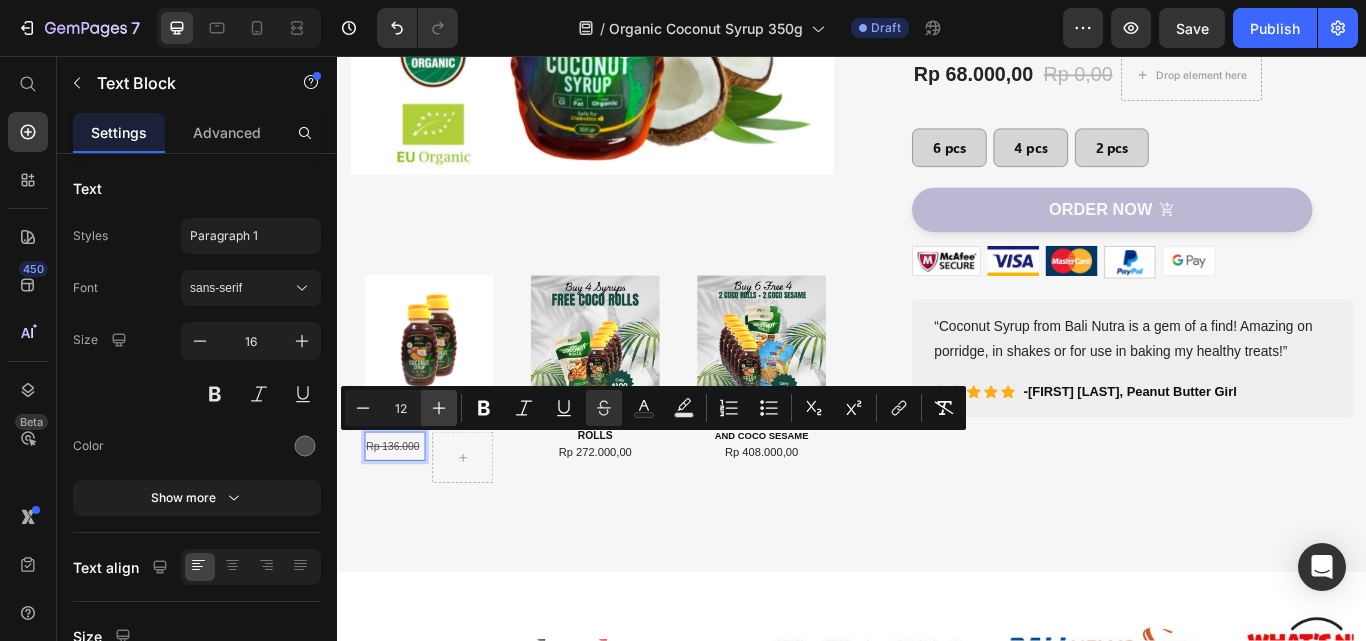 click 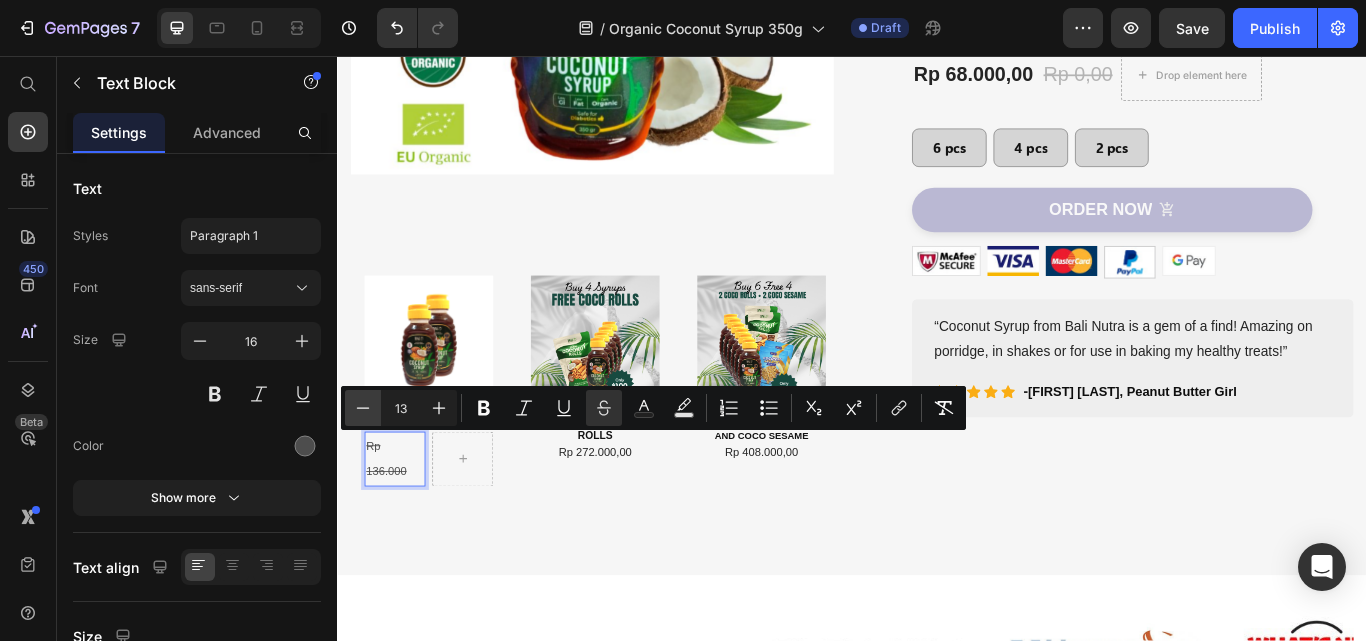 click 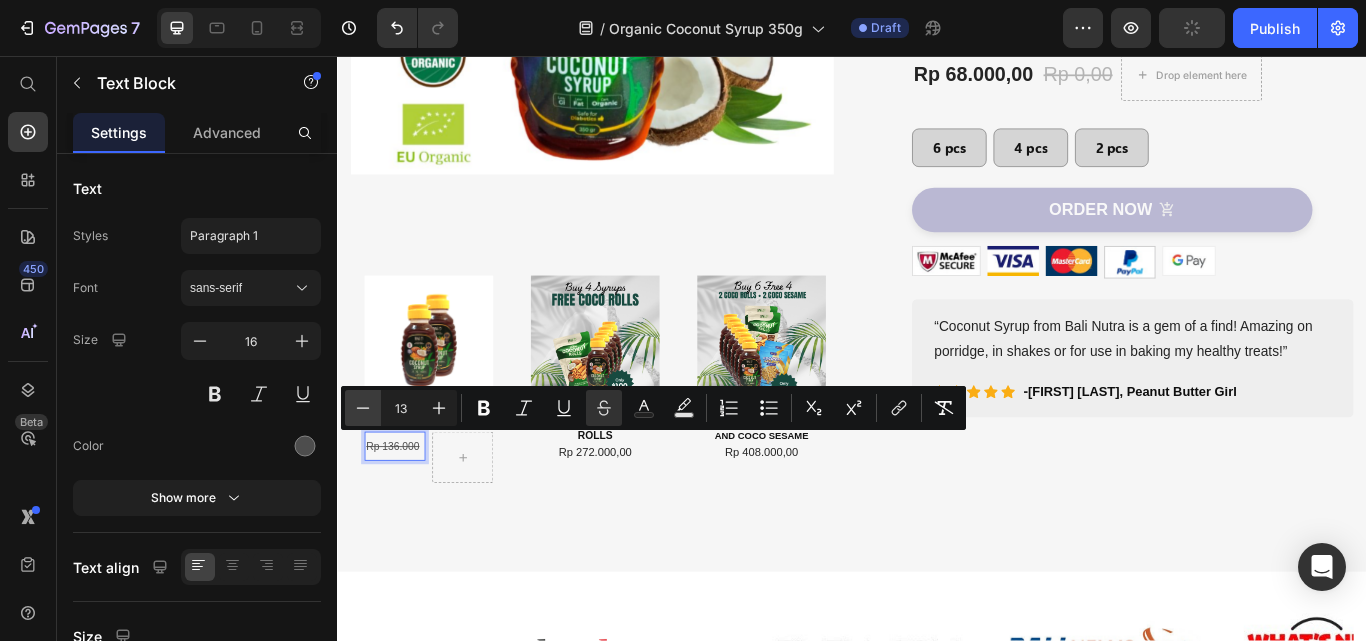 type on "12" 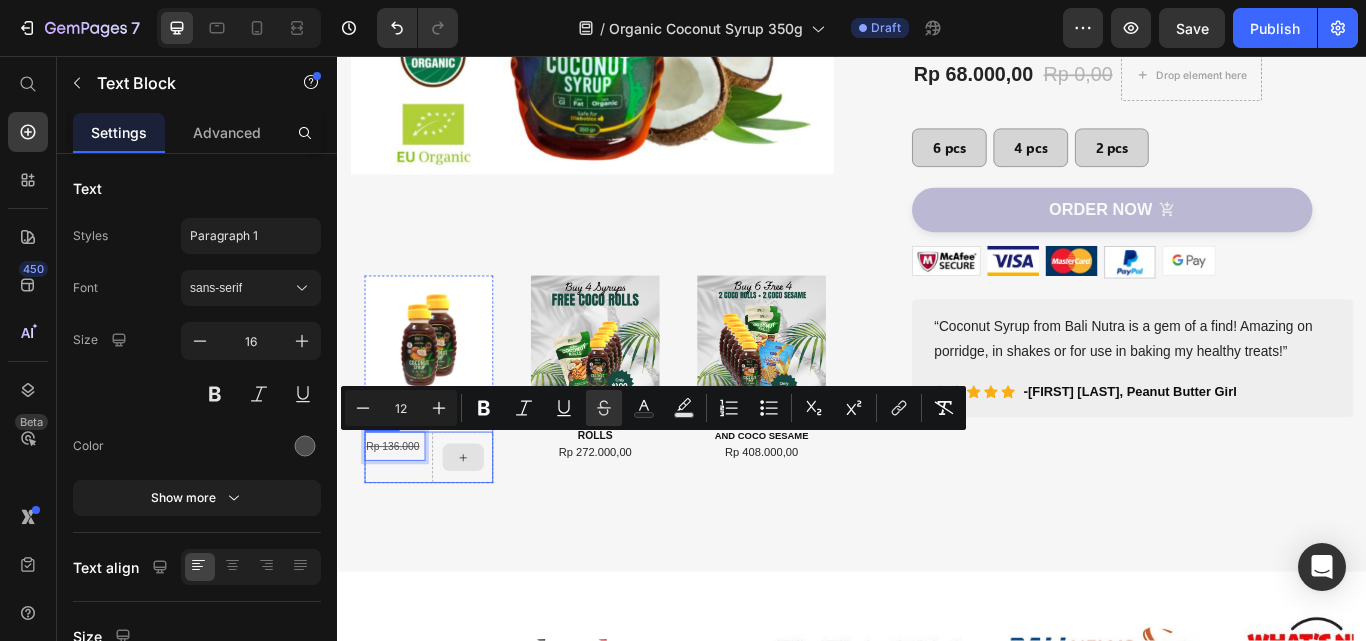 click 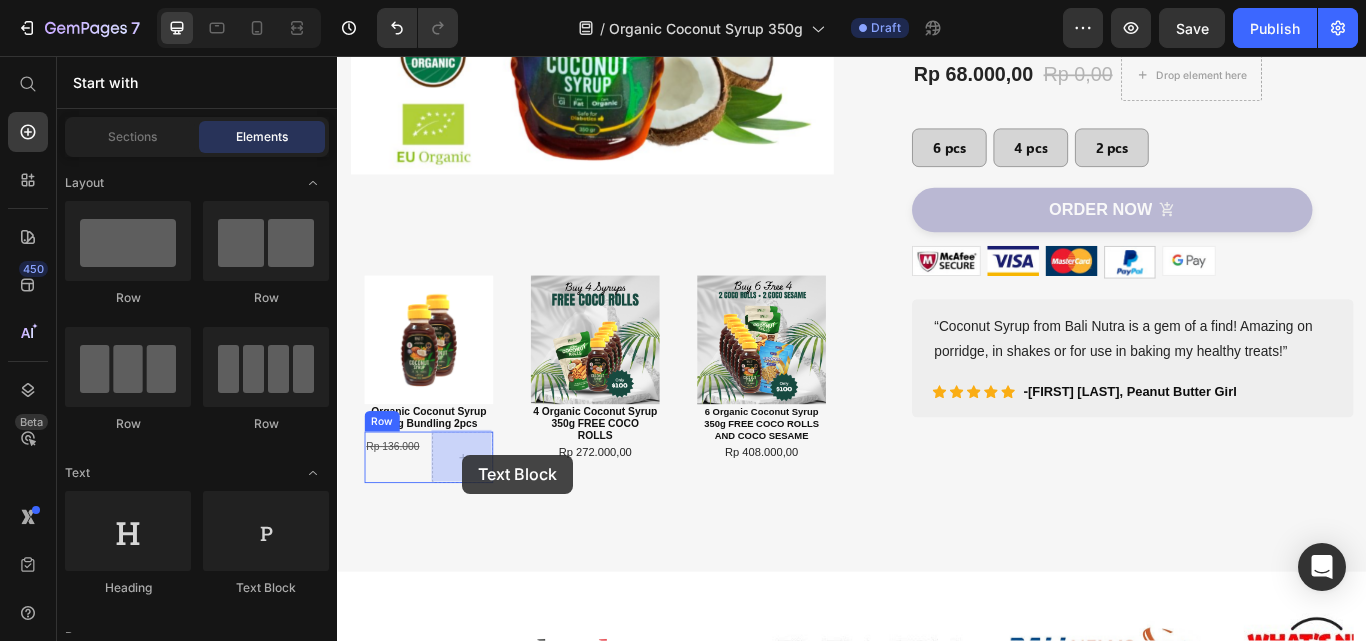drag, startPoint x: 599, startPoint y: 599, endPoint x: 483, endPoint y: 521, distance: 139.78555 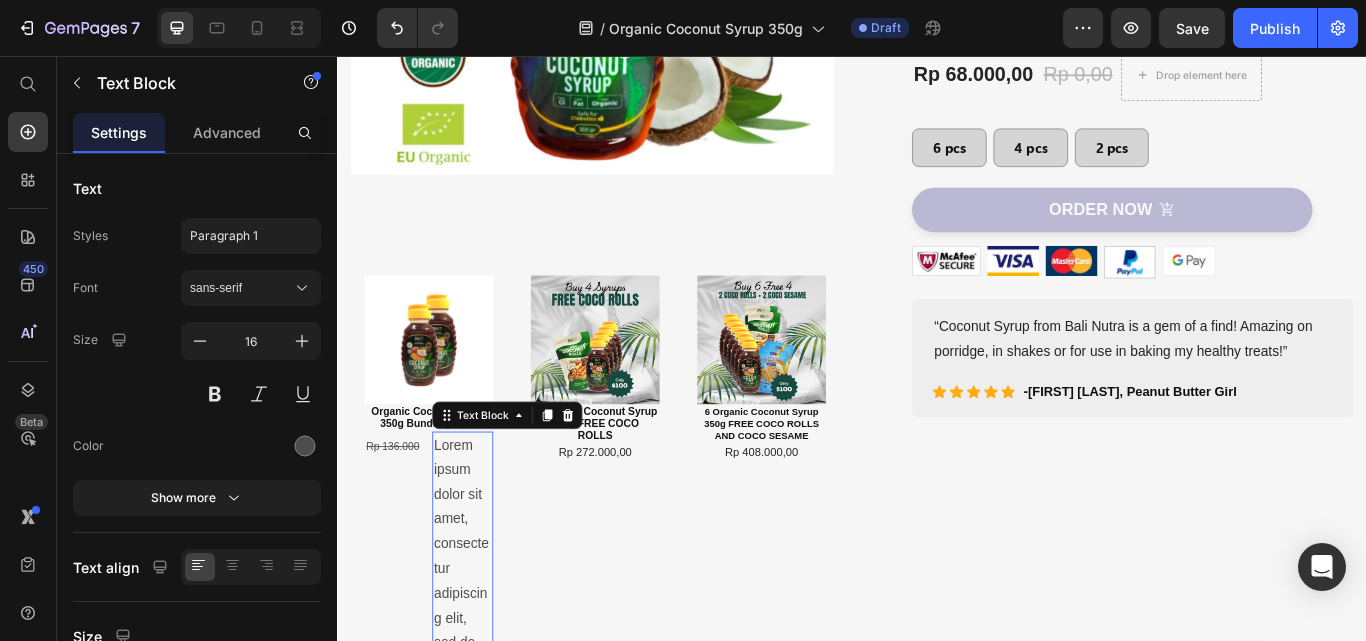 click on "Lorem ipsum dolor sit amet, consectetur adipiscing elit, sed do eiusmod tempor incididunt ut labore et dolore magna aliqua. Ut enim ad minim veniam, quis nostrud exercitation ullamco laboris nisi ut aliquip ex ea commodo consequat." at bounding box center (482, 971) 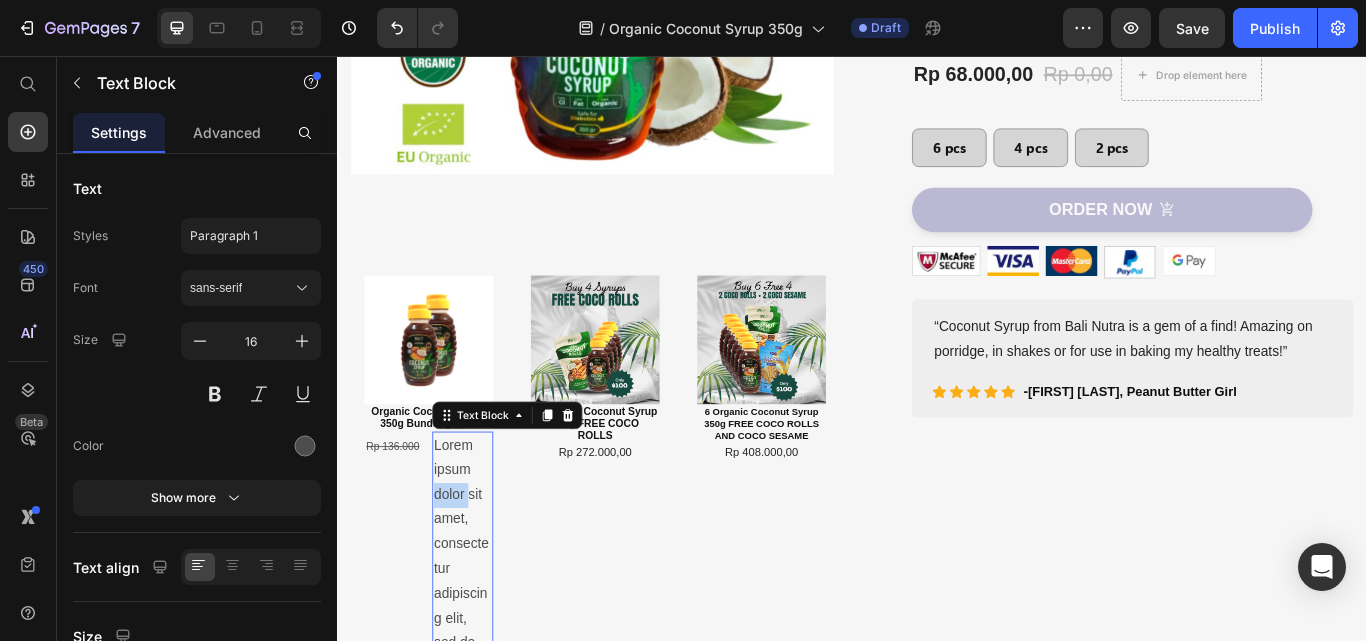 click on "Lorem ipsum dolor sit amet, consectetur adipiscing elit, sed do eiusmod tempor incididunt ut labore et dolore magna aliqua. Ut enim ad minim veniam, quis nostrud exercitation ullamco laboris nisi ut aliquip ex ea commodo consequat." at bounding box center (482, 971) 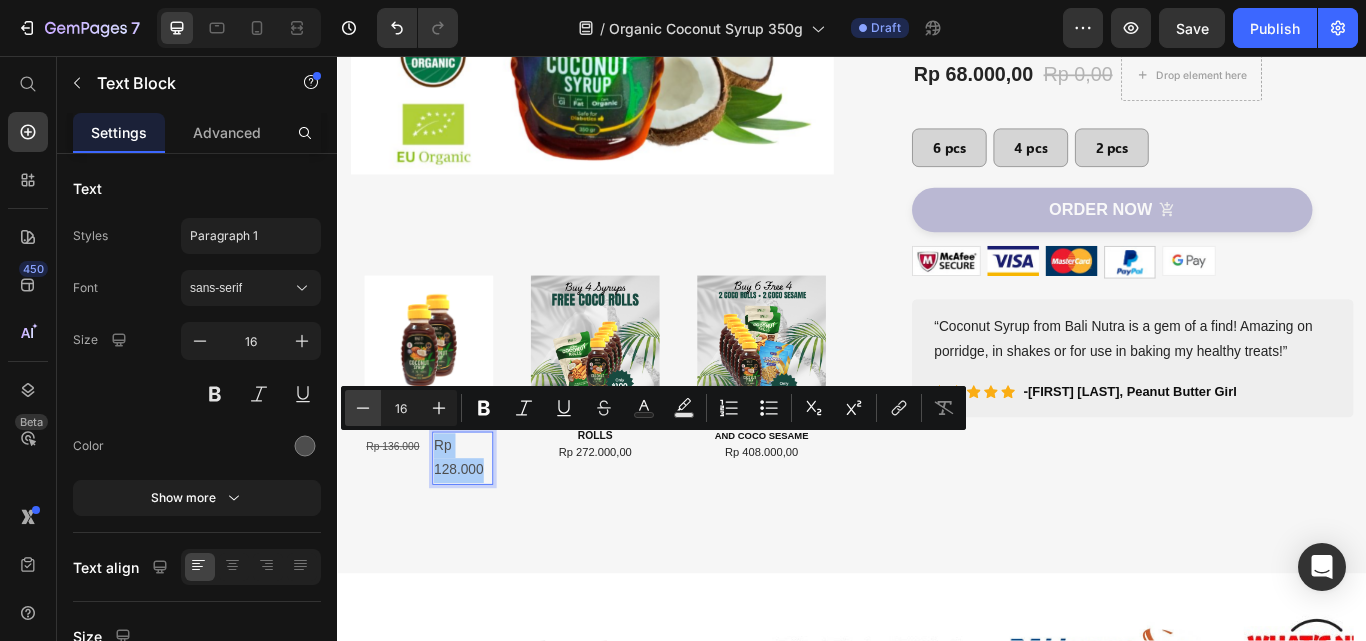 click 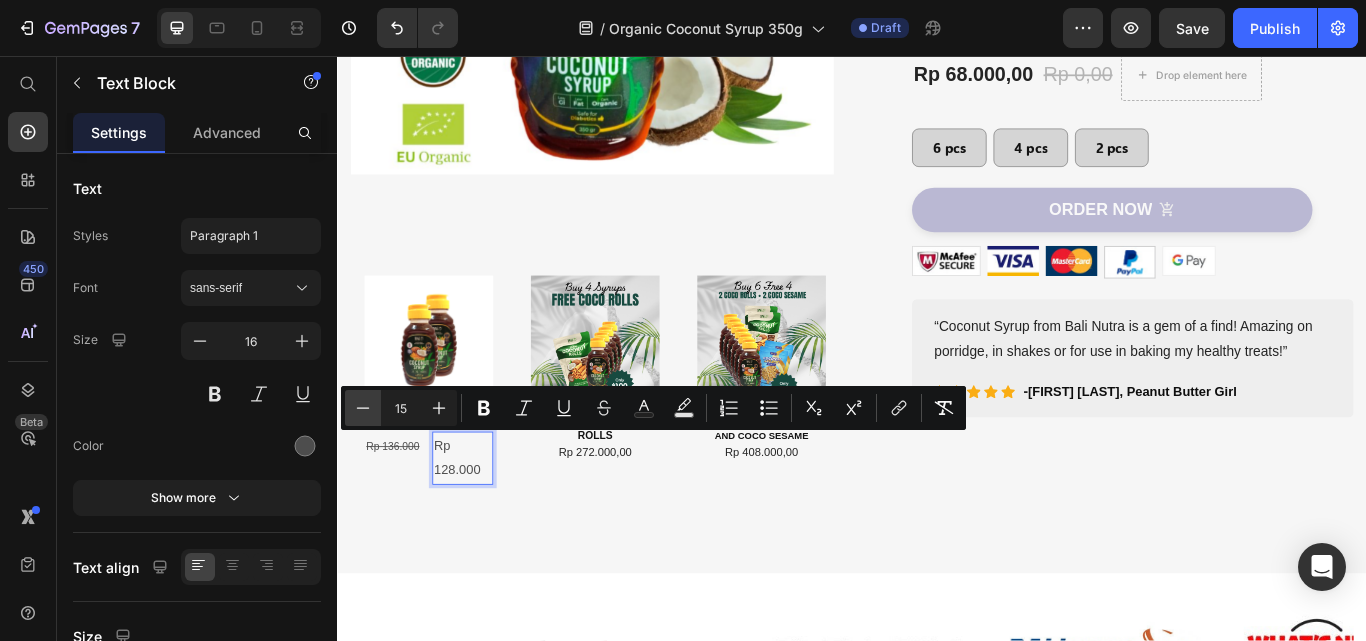 click 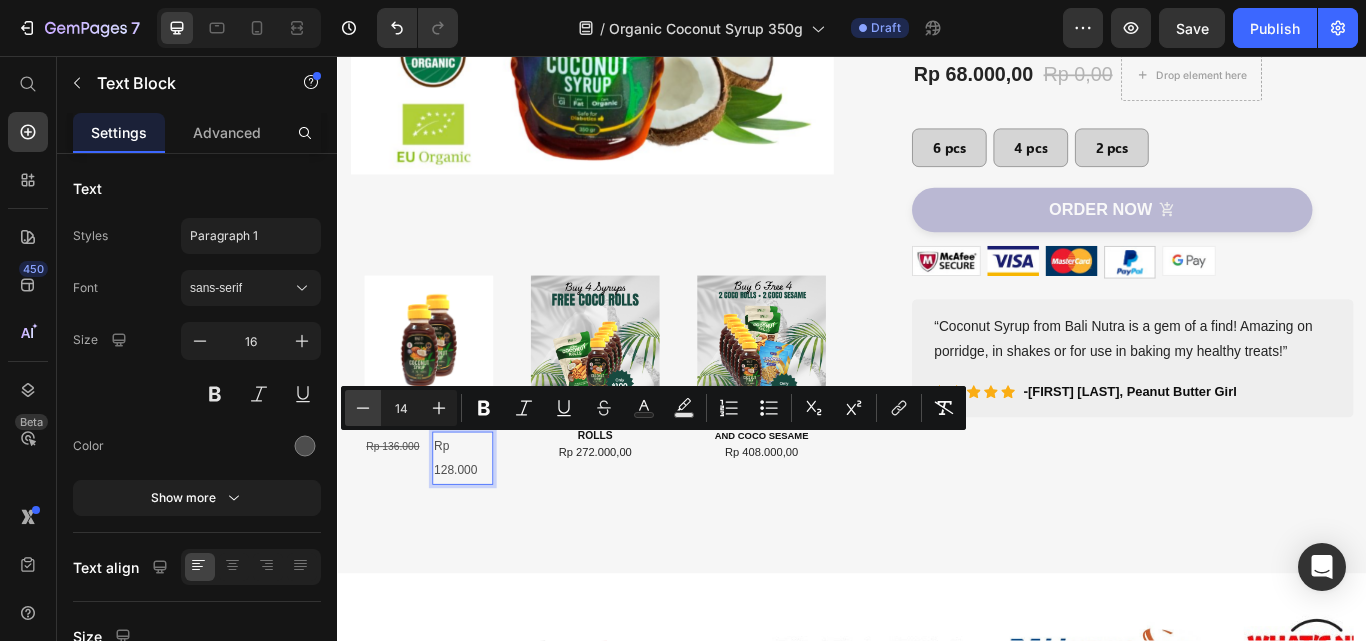 click 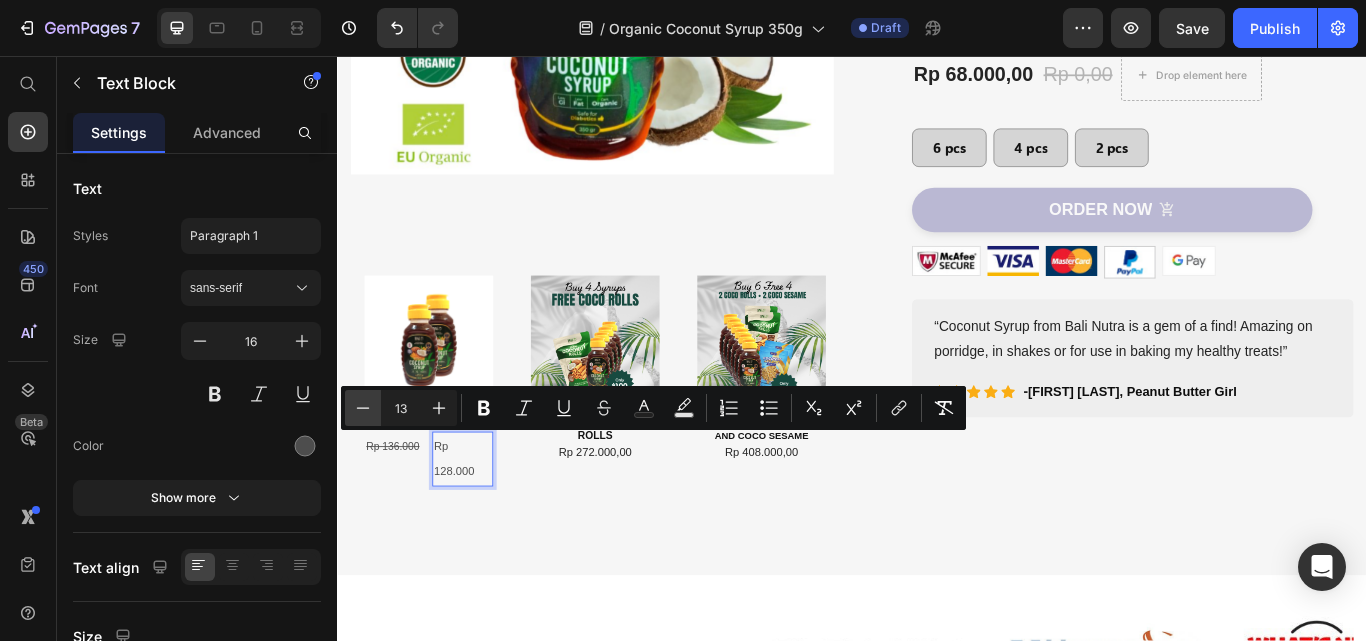 click 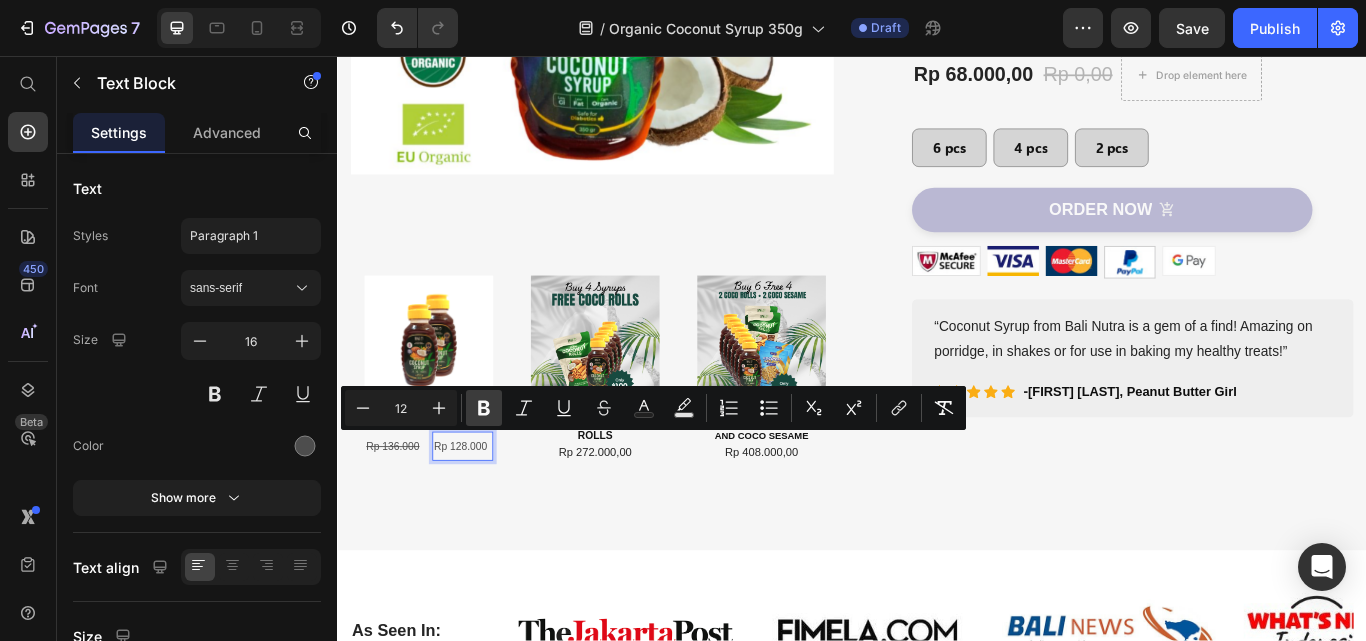 click 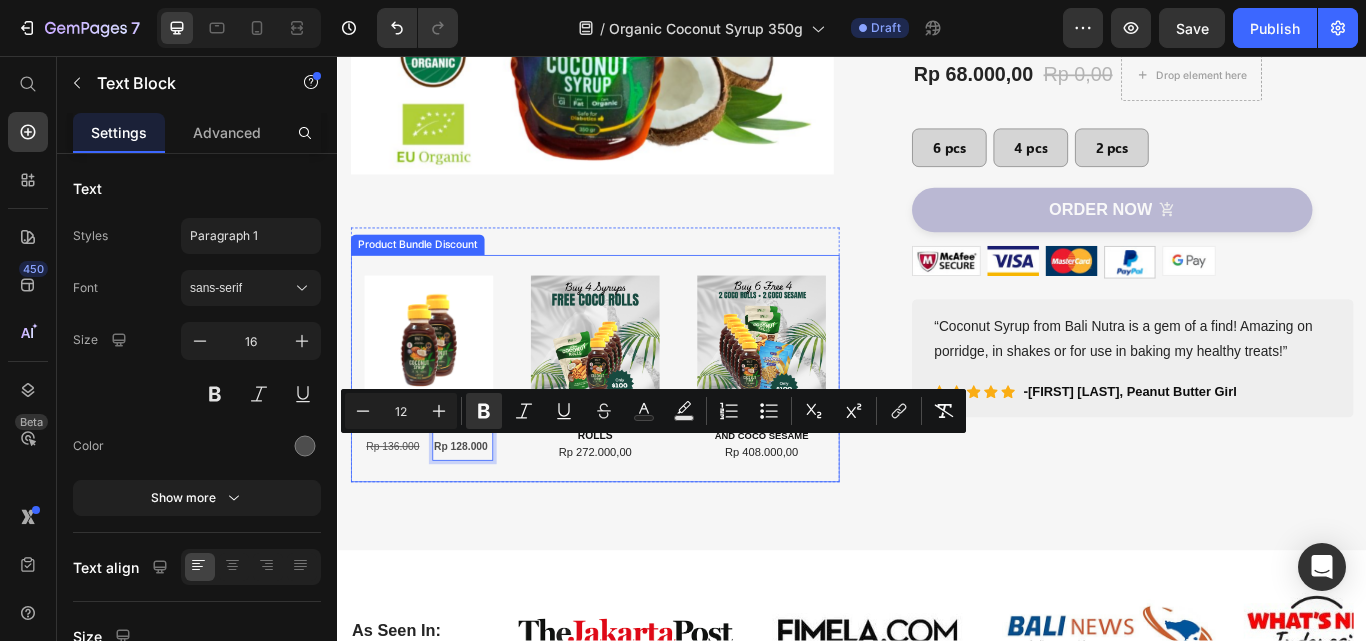 click on "Image 4 Organic Coconut Syrup 350g FREE COCO ROLLS Text Block Rp 272.000,00 Product Price Row Row" at bounding box center [637, 421] 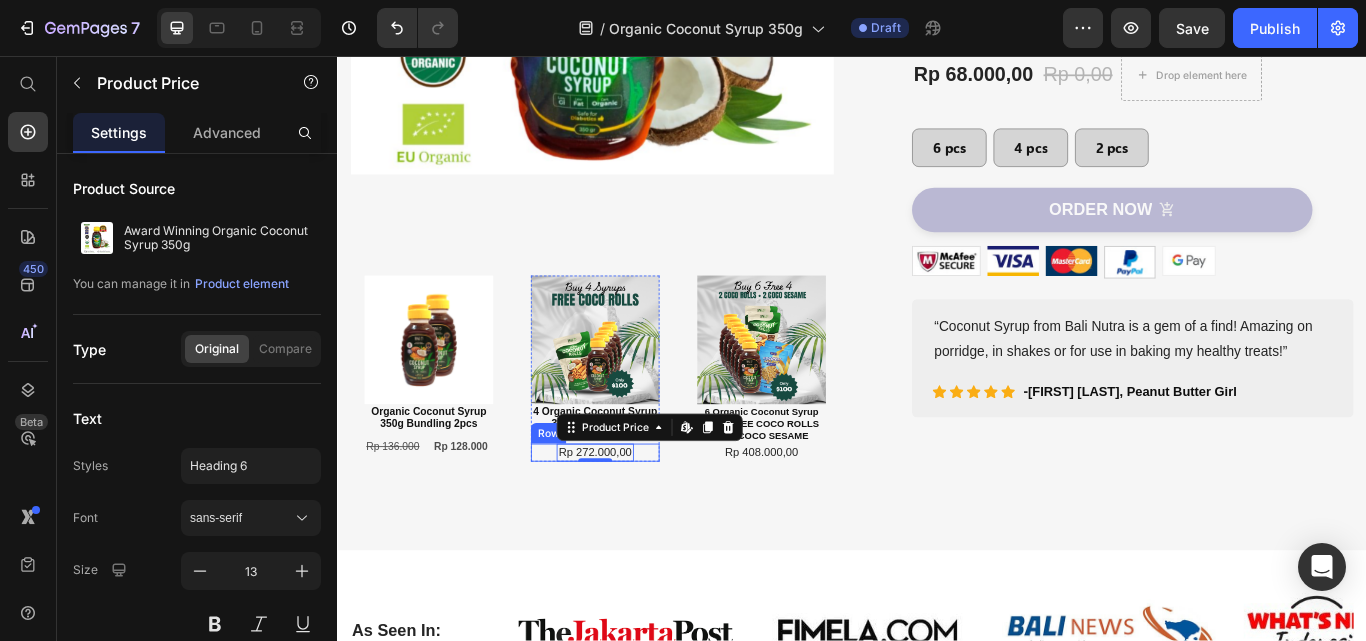 click on "Rp 272.000,00 Product Price   Edit content in Shopify 0 Row" at bounding box center [637, 518] 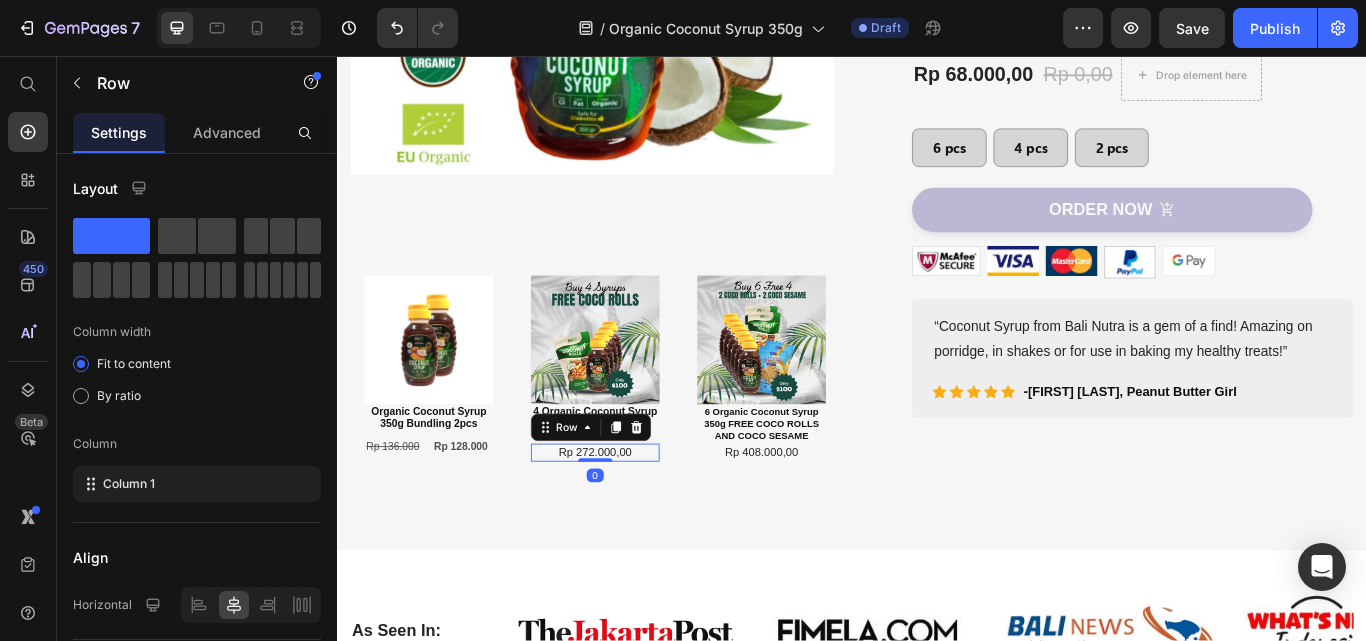 click 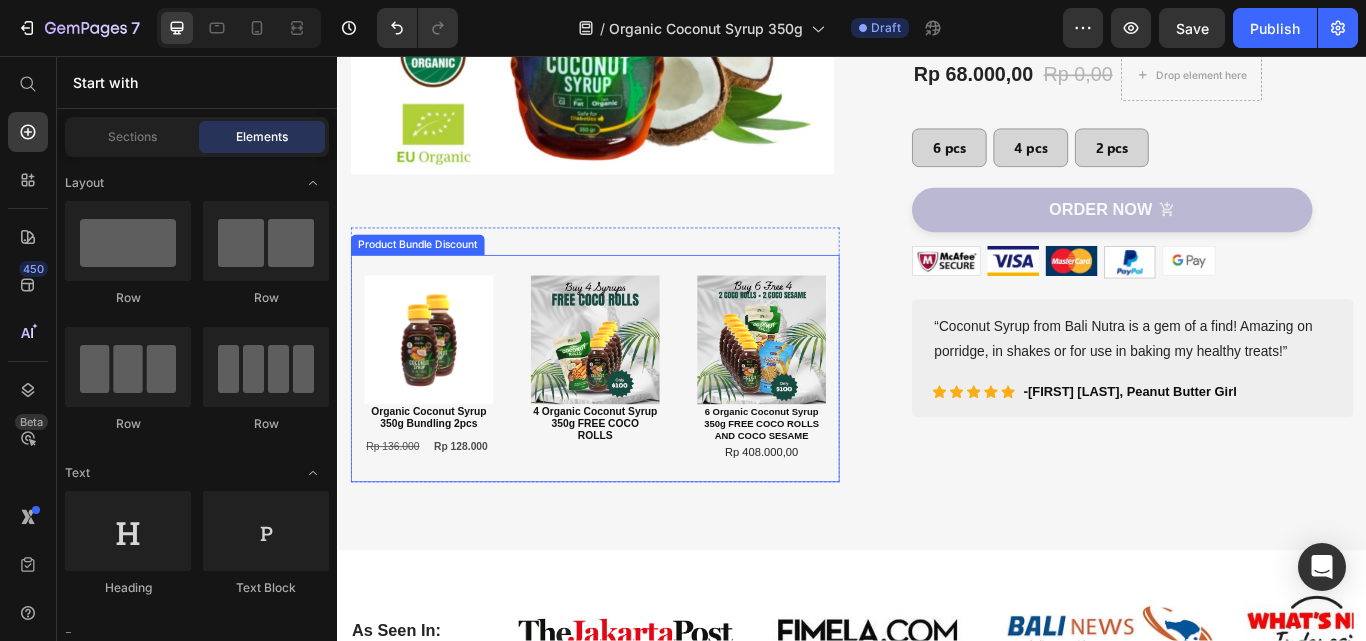 click on "Rp 128.000" at bounding box center [482, 511] 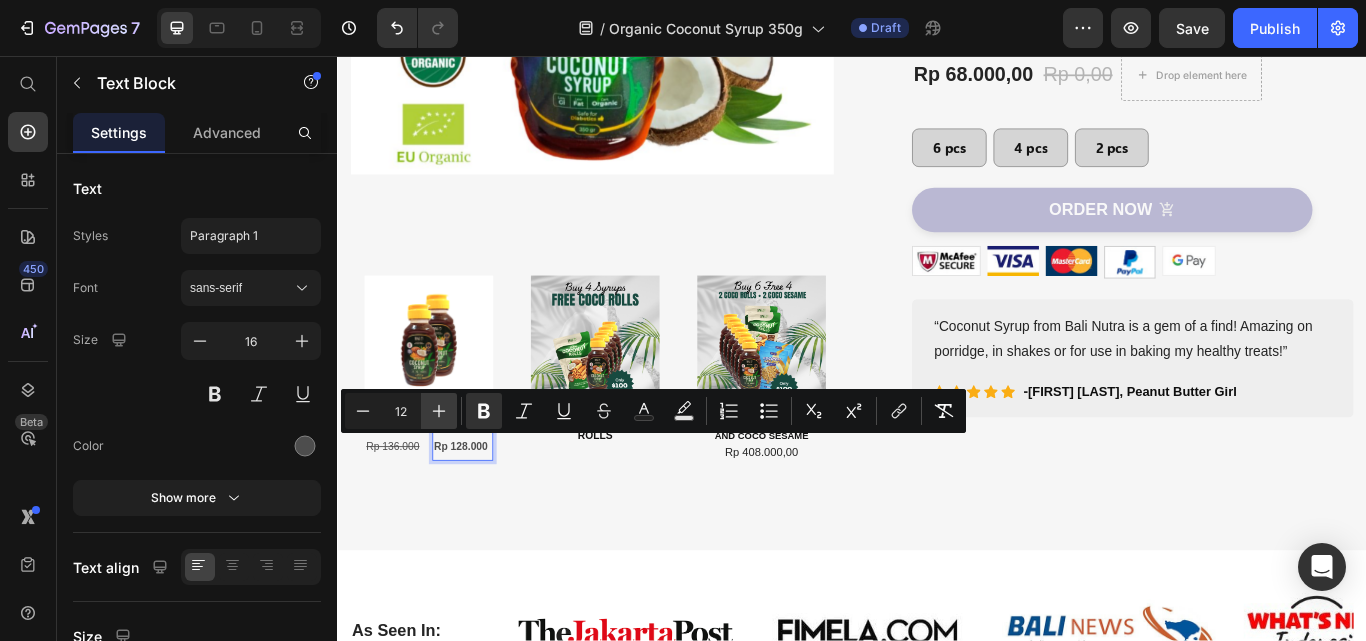 click on "Plus" at bounding box center [439, 411] 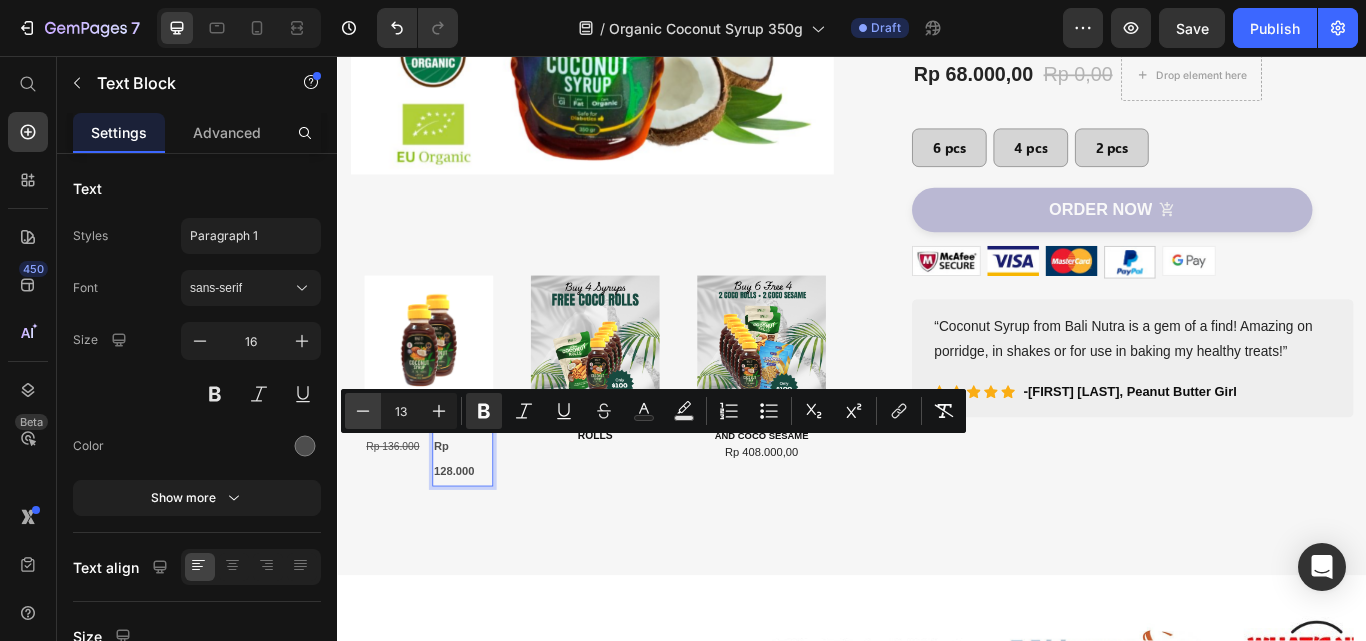 click 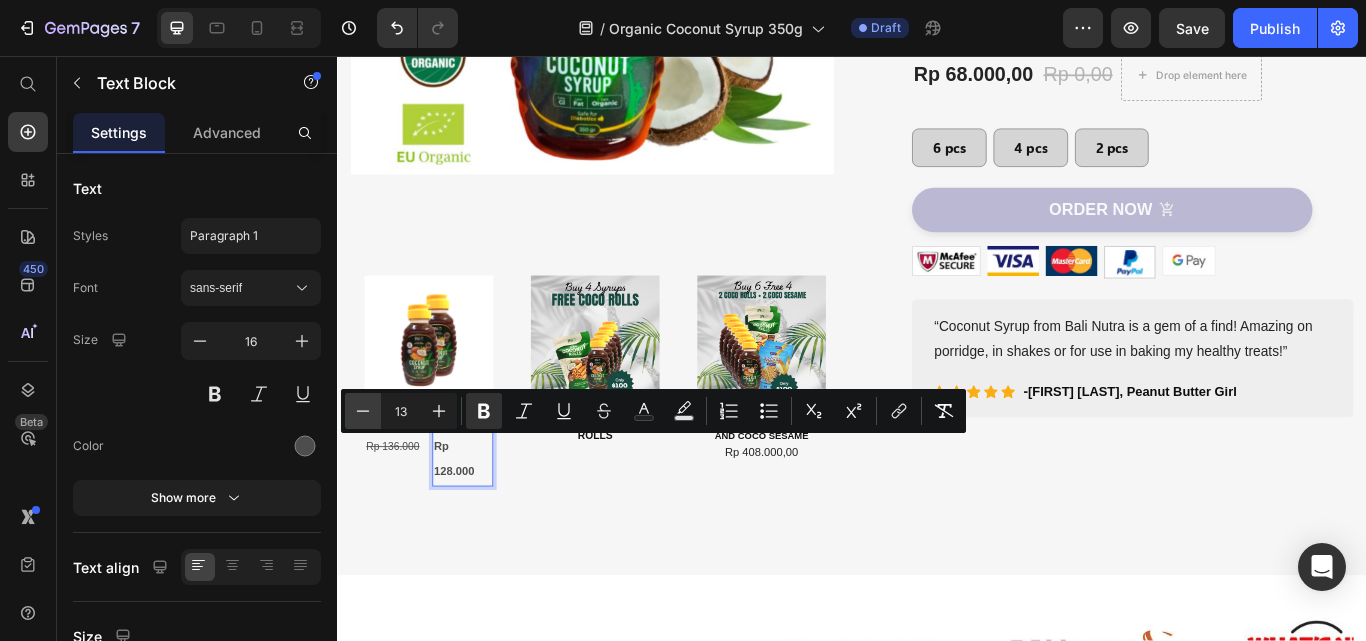 type on "12" 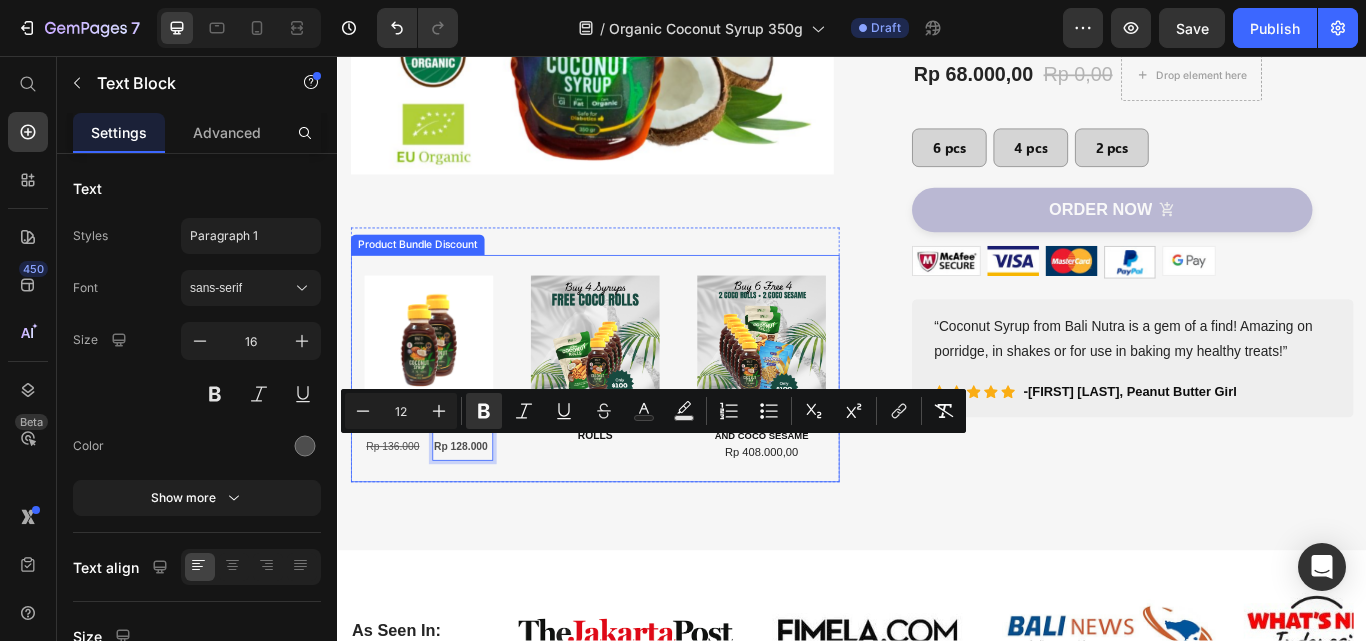 click on "Image Organic Coconut Syrup 350g Bundling 2pcs Text Block Rp 136.000 Text Block Rp 128.000 Text Block   0 Row Row Image 4 Organic Coconut Syrup 350g FREE COCO ROLLS Text Block Row Image 6 Organic Coconut Syrup 350g FREE COCO ROLLS AND COCO SESAME Text Block Rp 408.000,00 Product Price Row Row" at bounding box center [637, 421] 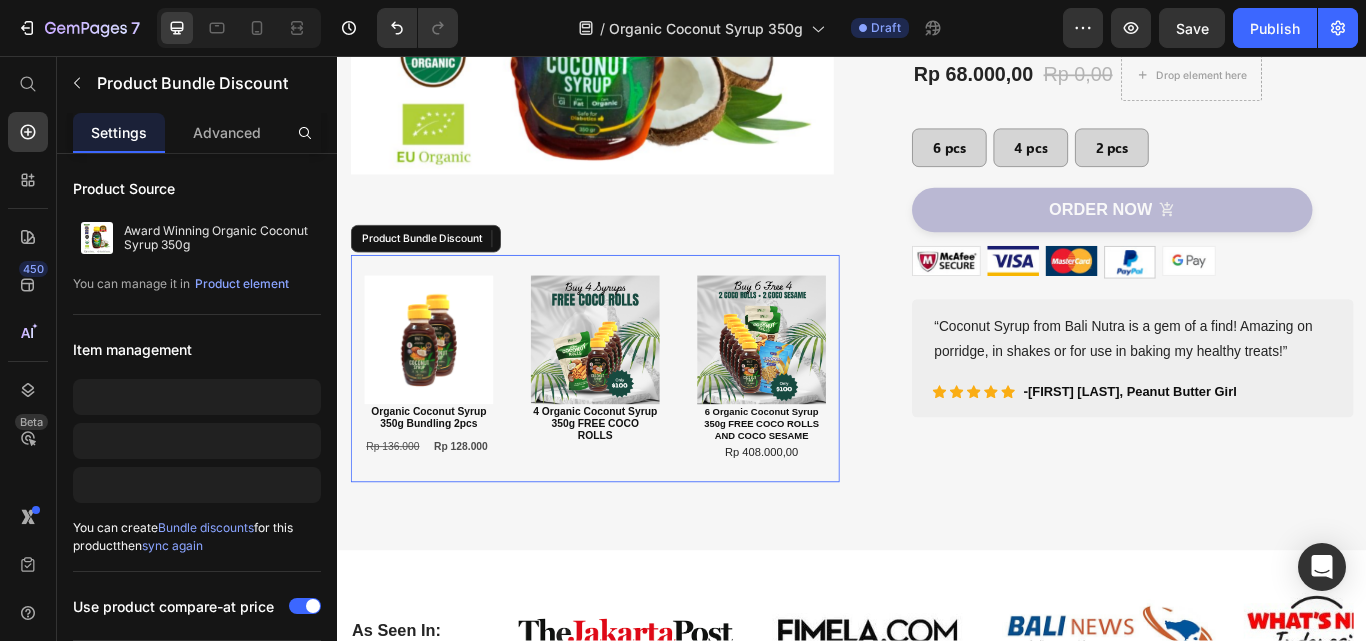 click on "Image 4 Organic Coconut Syrup 350g FREE COCO ROLLS Text Block Row" at bounding box center (637, 410) 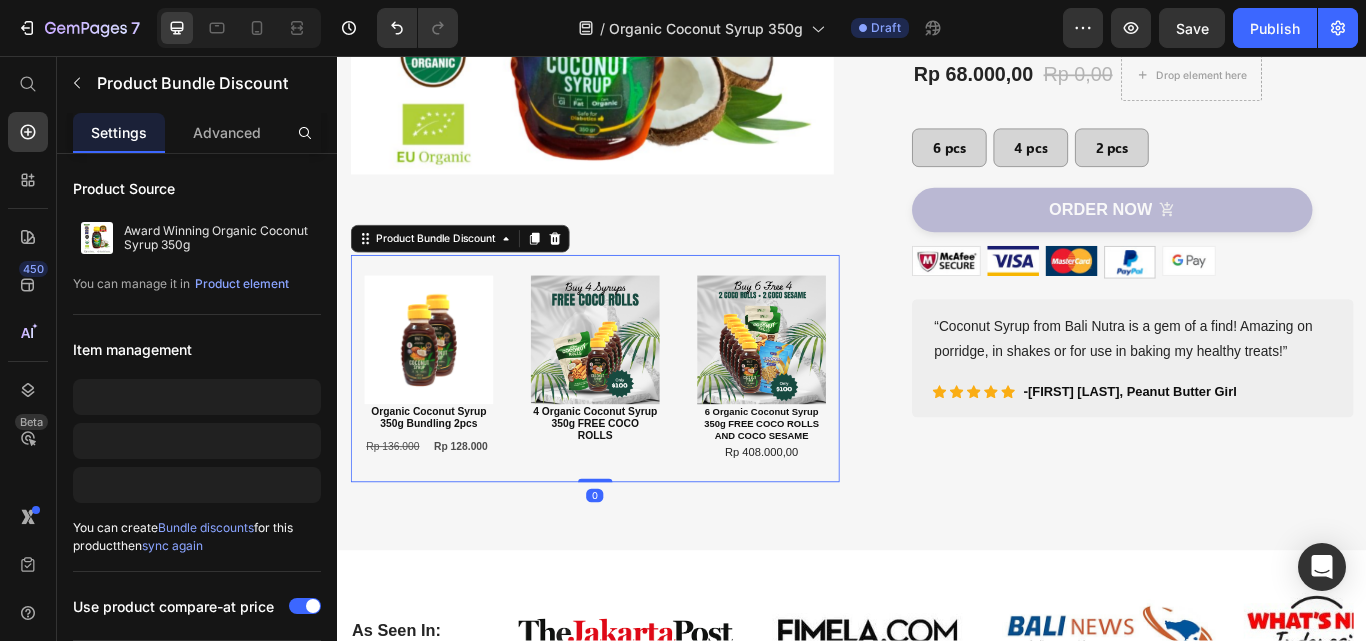 click on "Image Organic Coconut Syrup 350g Bundling 2pcs Text Block Rp 136.000 Text Block Rp 128.000 Text Block Row Row" at bounding box center [443, 420] 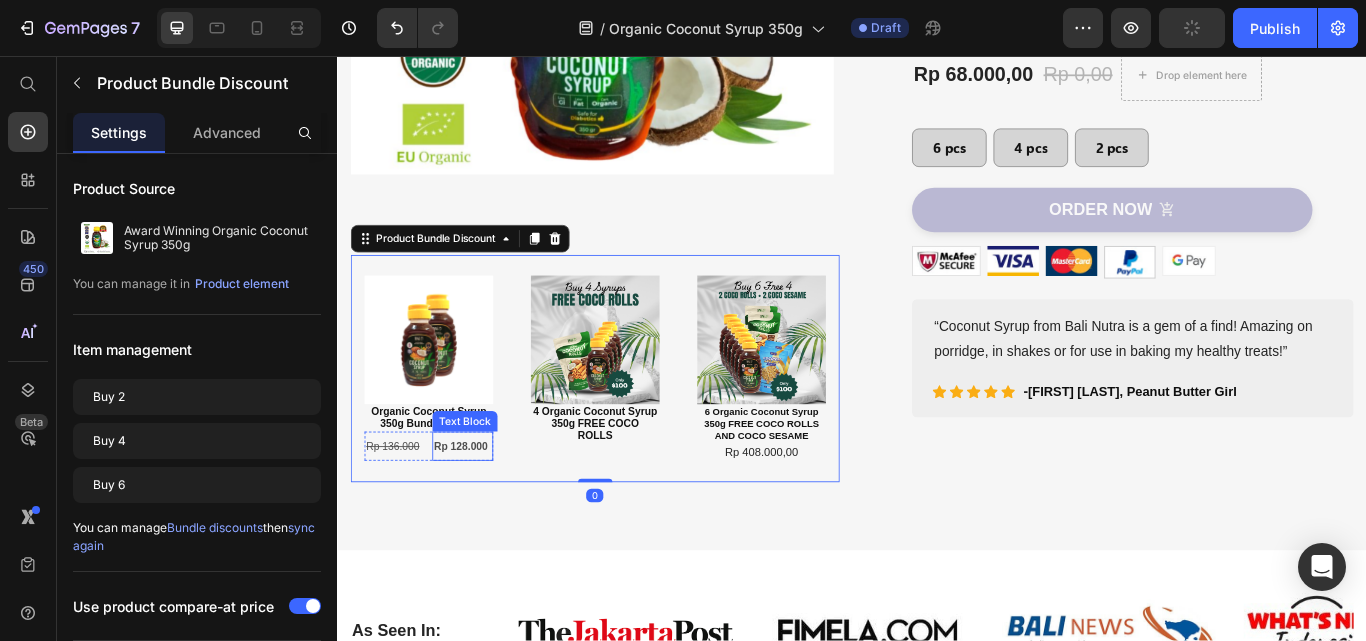 click on "Rp 128.000" at bounding box center (480, 511) 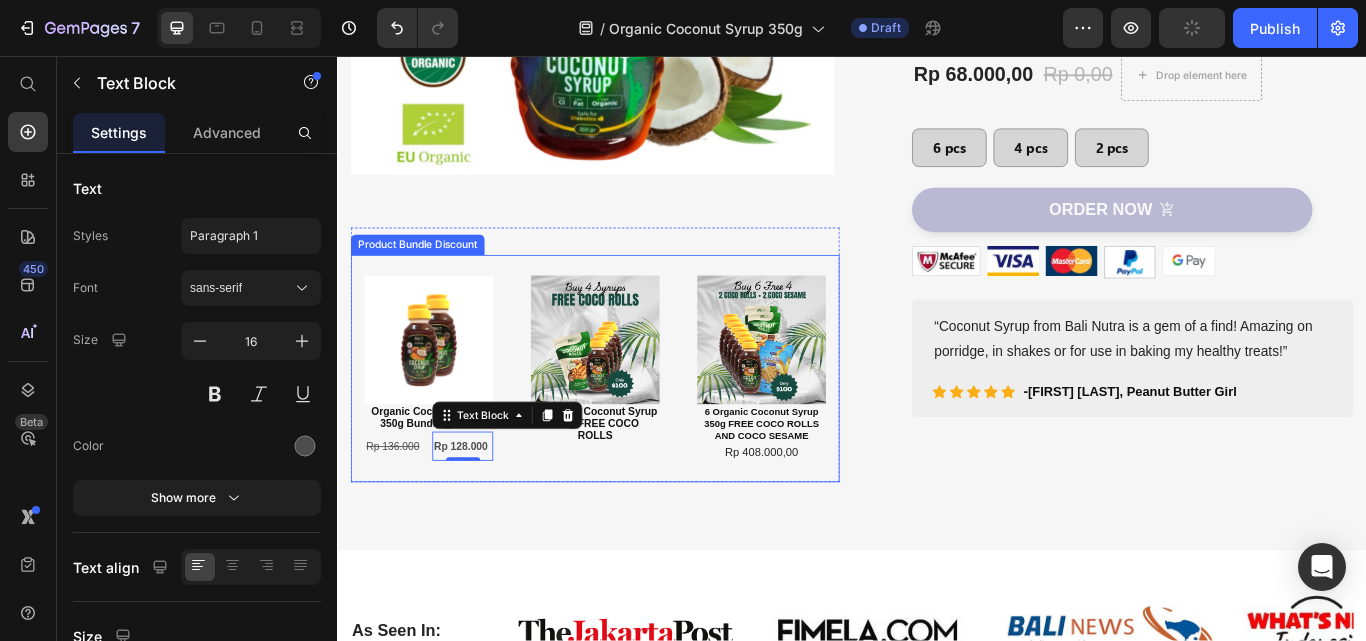 click on "Image Organic Coconut Syrup 350g Bundling 2pcs Text Block Rp 136.000 Text Block Rp 128.000 Text Block   0 Row Row" at bounding box center [443, 420] 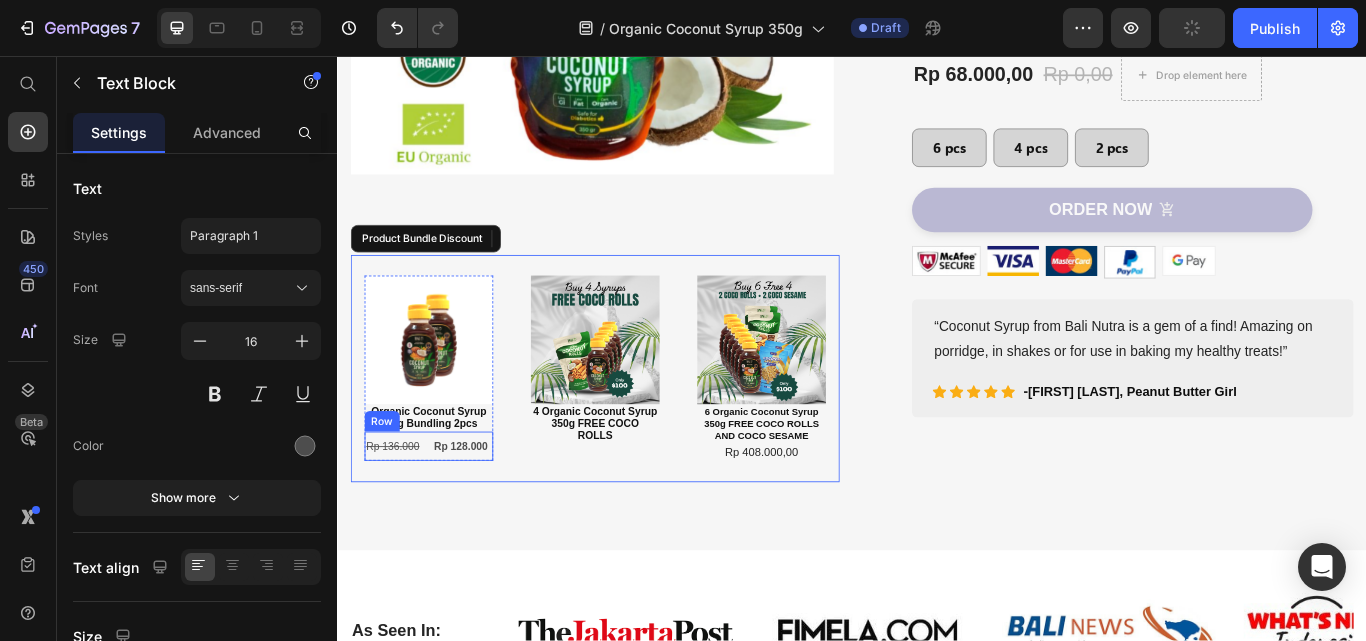 click on "Rp 136.000 Text Block Rp 128.000 Text Block   0 Row" at bounding box center (443, 511) 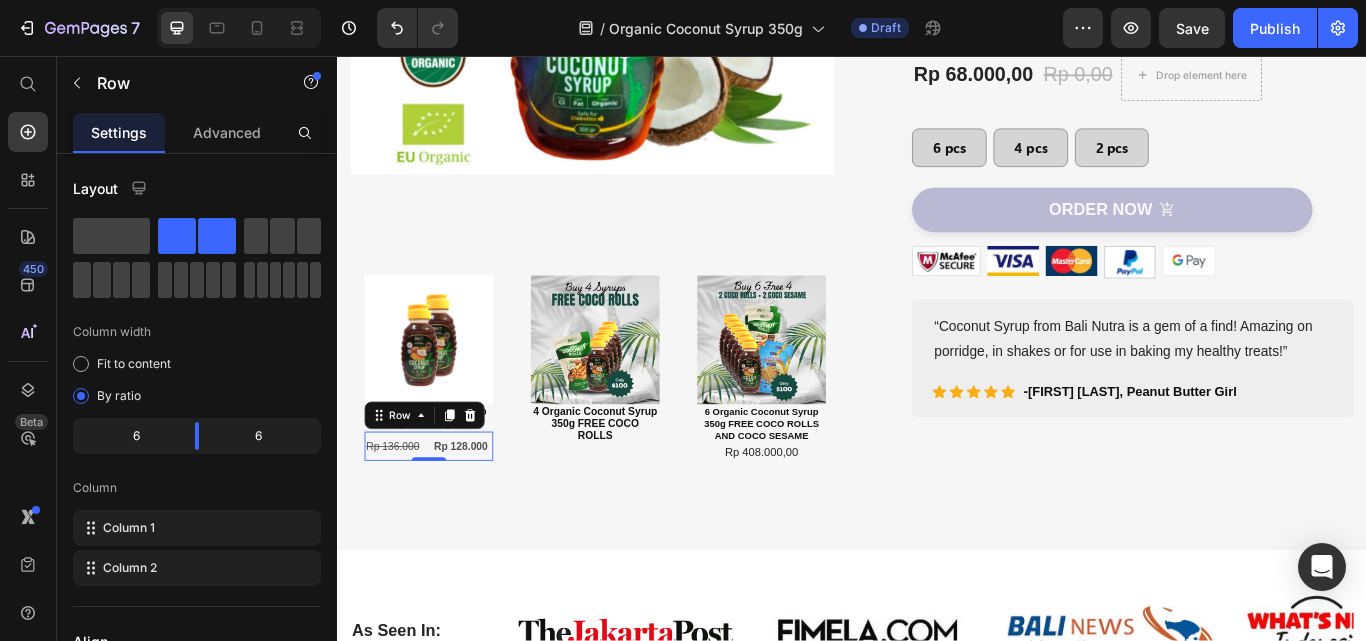 click on "Rp 136.000 Text Block Rp 128.000 Text Block Row   0" at bounding box center [443, 511] 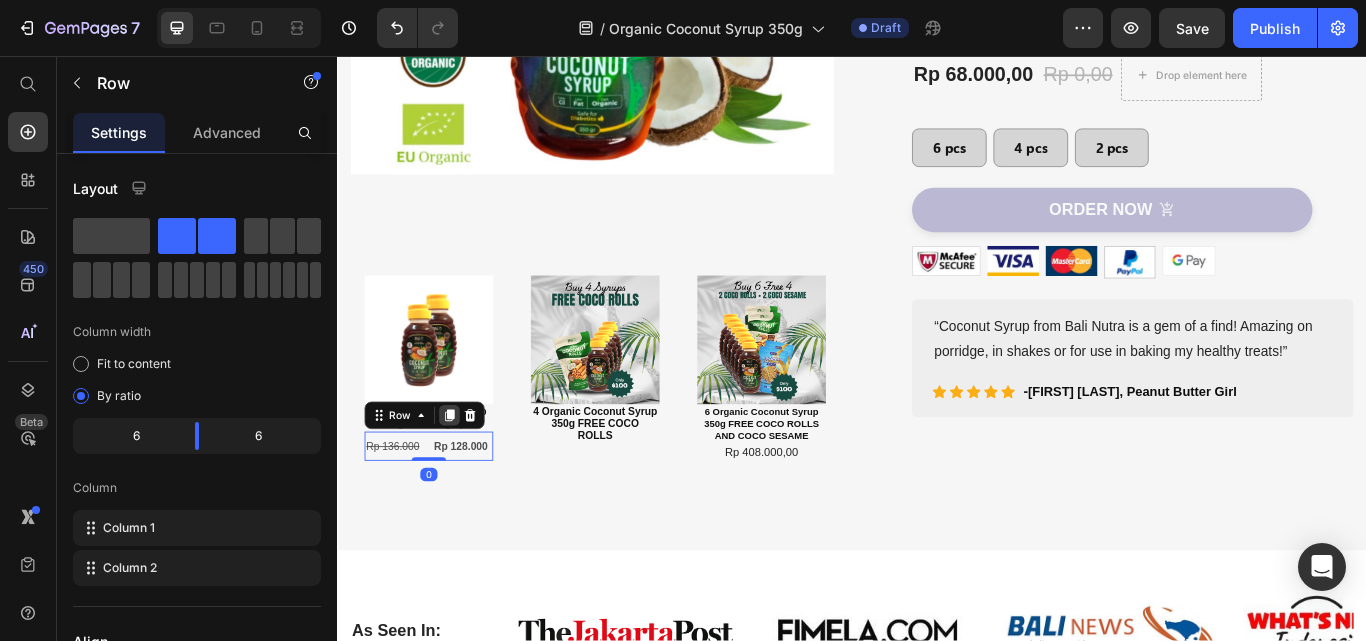 click 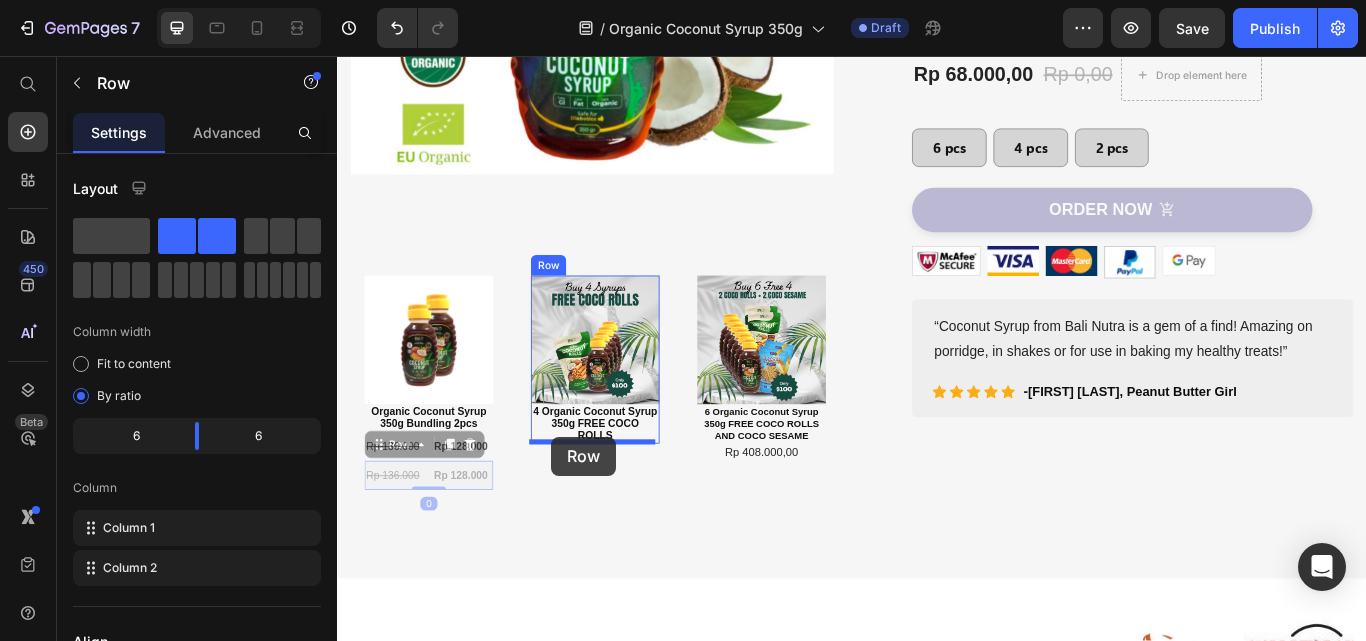 drag, startPoint x: 387, startPoint y: 510, endPoint x: 586, endPoint y: 500, distance: 199.2511 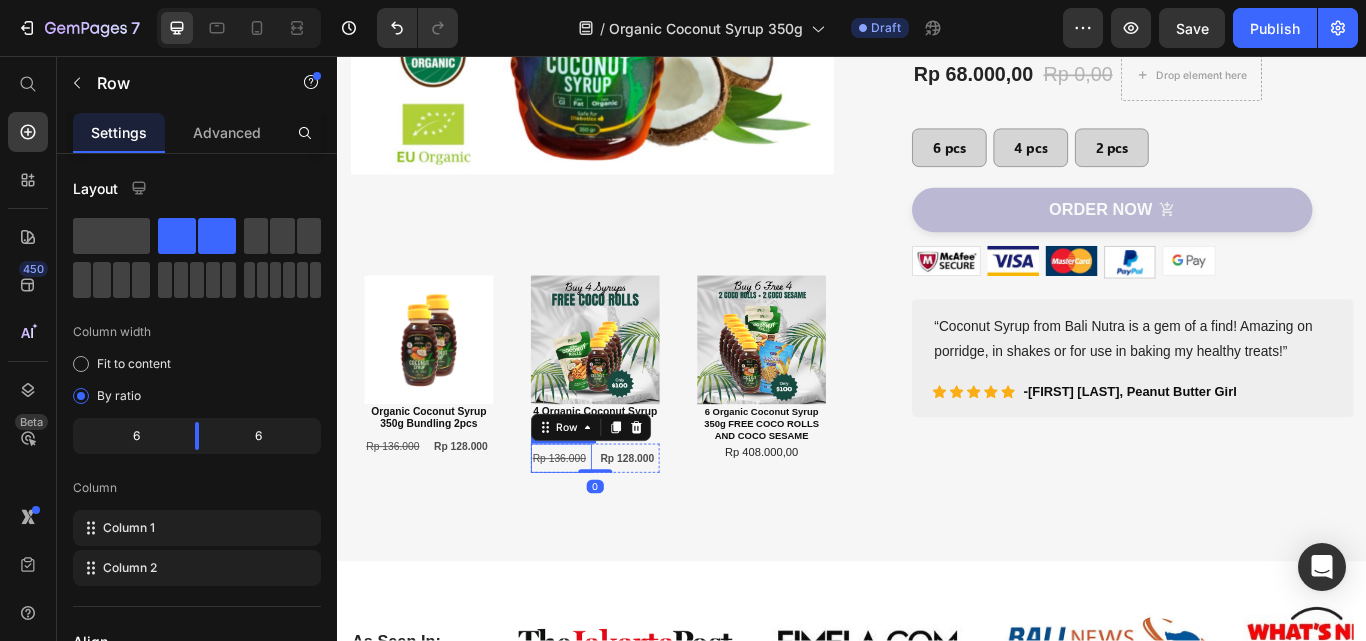click on "Rp 136.000" at bounding box center [595, 525] 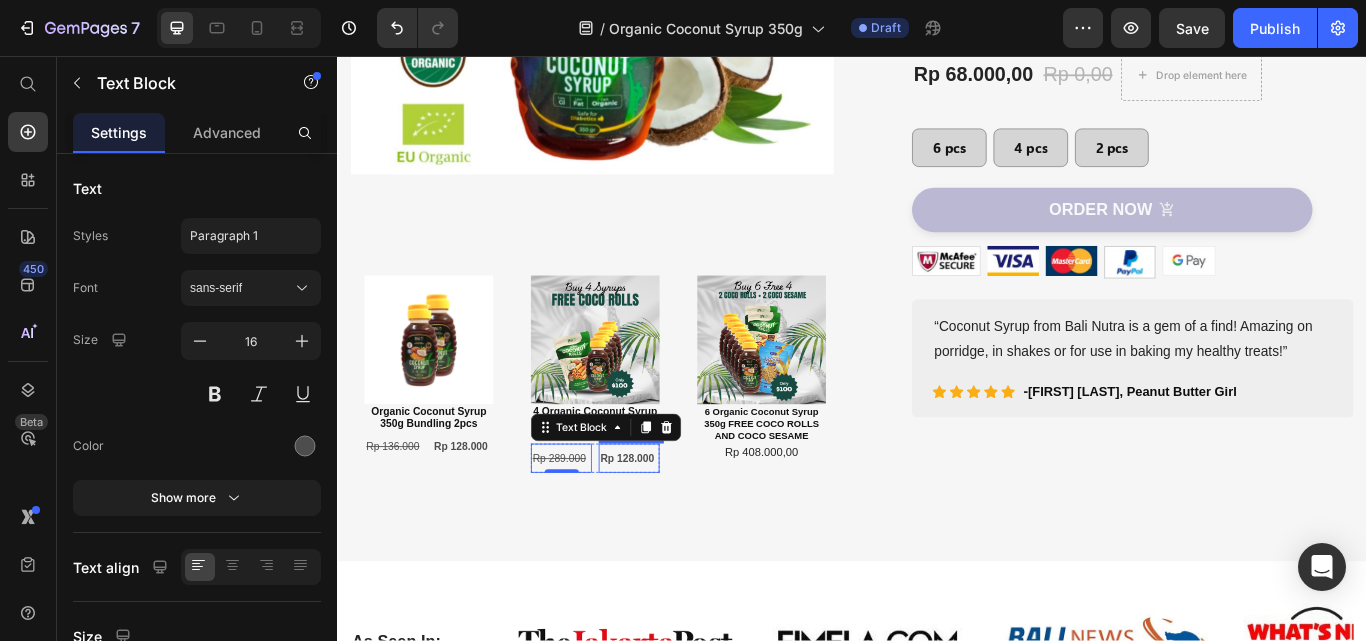 click on "Rp 128.000" at bounding box center (674, 525) 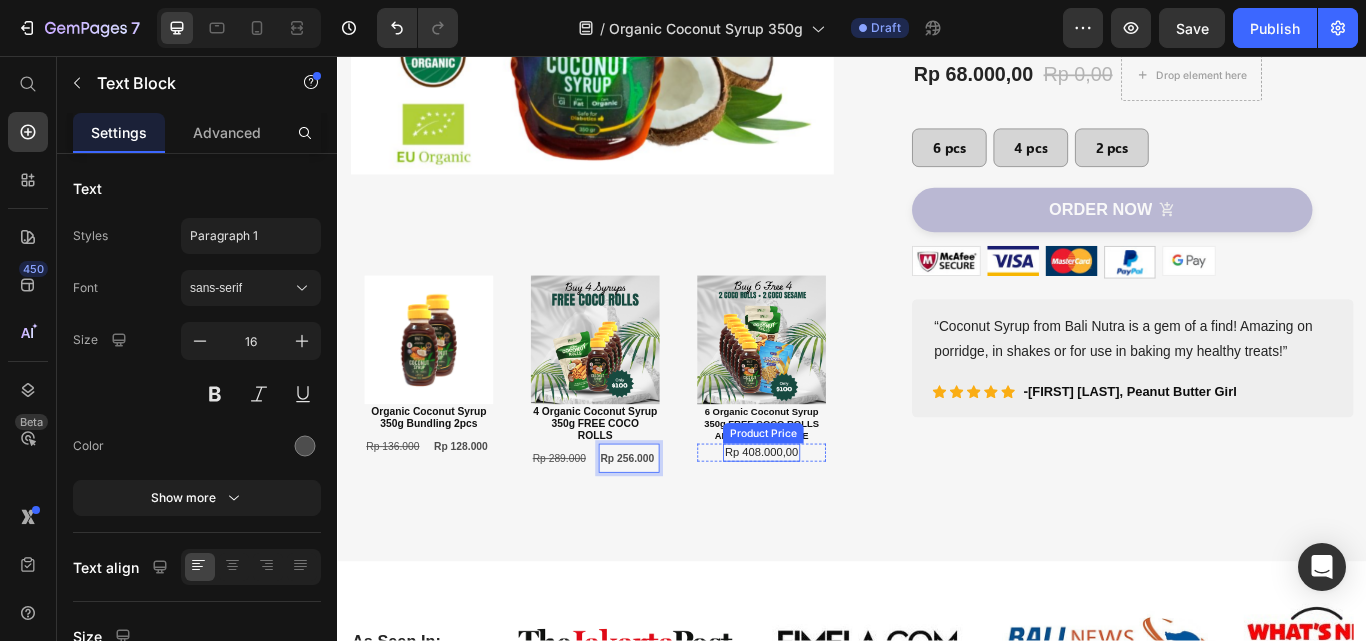 click on "Rp 408.000,00" at bounding box center (830, 517) 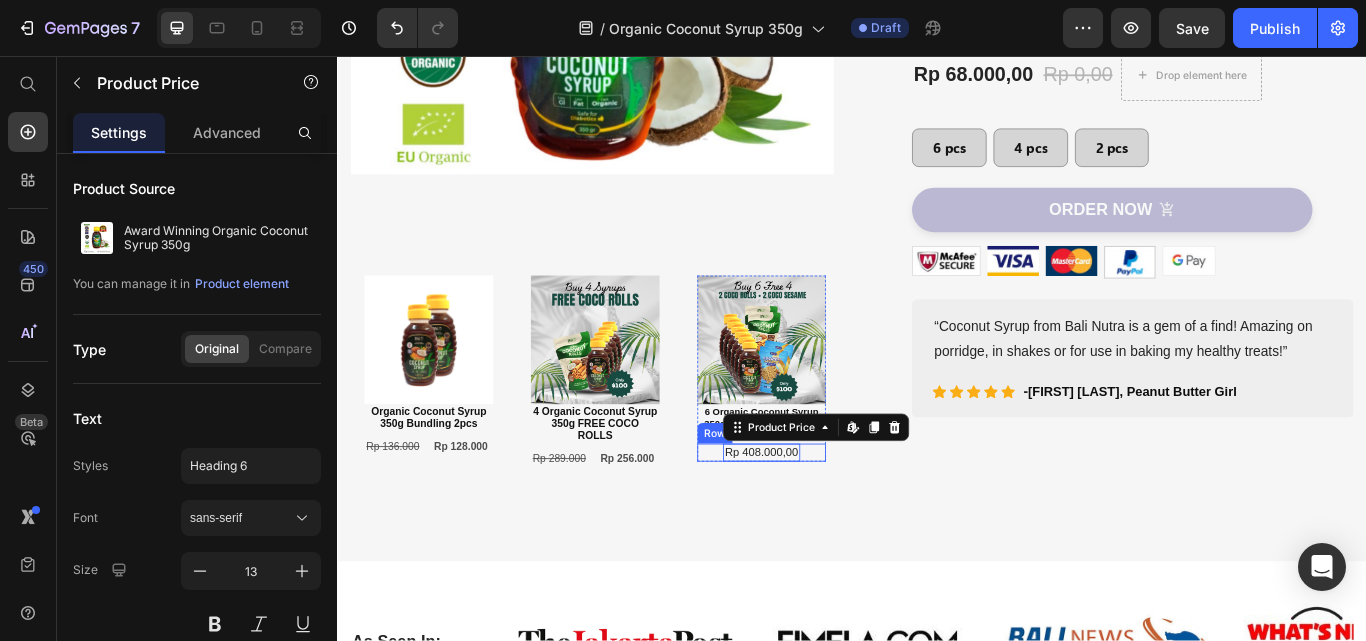 click on "Rp 408.000,00 Product Price   Edit content in Shopify 0 Row" at bounding box center (831, 518) 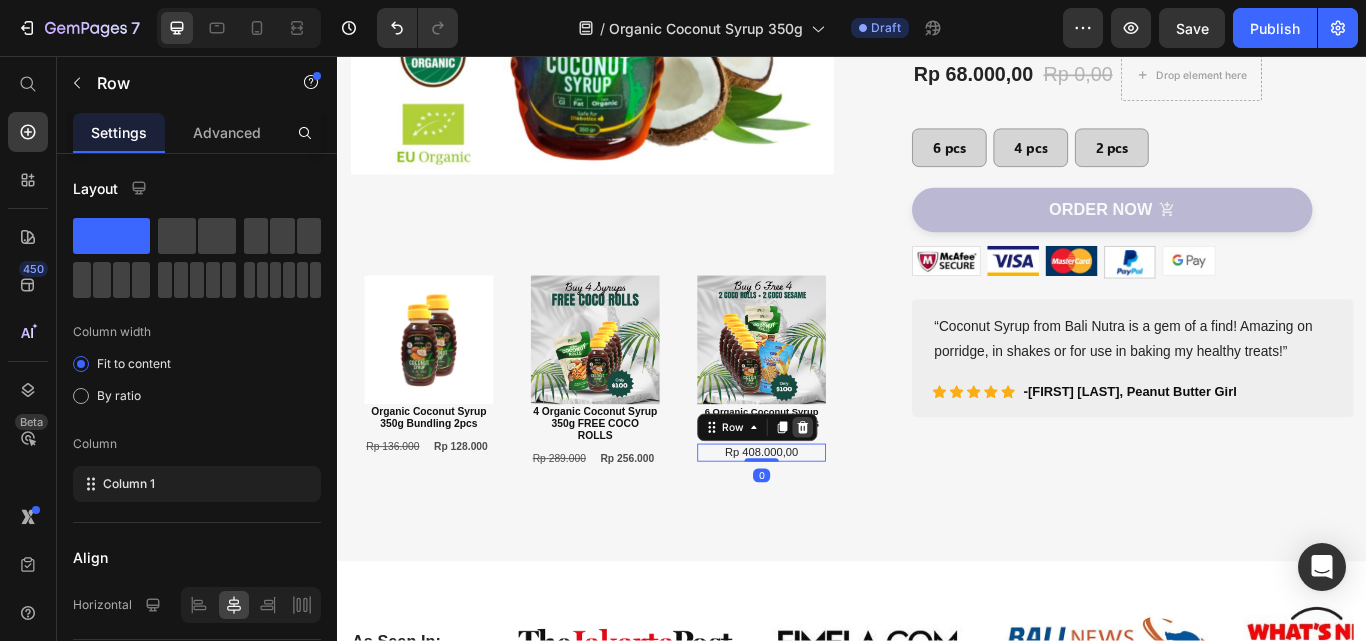 click 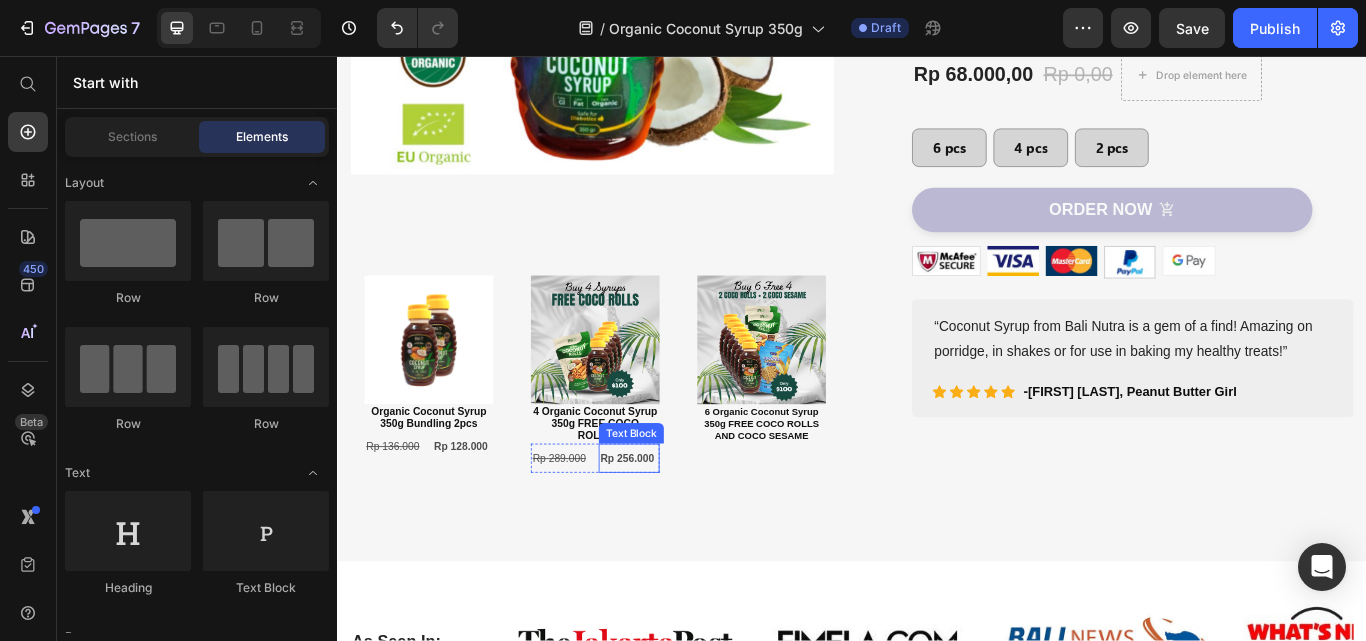 click on "Rp 256.000" at bounding box center (676, 525) 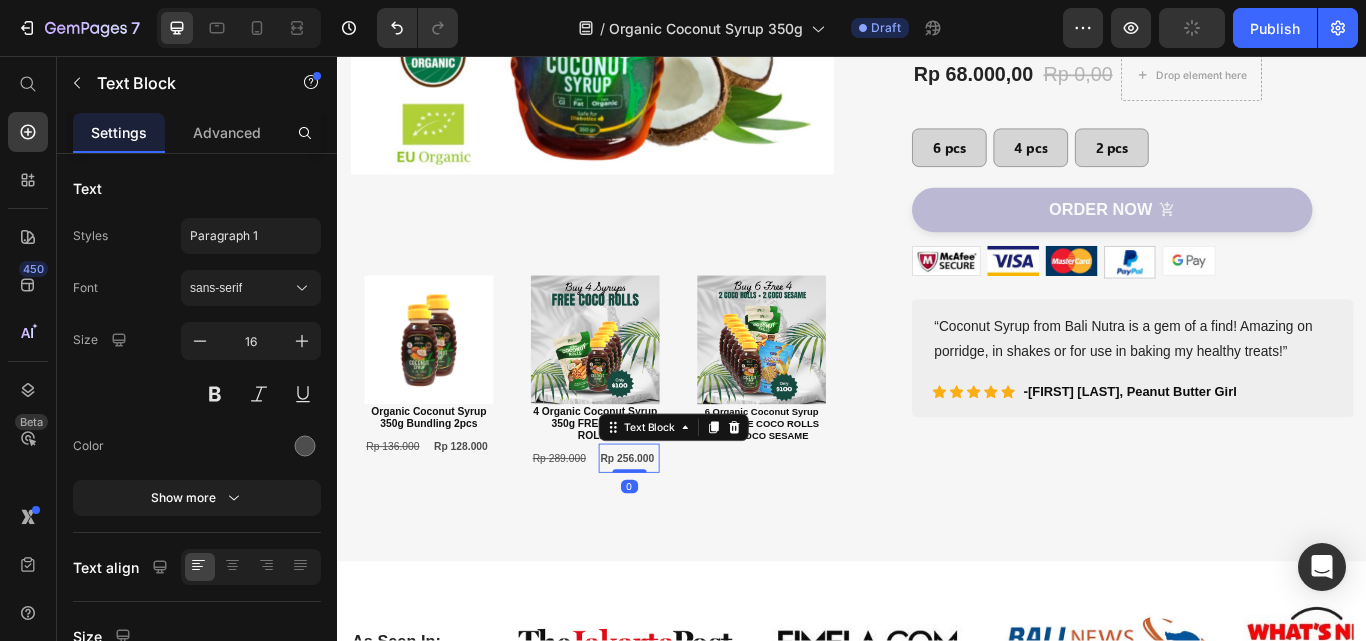 click on "Rp 289.000 Text Block Rp 256.000 Text Block   0 Row" at bounding box center [637, 525] 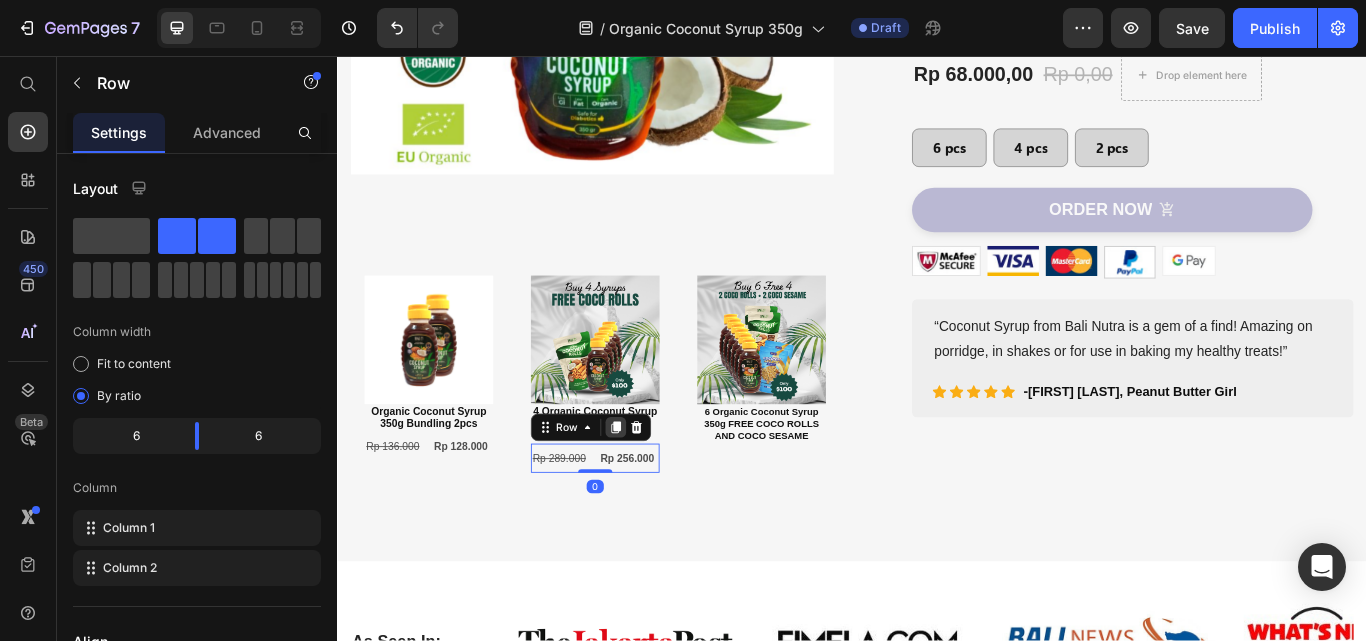 click 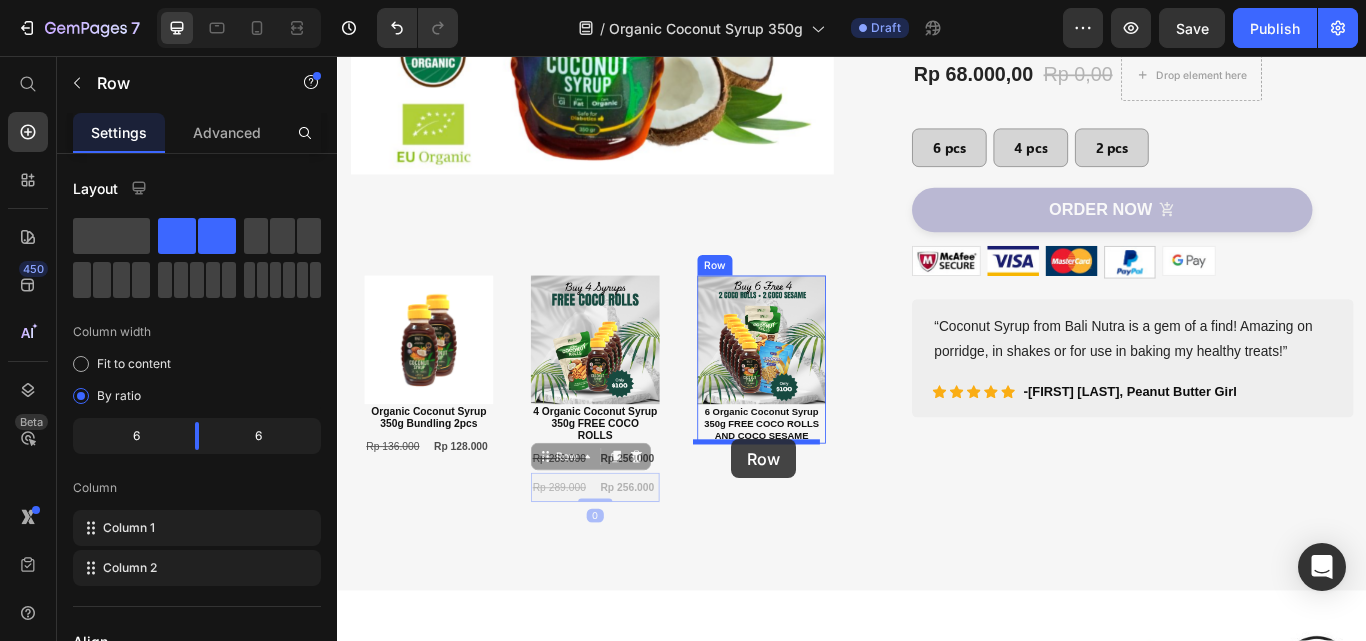 drag, startPoint x: 583, startPoint y: 522, endPoint x: 796, endPoint y: 503, distance: 213.84573 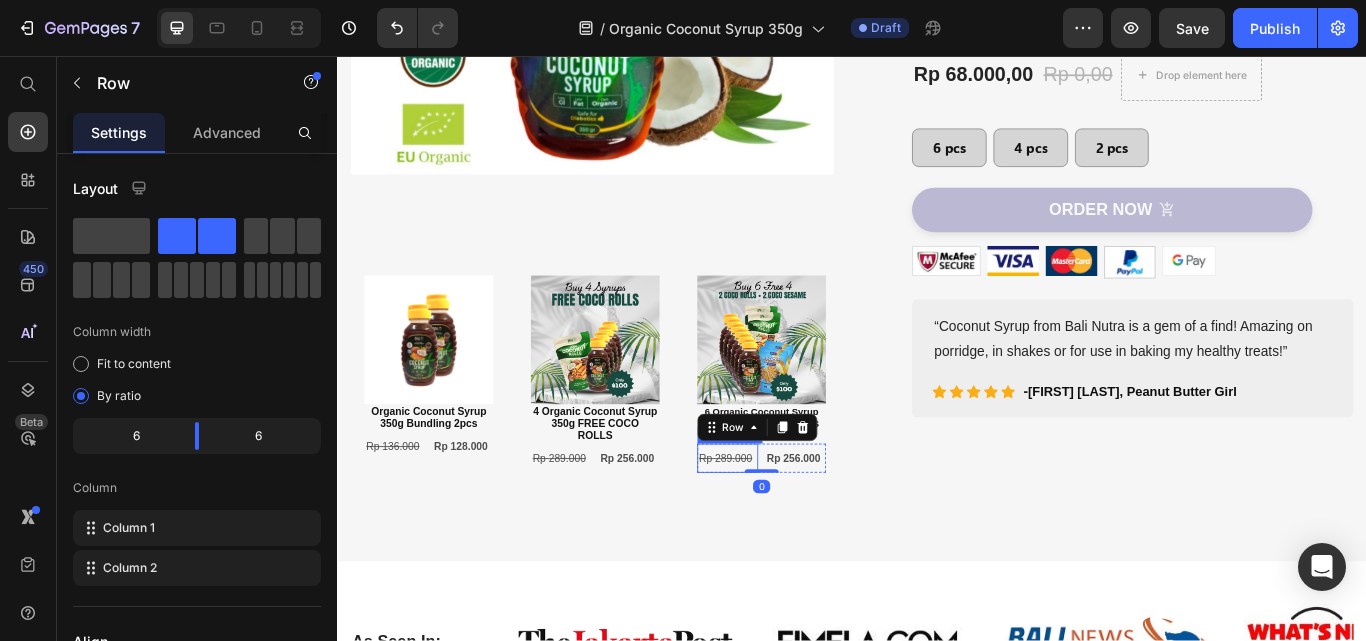 click on "Rp 289.000" at bounding box center (789, 525) 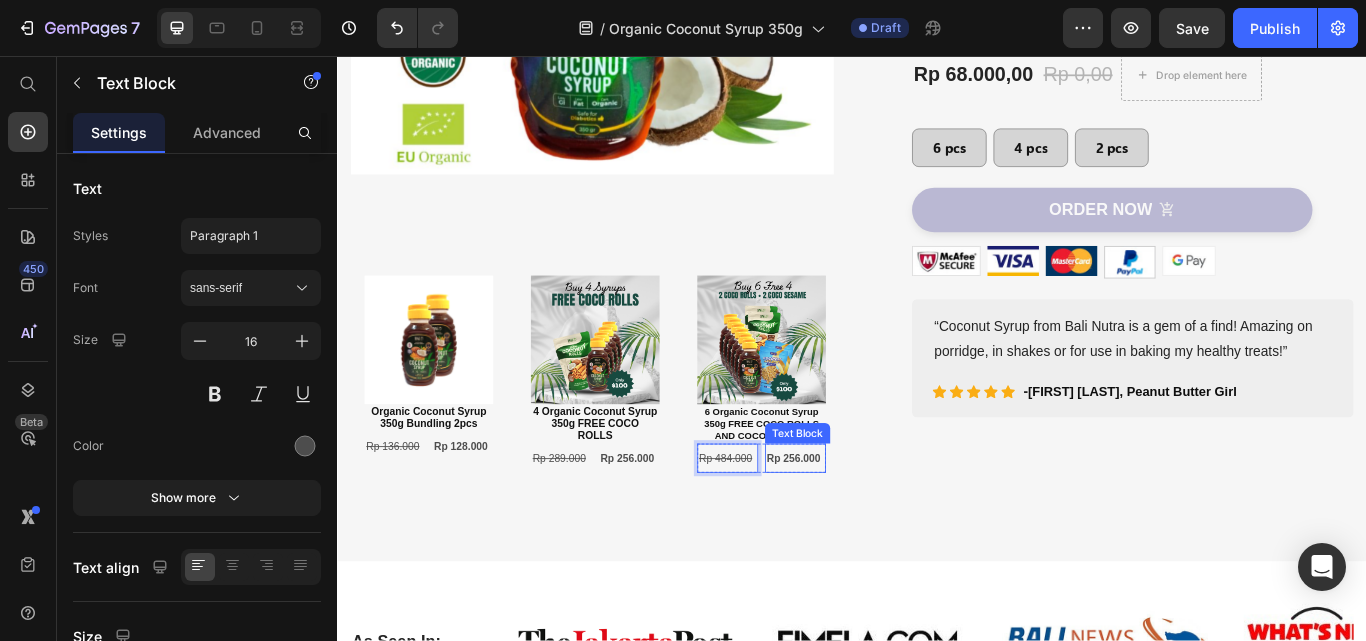 click on "Rp 256.000" at bounding box center (868, 525) 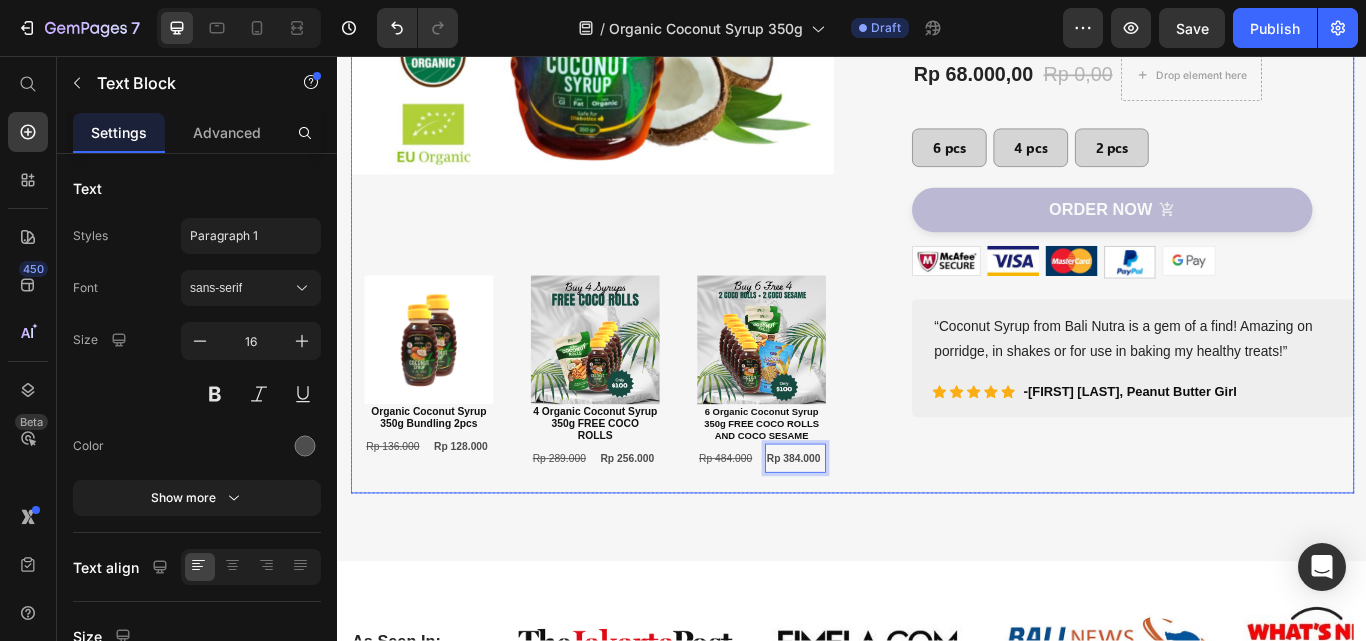 click on "Image Image Image
Carousel Image Organic Coconut Syrup 350g Bundling 2pcs Text Block Rp 136.000 Text Block Rp 128.000 Text Block Row Row Image 4 Organic Coconut Syrup 350g FREE COCO ROLLS Text Block Rp 289.000 Text Block Rp 256.000 Text Block Row Row Image 6 Organic Coconut Syrup 350g FREE COCO ROLLS AND COCO SESAME Text Block Rp 484.000 Text Block Rp 384.000 Text Block   0 Row Row Product Bundle Discount Row Row (P) Images & Gallery Award Winning Organic Coconut Syrup 350g (P) Title                Icon                Icon                Icon                Icon                Icon Icon List Hoz 1000+ Clients satisfied Text block Row
Icon Low Glycemic Index Text block
Icon Natural Alternative Sweetener  Text block
Icon Certified EU & USDA Organic Text block
Icon Great Taste Award & Superior Taste Award Winner Text block Icon List Rp 68.000,00 Rp 0,00" at bounding box center [937, 129] 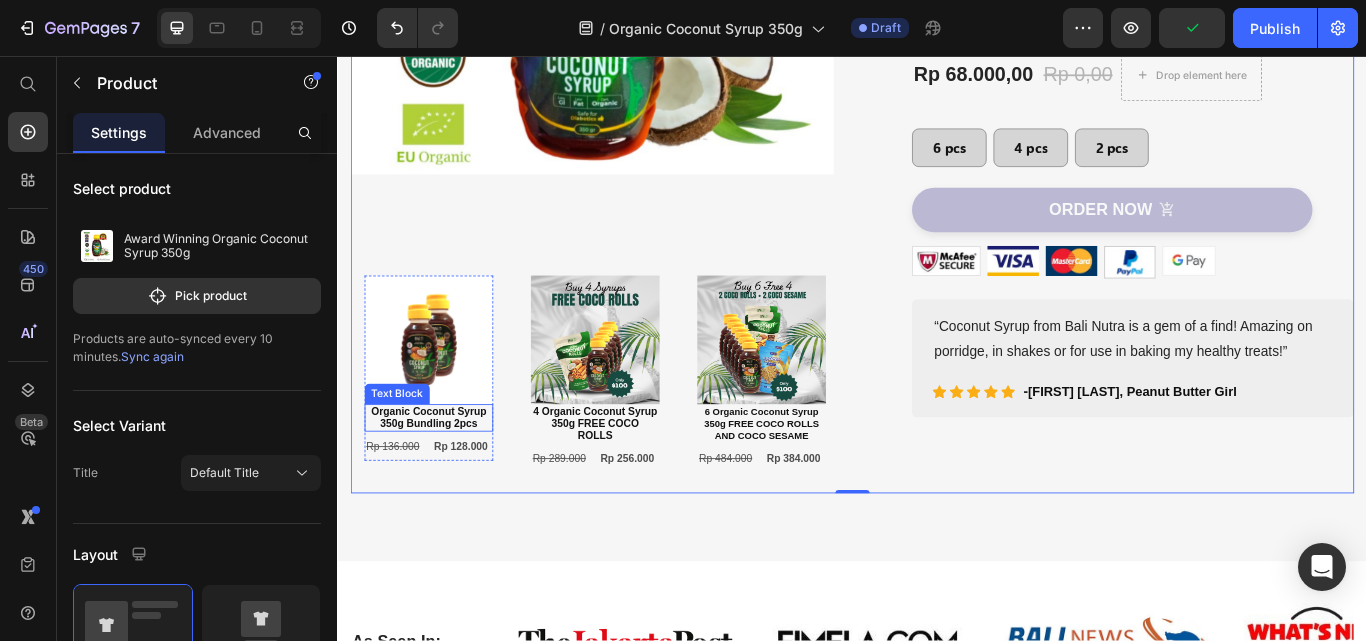 click on "Organic Coconut Syrup 350g Bundling 2pcs" at bounding box center [443, 478] 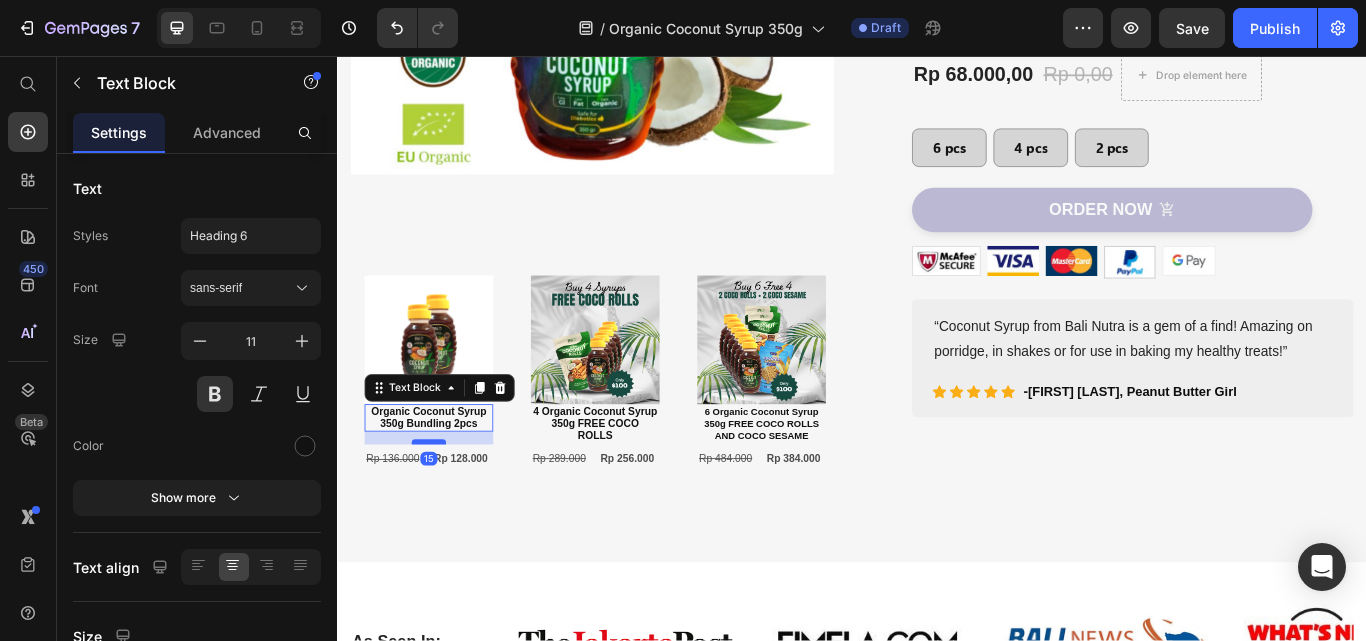 drag, startPoint x: 430, startPoint y: 486, endPoint x: 431, endPoint y: 501, distance: 15.033297 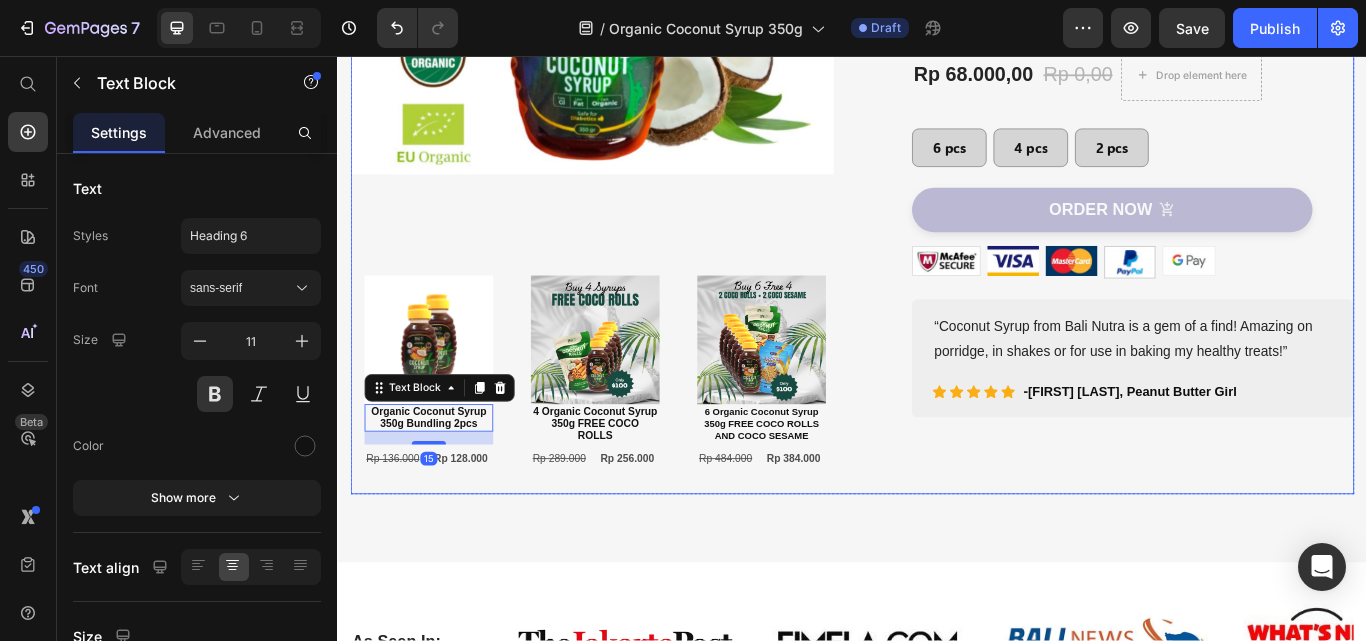 click on "(P) Images & Gallery Award Winning Organic Coconut Syrup 350g (P) Title                Icon                Icon                Icon                Icon                Icon Icon List Hoz 1000+ Clients satisfied Text block Row
Icon Low Glycemic Index Text block
Icon Natural Alternative Sweetener  Text block
Icon Certified EU & USDA Organic Text block
Icon Great Taste Award & Superior Taste Award Winner Text block Icon List Rp 68.000,00 (P) Price Rp 0,00 (P) Price
Drop element here Row 6 pcs Button 4 pcs Button 2 pcs Button Row
Icon Low Glycemic Index Text block
Icon Natural Alternative Sweetener  Text block
Icon Great Taste Award & Superior Taste Award Winner Text block
Icon Certified EU & USDA Organic Text block Icon List ORDER NOW (P) Cart Button Image Image Image Image Image Row Text block                Icon                Icon                Icon Icon Icon -" at bounding box center (1237, 130) 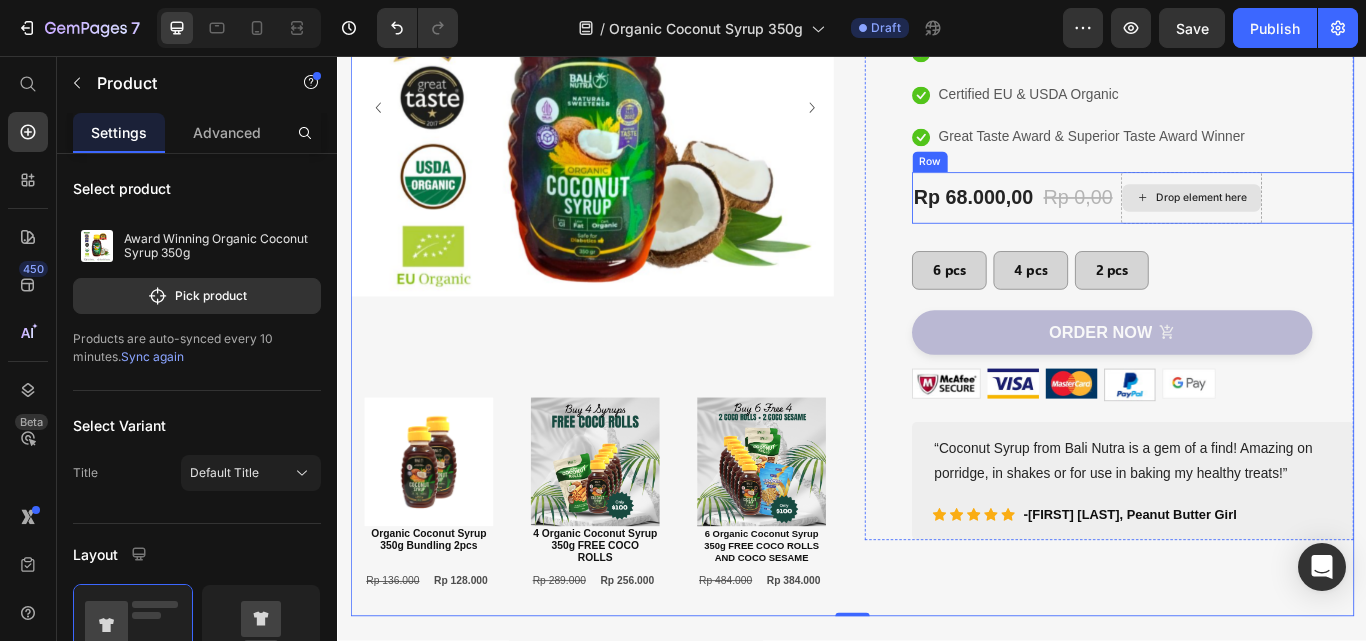 scroll, scrollTop: 184, scrollLeft: 0, axis: vertical 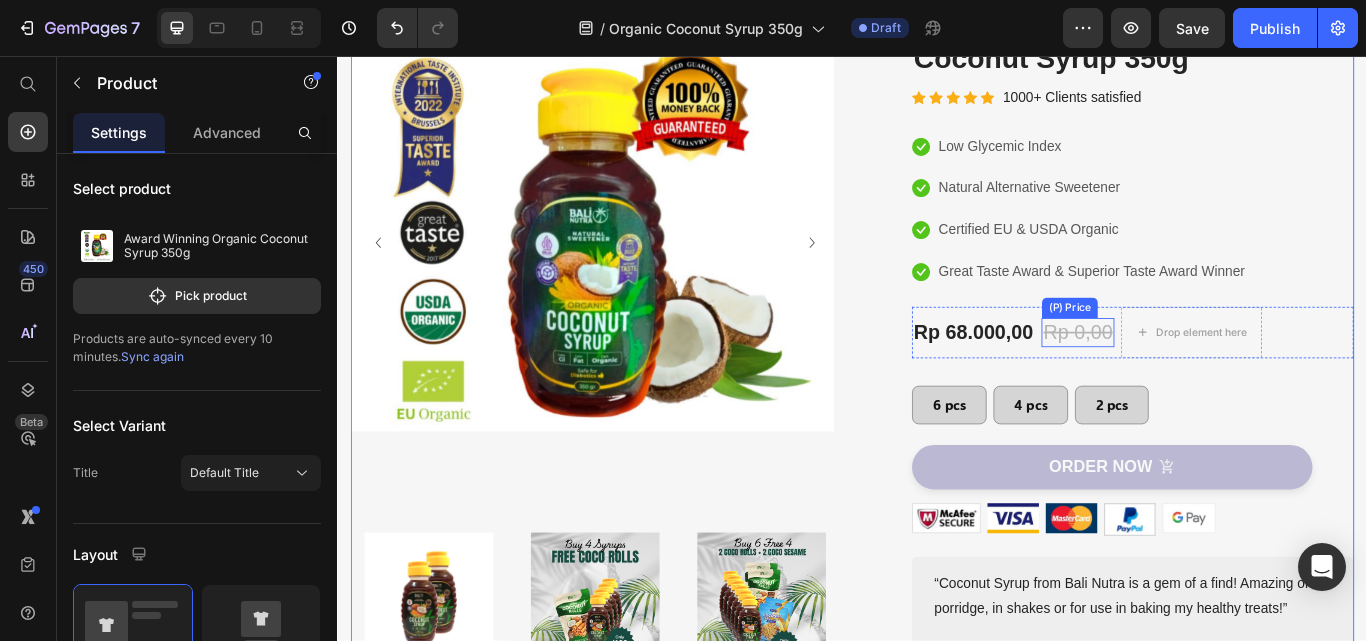click on "Rp 0,00" at bounding box center (1200, 378) 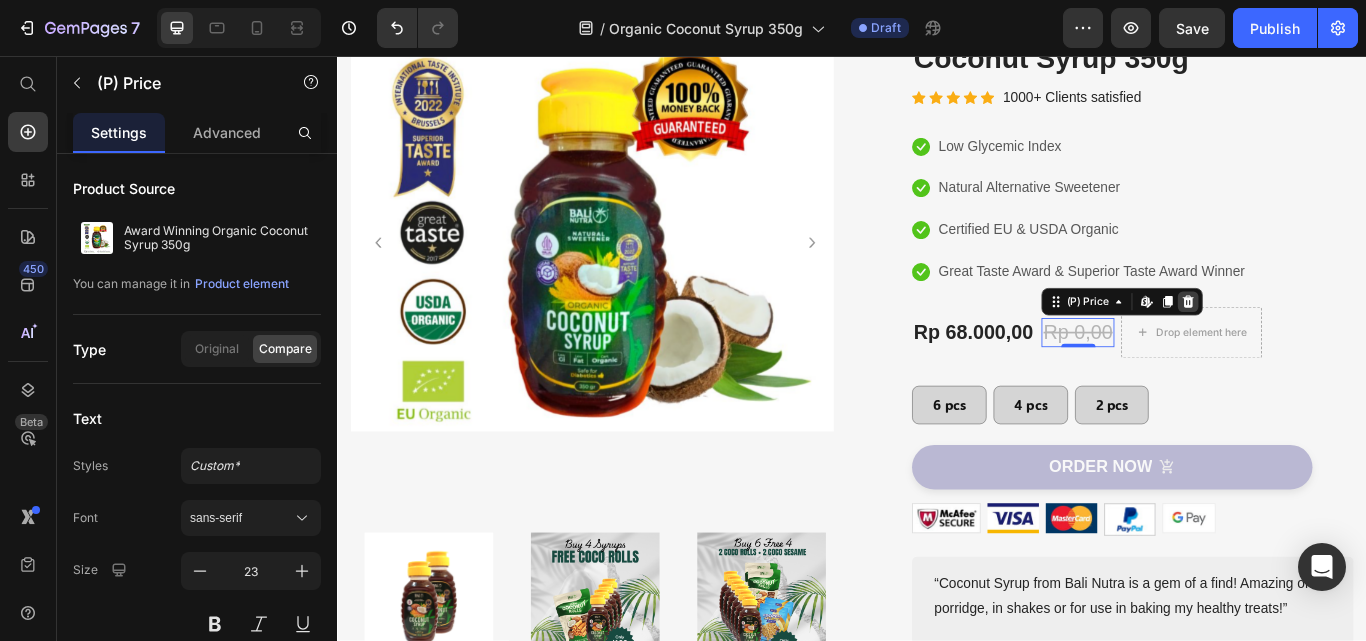 click 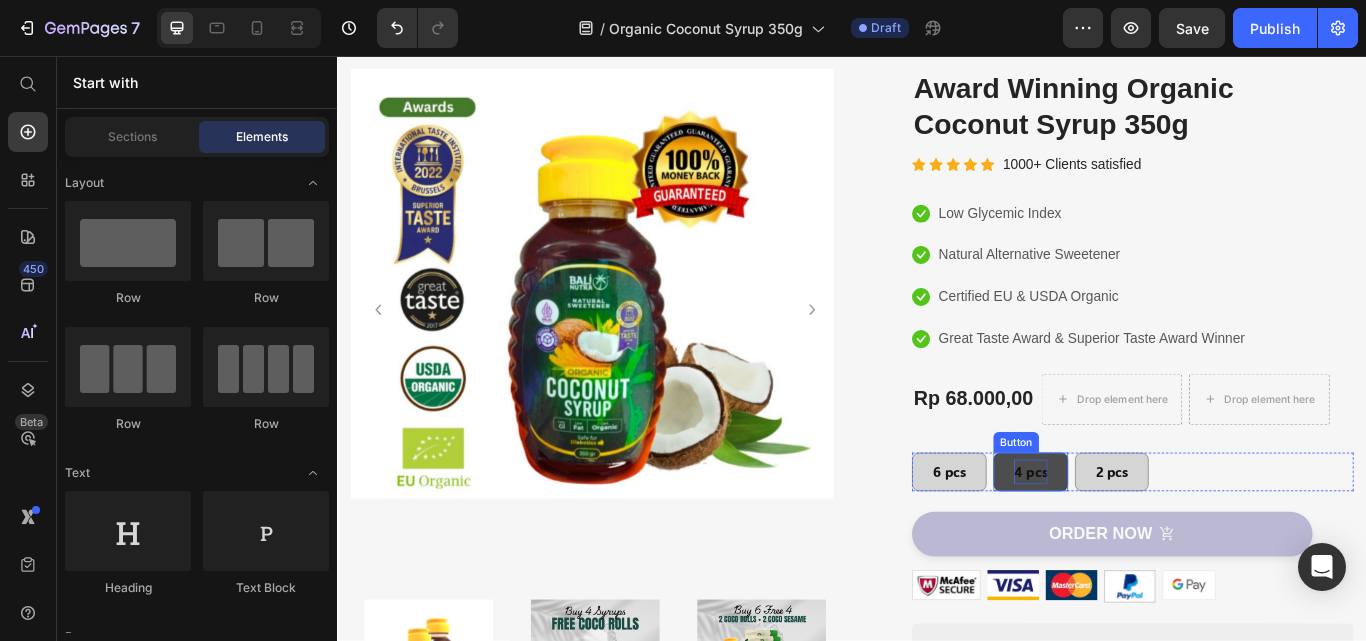 scroll, scrollTop: 300, scrollLeft: 0, axis: vertical 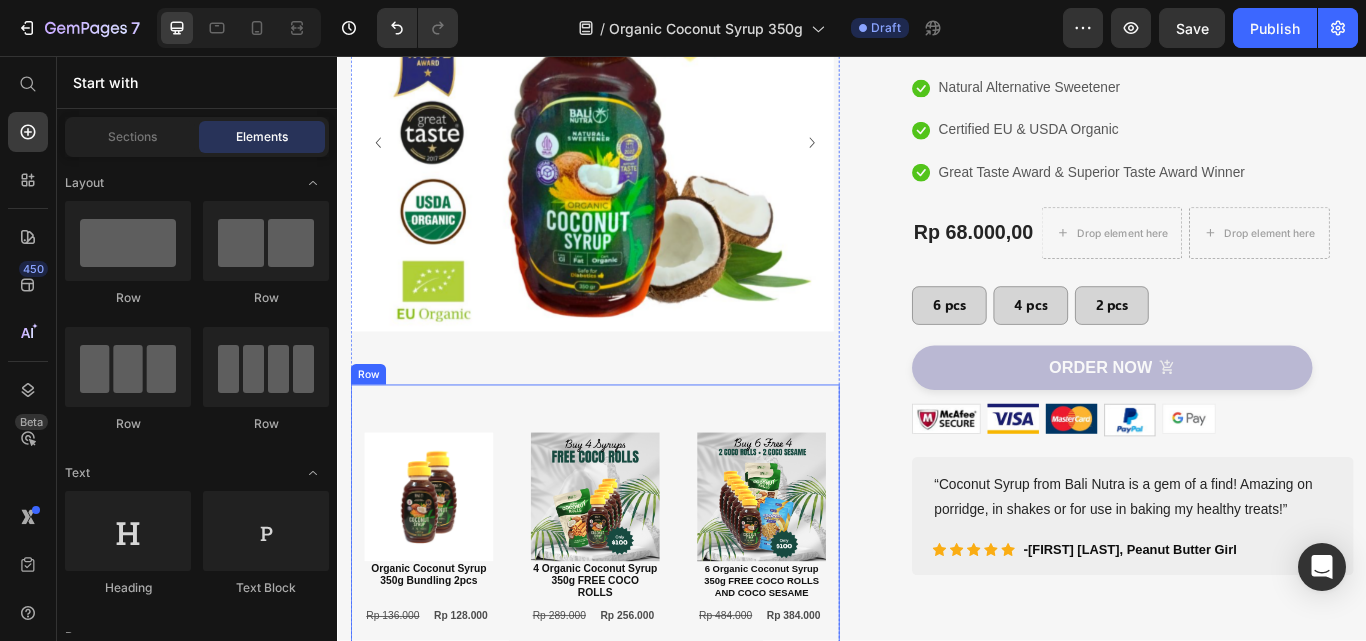 click on "Image Organic Coconut Syrup 350g Bundling 2pcs Text Block Rp 136.000 Text Block Rp 128.000 Text Block Row Row Image 4 Organic Coconut Syrup 350g FREE COCO ROLLS Text Block Rp 289.000 Text Block Rp 256.000 Text Block Row Row Image 6 Organic Coconut Syrup 350g FREE COCO ROLLS AND COCO SESAME Text Block Rp 484.000 Text Block Rp 384.000 Text Block Row Row Product Bundle Discount Row" at bounding box center (637, 595) 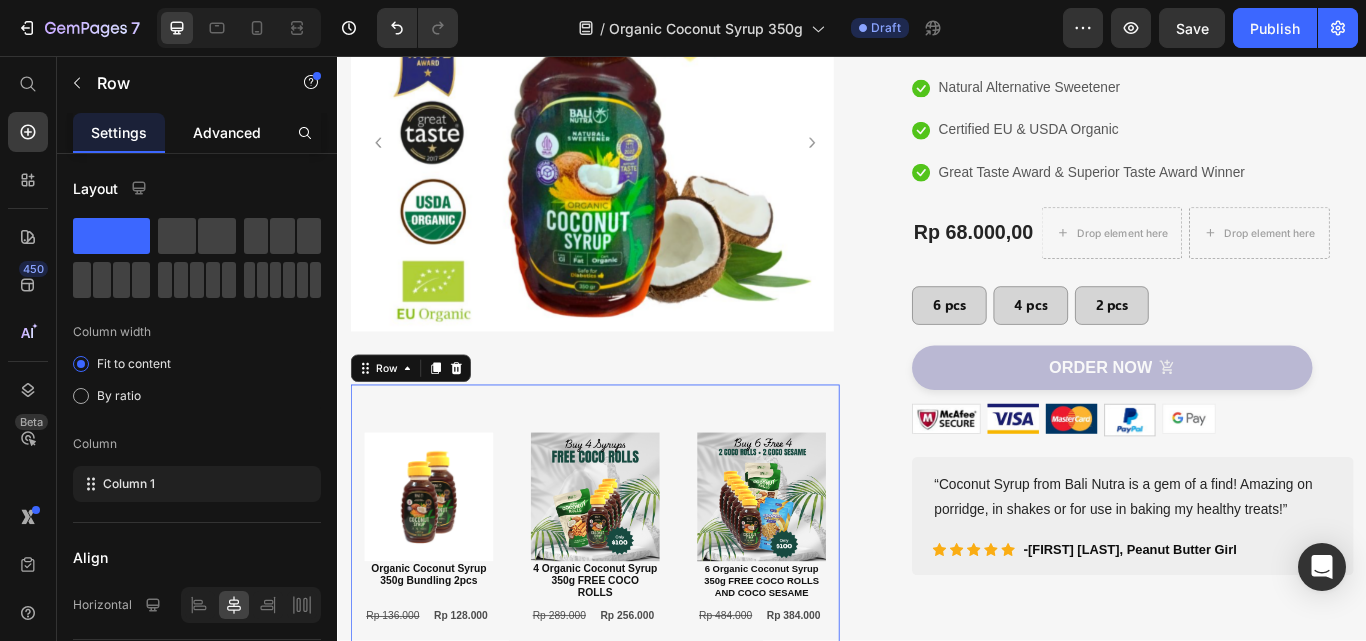 click on "Advanced" at bounding box center (227, 132) 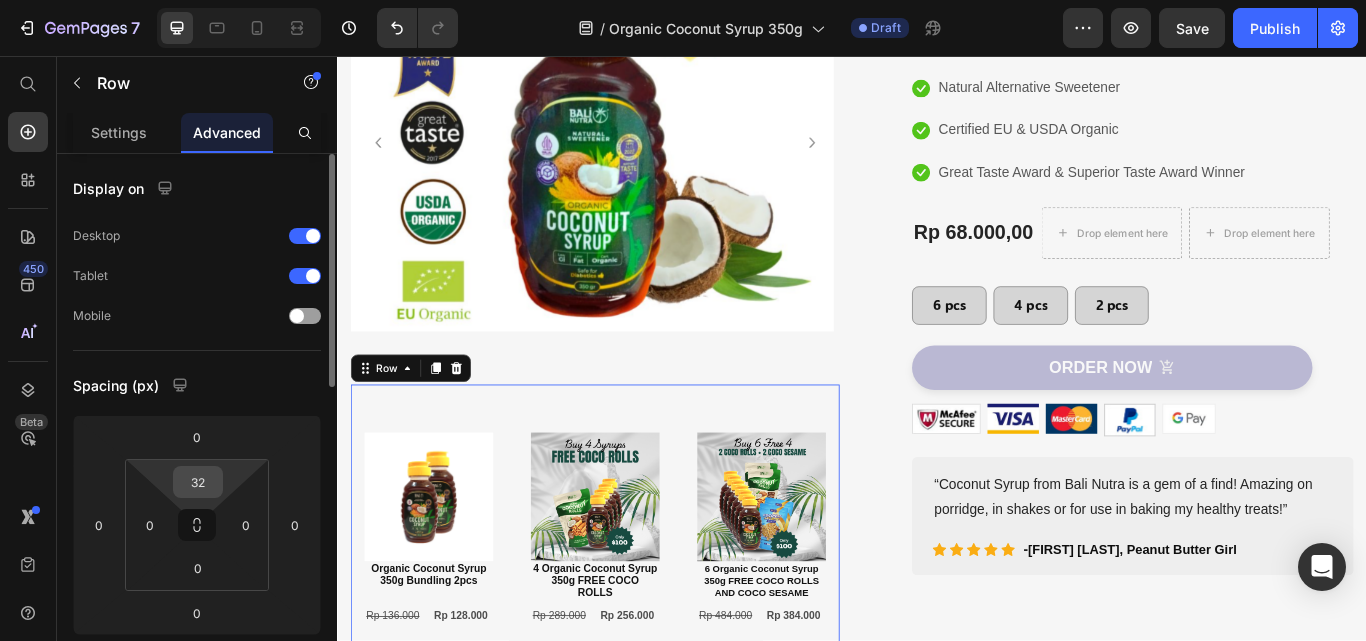 click on "32" at bounding box center (198, 482) 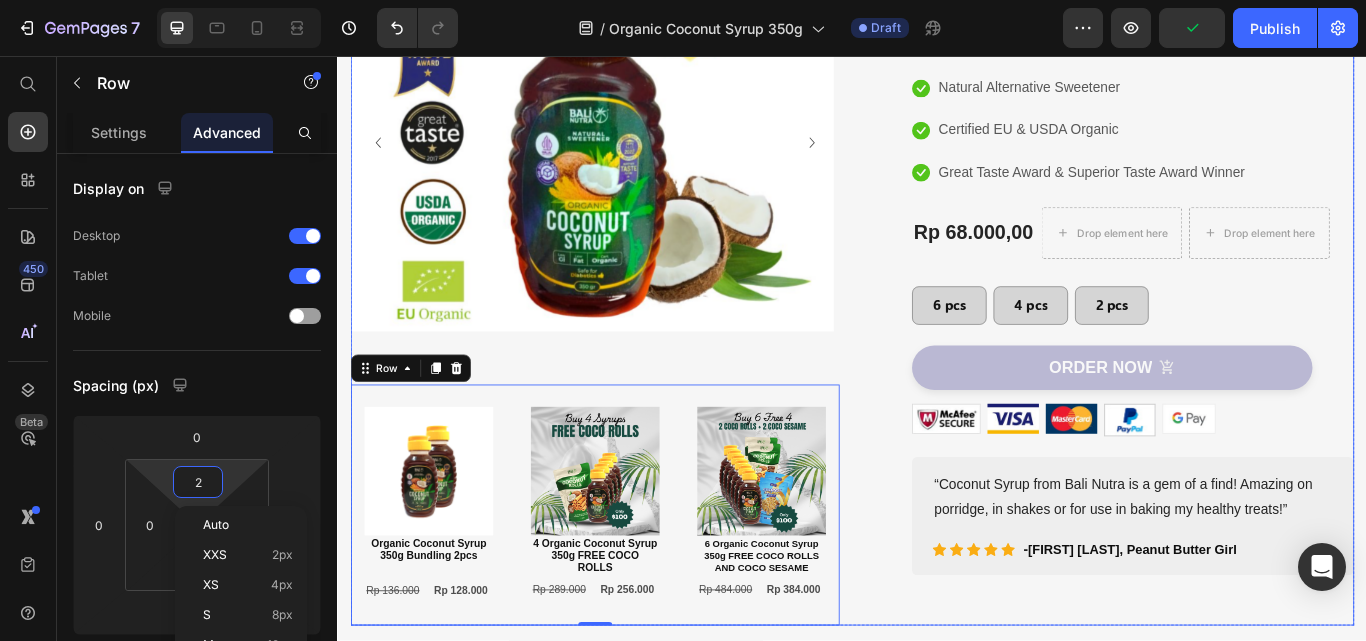 scroll, scrollTop: 500, scrollLeft: 0, axis: vertical 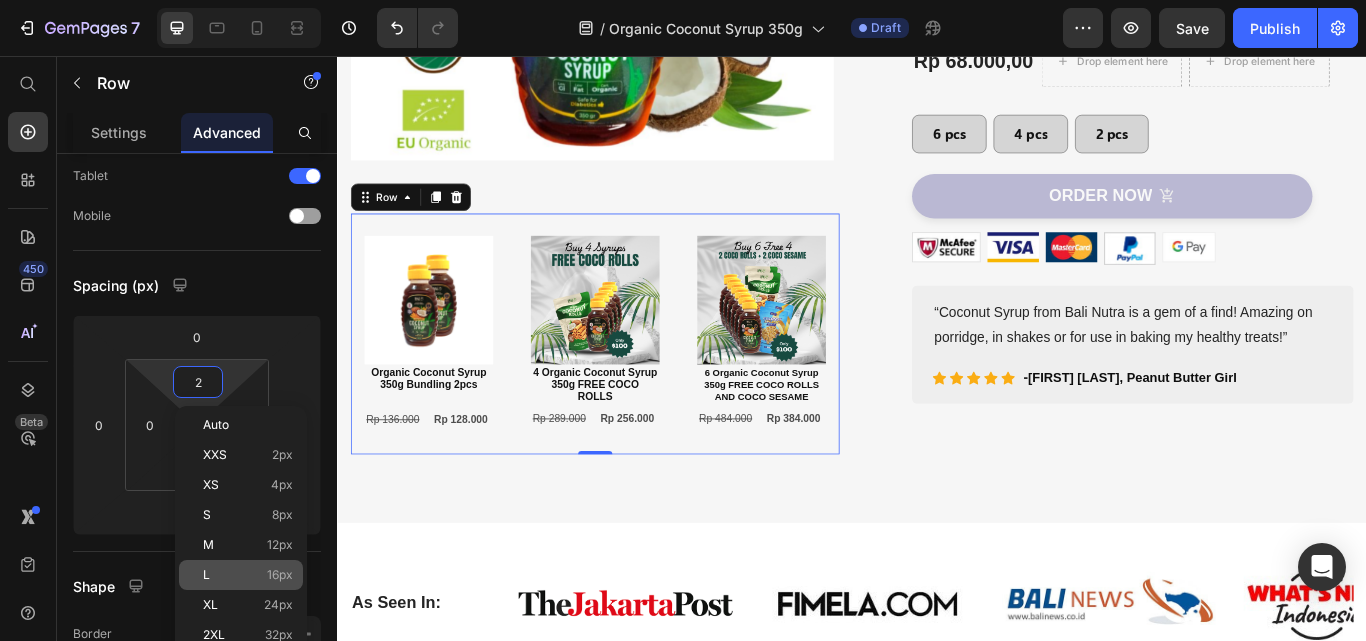 click on "L 16px" 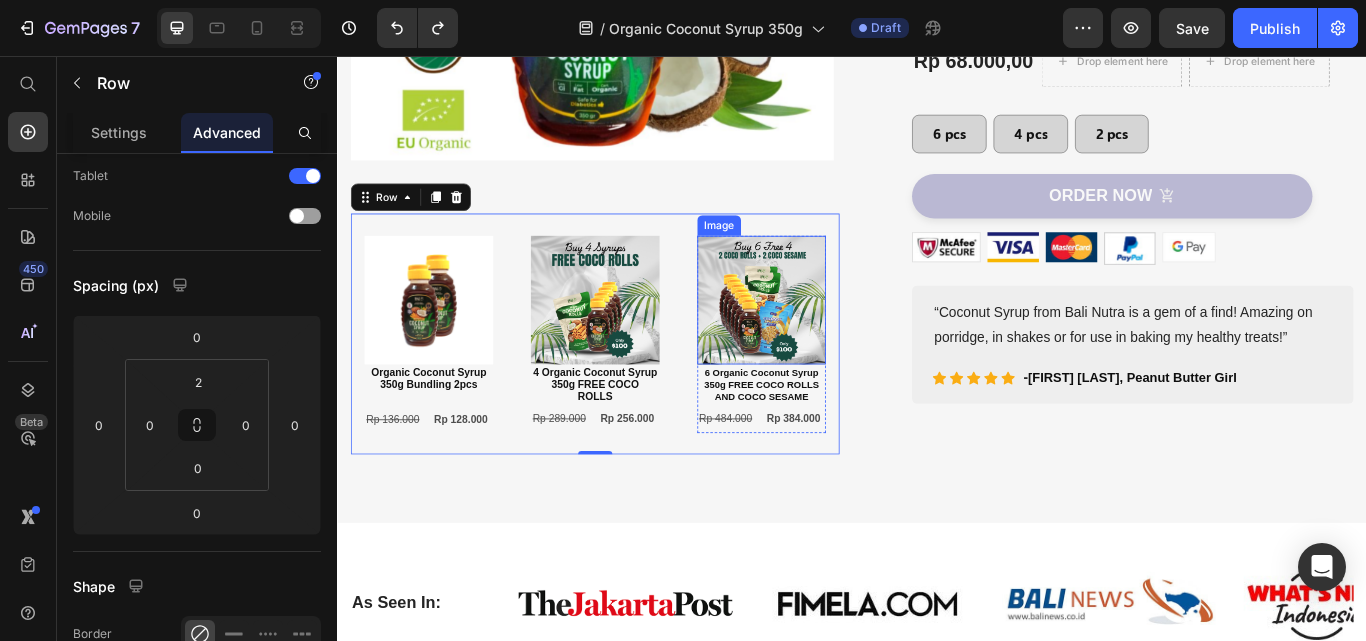 type on "32" 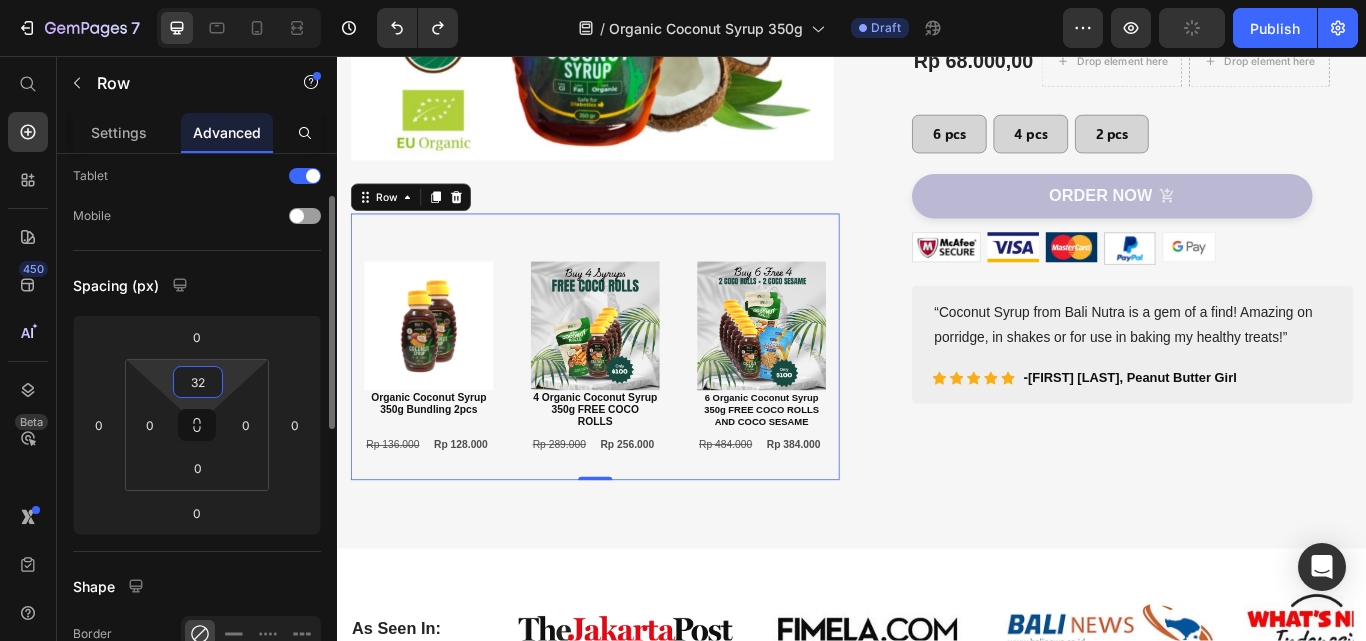 click on "32" at bounding box center (198, 382) 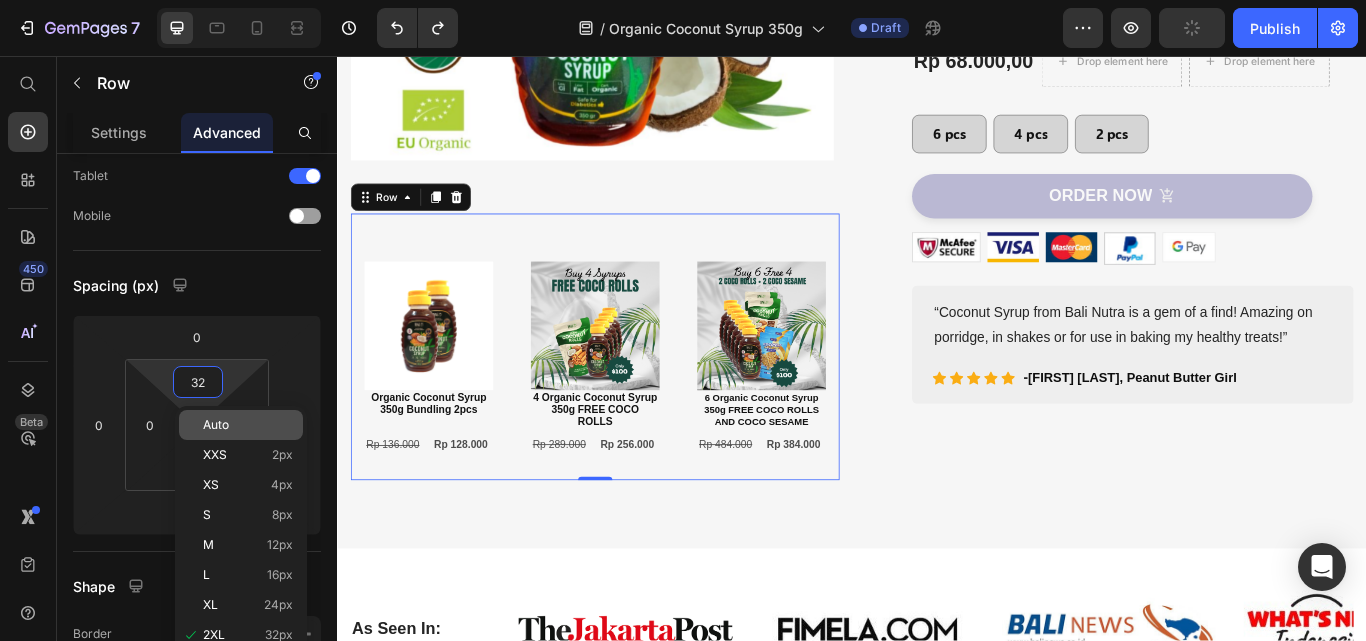 click on "Auto" at bounding box center [248, 425] 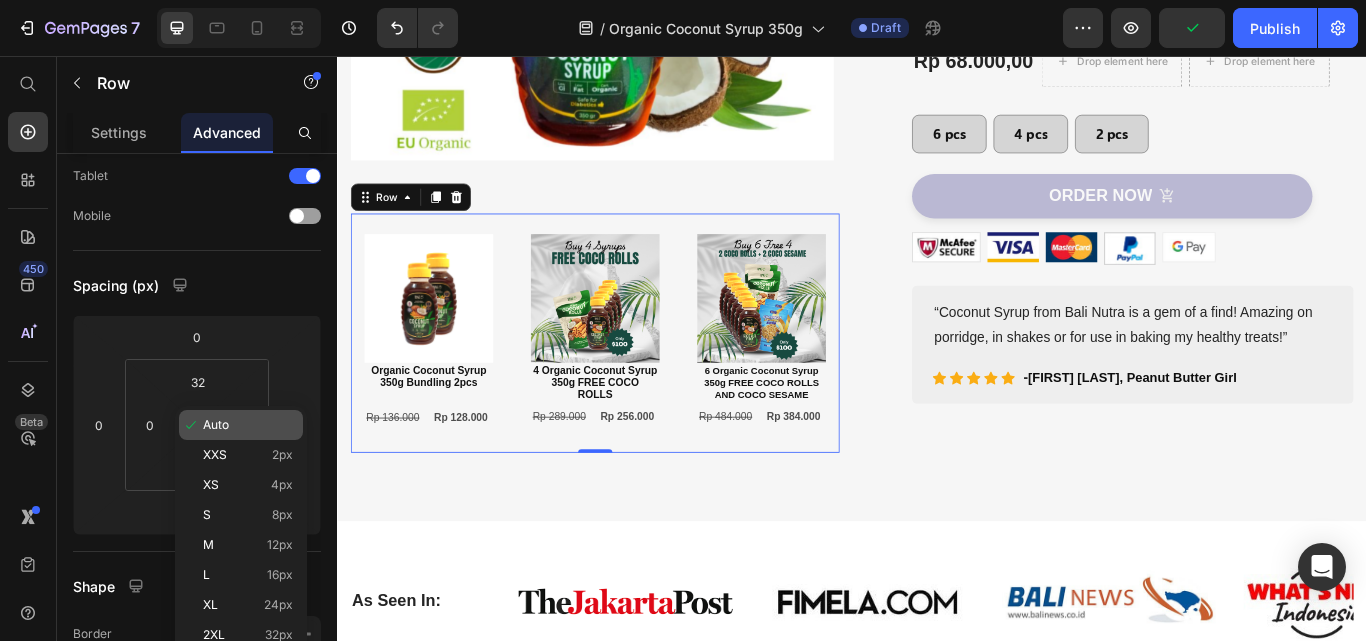 type 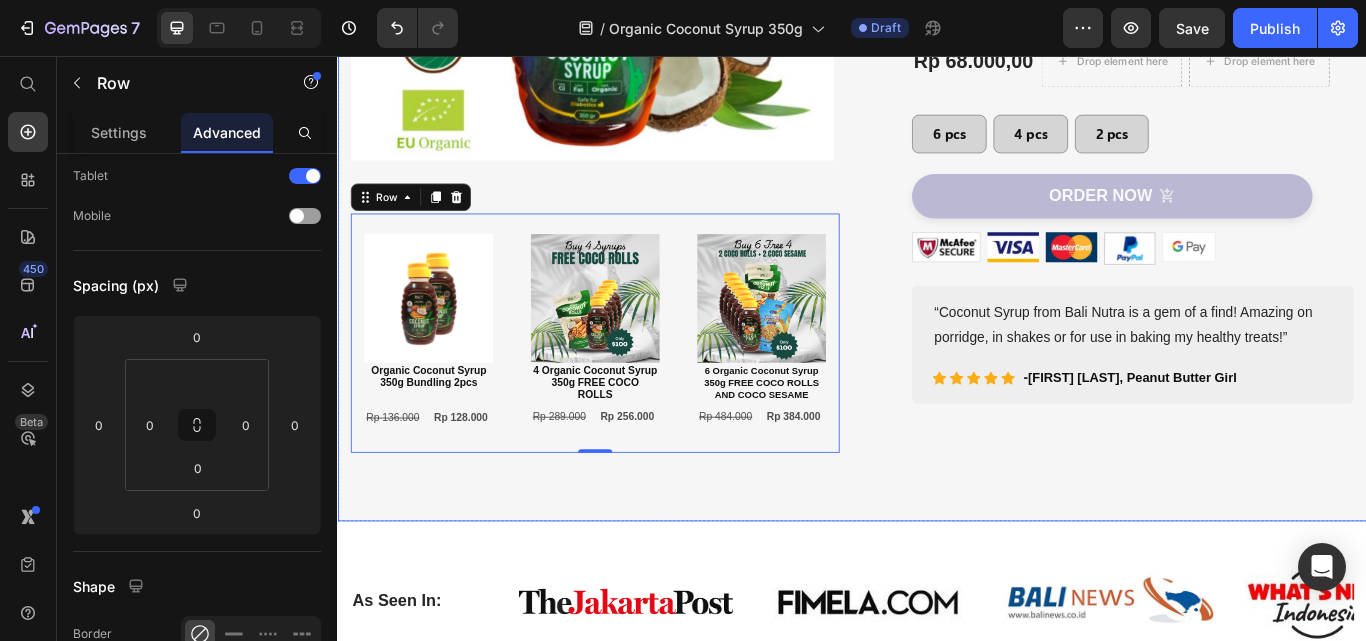 scroll, scrollTop: 400, scrollLeft: 0, axis: vertical 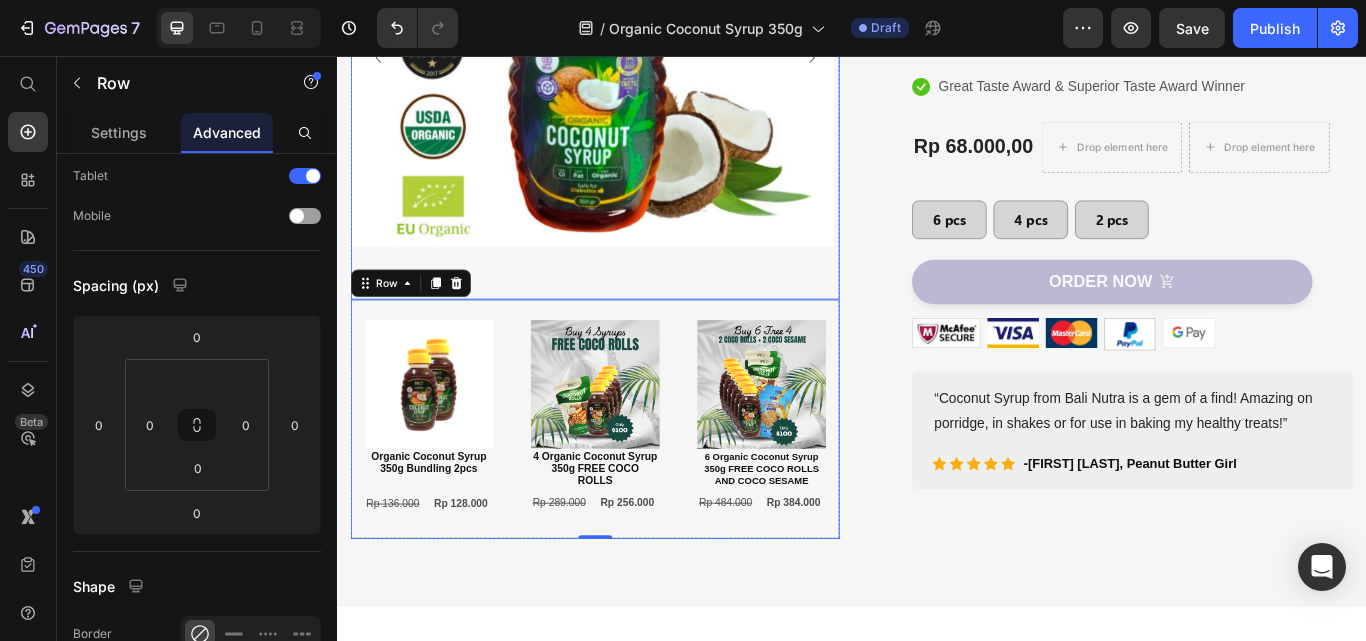 click on "Image" at bounding box center [633, 58] 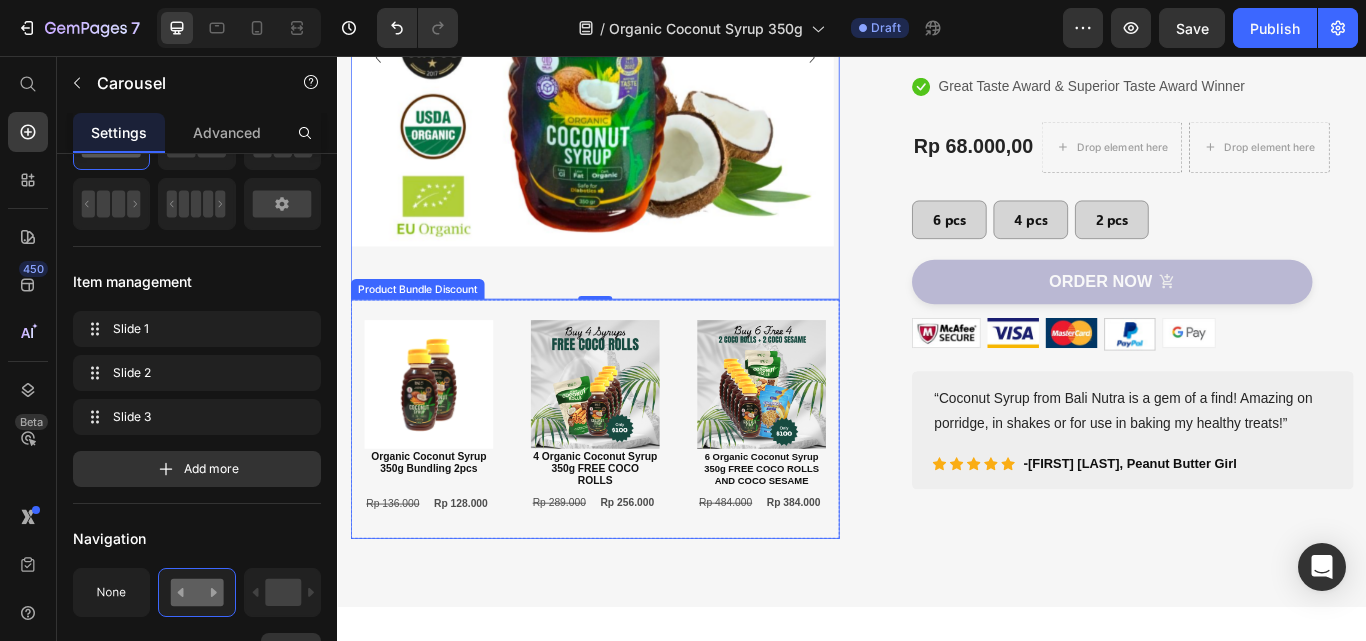 scroll, scrollTop: 0, scrollLeft: 0, axis: both 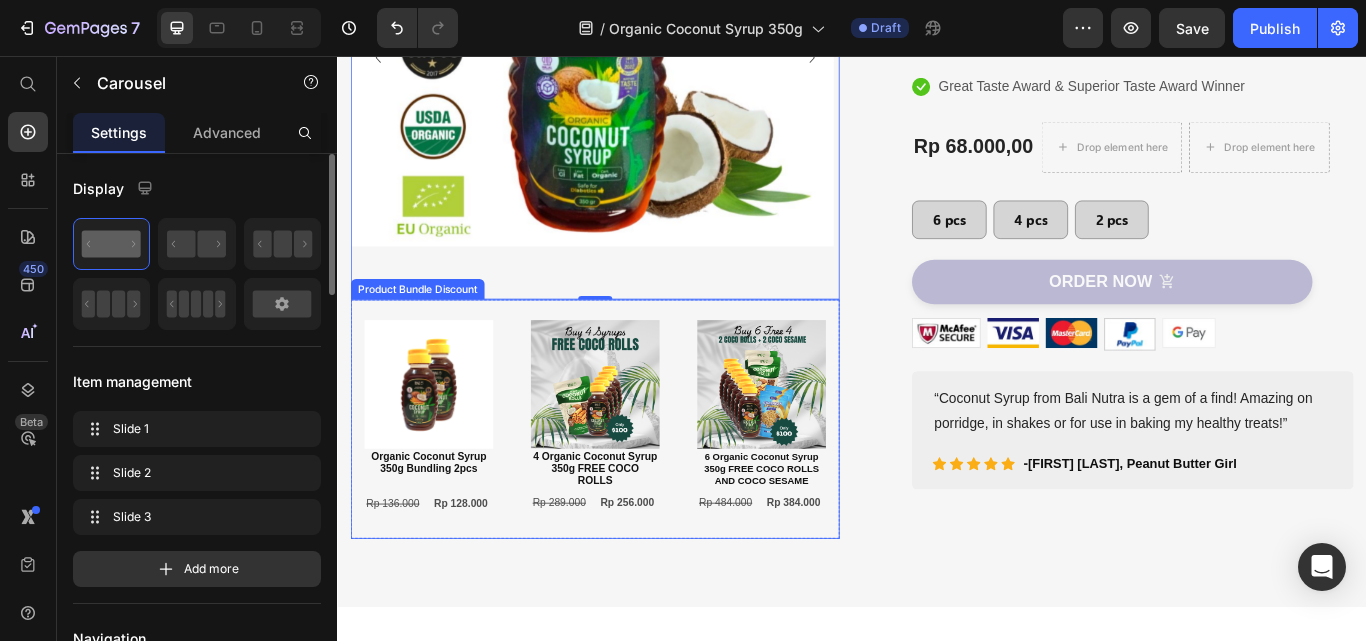 click on "Image 4 Organic Coconut Syrup 350g FREE COCO ROLLS Text Block Rp 289.000 Text Block Rp 256.000 Text Block Row Row" at bounding box center (637, 479) 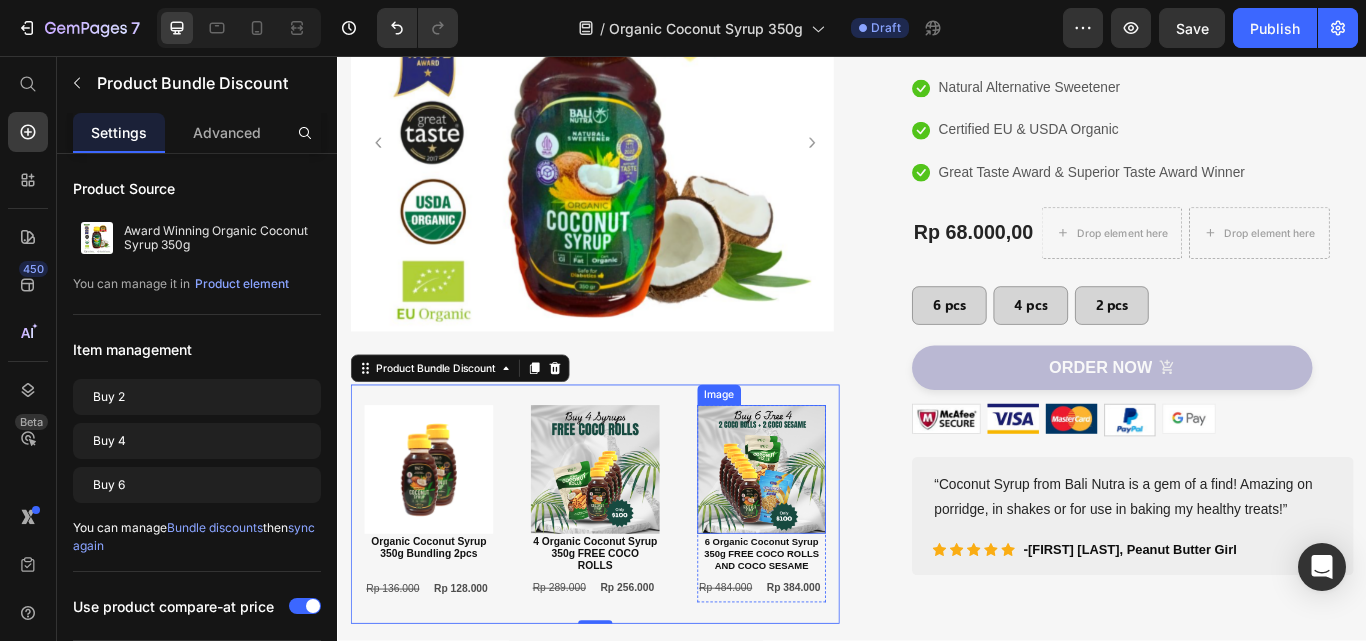 scroll, scrollTop: 400, scrollLeft: 0, axis: vertical 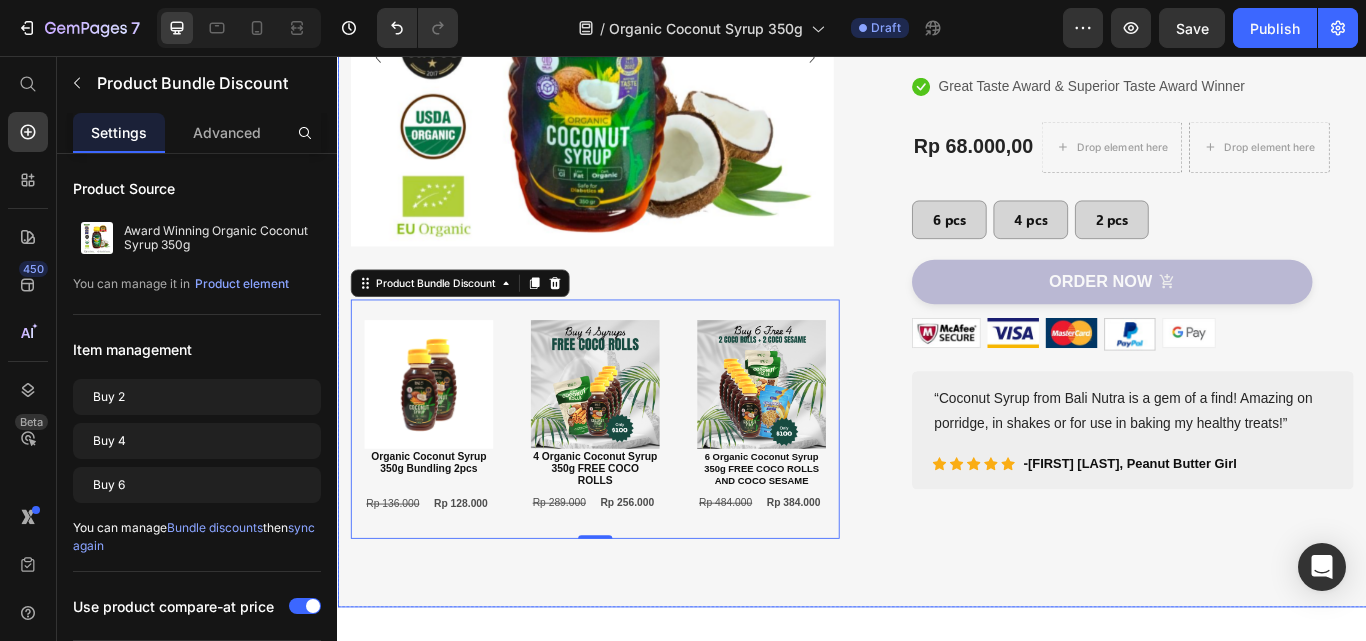 click on "Image Image Image
Carousel Image Organic Coconut Syrup 350g Bundling 2pcs Text Block Rp 136.000 Text Block Rp 128.000 Text Block Row Row Image 4 Organic Coconut Syrup 350g FREE COCO ROLLS Text Block Rp 289.000 Text Block Rp 256.000 Text Block Row Row Image 6 Organic Coconut Syrup 350g FREE COCO ROLLS AND COCO SESAME Text Block Rp 484.000 Text Block Rp 384.000 Text Block Row Row Product Bundle Discount   0 Row Row (P) Images & Gallery Award Winning Organic Coconut Syrup 350g (P) Title                Icon                Icon                Icon                Icon                Icon Icon List Hoz 1000+ Clients satisfied Text block Row
Icon Low Glycemic Index Text block
Icon Natural Alternative Sweetener  Text block
Icon Certified EU & USDA Organic Text block
Icon Great Taste Award & Superior Taste Award Winner Text block Icon List Rp 68.000,00" at bounding box center (937, 198) 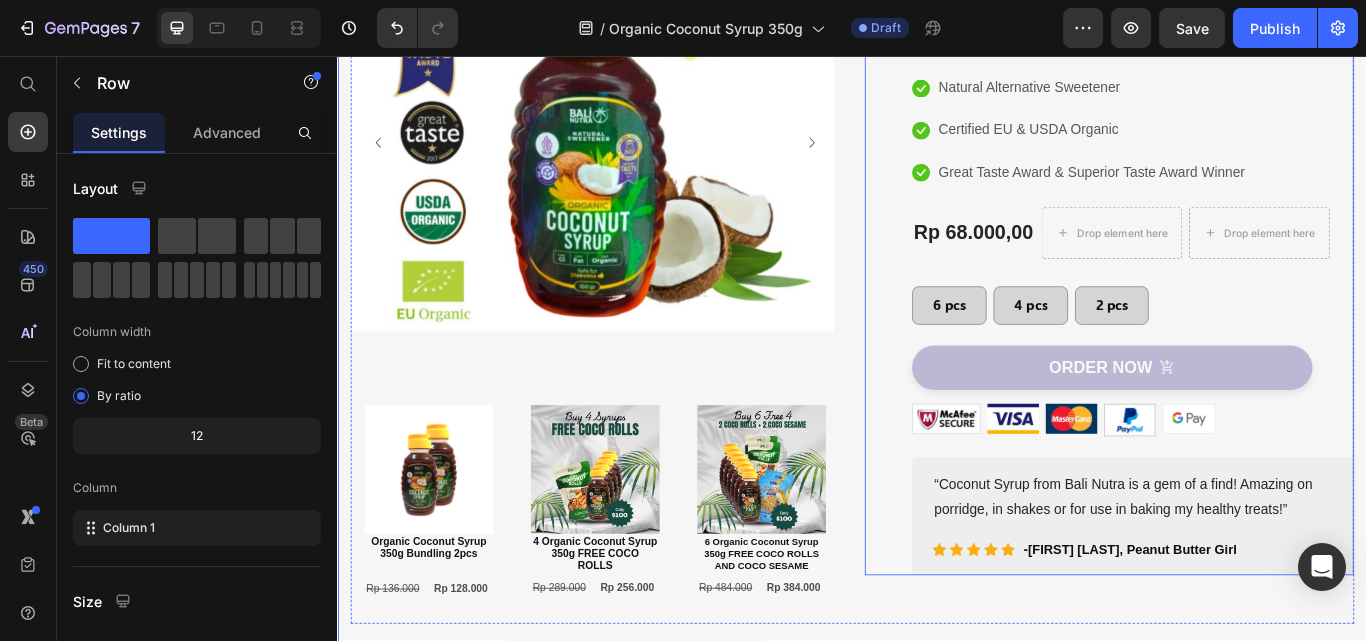 scroll, scrollTop: 400, scrollLeft: 0, axis: vertical 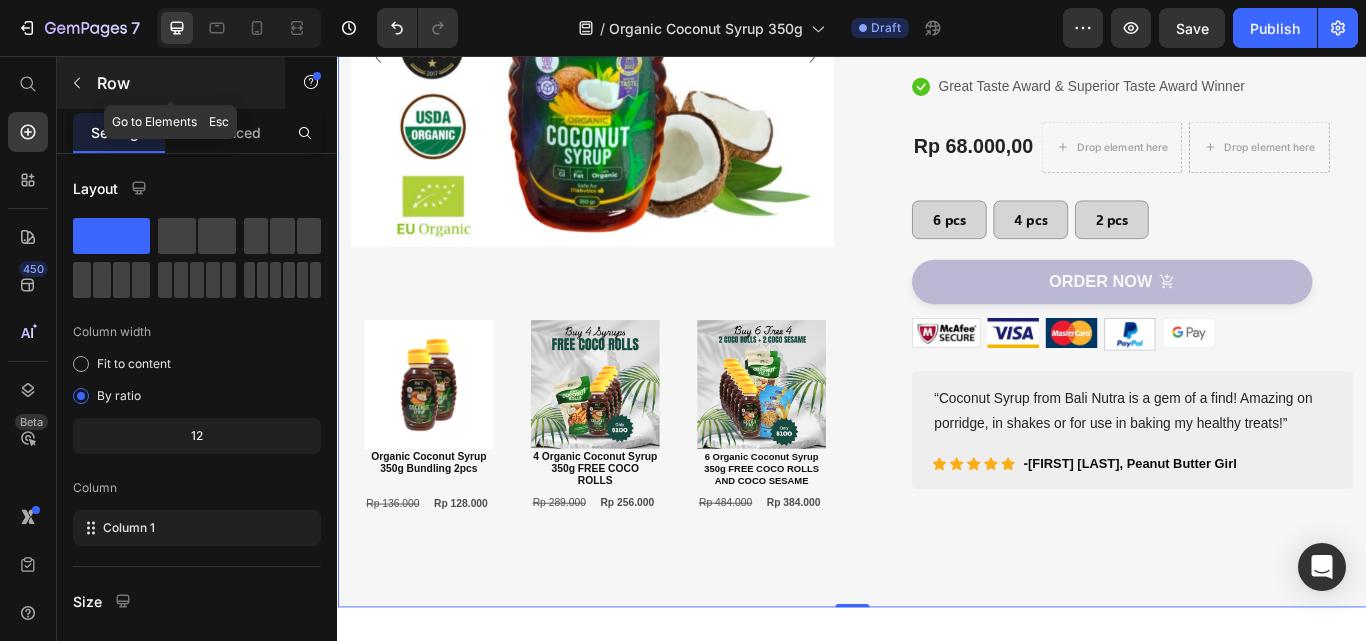 click on "Row" at bounding box center (171, 83) 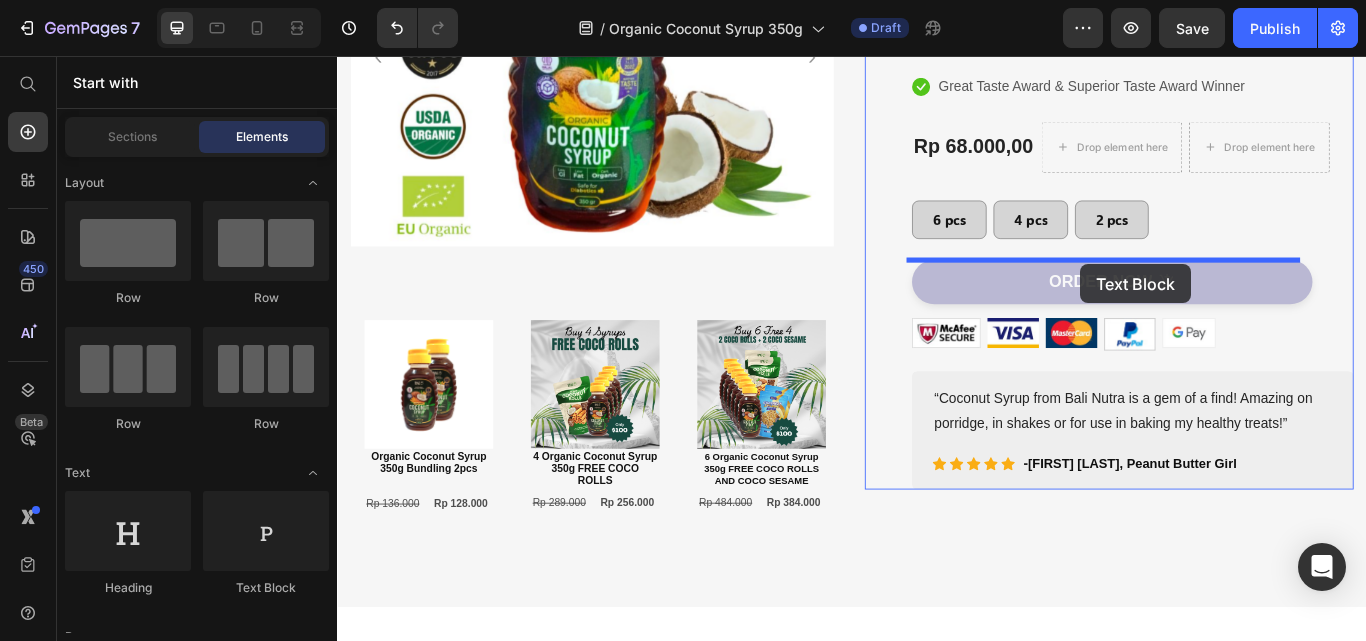 drag, startPoint x: 958, startPoint y: 334, endPoint x: 1204, endPoint y: 299, distance: 248.47736 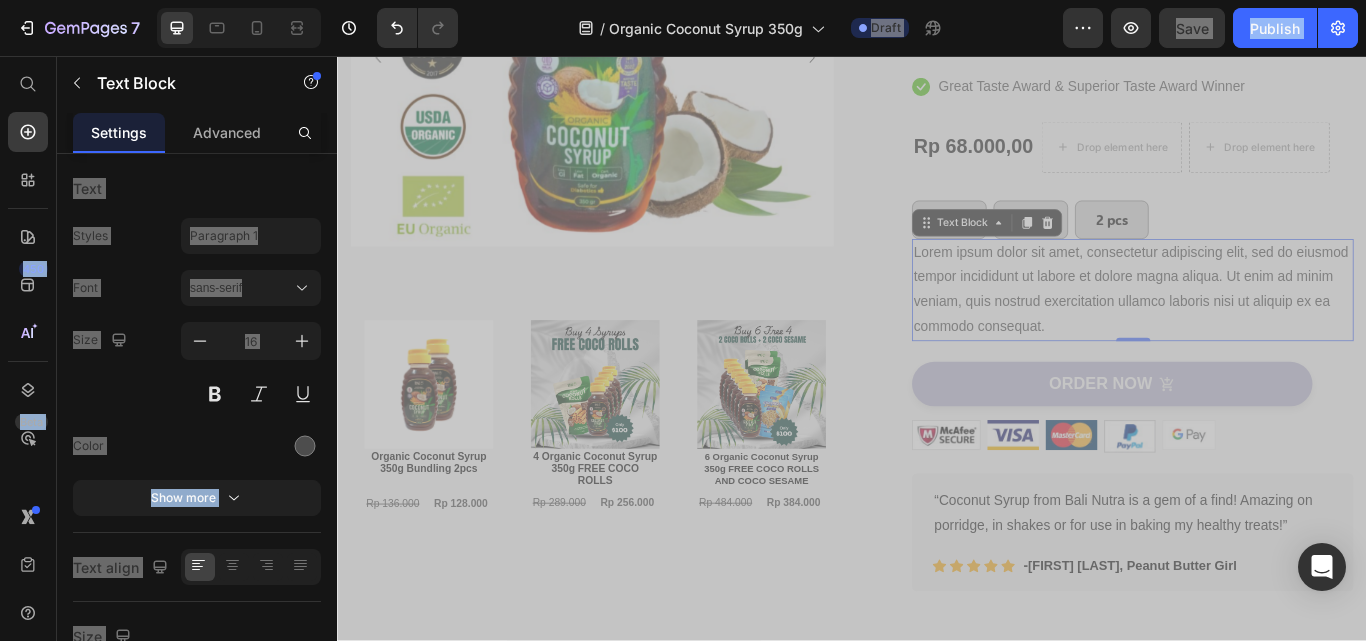 click on "Lorem ipsum dolor sit amet, consectetur adipiscing elit, sed do eiusmod tempor incididunt ut labore et dolore magna aliqua. Ut enim ad minim veniam, quis nostrud exercitation ullamco laboris nisi ut aliquip ex ea commodo consequat." at bounding box center [1264, 329] 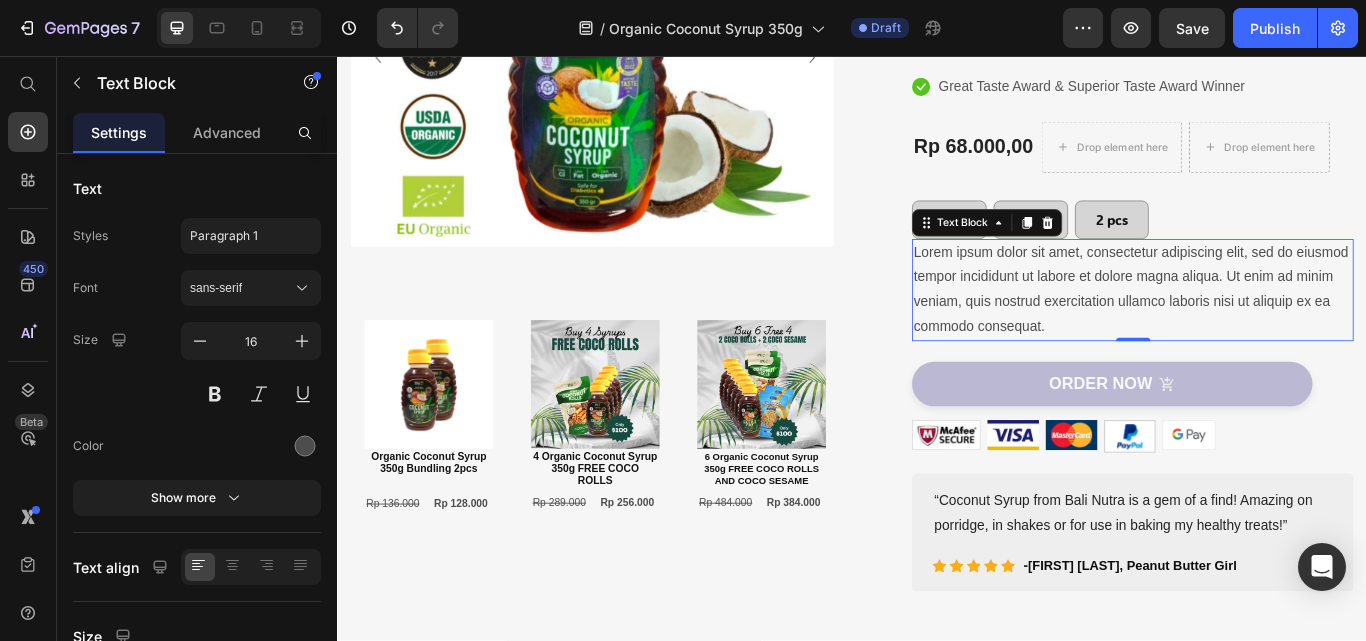 click on "Lorem ipsum dolor sit amet, consectetur adipiscing elit, sed do eiusmod tempor incididunt ut labore et dolore magna aliqua. Ut enim ad minim veniam, quis nostrud exercitation ullamco laboris nisi ut aliquip ex ea commodo consequat." at bounding box center (1264, 329) 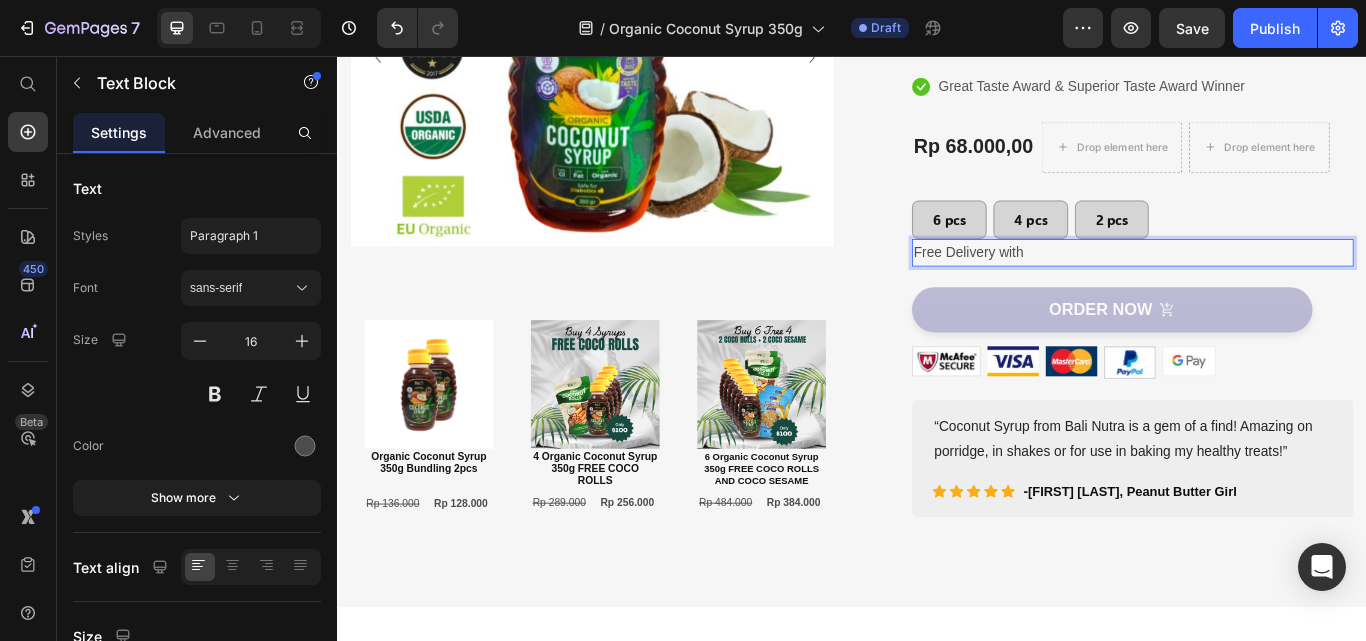 click on "(P) Images & Gallery Award Winning Organic Coconut Syrup 350g (P) Title                Icon                Icon                Icon                Icon                Icon Icon List Hoz 1000+ Clients satisfied Text block Row
Icon Low Glycemic Index Text block
Icon Natural Alternative Sweetener  Text block
Icon Certified EU & USDA Organic Text block
Icon Great Taste Award & Superior Taste Award Winner Text block Icon List Rp 68.000,00 (P) Price
Drop element here
Drop element here Row 6 pcs Button 4 pcs Button 2 pcs Button Row
Icon Low Glycemic Index Text block
Icon Natural Alternative Sweetener  Text block
Icon Great Taste Award & Superior Taste Award Winner Text block
Icon Certified EU & USDA Organic Text block Icon List Free Delivery with  Text Block   0 ORDER NOW (P) Cart Button Image Image Image Image Image Row Text block                Icon" at bounding box center (1264, 185) 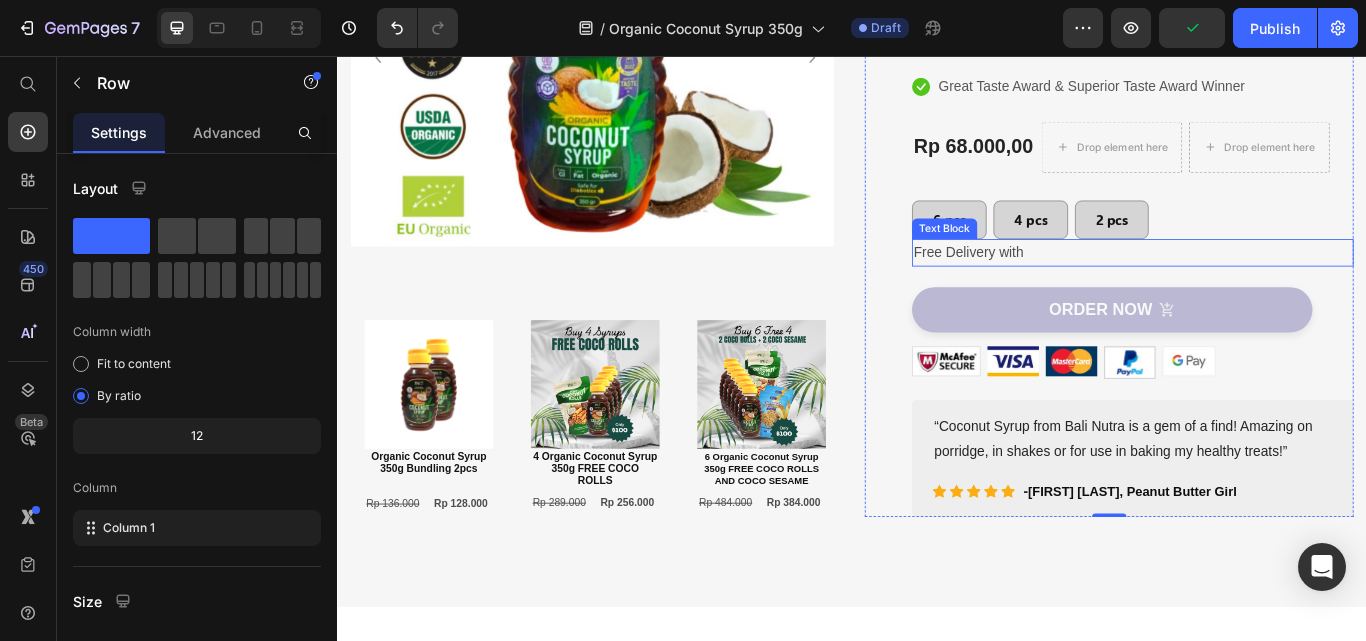 click on "Free Delivery with" at bounding box center [1264, 286] 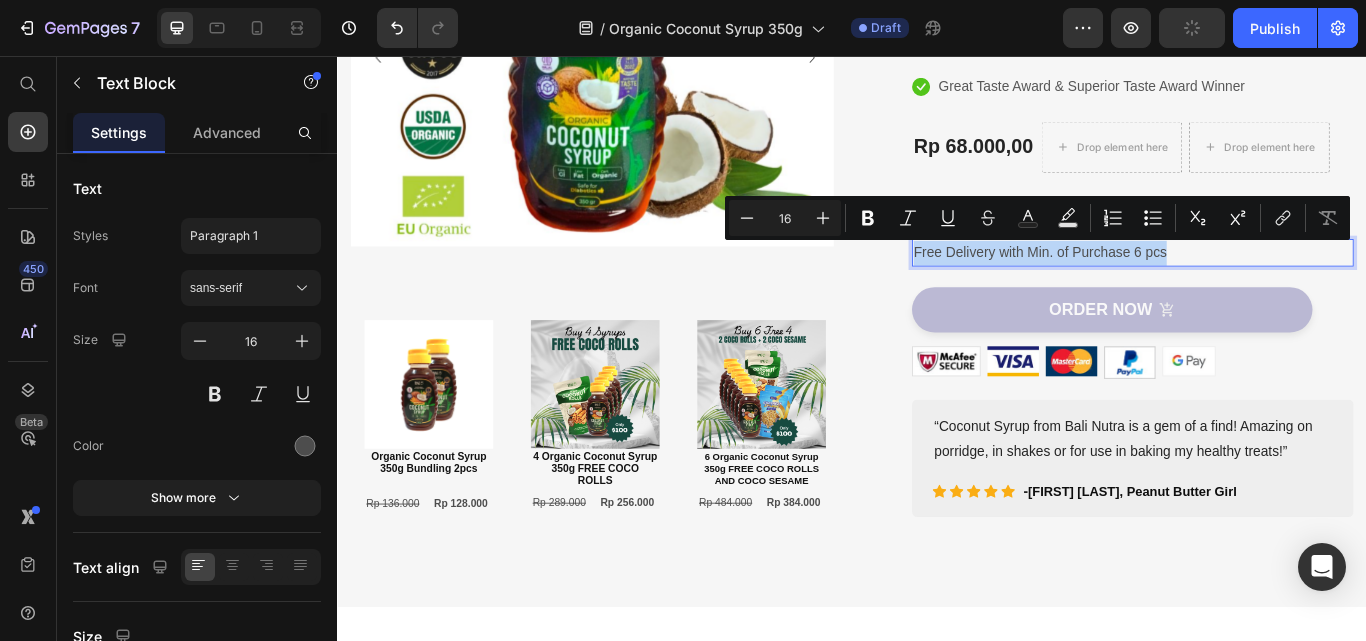 copy on "Free Delivery with Min. of Purchase 6 pcs" 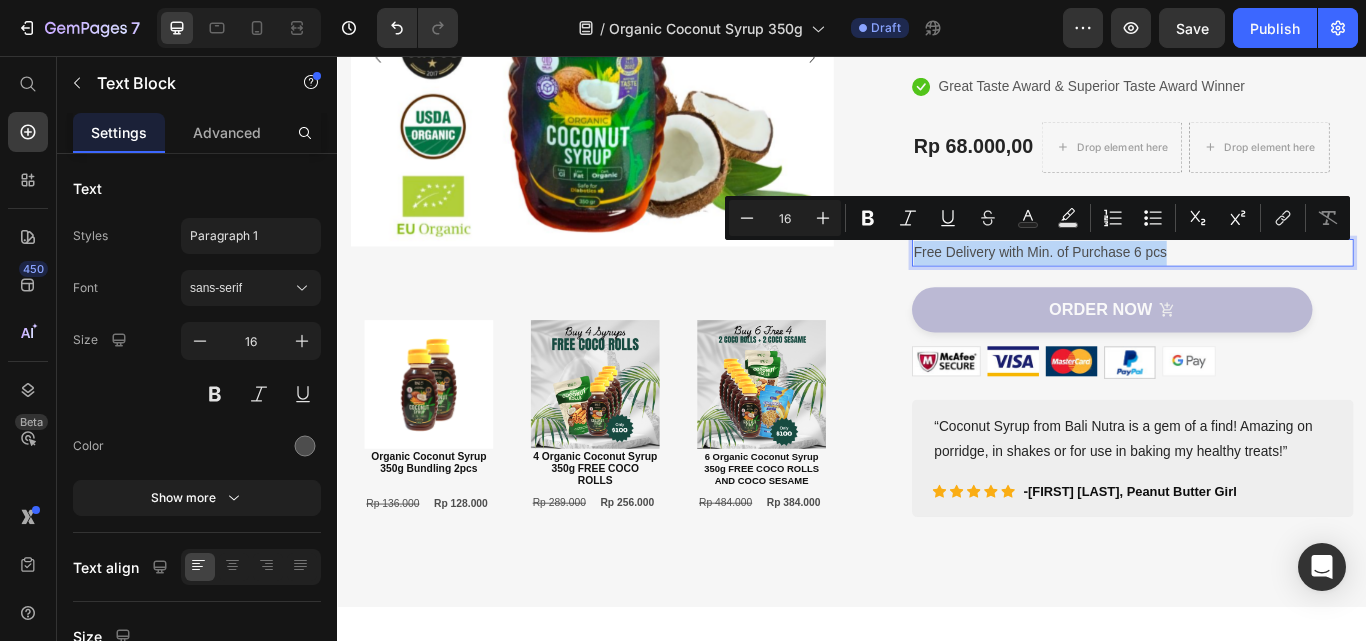 click on "Free Delivery with Min. of Purchase 6 pcs" at bounding box center (1264, 286) 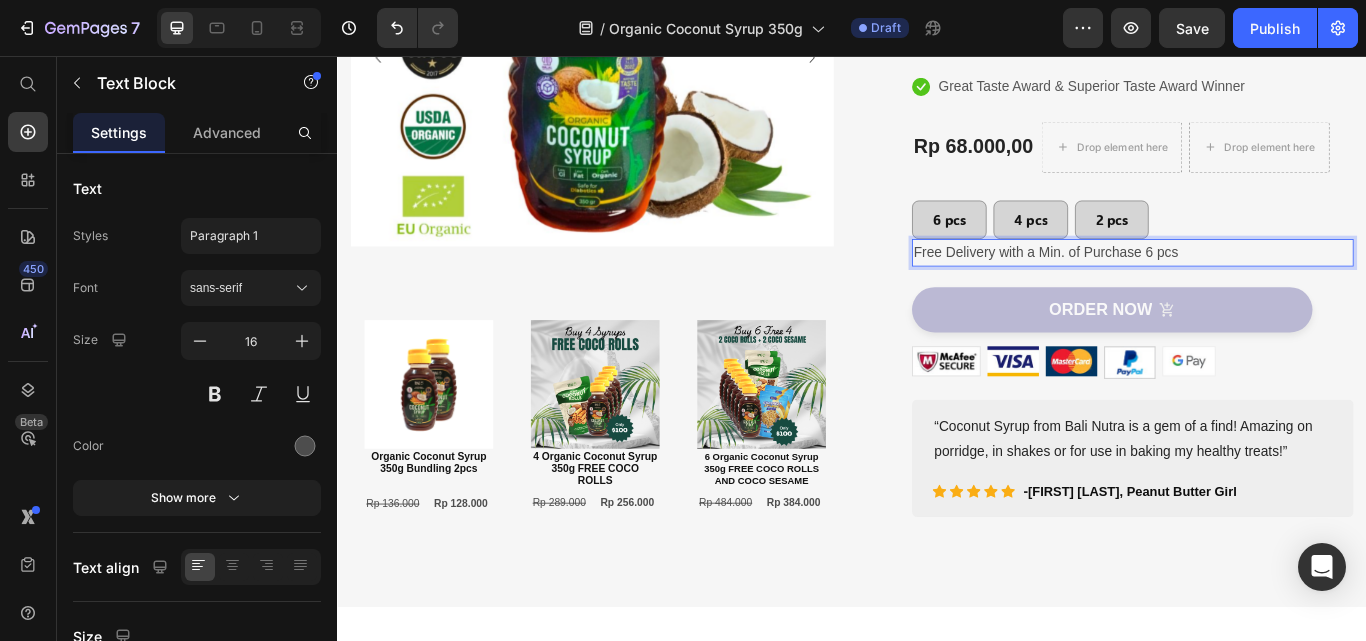 click on "Free Delivery with a Min. of Purchase 6 pcs" at bounding box center [1264, 286] 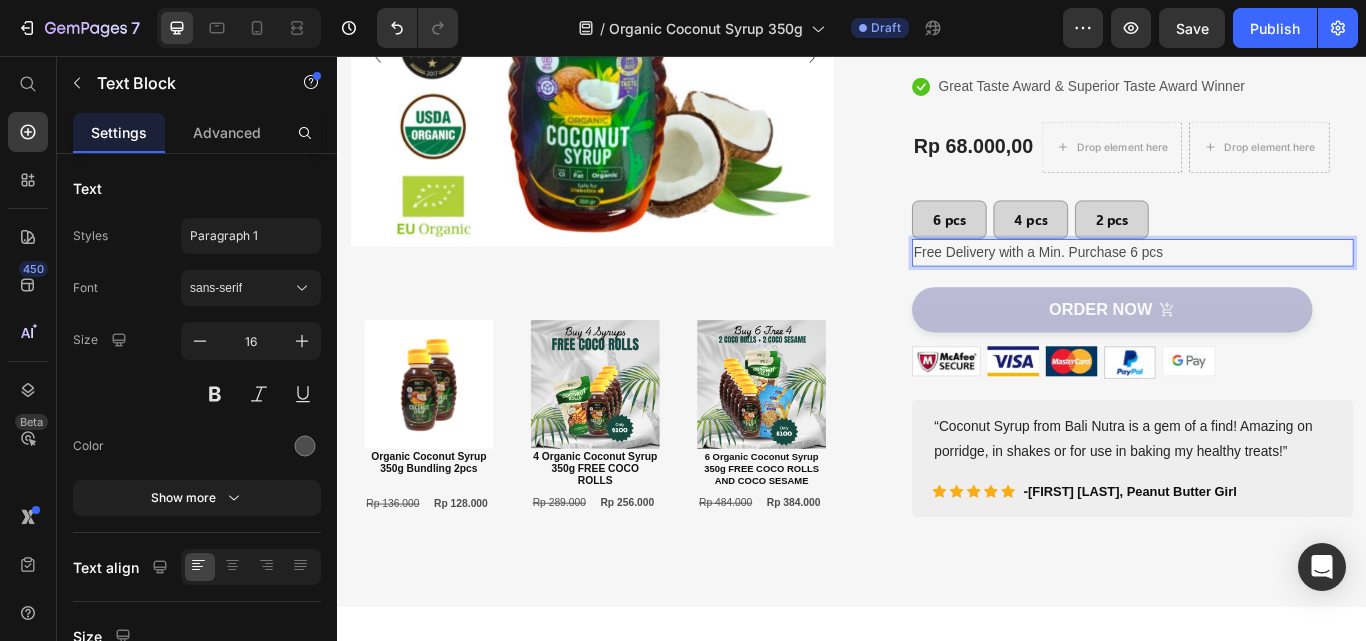 click on "Free Delivery with a Min. Purchase 6 pcs" at bounding box center [1264, 286] 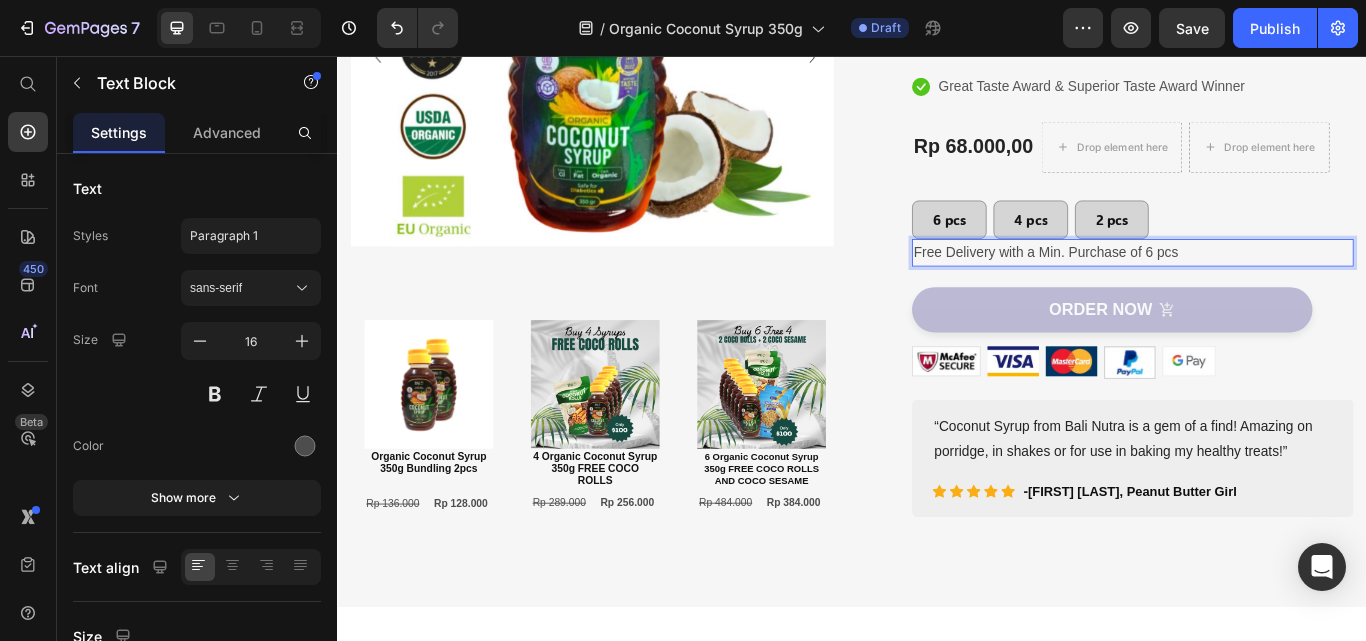 click on "Free Delivery with a Min. Purchase of 6 pcs" at bounding box center (1264, 286) 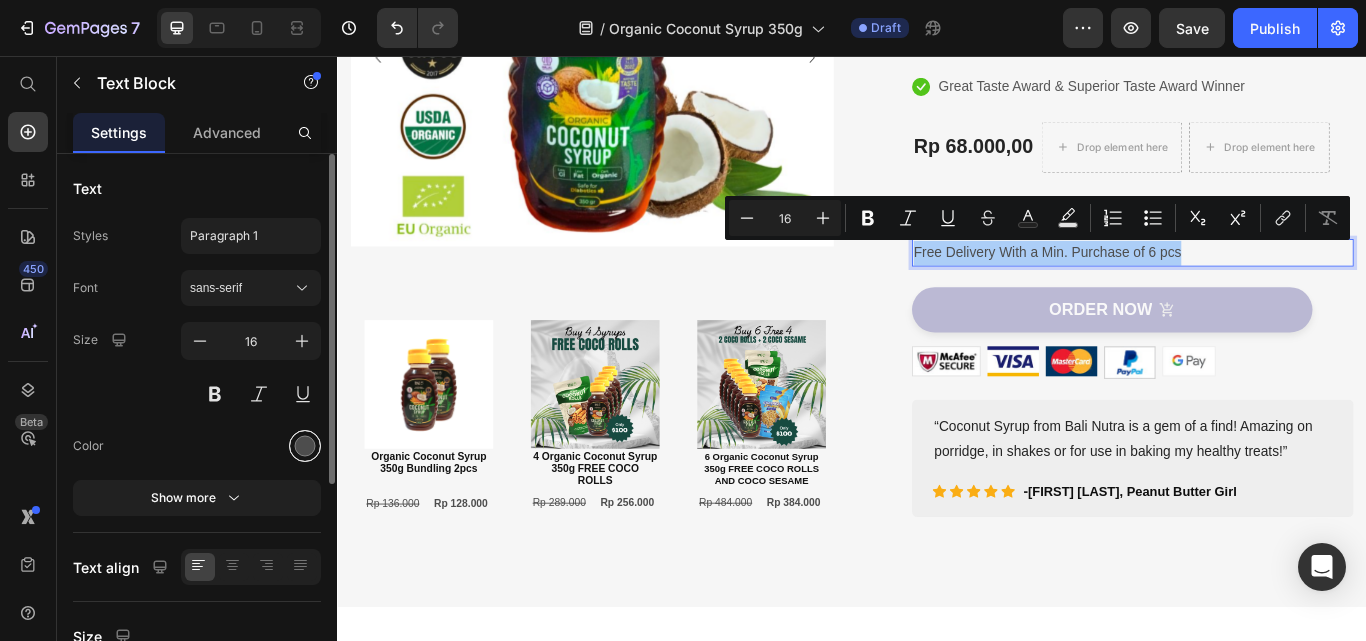 click at bounding box center [305, 446] 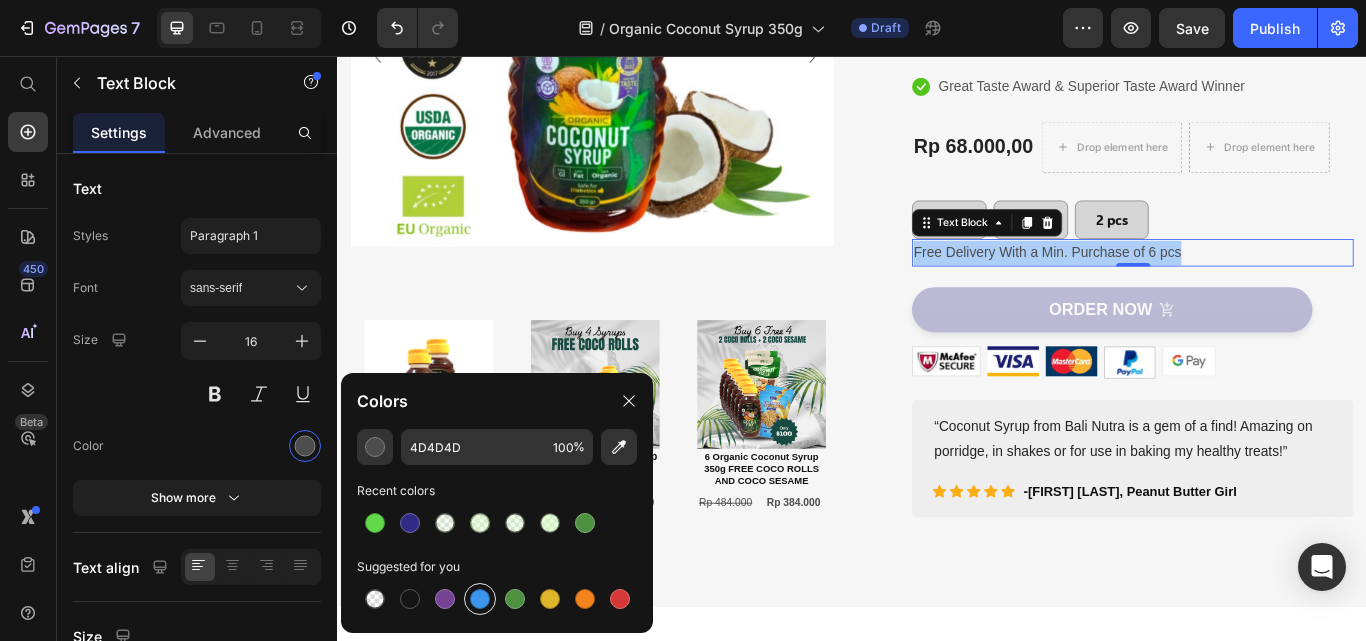 click at bounding box center [480, 599] 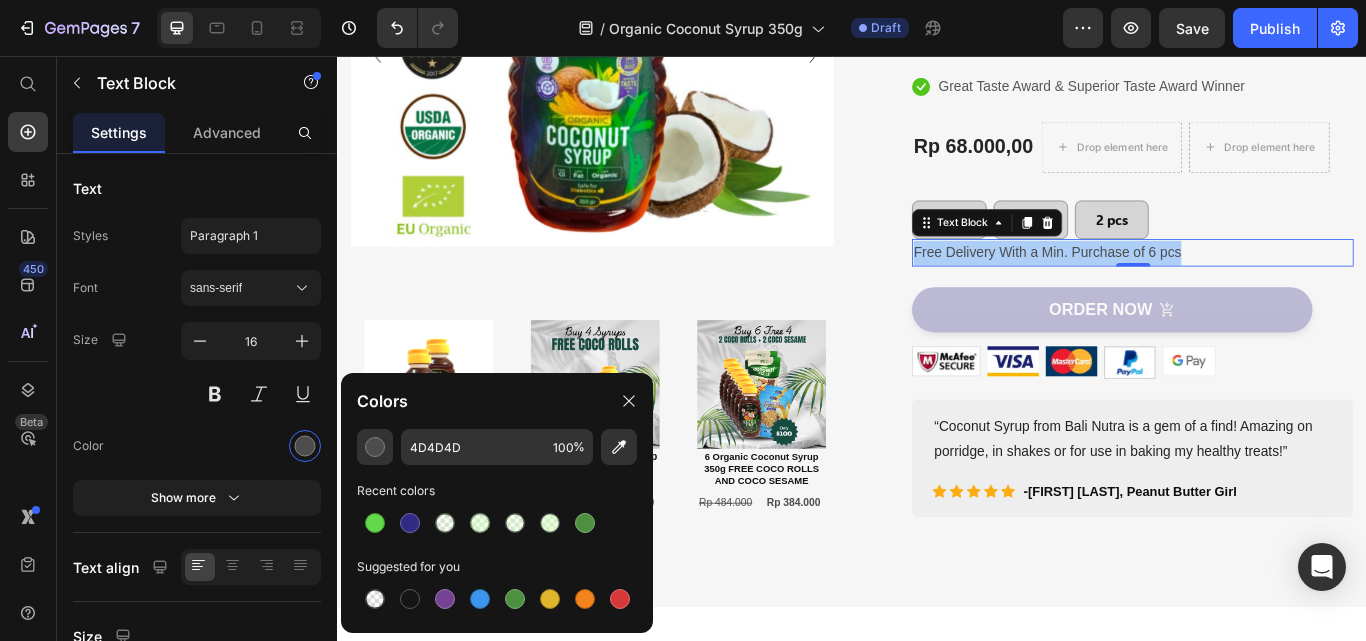 type on "3C96EE" 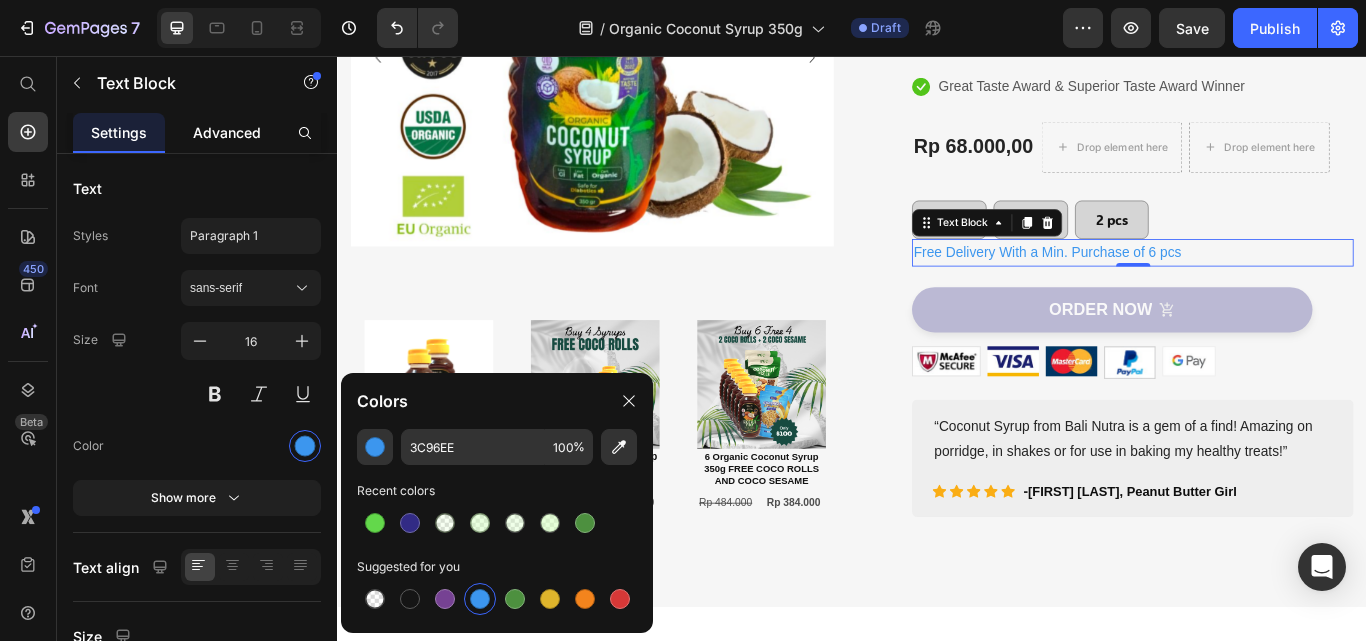 click on "Advanced" 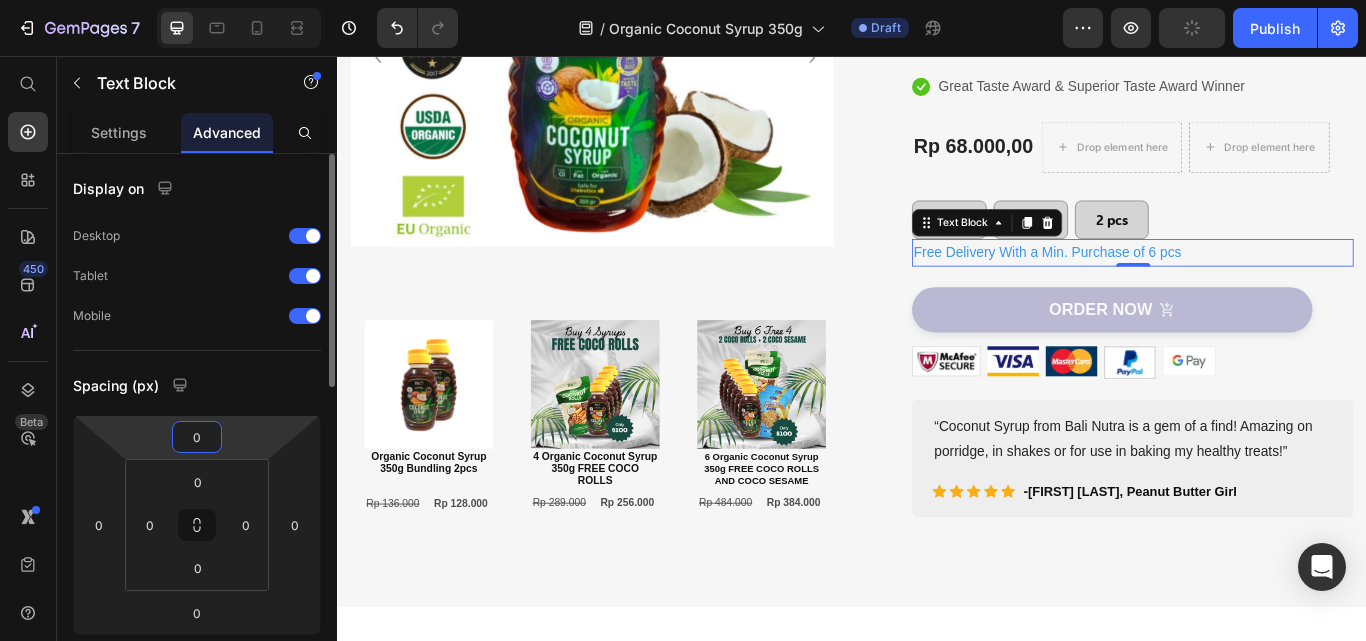 click on "0" at bounding box center (197, 437) 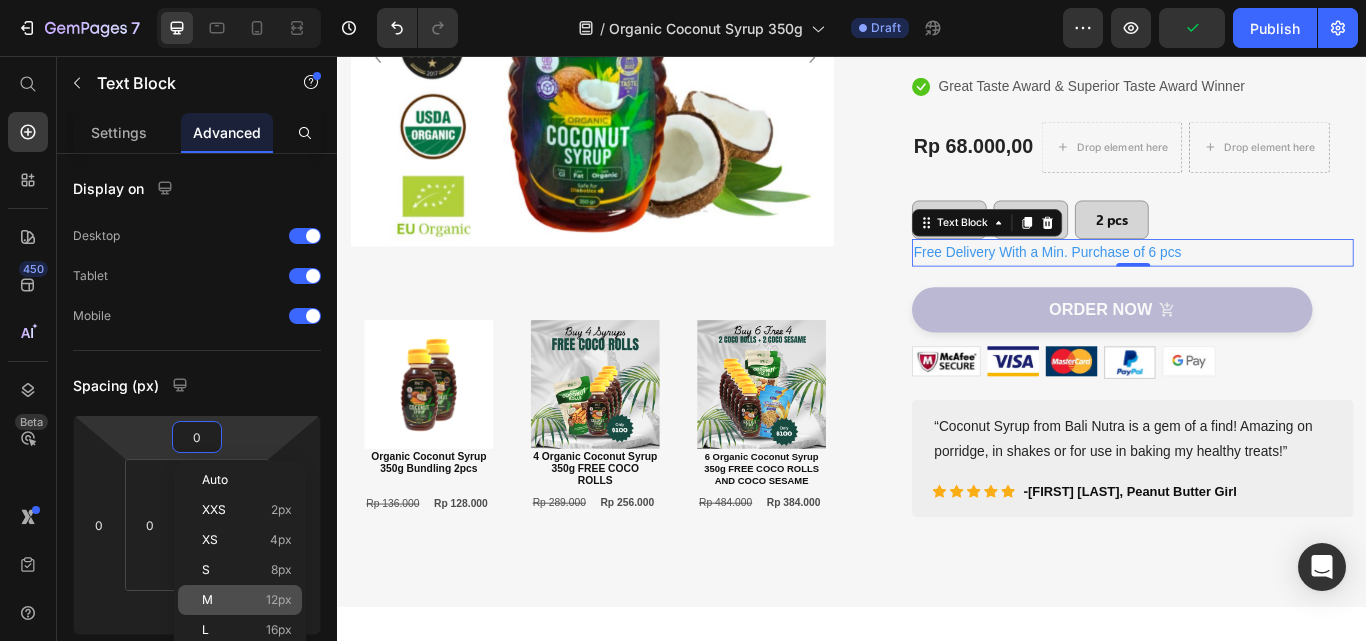 click on "M 12px" 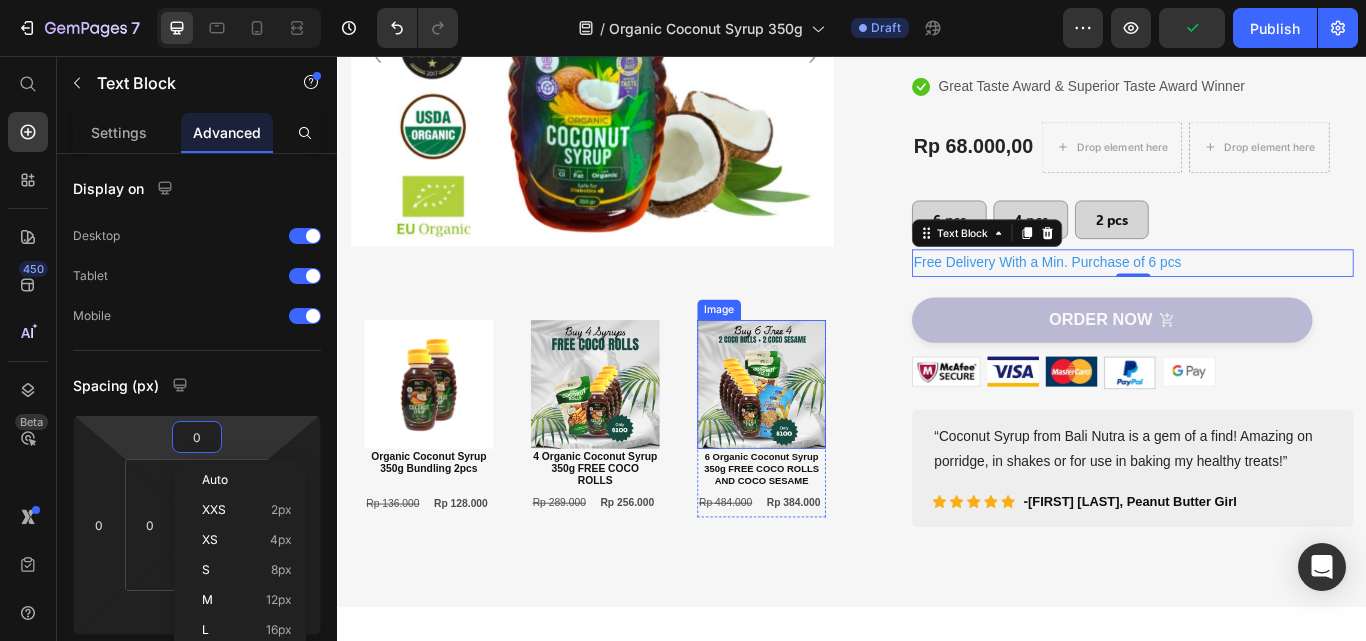 type on "12" 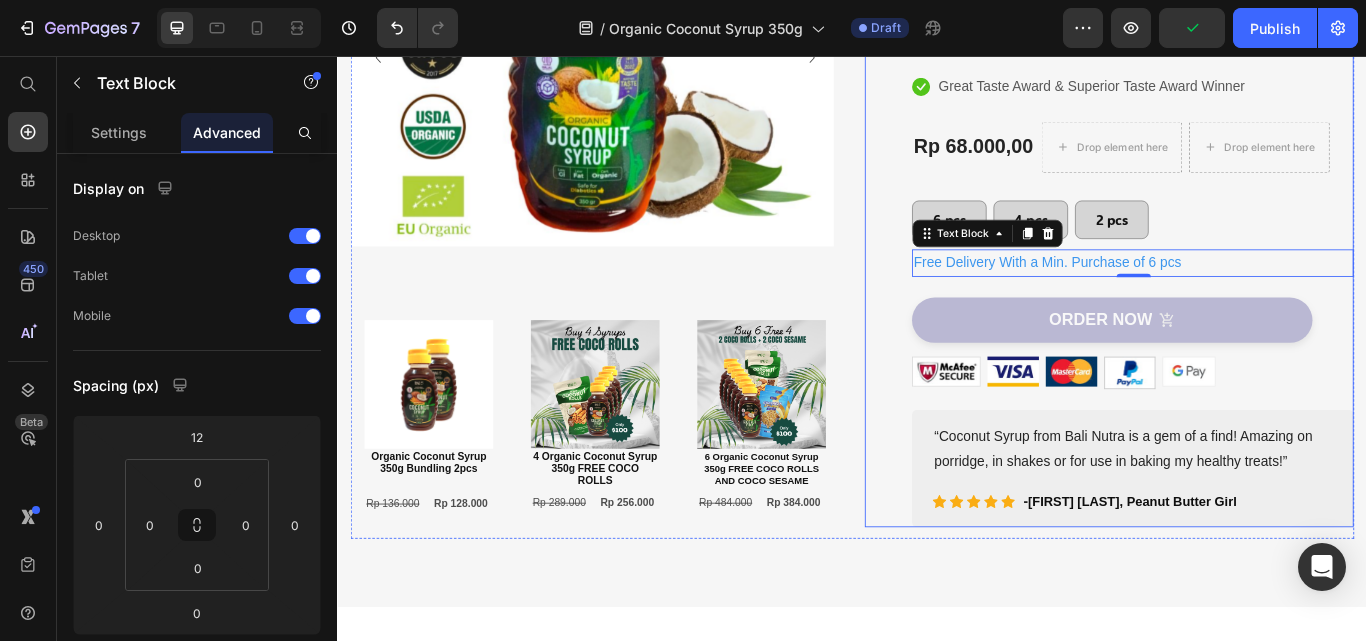 click on "(P) Images & Gallery Award Winning Organic Coconut Syrup 350g (P) Title                Icon                Icon                Icon                Icon                Icon Icon List Hoz 1000+ Clients satisfied Text block Row
Icon Low Glycemic Index Text block
Icon Natural Alternative Sweetener  Text block
Icon Certified EU & USDA Organic Text block
Icon Great Taste Award & Superior Taste Award Winner Text block Icon List Rp 68.000,00 (P) Price
Drop element here
Drop element here Row 6 pcs Button 4 pcs Button 2 pcs Button Row
Icon Low Glycemic Index Text block
Icon Natural Alternative Sweetener  Text block
Icon Great Taste Award & Superior Taste Award Winner Text block
Icon Certified EU & USDA Organic Text block Icon List Free Delivery With a Min. Purchase of 6 pcs Text Block   0 ORDER NOW (P) Cart Button Image Image Image Image Image Row Icon -" at bounding box center (1237, 191) 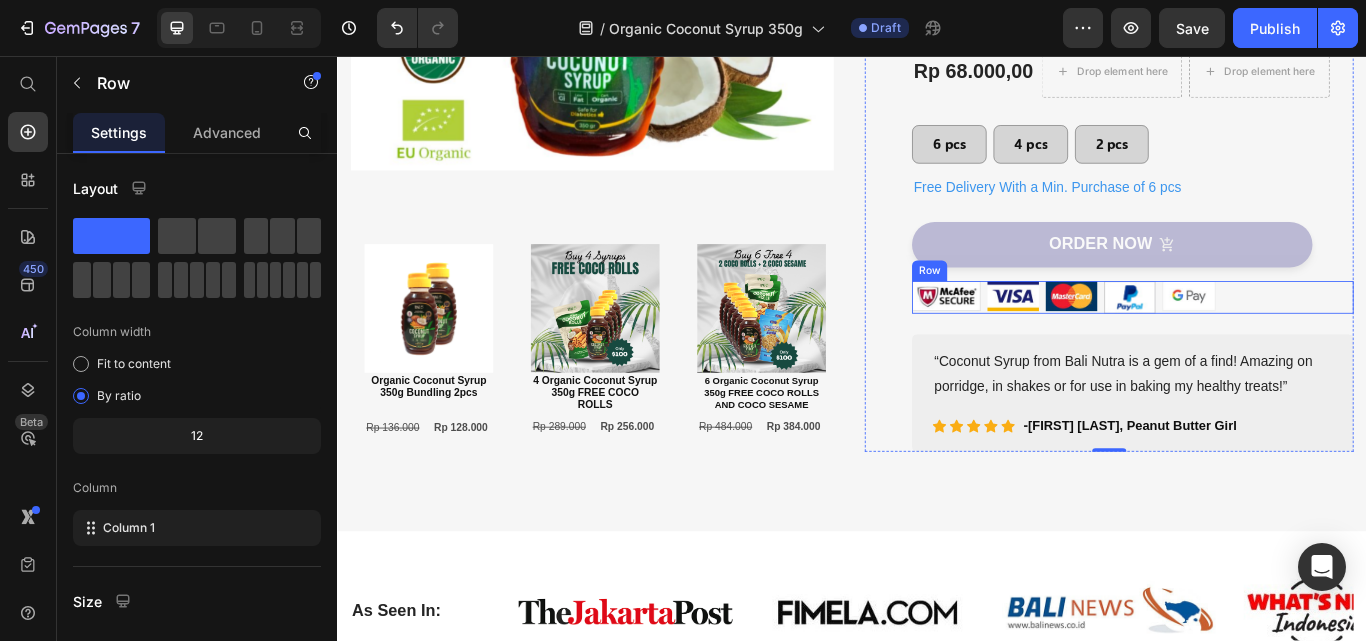 scroll, scrollTop: 500, scrollLeft: 0, axis: vertical 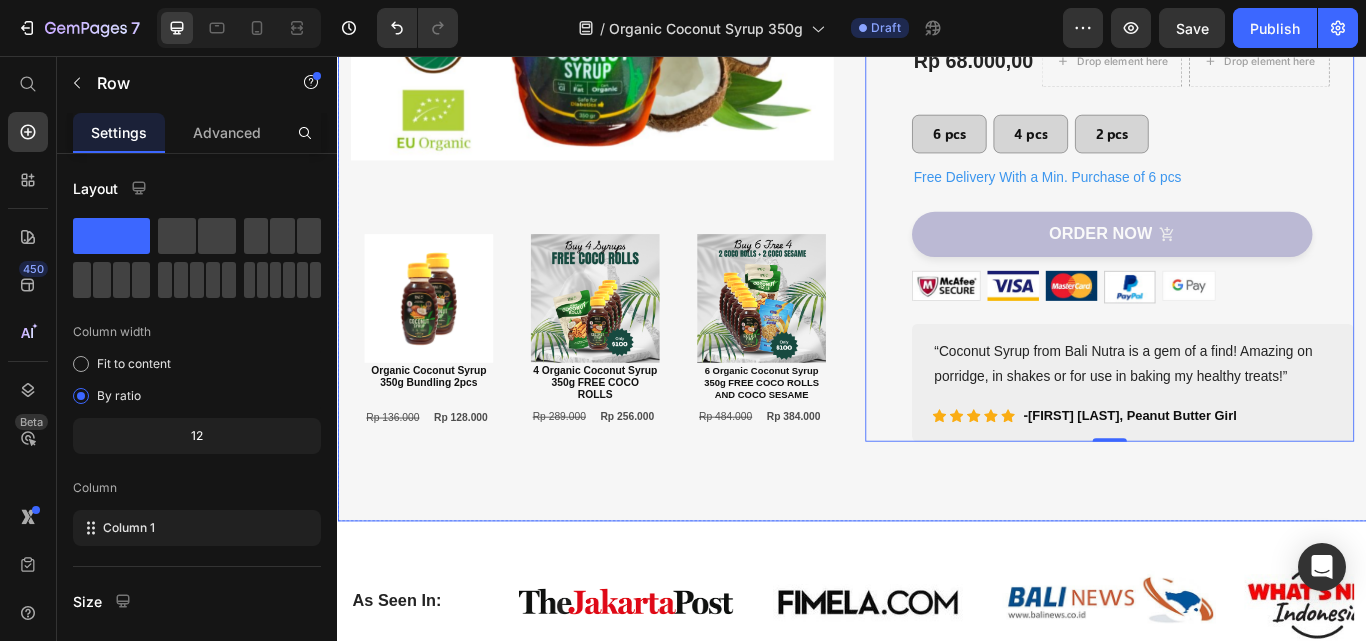 click on "Image Image Image
Carousel Image Organic Coconut Syrup 350g Bundling 2pcs Text Block Rp 136.000 Text Block Rp 128.000 Text Block Row Row Image 4 Organic Coconut Syrup 350g FREE COCO ROLLS Text Block Rp 289.000 Text Block Rp 256.000 Text Block Row Row Image 6 Organic Coconut Syrup 350g FREE COCO ROLLS AND COCO SESAME Text Block Rp 484.000 Text Block Rp 384.000 Text Block Row Row Product Bundle Discount Row Row (P) Images & Gallery Award Winning Organic Coconut Syrup 350g (P) Title                Icon                Icon                Icon                Icon                Icon Icon List Hoz 1000+ Clients satisfied Text block Row
Icon Low Glycemic Index Text block
Icon Natural Alternative Sweetener  Text block
Icon Certified EU & USDA Organic Text block
Icon Great Taste Award & Superior Taste Award Winner Text block Icon List Rp 68.000,00 (P) Price" at bounding box center [937, 98] 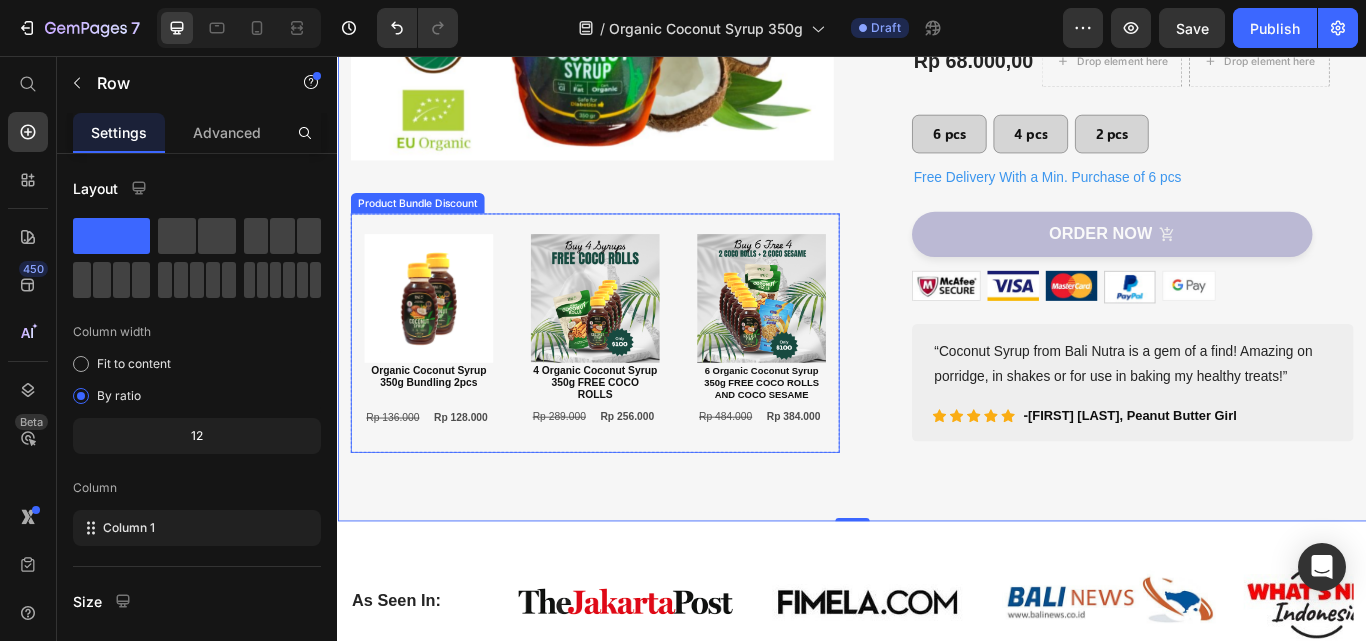 click on "Image 6 Organic Coconut Syrup 350g FREE COCO ROLLS AND COCO SESAME Text Block Rp 484.000 Text Block Rp 384.000 Text Block Row Row" at bounding box center [831, 379] 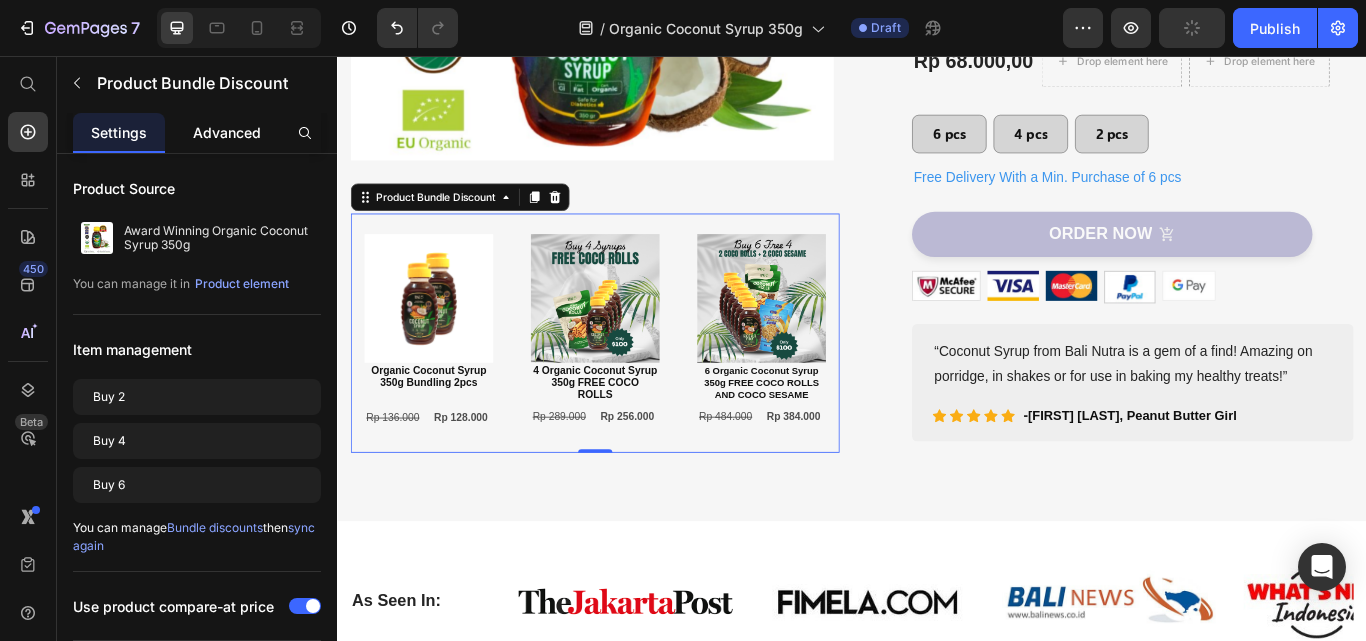 click on "Advanced" at bounding box center (227, 132) 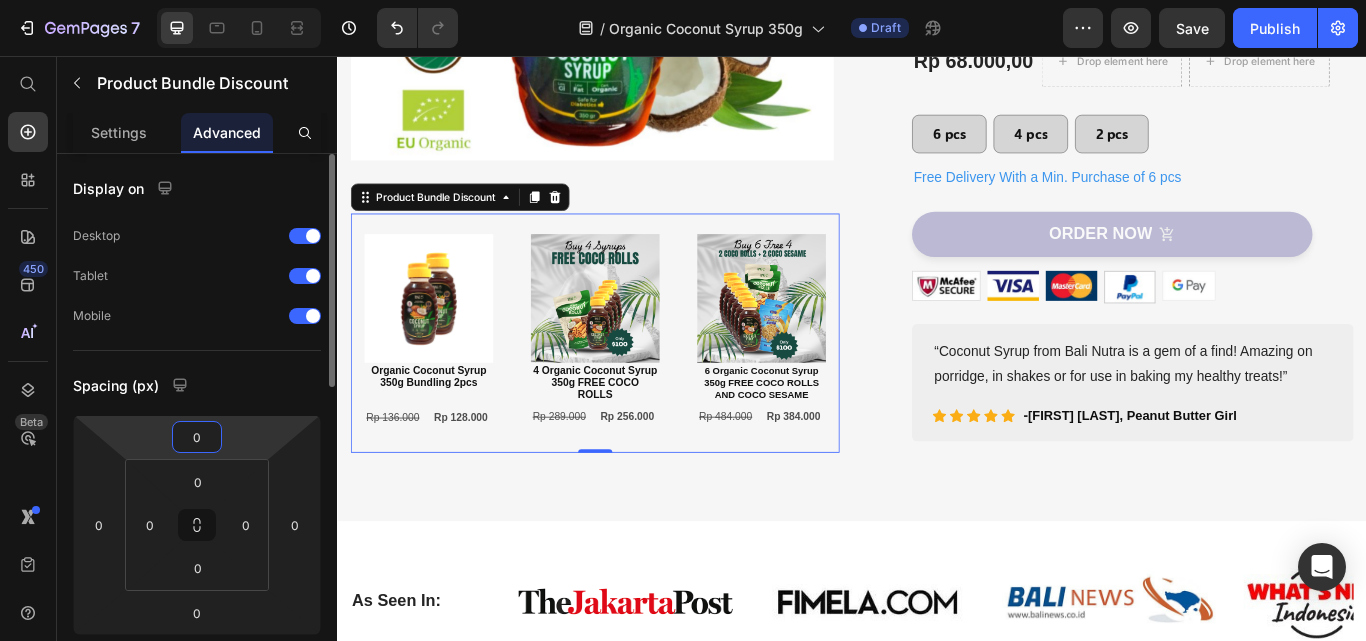 click on "0" at bounding box center [197, 437] 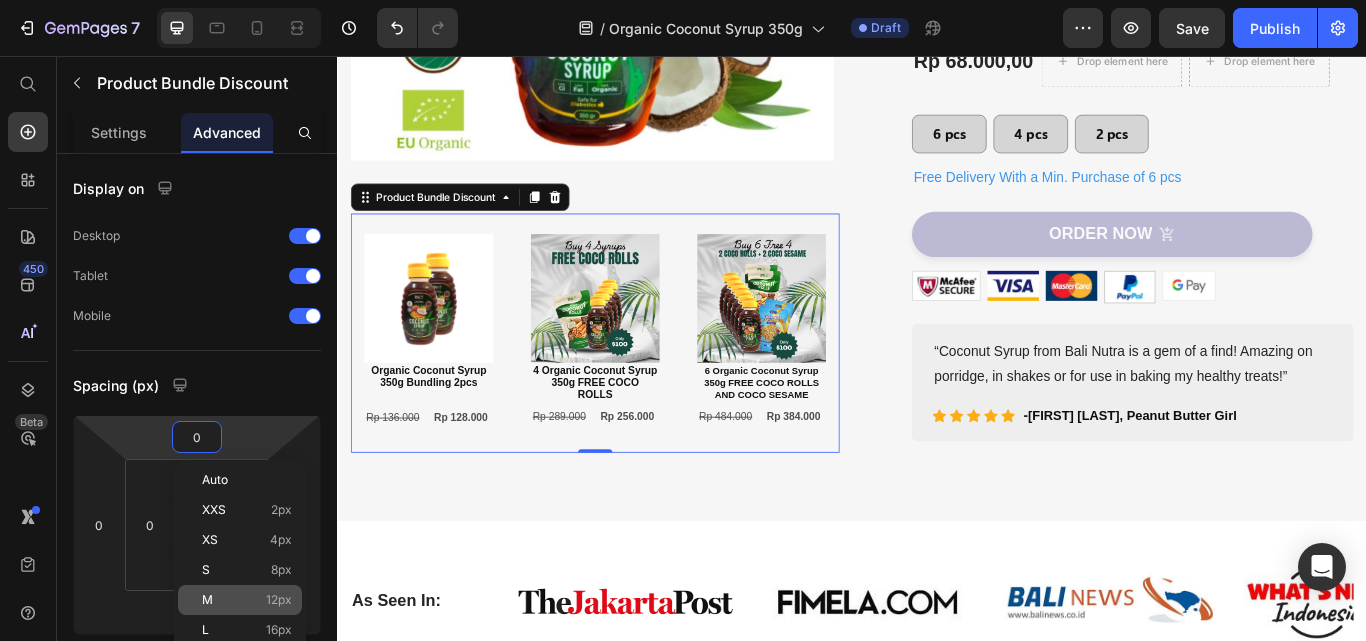 click on "M 12px" 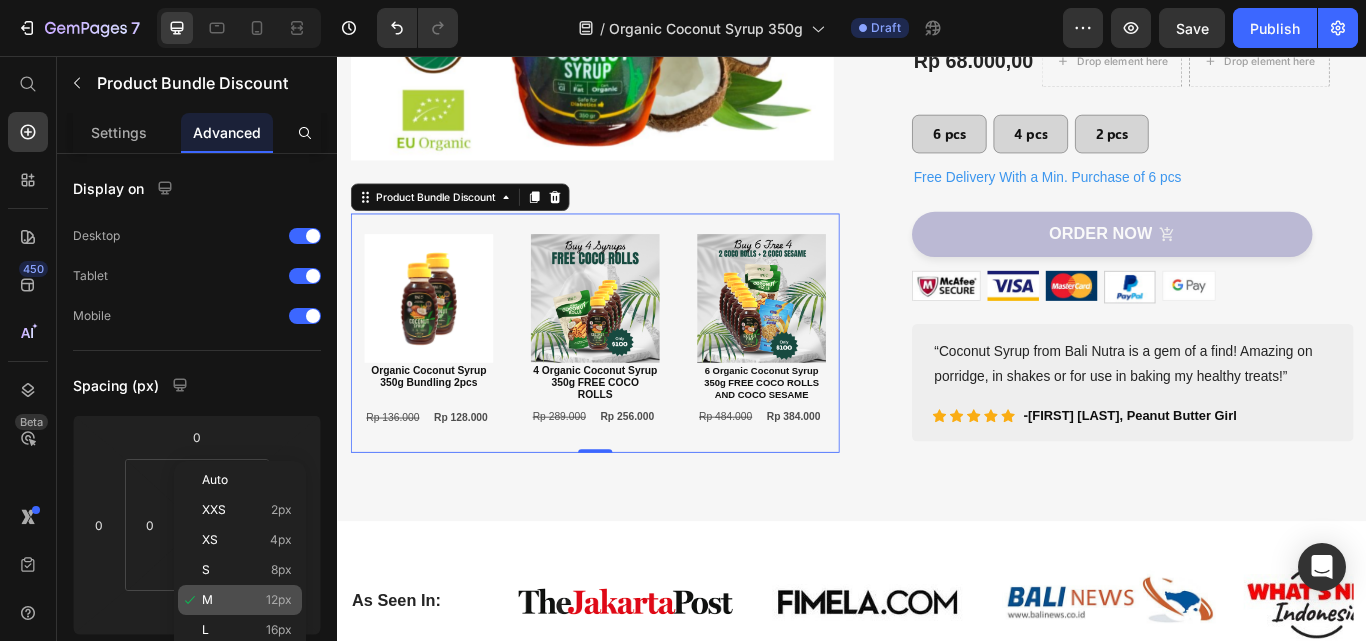 type on "12" 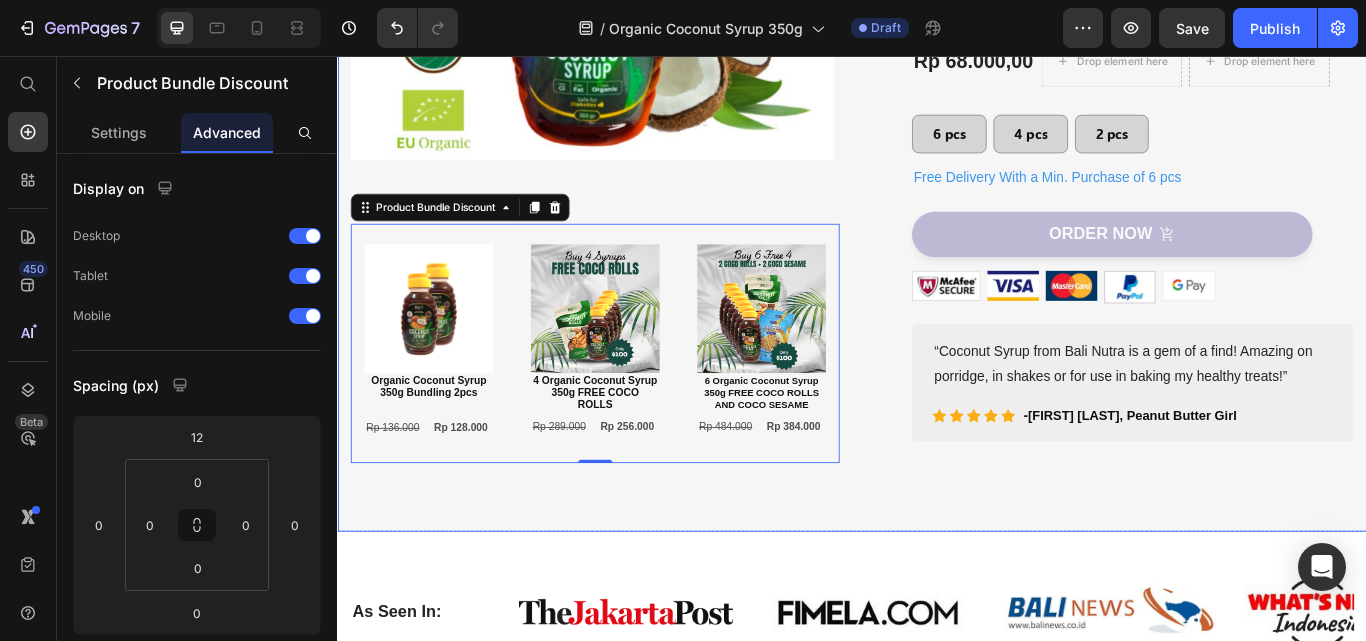 click on "Image Image Image
Carousel Image Organic Coconut Syrup 350g Bundling 2pcs Text Block Rp 136.000 Text Block Rp 128.000 Text Block Row Row Image 4 Organic Coconut Syrup 350g FREE COCO ROLLS Text Block Rp 289.000 Text Block Rp 256.000 Text Block Row Row Image 6 Organic Coconut Syrup 350g FREE COCO ROLLS AND COCO SESAME Text Block Rp 484.000 Text Block Rp 384.000 Text Block Row Row Product Bundle Discount   0 Row Row (P) Images & Gallery Award Winning Organic Coconut Syrup 350g (P) Title                Icon                Icon                Icon                Icon                Icon Icon List Hoz 1000+ Clients satisfied Text block Row
Icon Low Glycemic Index Text block
Icon Natural Alternative Sweetener  Text block
Icon Certified EU & USDA Organic Text block
Icon Great Taste Award & Superior Taste Award Winner Text block Icon List Rp 68.000,00" at bounding box center (937, 104) 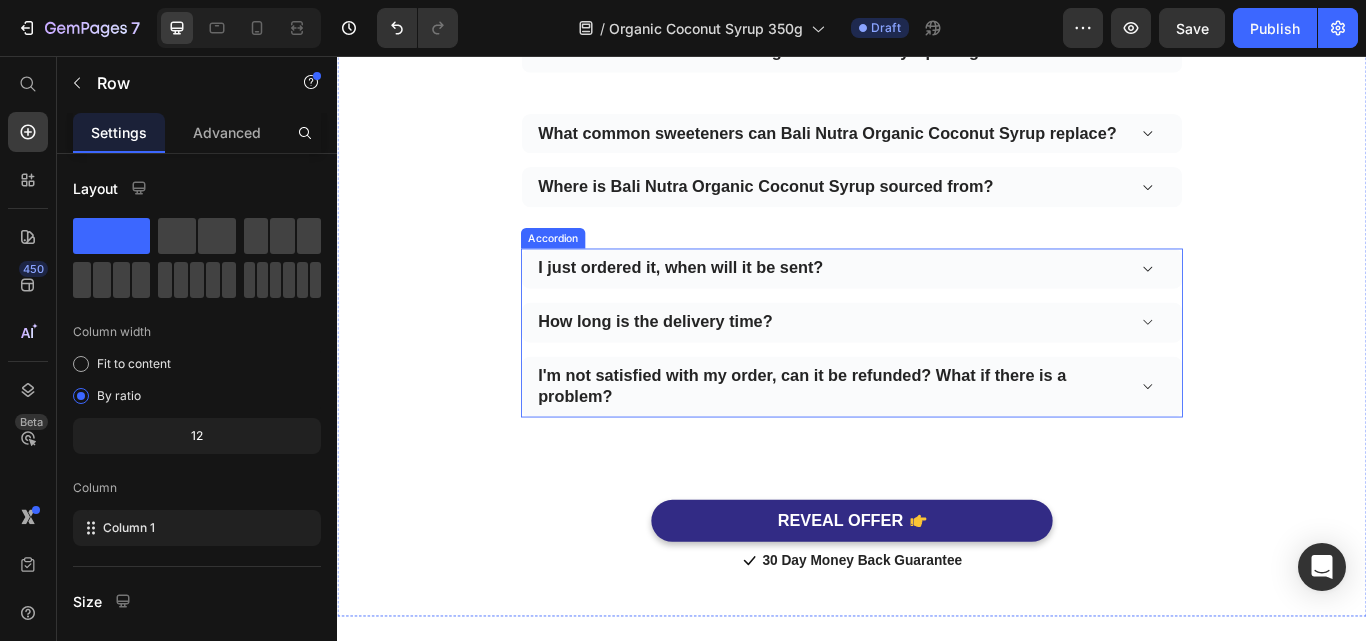 scroll, scrollTop: 6800, scrollLeft: 0, axis: vertical 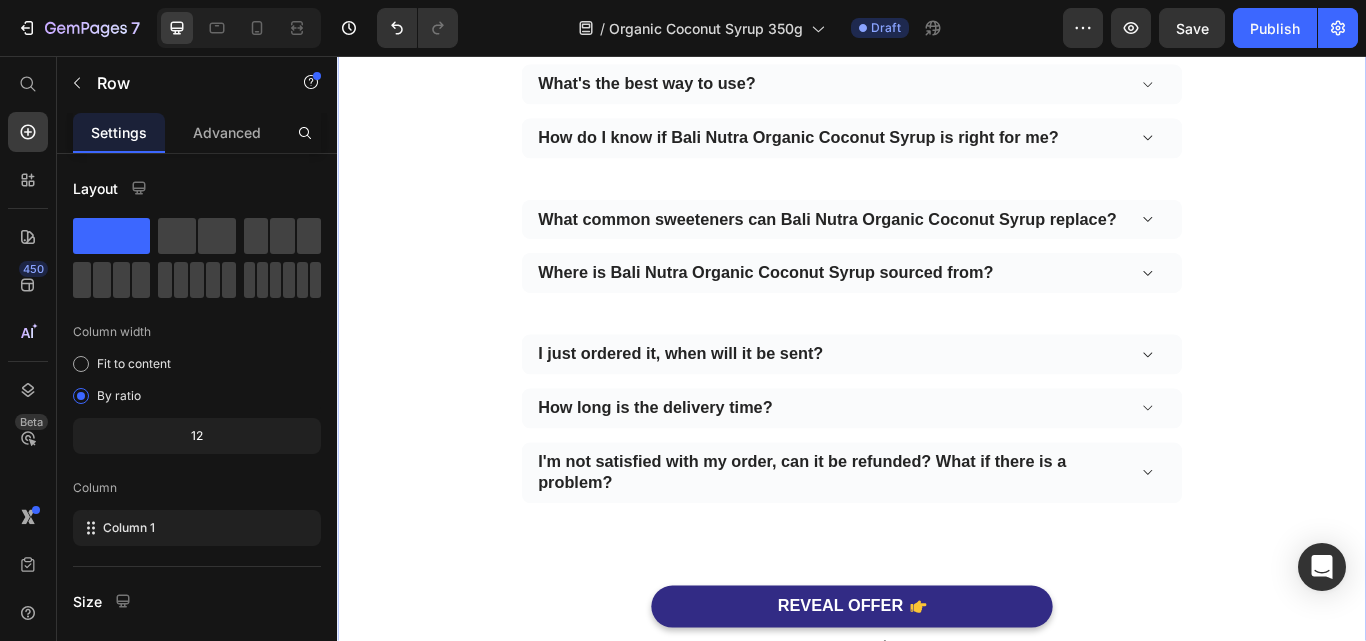 click on "Frequently Asked Questions Heading Need help finding an answer to your question? Ask our customer support at  o rder@balinutra.com . Text block Row Row
What does Bali Nutra Organic Coconut Syrup taste like?
What's the best way to use?
How do I know if Bali Nutra Organic Coconut Syrup is right for me? Accordion
What common sweeteners can Bali Nutra Organic Coconut Syrup replace?
Where is Bali Nutra Organic Coconut Syrup sourced from? Accordion
I just ordered it, when will it be sent?
How long is the delivery time?
I'm not satisfied with my order, can it be refunded? What if there is a problem? Accordion  	   REVEAL OFFER Button                Icon 30 day money back guarantee Text block Icon List" at bounding box center (937, 304) 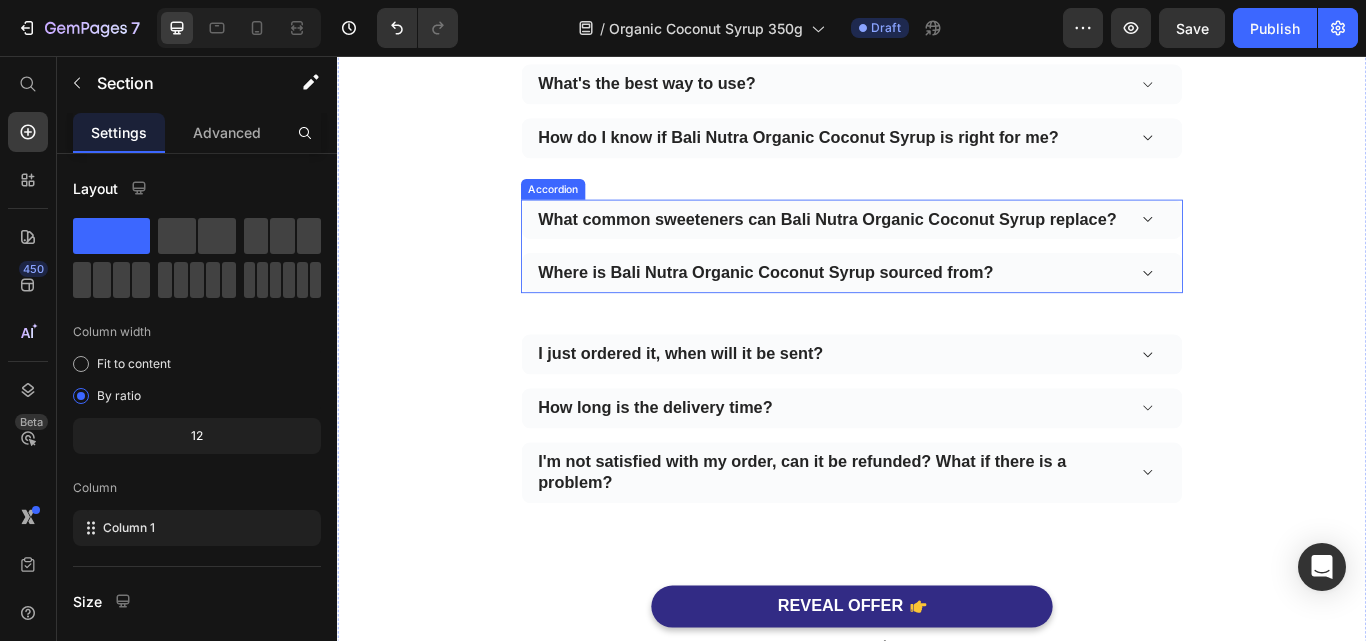 click on "What common sweeteners can Bali Nutra Organic Coconut Syrup replace?" at bounding box center [937, 247] 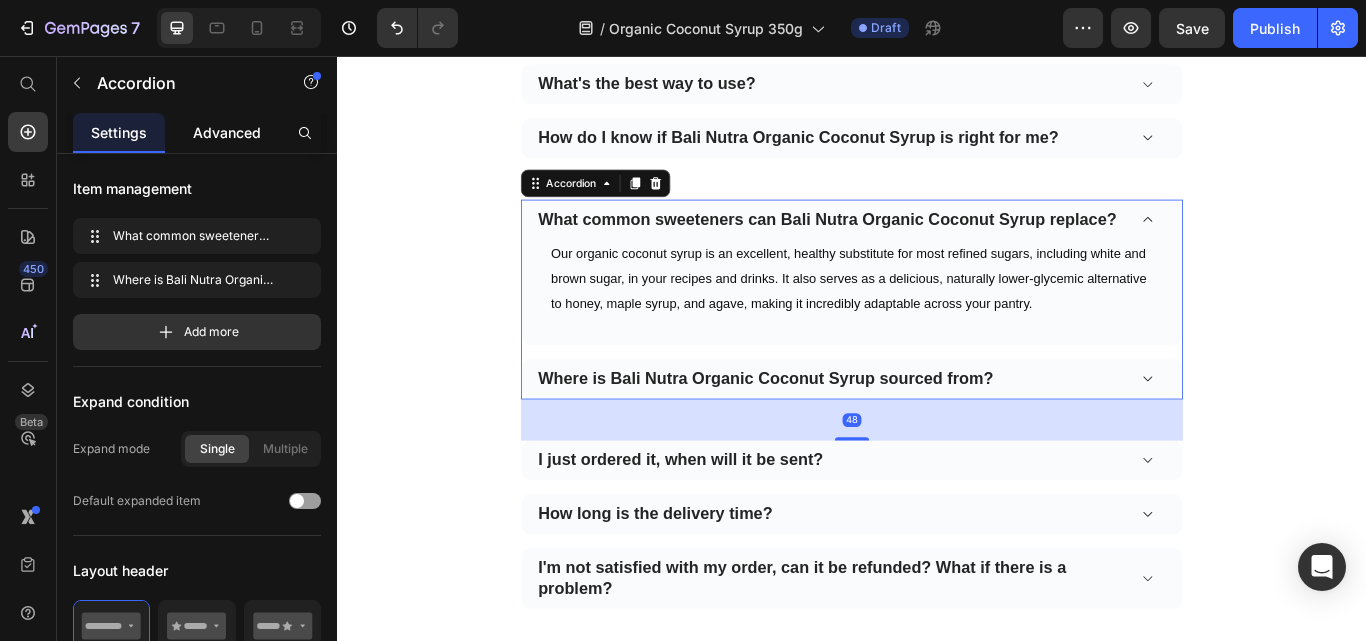 click on "Advanced" at bounding box center [227, 132] 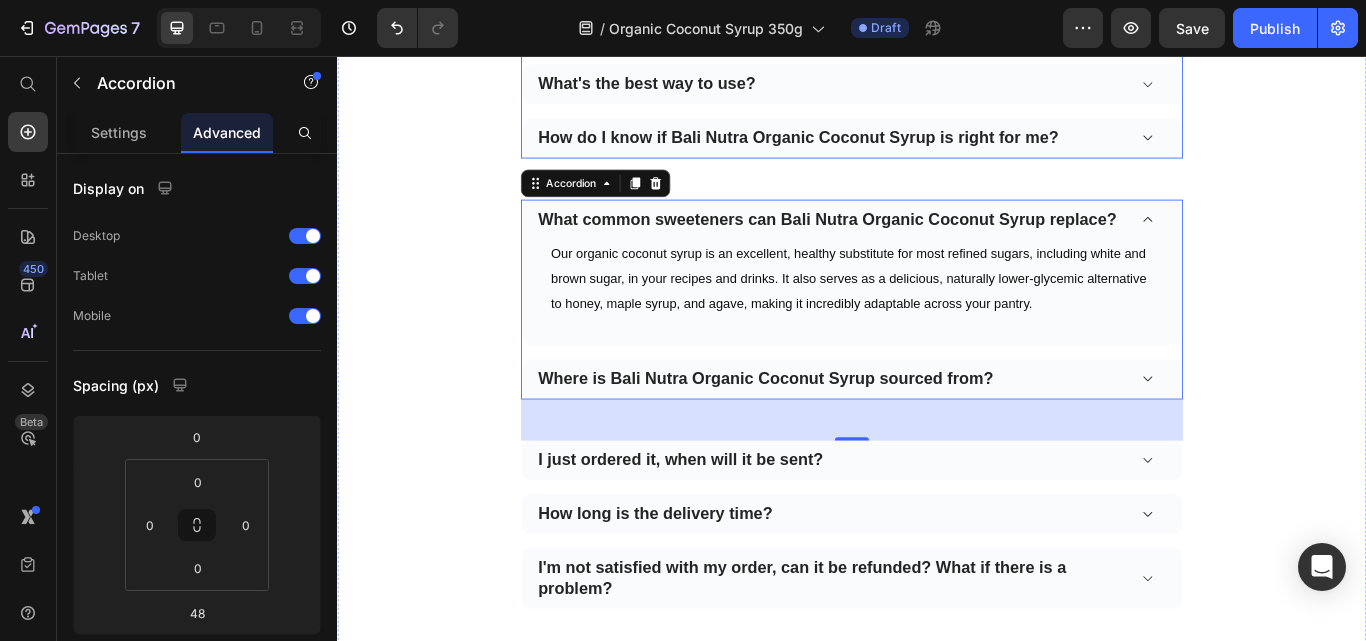 click on "How do I know if Bali Nutra Organic Coconut Syrup is right for me?" at bounding box center [937, 152] 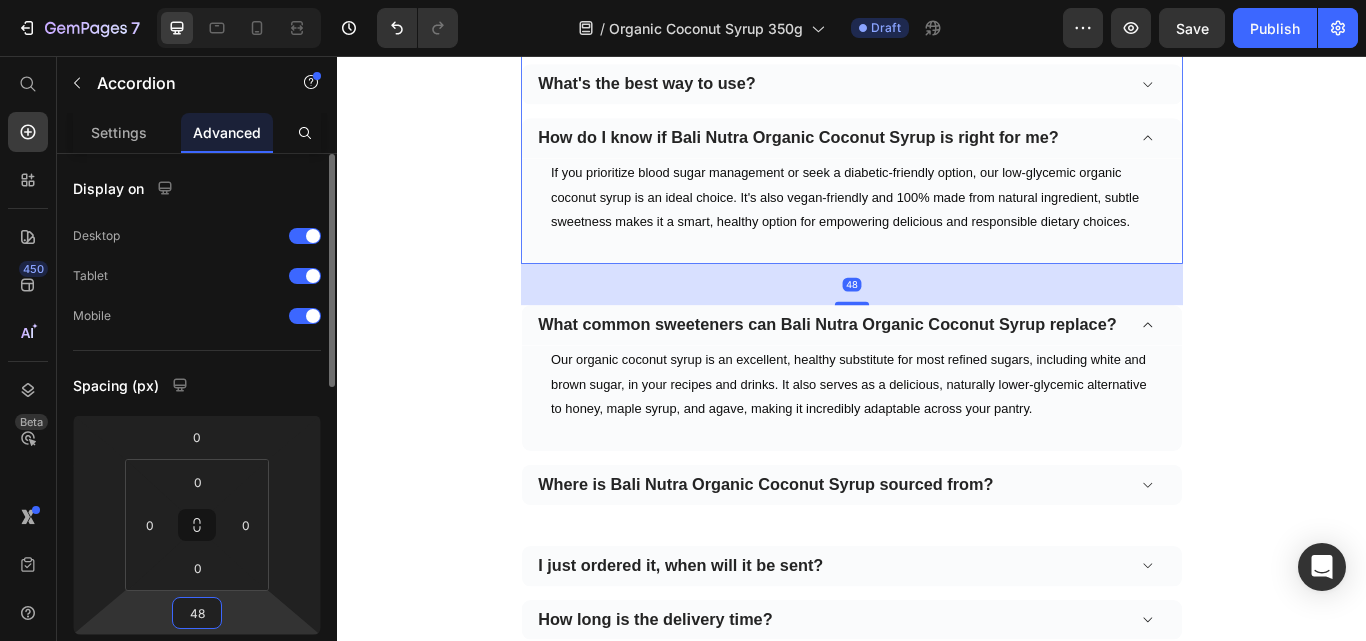 click on "48" at bounding box center (197, 613) 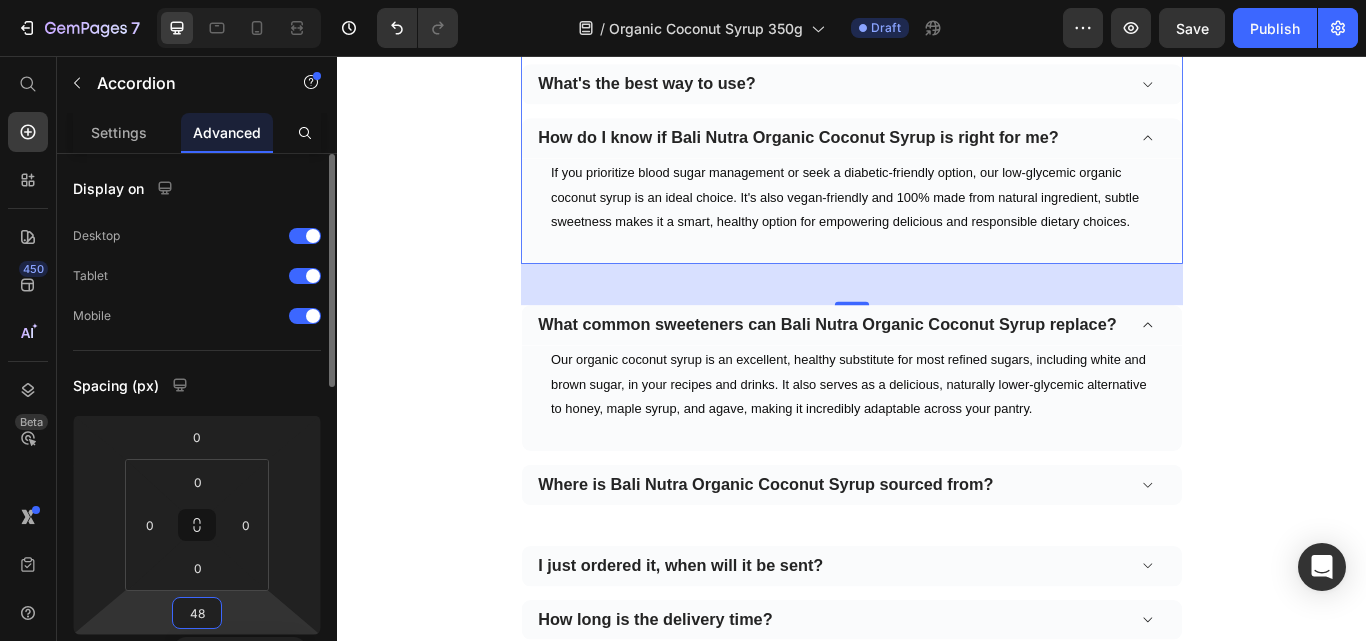type 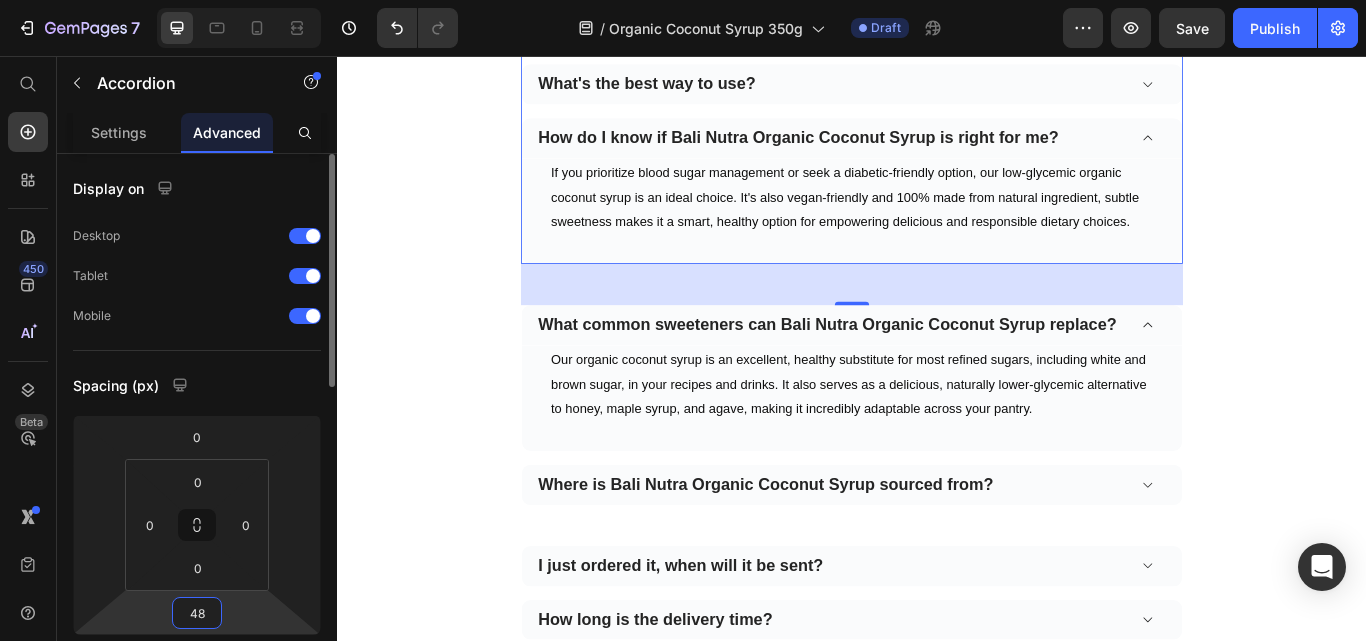 click on "48" at bounding box center (197, 613) 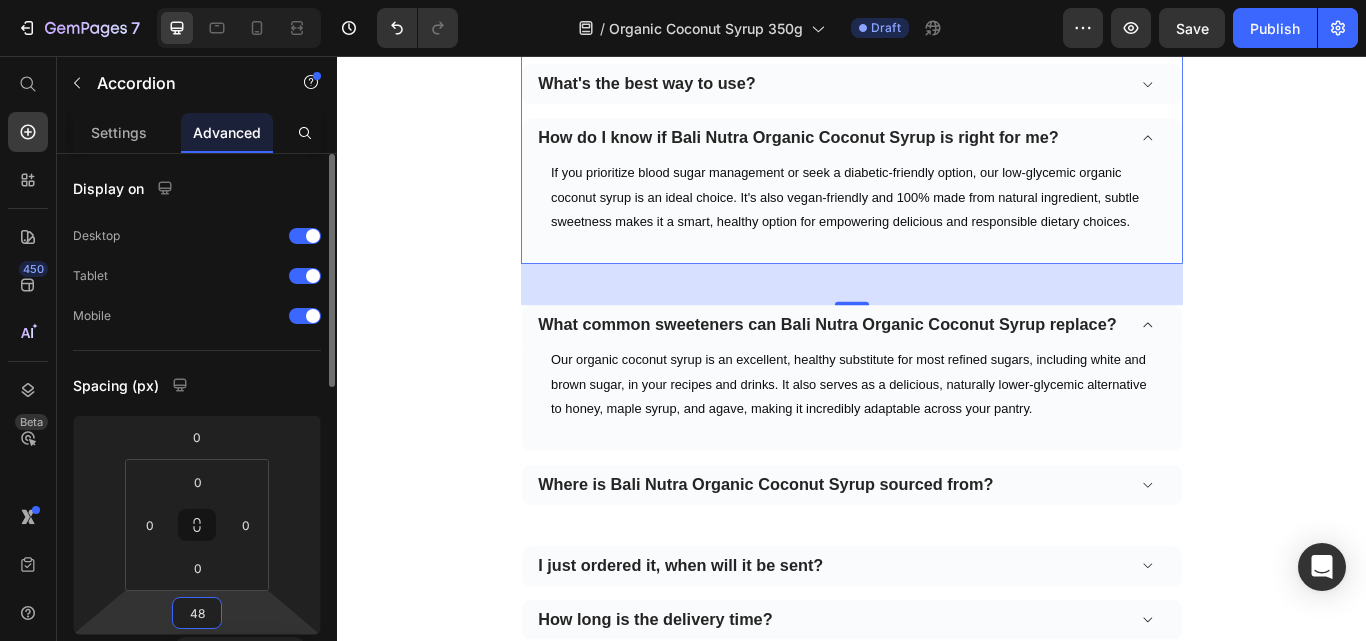 type 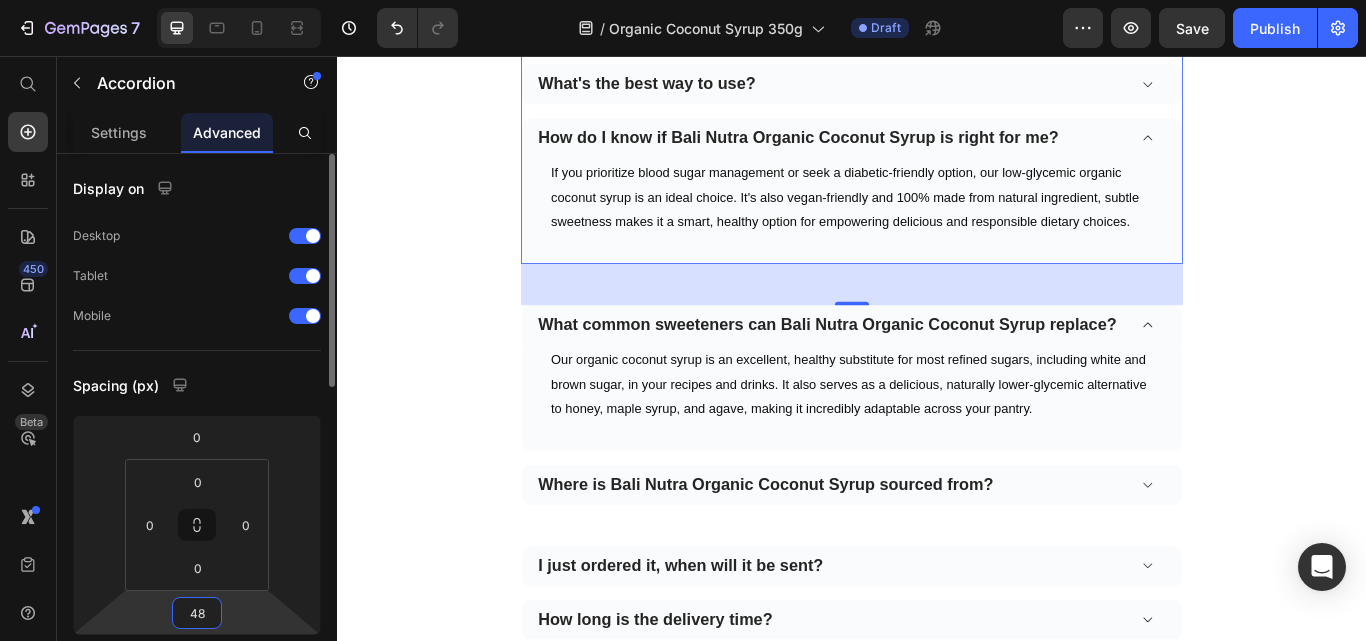 click on "48" at bounding box center [197, 613] 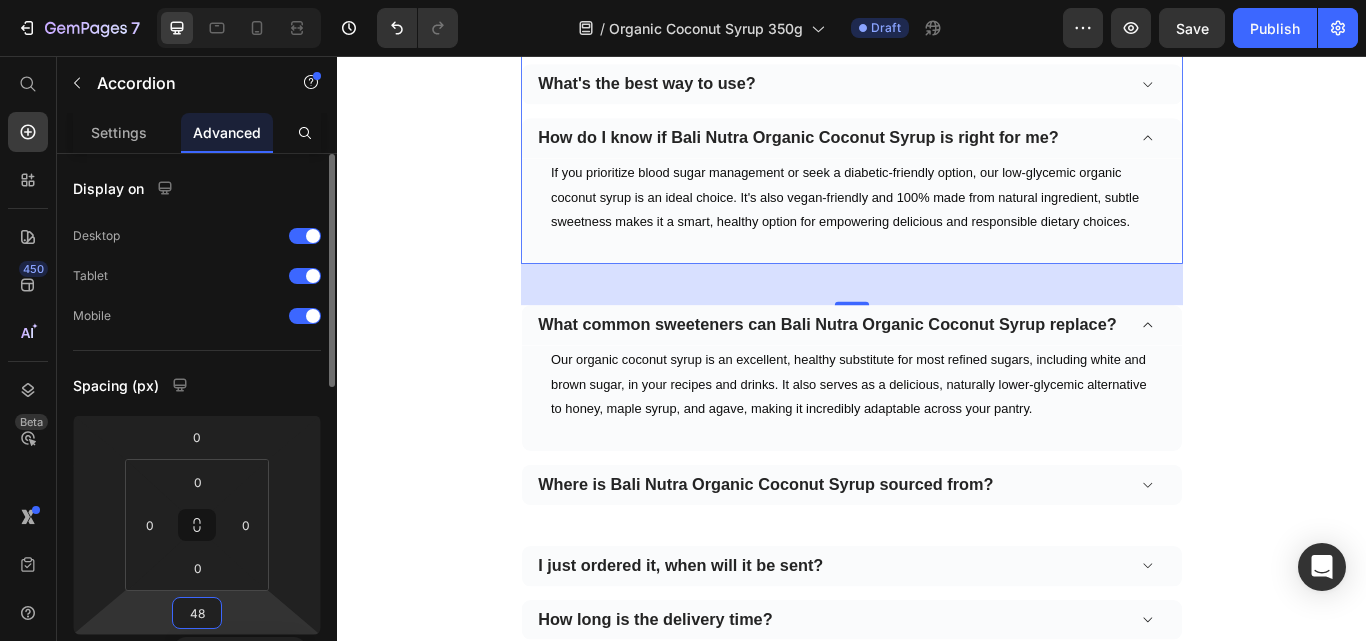 type 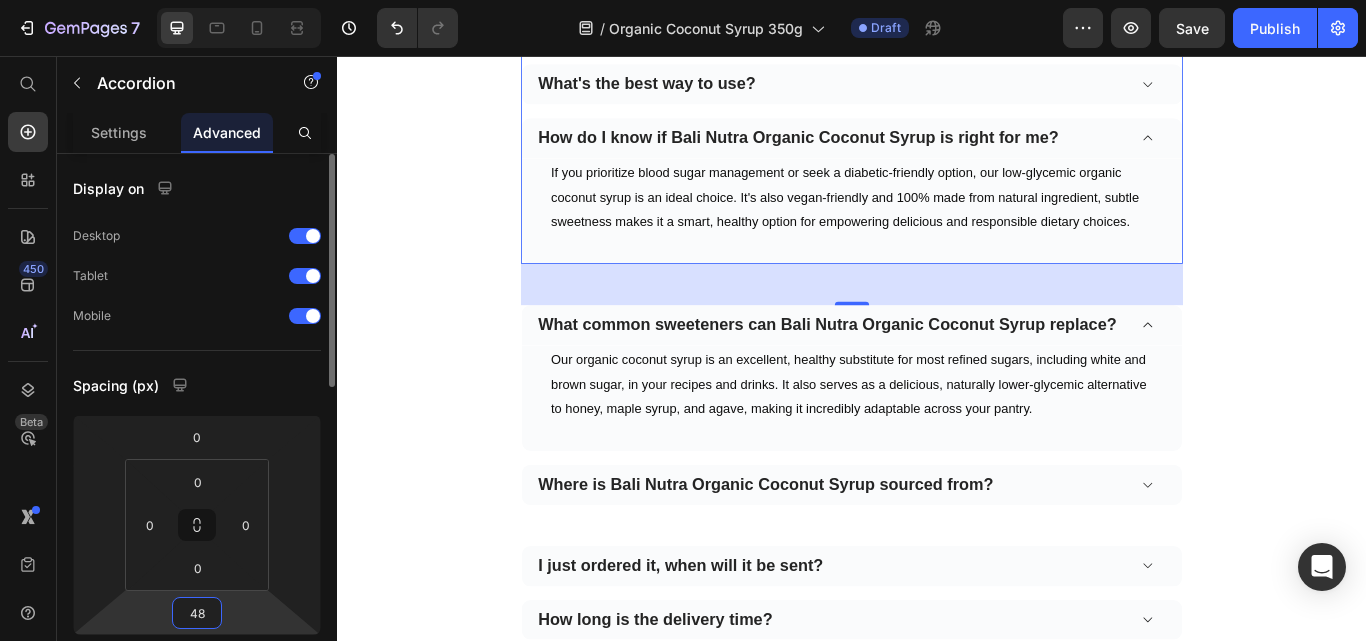 click on "48" at bounding box center [197, 613] 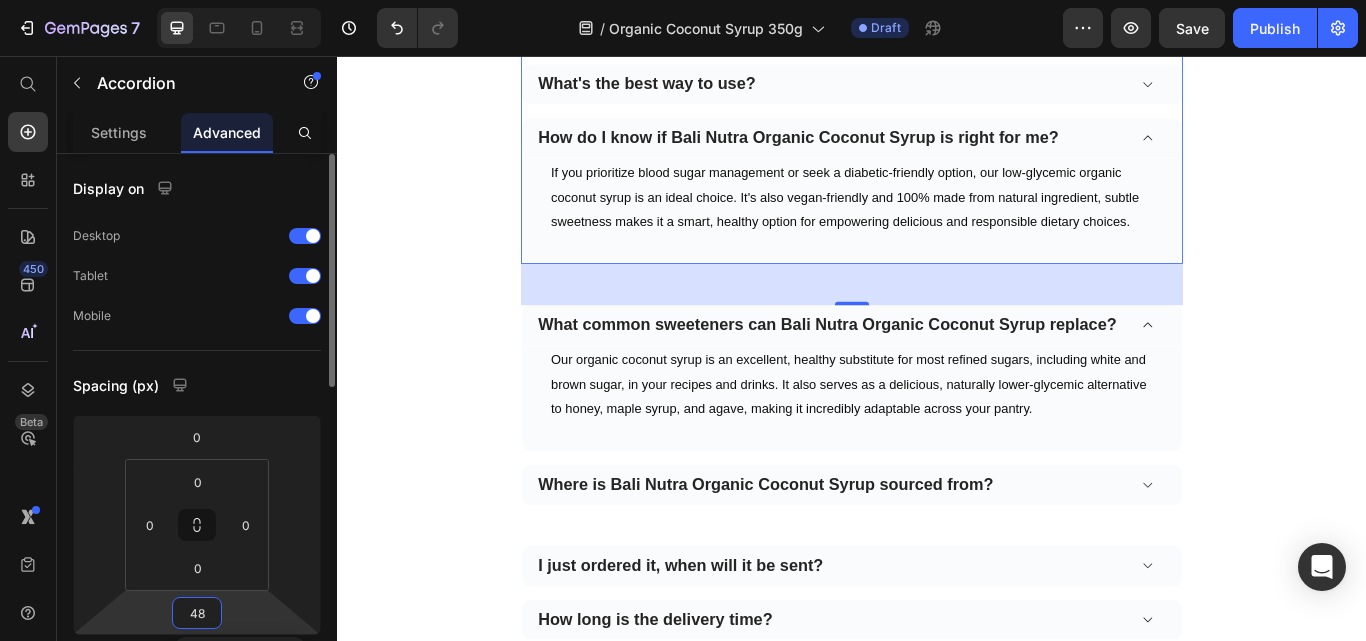 type 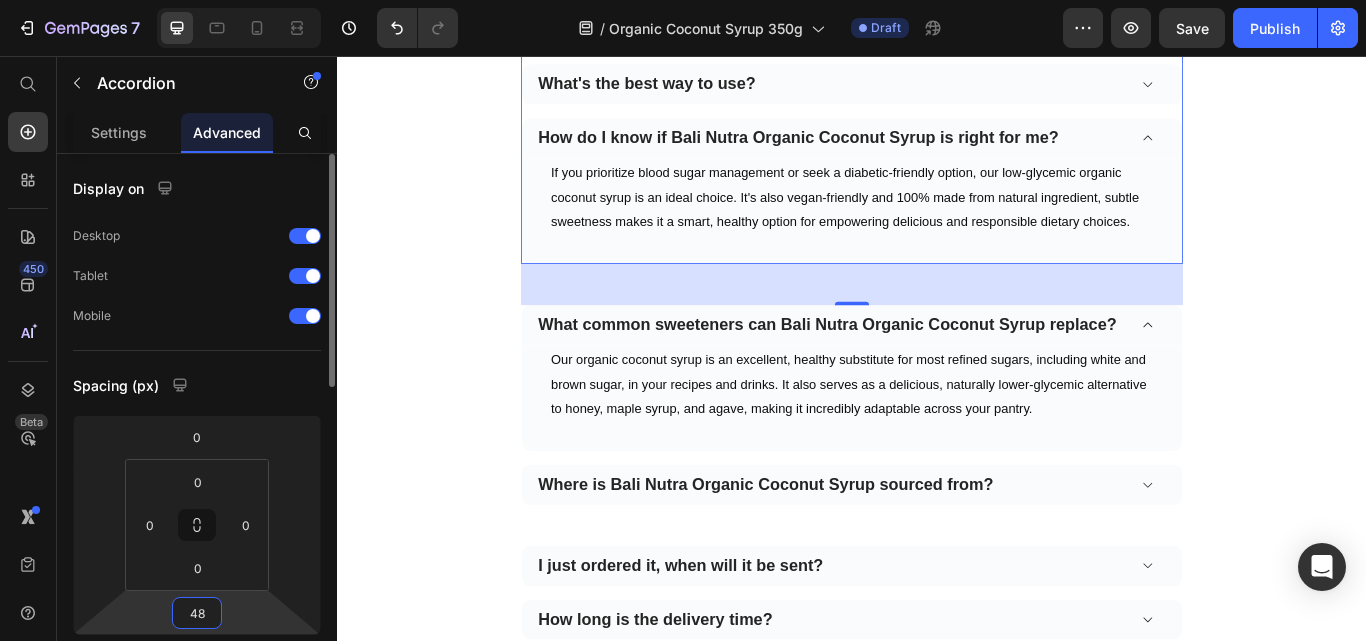 drag, startPoint x: 209, startPoint y: 608, endPoint x: 169, endPoint y: 599, distance: 41 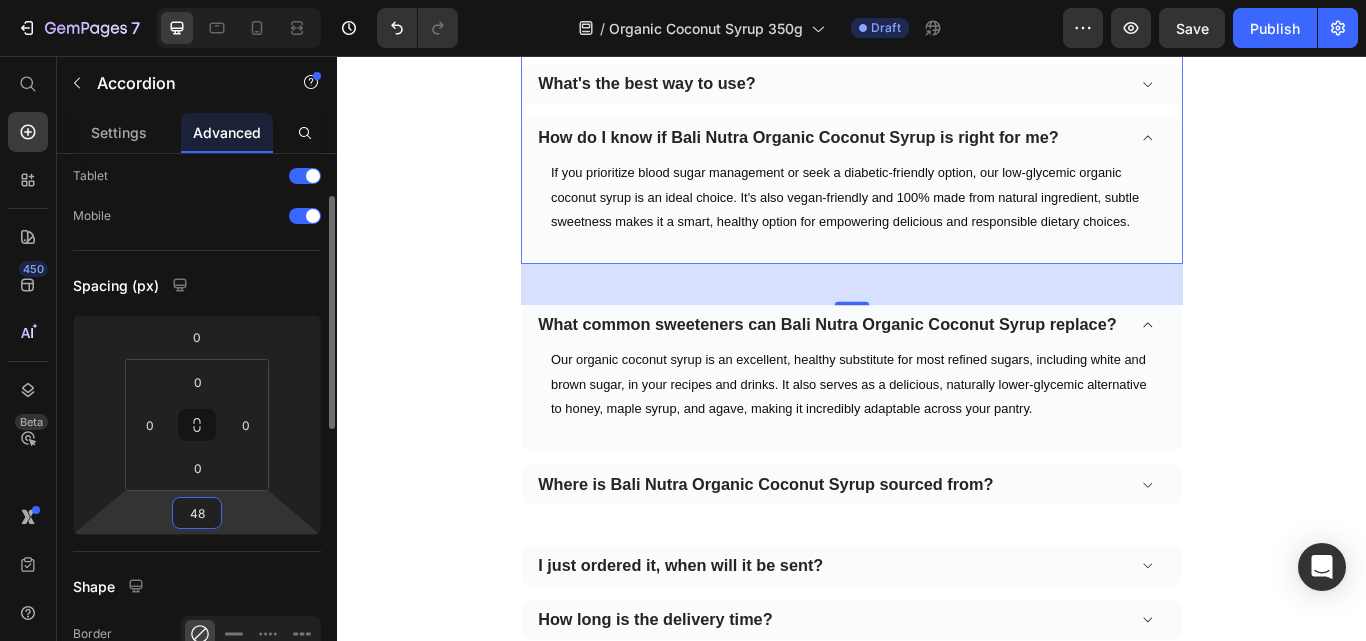 scroll, scrollTop: 200, scrollLeft: 0, axis: vertical 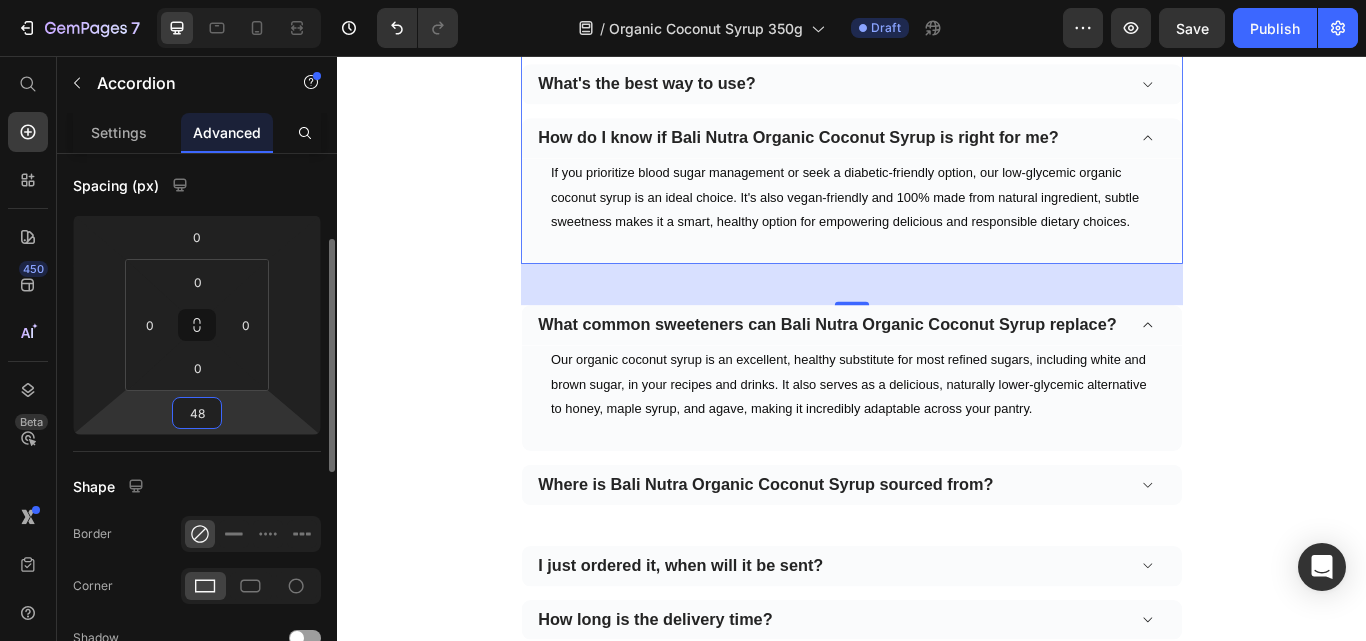 type on "0" 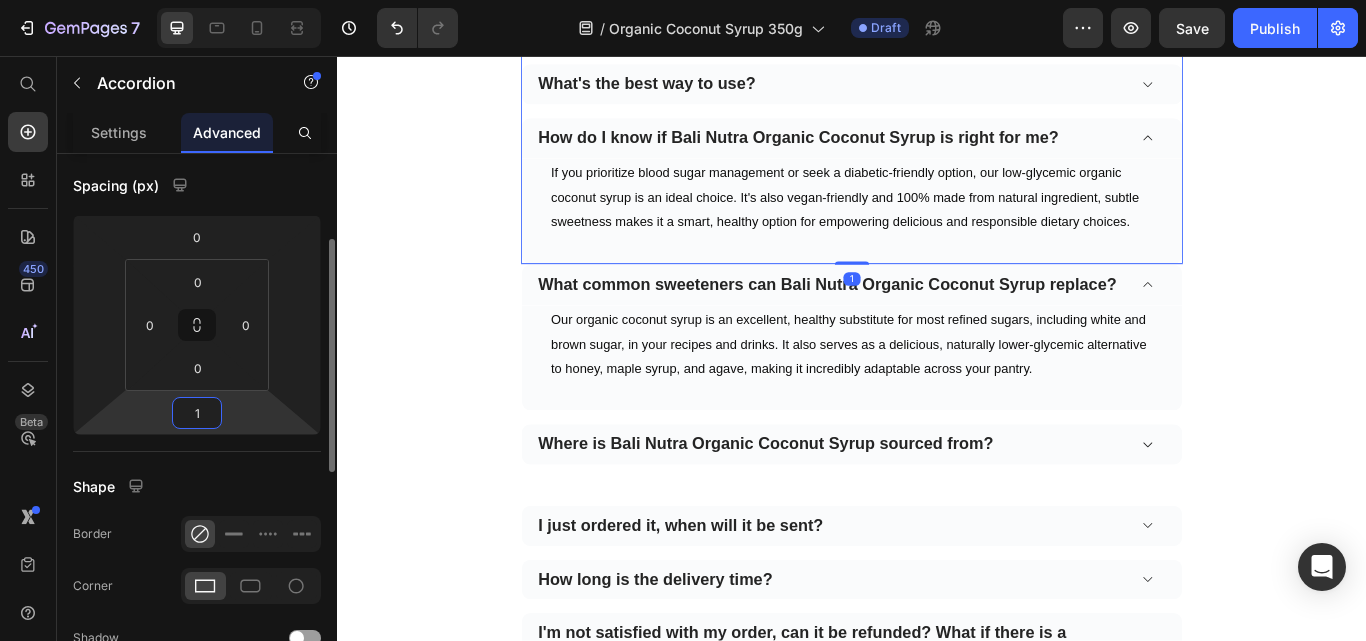 type on "16" 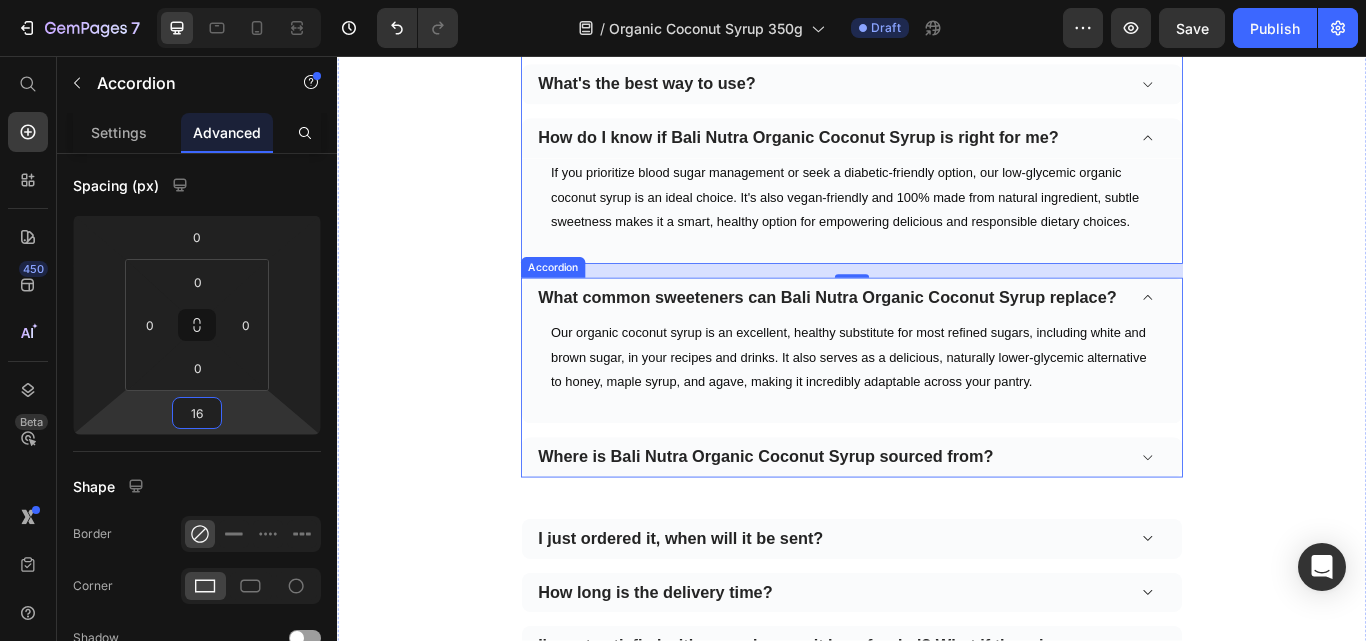 click on "What common sweeteners can Bali Nutra Organic Coconut Syrup replace?" at bounding box center (937, 338) 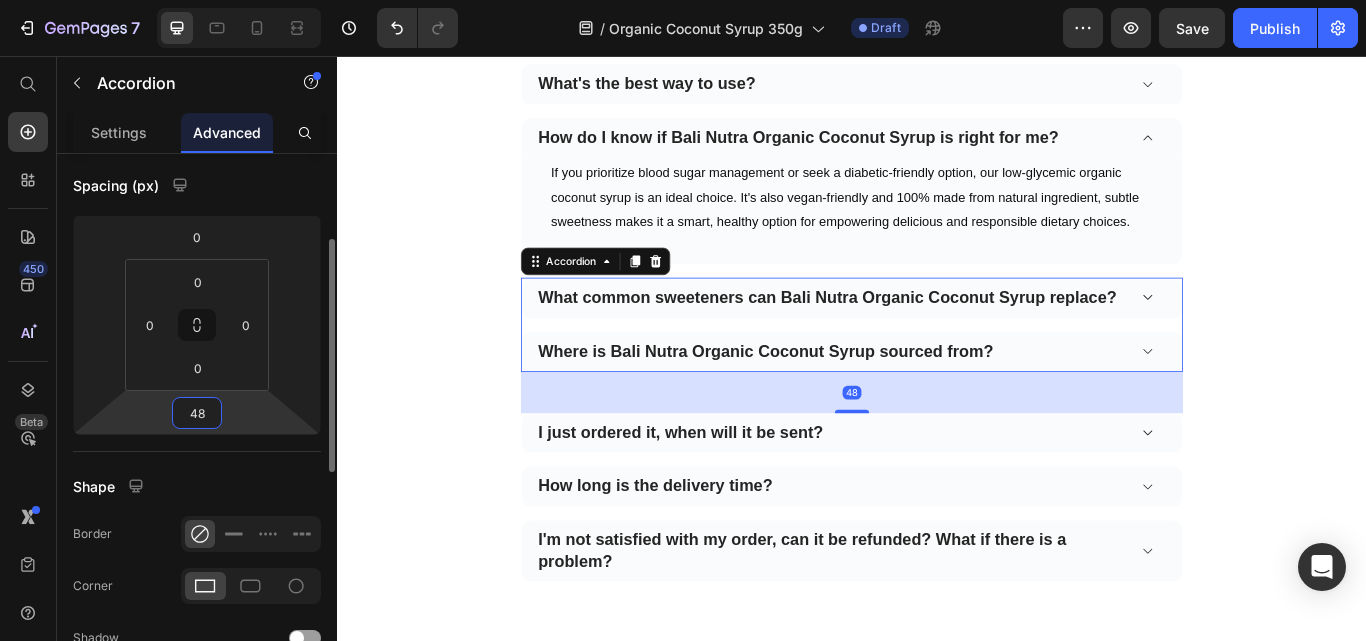click on "48" at bounding box center [197, 413] 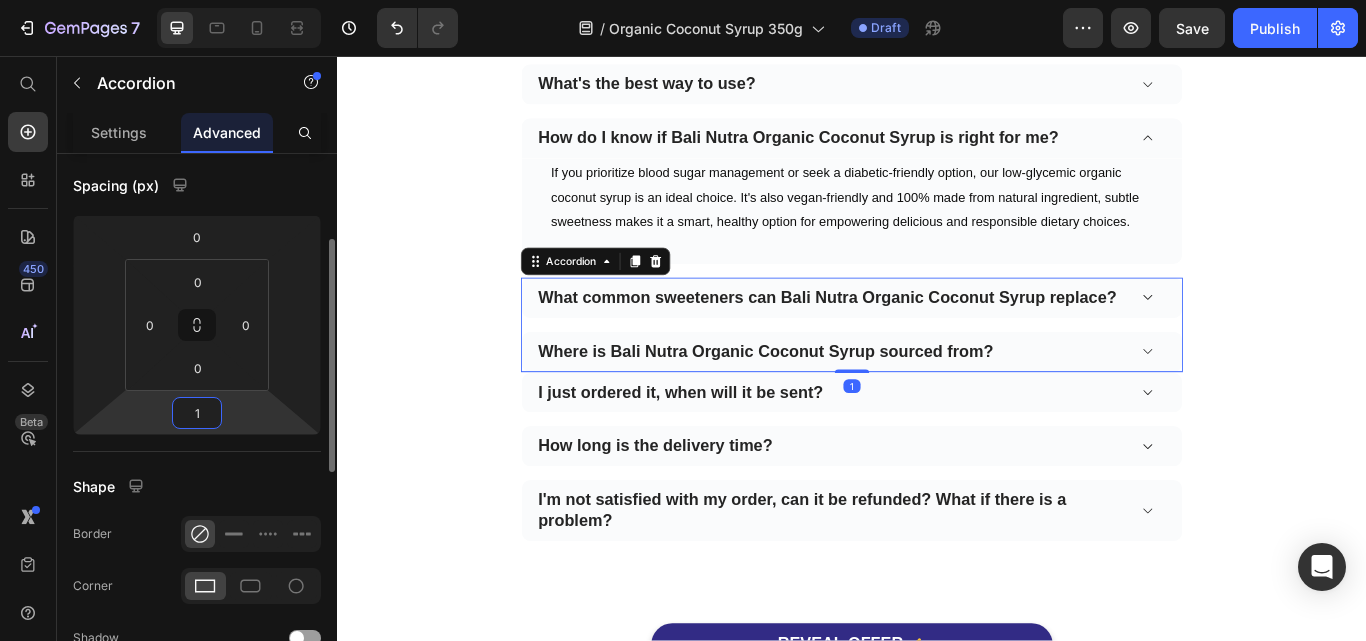 type on "16" 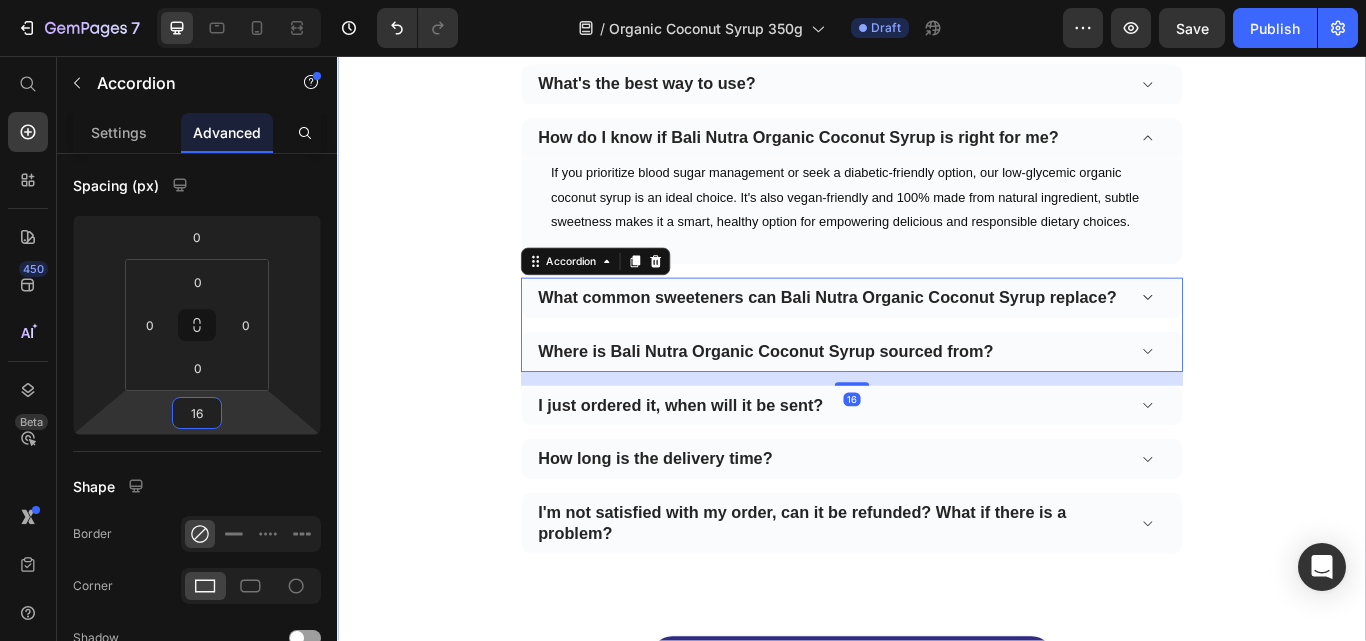 click on "Frequently Asked Questions Heading Need help finding an answer to your question? Ask our customer support at  o rder@balinutra.com . Text block Row Row
What does Bali Nutra Organic Coconut Syrup taste like?
What's the best way to use?
How do I know if Bali Nutra Organic Coconut Syrup is right for me? If you prioritize blood sugar management or seek a diabetic-friendly option, our low-glycemic organic coconut syrup is an ideal choice. It's also vegan-friendly and 100% made from natural ingredient, subtle sweetness makes it a smart, healthy option for empowering delicious and responsible dietary choices. Text block Row Accordion
What common sweeteners can Bali Nutra Organic Coconut Syrup replace?
Where is Bali Nutra Organic Coconut Syrup sourced from? Accordion   16
Accordion" at bounding box center (937, 334) 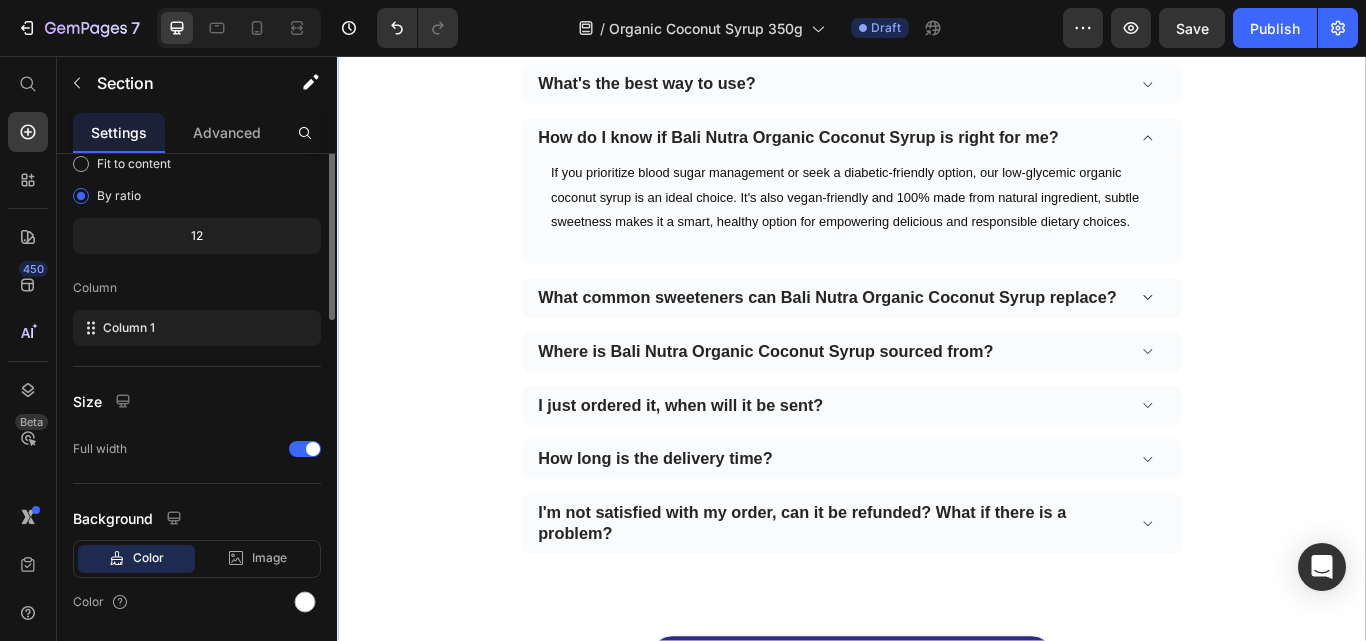 scroll, scrollTop: 0, scrollLeft: 0, axis: both 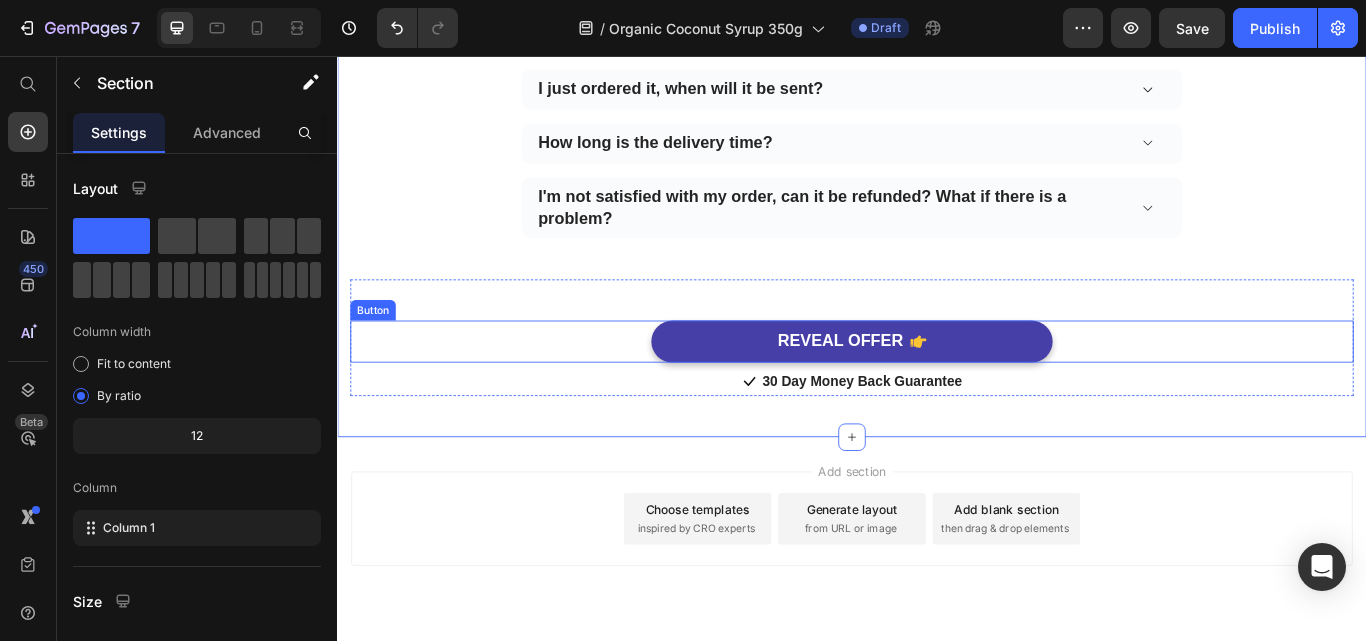 click on "REVEAL OFFER" at bounding box center [937, 389] 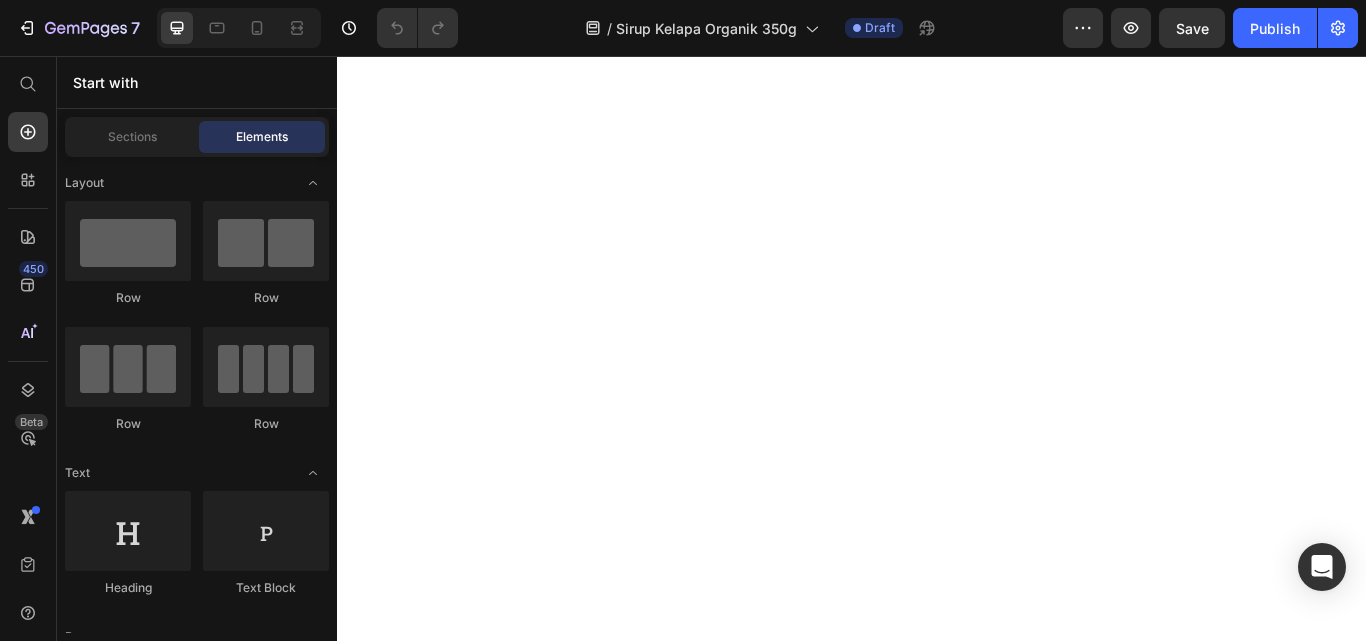 scroll, scrollTop: 0, scrollLeft: 0, axis: both 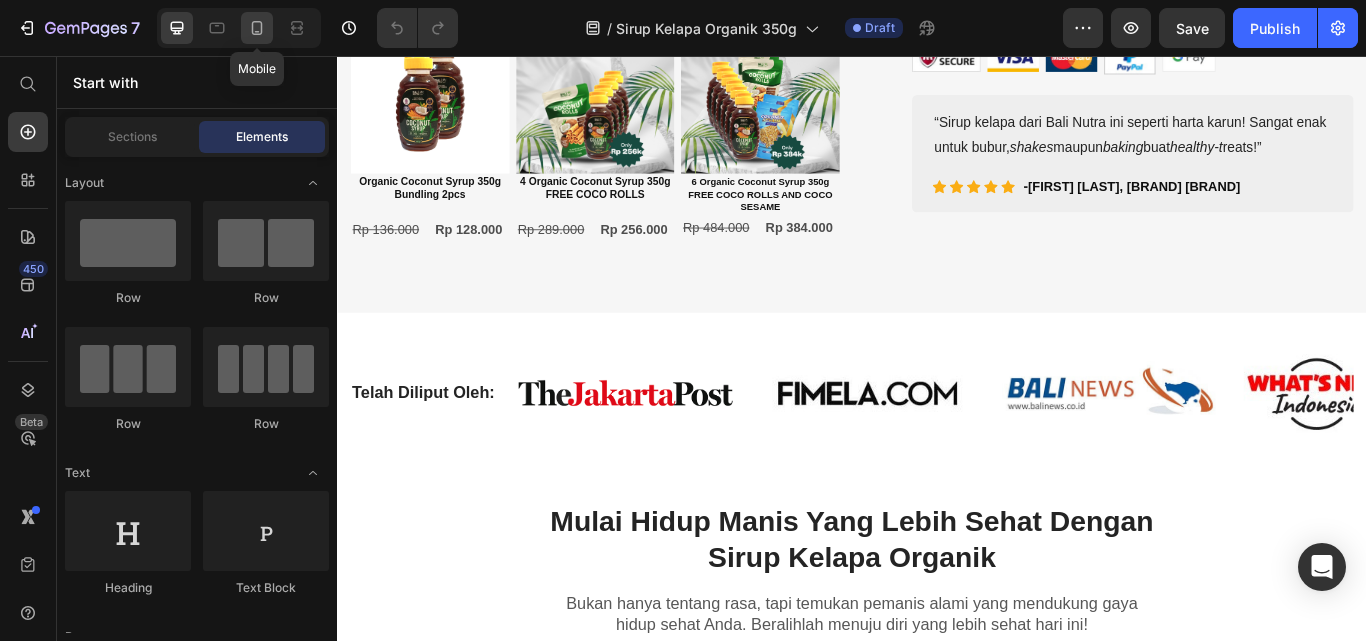 click 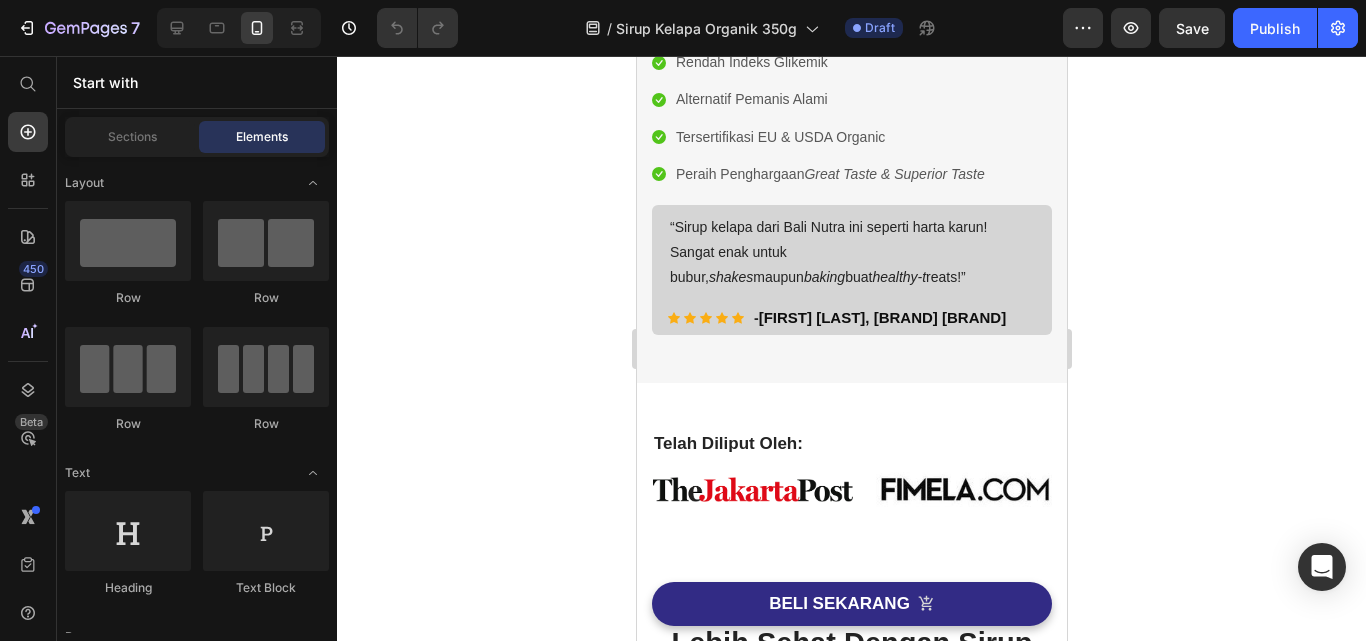scroll, scrollTop: 323, scrollLeft: 0, axis: vertical 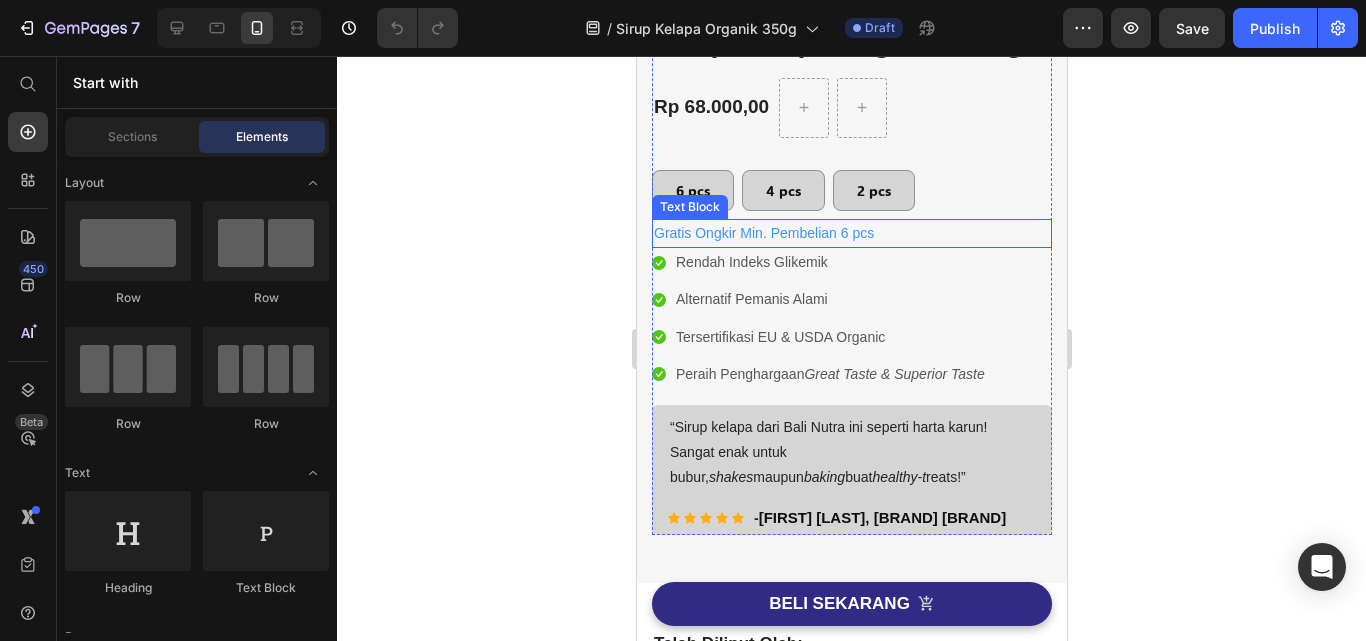 click on "Gratis Ongkir Min. Pembelian 6 pcs" at bounding box center [851, 233] 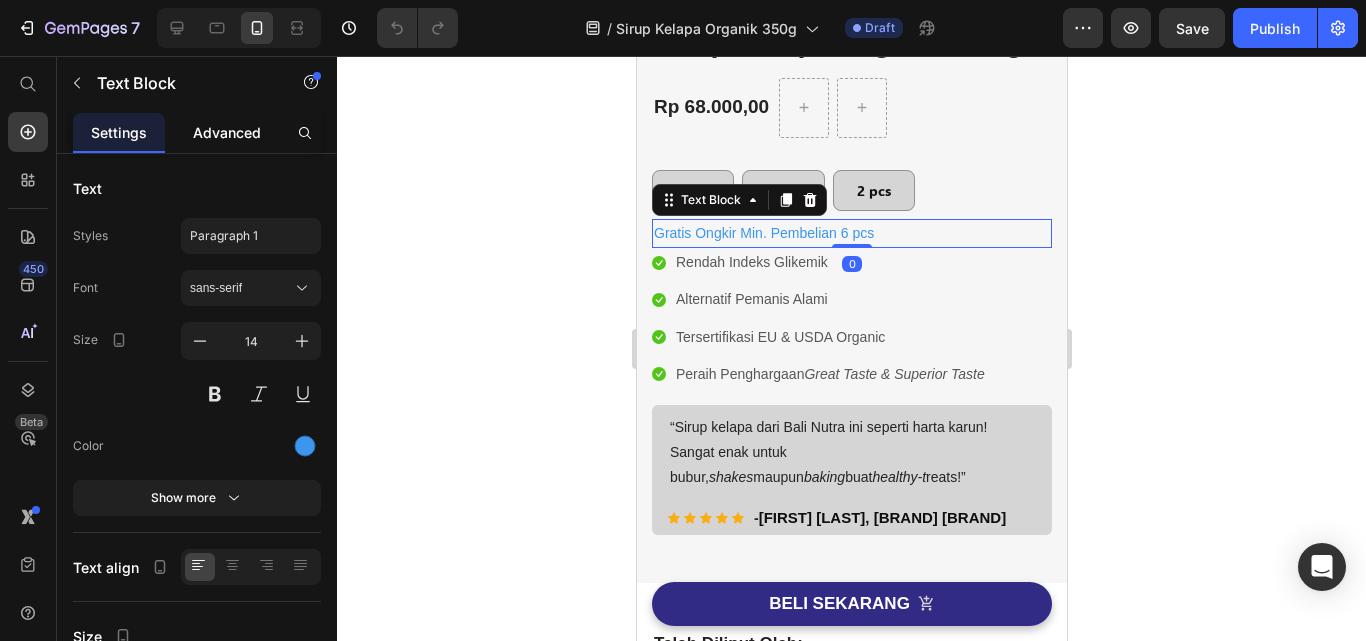 click on "Advanced" at bounding box center (227, 132) 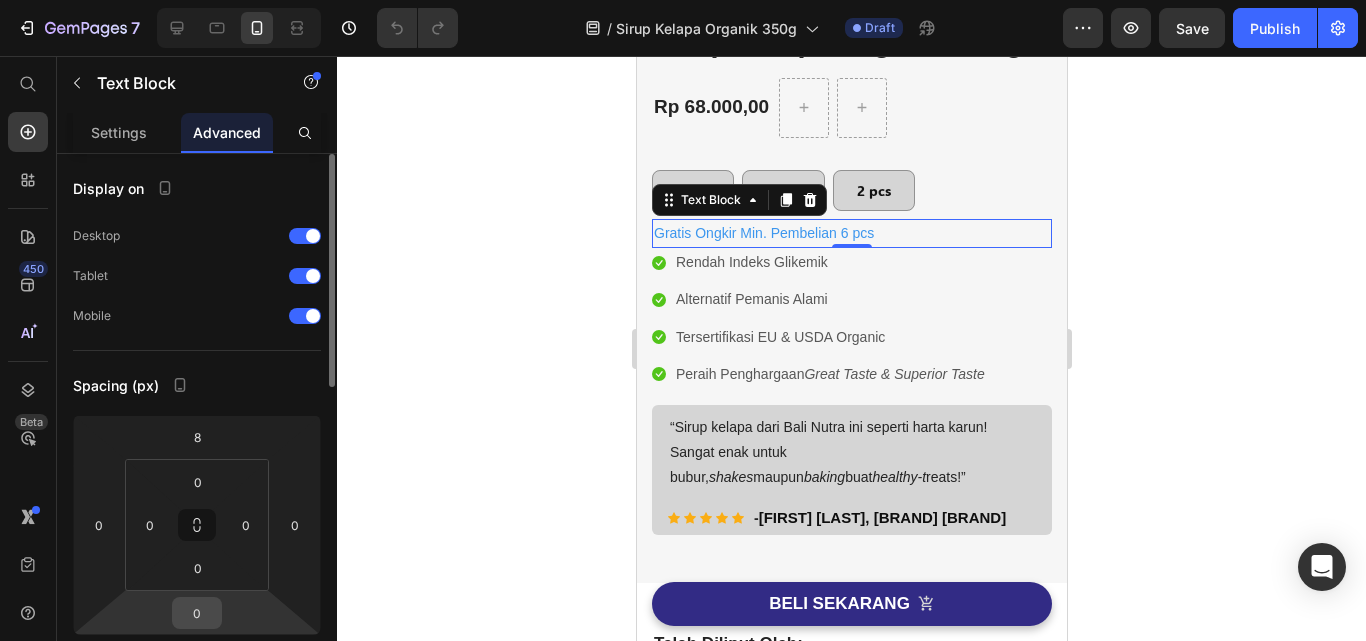 click on "0" at bounding box center [197, 613] 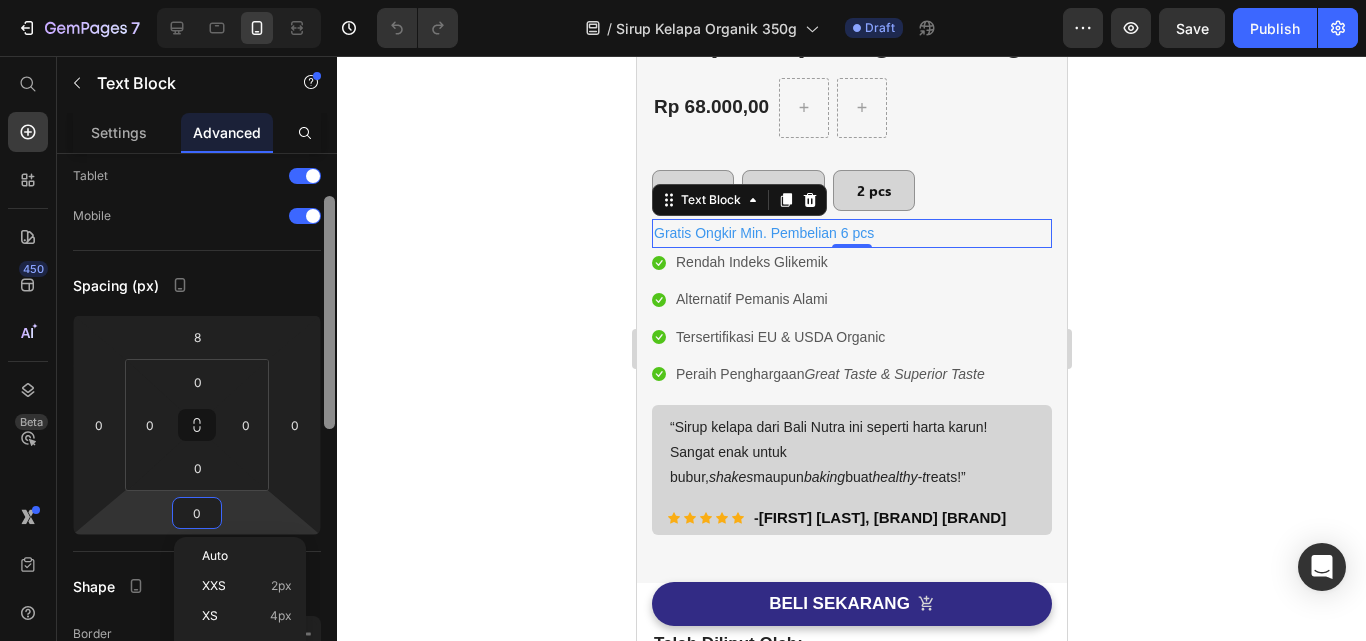 scroll, scrollTop: 200, scrollLeft: 0, axis: vertical 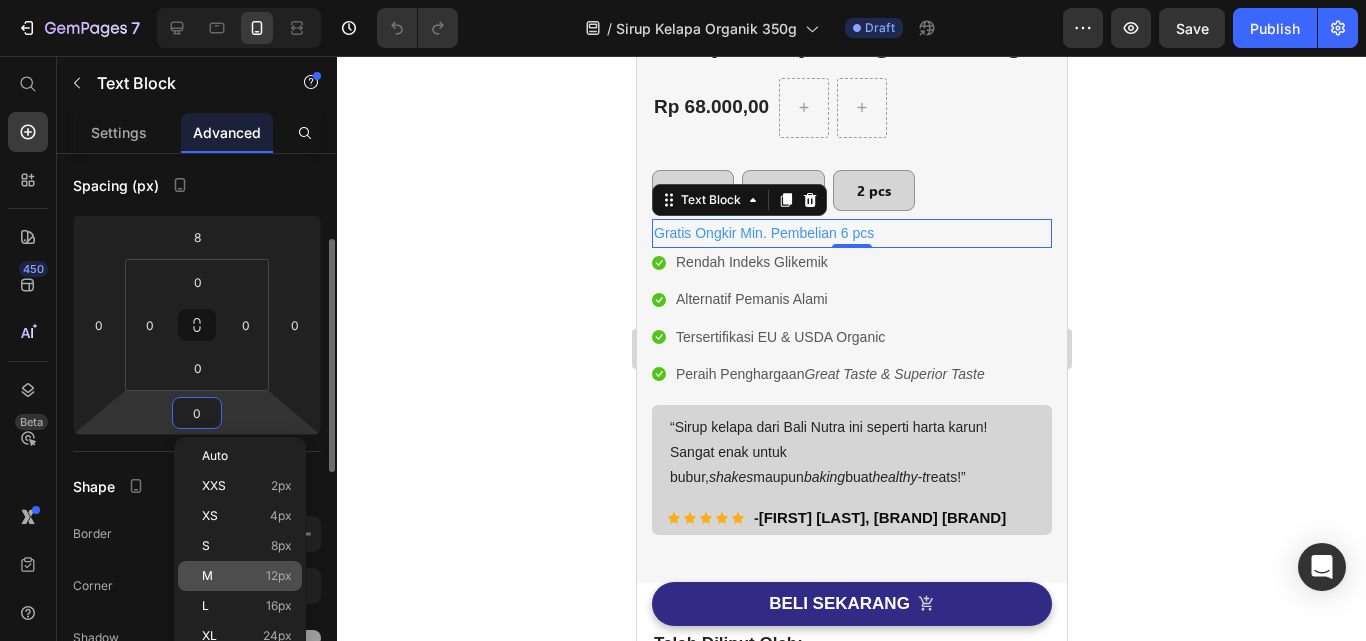 click on "12px" at bounding box center (279, 576) 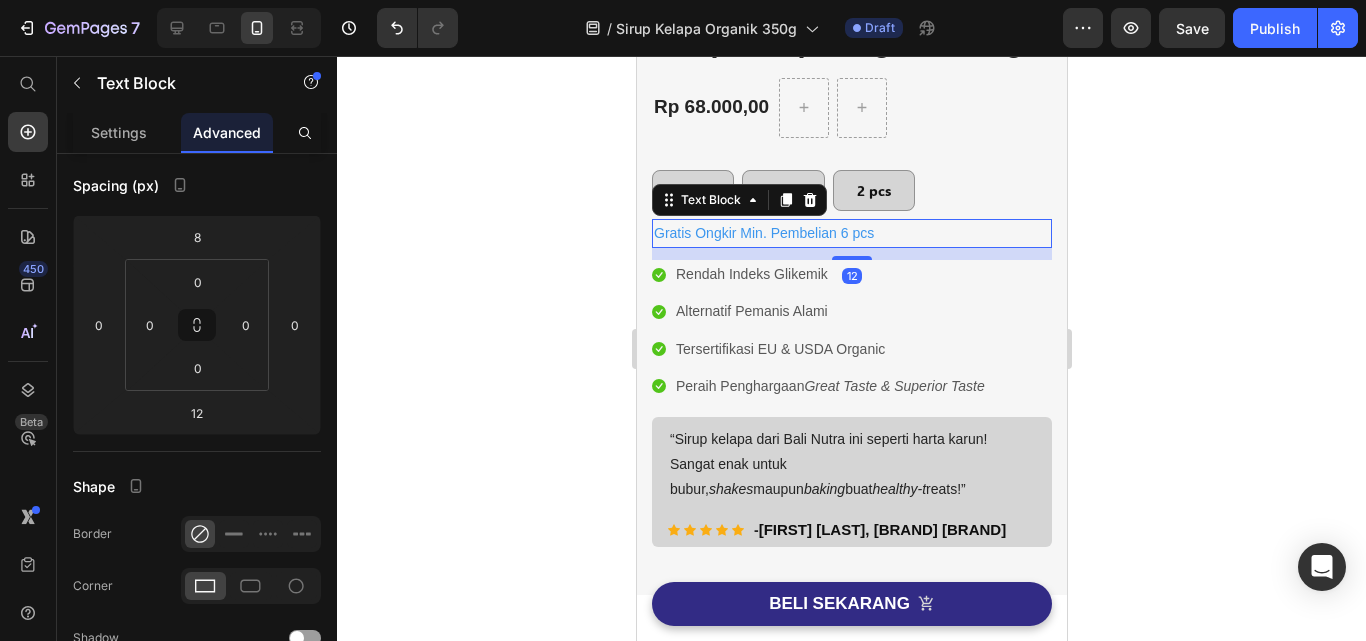 click 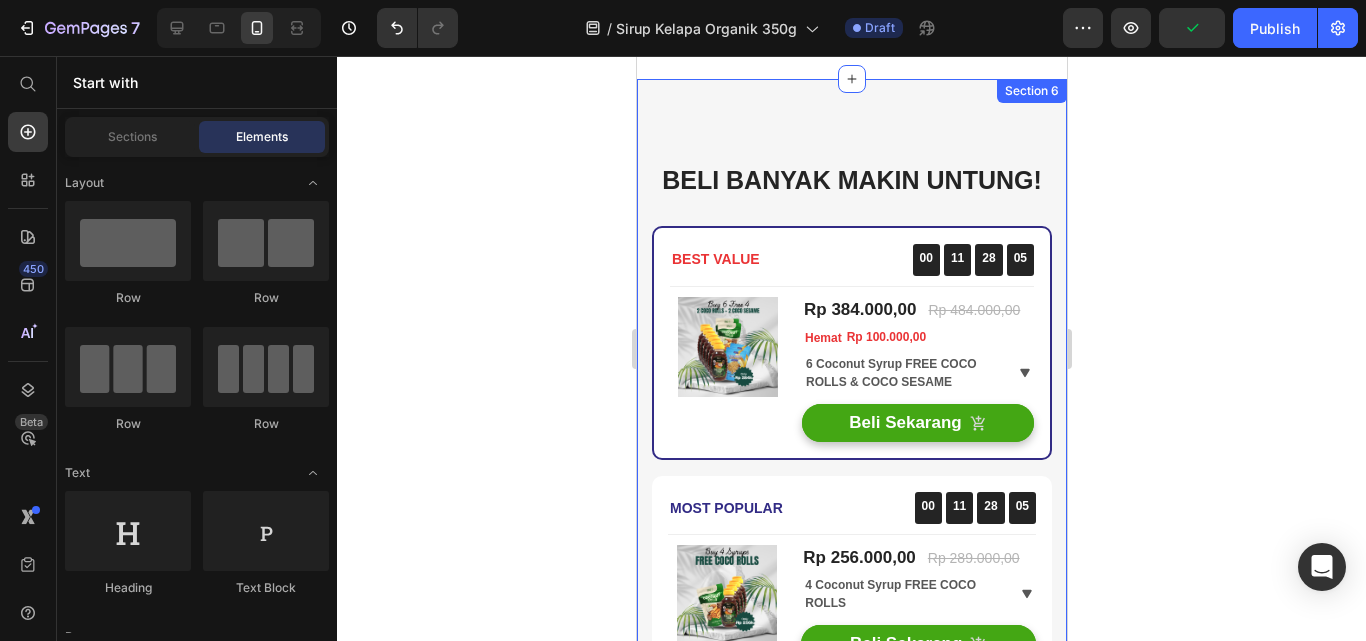 scroll, scrollTop: 4723, scrollLeft: 0, axis: vertical 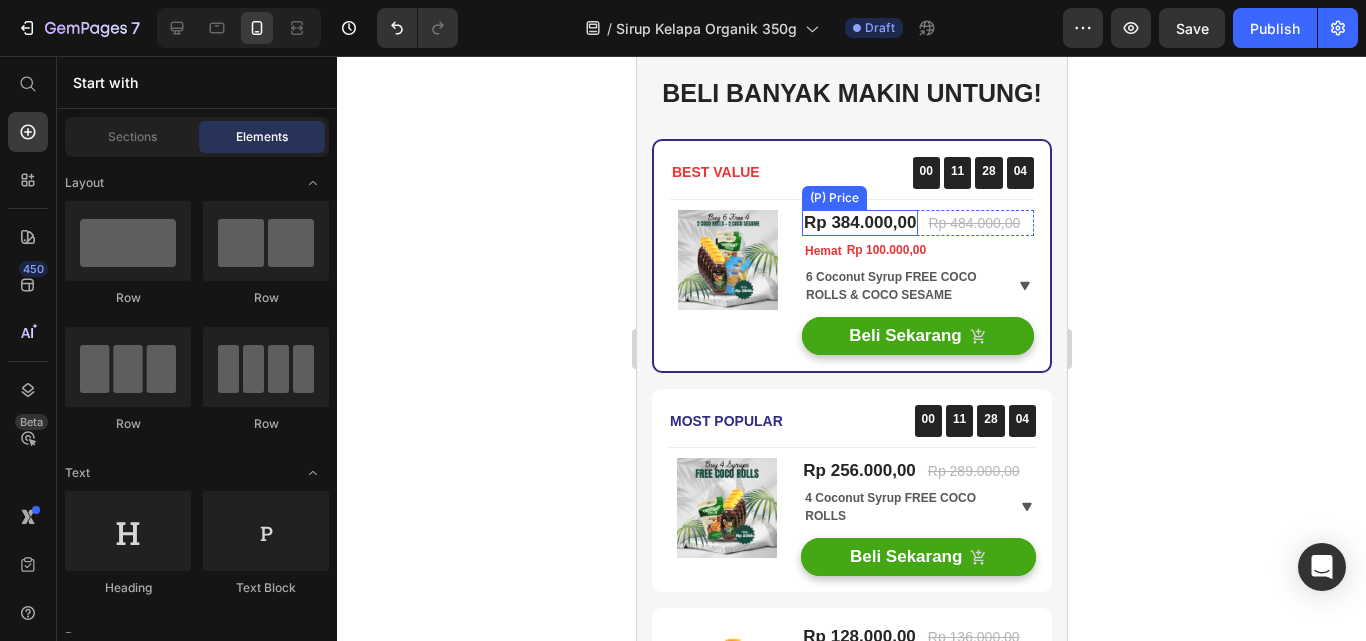 click on "Rp 384.000,00" at bounding box center [859, 222] 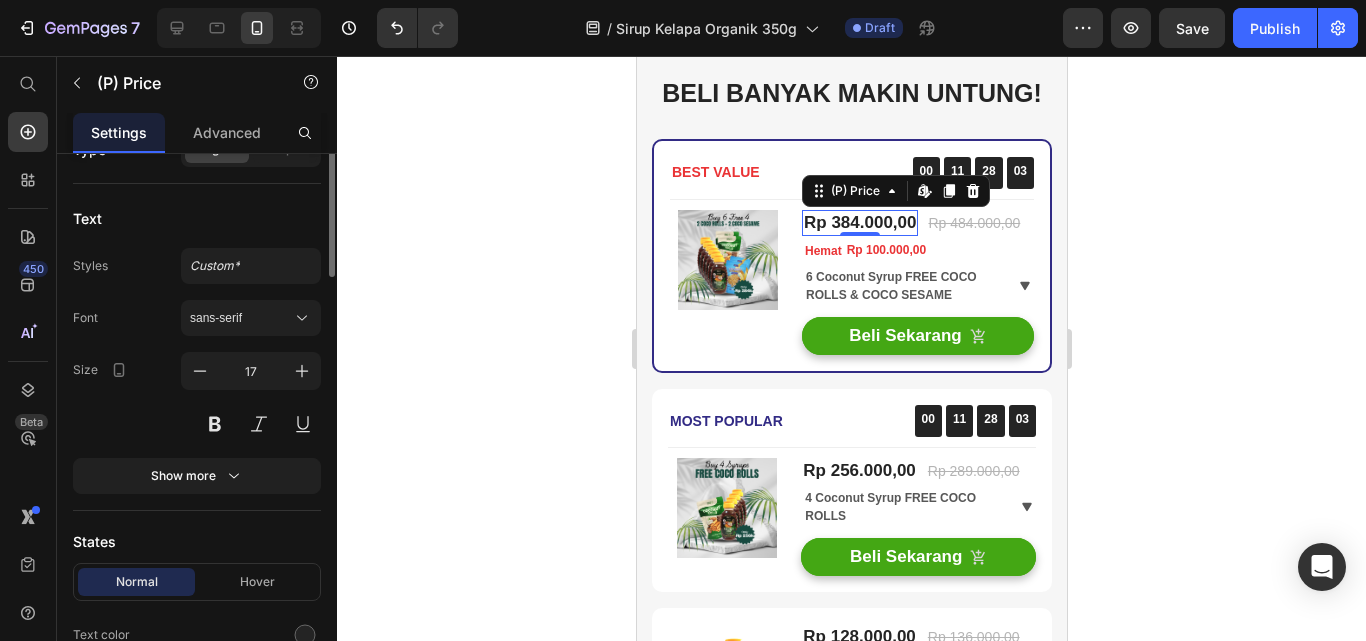 scroll, scrollTop: 0, scrollLeft: 0, axis: both 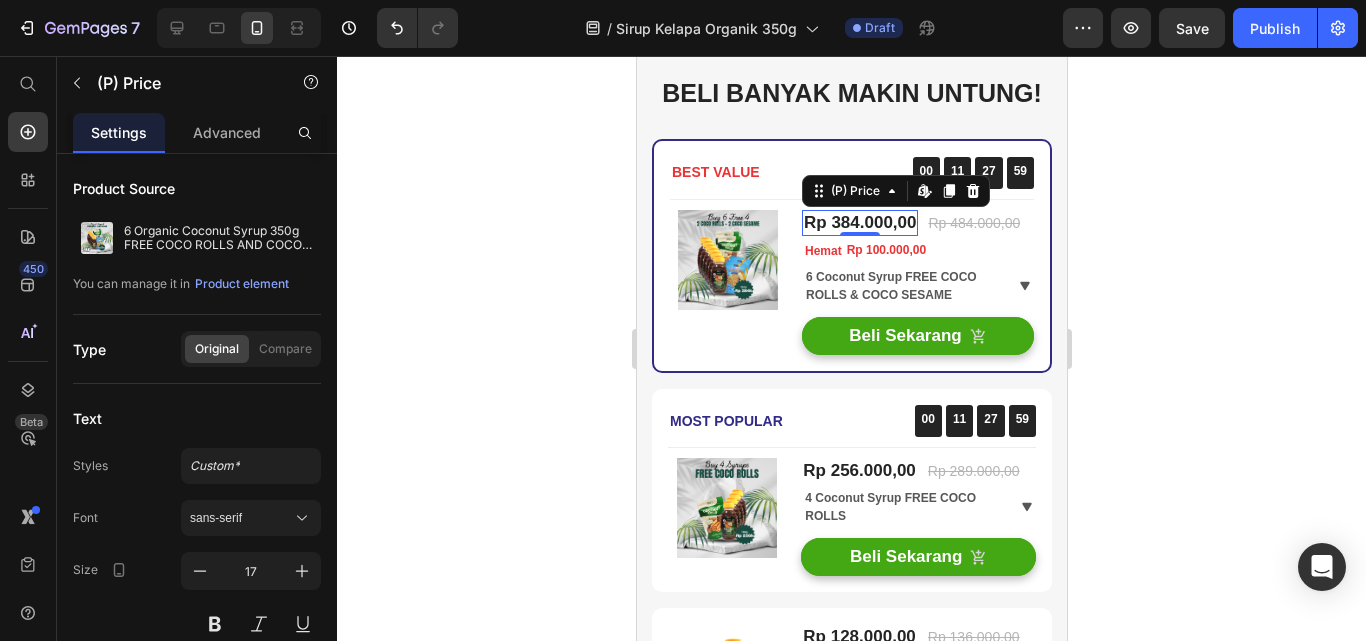 click on "Rp 384.000,00" at bounding box center [859, 222] 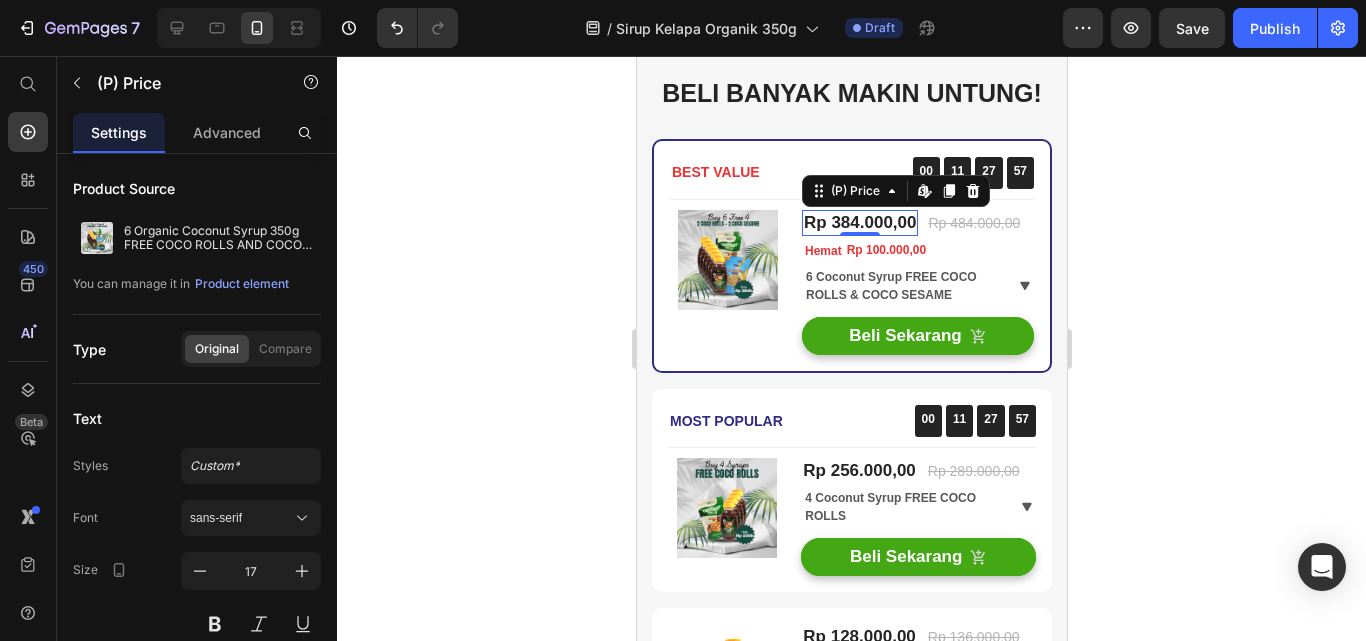 click on "Rp 384.000,00" at bounding box center (859, 222) 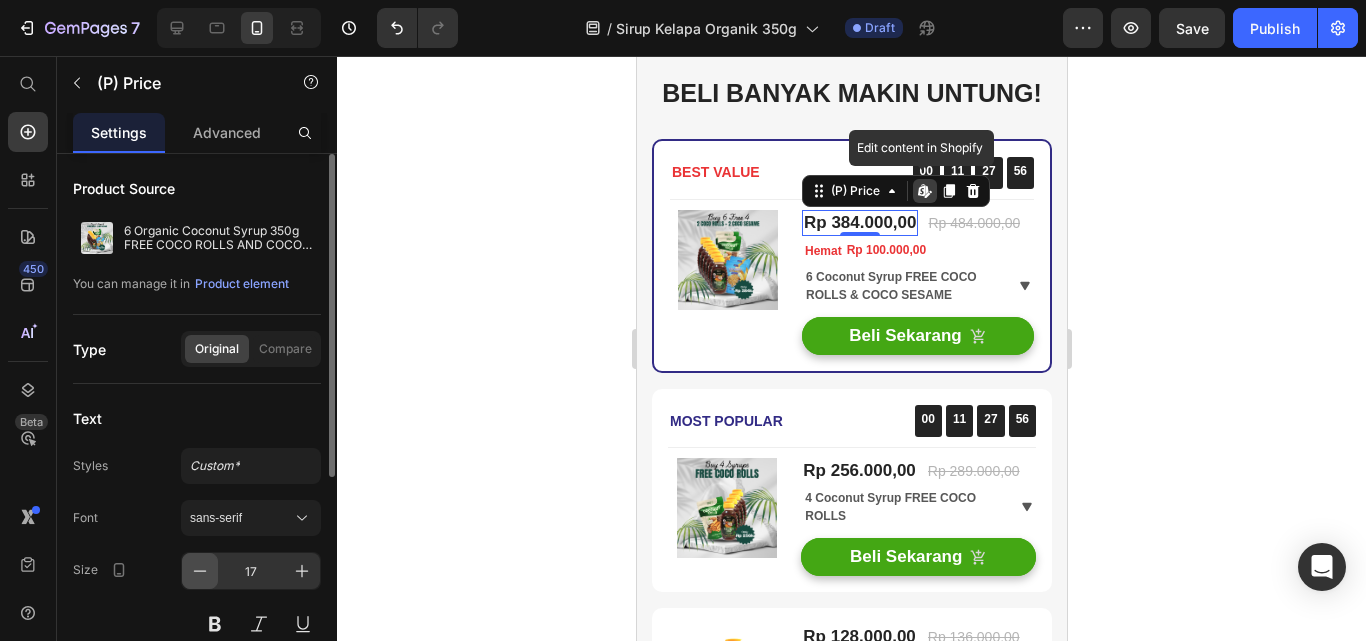 click 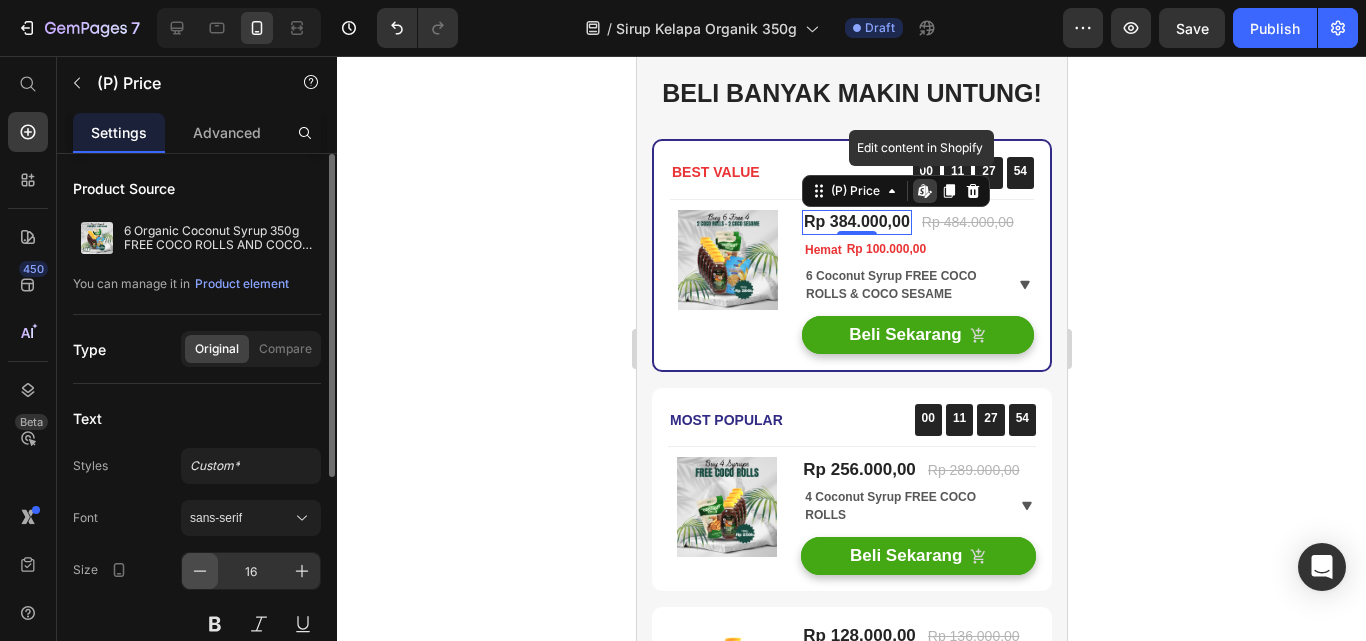 click 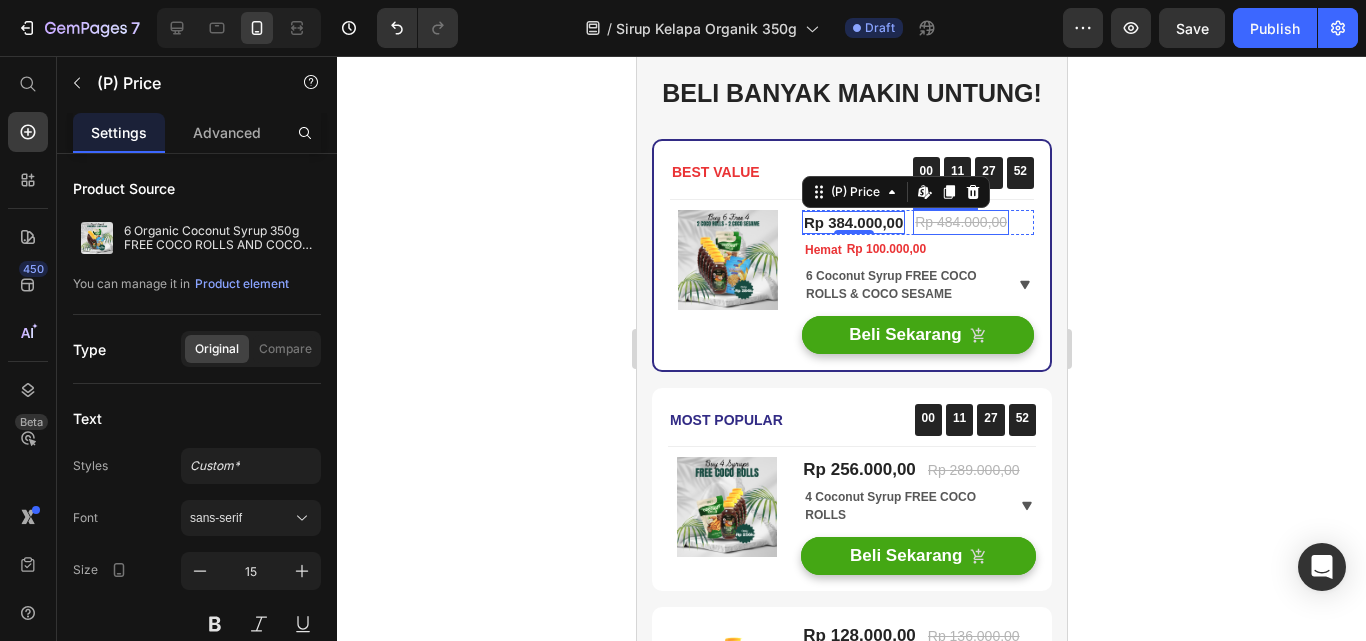 click on "Rp 484.000,00" at bounding box center [960, 222] 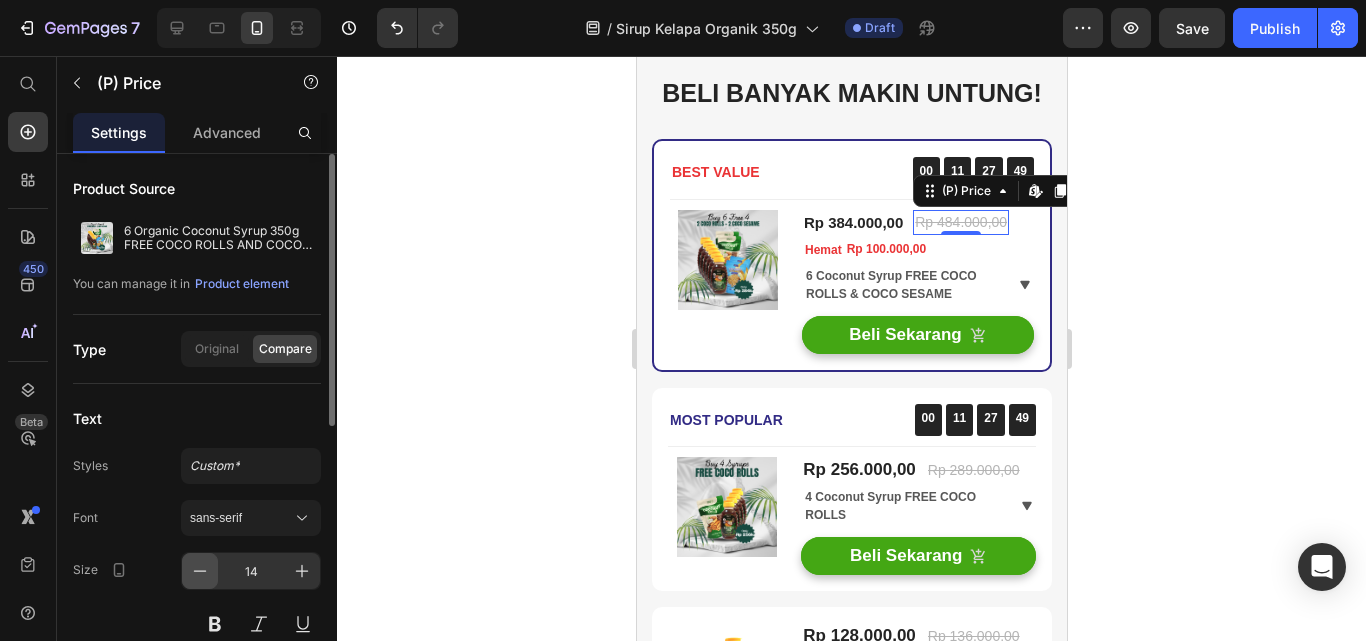 click 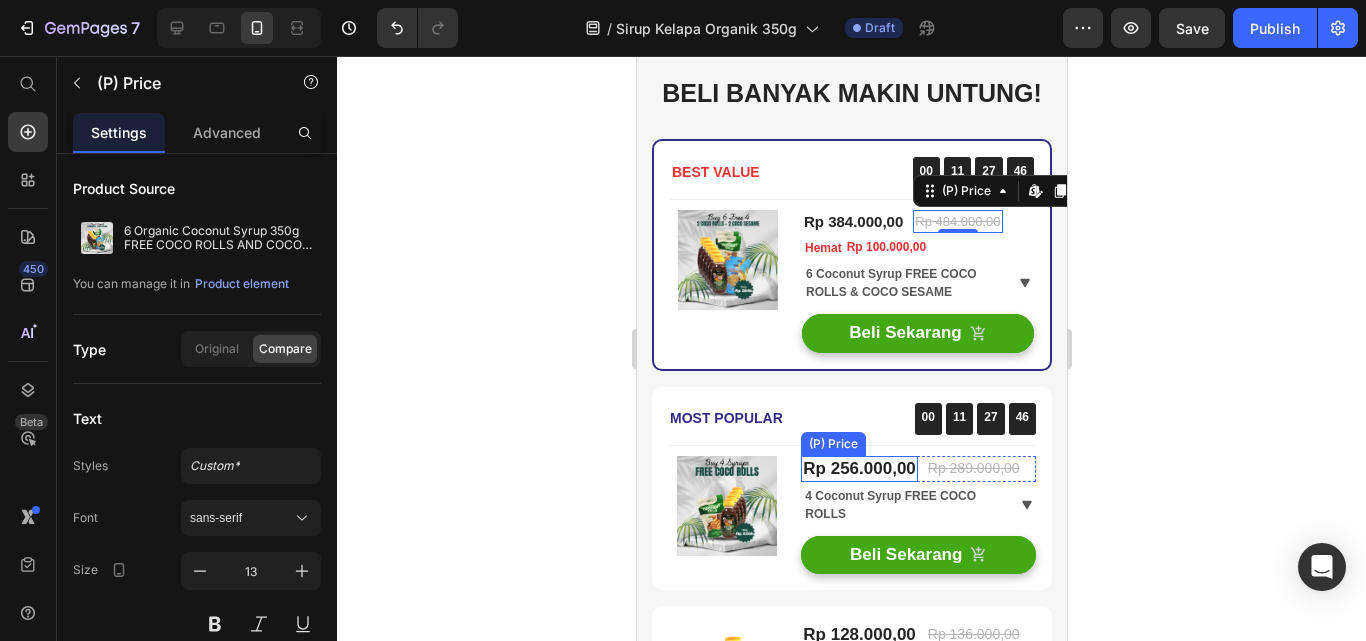 click on "Rp 256.000,00" at bounding box center [858, 468] 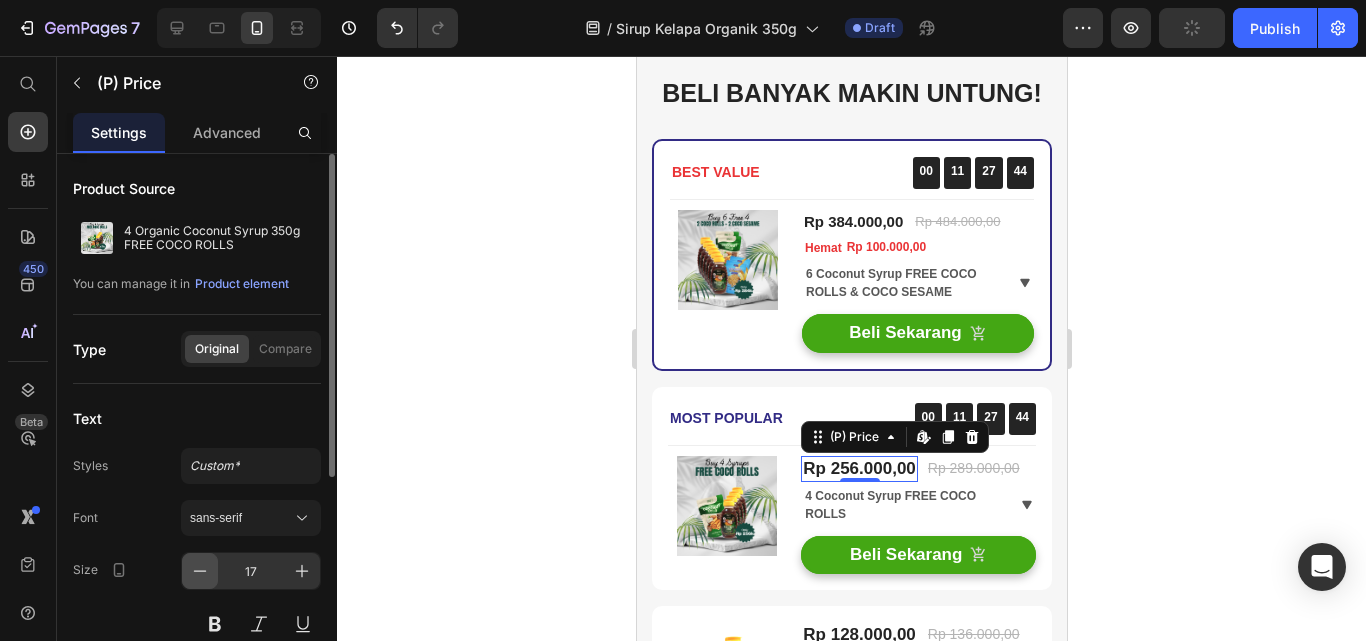 click 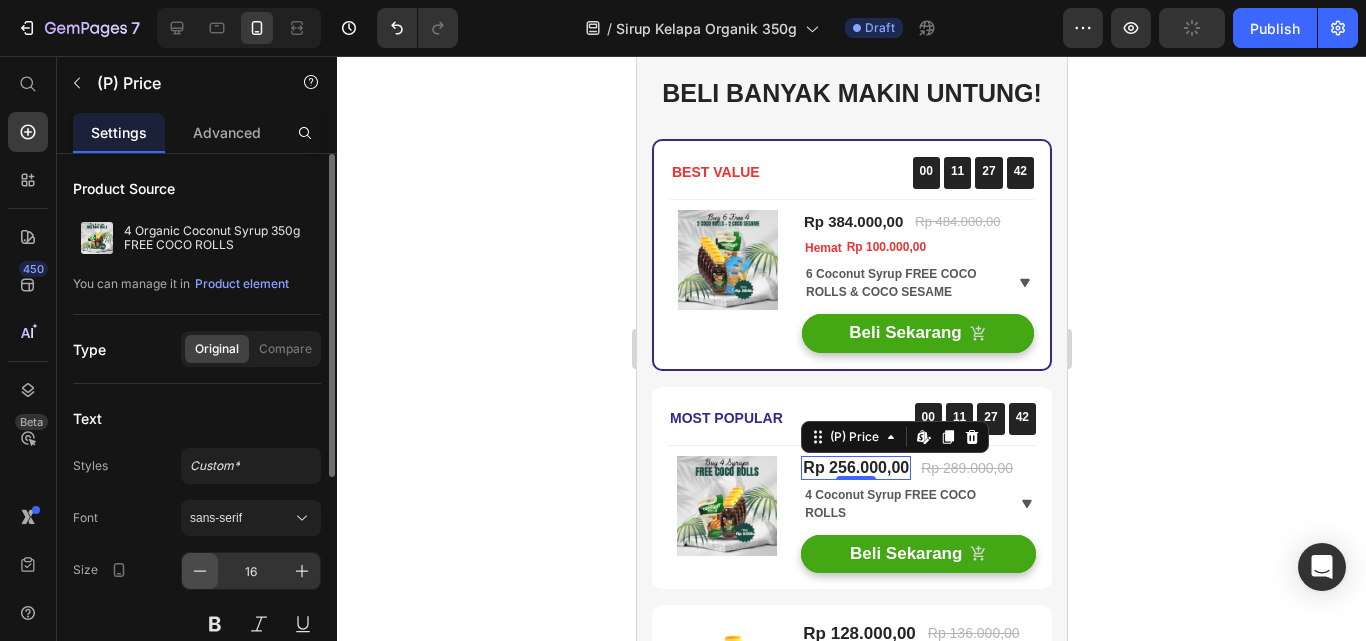 click 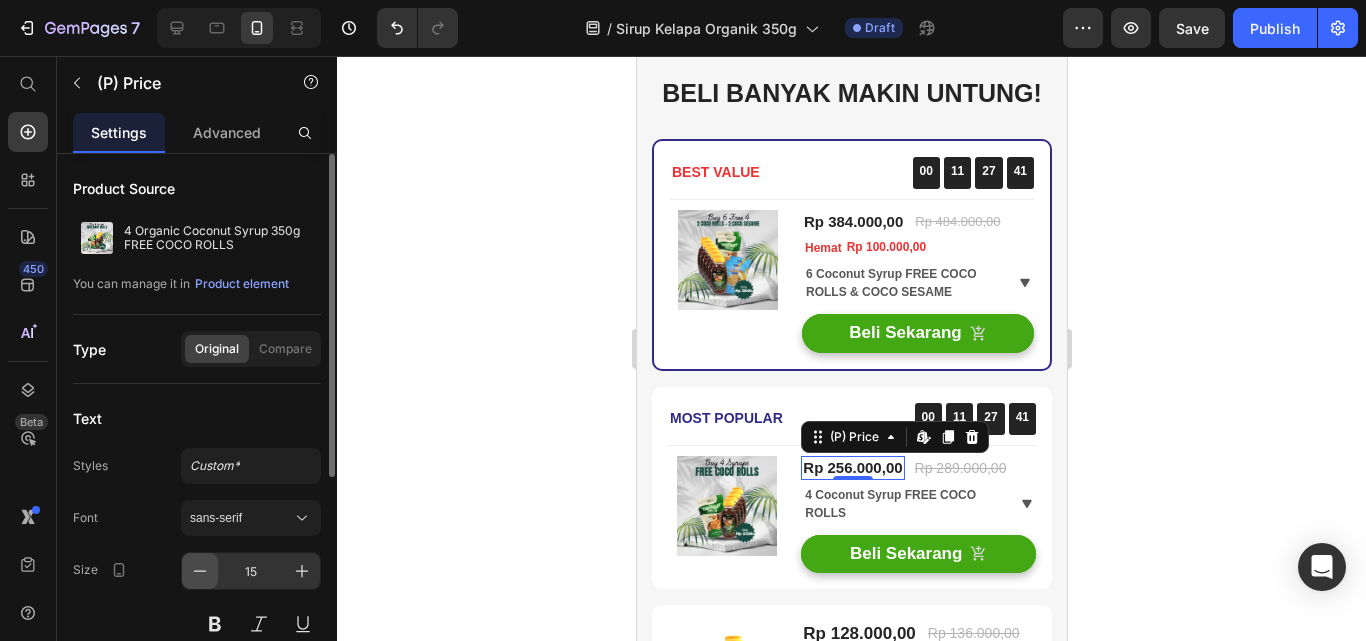 click 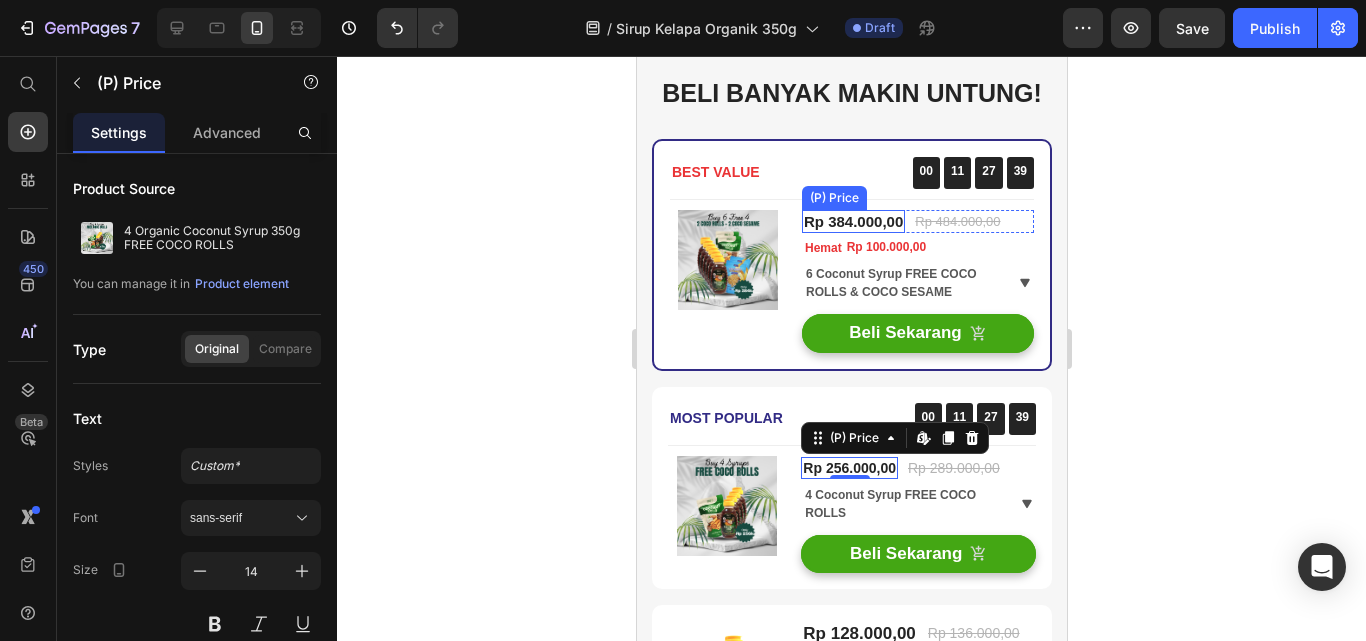 click on "Rp 384.000,00" at bounding box center [852, 221] 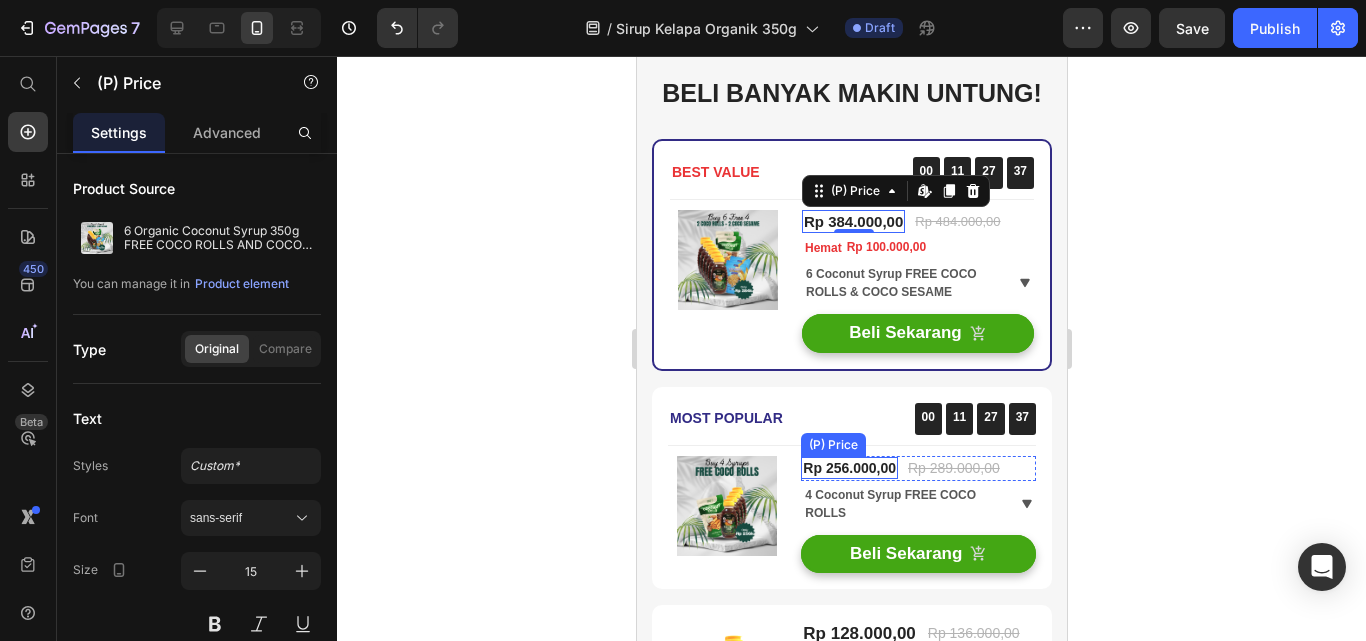 click on "Rp 256.000,00" at bounding box center [848, 468] 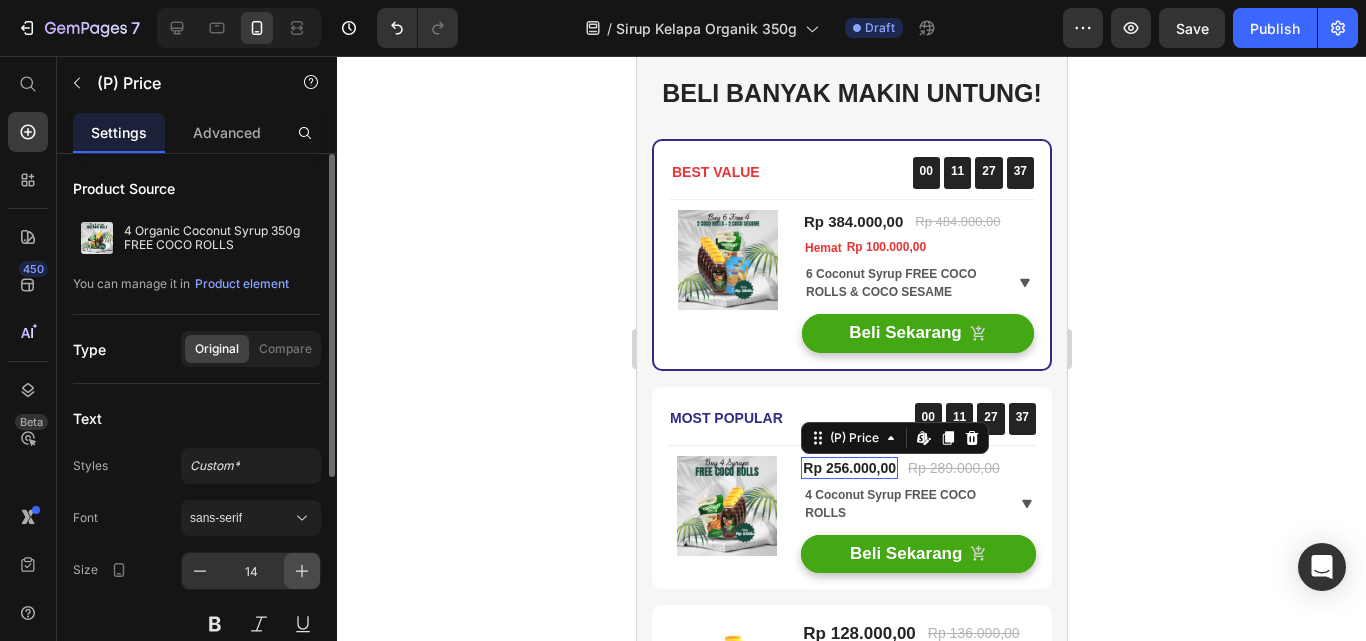 drag, startPoint x: 372, startPoint y: 361, endPoint x: 302, endPoint y: 574, distance: 224.20749 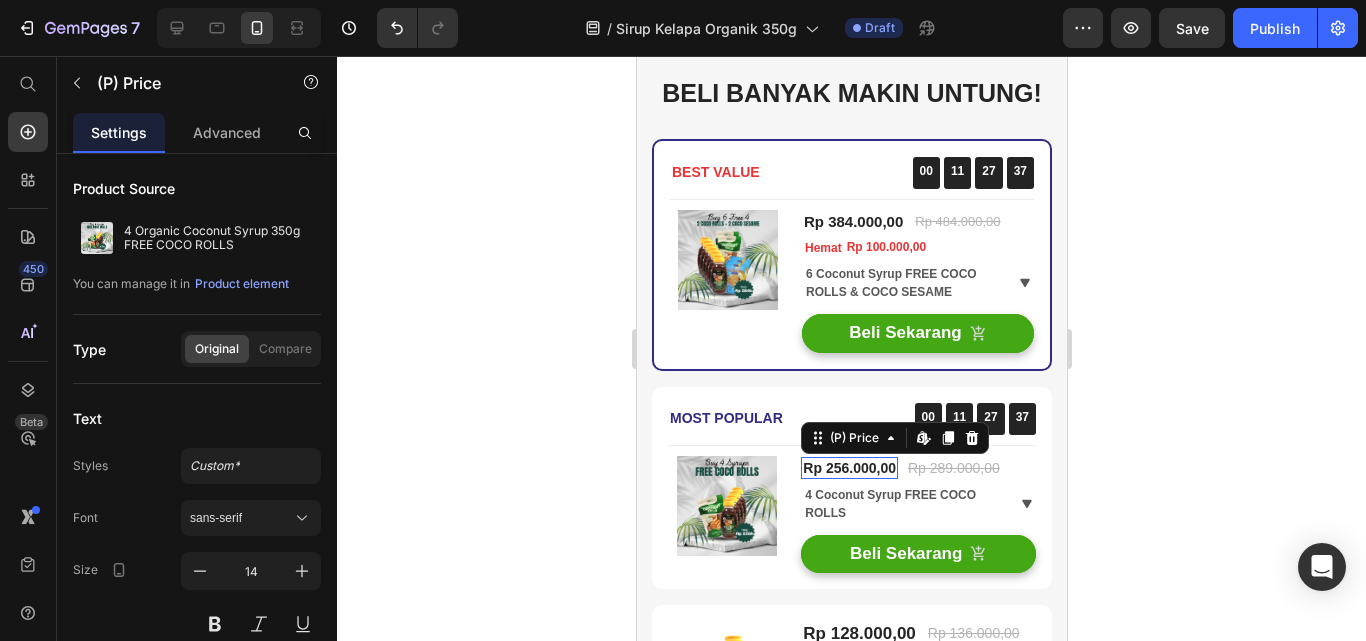 type on "15" 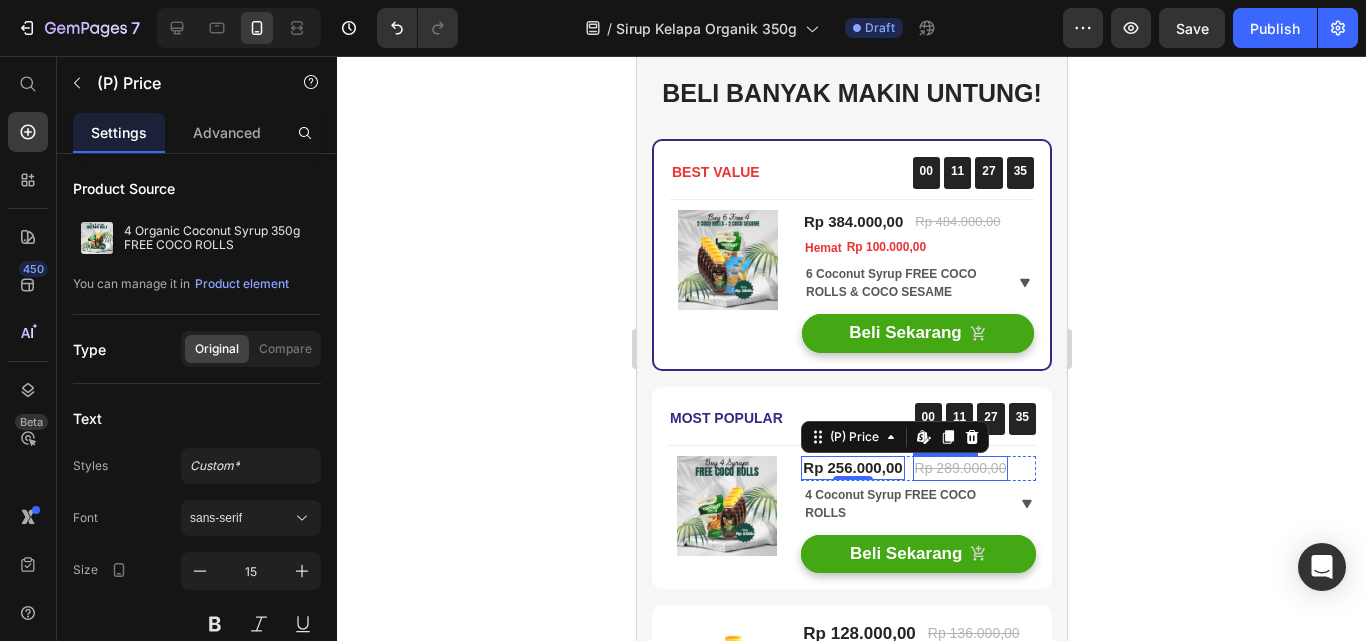 click on "Rp 289.000,00" at bounding box center [960, 468] 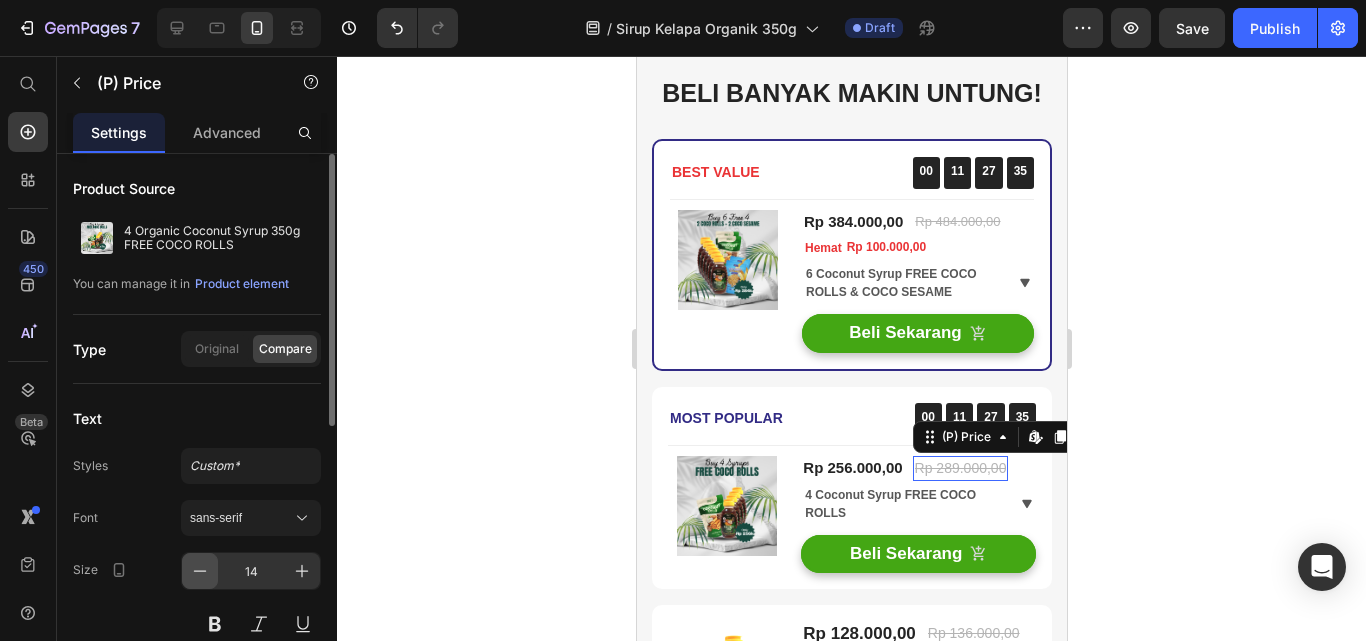 click 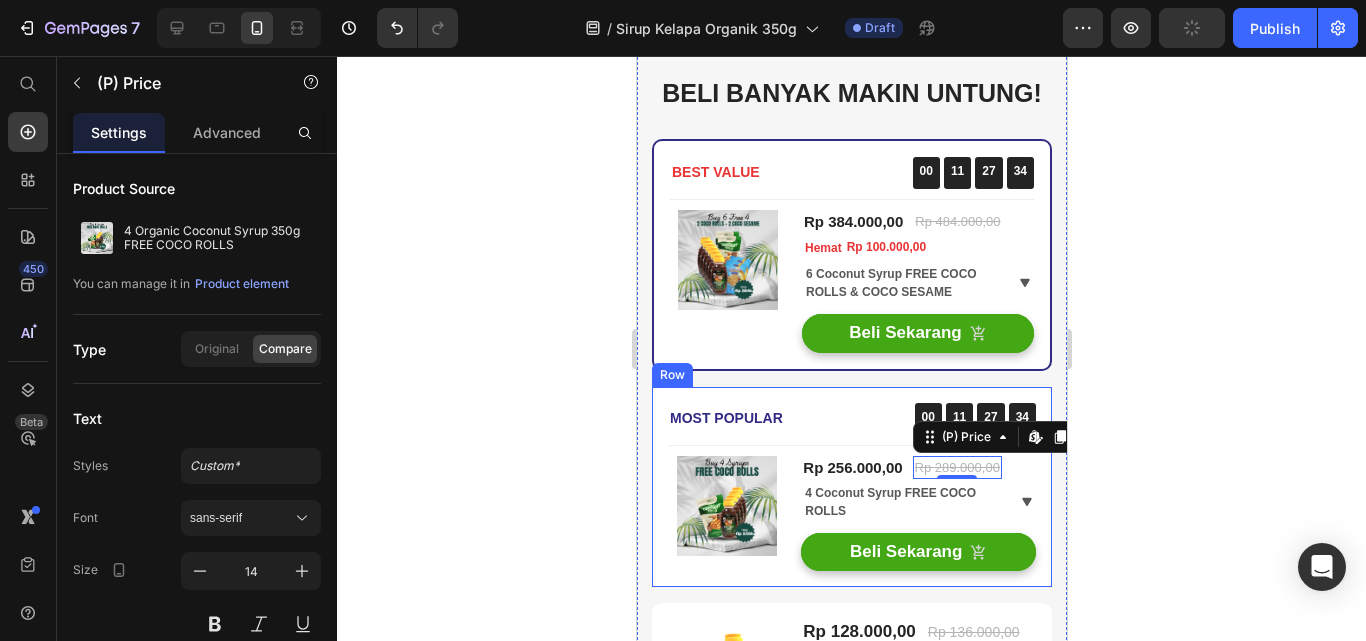 type on "13" 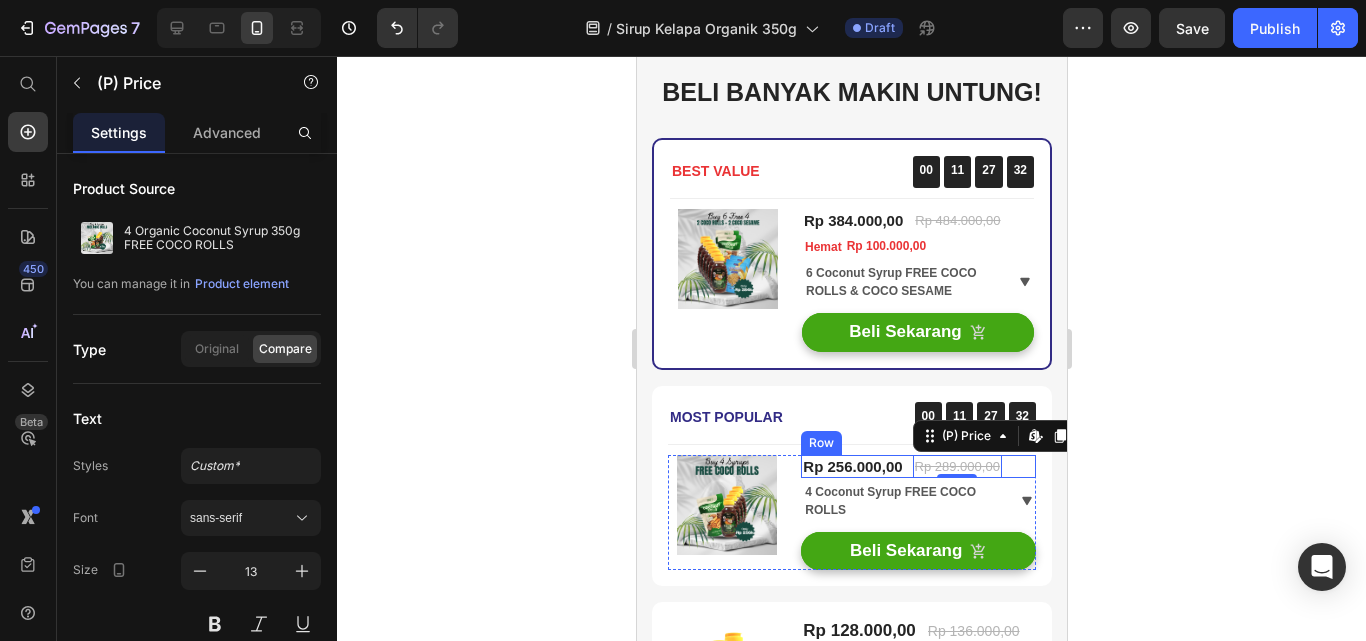 scroll, scrollTop: 4823, scrollLeft: 0, axis: vertical 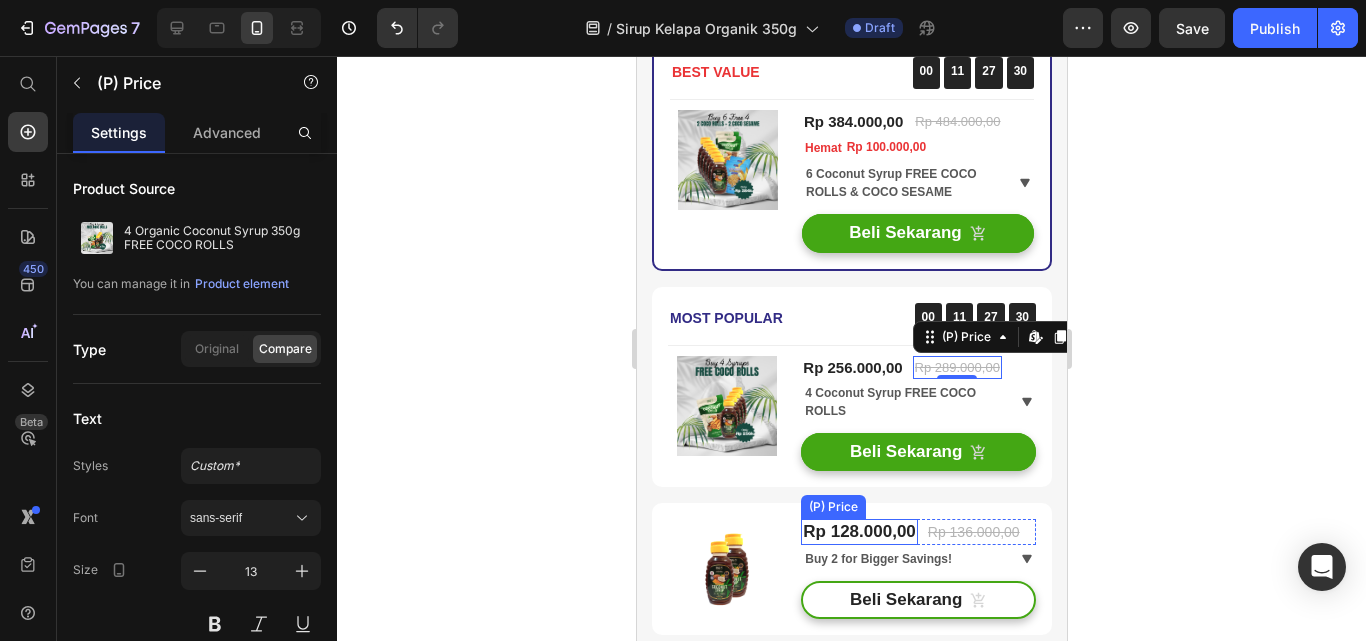 click on "Rp 128.000,00" at bounding box center (858, 531) 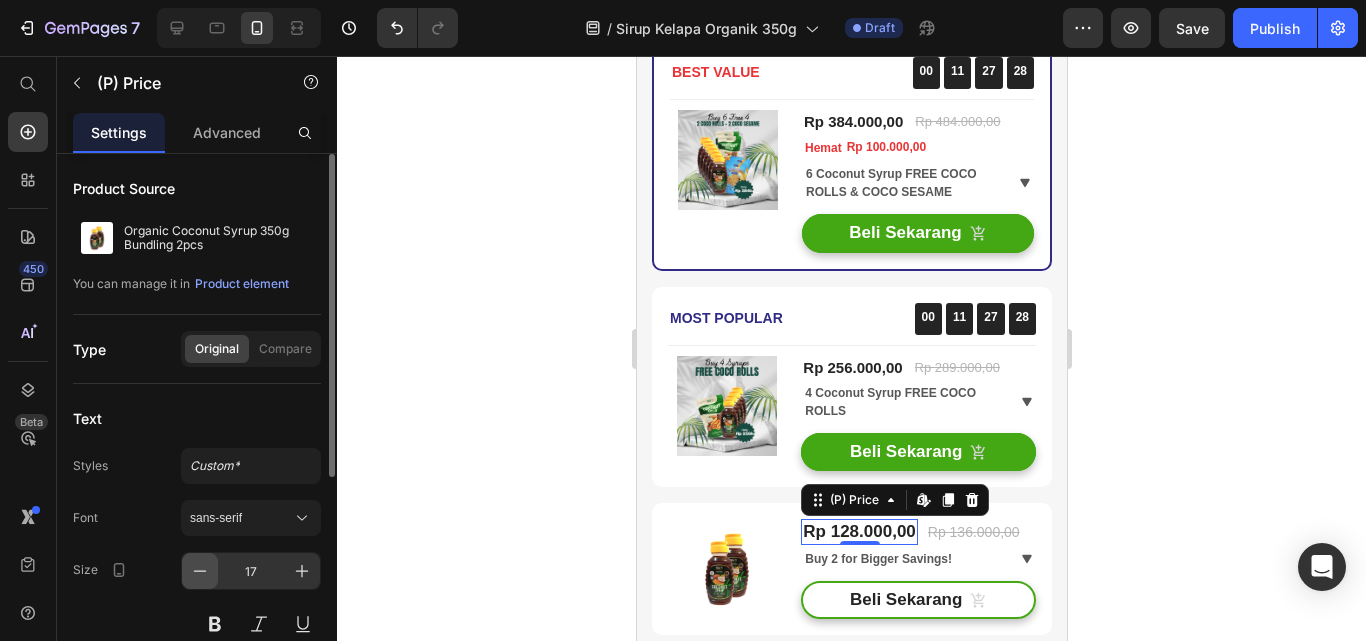 click 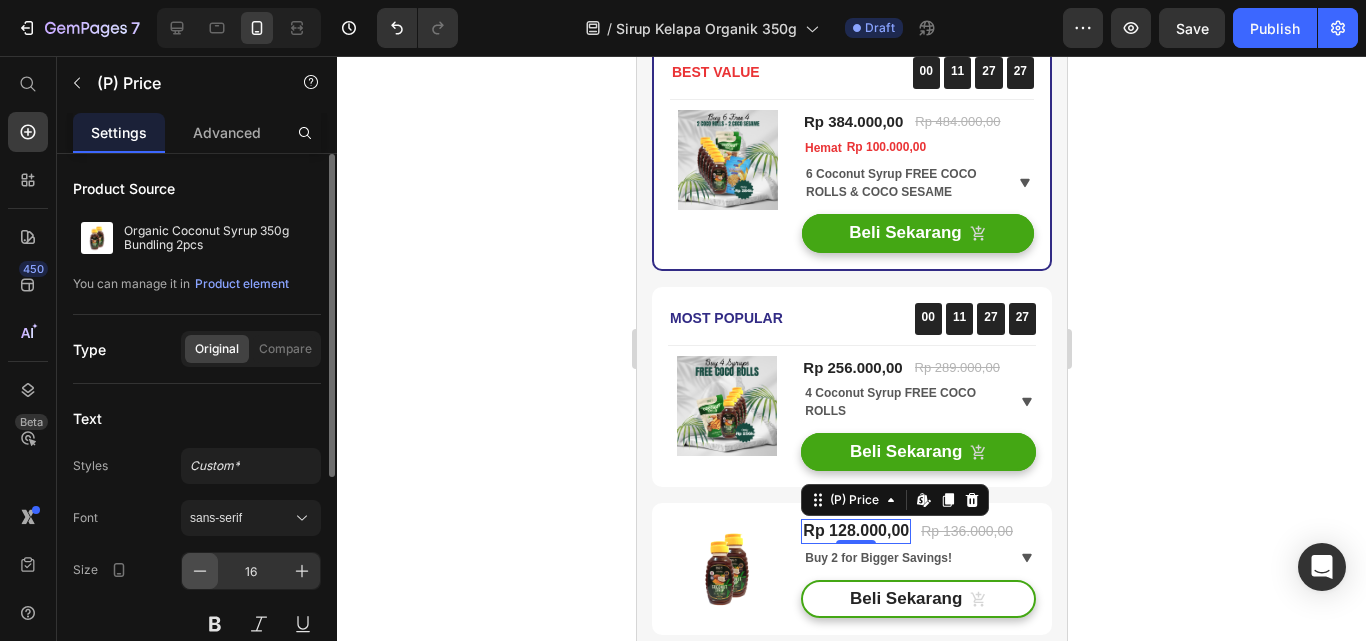 drag, startPoint x: 194, startPoint y: 566, endPoint x: 348, endPoint y: 494, distance: 170 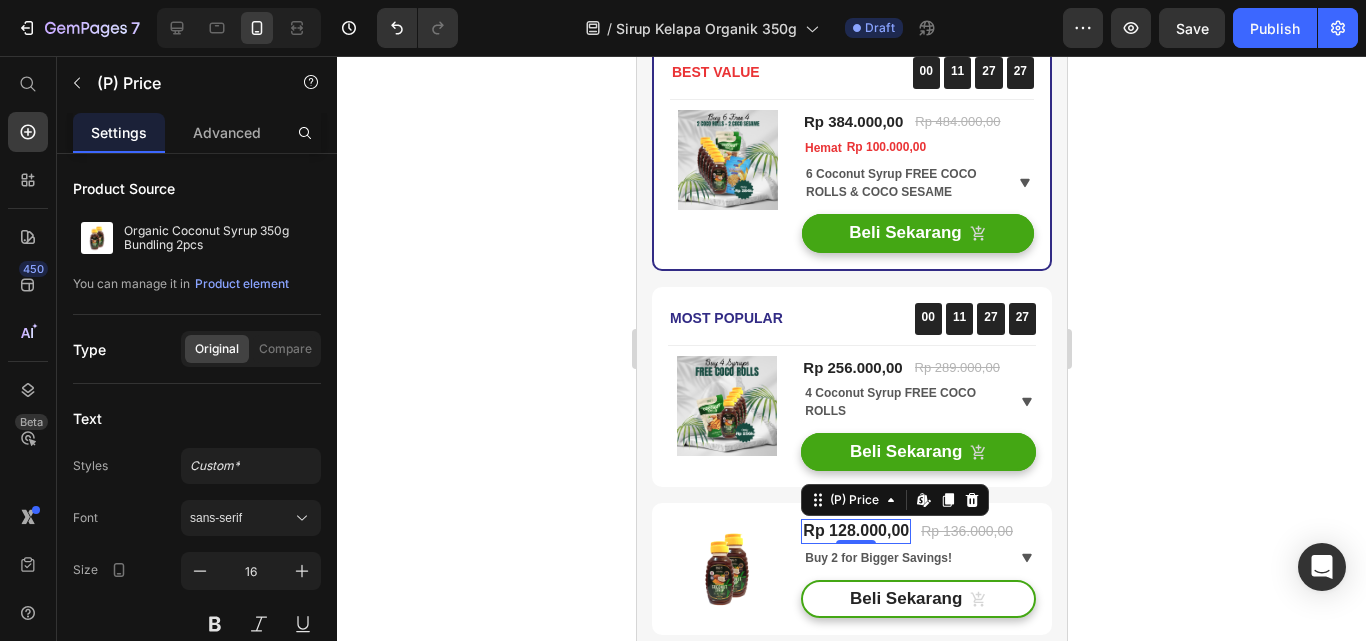 type on "15" 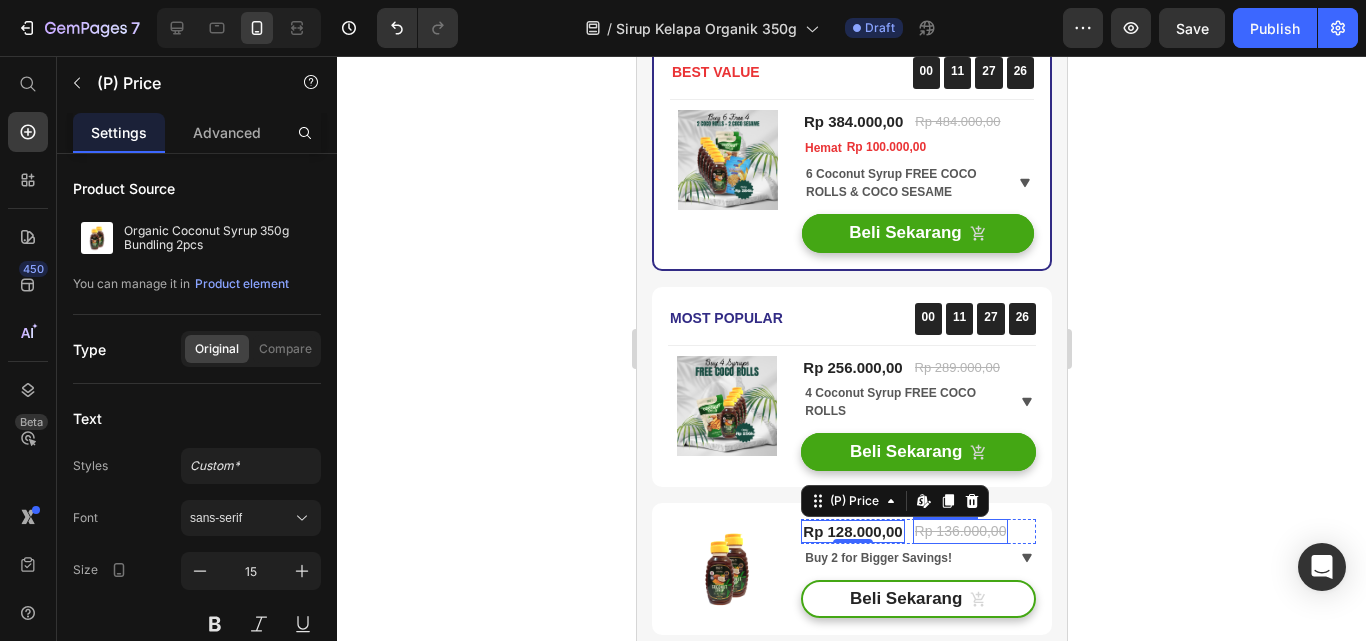 click on "Rp 136.000,00" at bounding box center [960, 531] 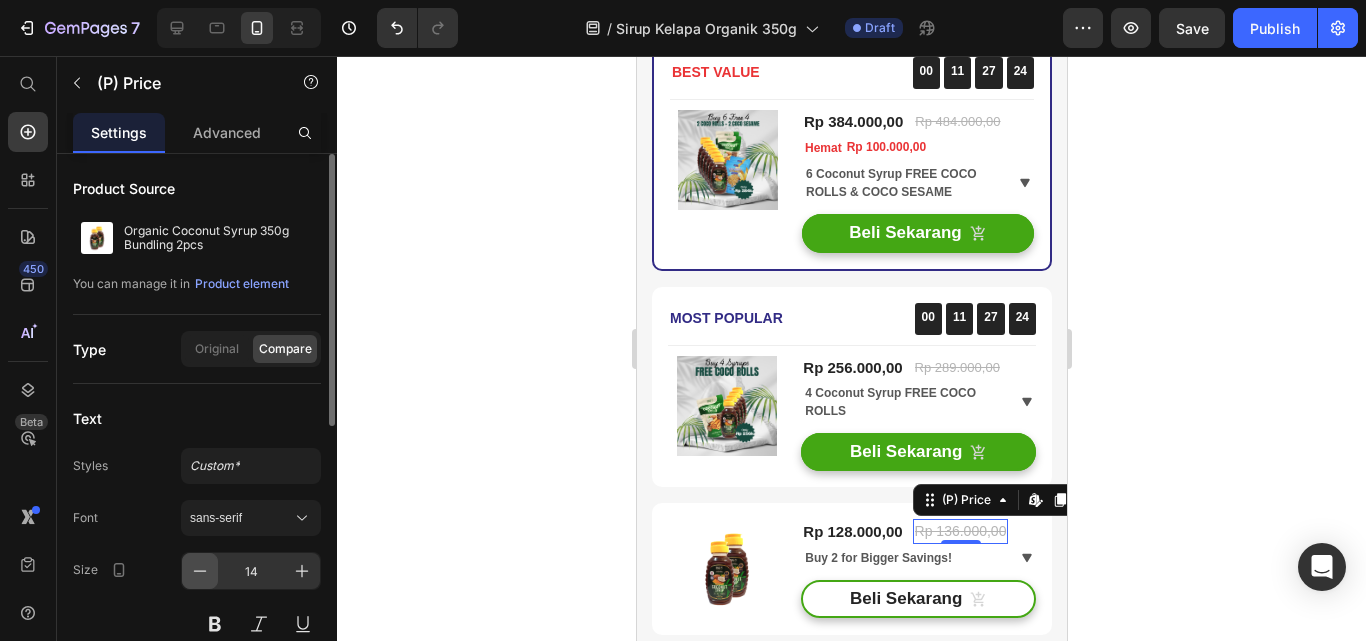 click 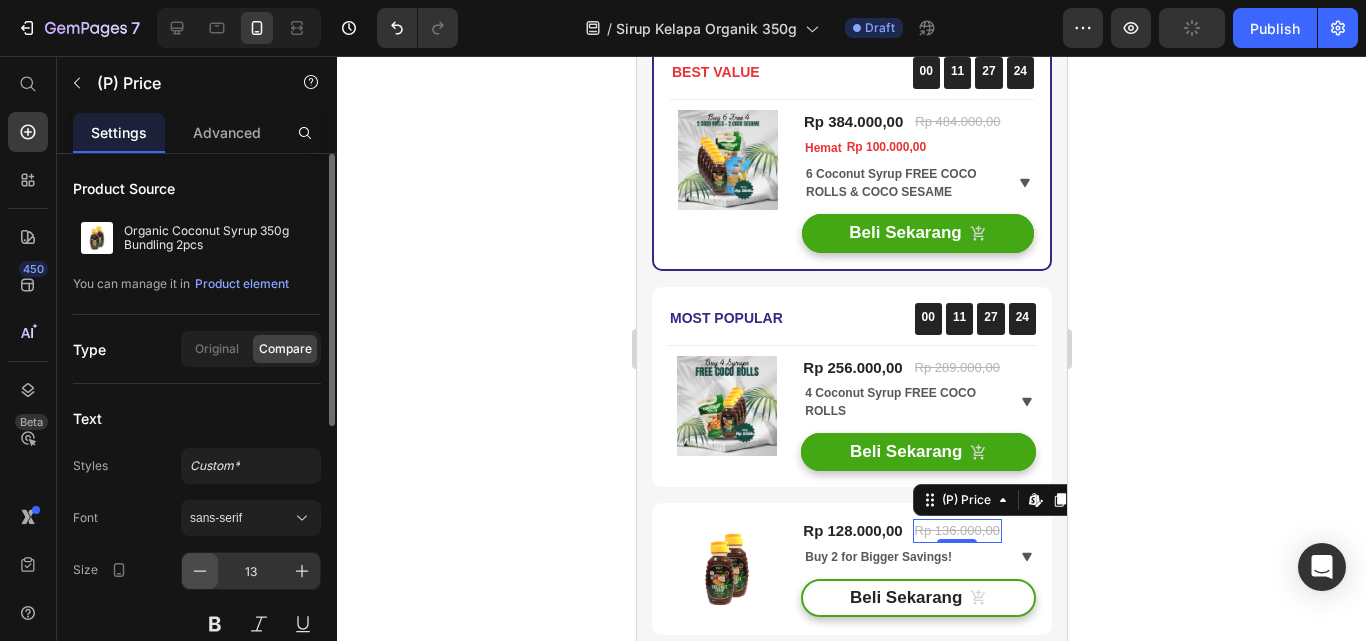 click 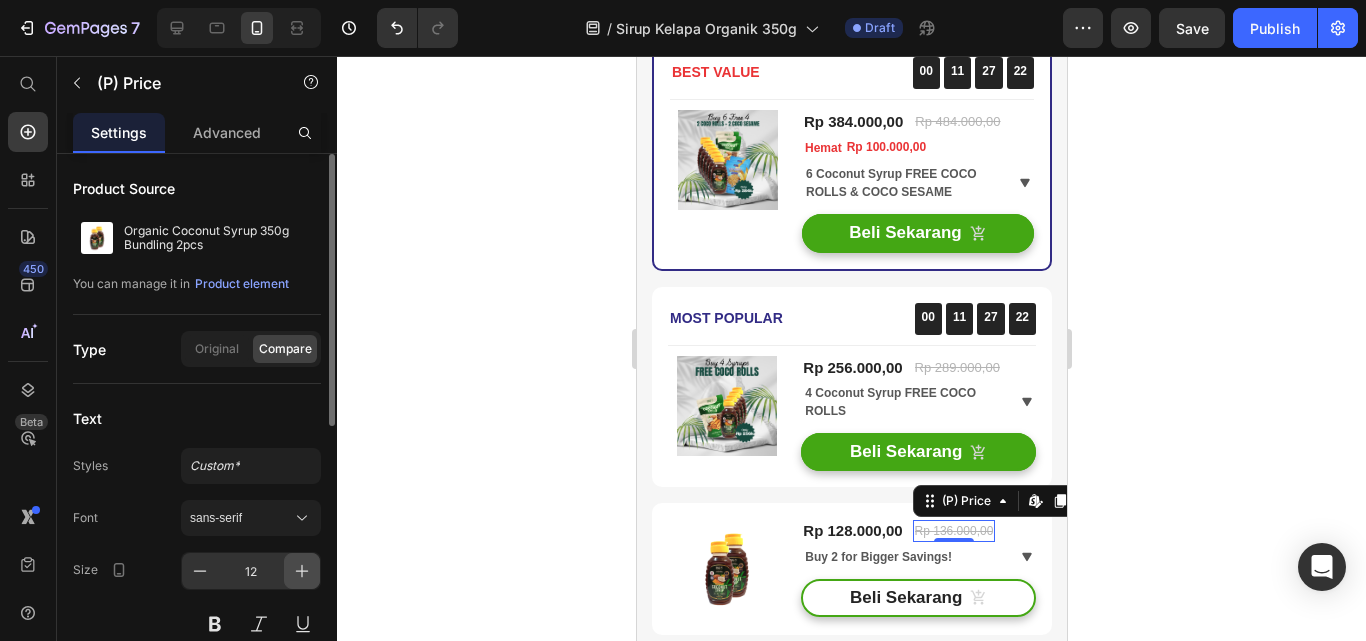 click 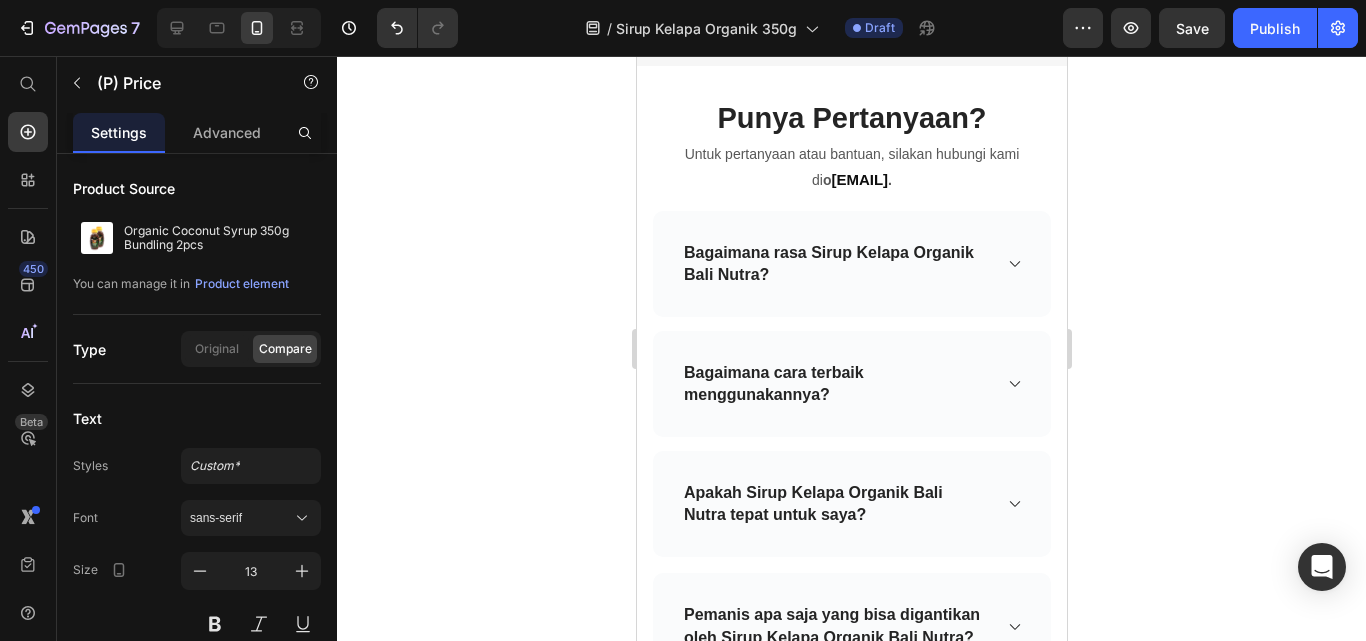 scroll, scrollTop: 6423, scrollLeft: 0, axis: vertical 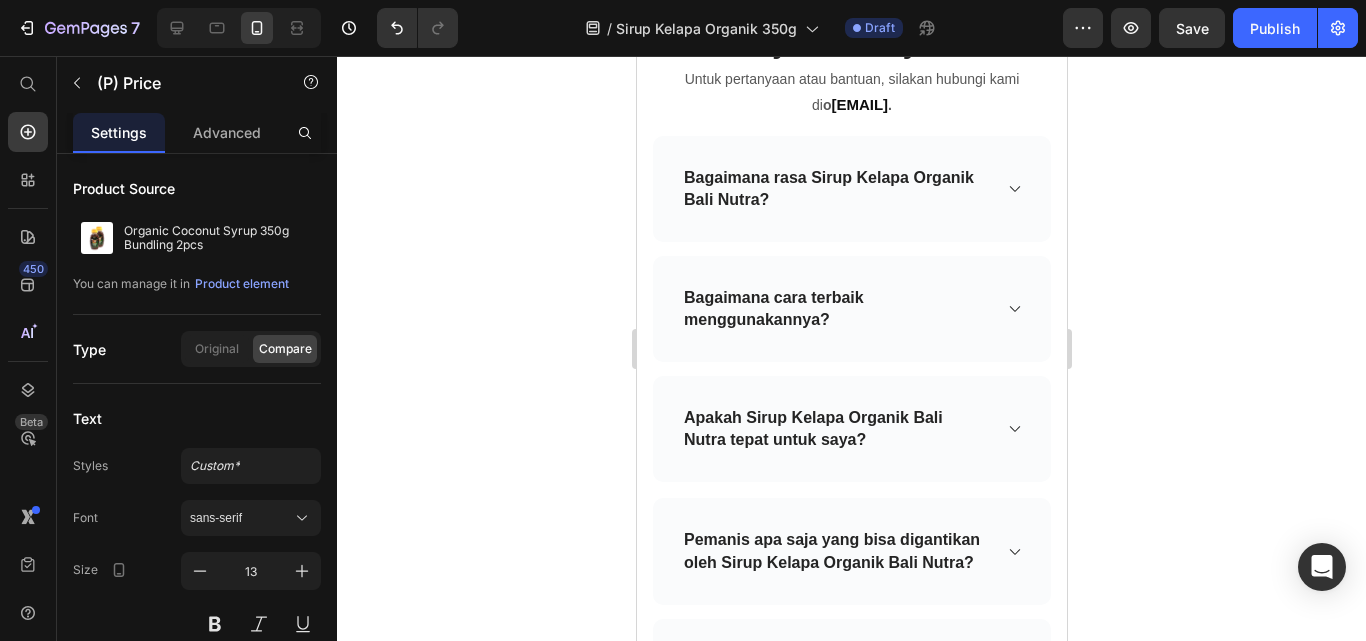 click on "Rendah Fruktosa" at bounding box center [698, -465] 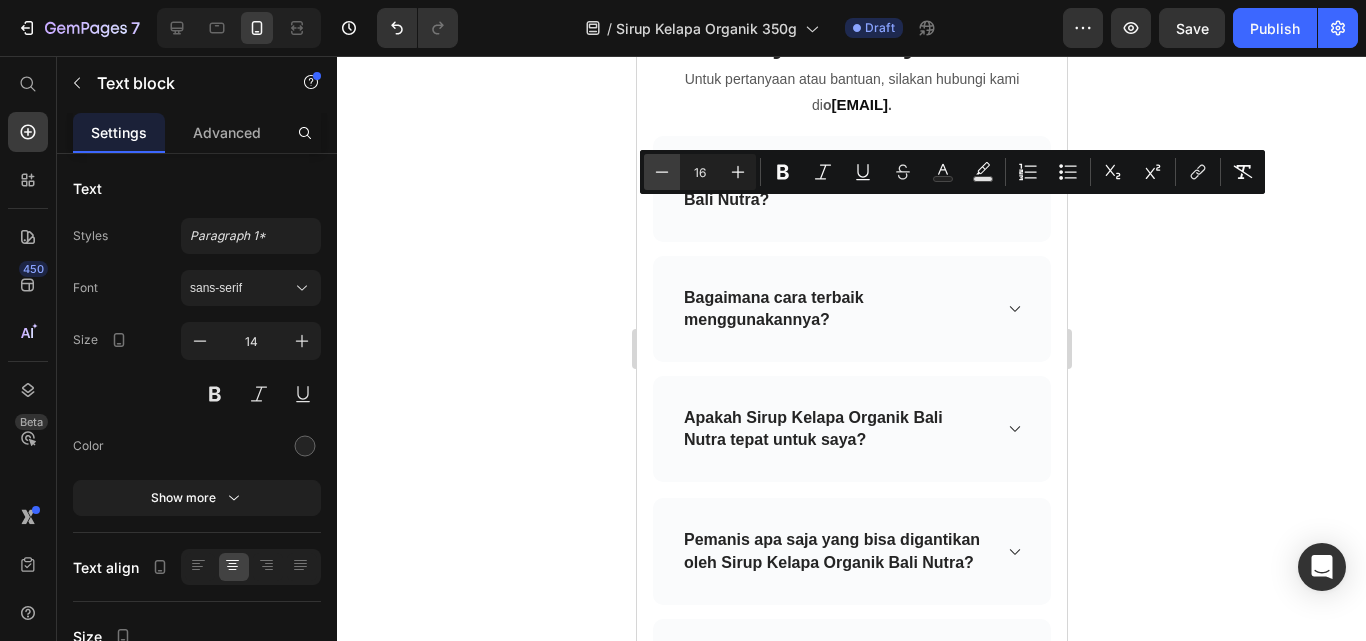 click 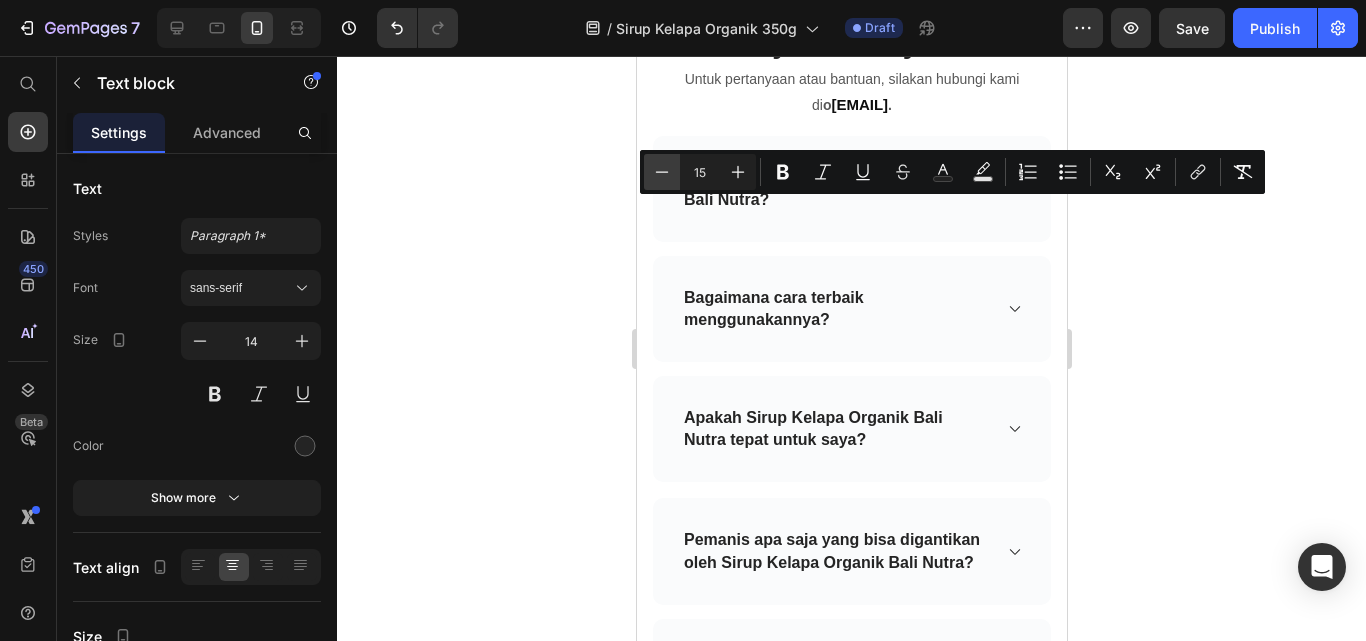 click 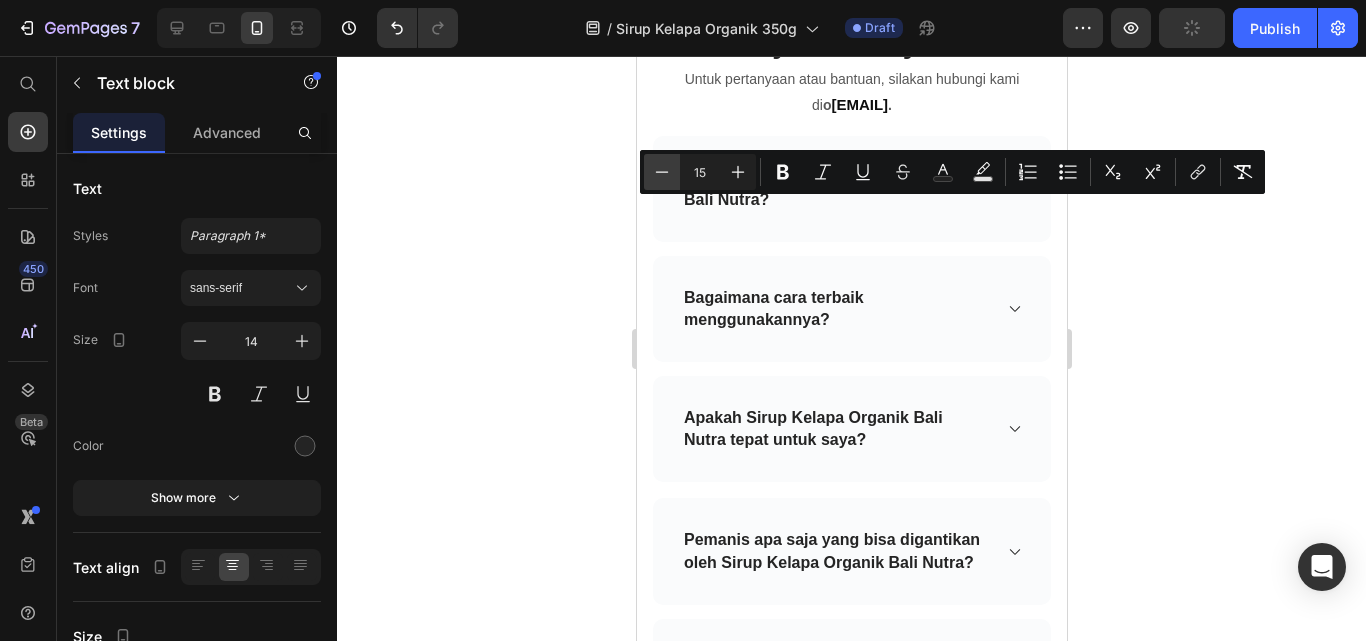 type on "14" 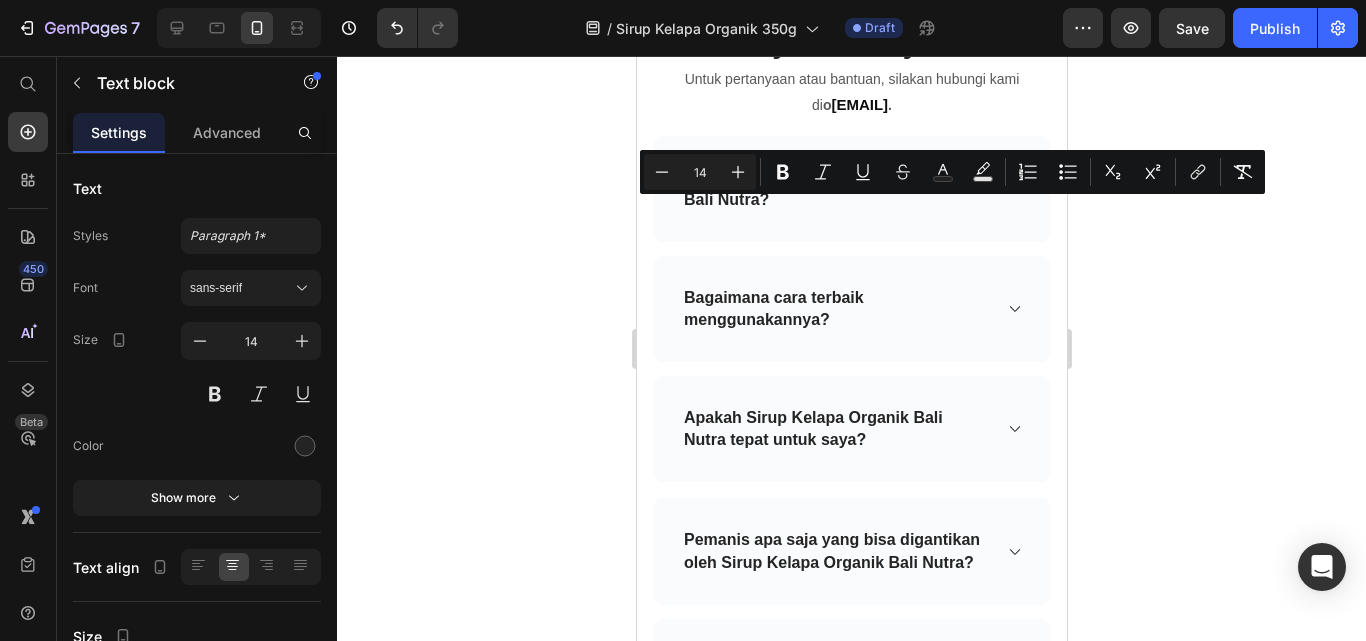 click on "Rendah Indeks Glikemik" at bounding box center [697, -411] 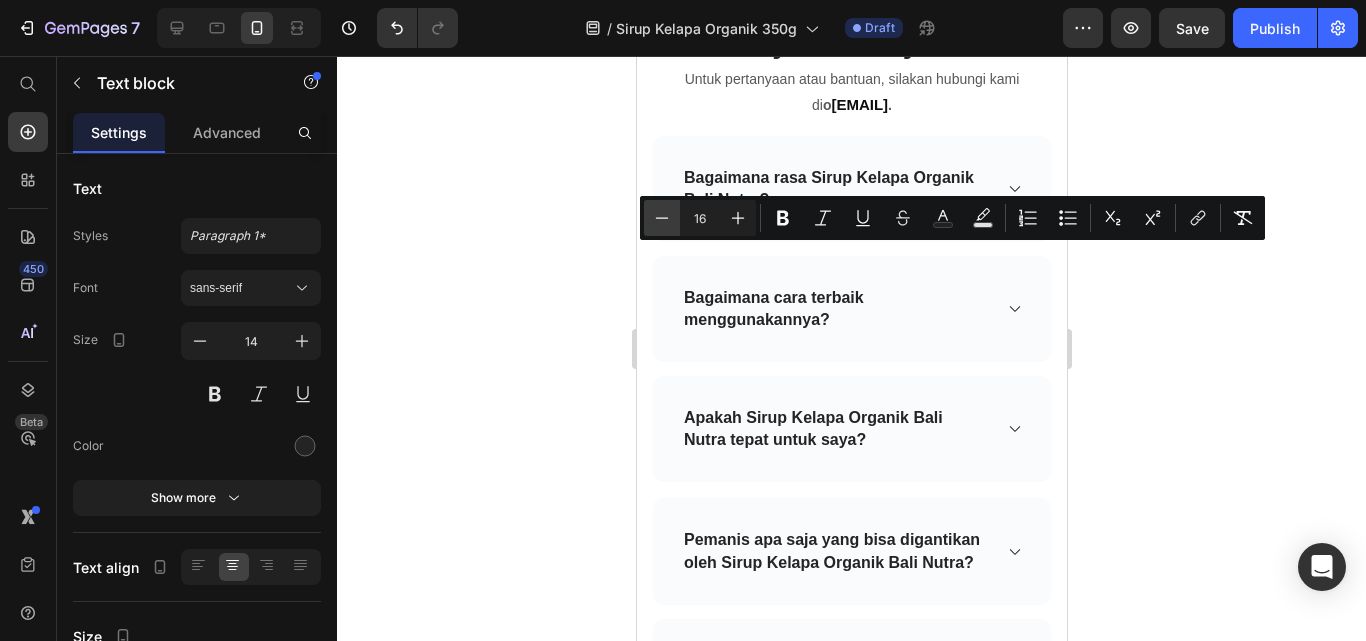 click 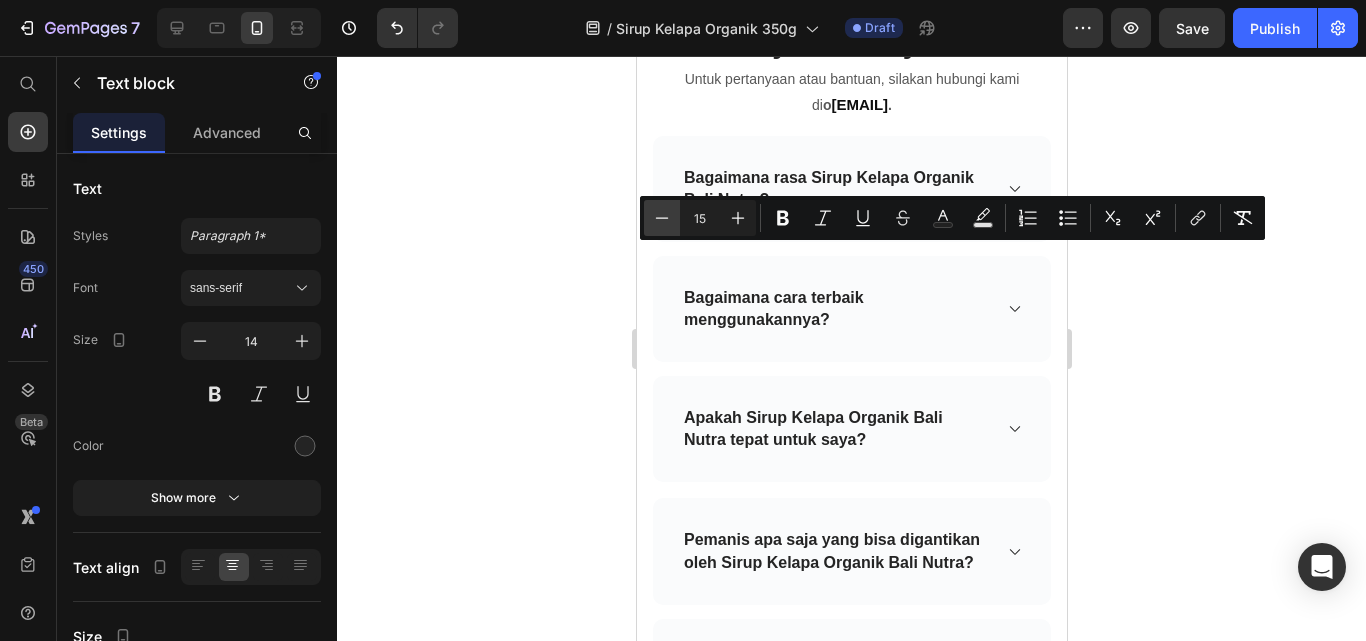 click 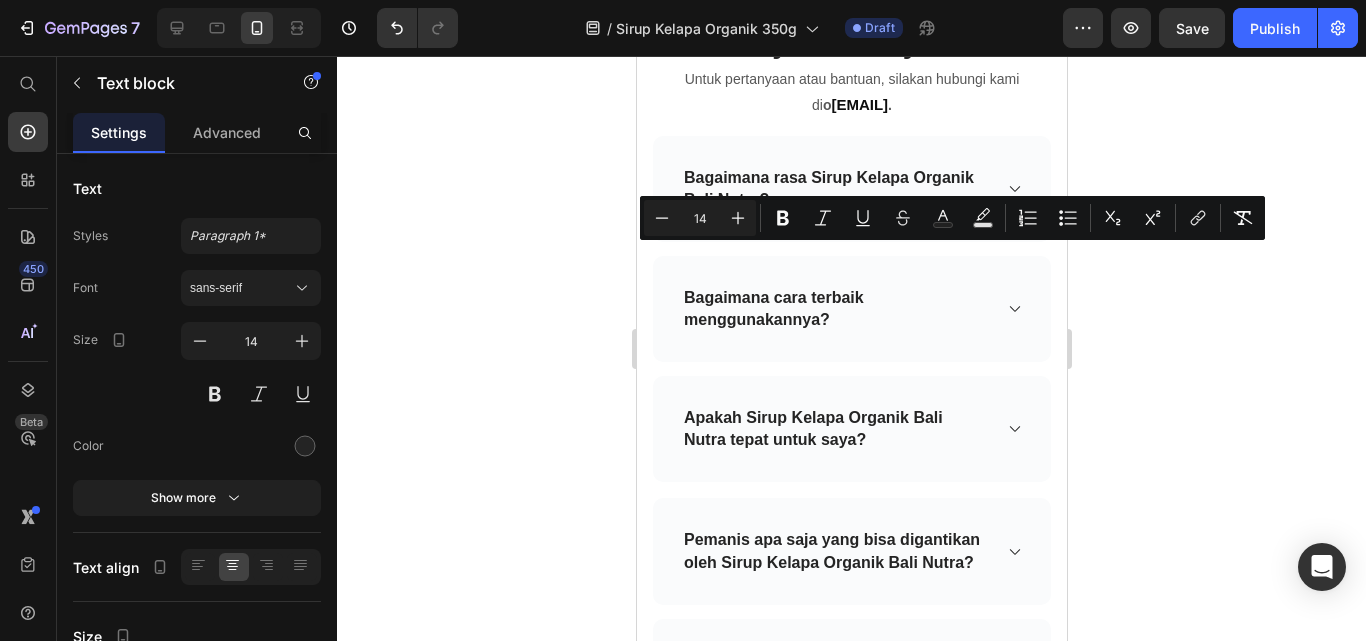 click on "Kaya Akan Nutrisi" at bounding box center [698, -354] 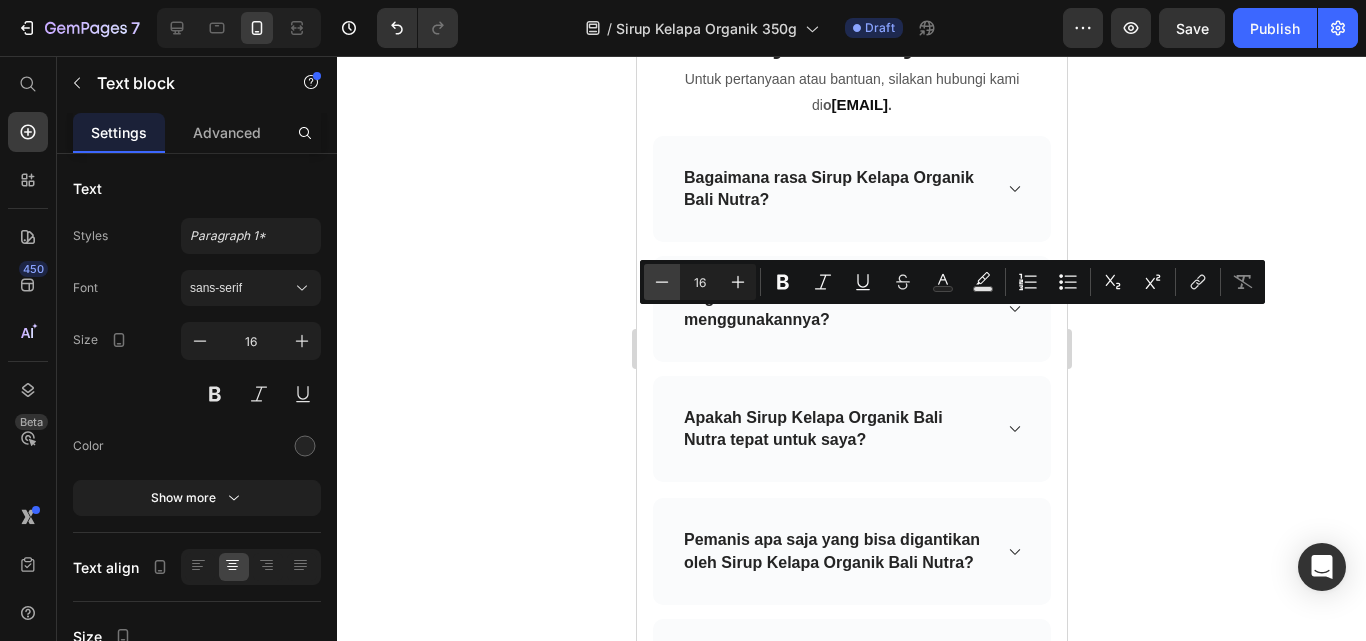 click on "Minus" at bounding box center (662, 282) 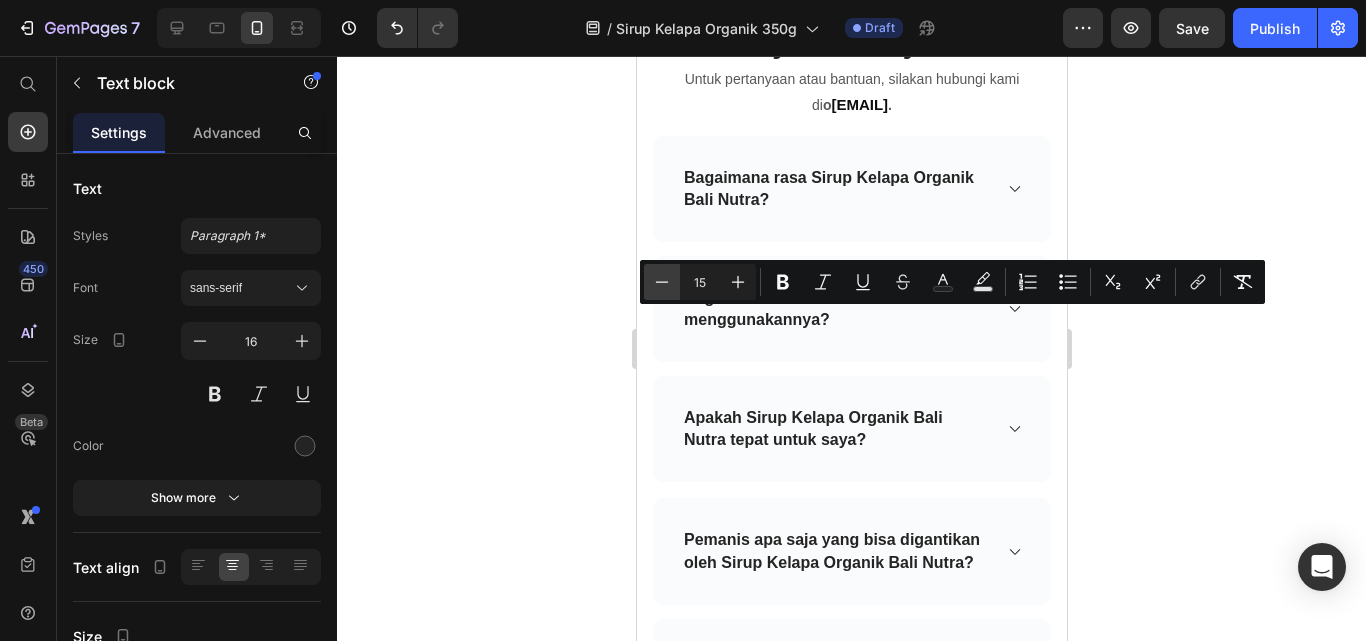 drag, startPoint x: 650, startPoint y: 272, endPoint x: 69, endPoint y: 320, distance: 582.97943 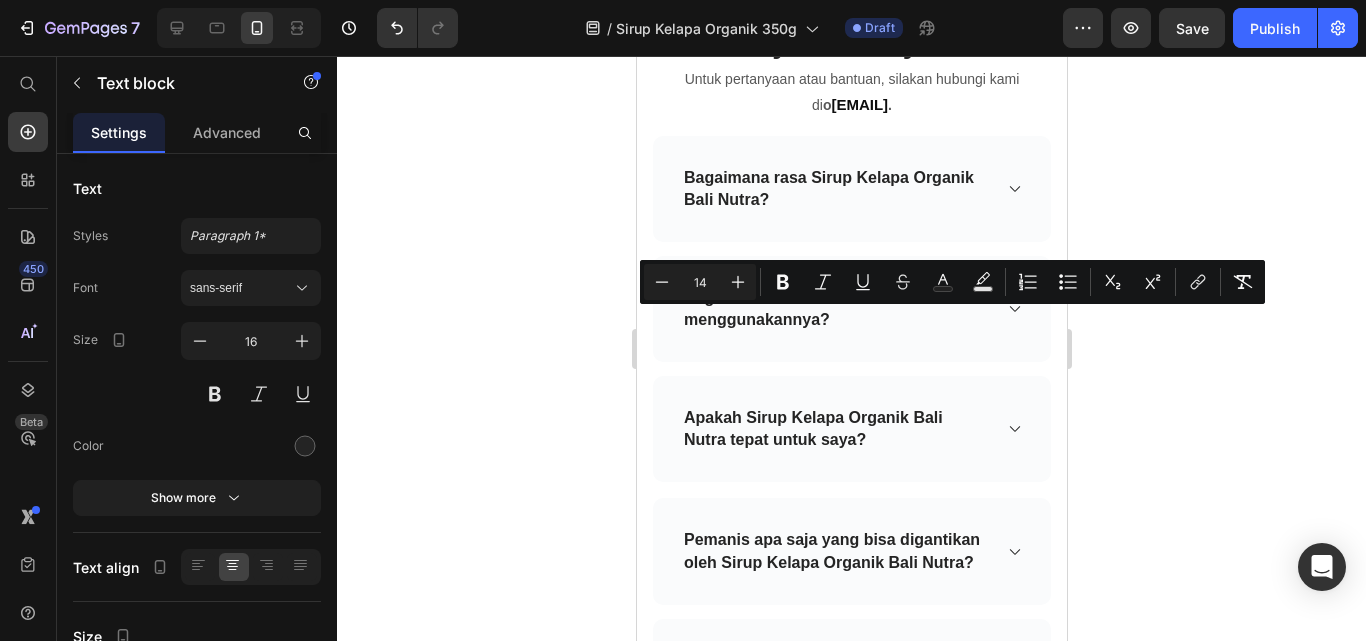 click on "Rasa Yang Lembut" at bounding box center [698, -304] 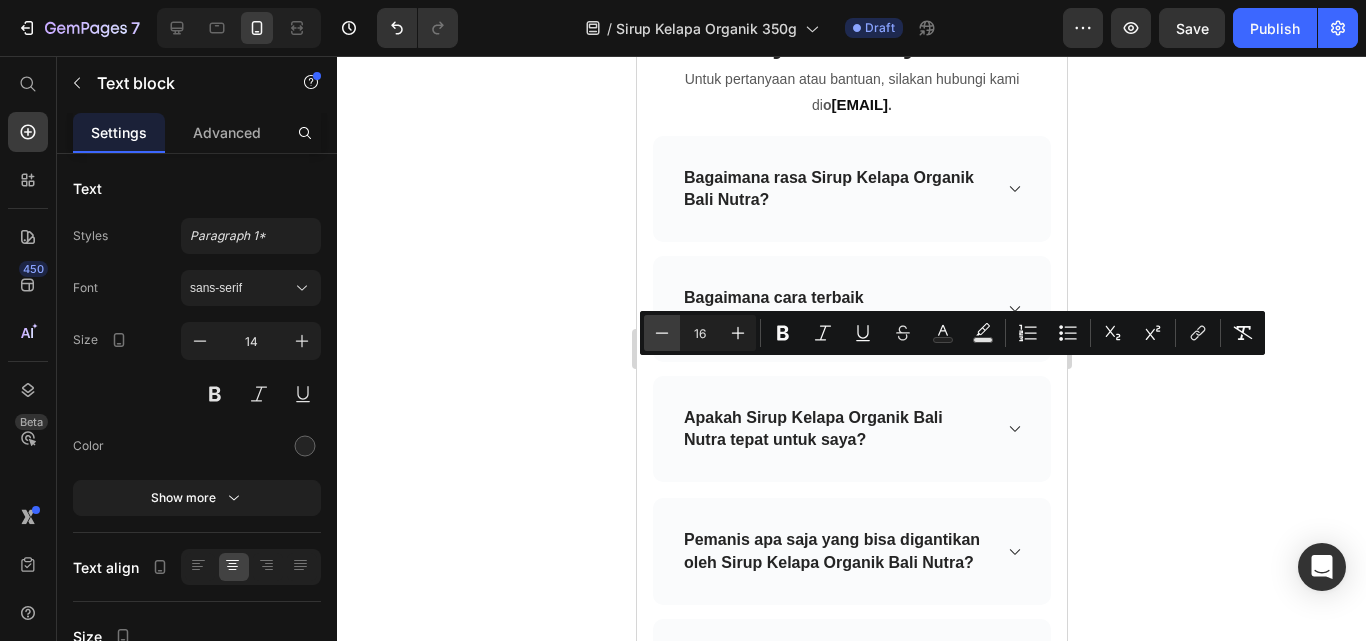 click on "Minus" at bounding box center (662, 333) 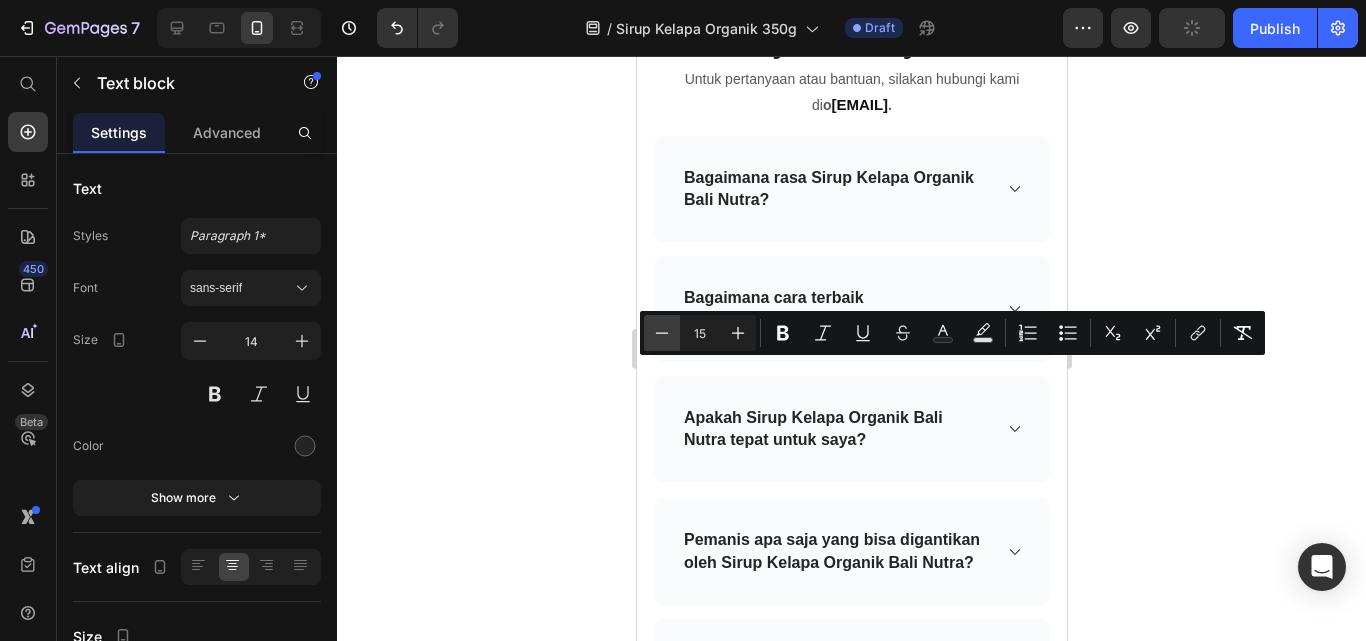 click on "Minus" at bounding box center (662, 333) 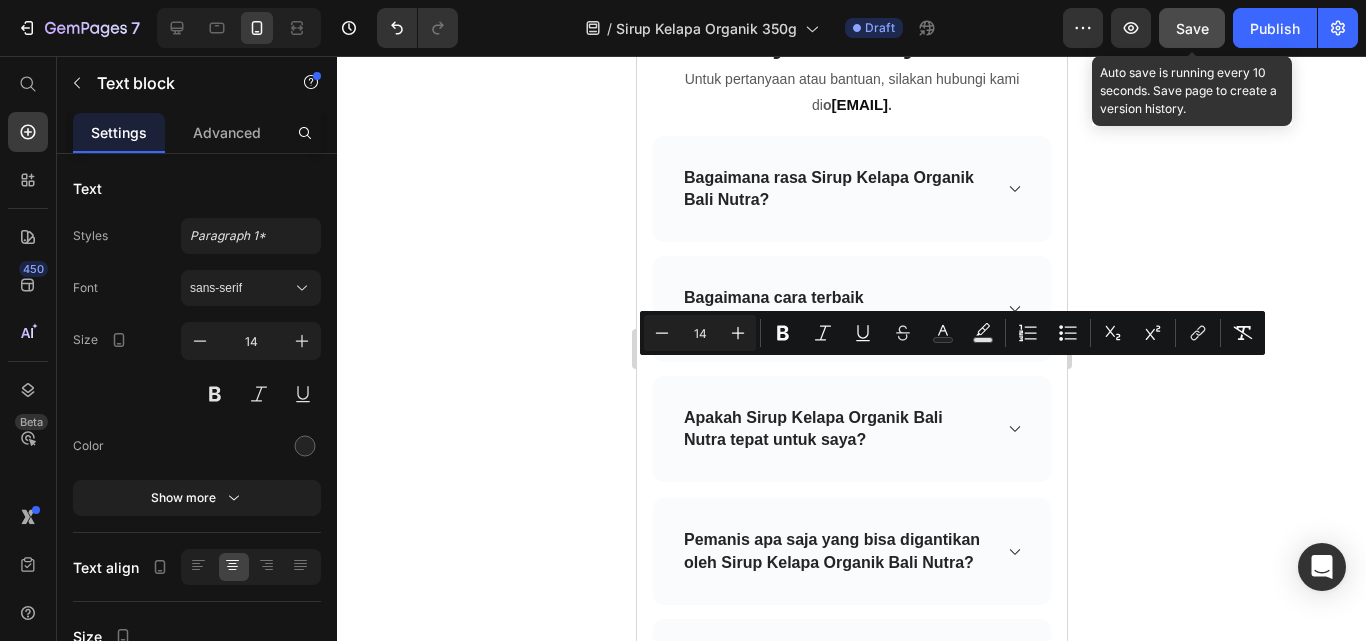 click on "Save" at bounding box center (1192, 28) 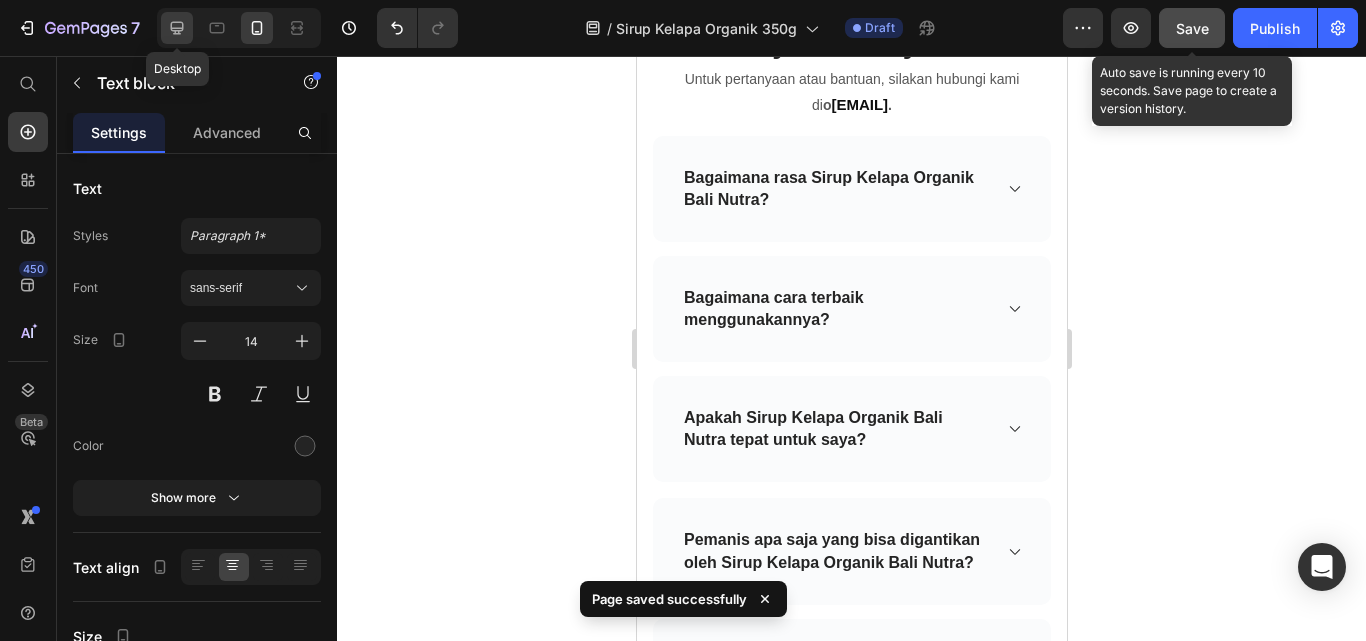 click 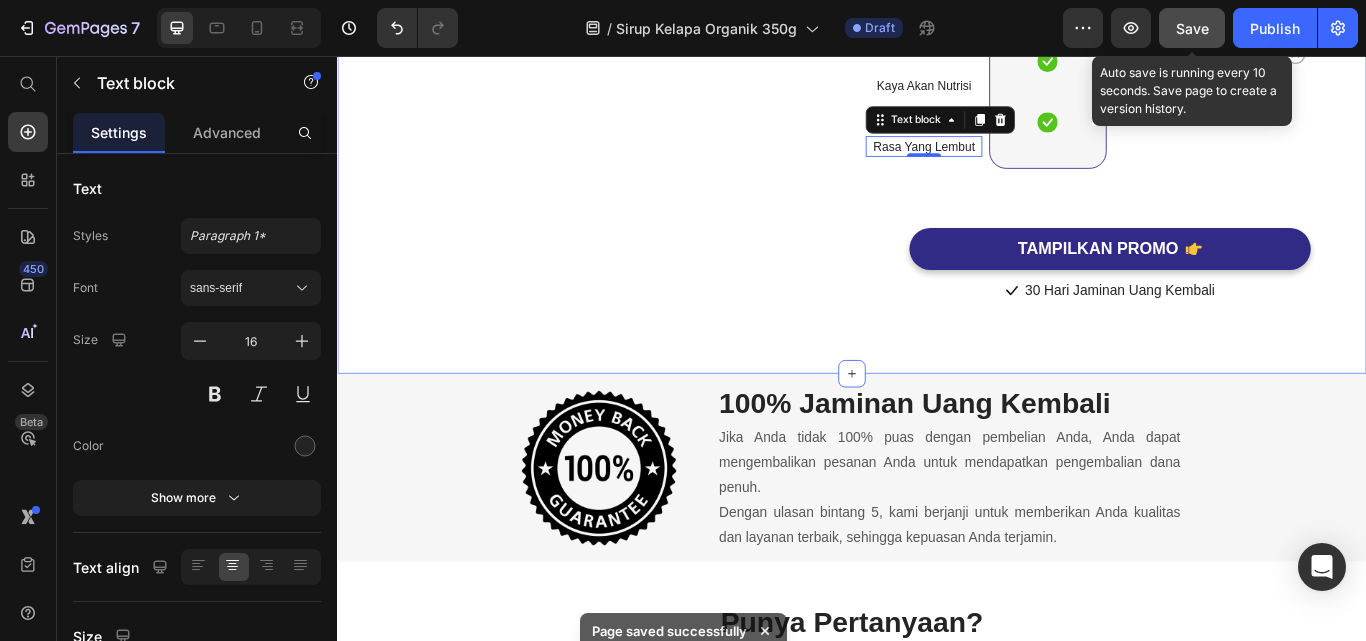 scroll, scrollTop: 6123, scrollLeft: 0, axis: vertical 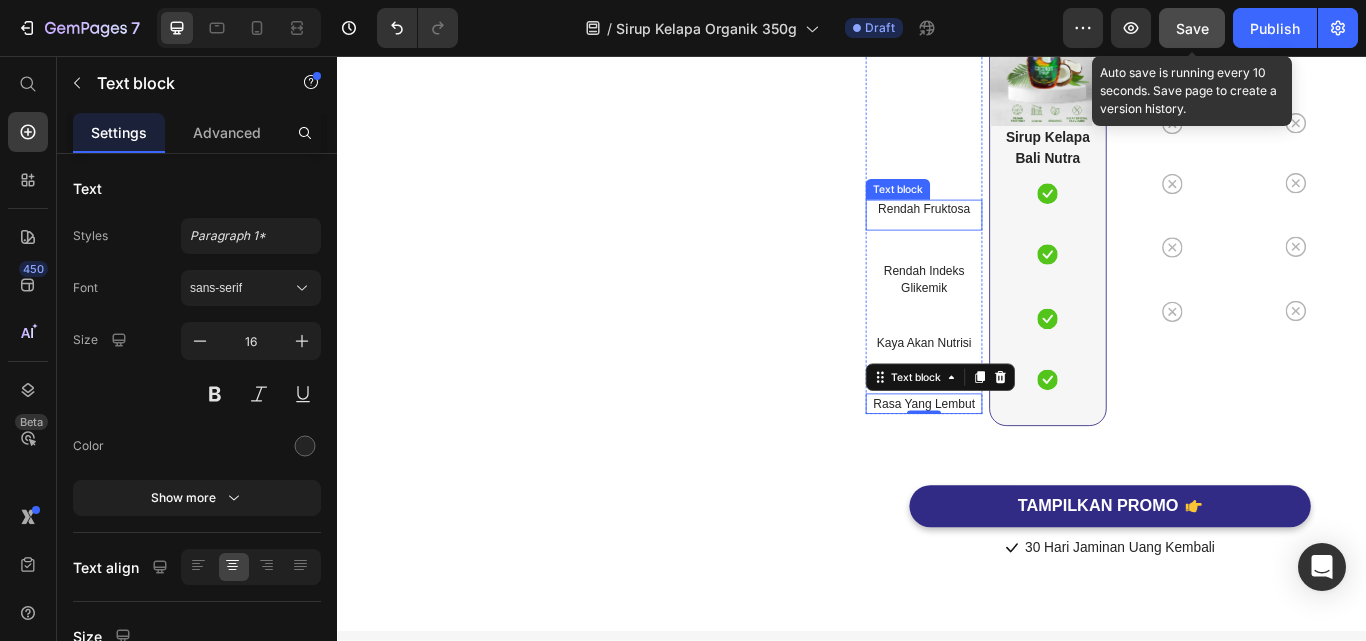 click on "Rendah Fruktosa" at bounding box center [1020, 234] 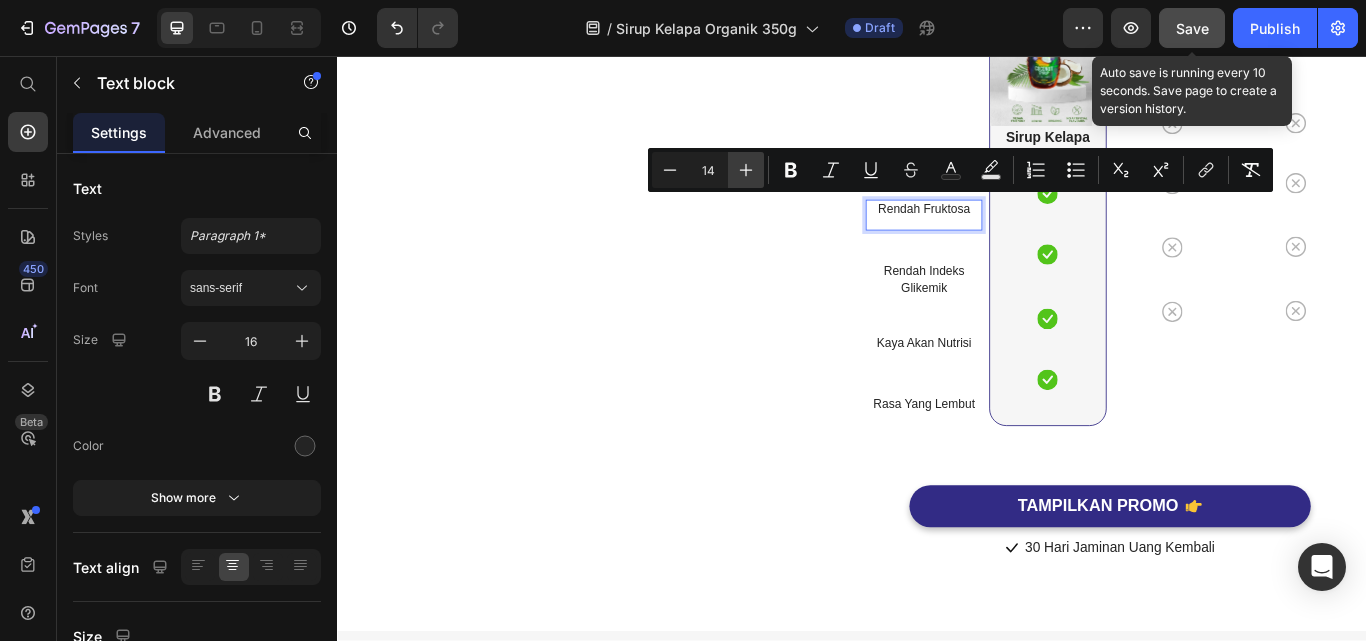 click 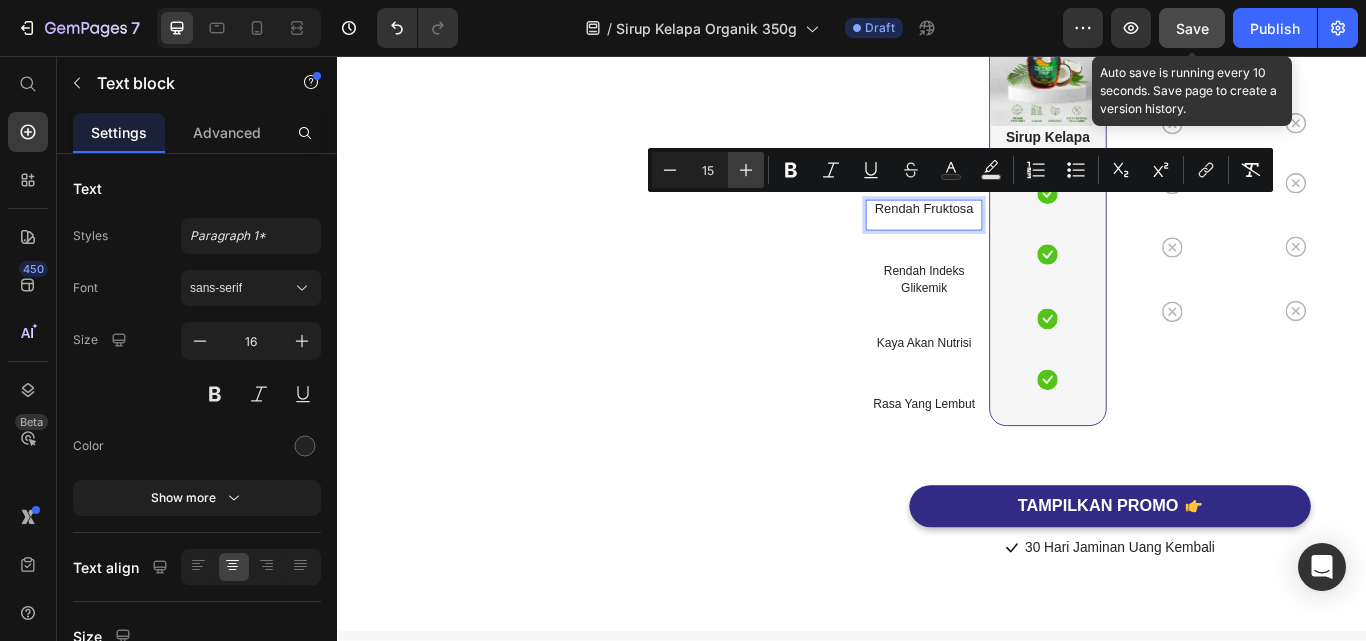click 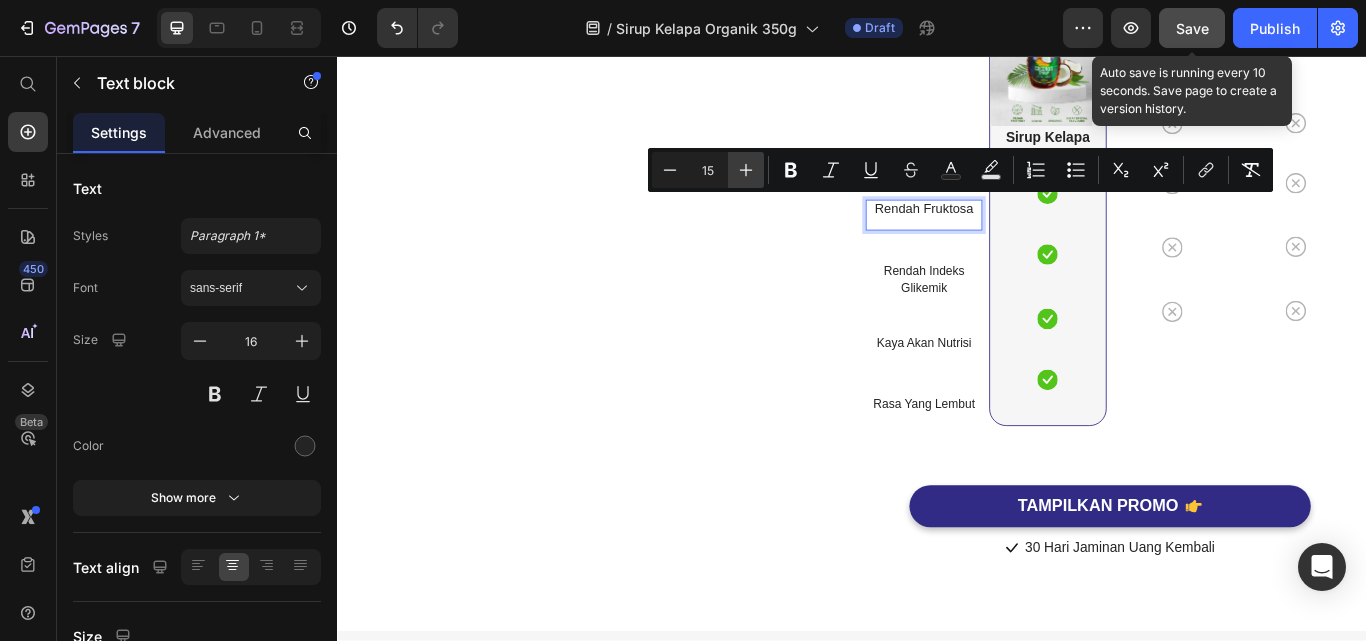 type on "16" 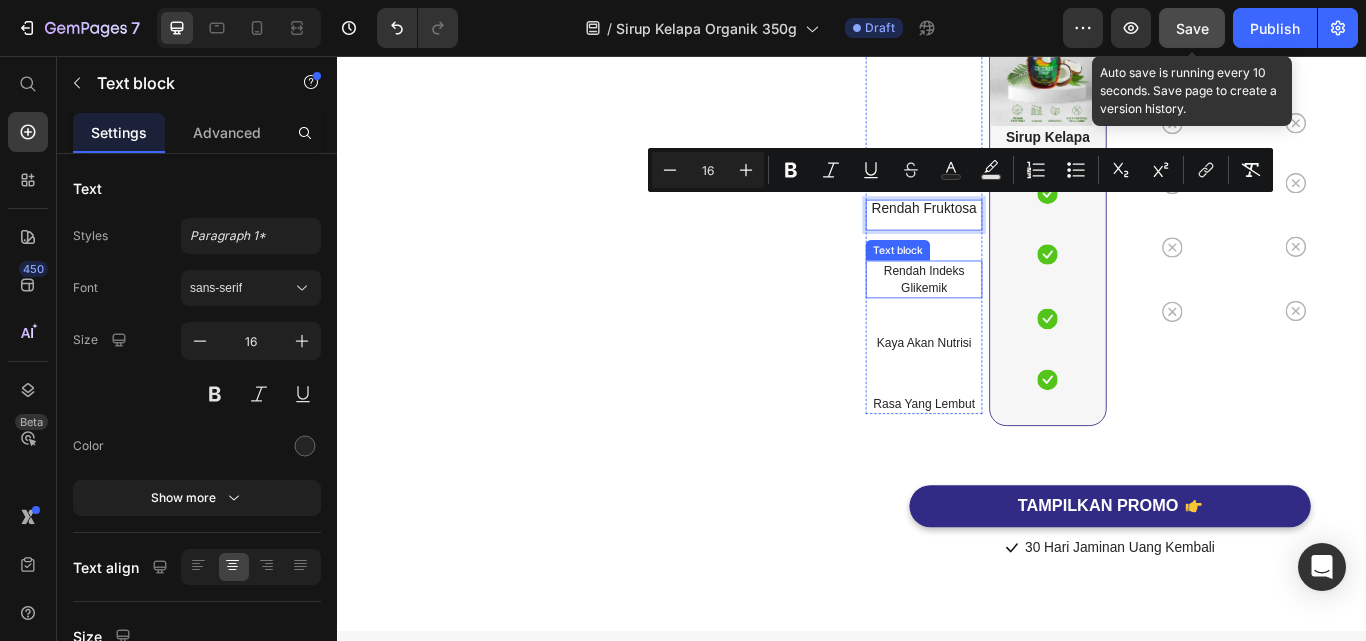 click on "Rendah Indeks Glikemik" at bounding box center (1021, 317) 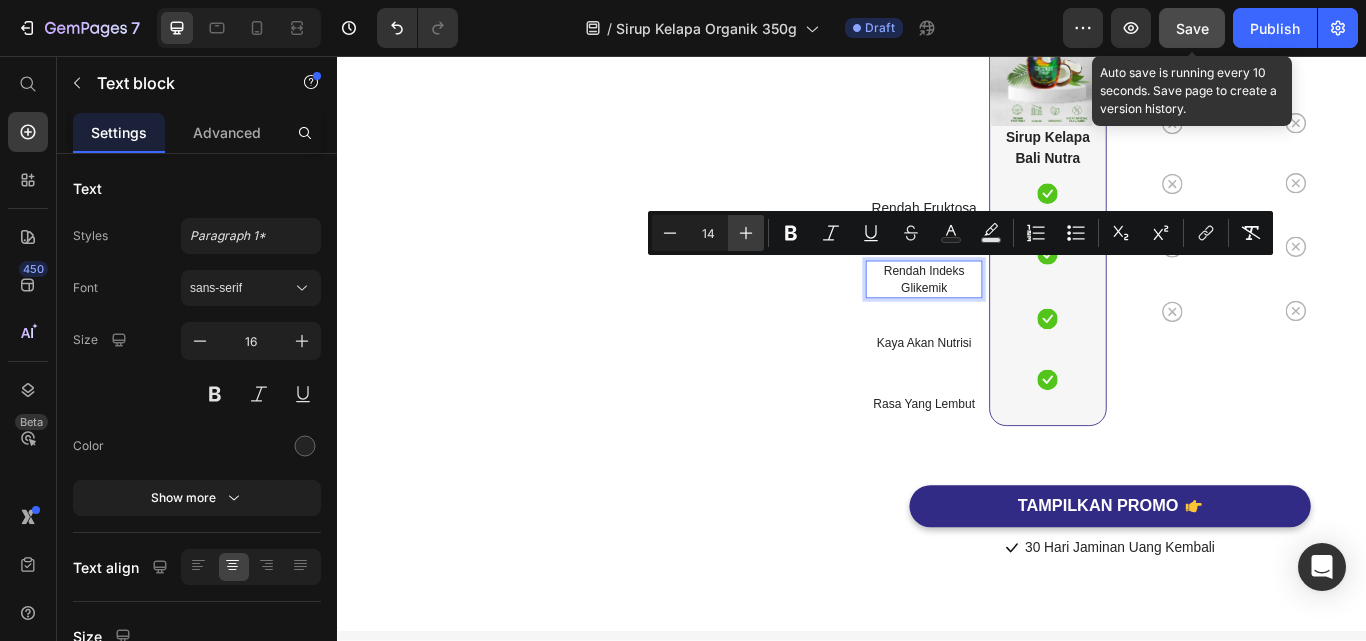 click 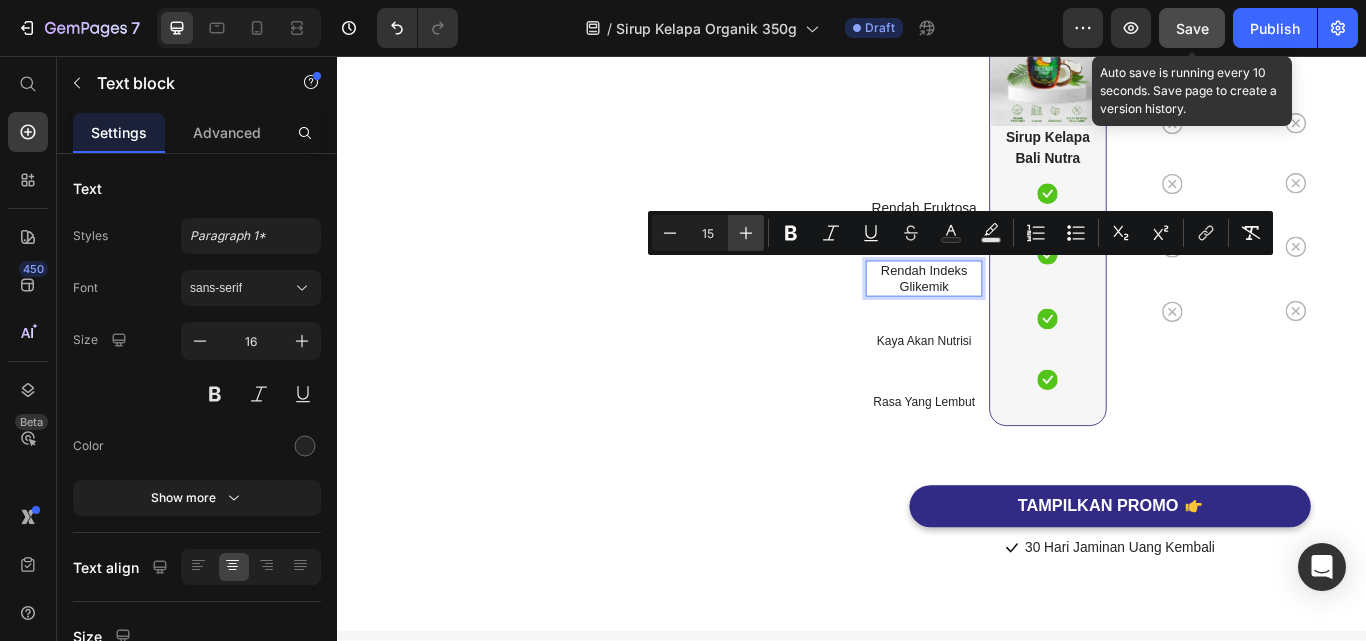 click 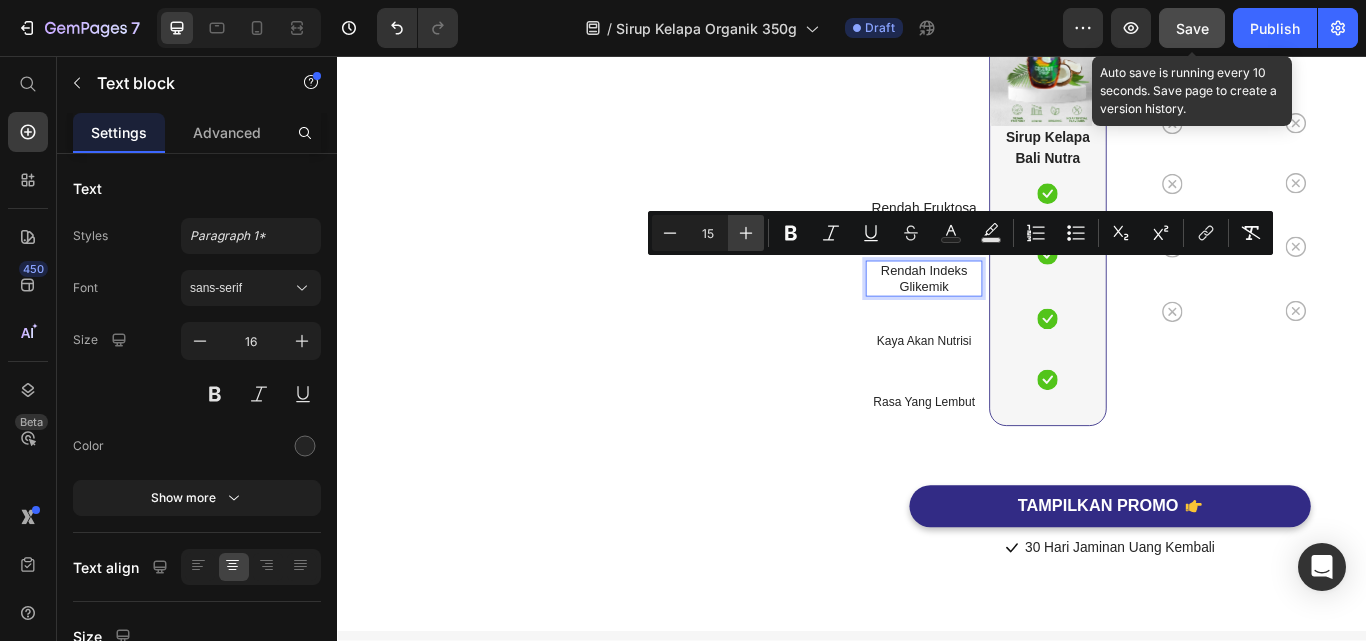 type on "16" 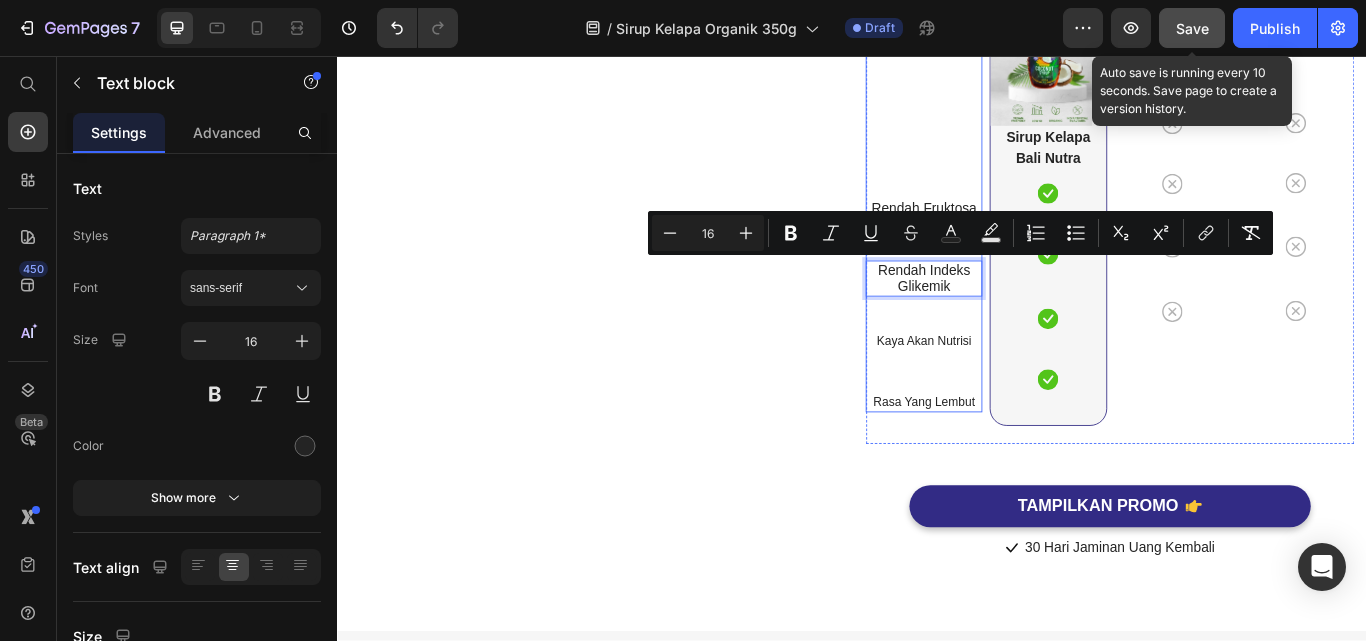 click on "Kaya Akan Nutrisi" at bounding box center (1021, 389) 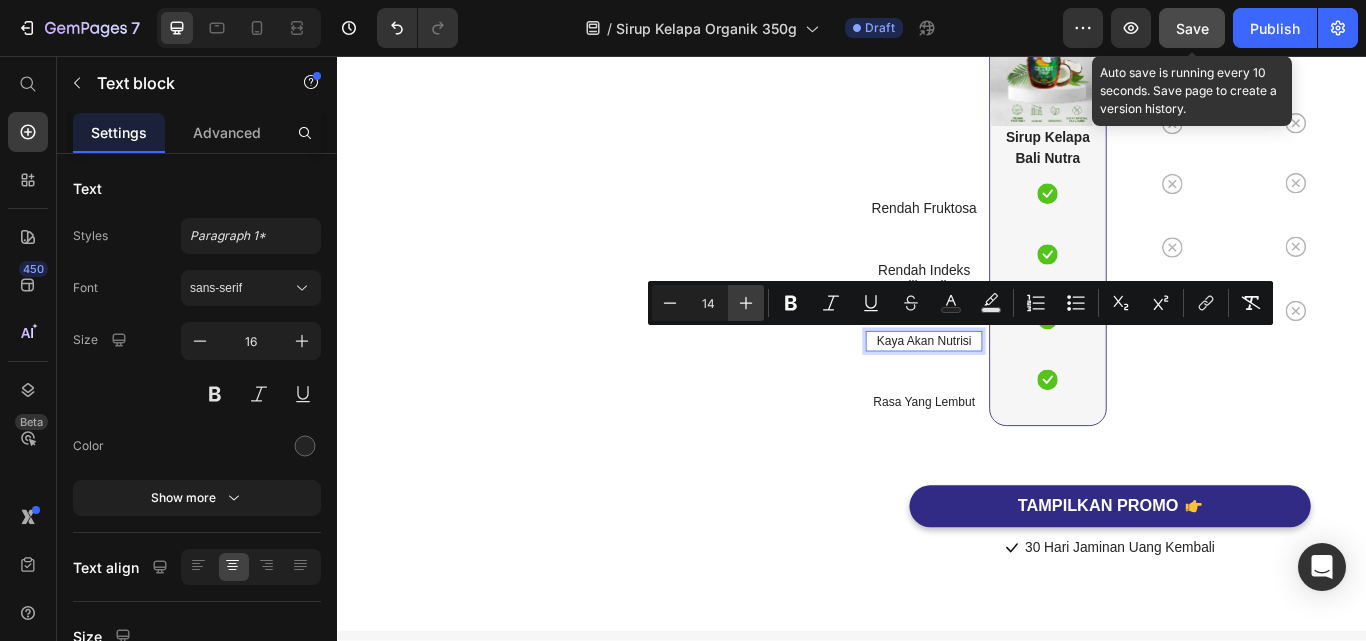 click 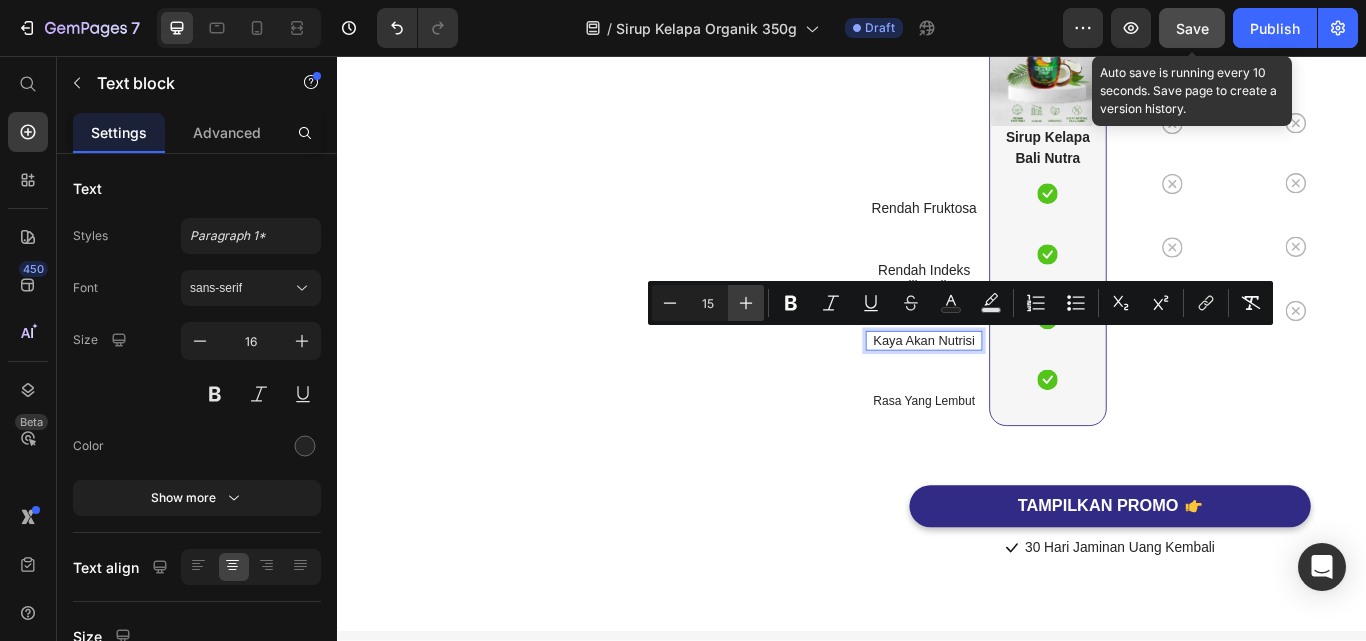 drag, startPoint x: 744, startPoint y: 296, endPoint x: 683, endPoint y: 387, distance: 109.55364 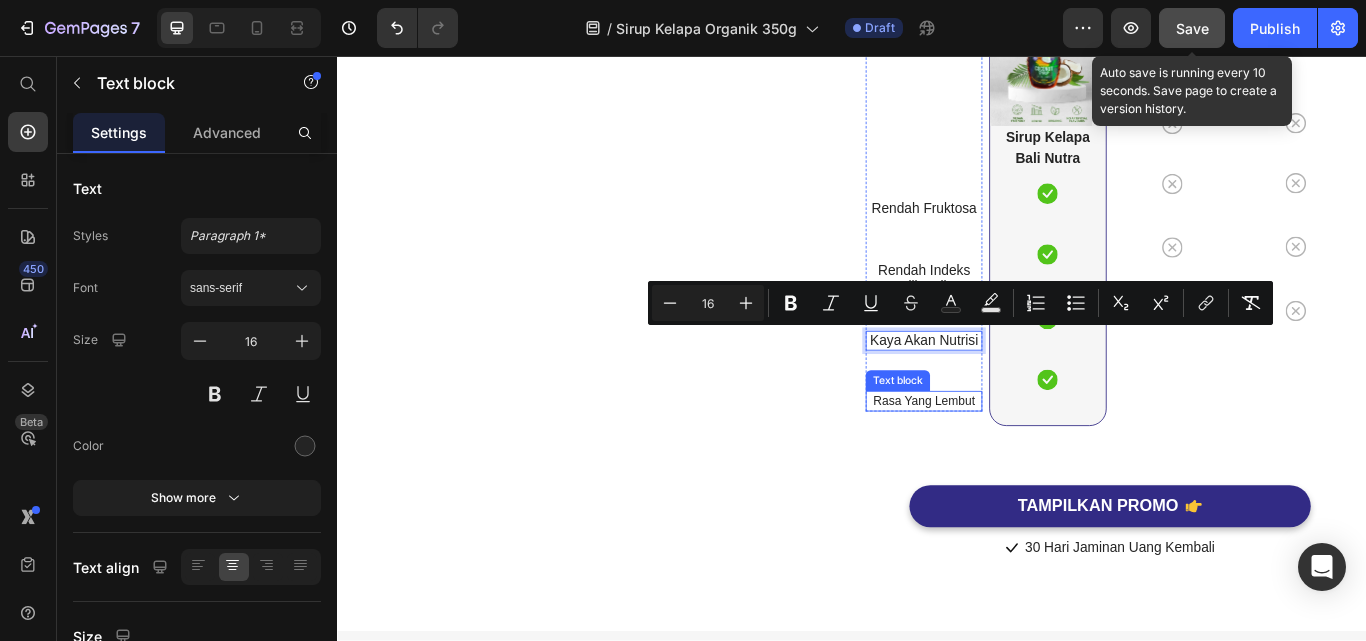 click on "Rasa Yang Lembut" at bounding box center [1021, 459] 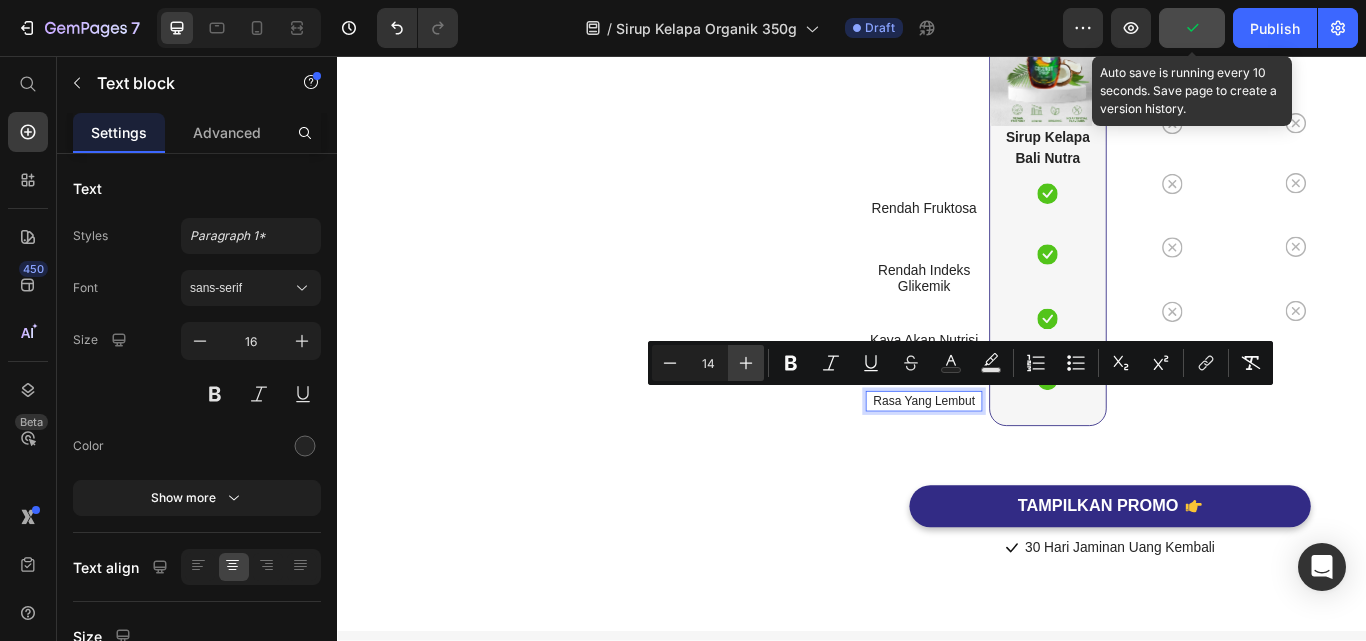 click 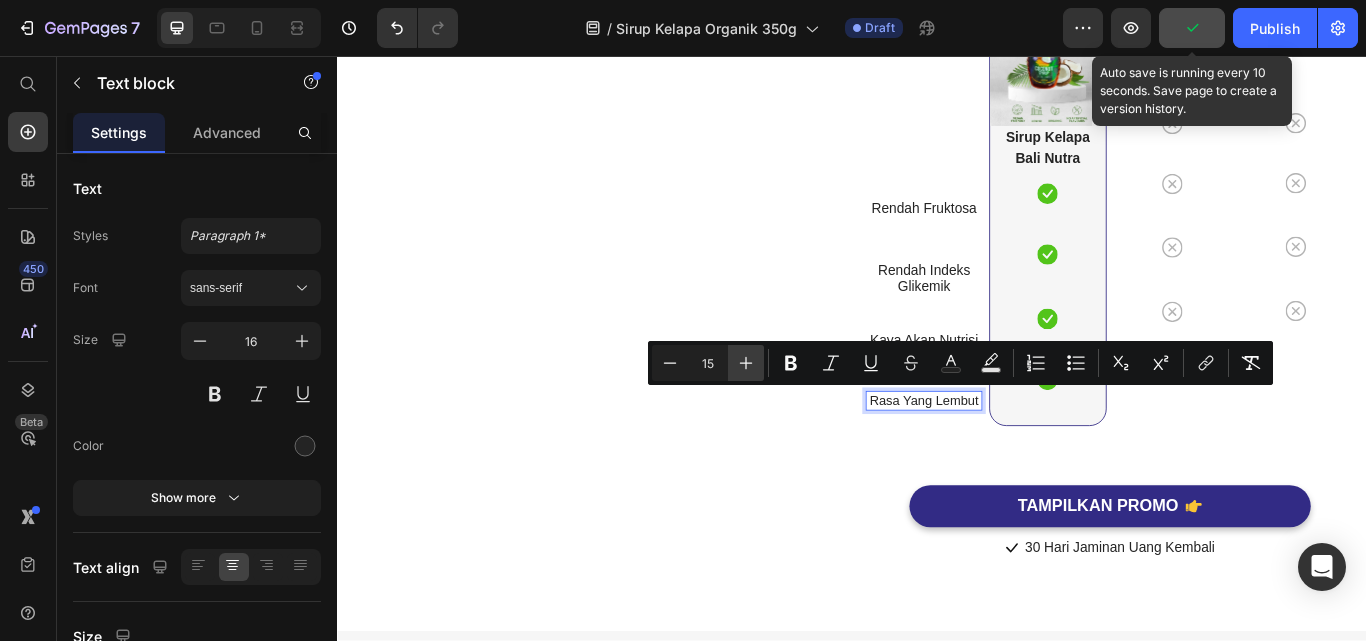 click 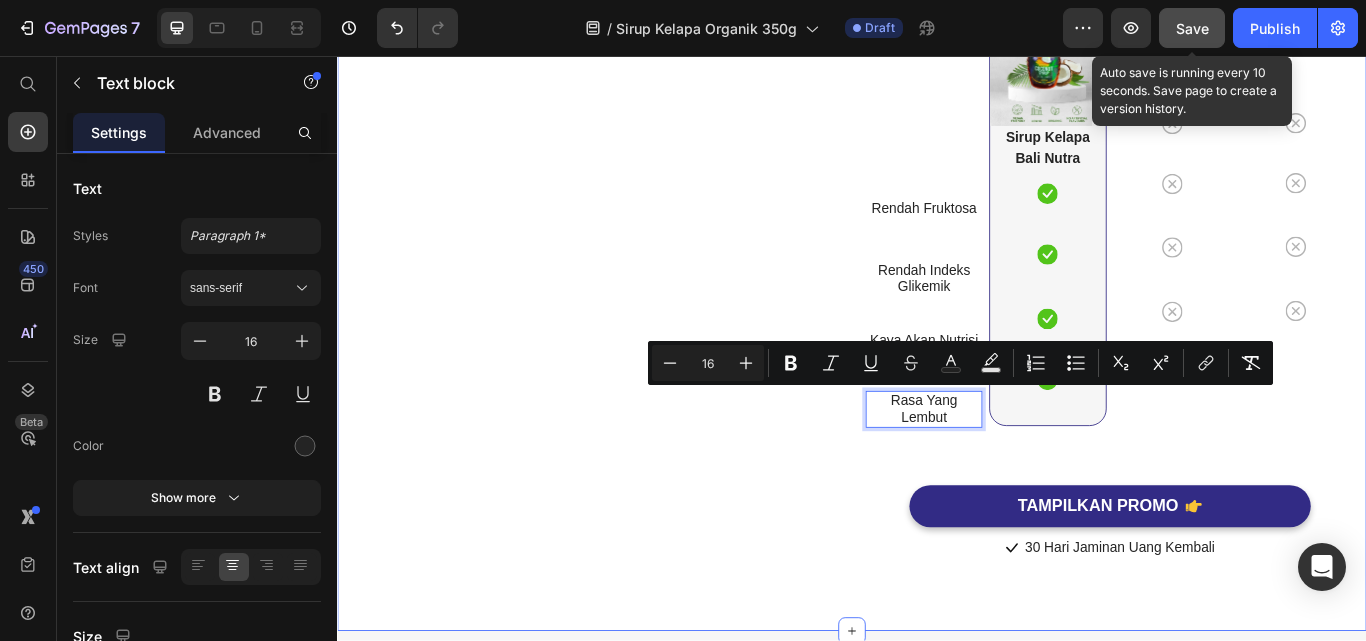 click on "Image Maple Syrup Heading
Icon Row
Icon Row
Icon Row
Icon Row" at bounding box center (1454, 241) 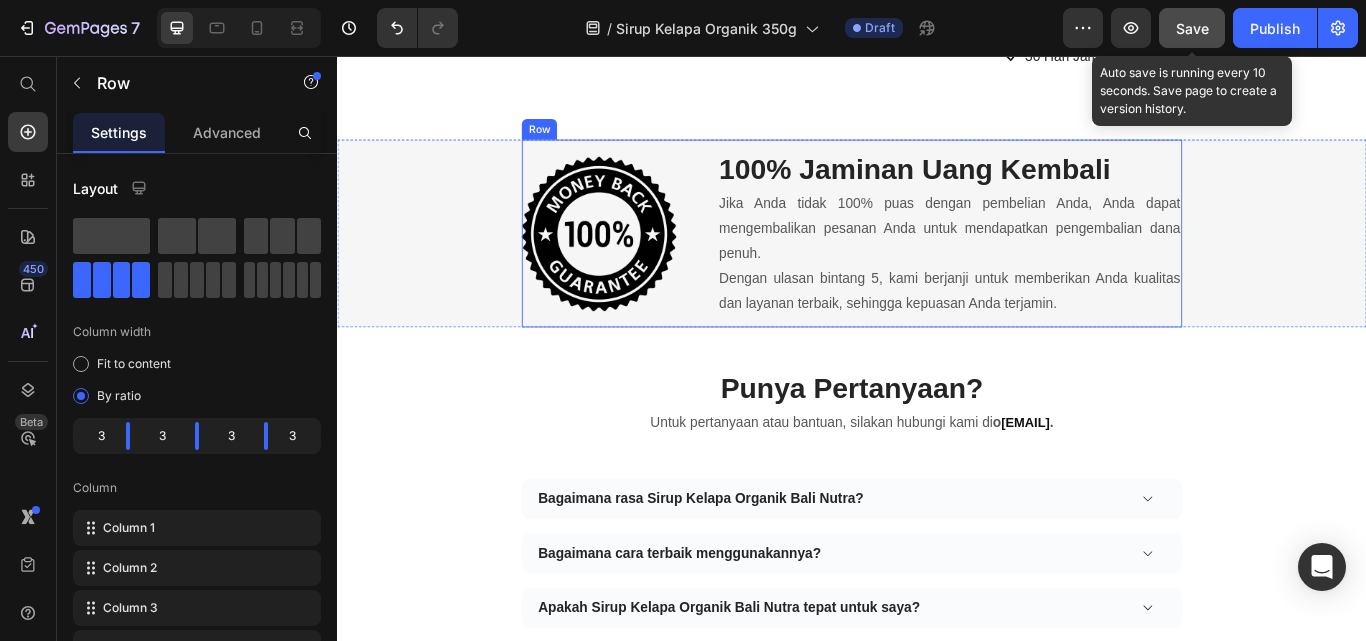 scroll, scrollTop: 6723, scrollLeft: 0, axis: vertical 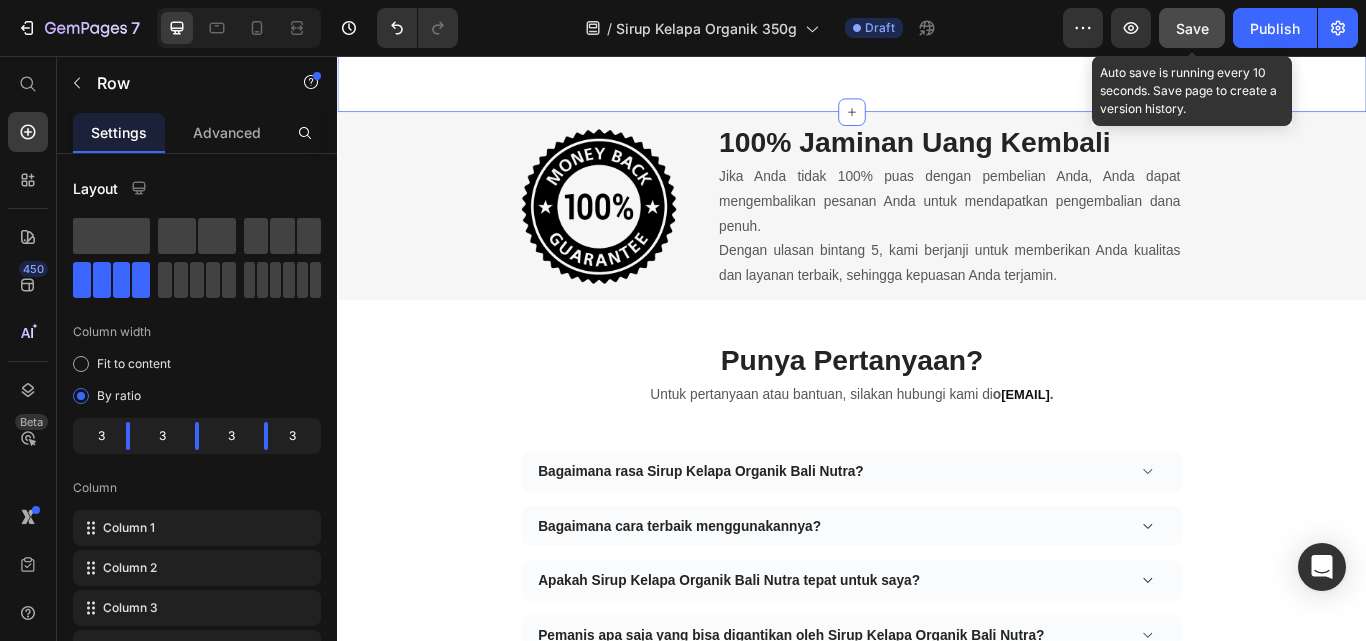 click on "Save" 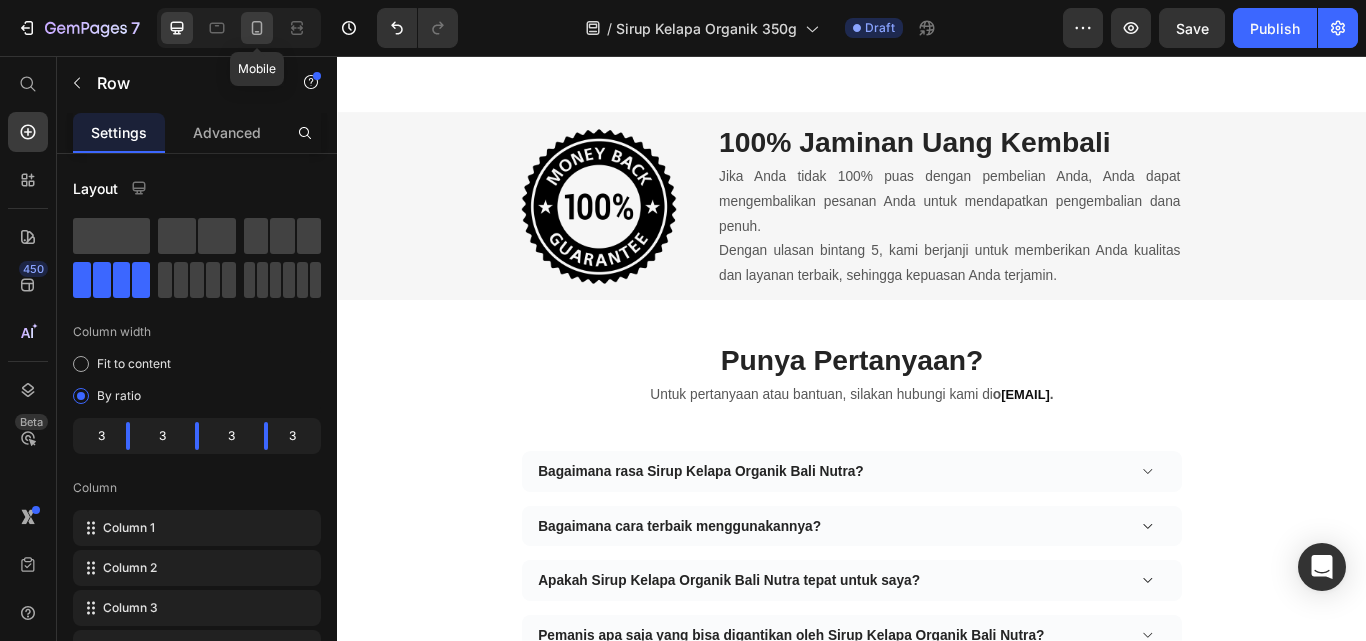 click 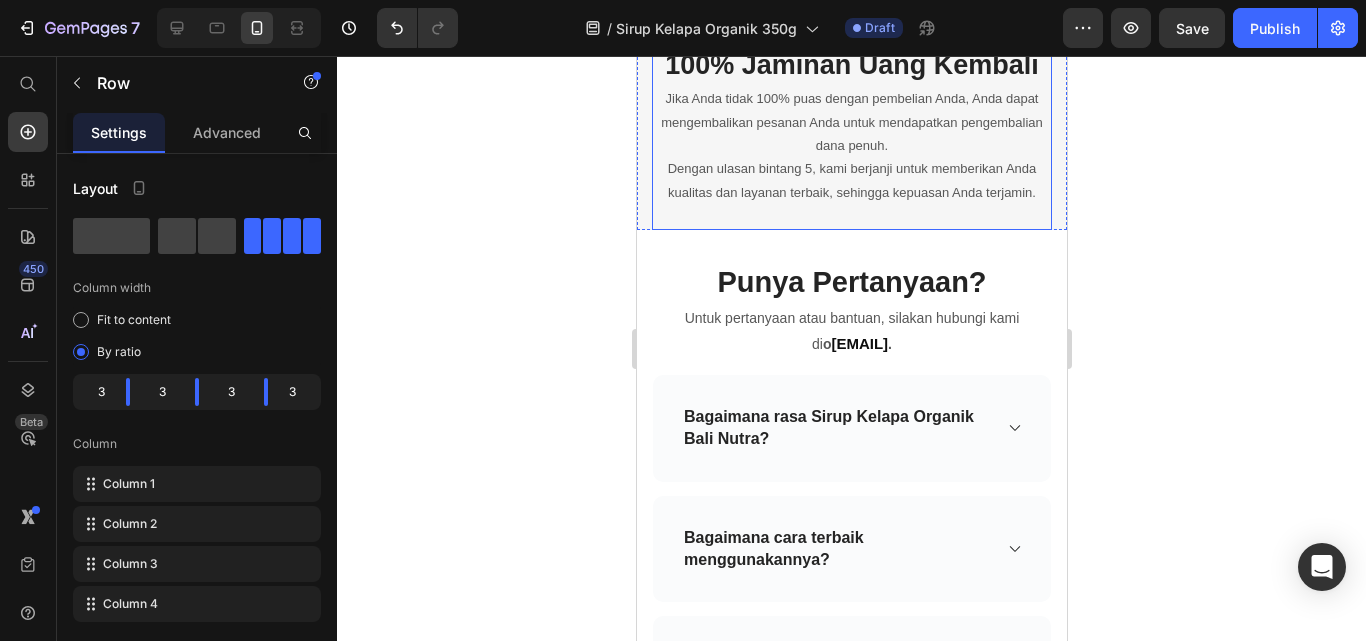 scroll, scrollTop: 6288, scrollLeft: 0, axis: vertical 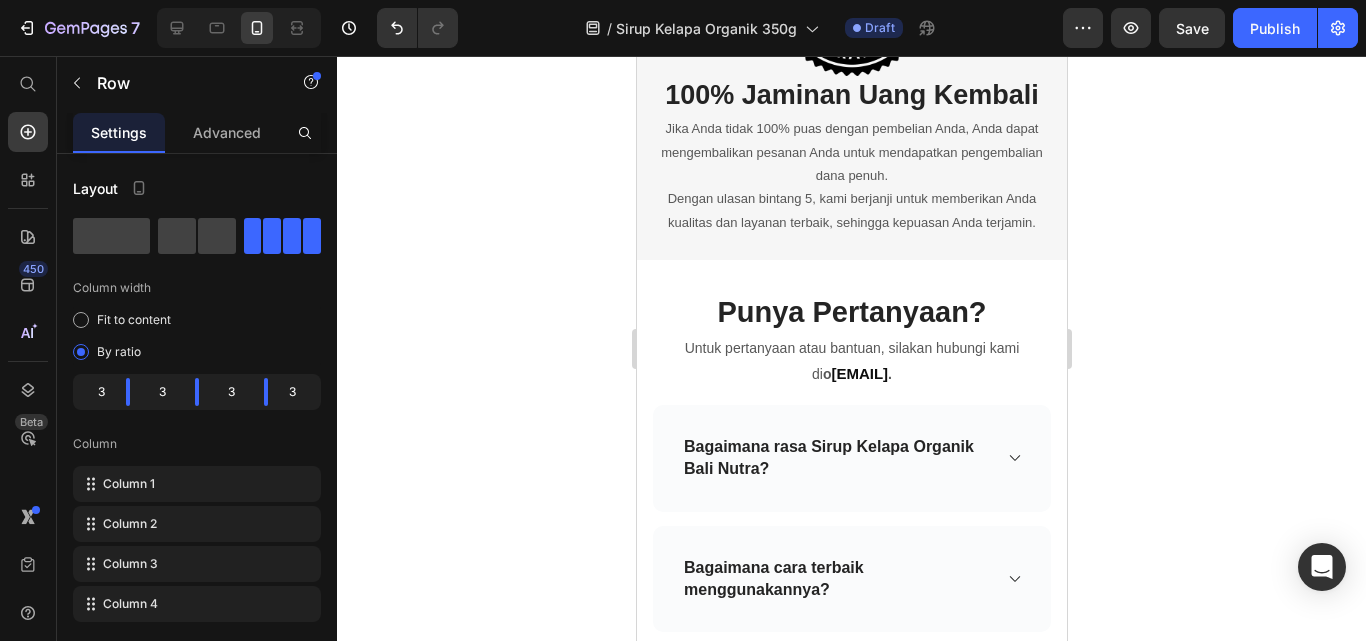 click on "Rendah Fruktosa" at bounding box center (698, -345) 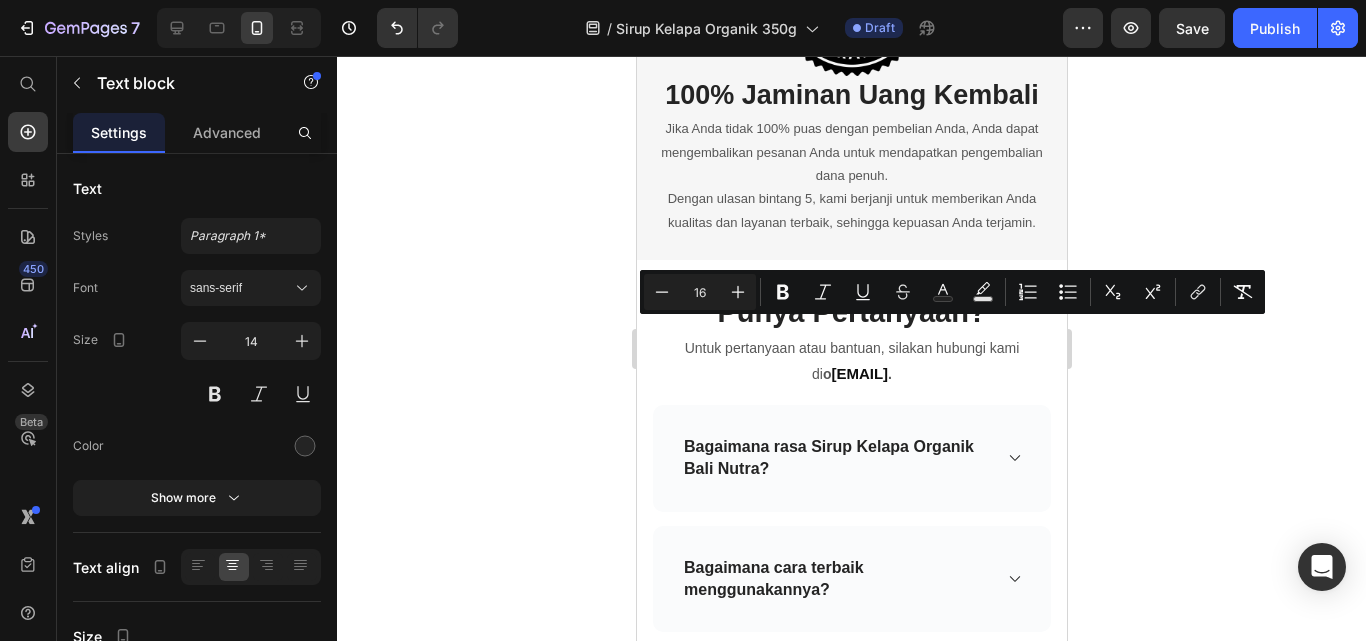 click 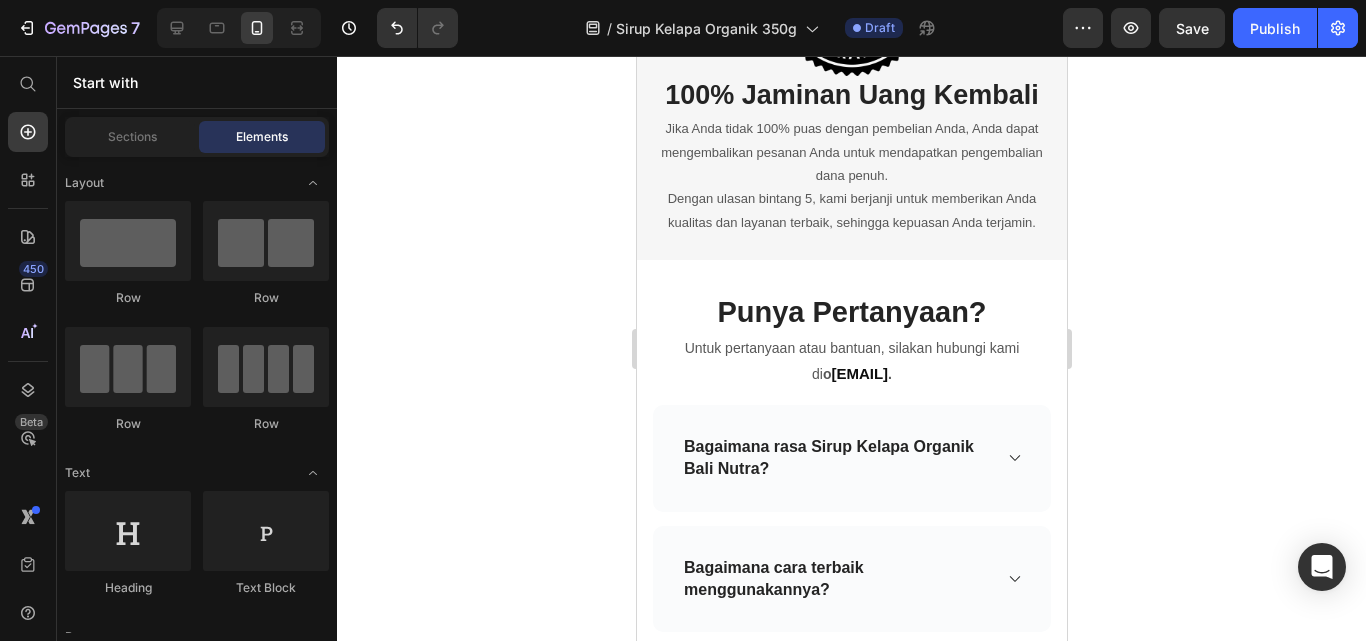 click on "Rendah Fruktosa" at bounding box center [698, -345] 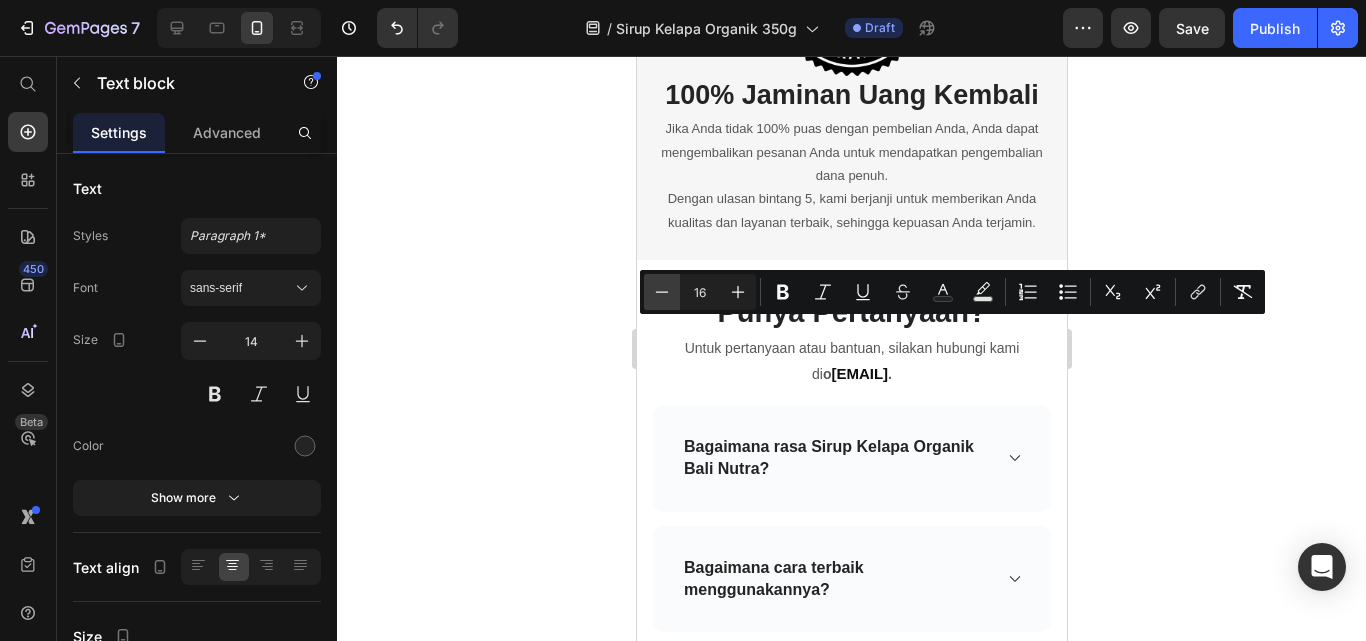 click 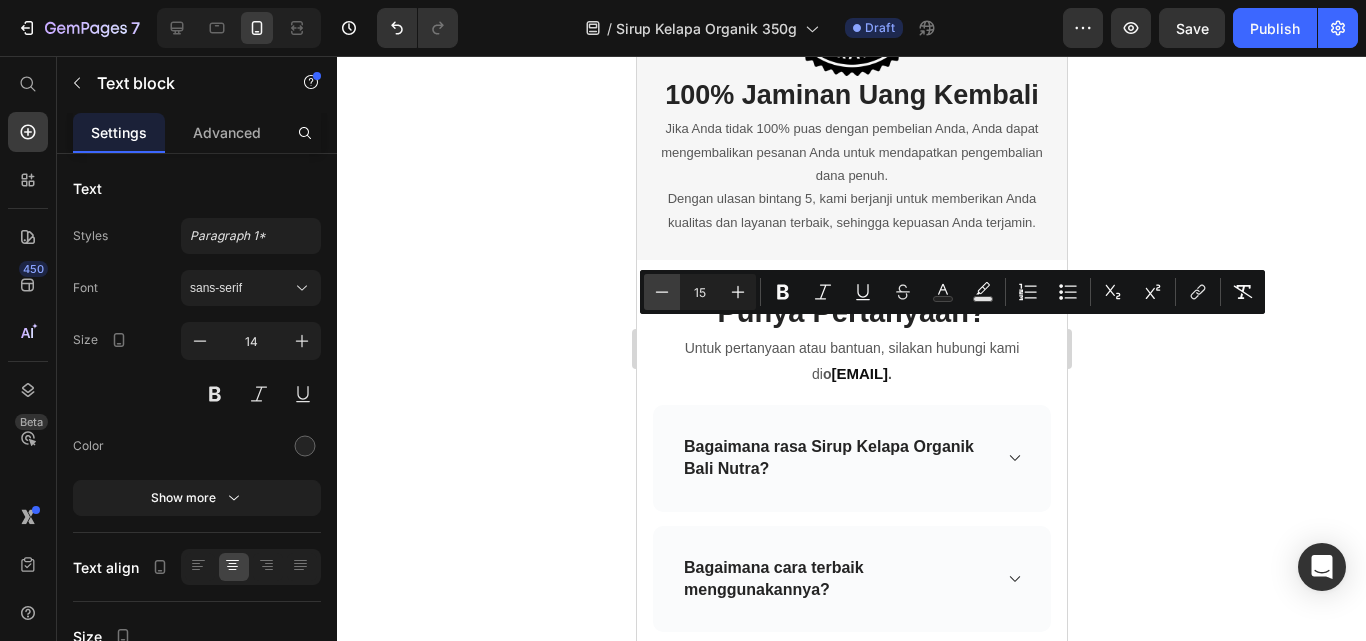 click 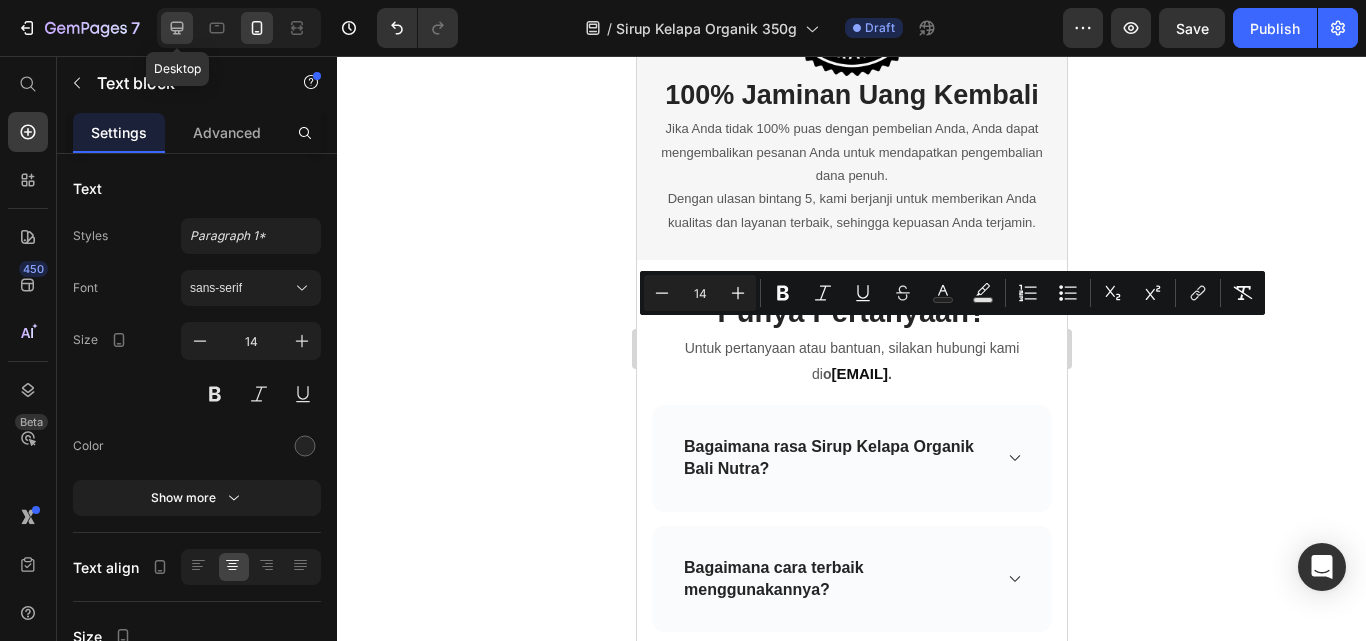 click 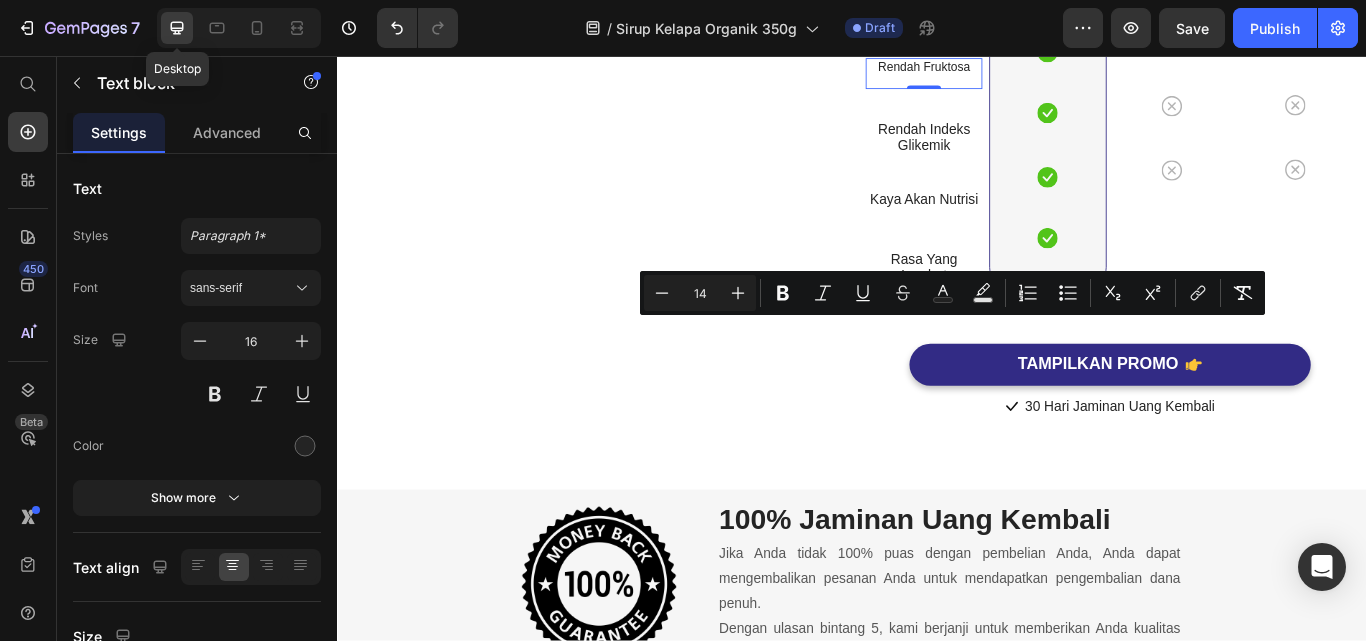 click on "Icon 30 hari jaminan uang kembali Text block" at bounding box center (1237, 465) 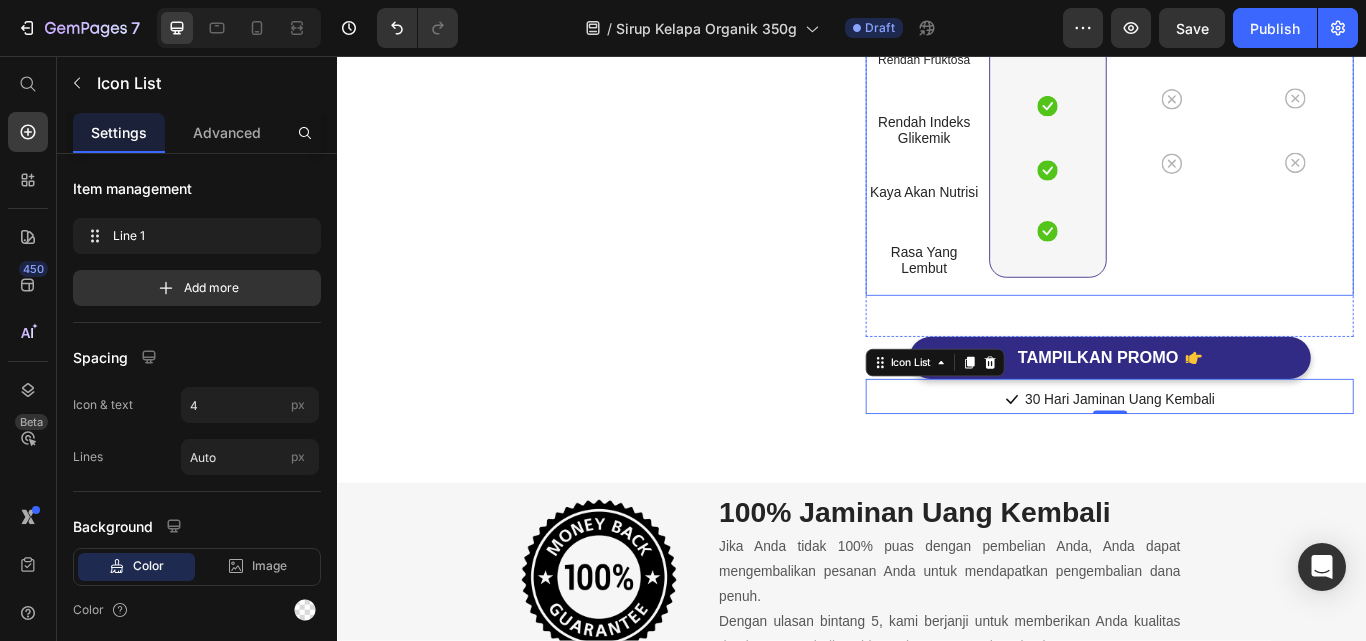 scroll, scrollTop: 6196, scrollLeft: 0, axis: vertical 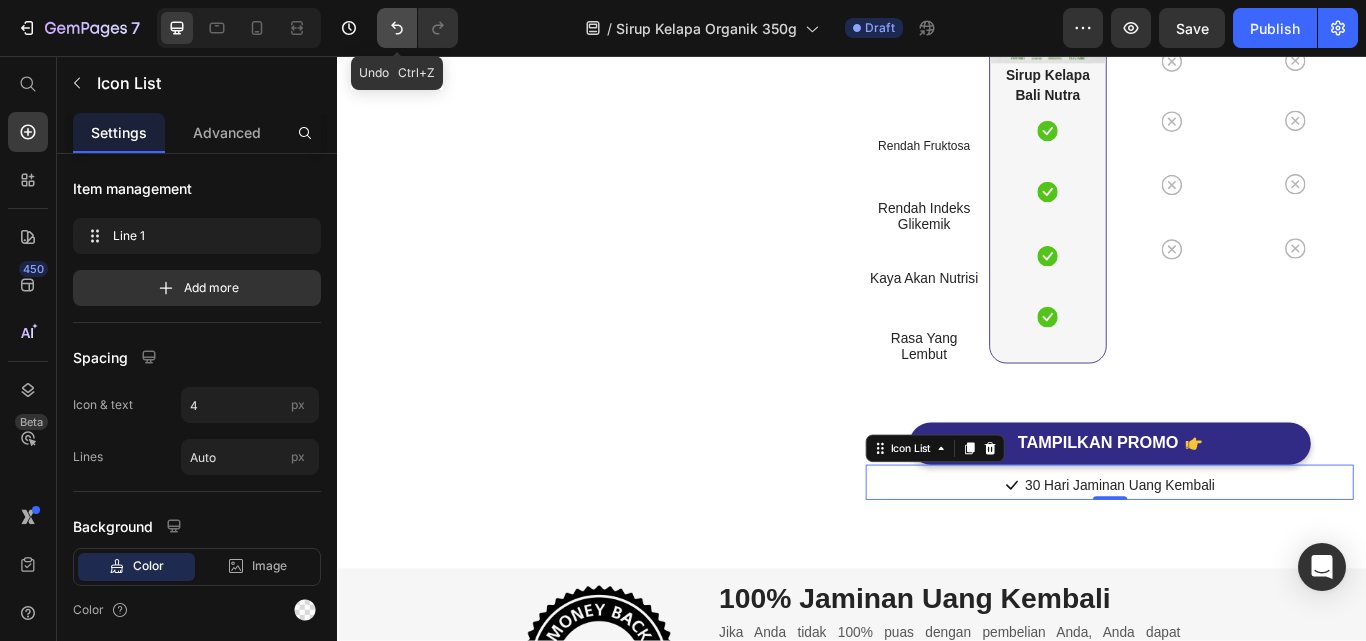 click 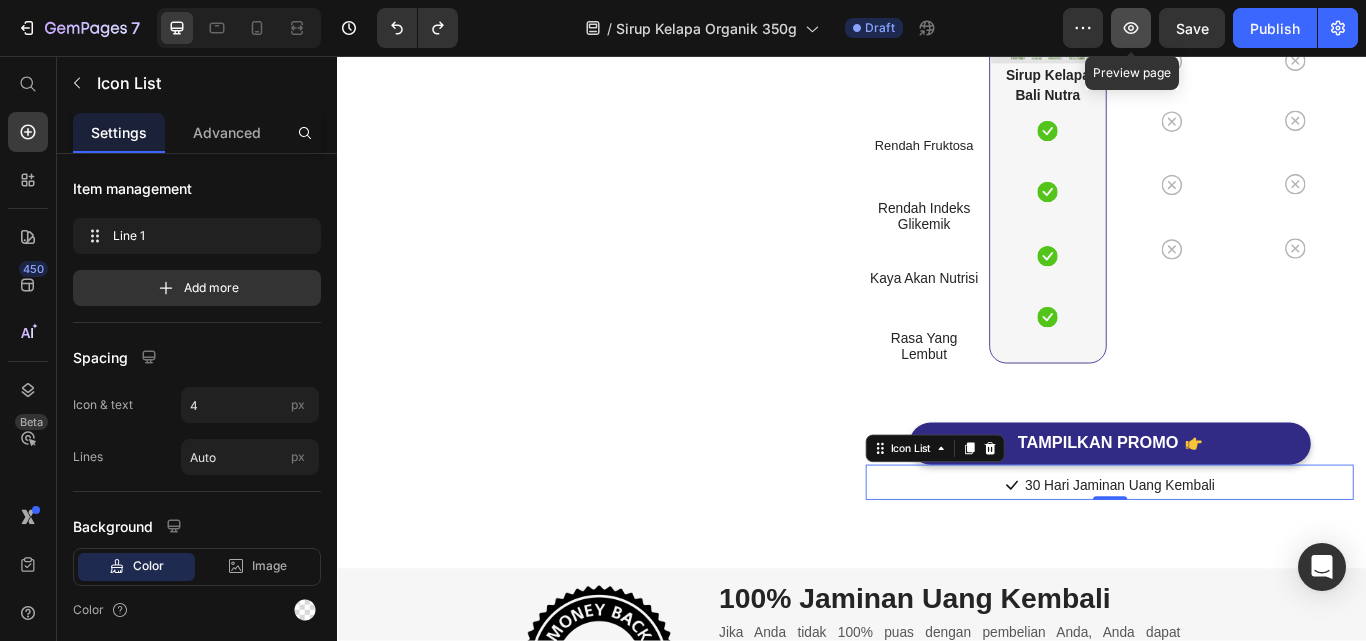 click 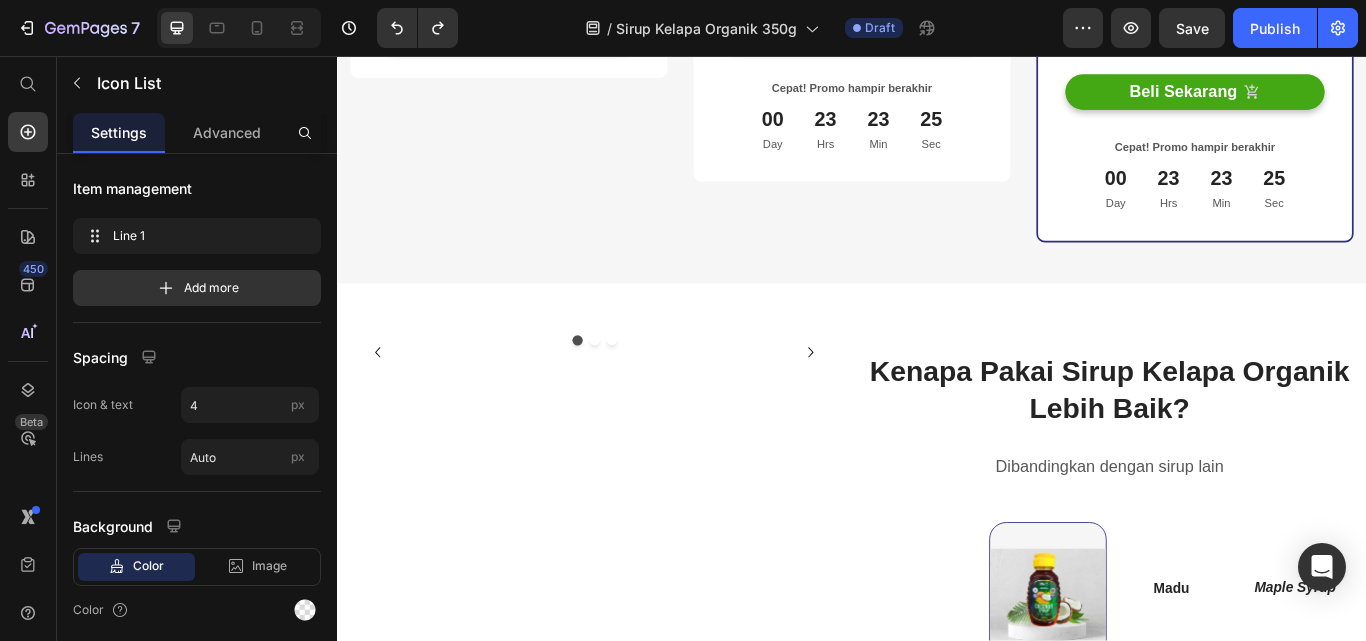 scroll, scrollTop: 5290, scrollLeft: 0, axis: vertical 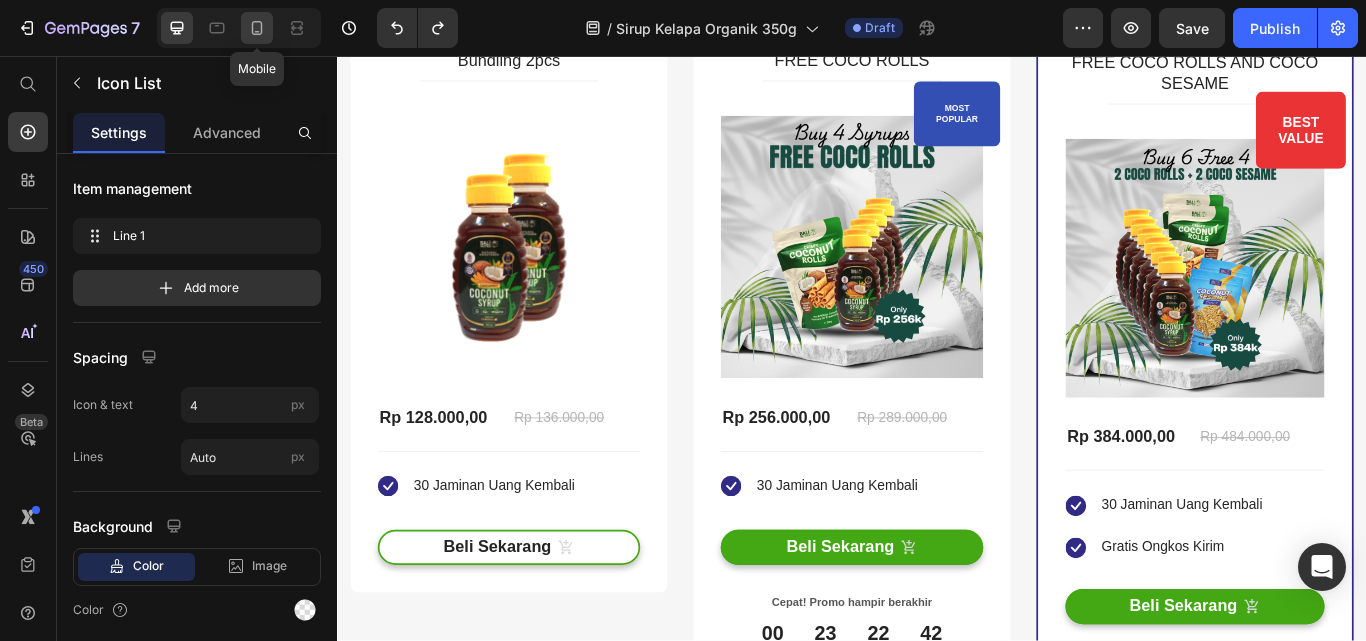 drag, startPoint x: 254, startPoint y: 24, endPoint x: 215, endPoint y: 248, distance: 227.36974 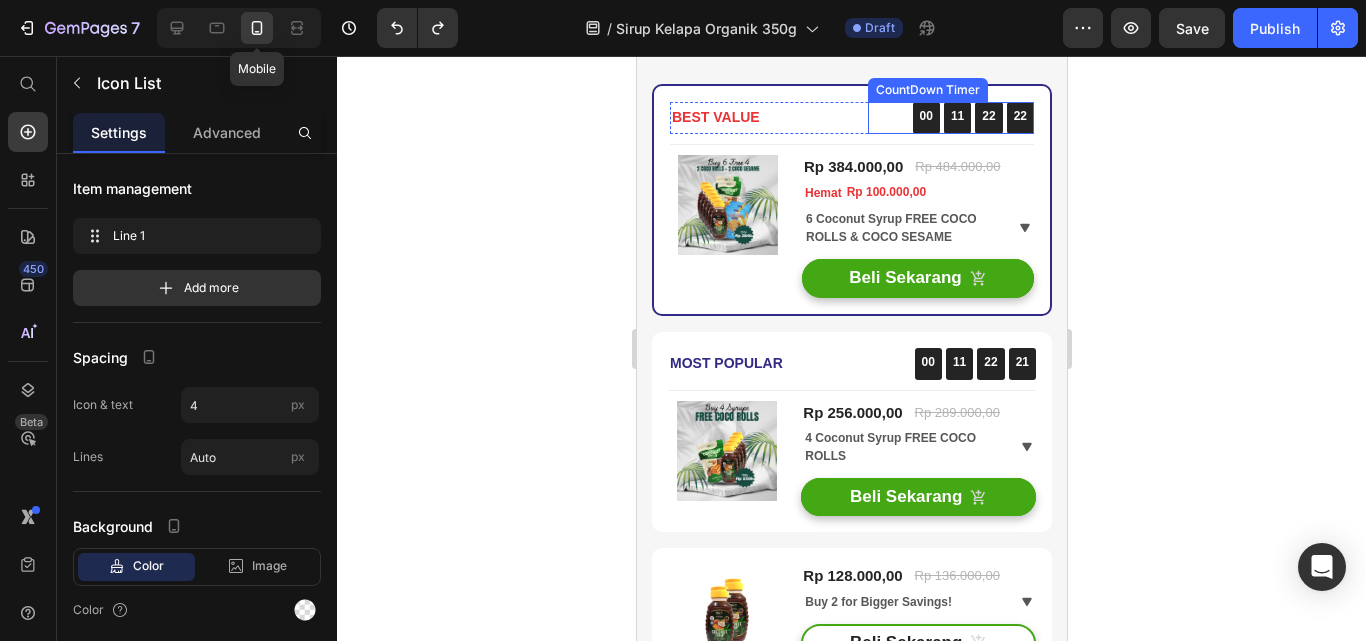 scroll, scrollTop: 4708, scrollLeft: 0, axis: vertical 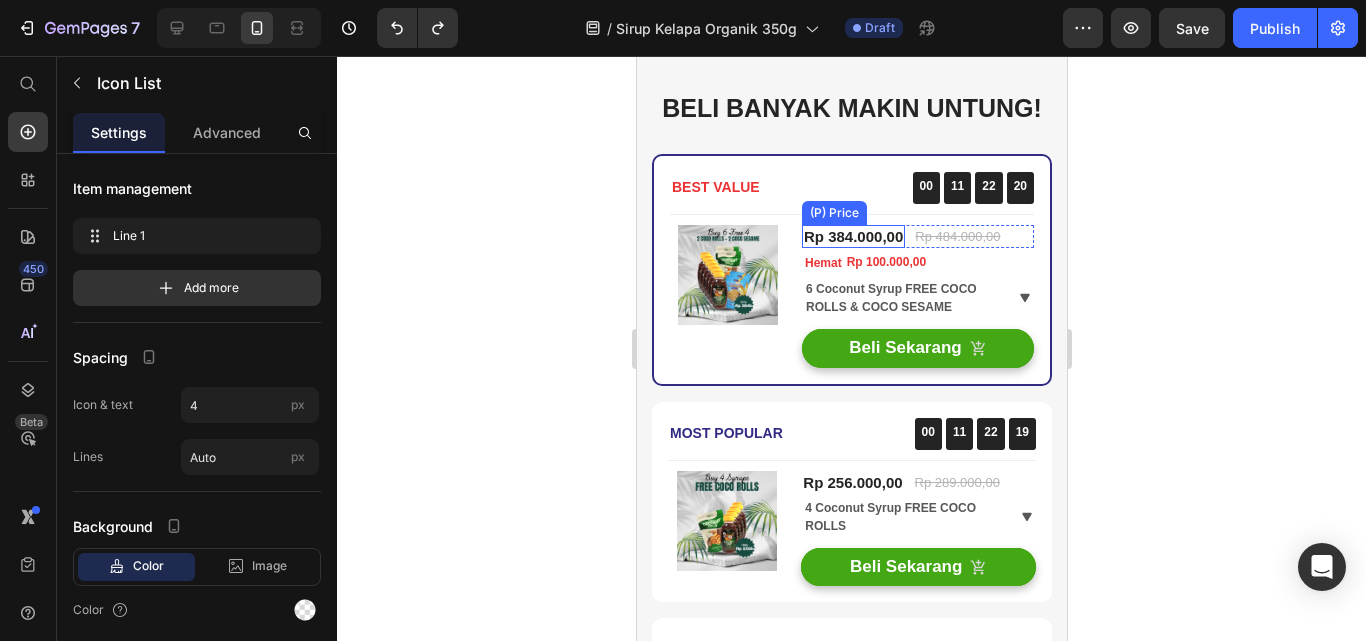click on "Rp 384.000,00" at bounding box center [852, 236] 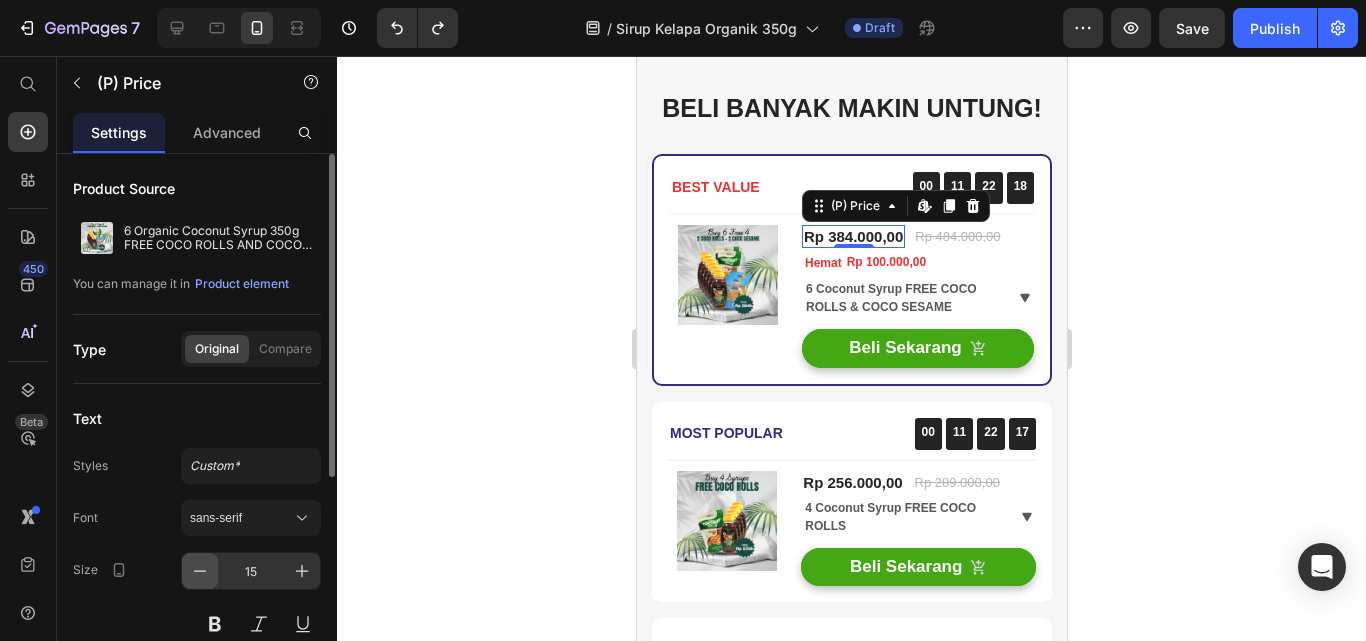 click 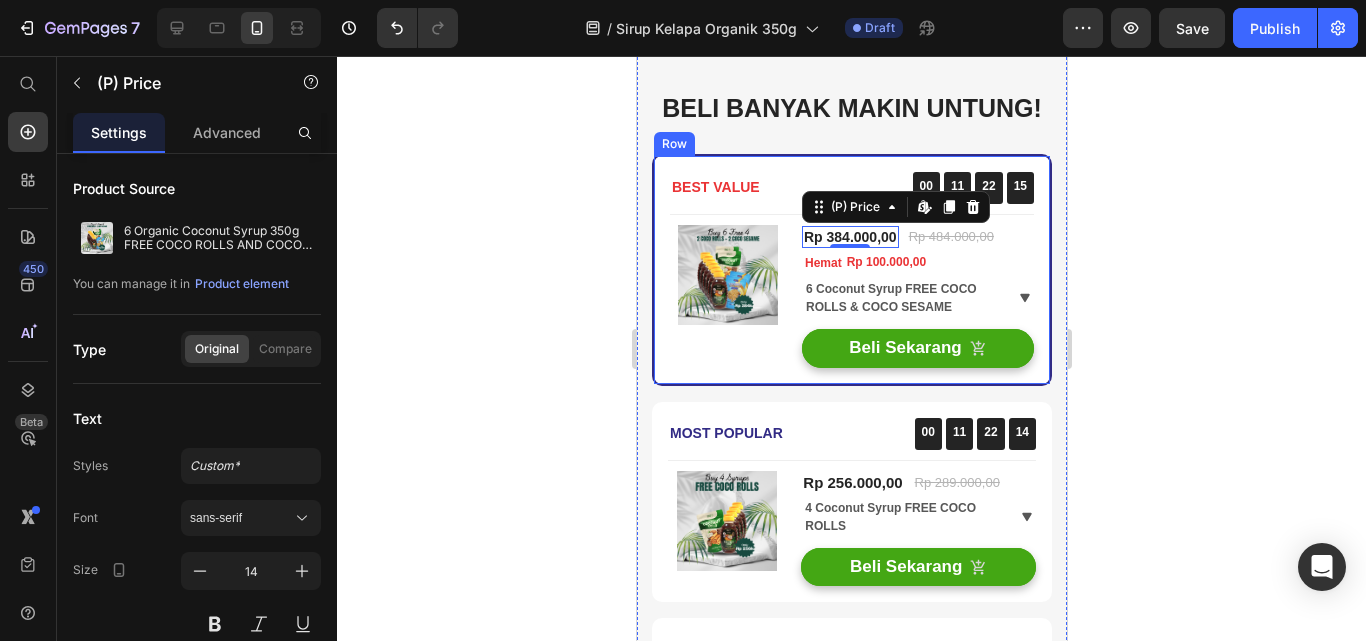 type 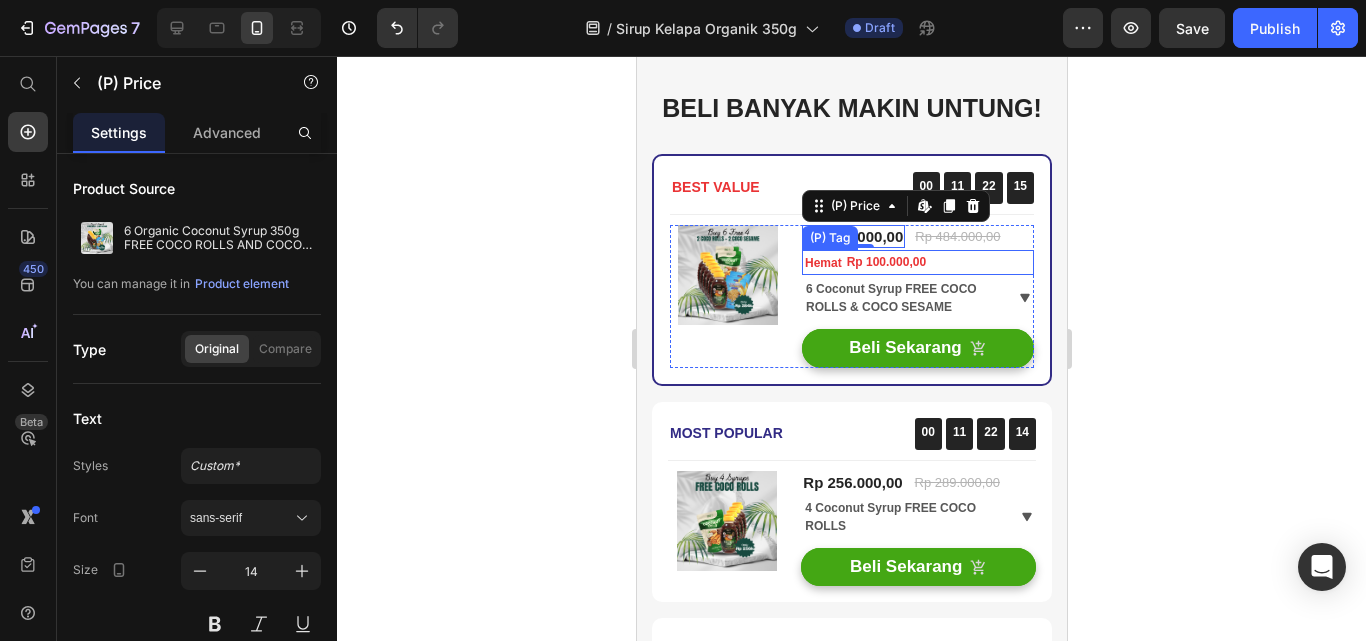 type on "15" 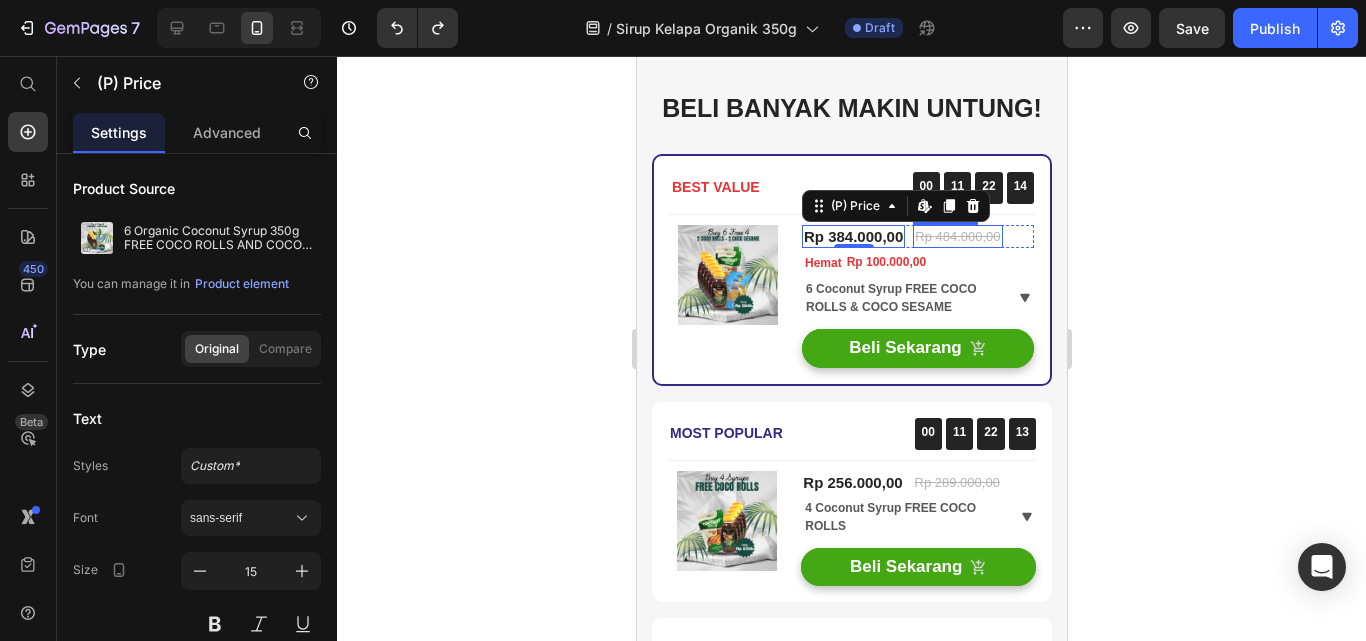 click on "Rp 484.000,00" at bounding box center (956, 237) 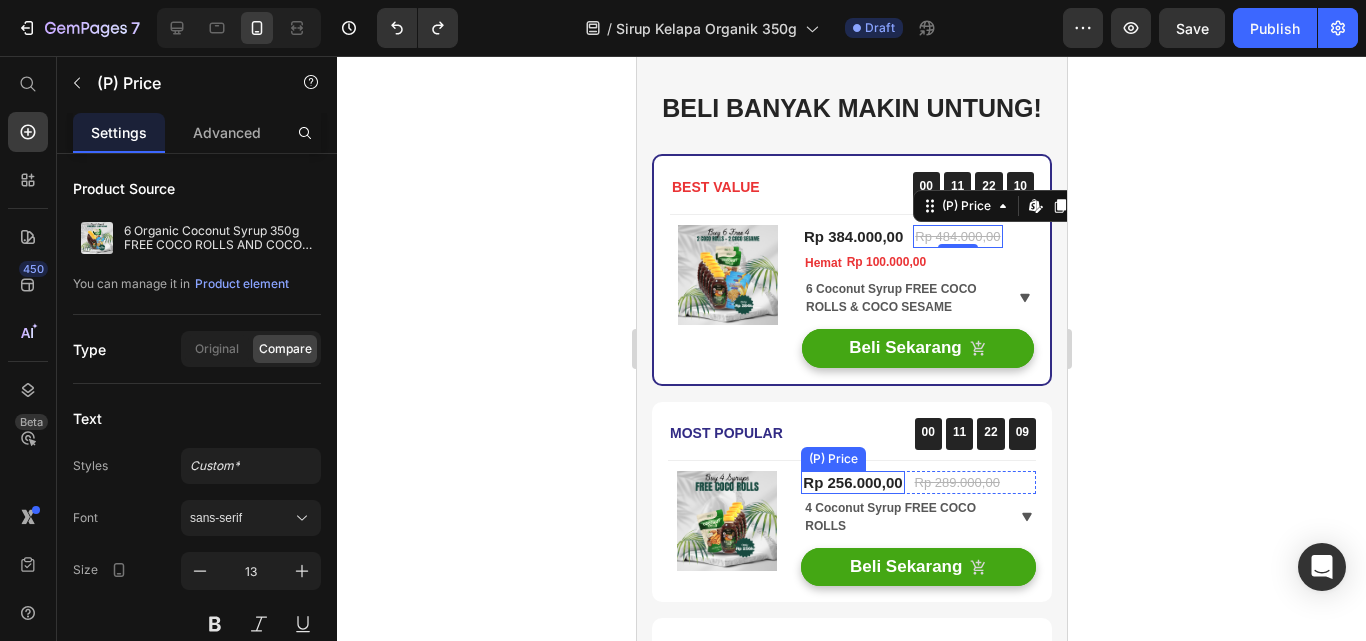 click on "Rp 256.000,00" at bounding box center [851, 482] 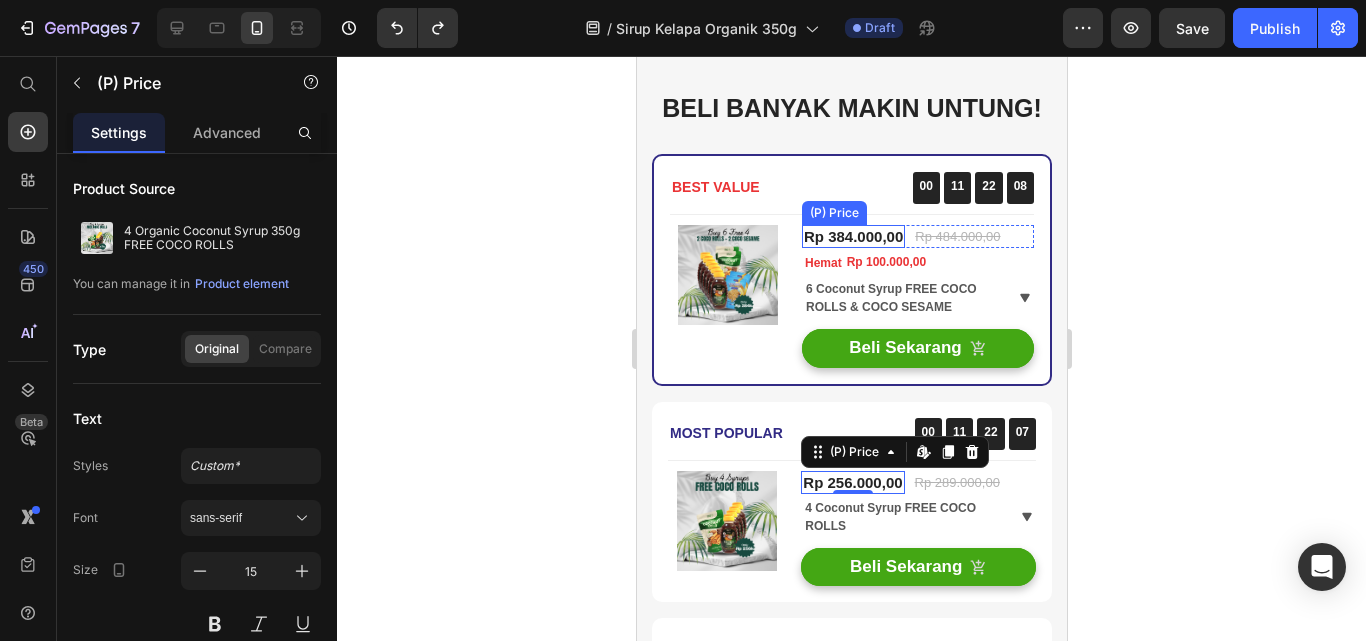 click on "Rp 384.000,00" at bounding box center [852, 236] 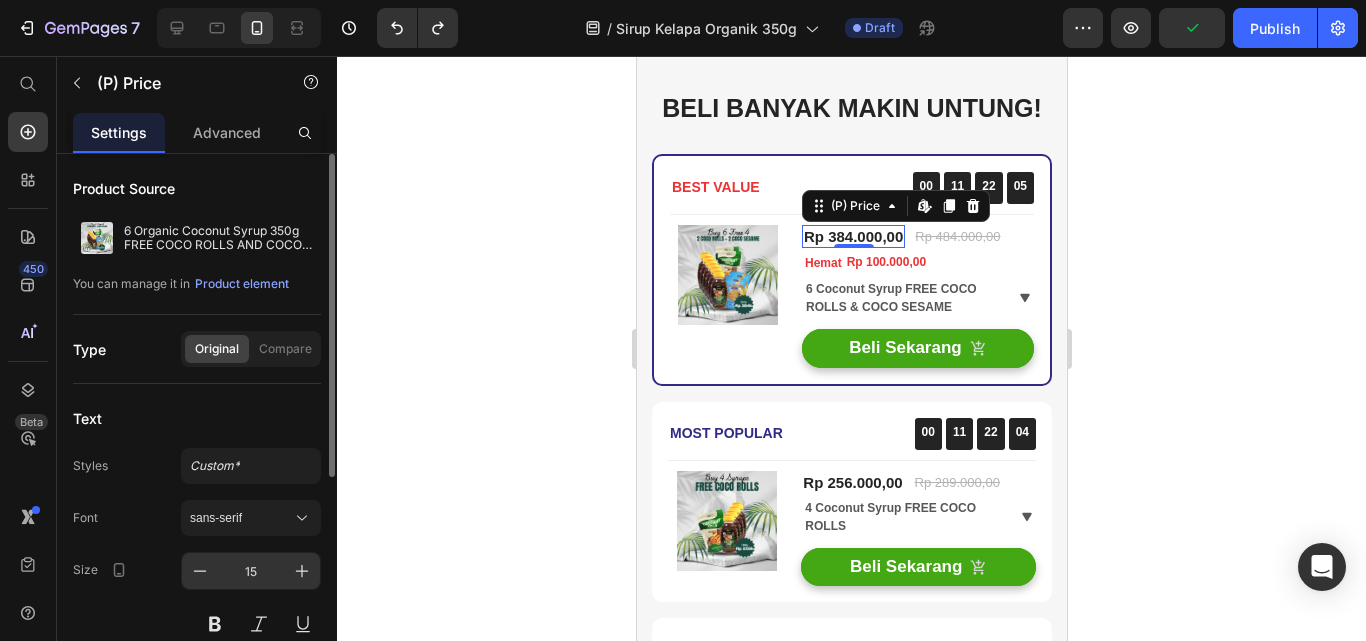 click on "15" at bounding box center (251, 571) 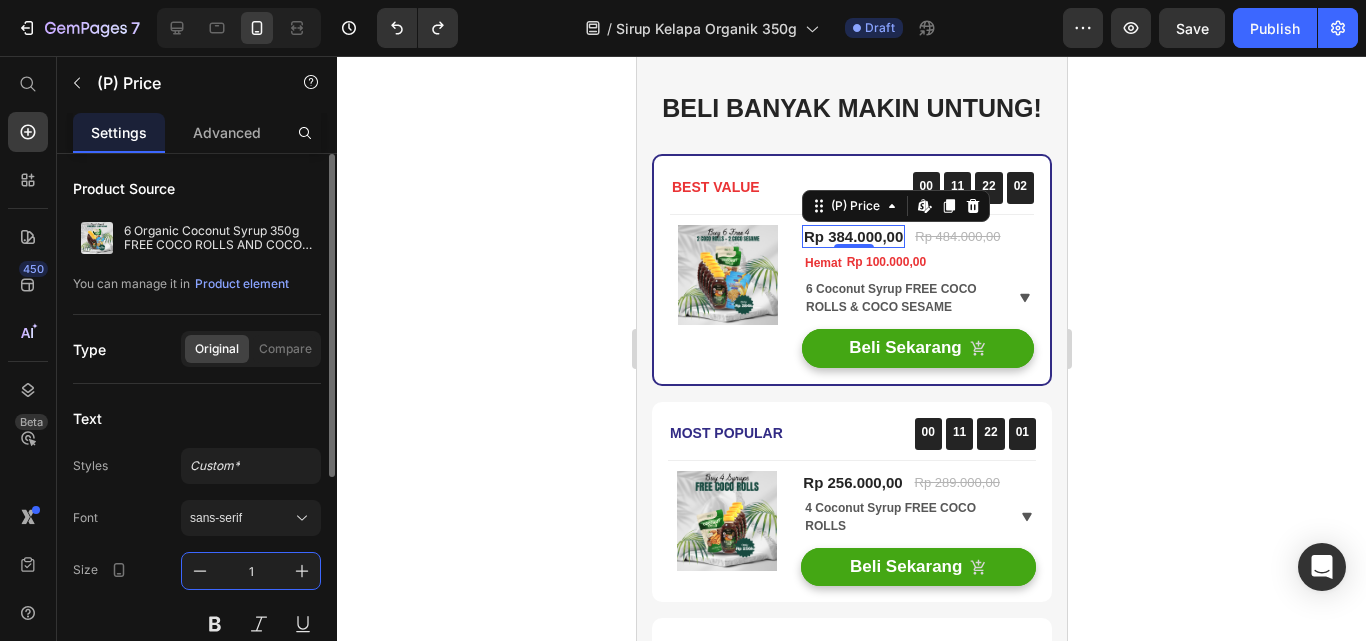 type on "14" 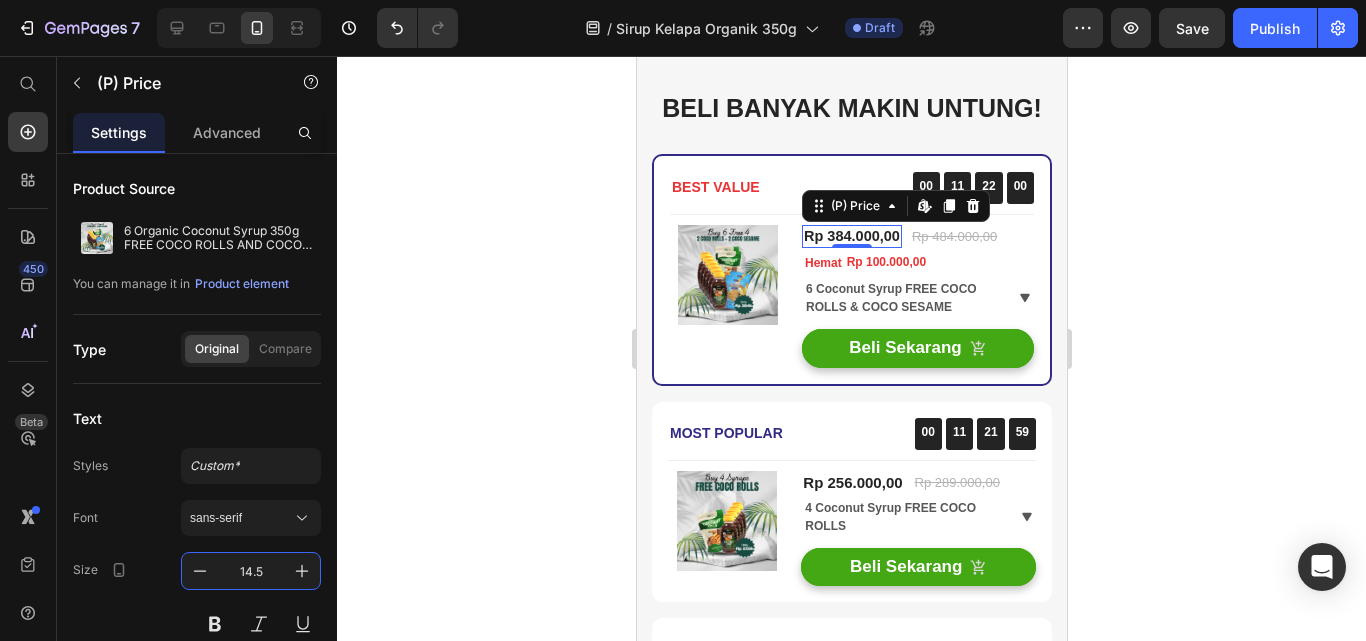 type on "14.5" 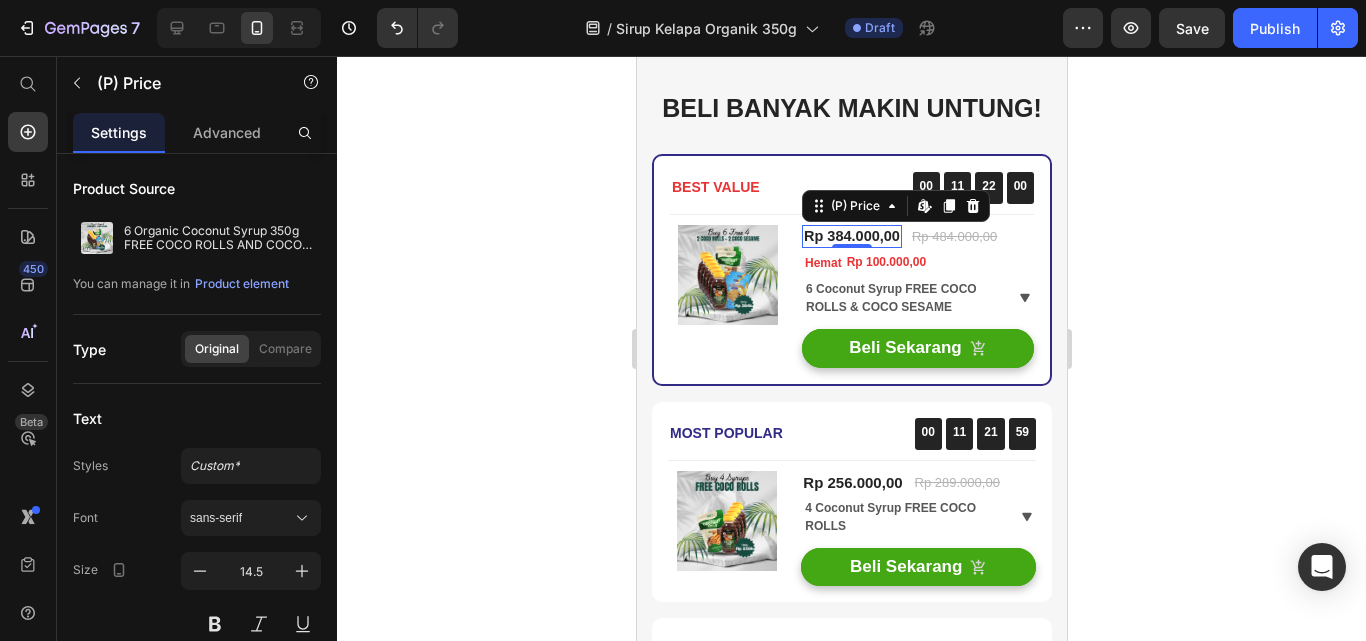 click 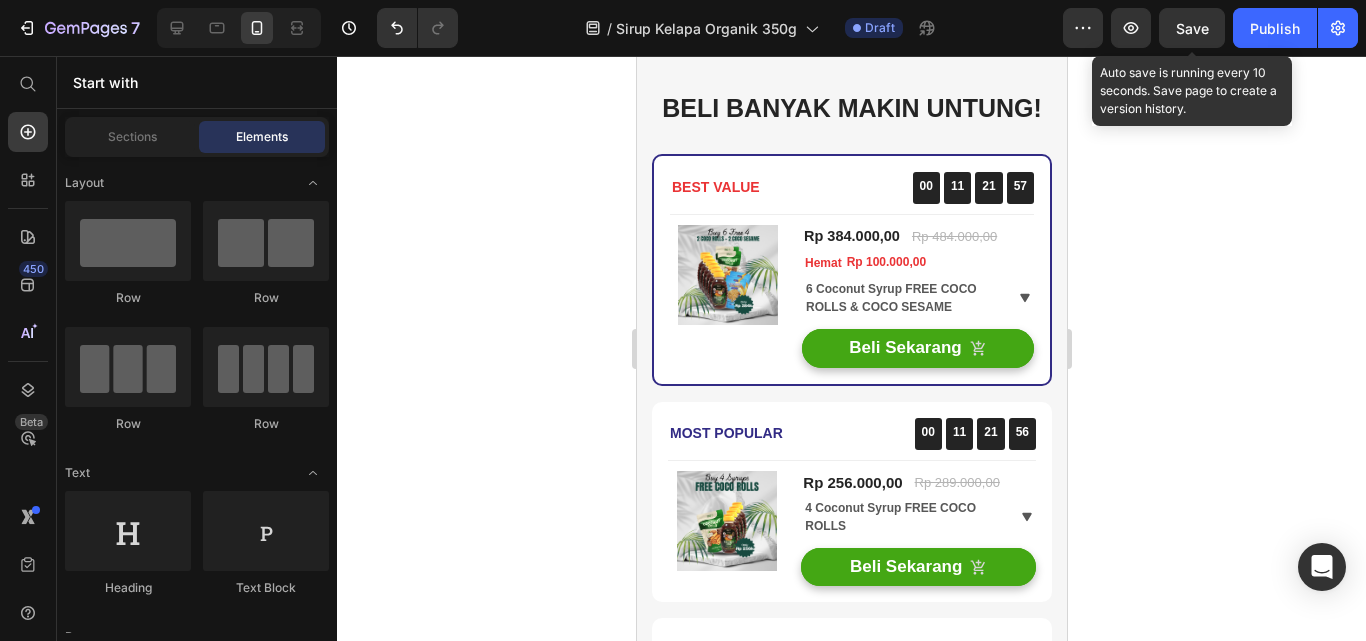 drag, startPoint x: 385, startPoint y: 106, endPoint x: 1189, endPoint y: 30, distance: 807.58405 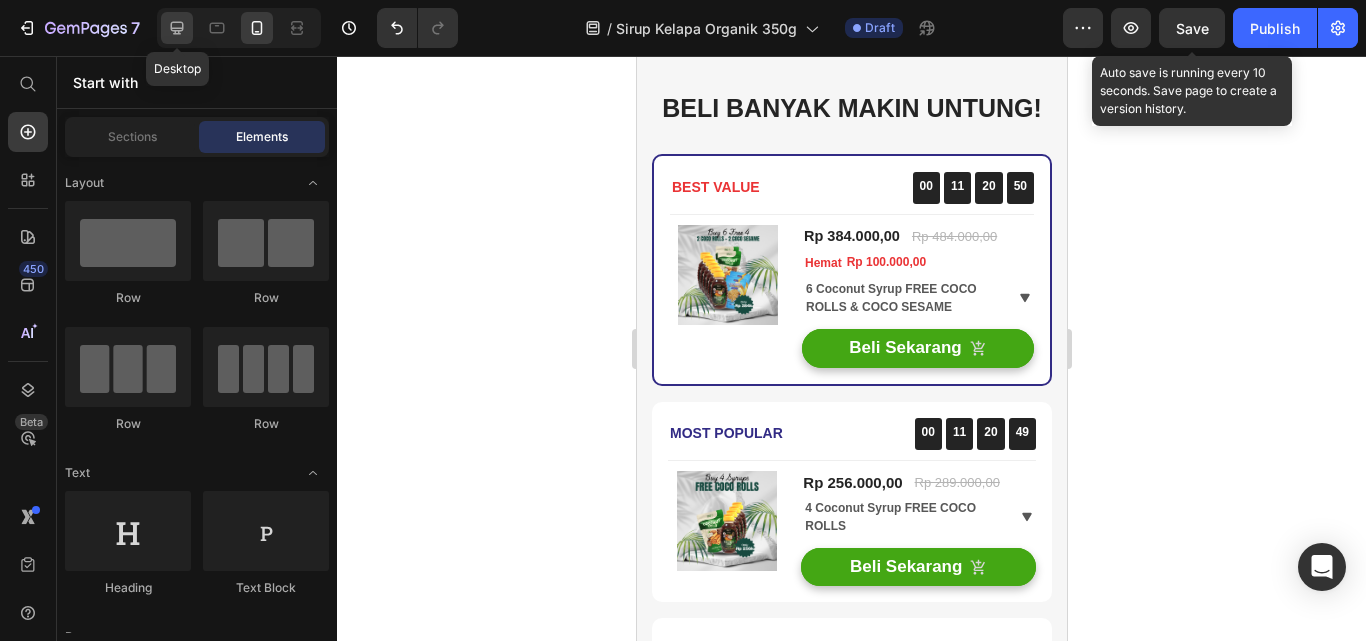 click 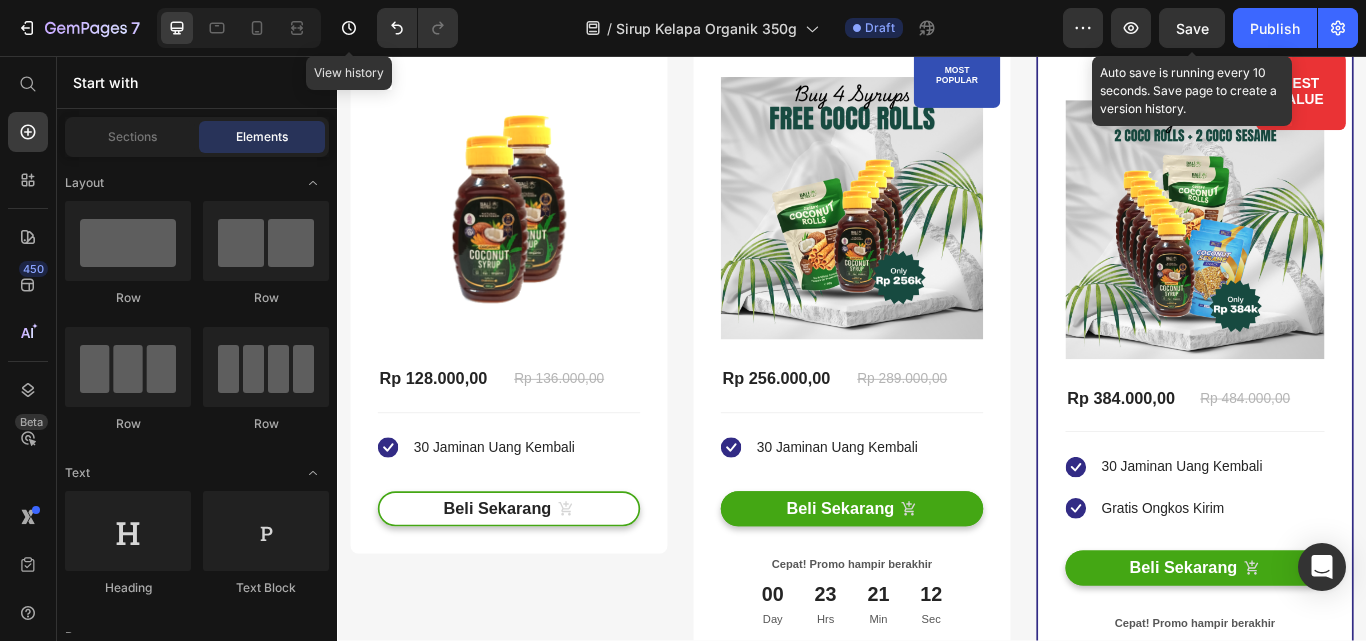 scroll, scrollTop: 4823, scrollLeft: 0, axis: vertical 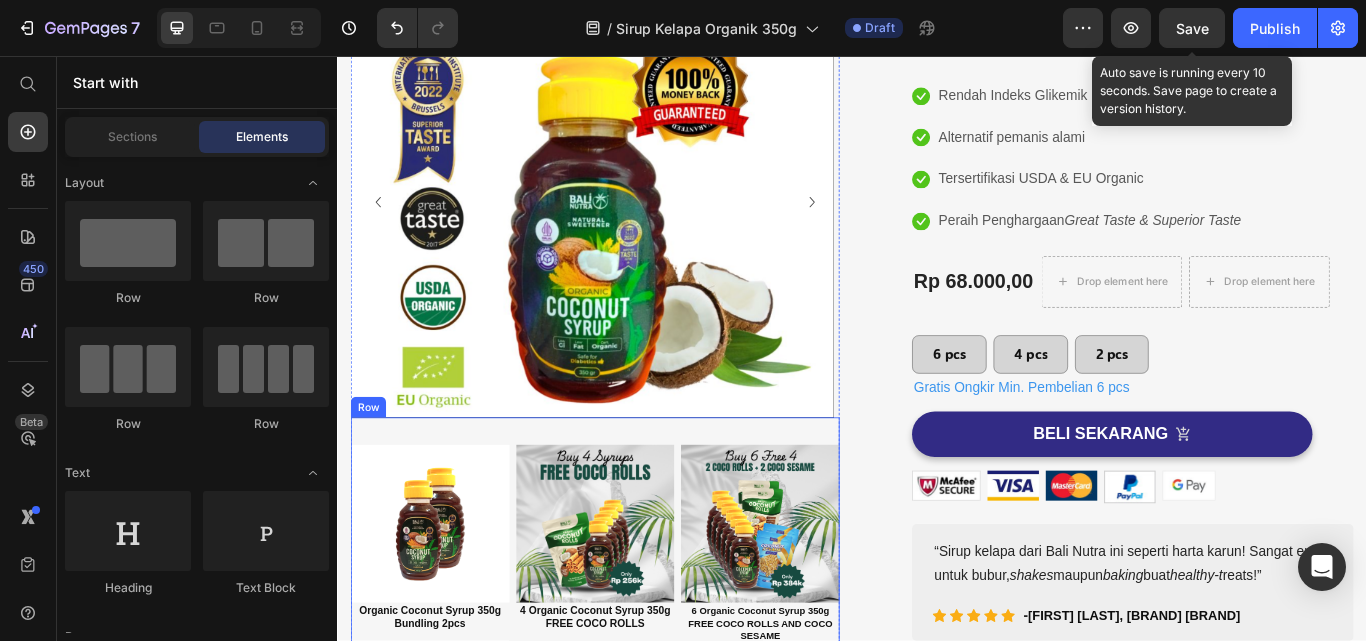 click on "Image Organic Coconut Syrup 350g Bundling 2pcs Text Block Rp 136.000 Text Block Rp 128.000 Text Block Row Image 4 Organic Coconut Syrup 350g FREE COCO ROLLS Text Block Rp 289.000 Text Block Rp 256.000 Text Block Row Image 6 Organic Coconut Syrup 350g FREE COCO ROLLS AND COCO SESAME Text Block Rp 484.000 Text Block Rp 384.000 Text Block Row Row Row" at bounding box center [637, 627] 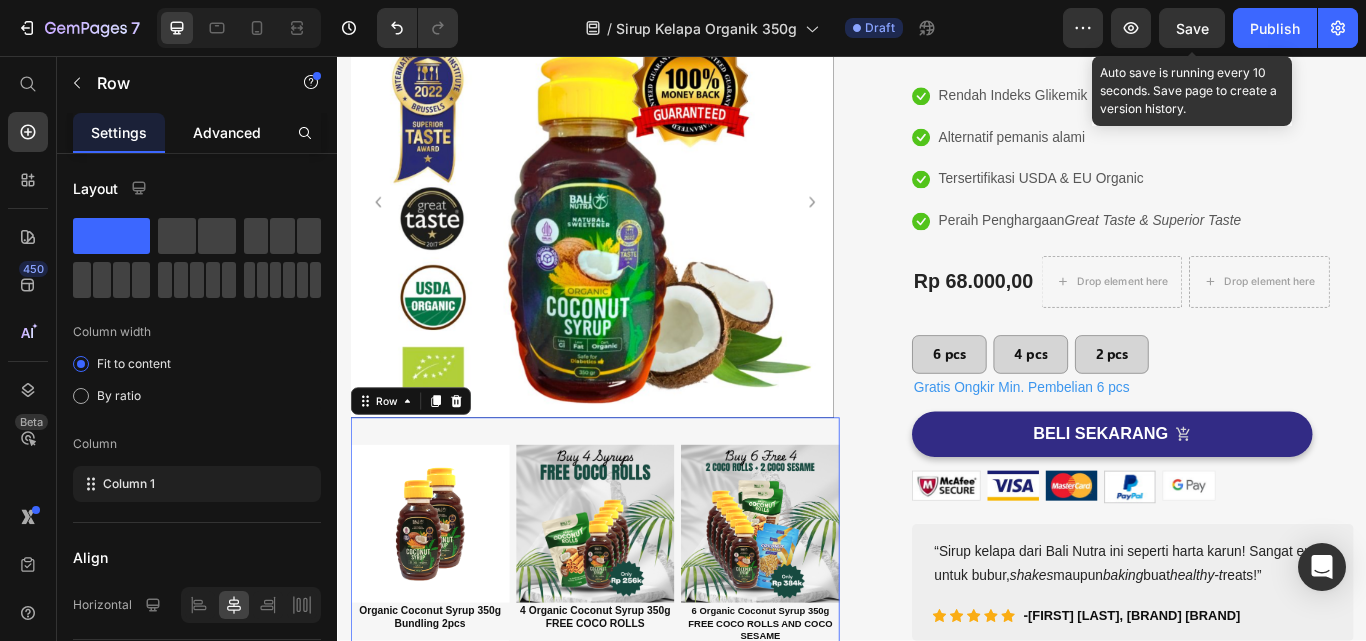click on "Advanced" at bounding box center (227, 132) 